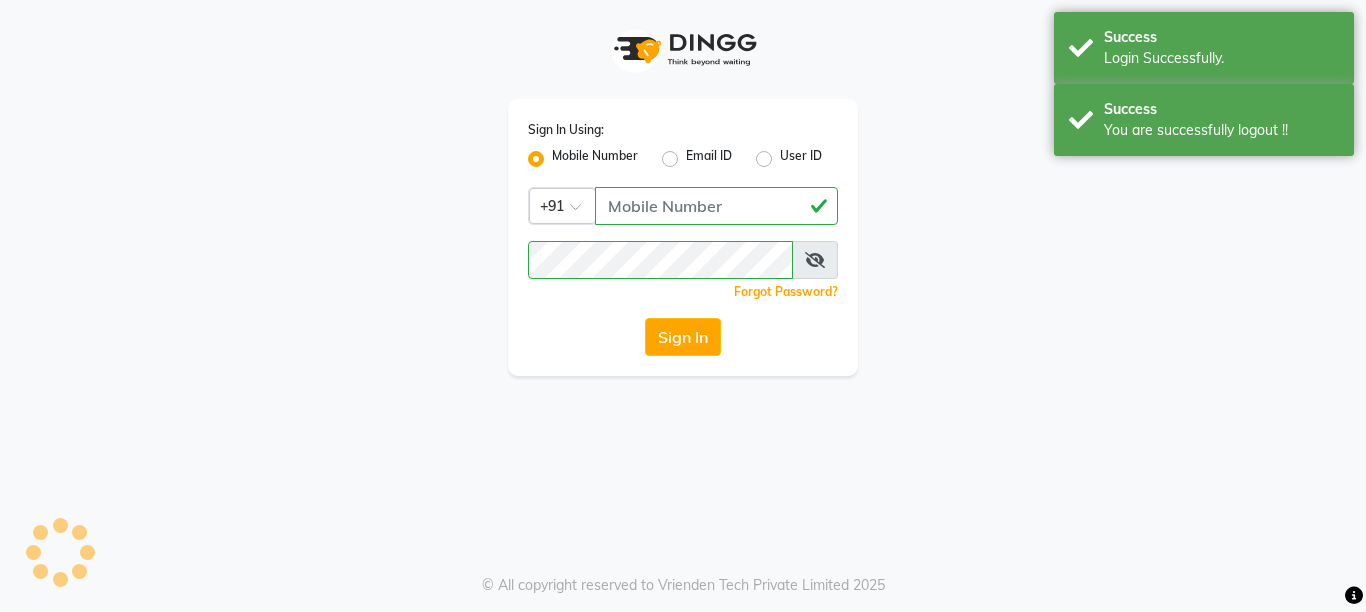 scroll, scrollTop: 0, scrollLeft: 0, axis: both 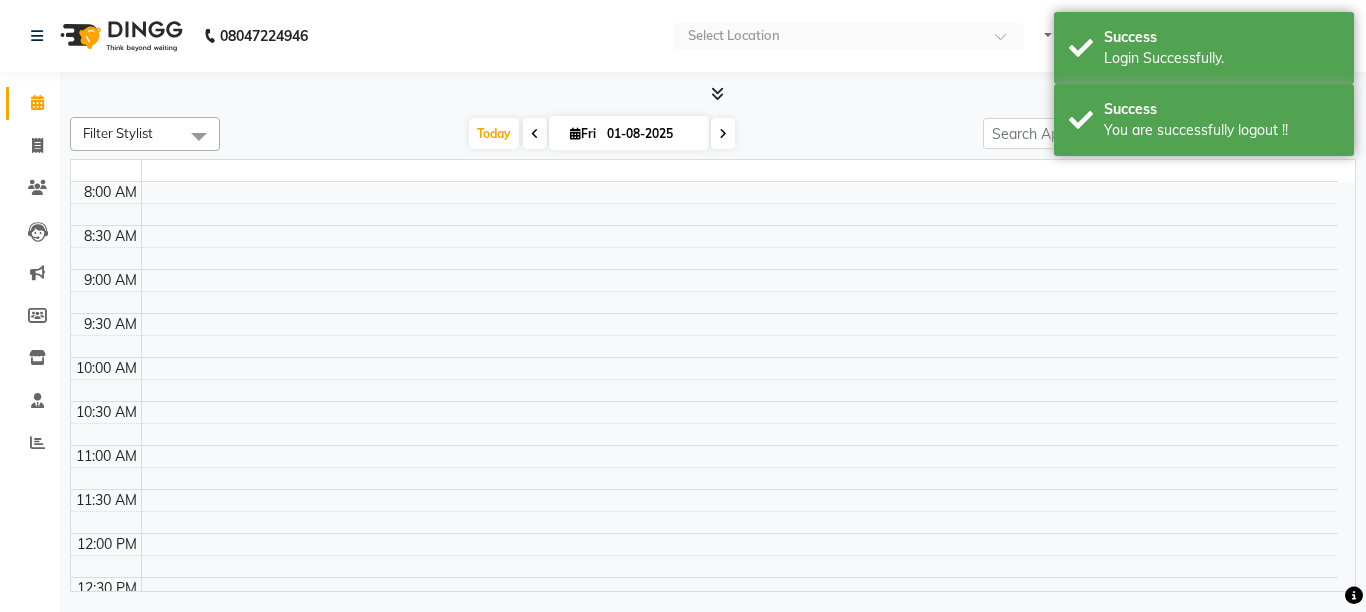 select on "en" 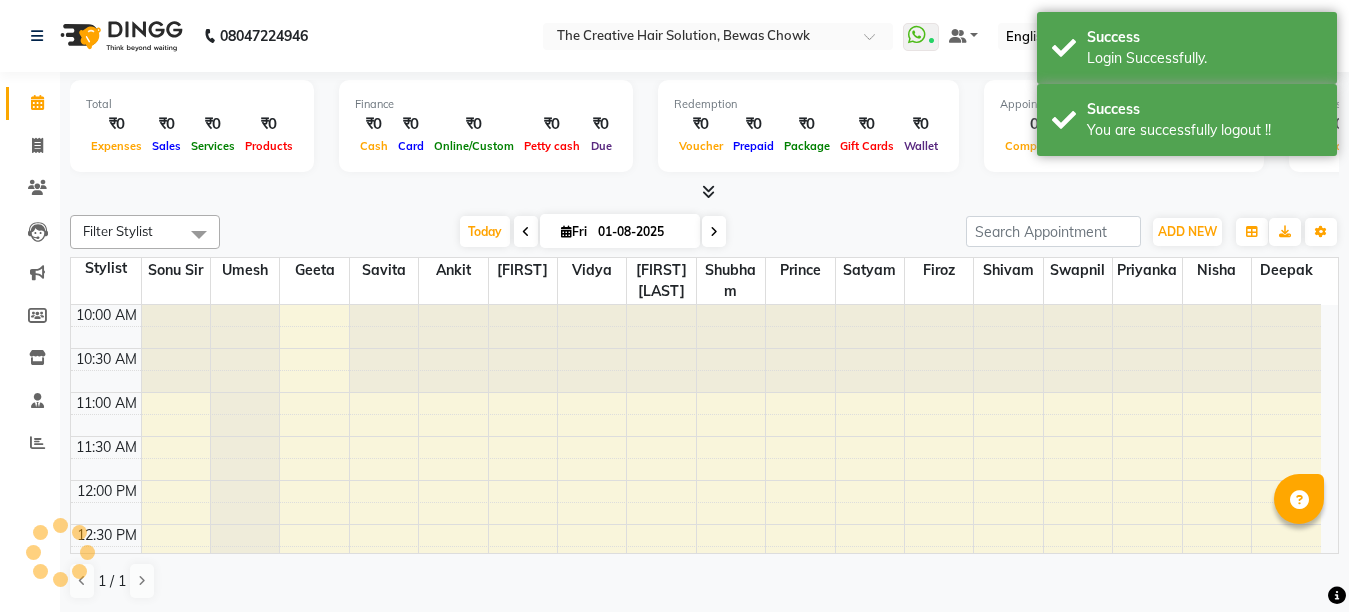 scroll, scrollTop: 0, scrollLeft: 0, axis: both 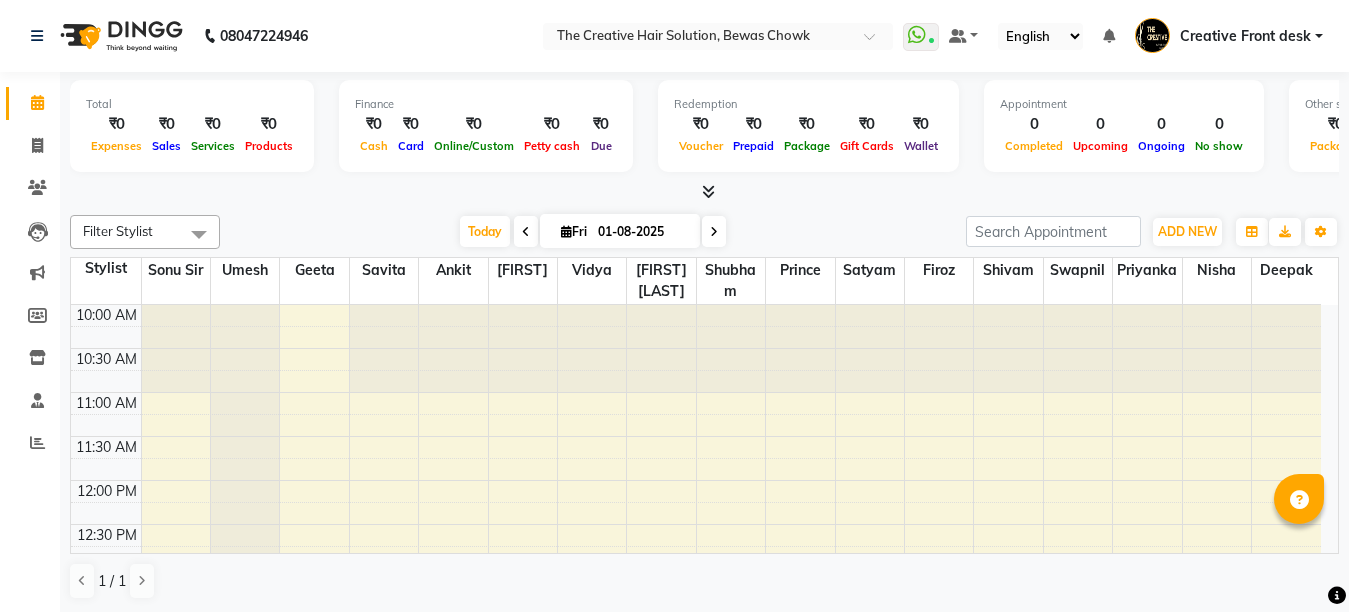 click at bounding box center [731, 349] 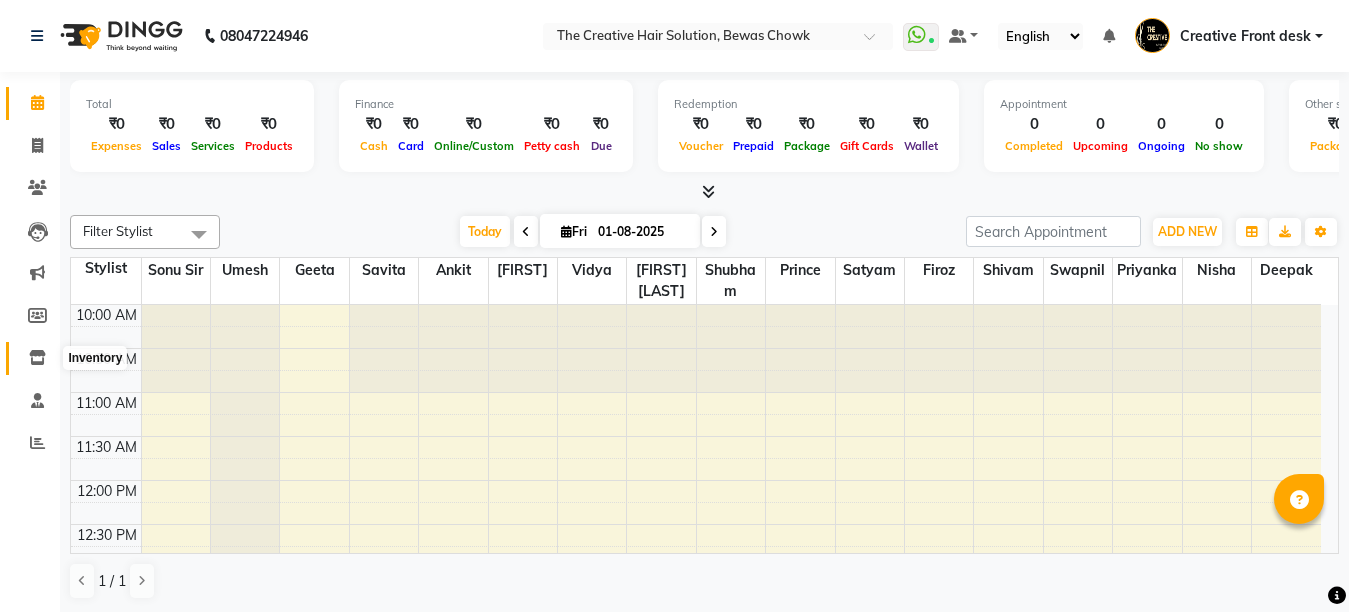 click 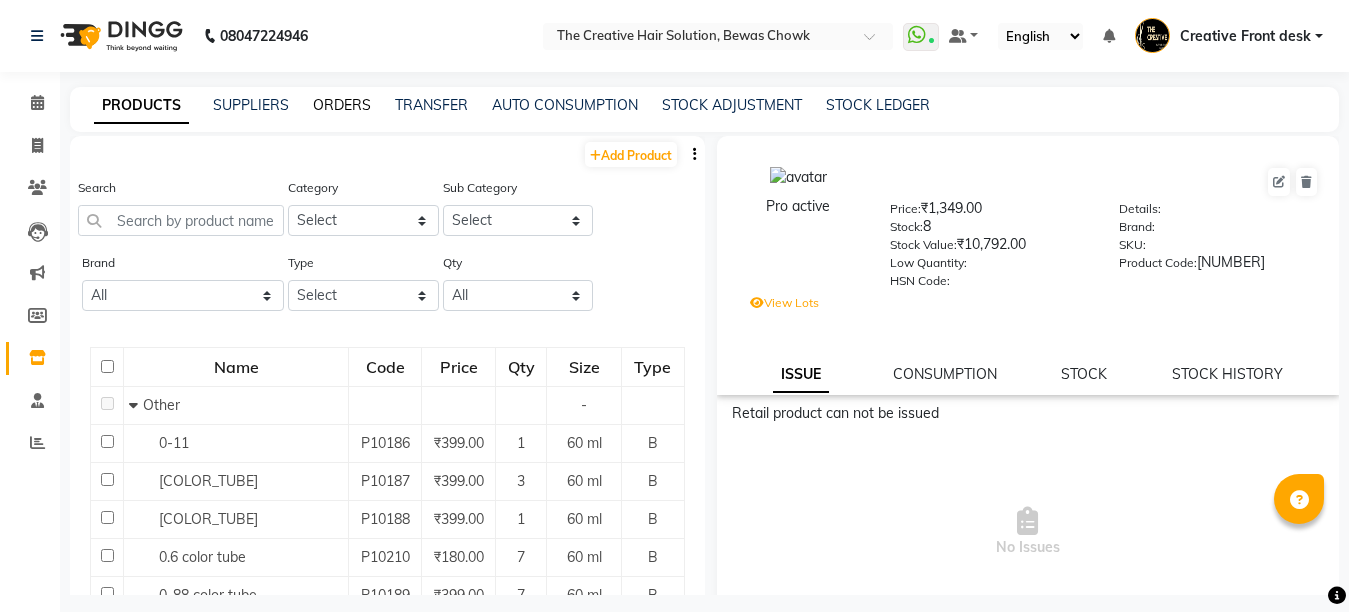 click on "ORDERS" 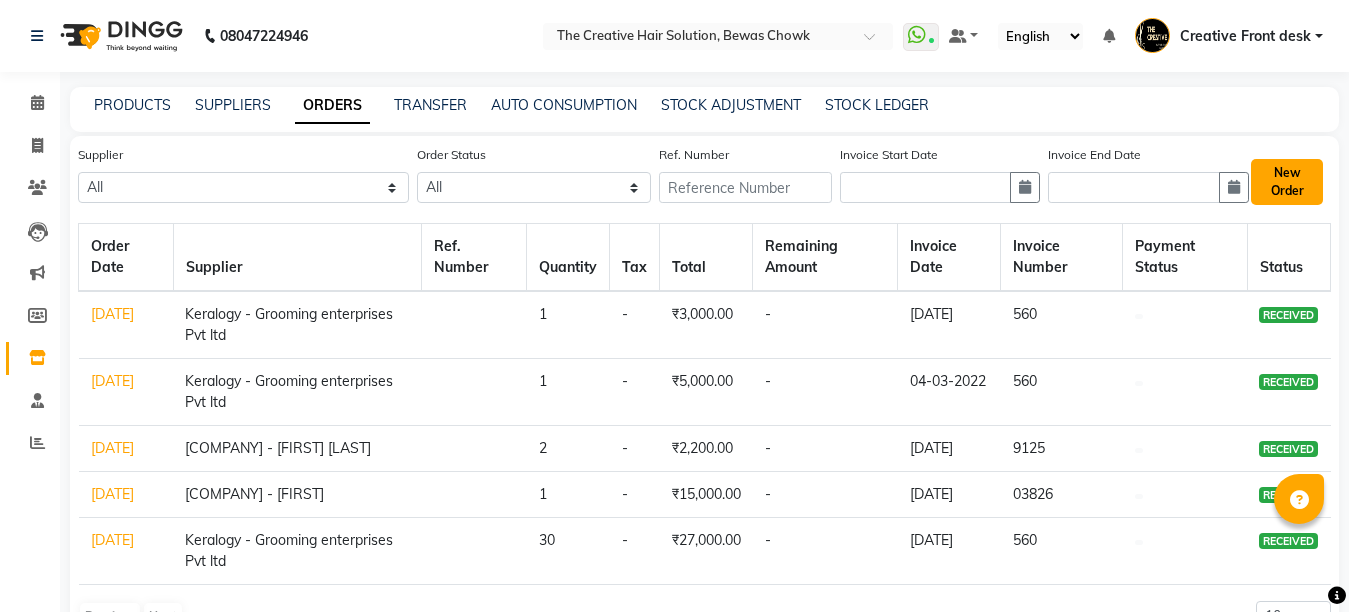 click on "New Order" 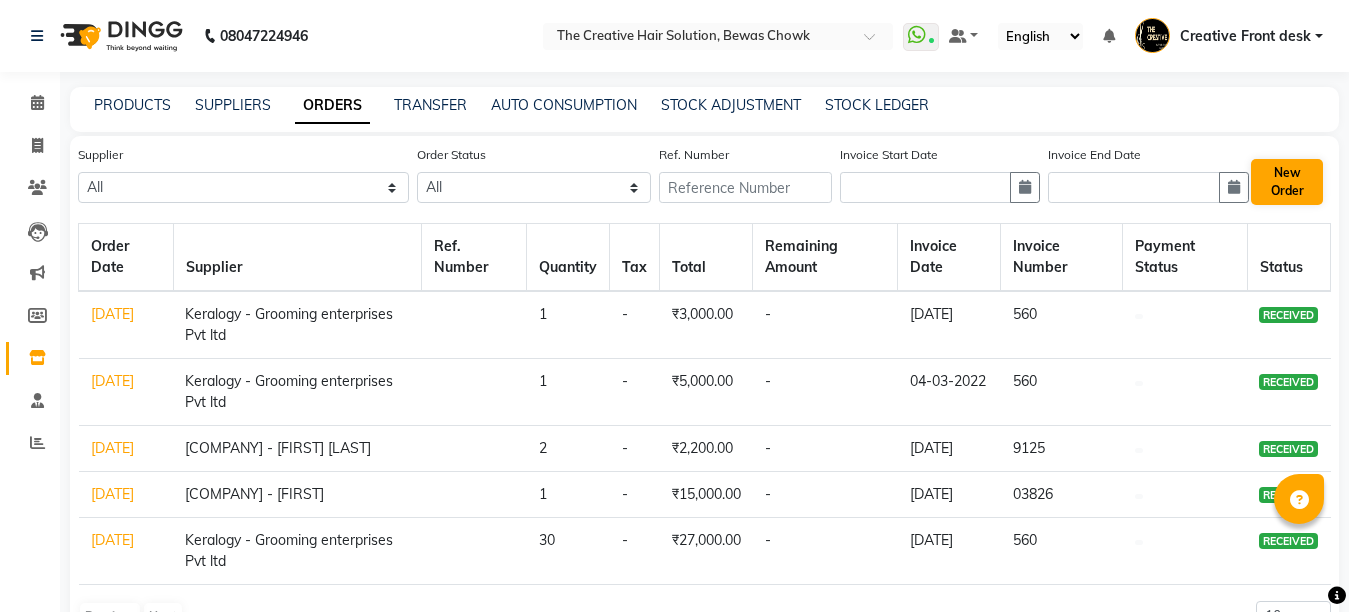 select on "true" 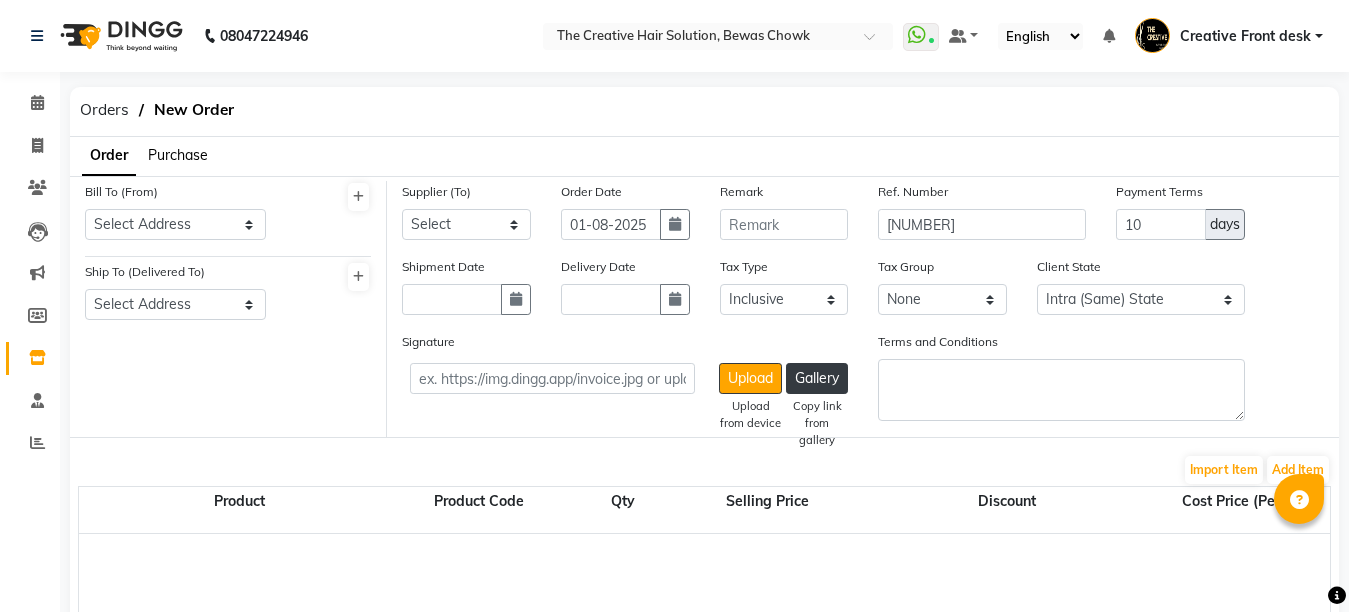 select on "264" 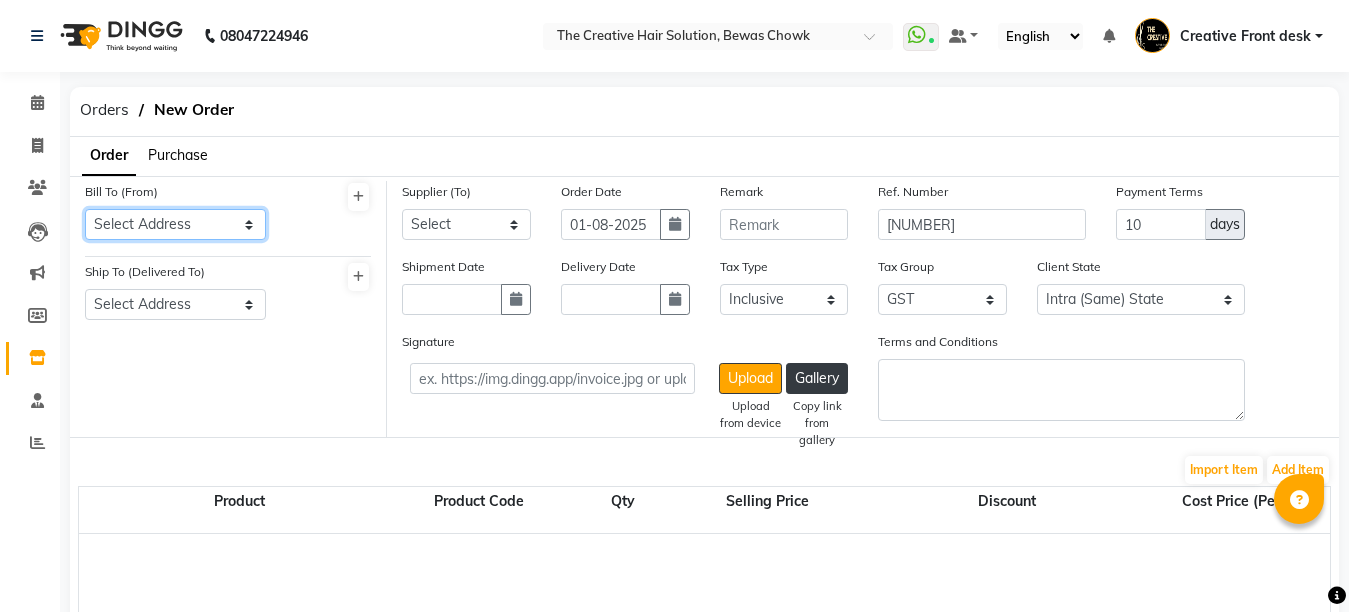 click on "Select Address" 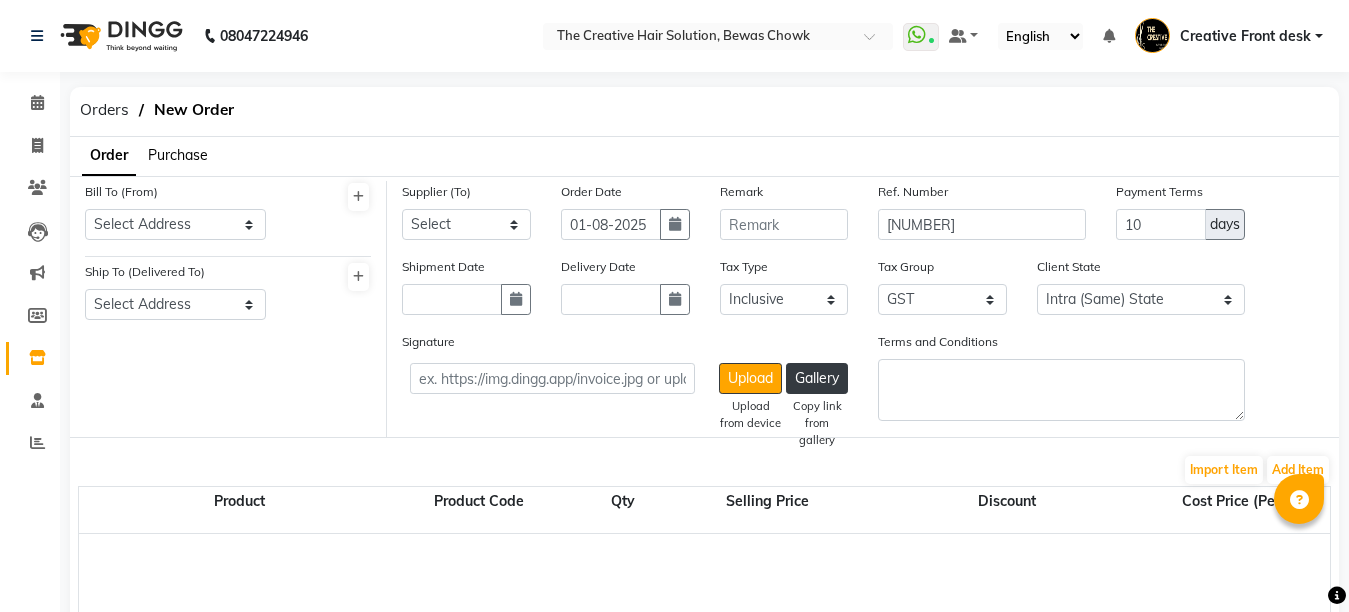 click on "Purchase" 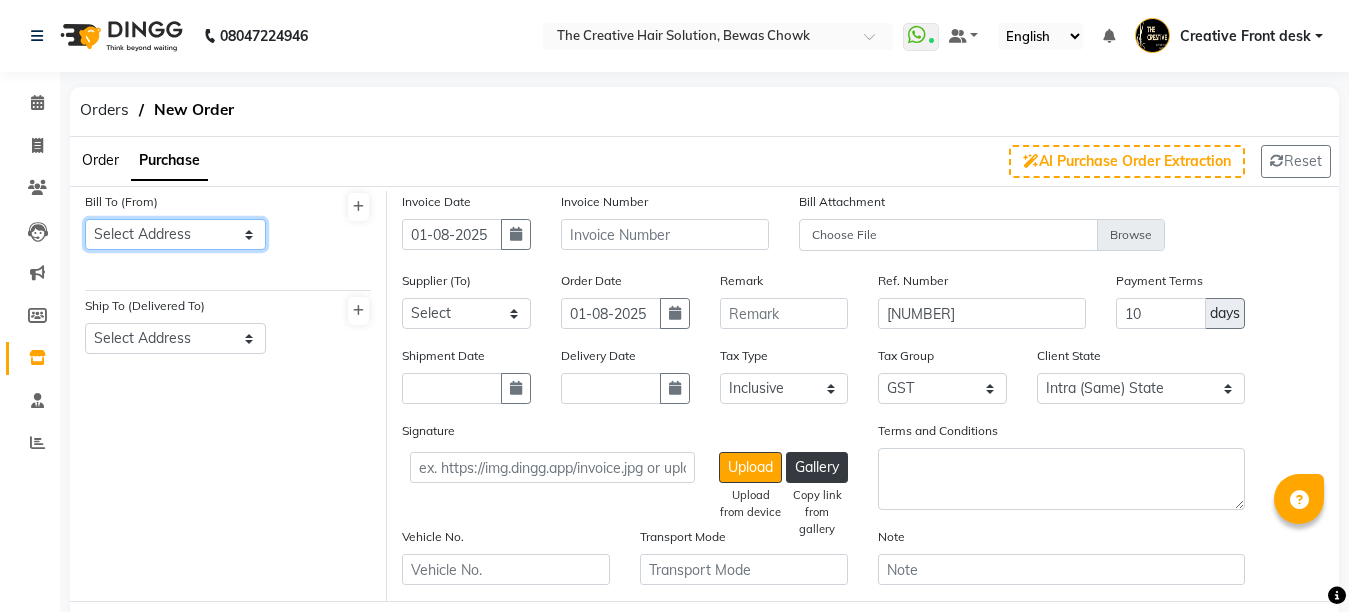 click on "Select Address" 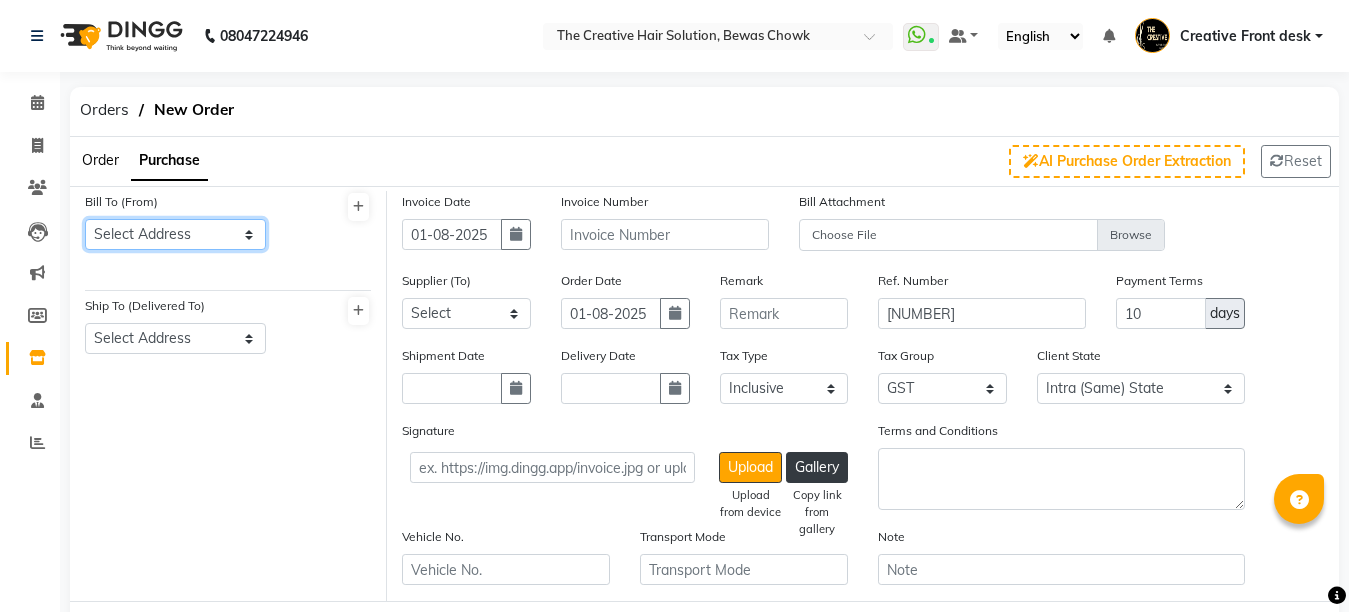 click on "Select Address" 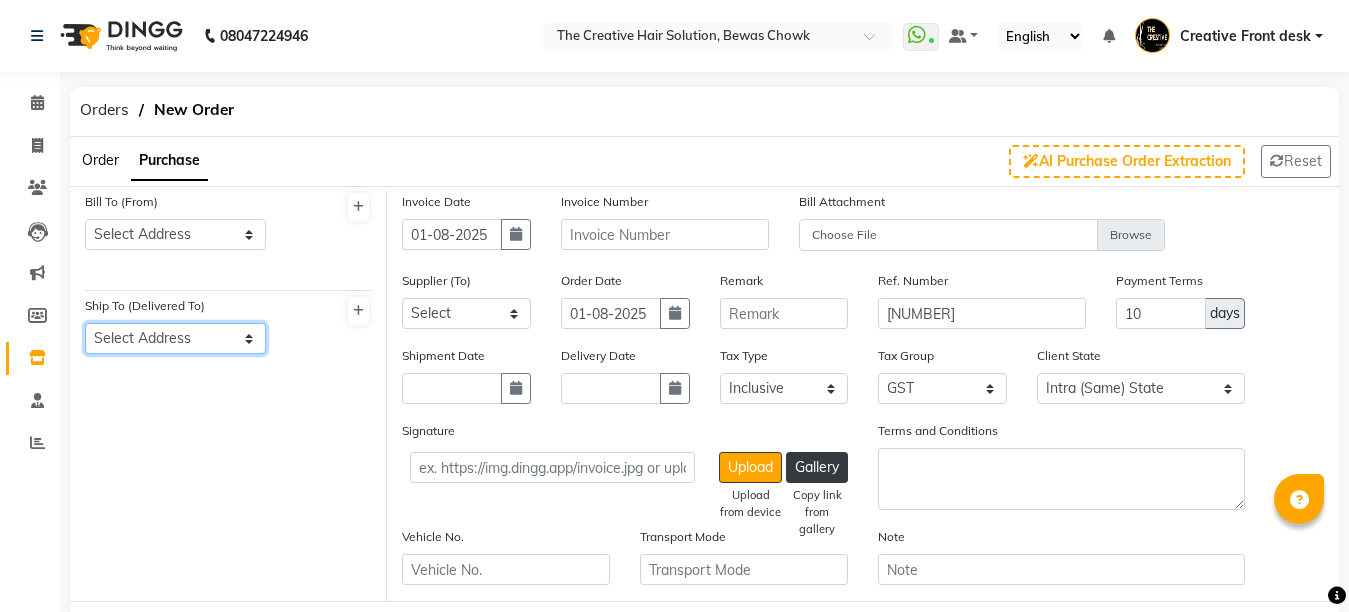 click on "Select Address" 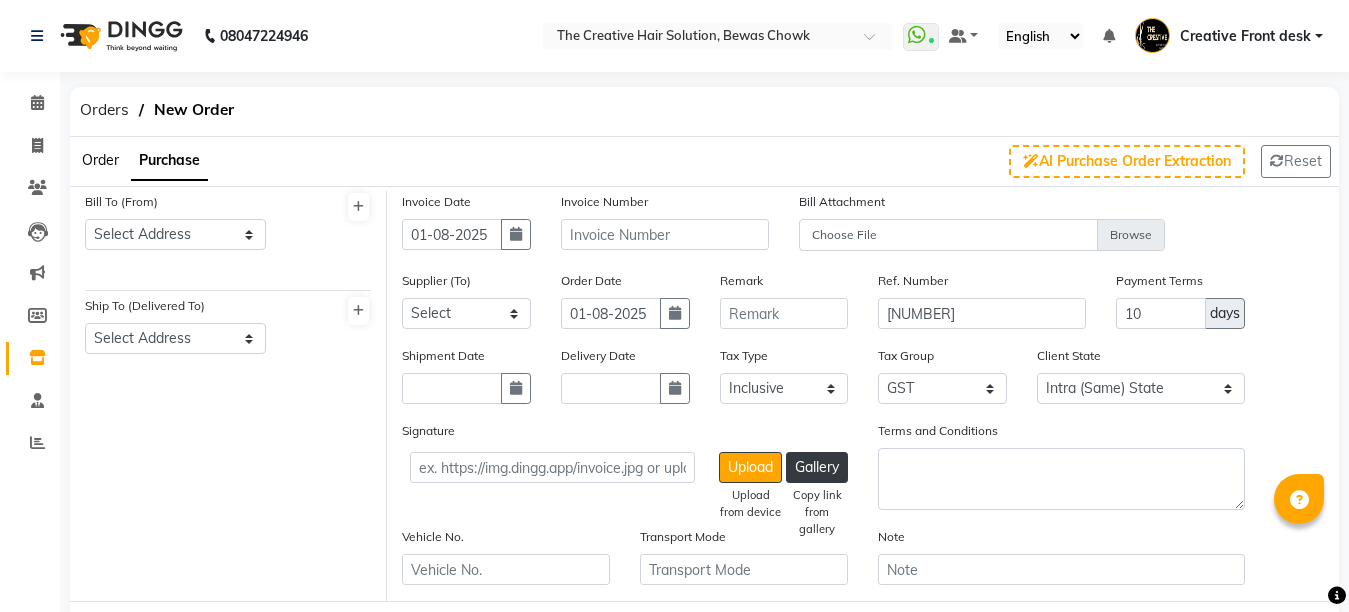 click on "Bill To (From) Select Address Ship To (Delivered To) Select Address" 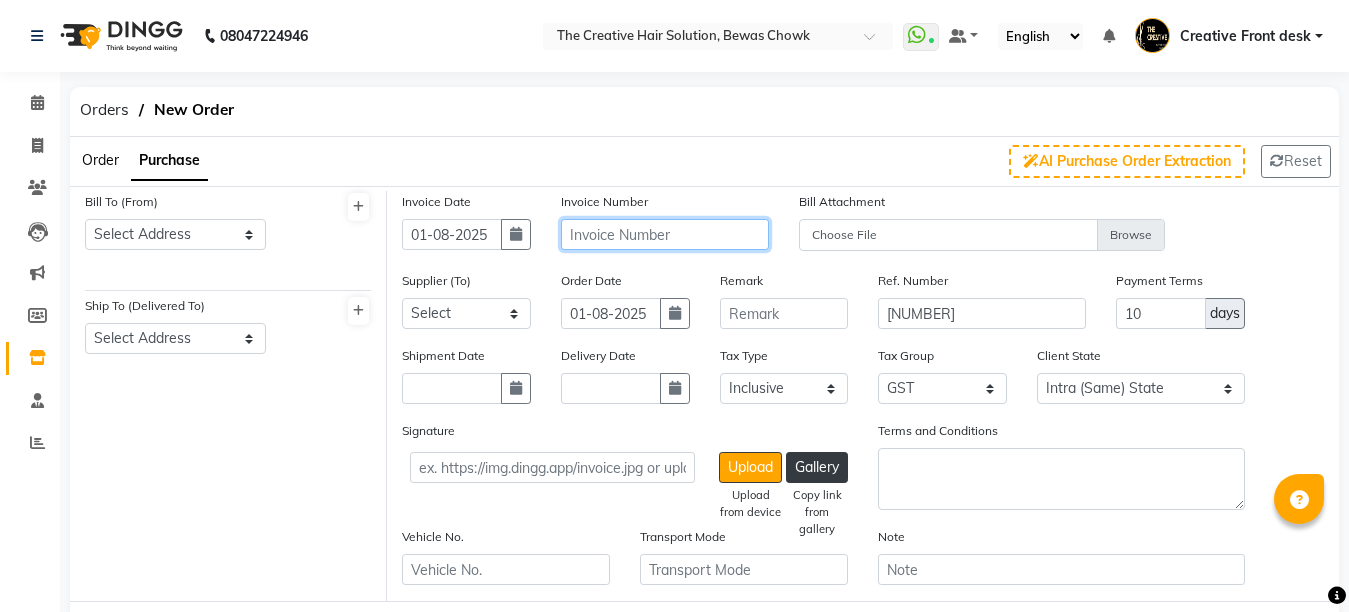 click 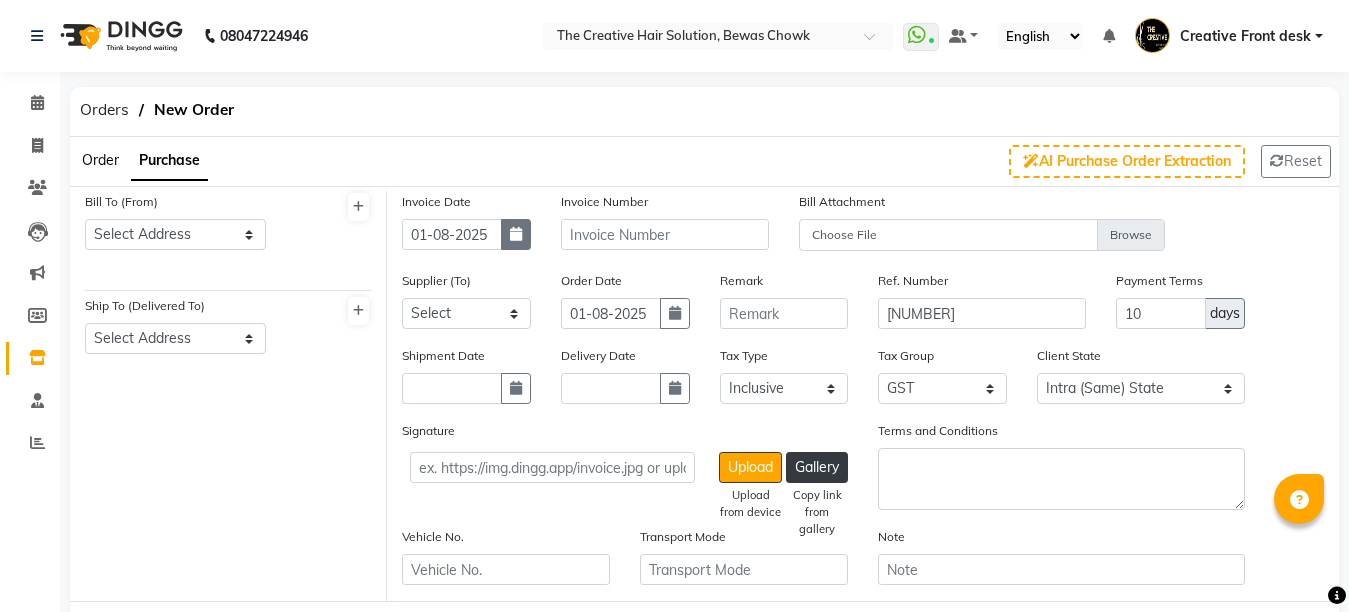 click 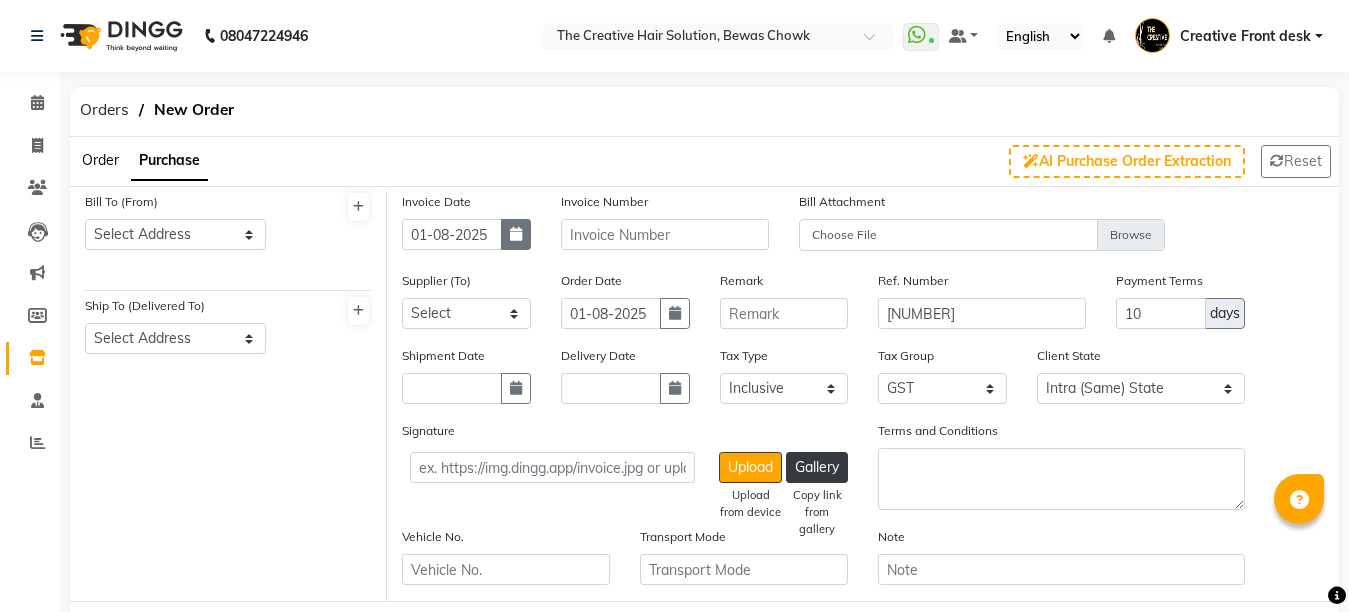 select on "8" 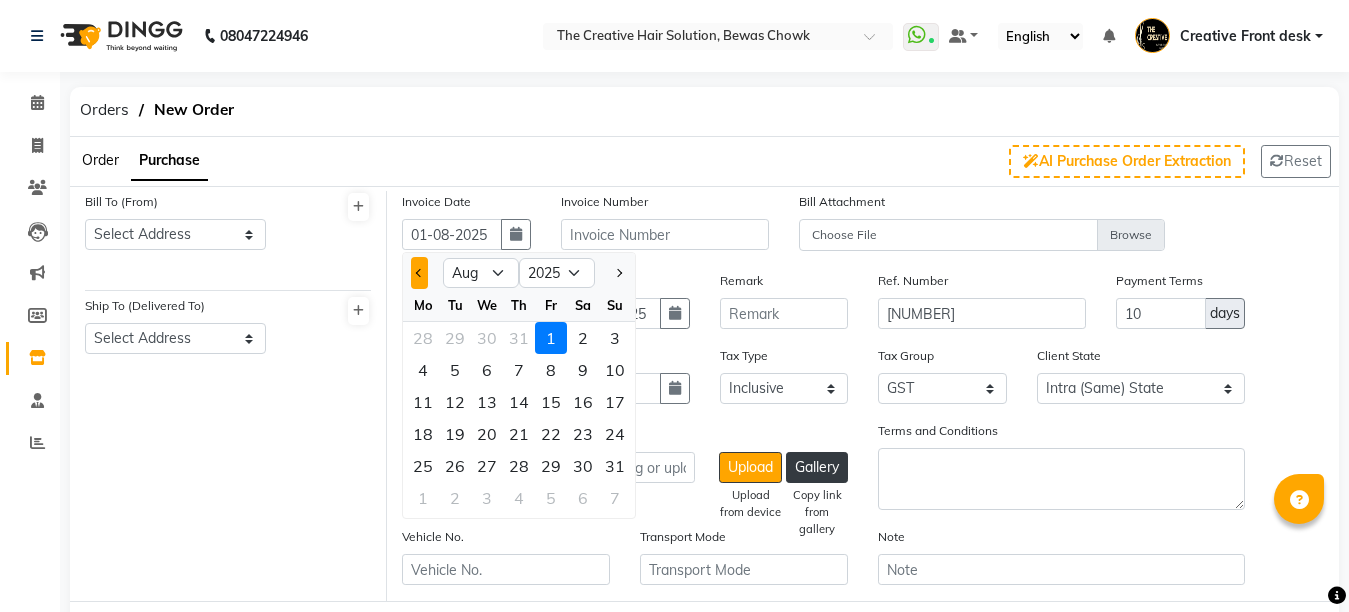 click 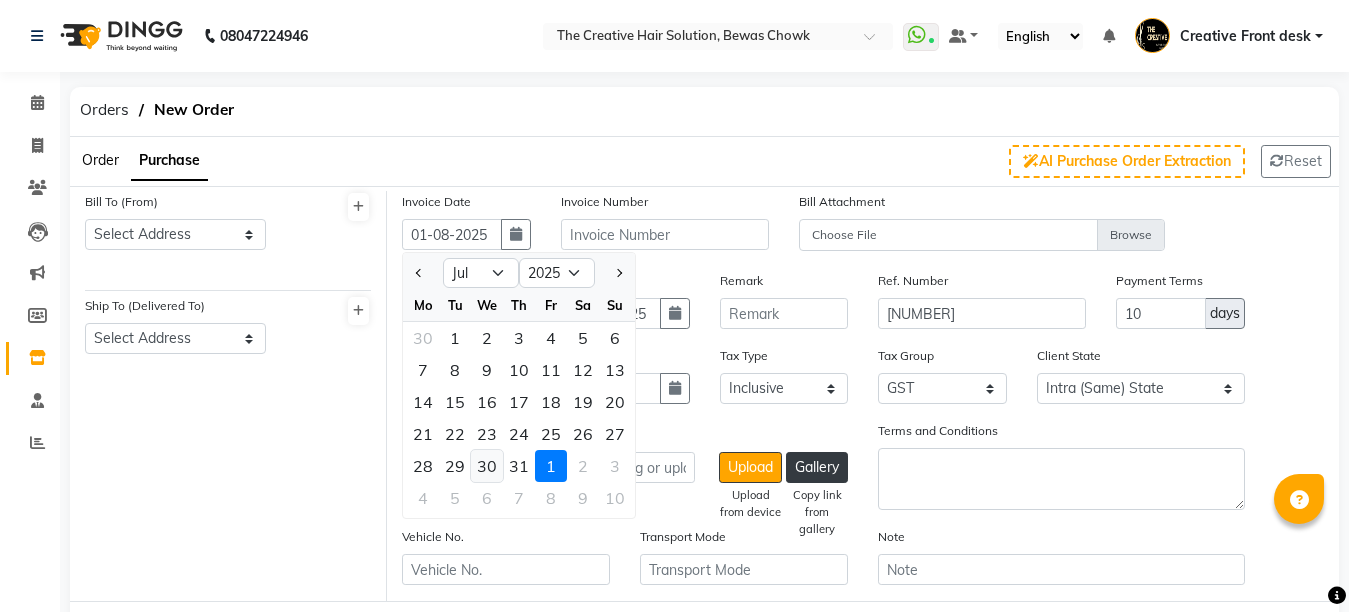 click on "30" 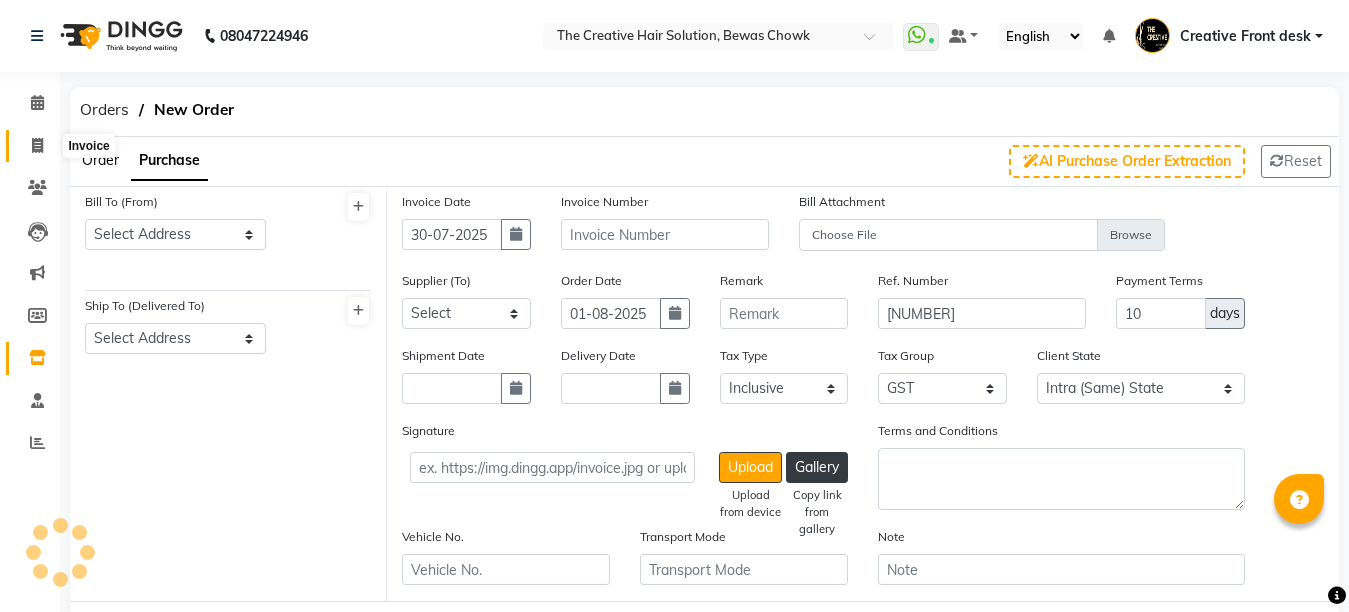click 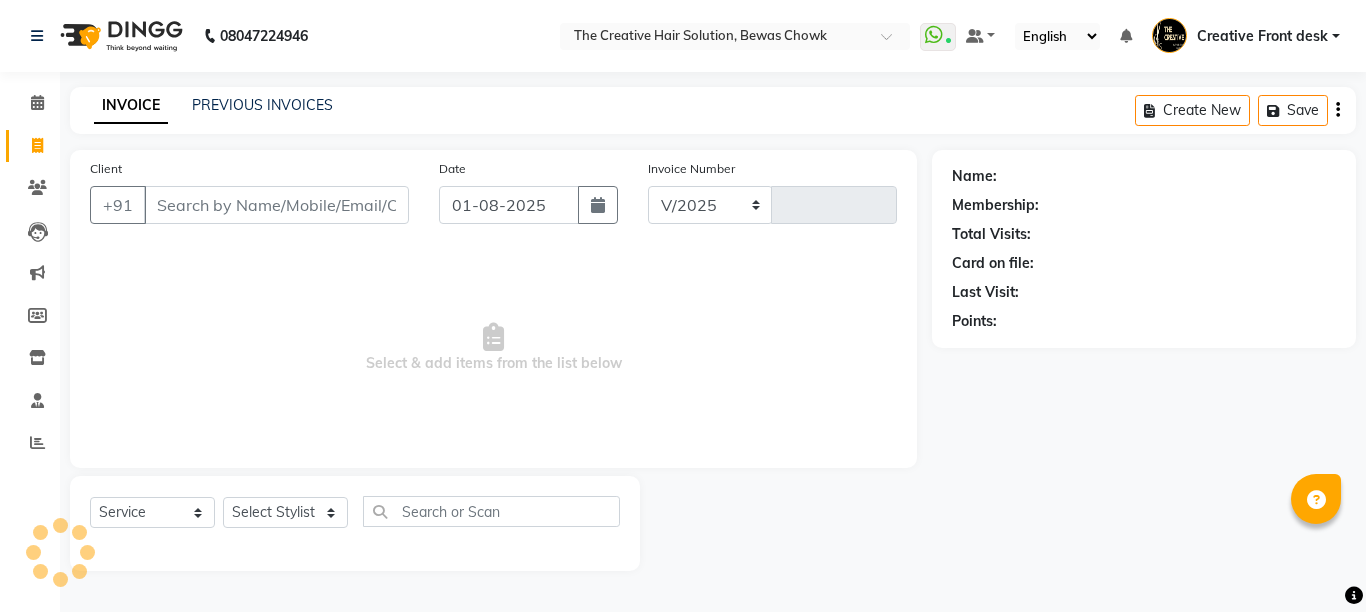 select on "146" 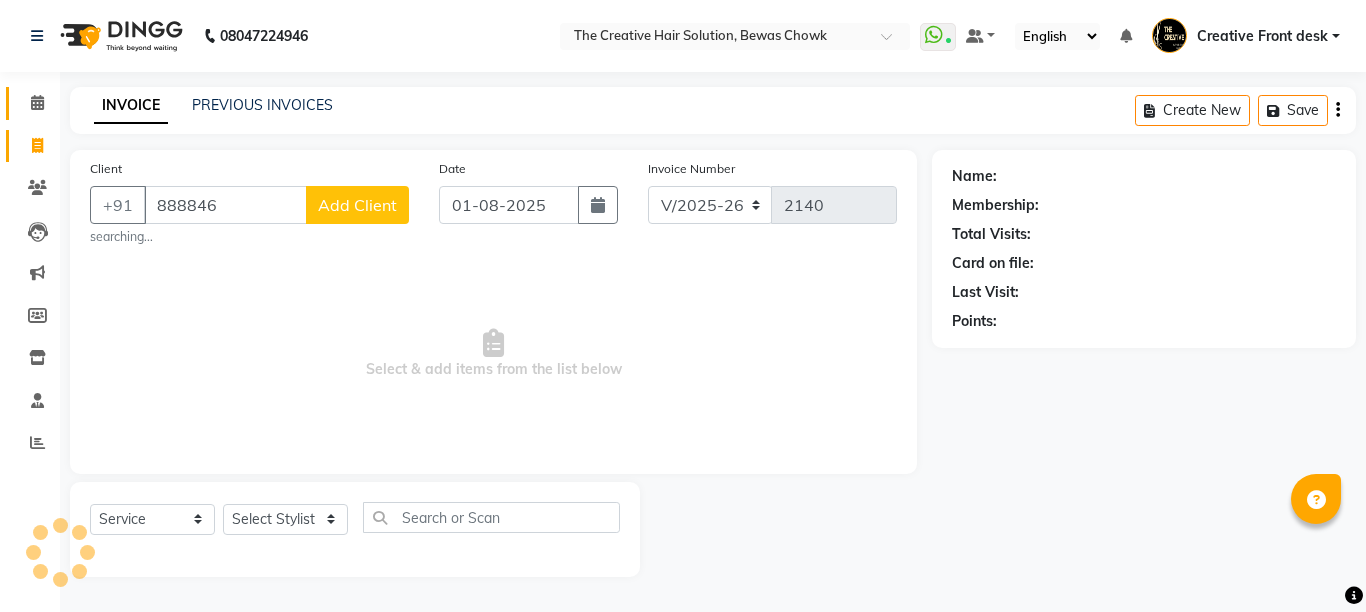 type on "888846" 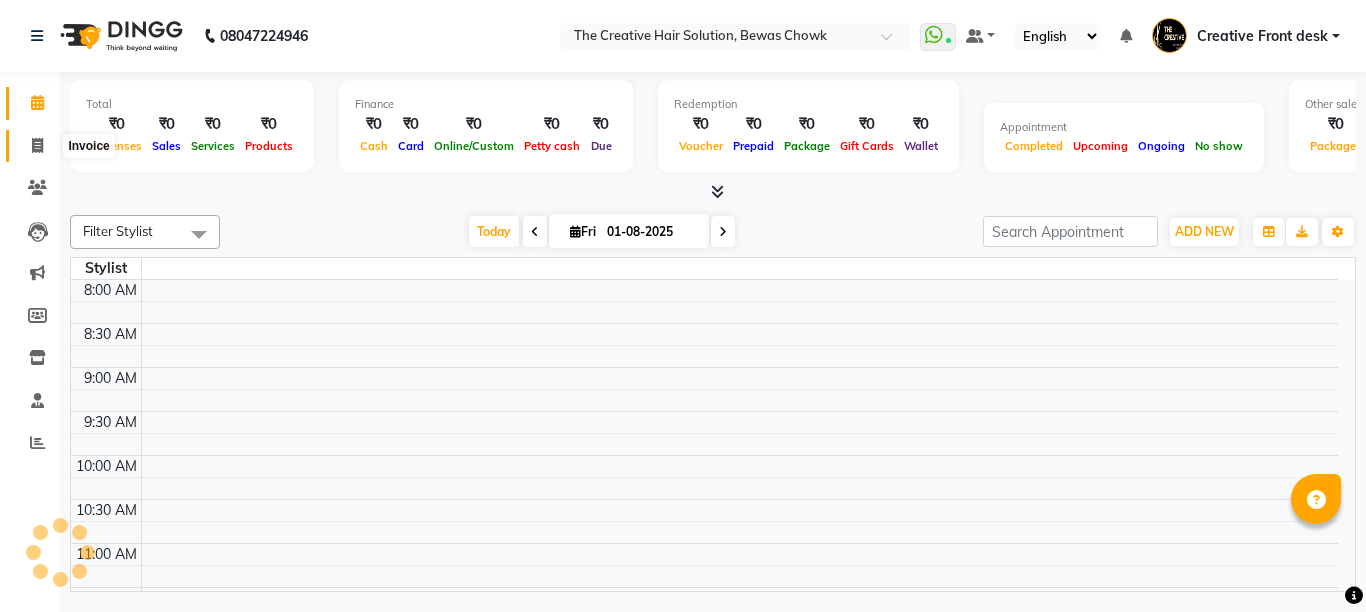 click 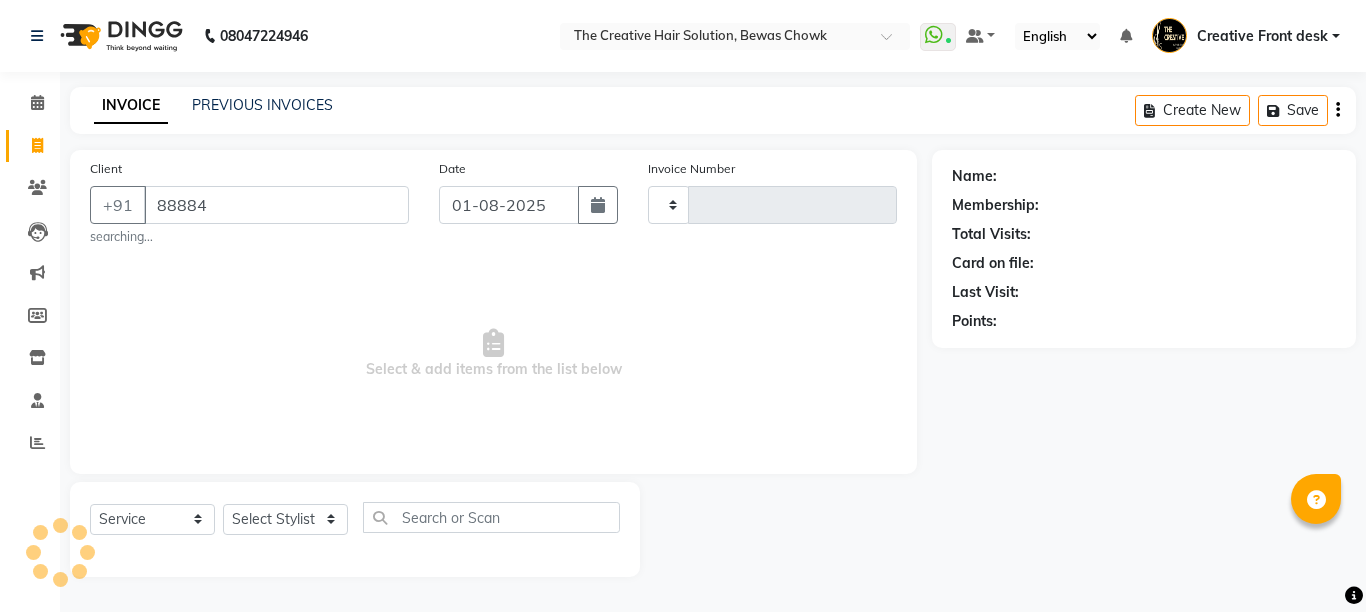 type on "888846" 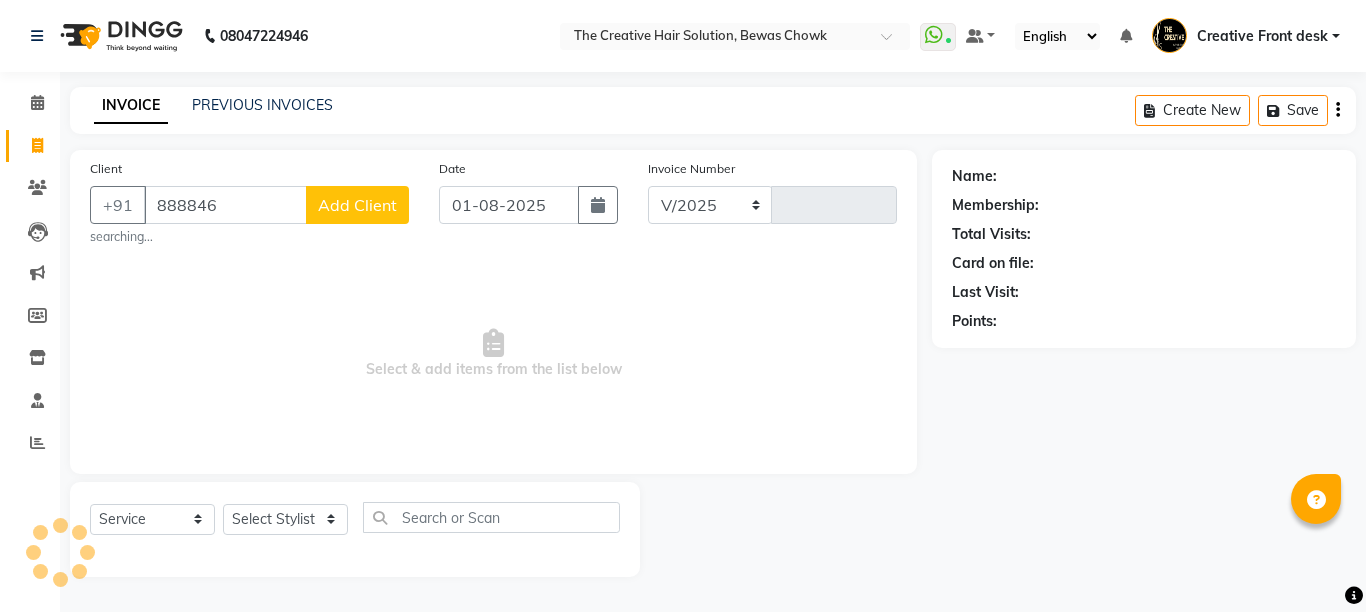 select on "146" 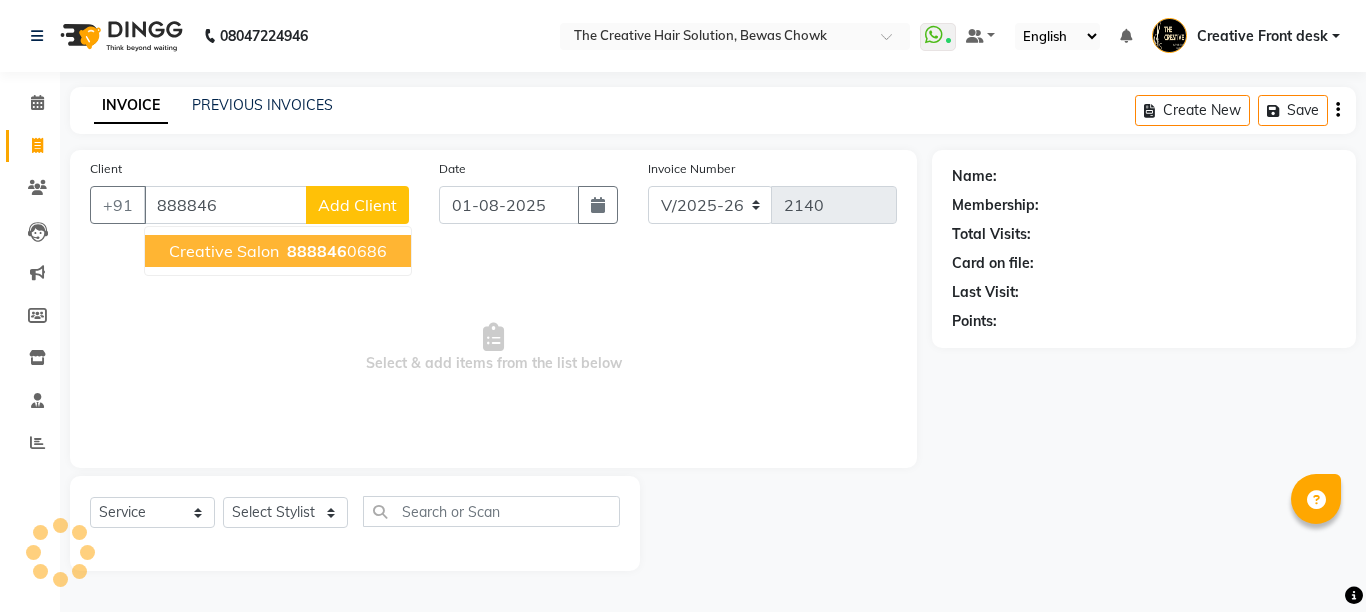click on "888846" at bounding box center [317, 251] 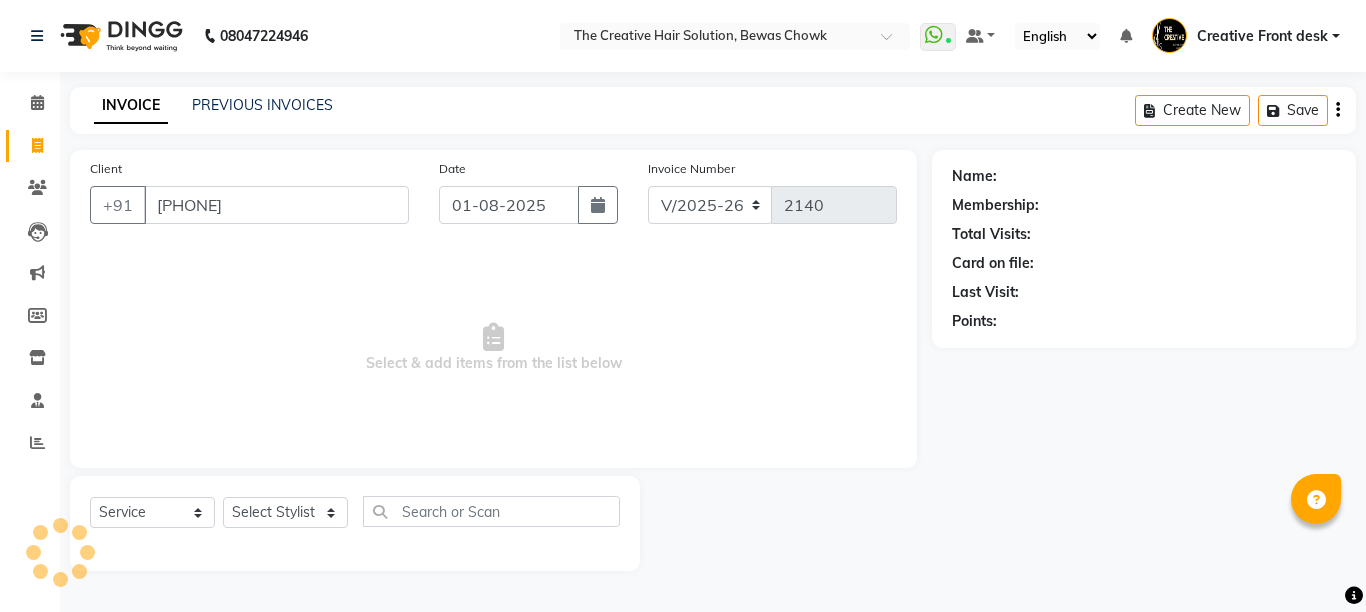 type on "[PHONE]" 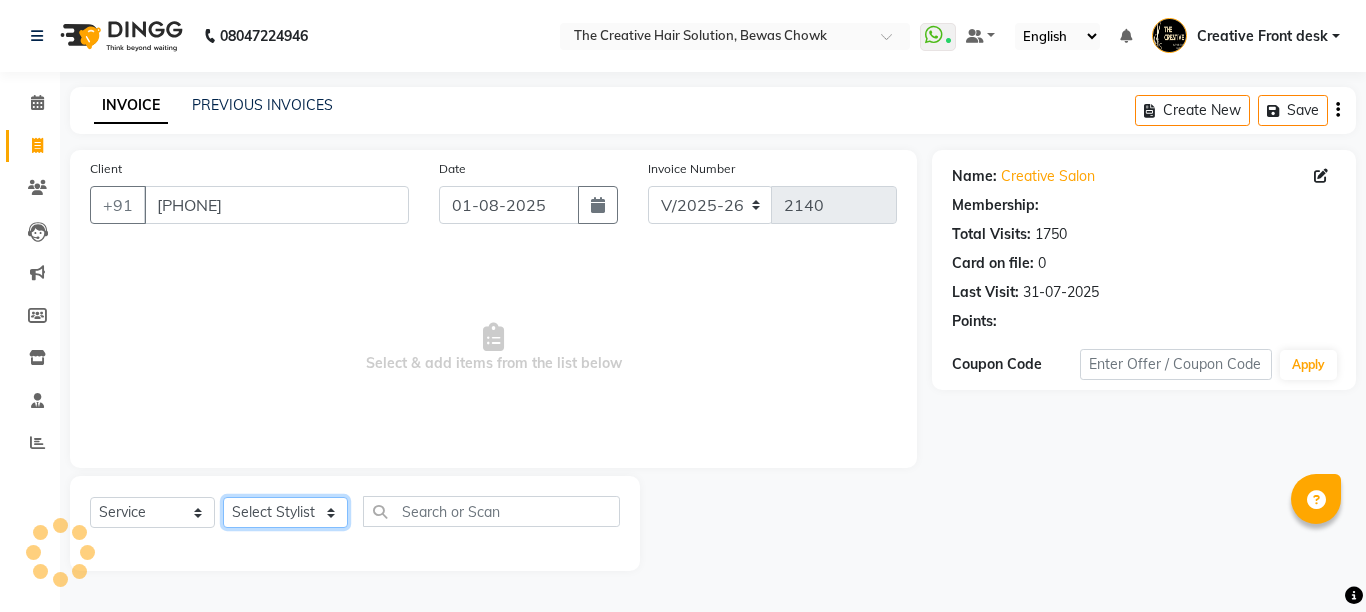 click on "Select Stylist" 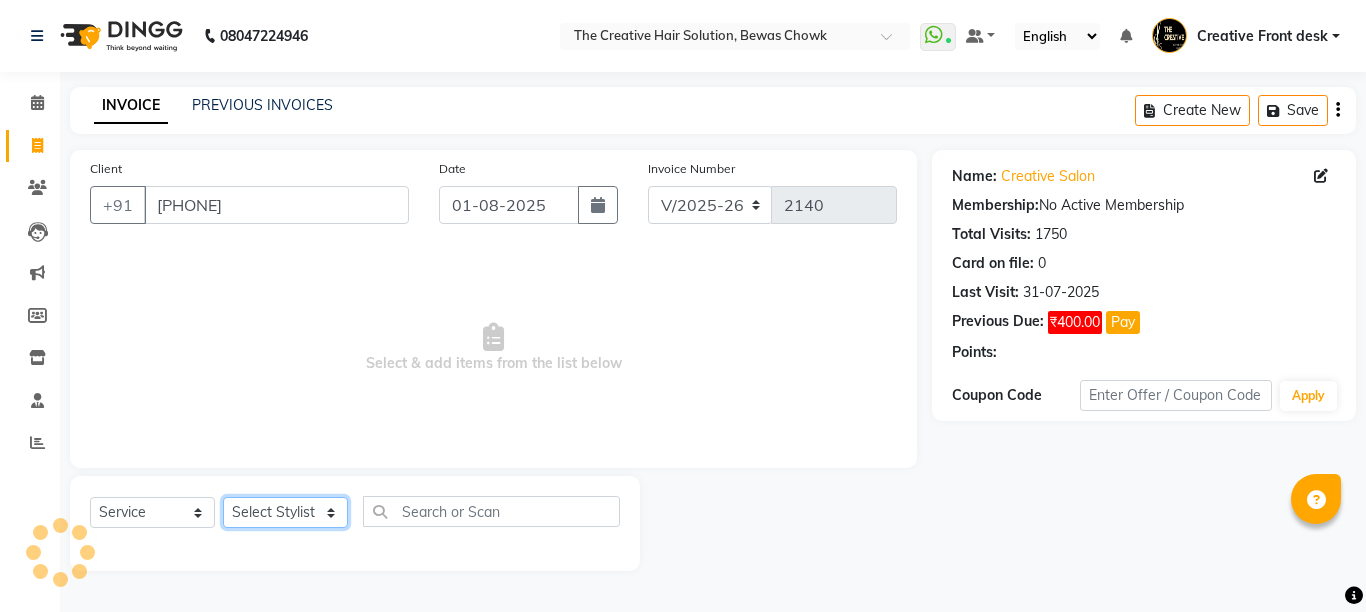 select on "55240" 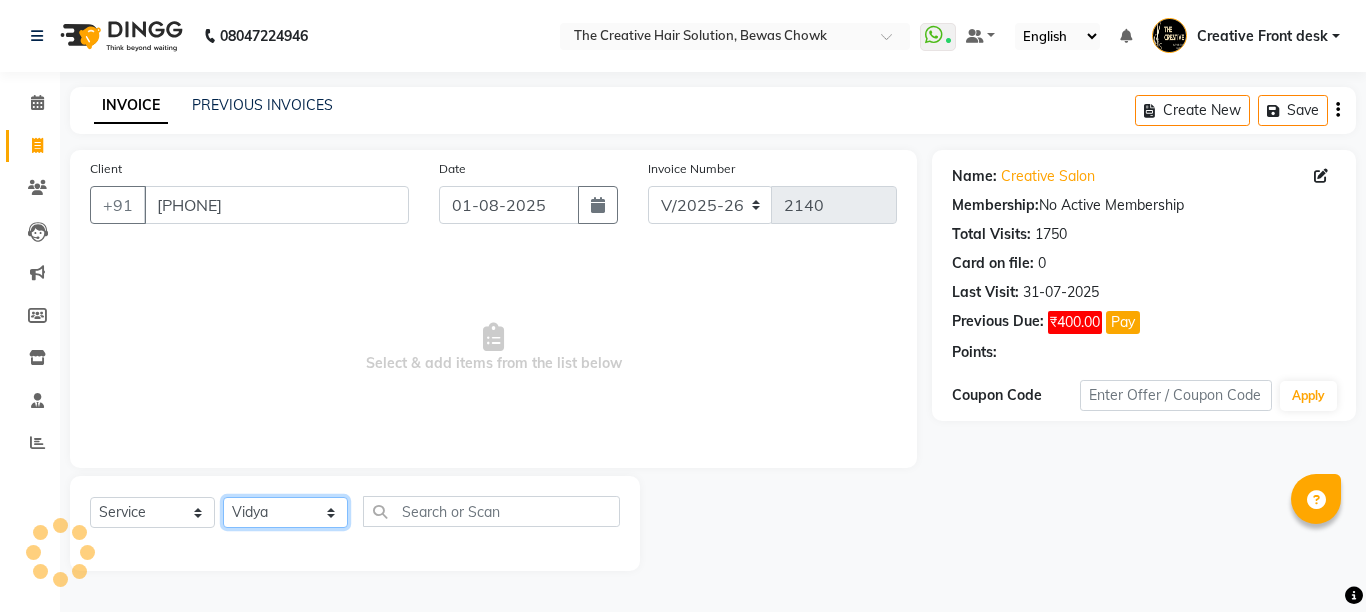 click on "Select Stylist Ankit Creative Front desk Deepak Firoz Geeta Golu Nisha Prince Priyanka Satyam Savita Shivam Shubham Sonu Sir Swapnil Taruna Panjwani Umesh Vidya" 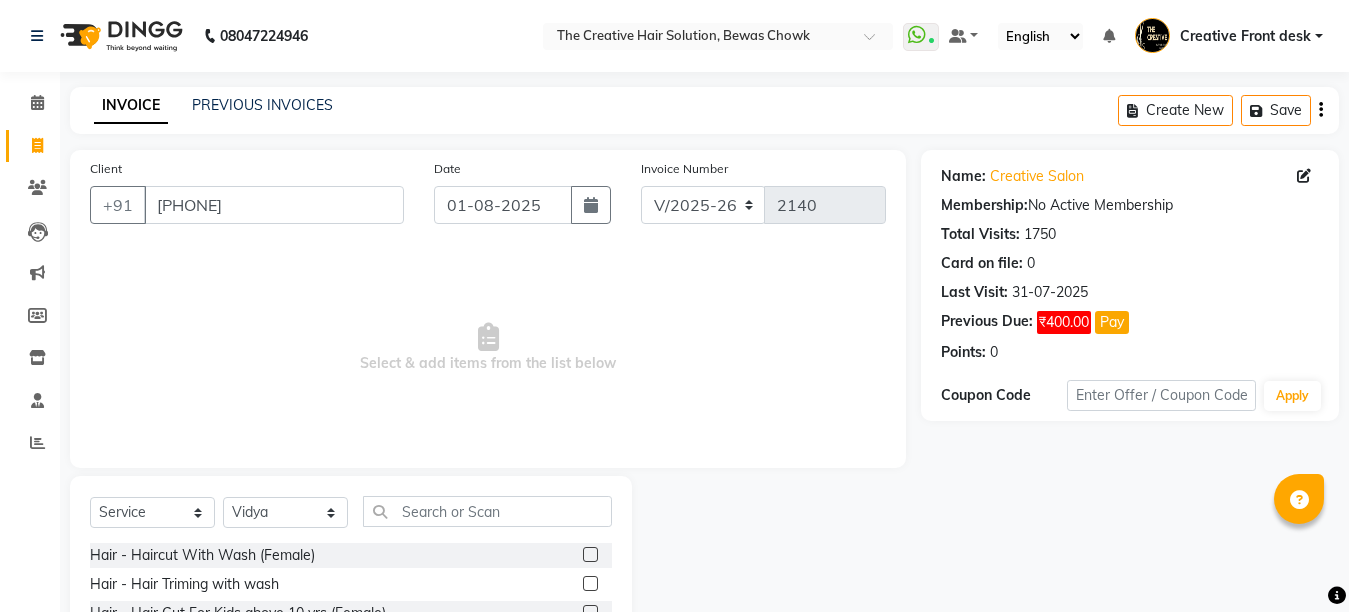click on "Select & add items from the list below" at bounding box center (488, 348) 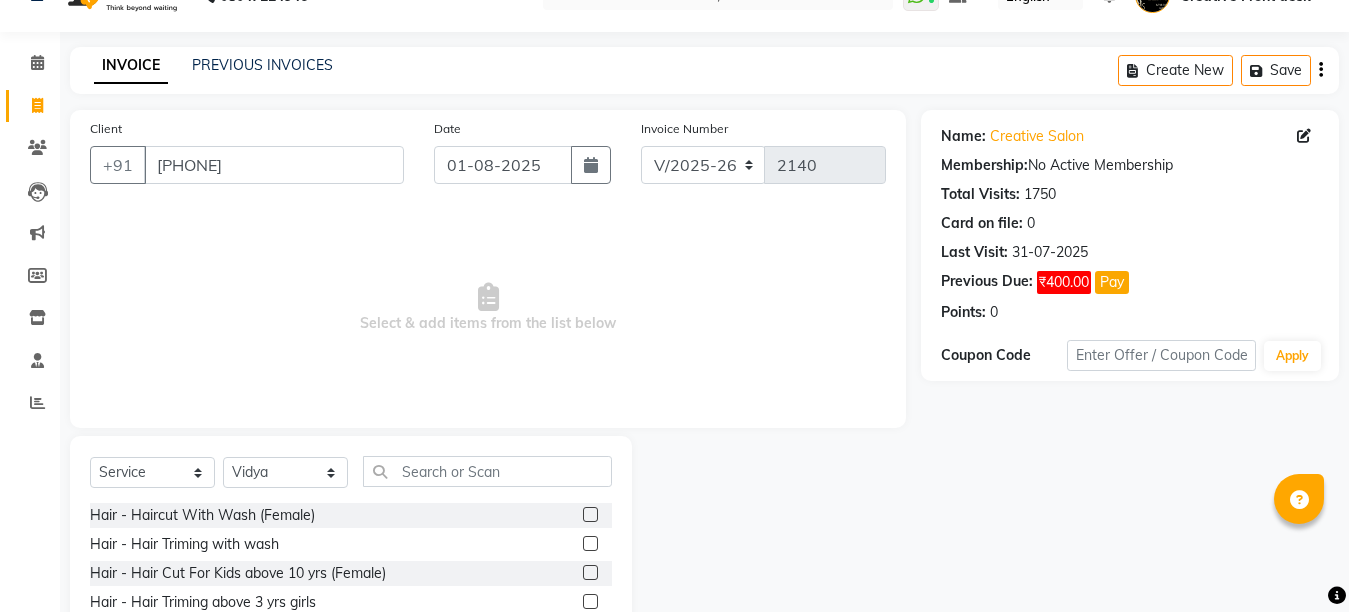scroll, scrollTop: 189, scrollLeft: 0, axis: vertical 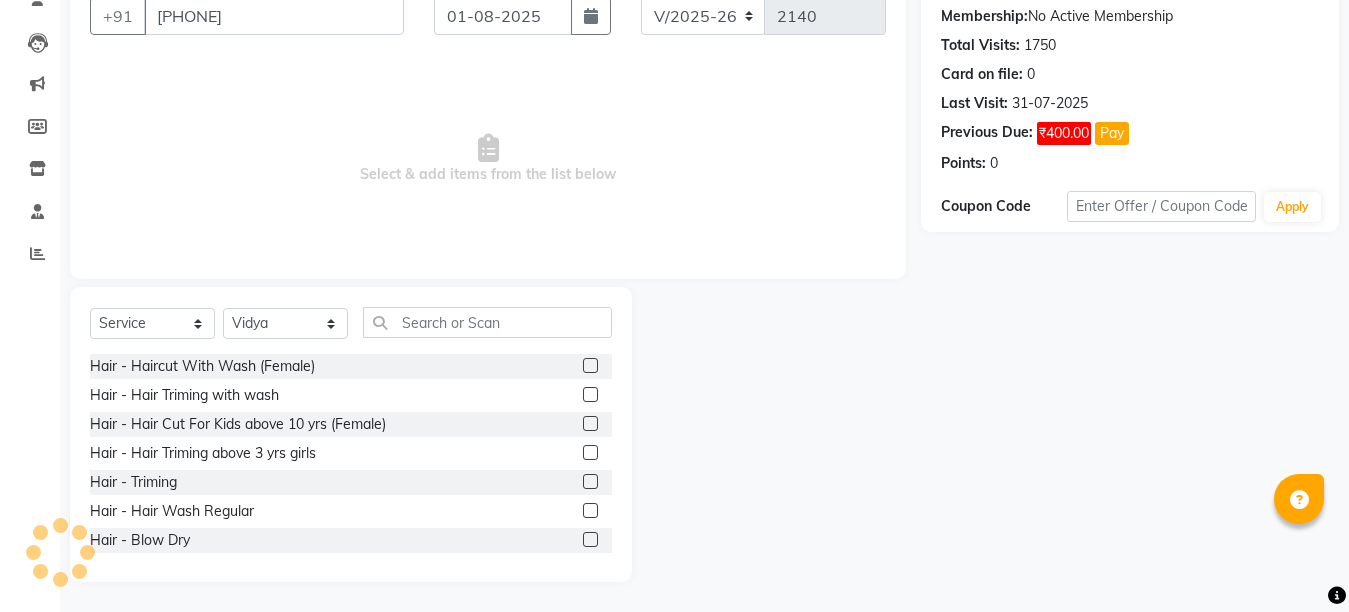 click 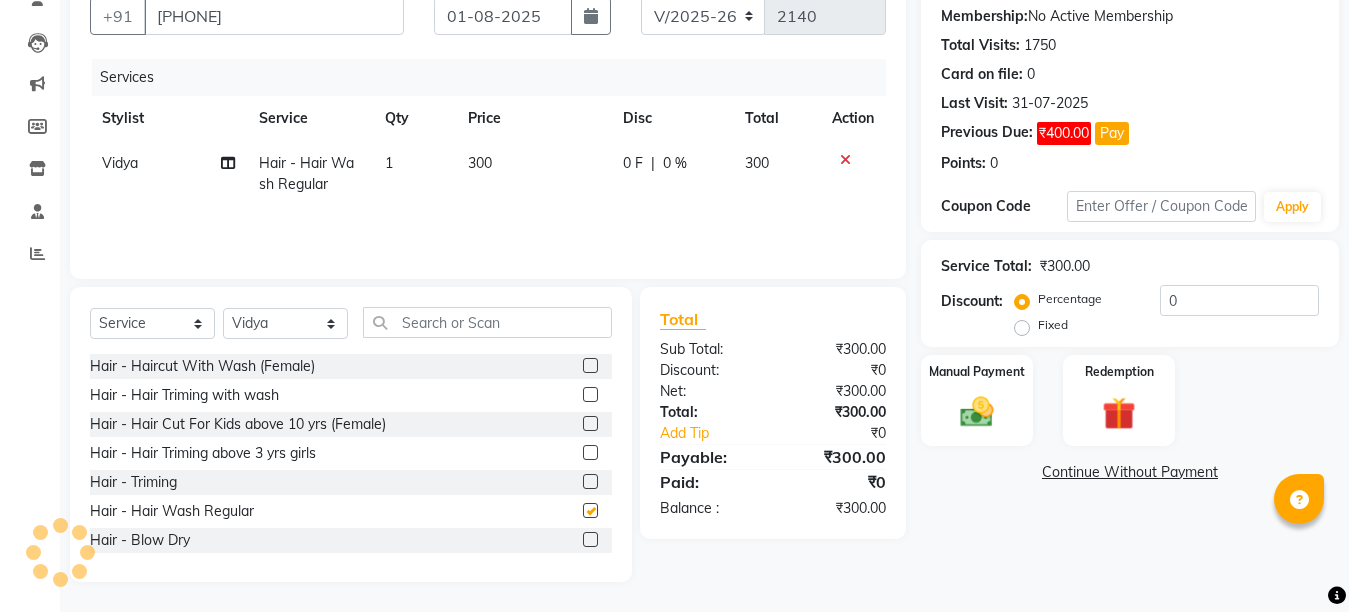 checkbox on "false" 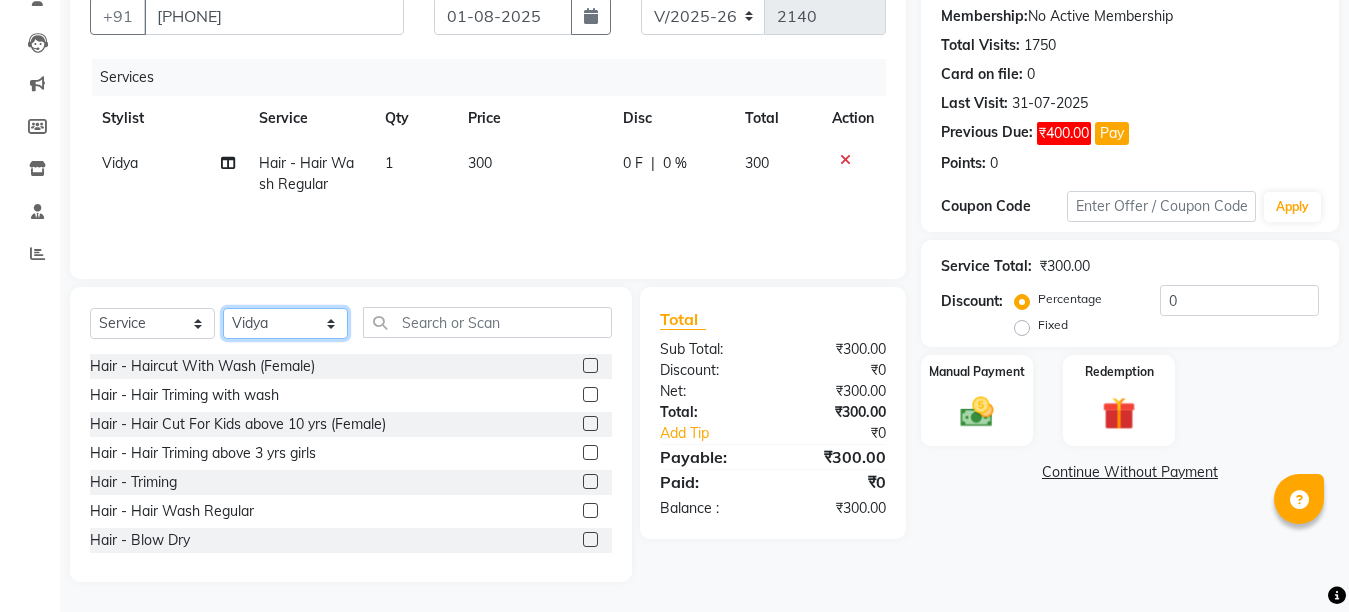 click on "Select Stylist Ankit Creative Front desk Deepak Firoz Geeta Golu Nisha Prince Priyanka Satyam Savita Shivam Shubham Sonu Sir Swapnil Taruna Panjwani Umesh Vidya" 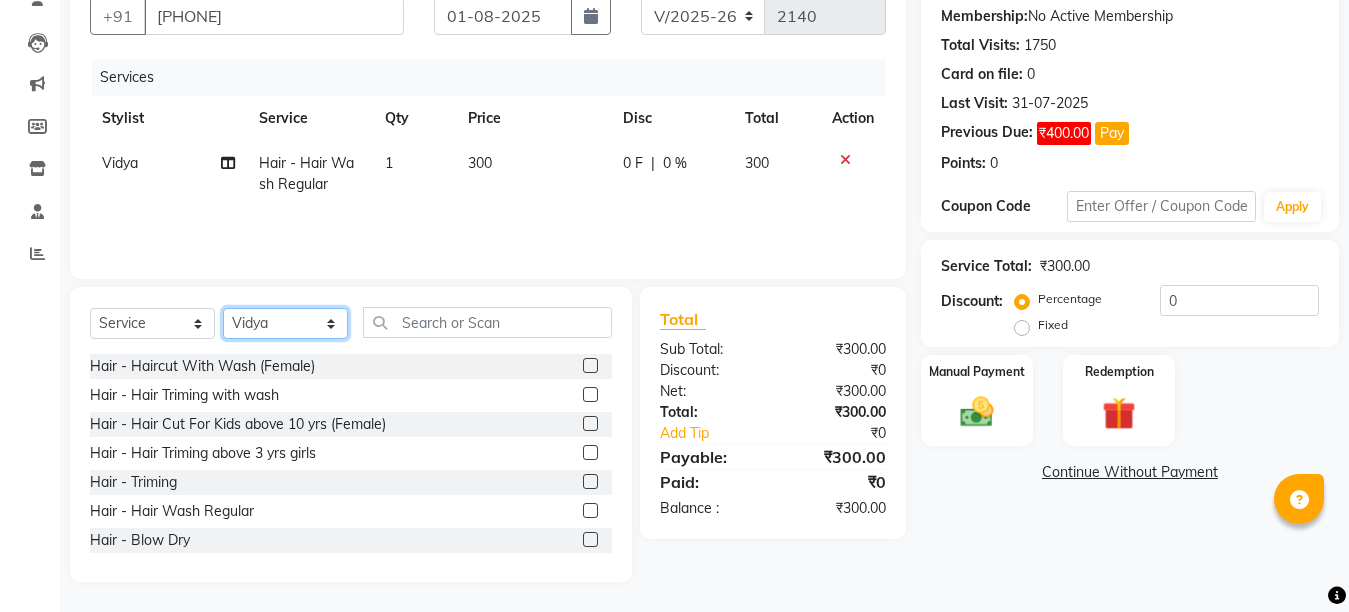 select on "28735" 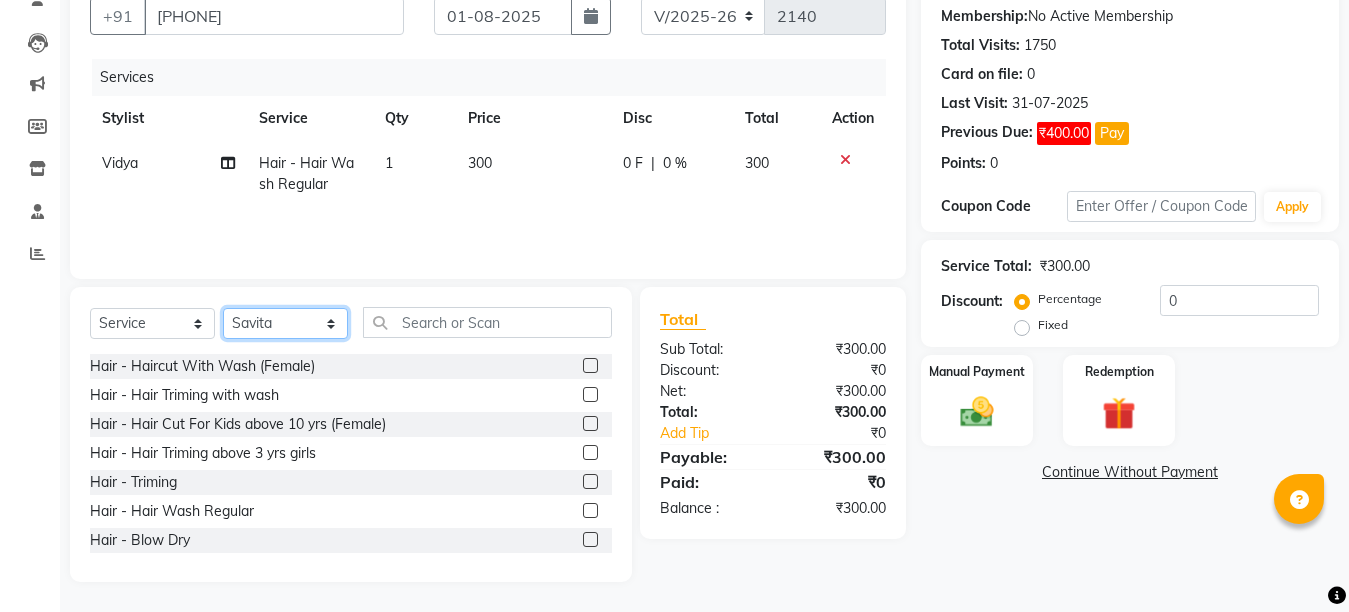 click on "Select Stylist Ankit Creative Front desk Deepak Firoz Geeta Golu Nisha Prince Priyanka Satyam Savita Shivam Shubham Sonu Sir Swapnil Taruna Panjwani Umesh Vidya" 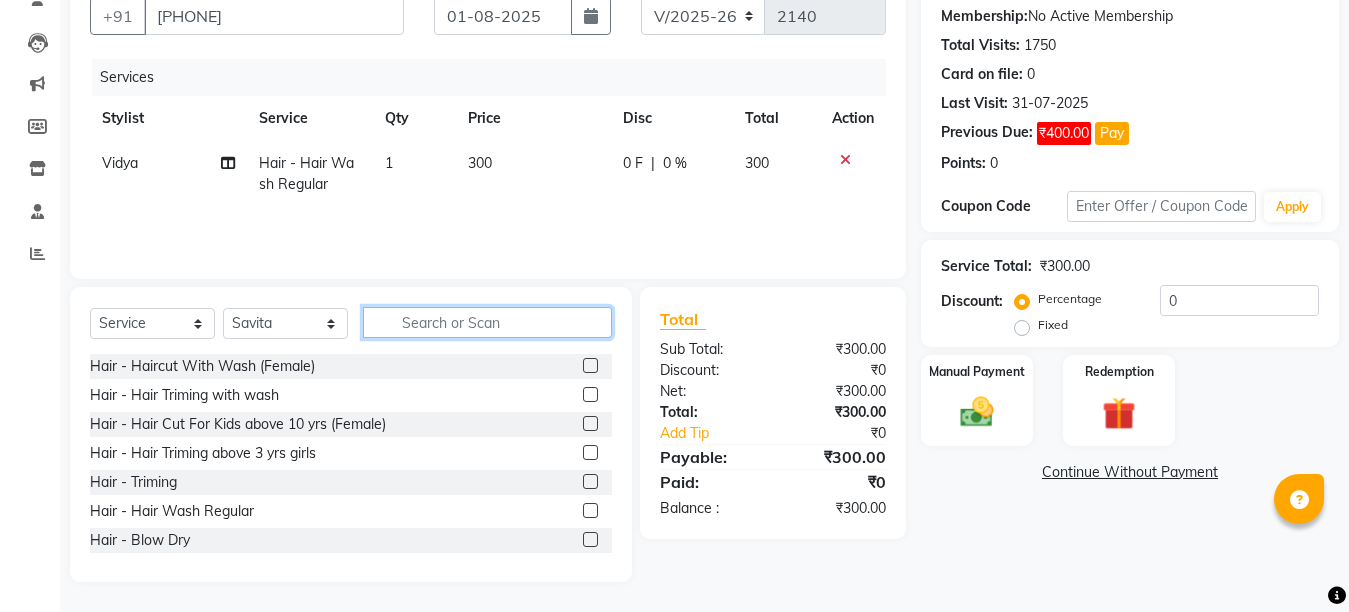 click 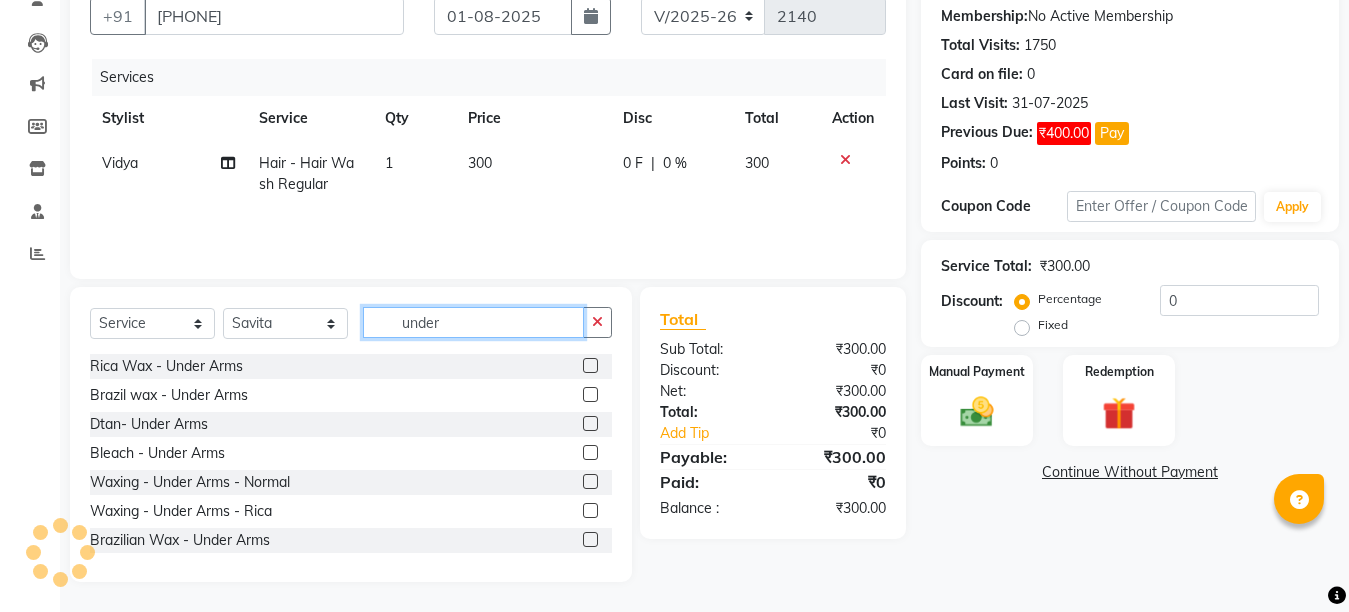 type on "under" 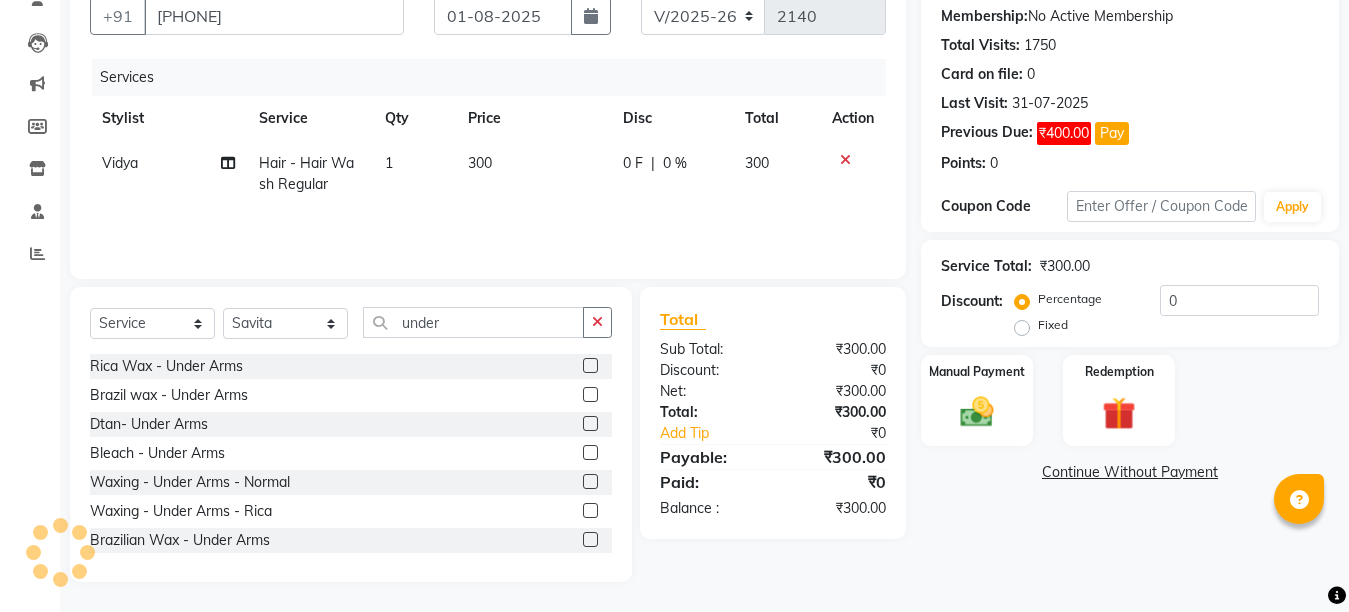 click 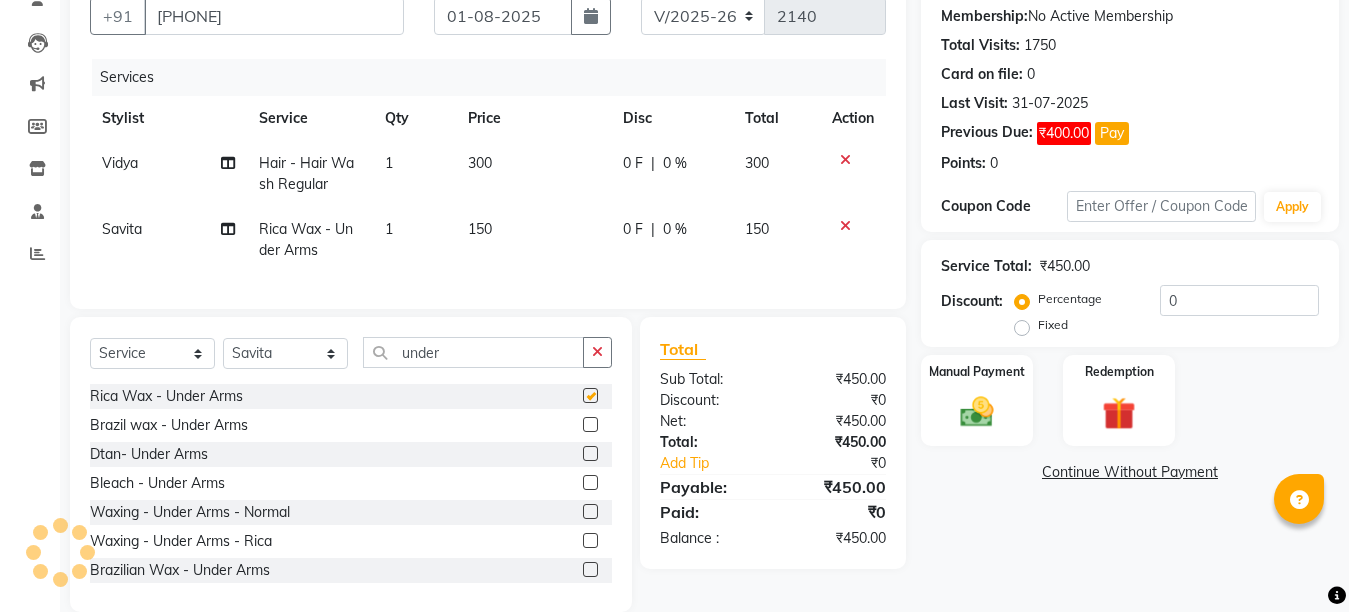 checkbox on "false" 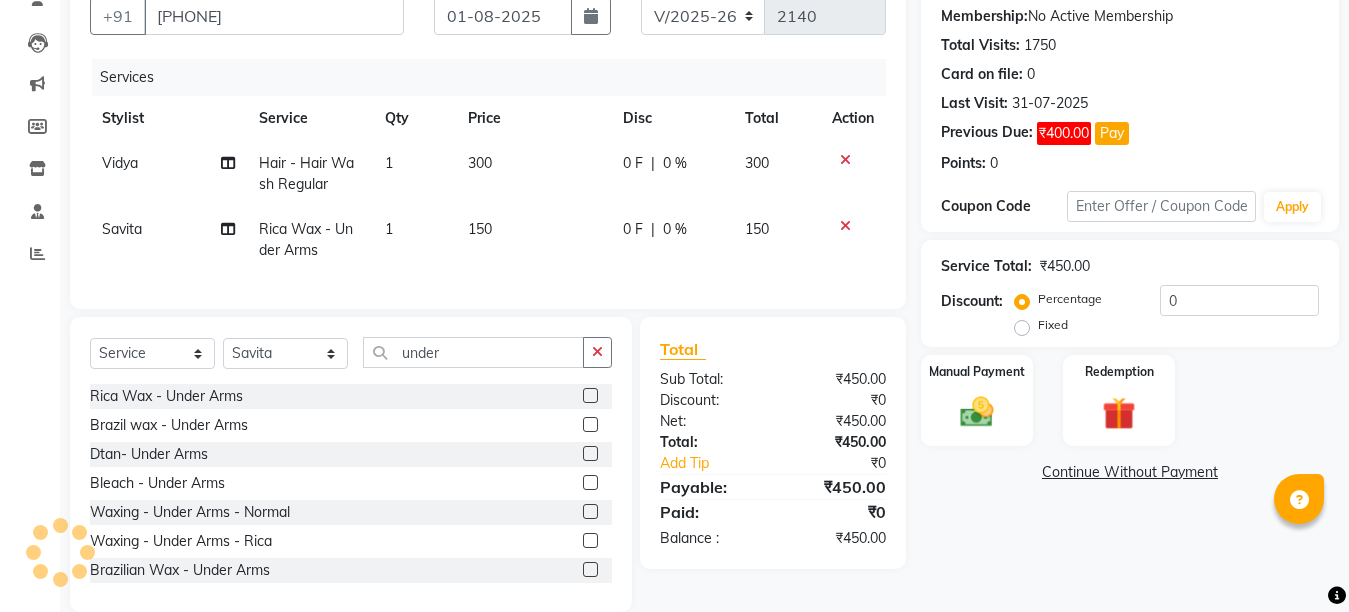 click on "150" 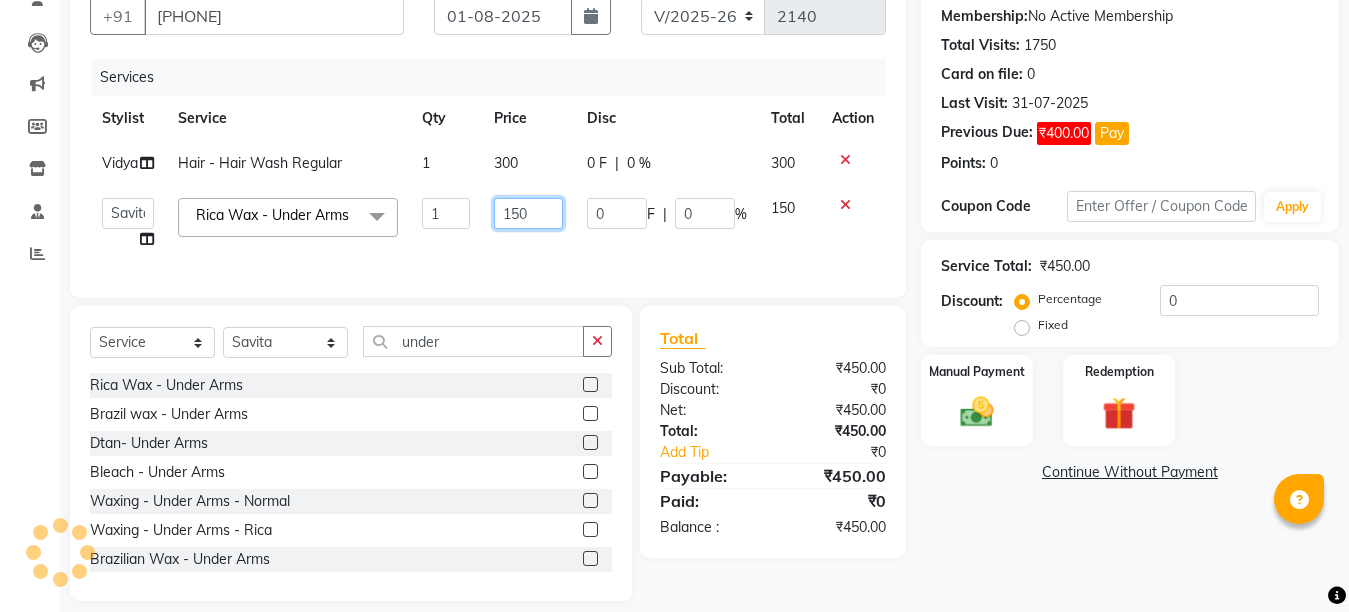 click on "150" 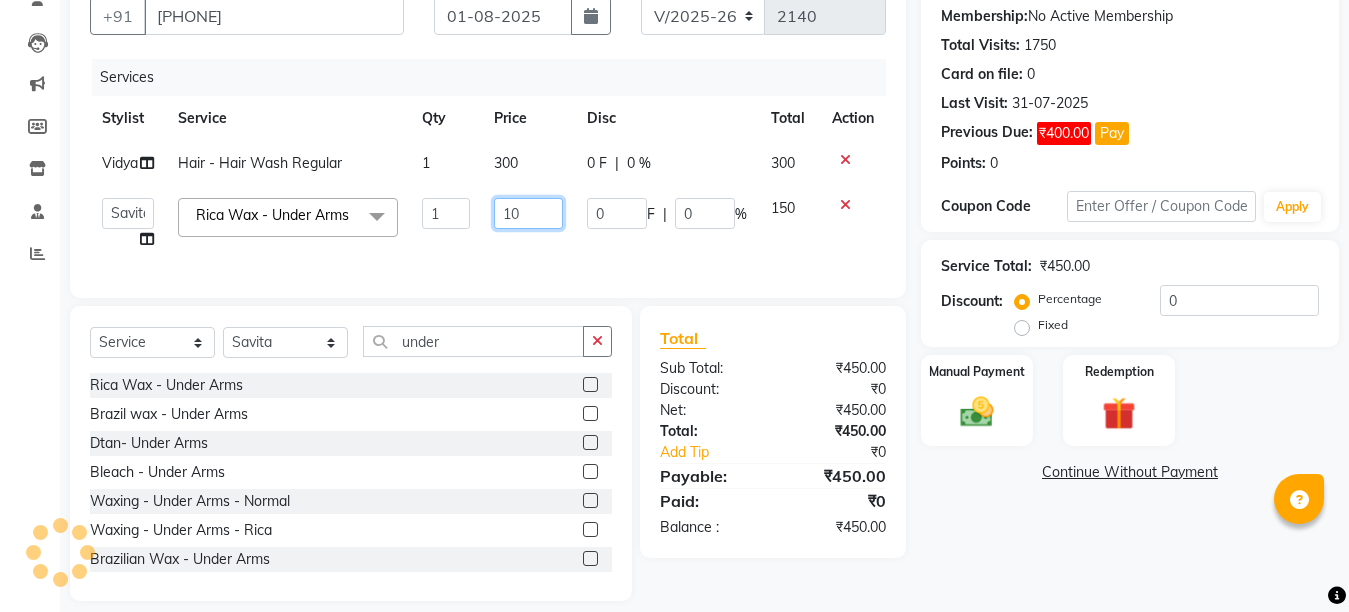 type on "100" 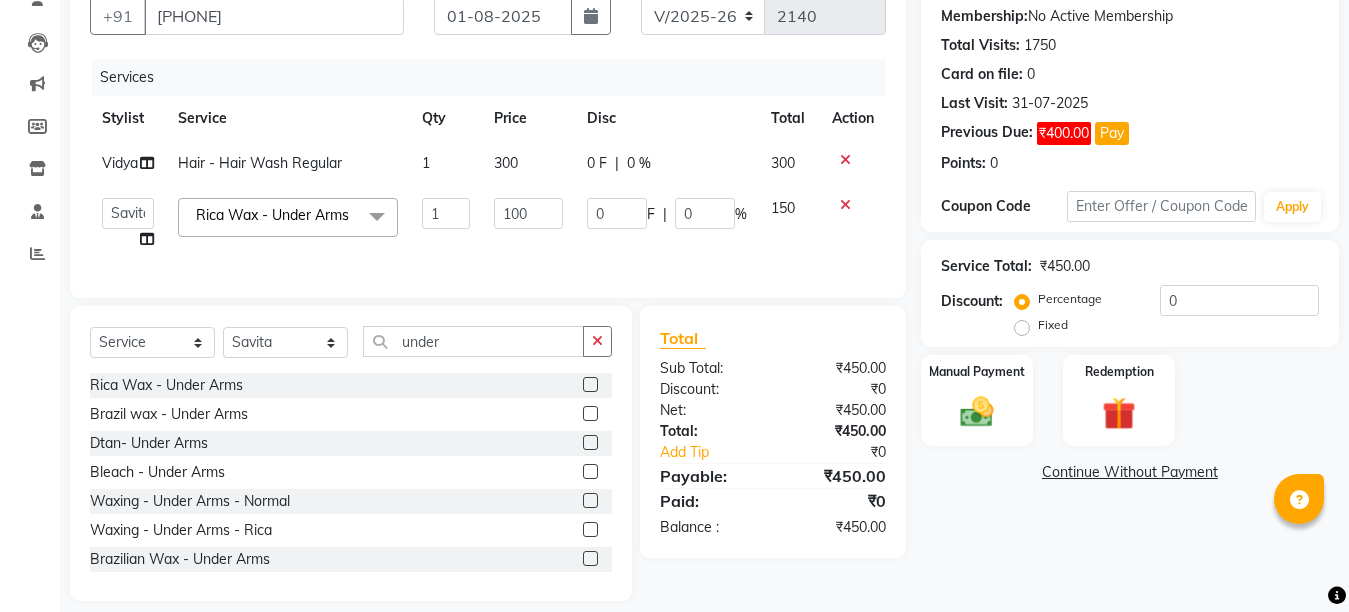 click on "100" 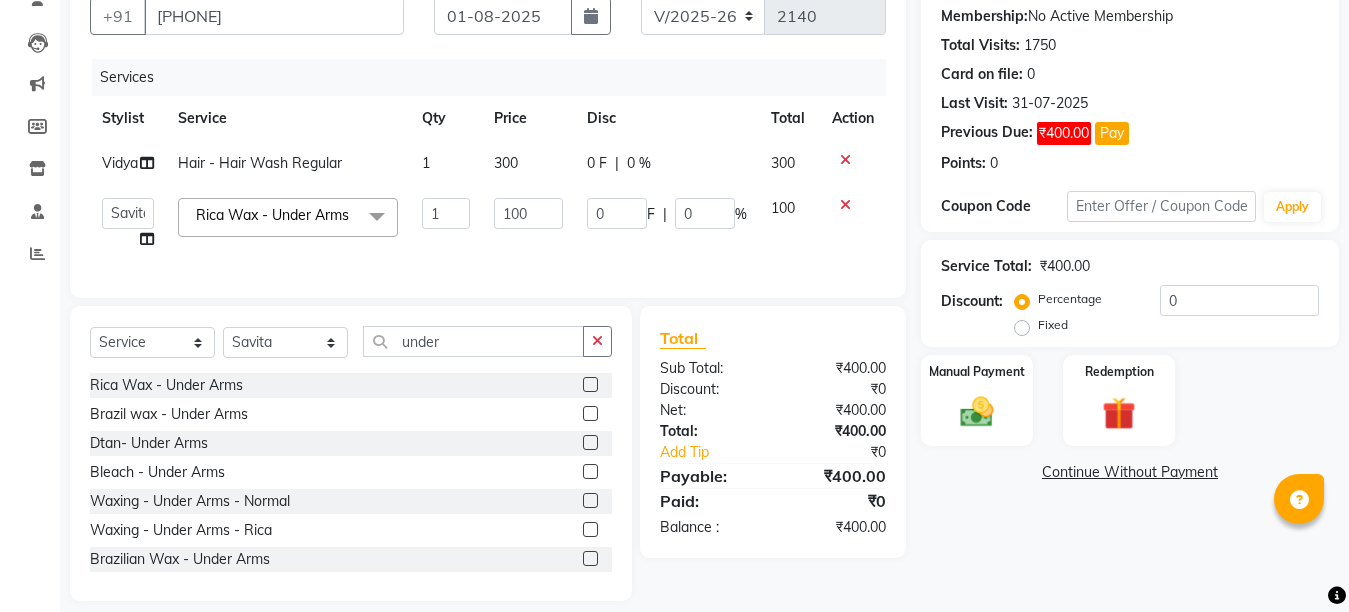click on "100" 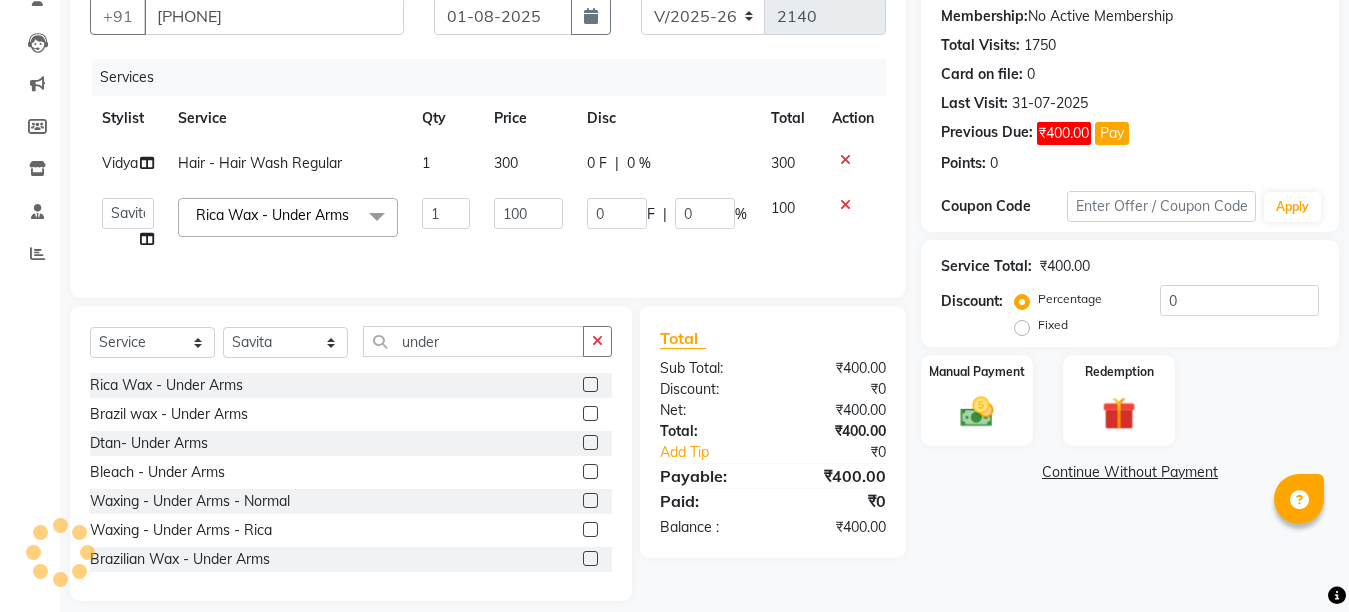 click on "100" 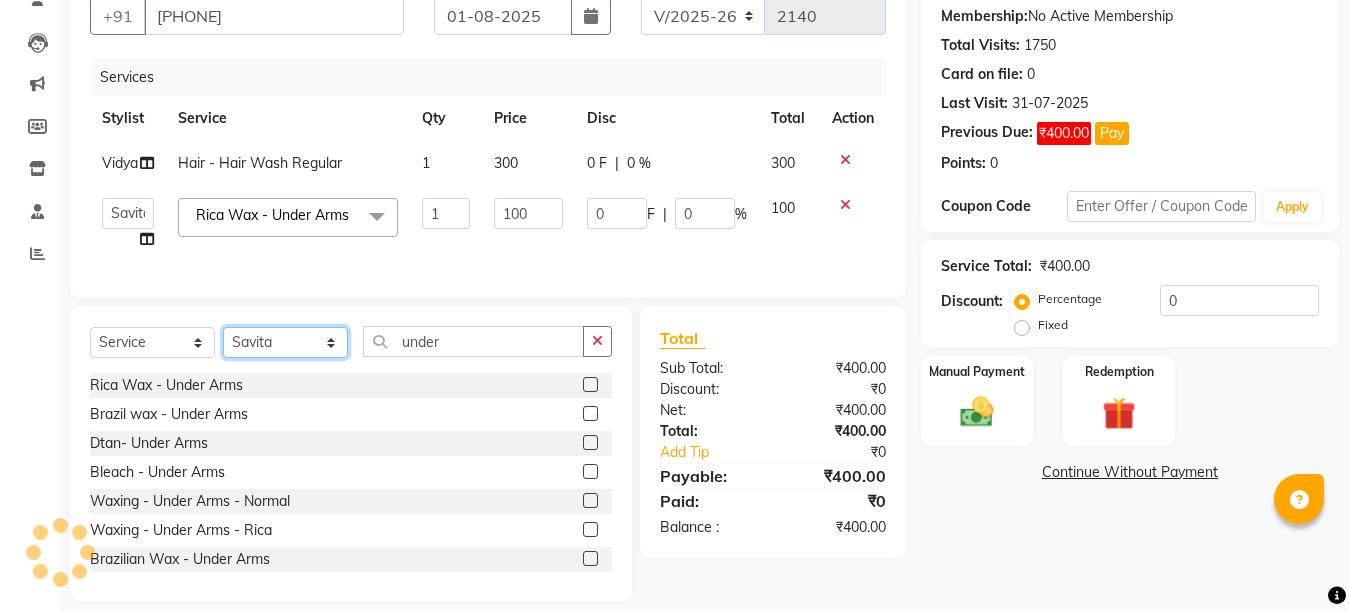 click on "Select Stylist Ankit Creative Front desk Deepak Firoz Geeta Golu Nisha Prince Priyanka Satyam Savita Shivam Shubham Sonu Sir Swapnil Taruna Panjwani Umesh Vidya" 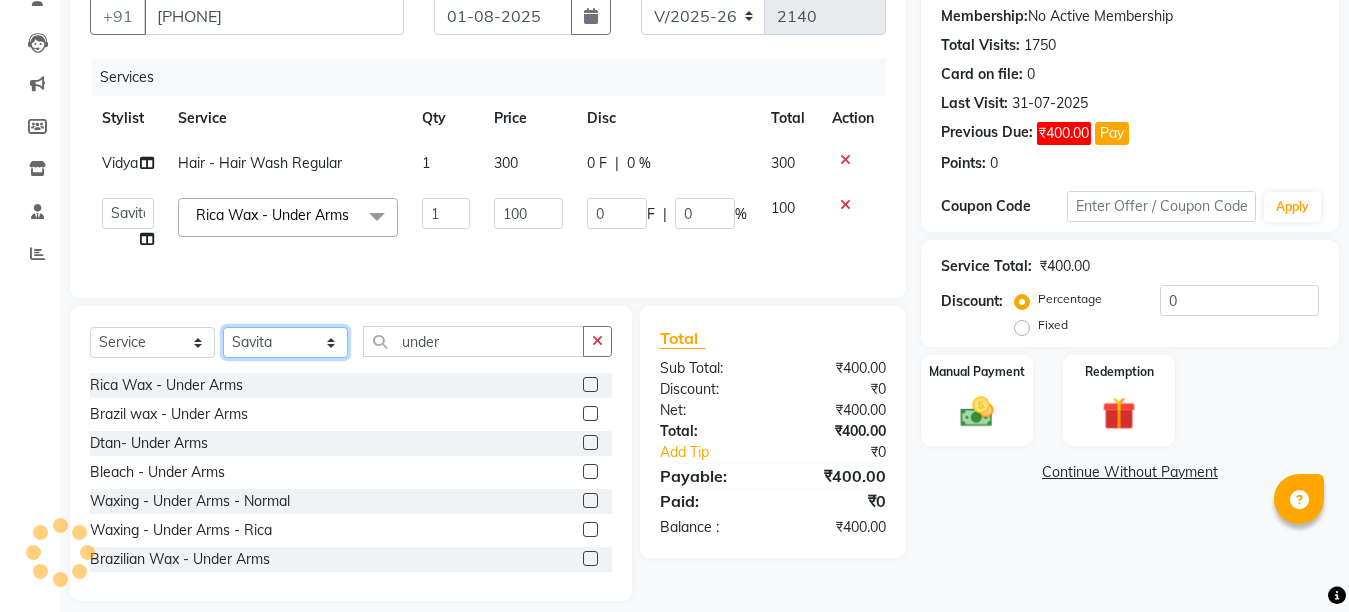 select on "44369" 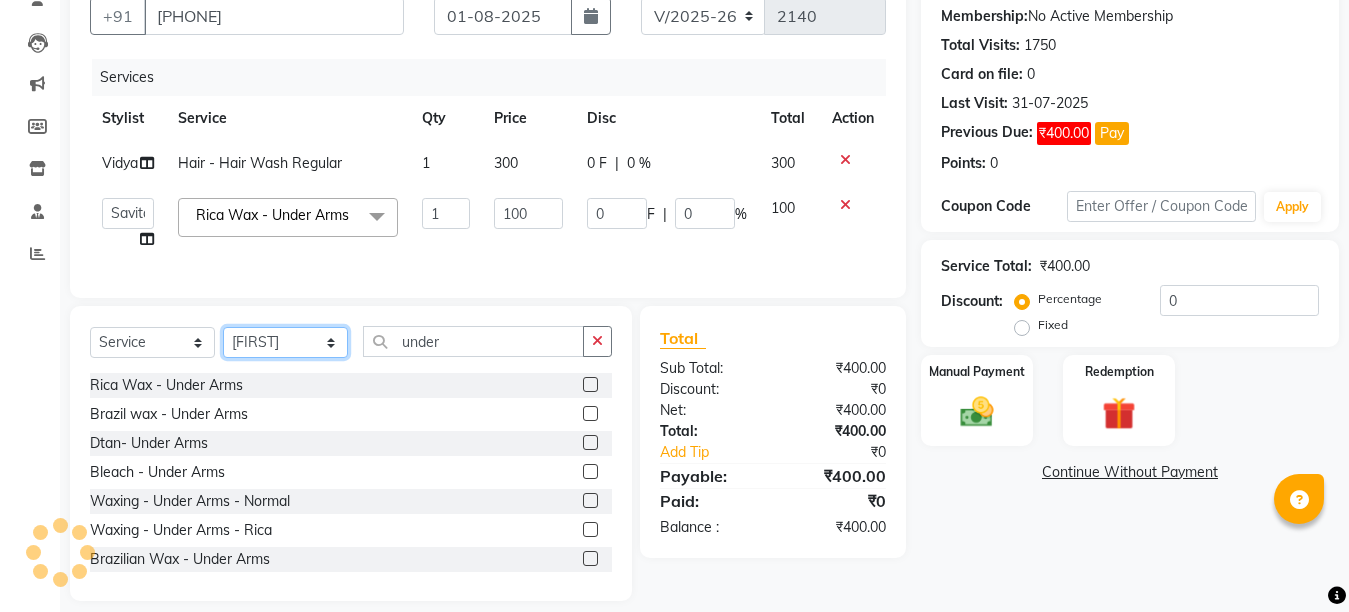 click on "Select Stylist Ankit Creative Front desk Deepak Firoz Geeta Golu Nisha Prince Priyanka Satyam Savita Shivam Shubham Sonu Sir Swapnil Taruna Panjwani Umesh Vidya" 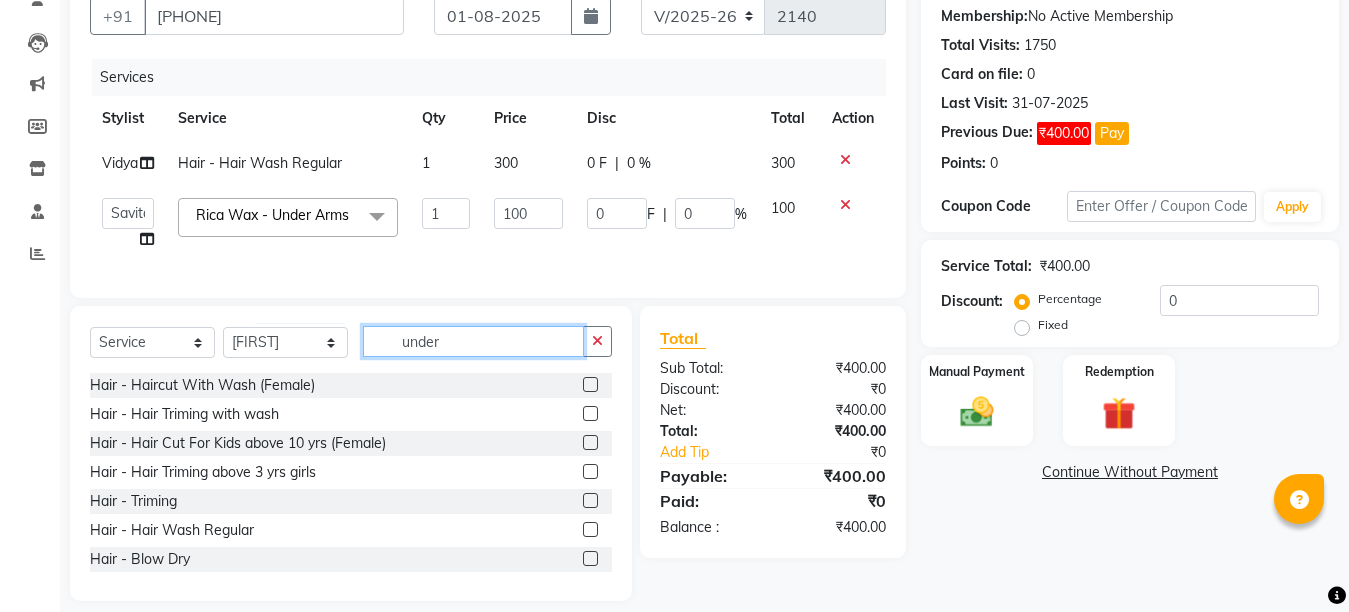 click on "under" 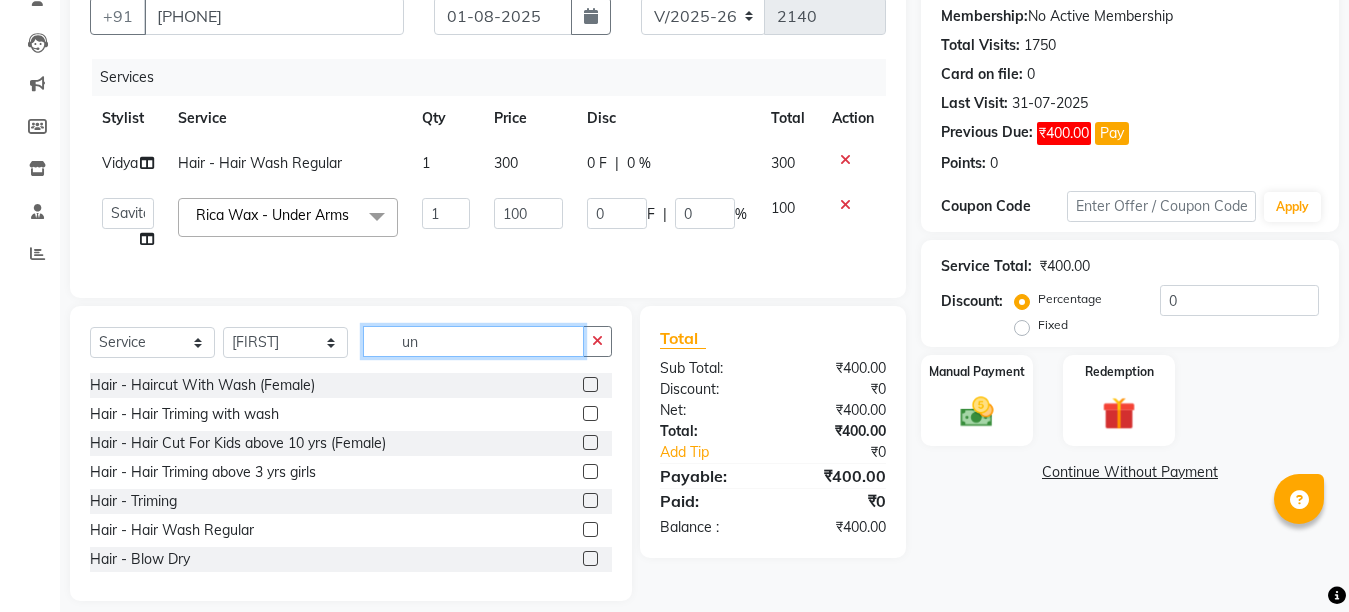 type on "u" 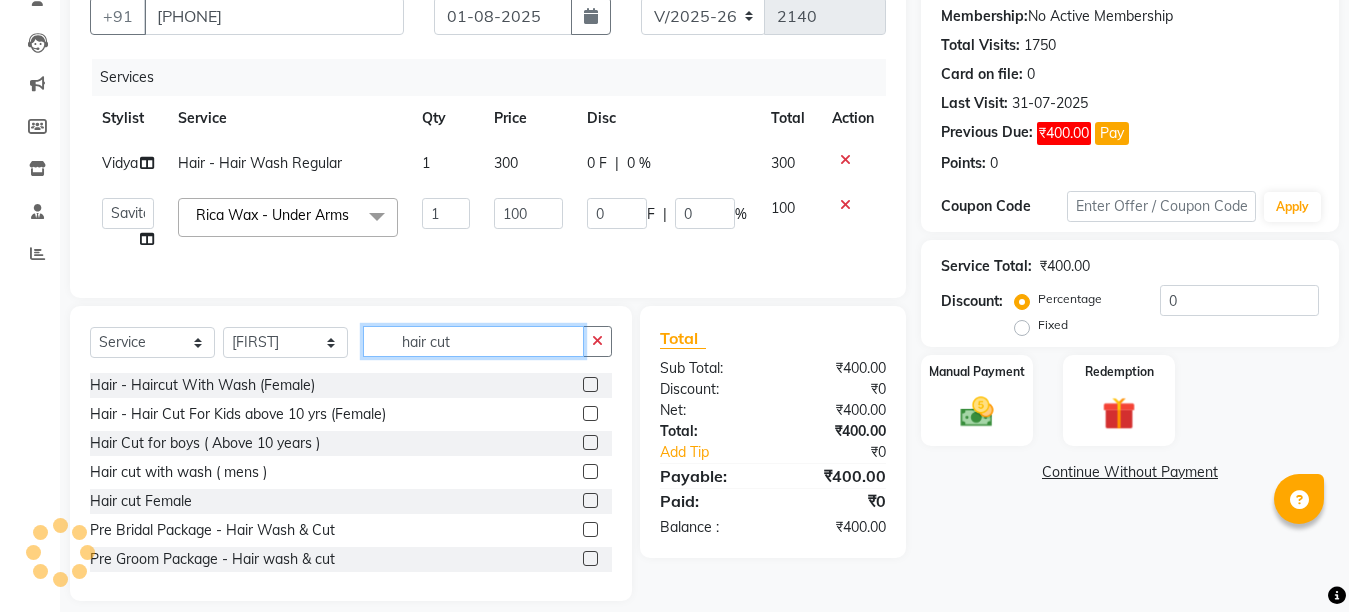 type on "hair cut" 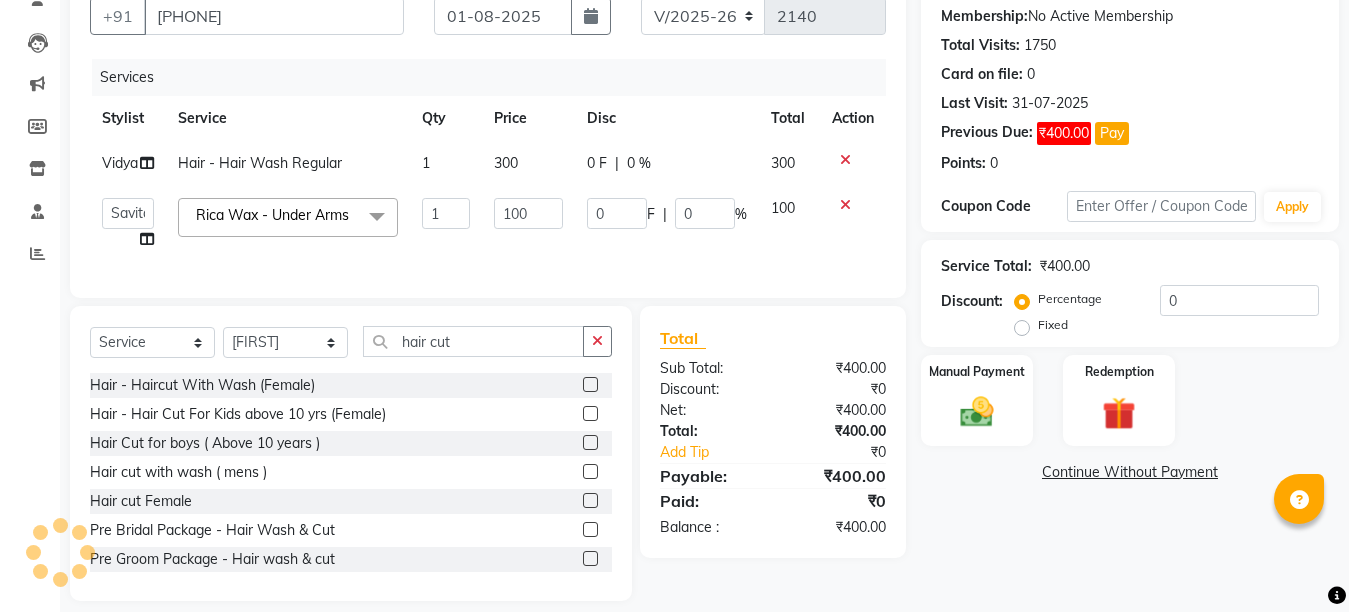 click 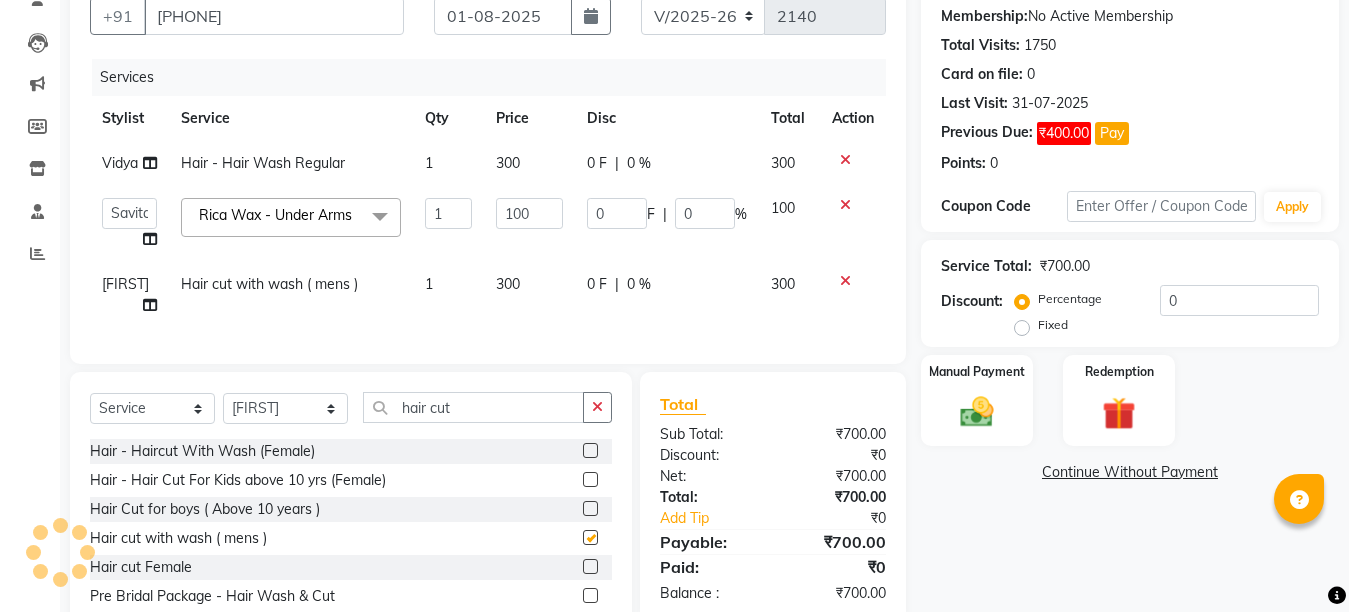 checkbox on "false" 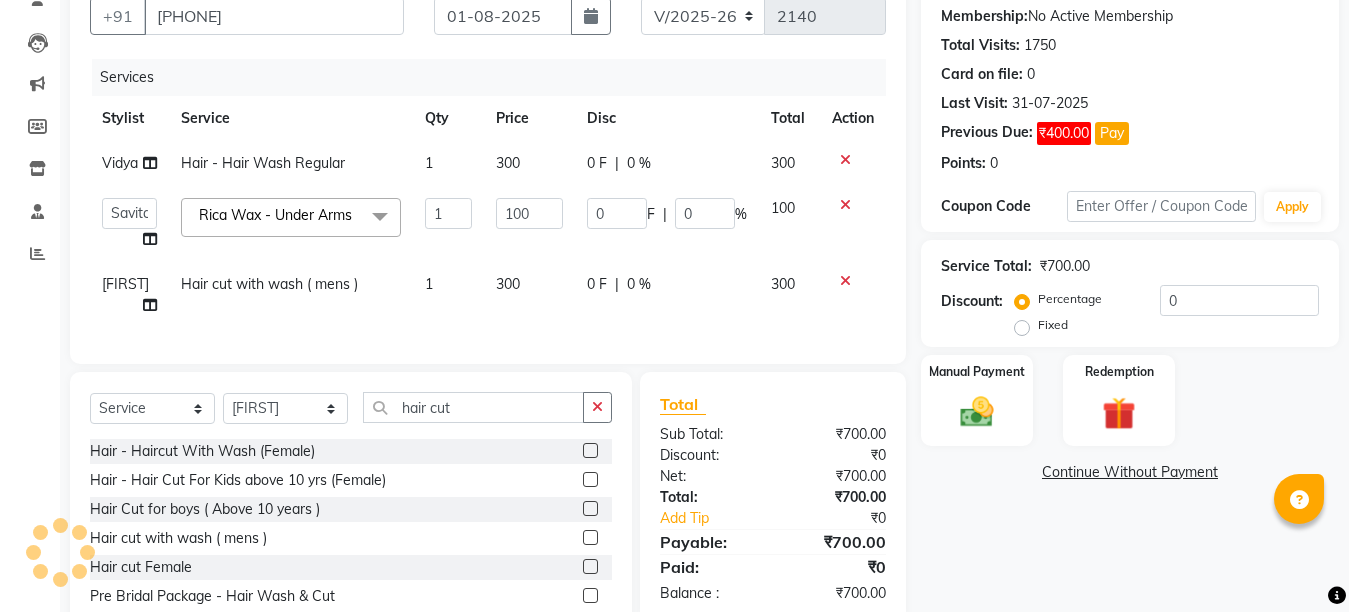 click on "Name: [CLIENT]  Membership:  No Active Membership  Total Visits:  1750 Card on file:  0 Last Visit:   31-07-2025 Previous Due:  ₹400.00 Pay Points:   0  Coupon Code Apply Service Total:  ₹700.00  Discount:  Percentage   Fixed  0 Manual Payment Redemption  Continue Without Payment" 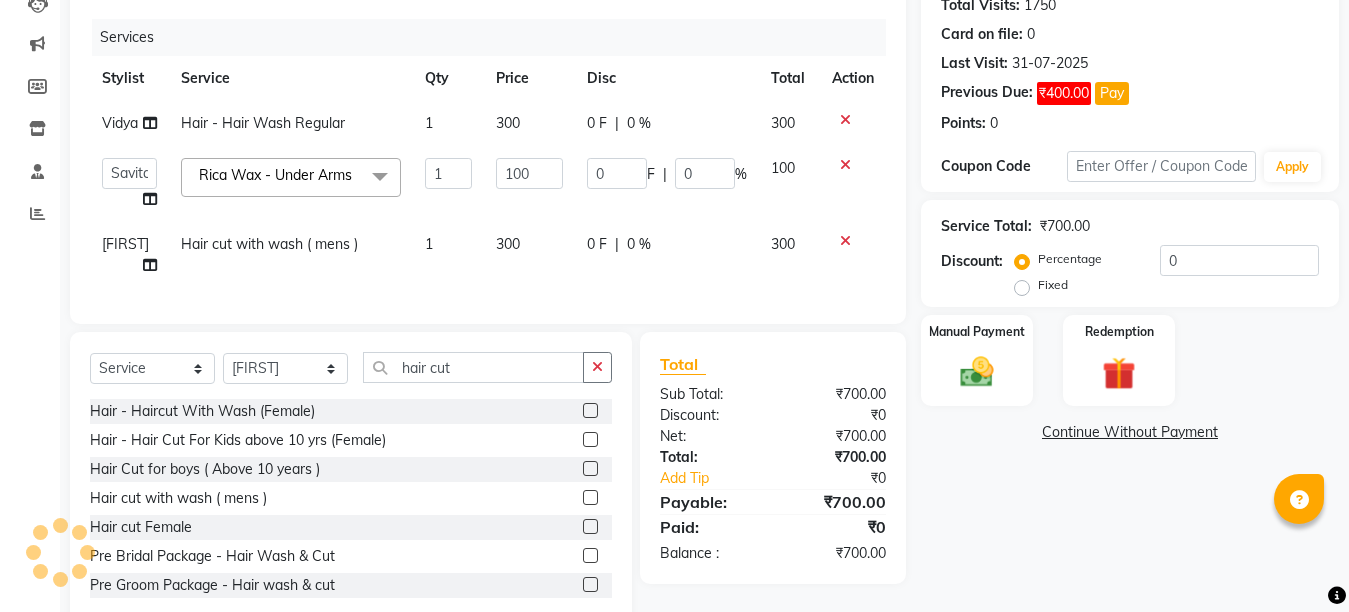 scroll, scrollTop: 270, scrollLeft: 0, axis: vertical 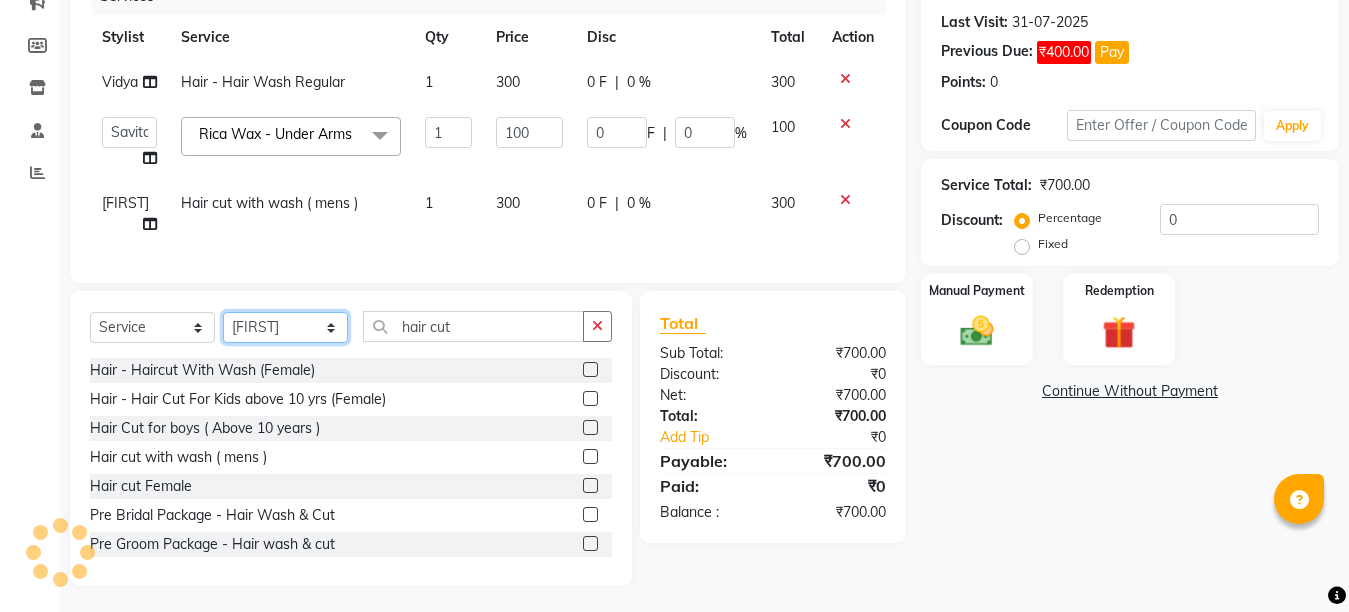click on "Select Stylist Ankit Creative Front desk Deepak Firoz Geeta Golu Nisha Prince Priyanka Satyam Savita Shivam Shubham Sonu Sir Swapnil Taruna Panjwani Umesh Vidya" 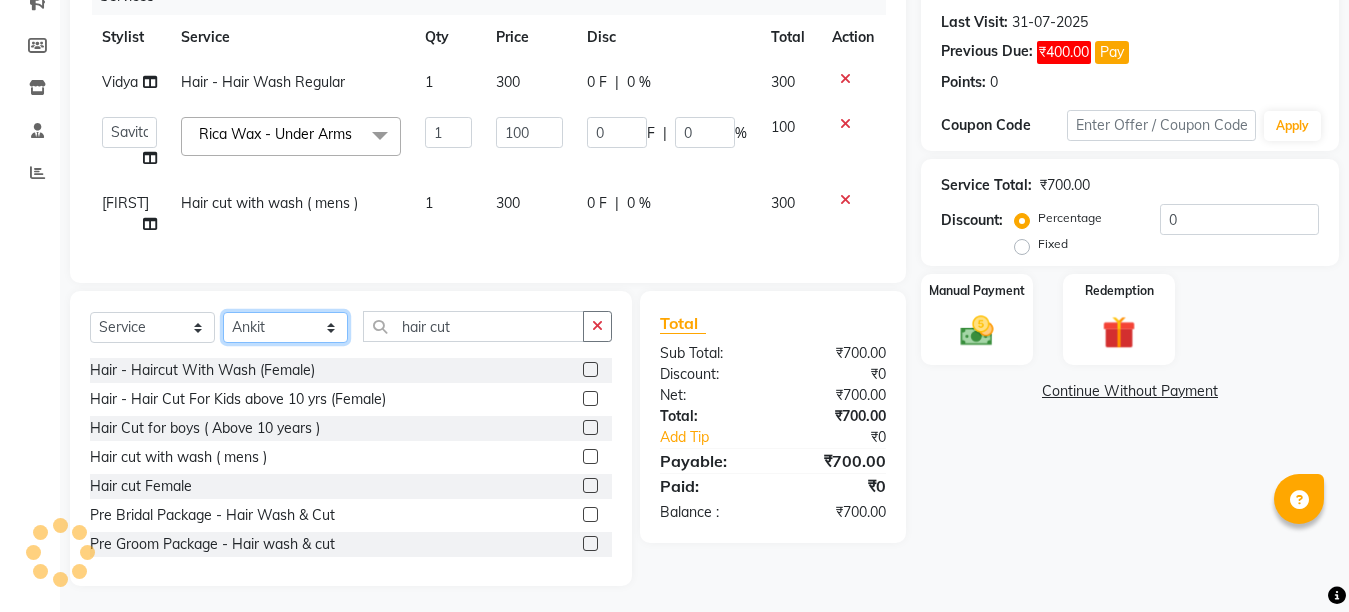 click on "Select Stylist Ankit Creative Front desk Deepak Firoz Geeta Golu Nisha Prince Priyanka Satyam Savita Shivam Shubham Sonu Sir Swapnil Taruna Panjwani Umesh Vidya" 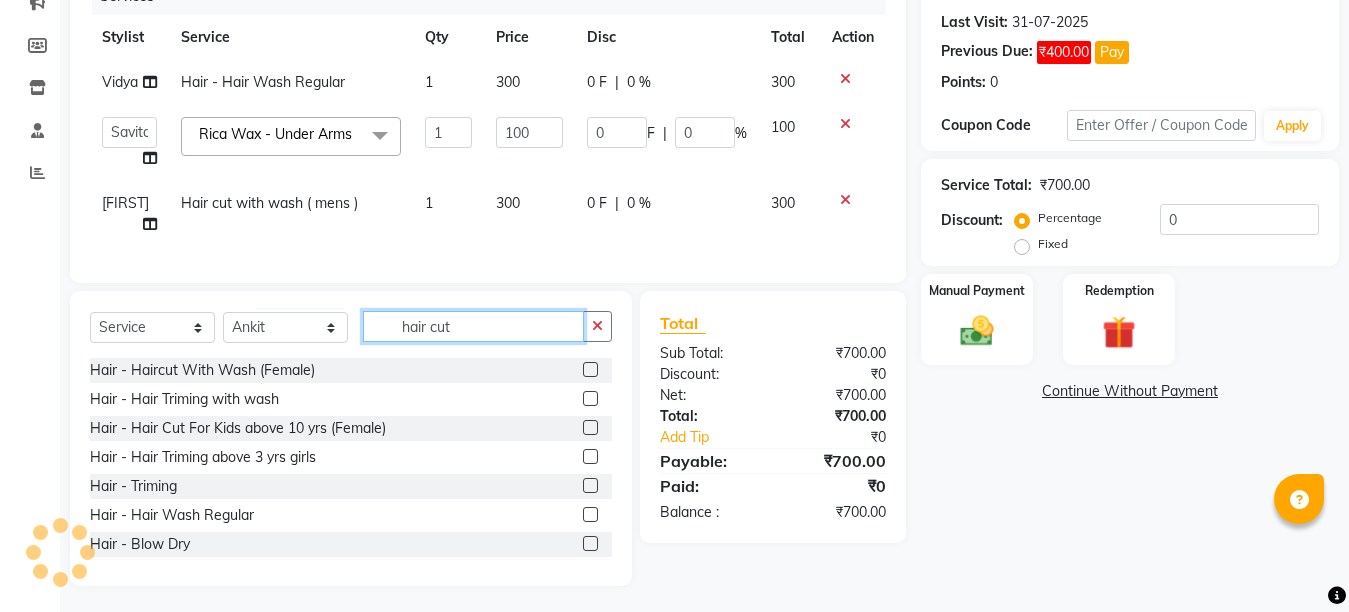 click on "hair cut" 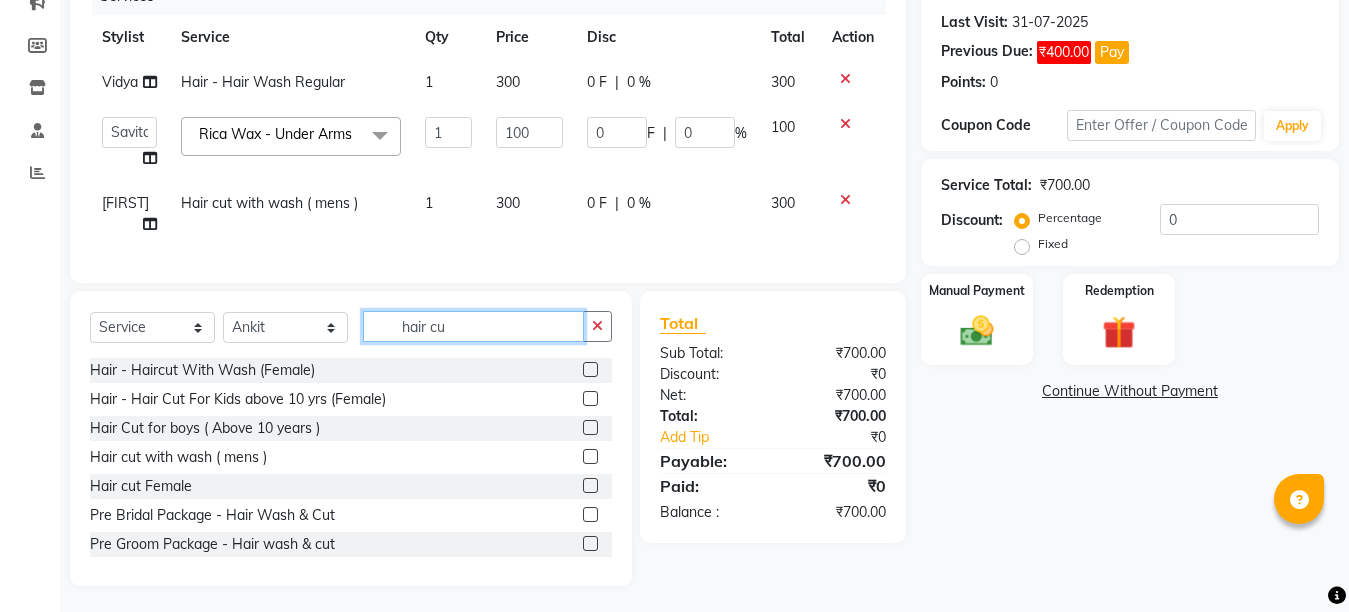 type on "hair cut" 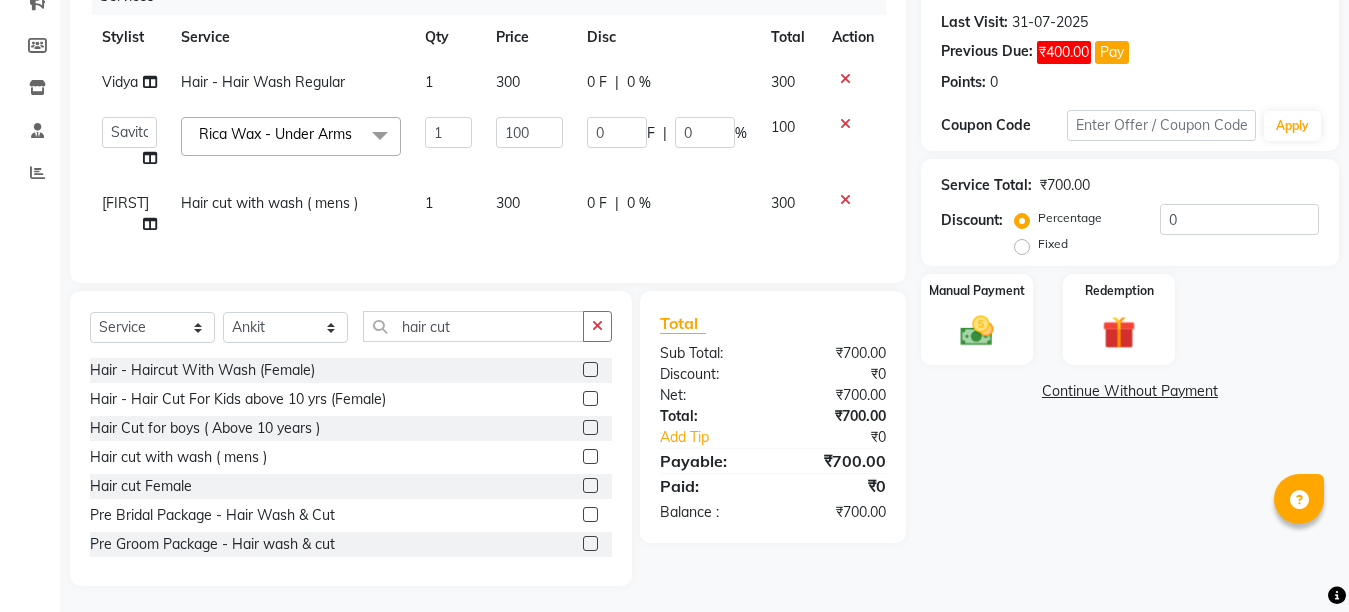 click 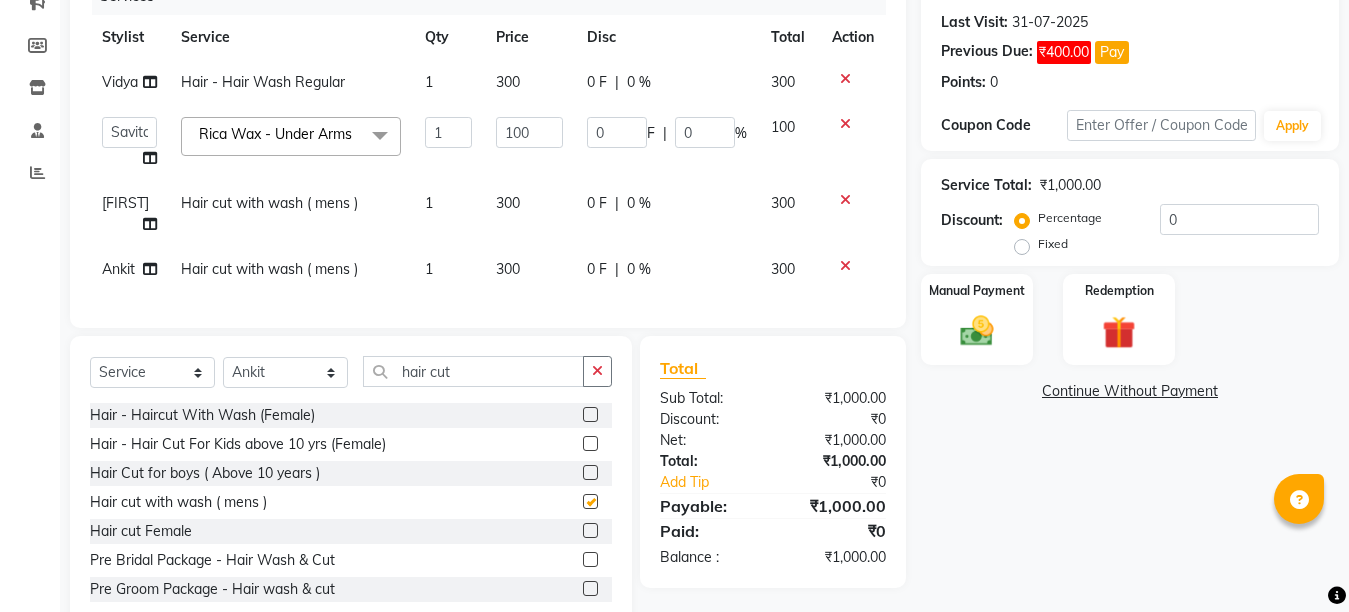 checkbox on "false" 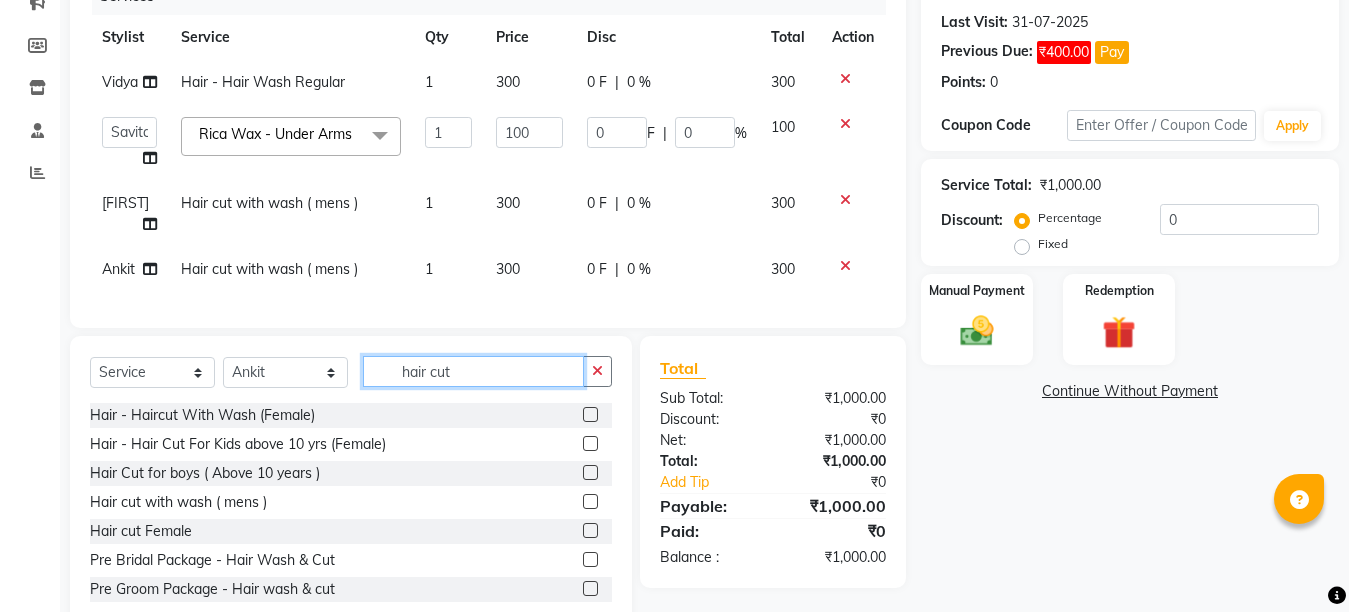 click on "hair cut" 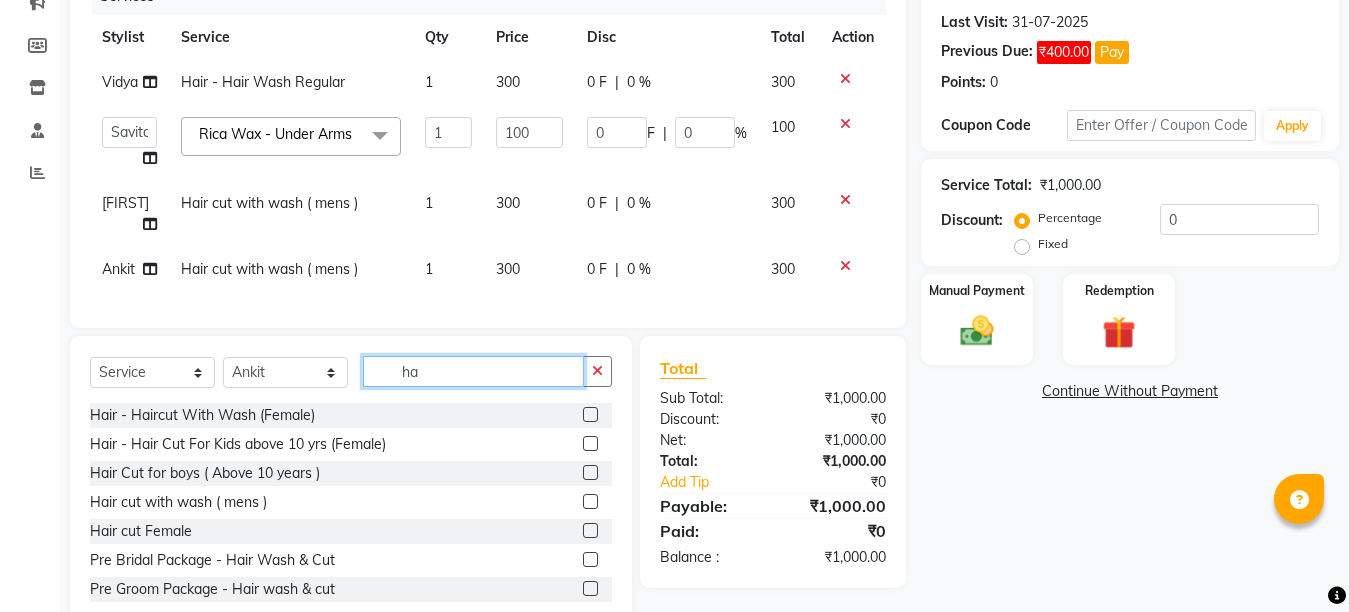 type on "h" 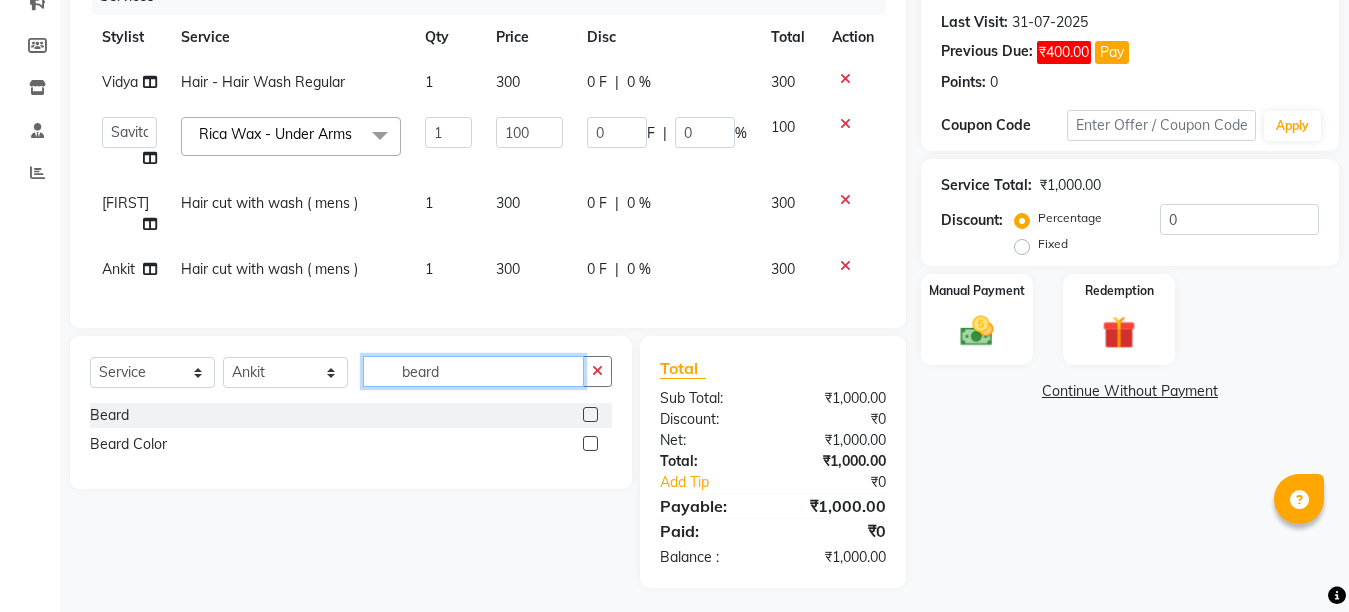 type on "beard" 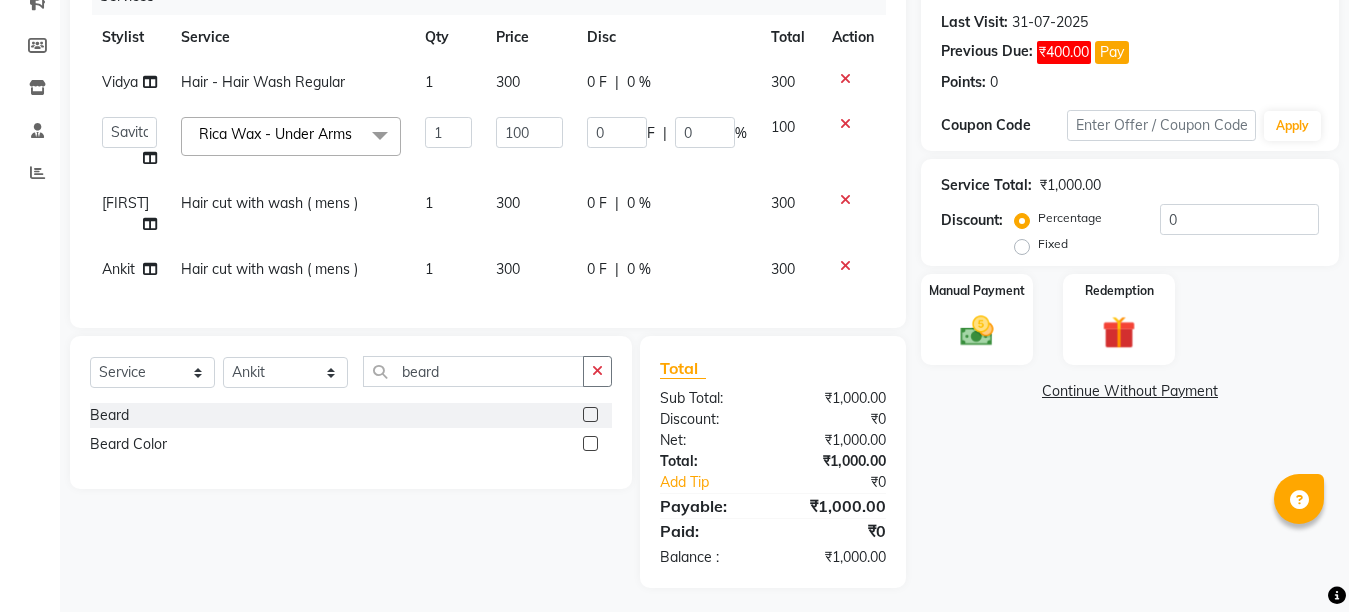click 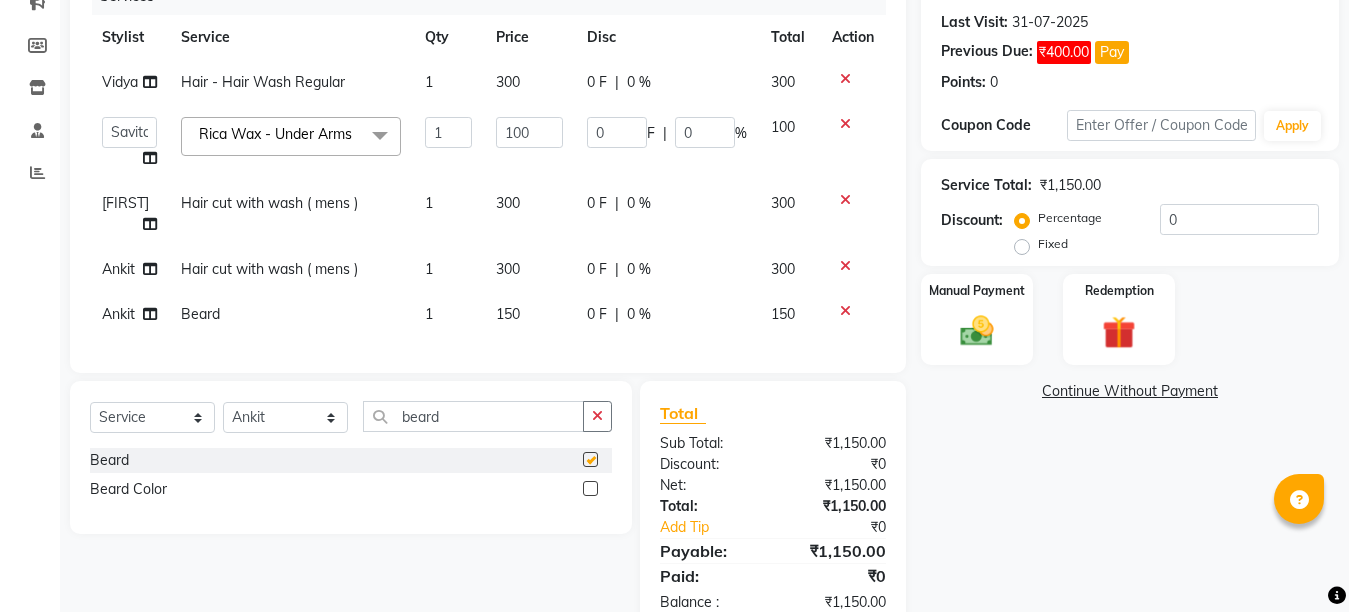 checkbox on "false" 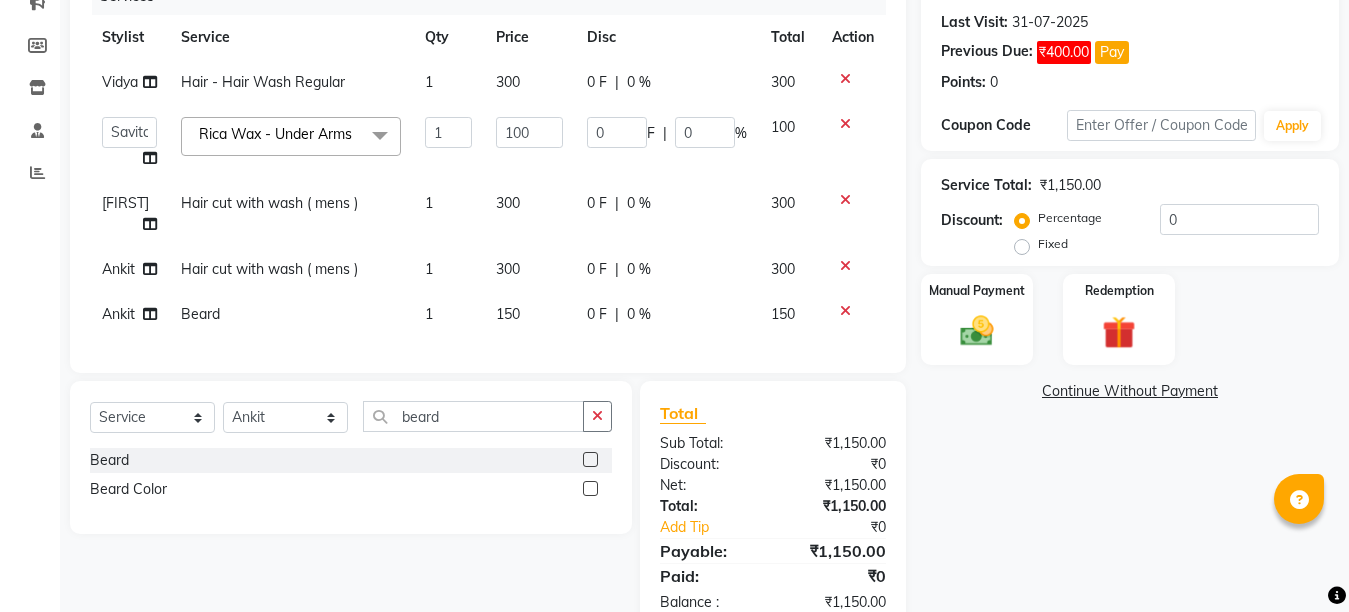 click on "300" 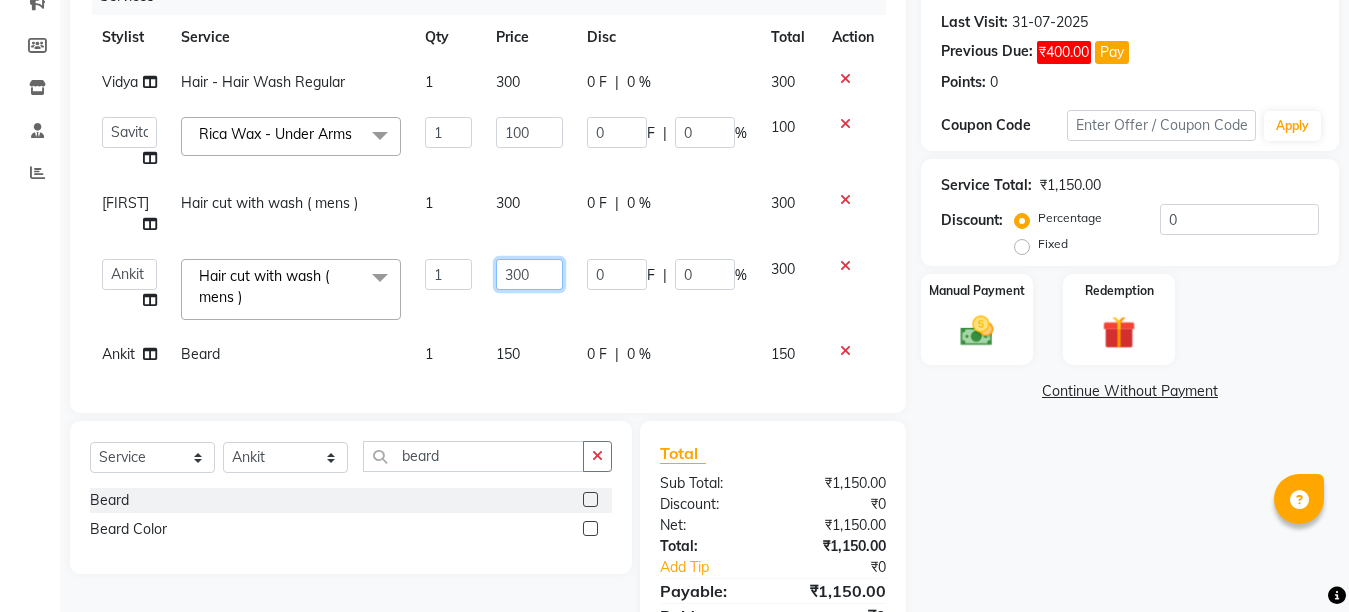 click on "300" 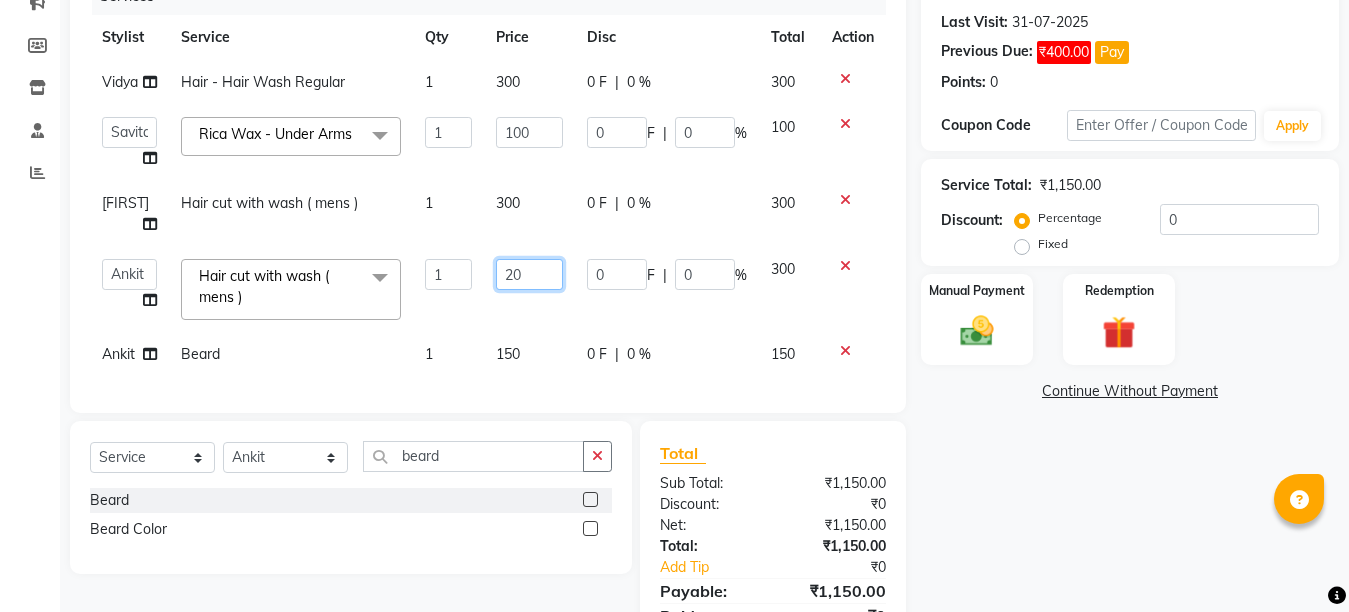 type on "250" 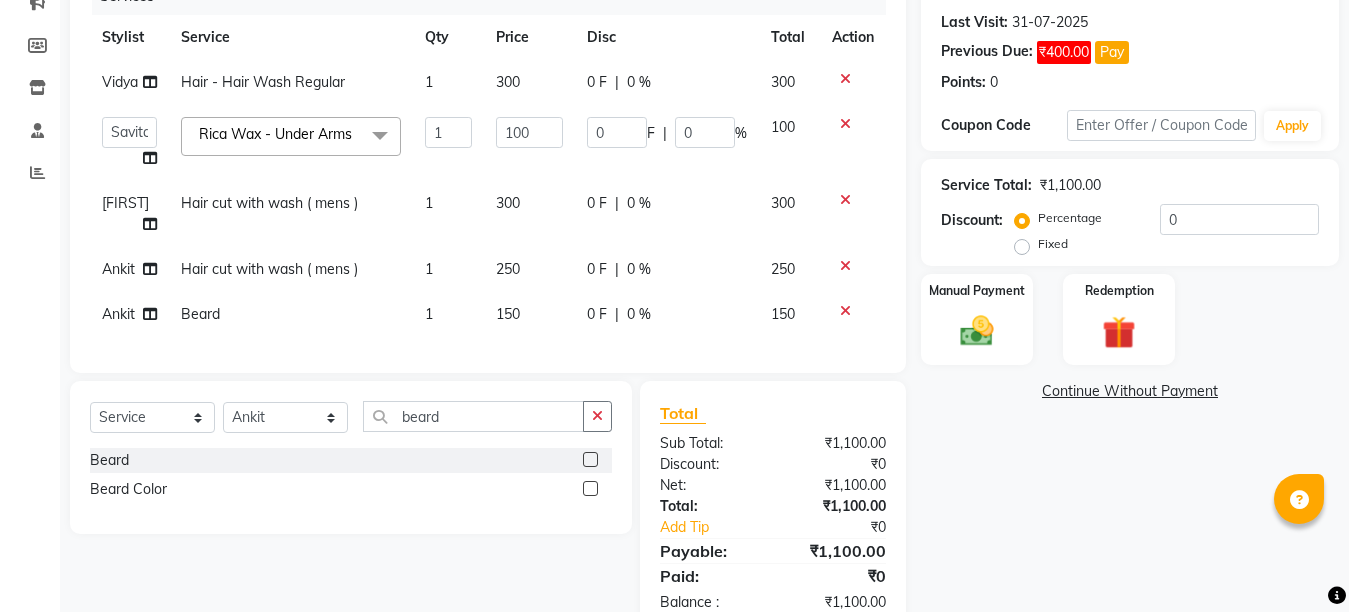click on "Services Stylist Service Qty Price Disc Total Action Vidya Hair - Hair Wash Regular  1 300 0 F | 0 % 300  Ankit   Creative Front desk   Deepak   Firoz   Geeta   Golu   Nisha   Prince   Priyanka   Satyam   Savita   Shivam   Shubham   Sonu Sir   Swapnil   Taruna Panjwani   Umesh   Vidya  Rica Wax - Under Arms  x Hair - Haircut With Wash (Female) Hair - Hair Triming with wash Hair - Hair Cut For Kids above 10 yrs (Female) Hair - Hair Triming above 3 yrs girls Hair - Triming  Hair - Hair Wash Regular  Hair - Blow Dry Hair - Hair Wash With Blow Dry Ironing - Up to Shoulder  Ironing - Below Shoulder  Ironing - Mid Waist Ironing - Below Wait Tongs - Up to shoulder Tongs - Below Shoulder Tongs - Mid Waist Tongs - Below Waist  Head Massage with oil ( 30 Min ) Head massage with oil & steam ( 30 Min ) Head Massage with aroma oil & steam ( 30 Min ) Hair Spa - Up to shoulder  Hair Spa - Below Shoulder Hair Spa - Mid Waist Hair Spa - Below Waist Hair - Ola plex ( Up to neck ) Hair - Ola Plex  ( Up to shoulder ) Deep Beard" 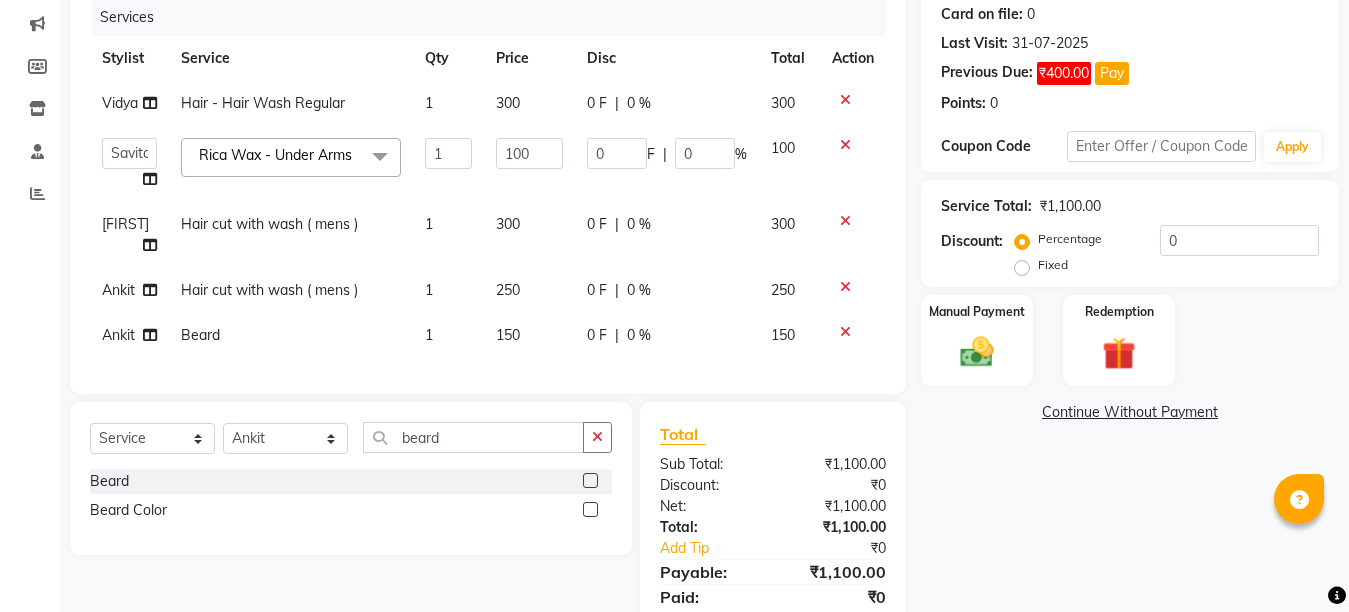 scroll, scrollTop: 317, scrollLeft: 0, axis: vertical 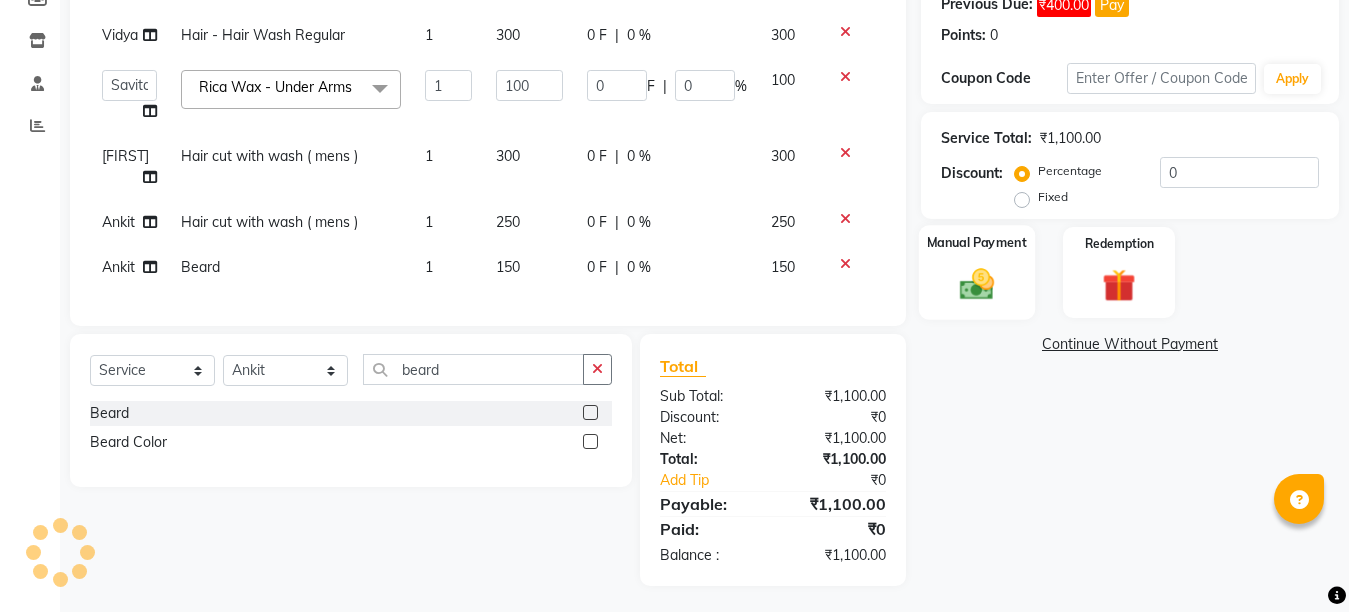 click 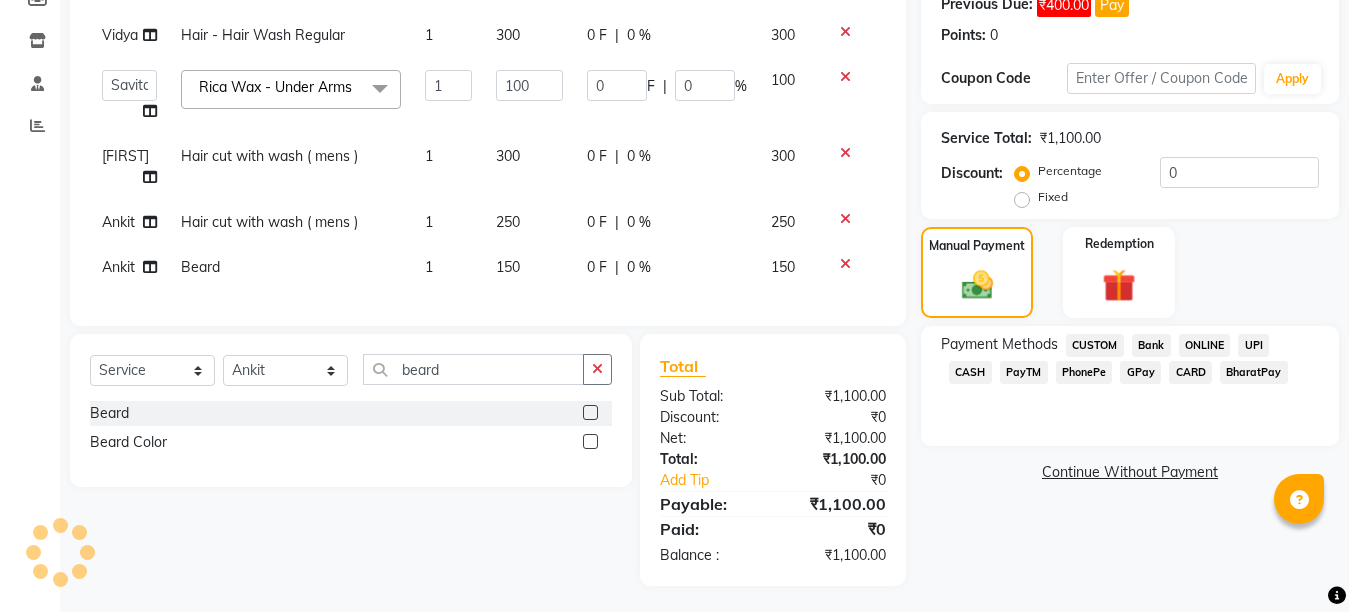 click on "CASH" 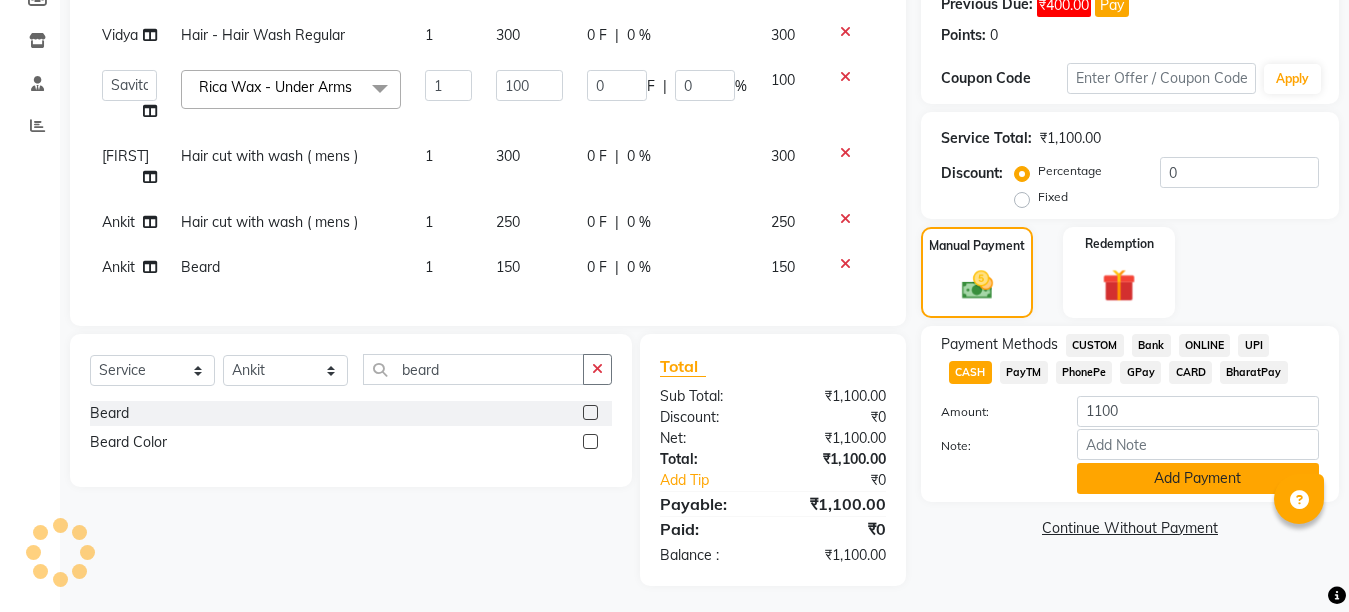 click on "Add Payment" 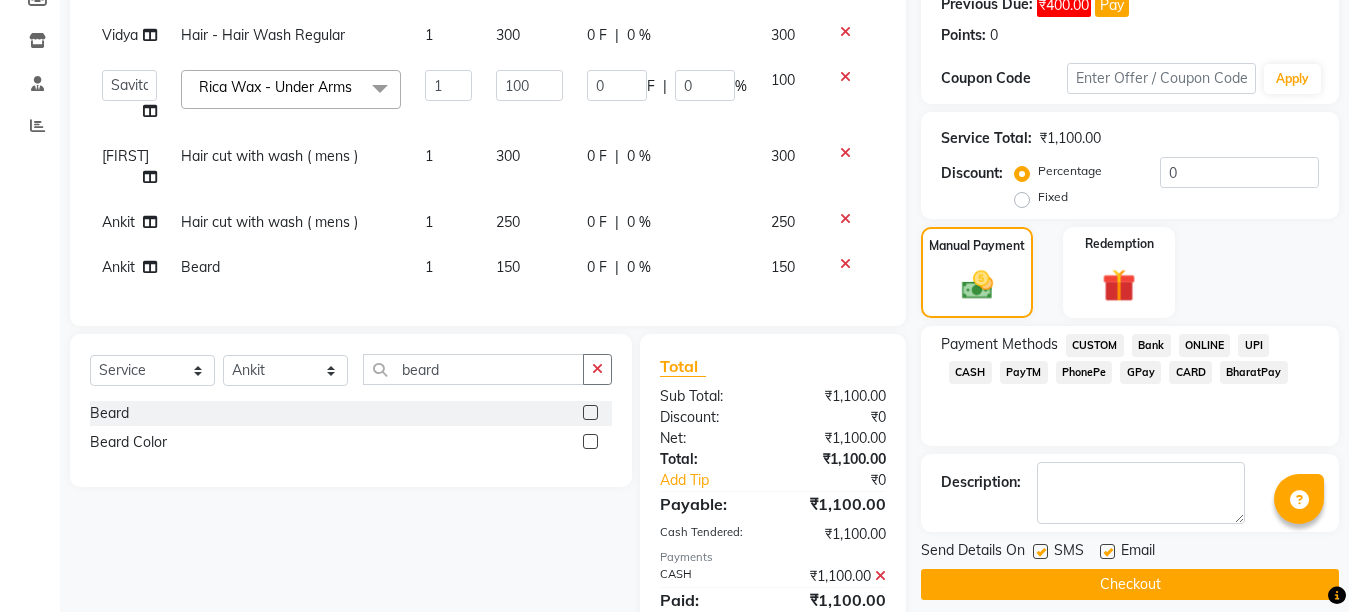click 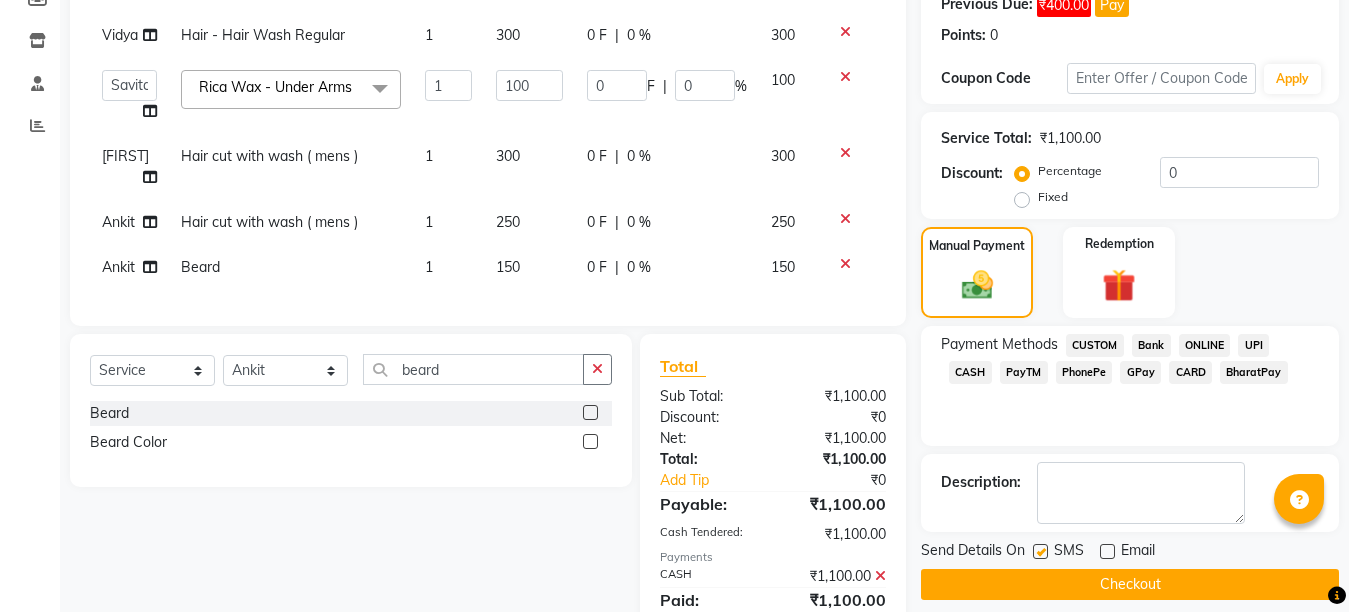 click 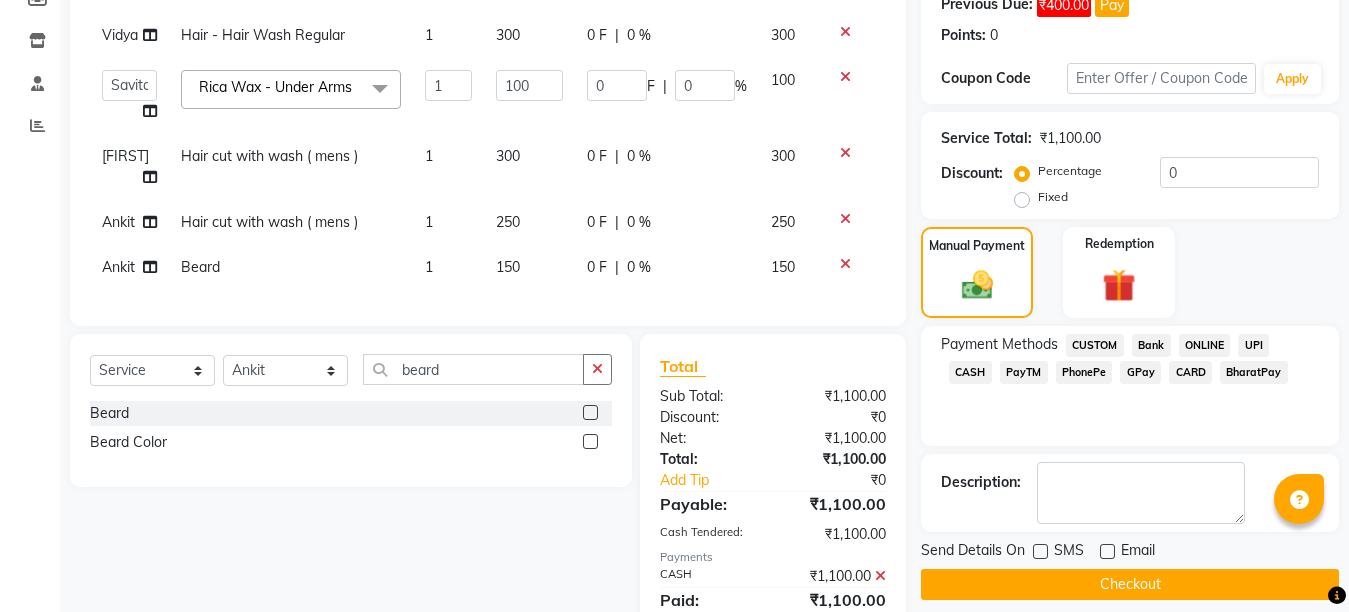 click on "Checkout" 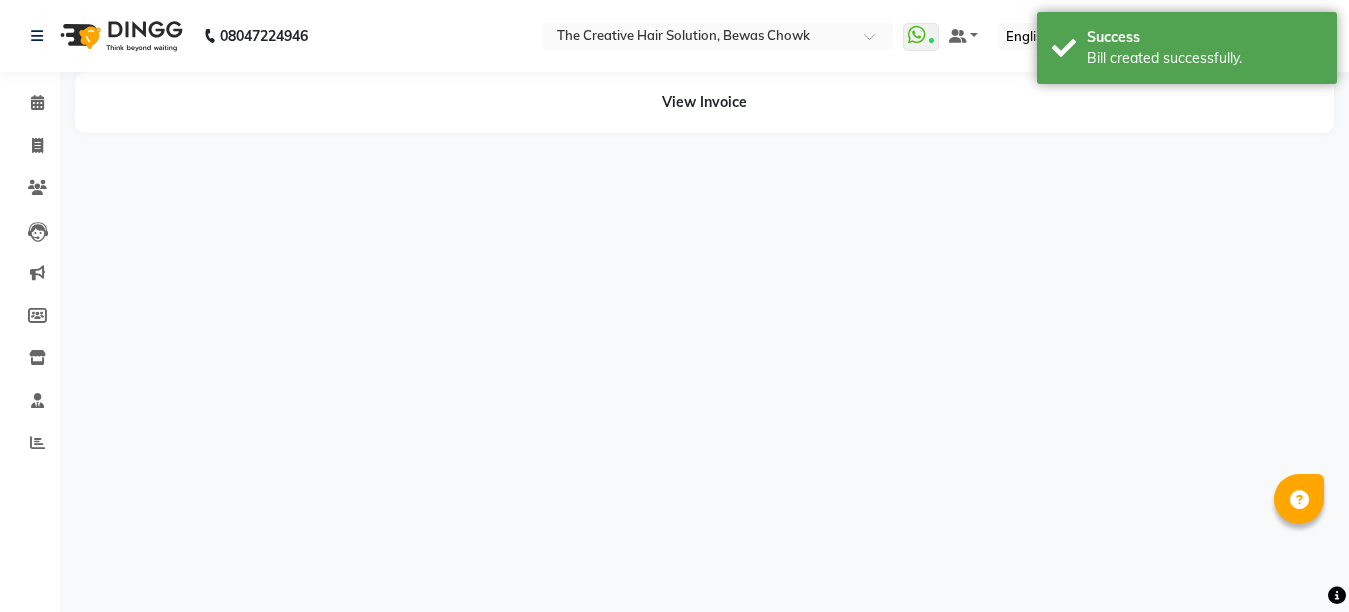 scroll, scrollTop: 0, scrollLeft: 0, axis: both 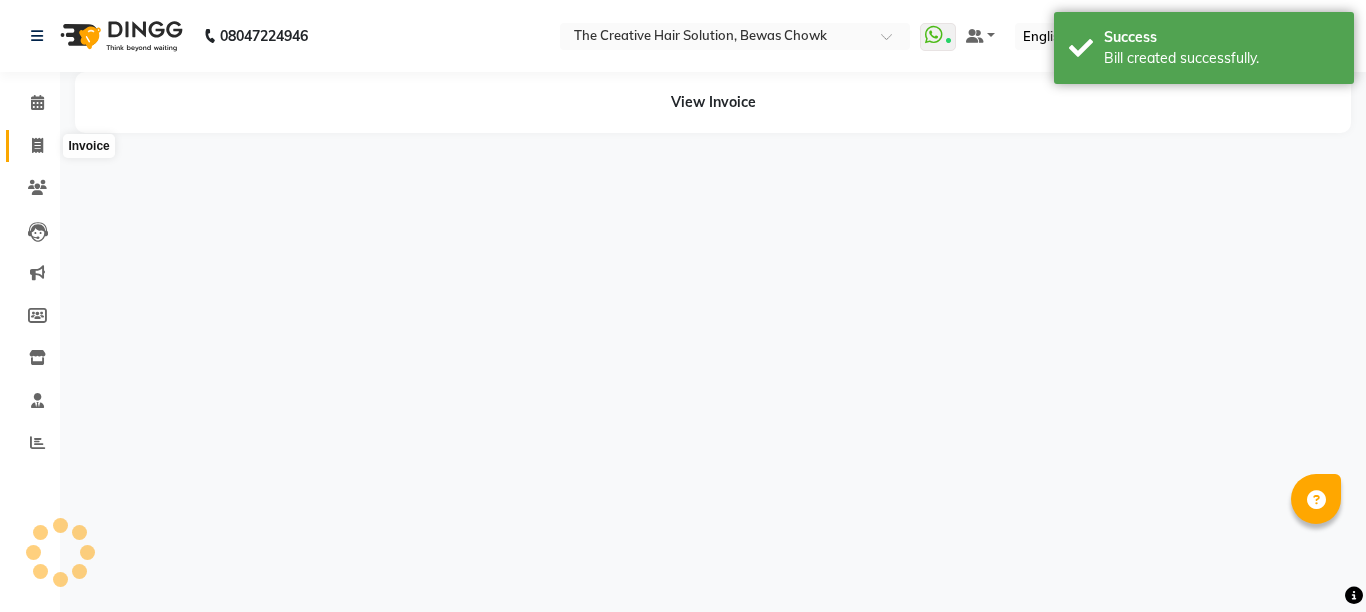 click 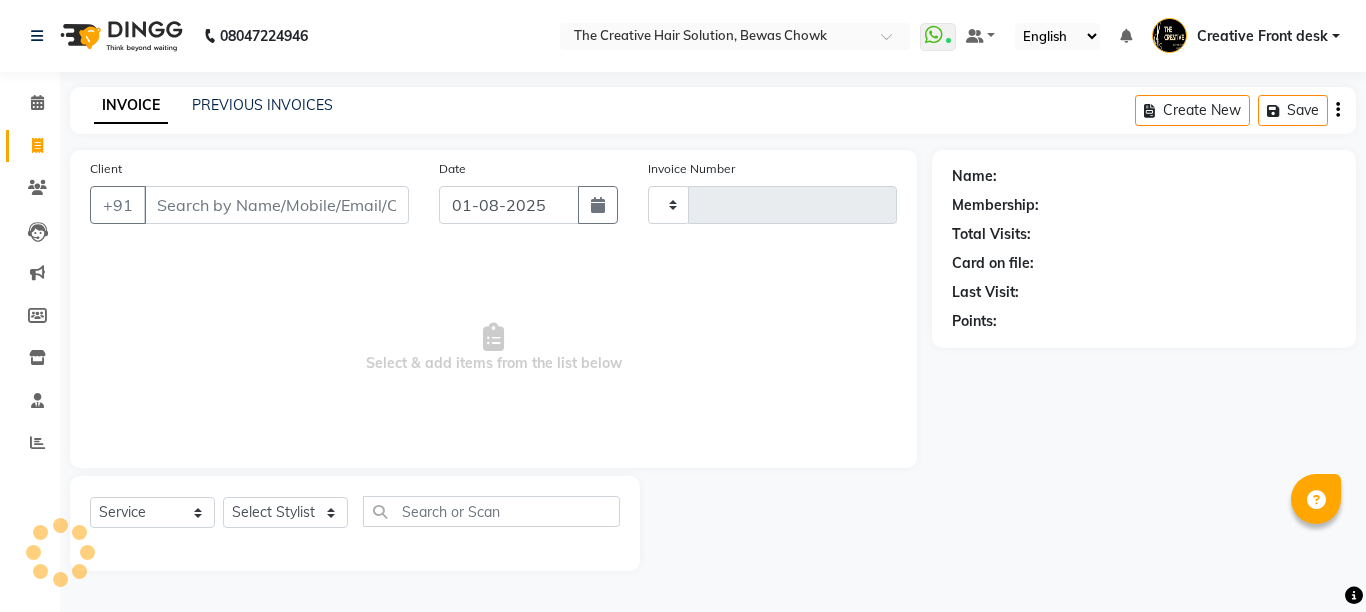 click on "Client" at bounding box center [276, 205] 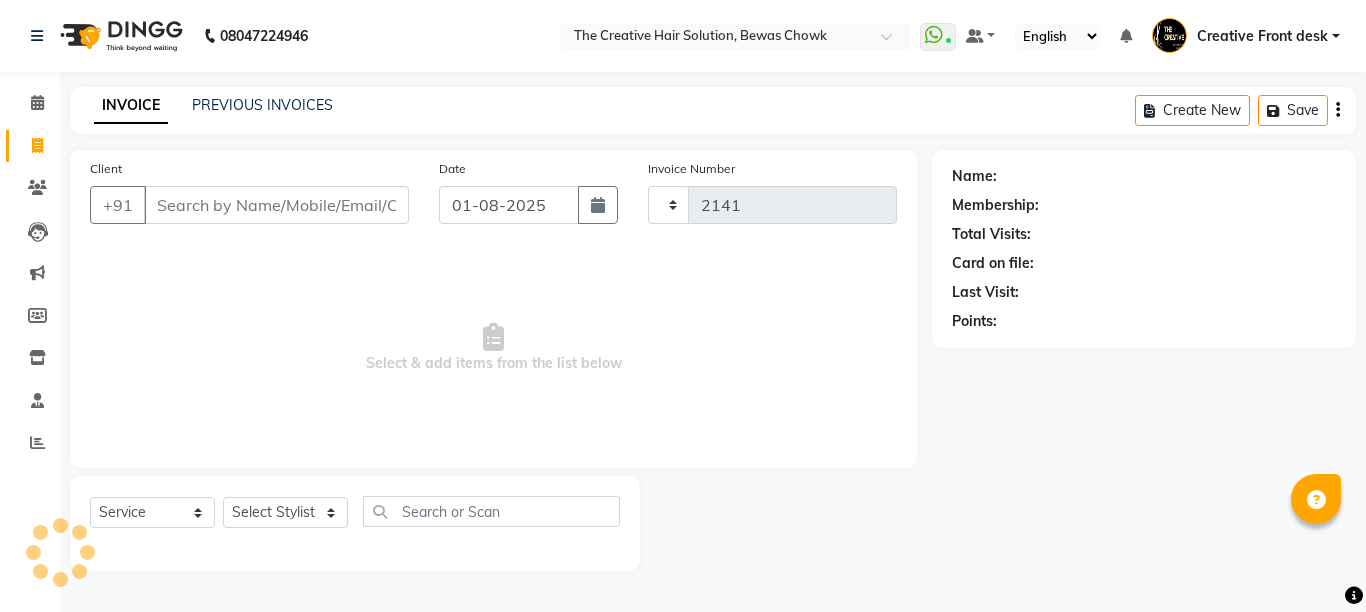 select on "146" 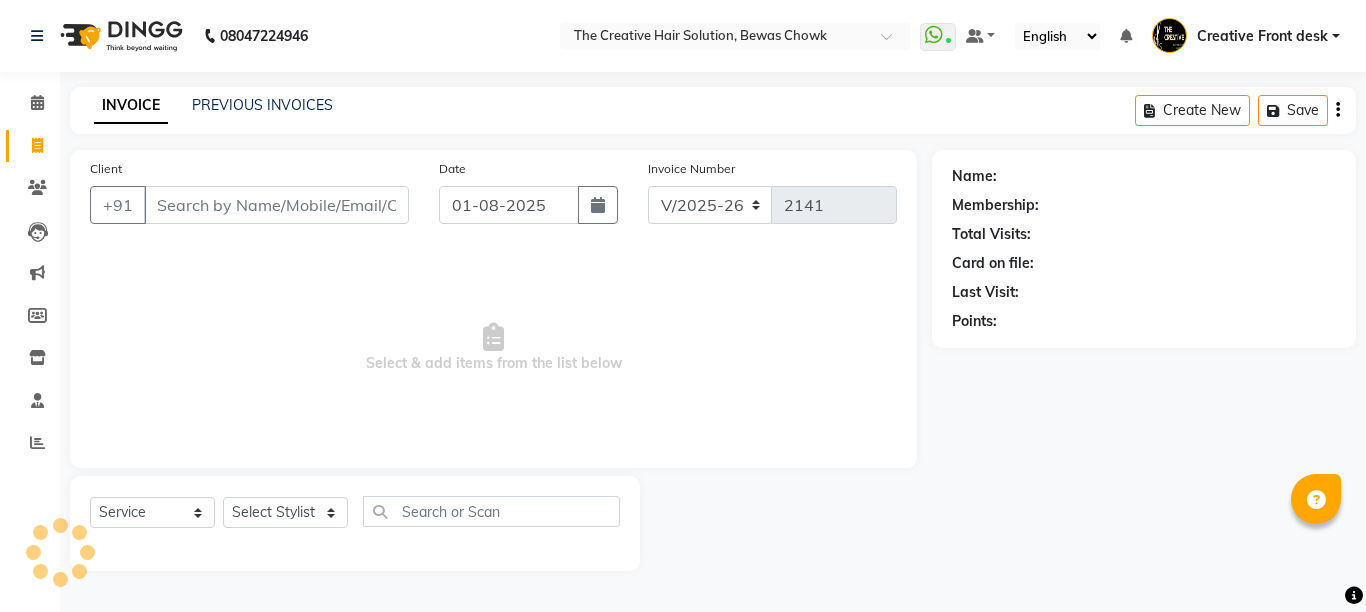 click on "Client" at bounding box center (276, 205) 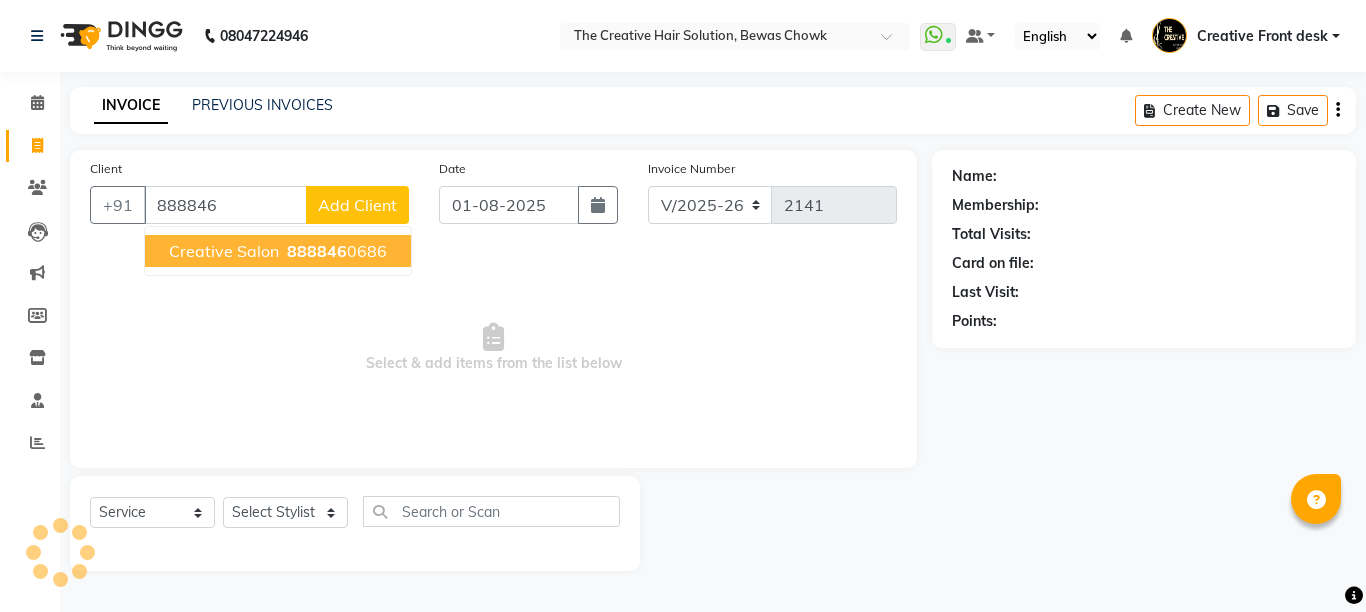 click on "Creative Salon" at bounding box center [224, 251] 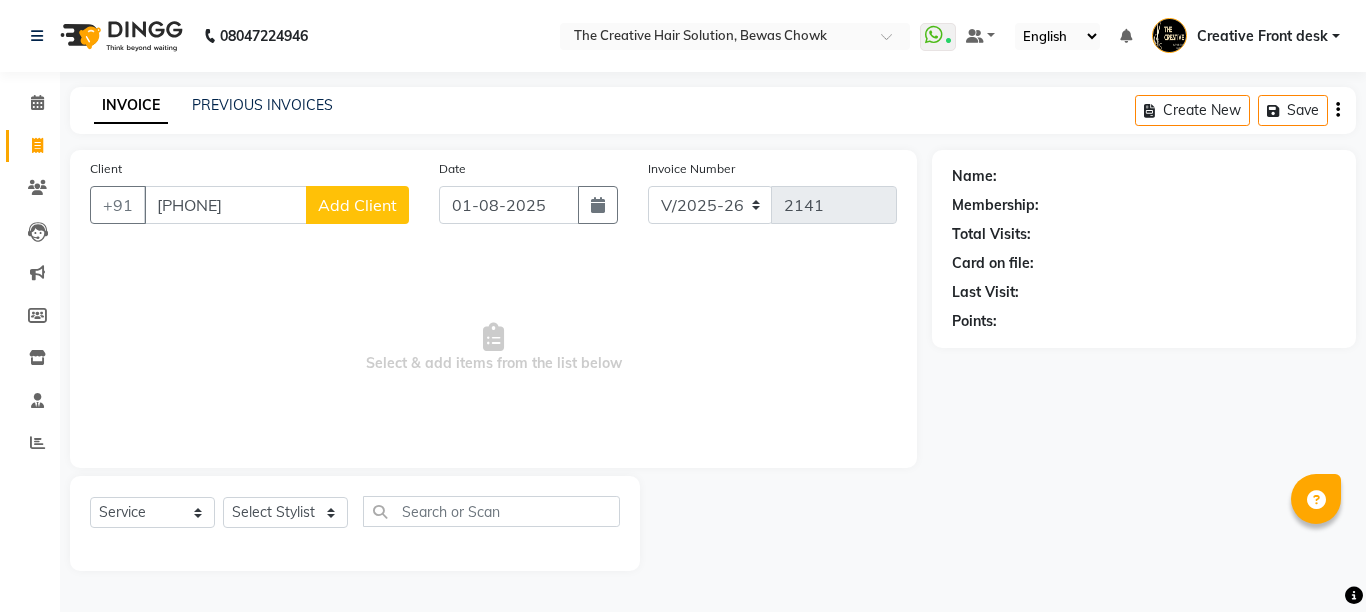 click on "[PHONE]" at bounding box center [225, 205] 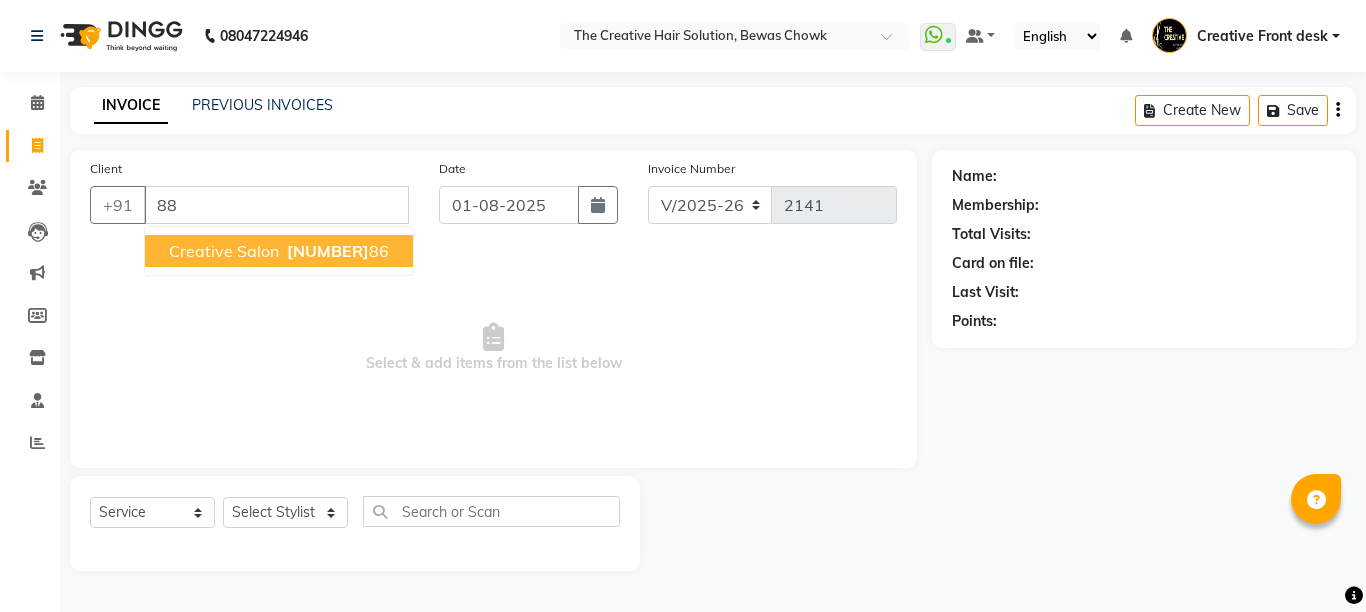 type on "8" 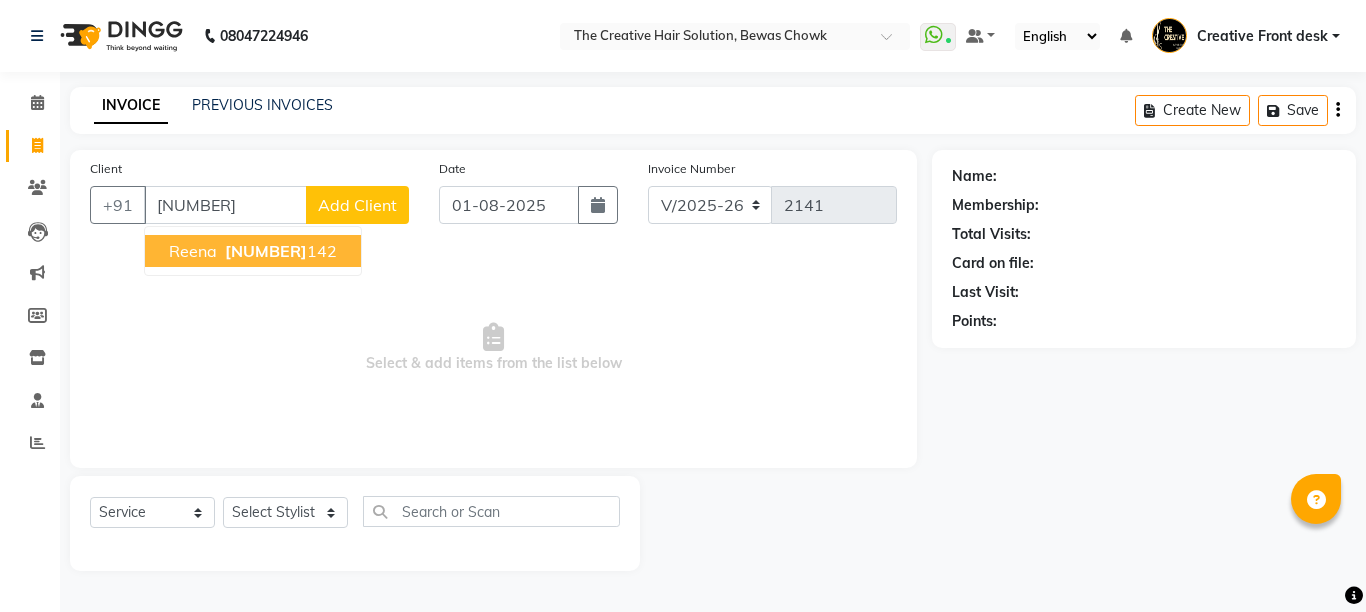 click on "[PHONE]" at bounding box center [279, 251] 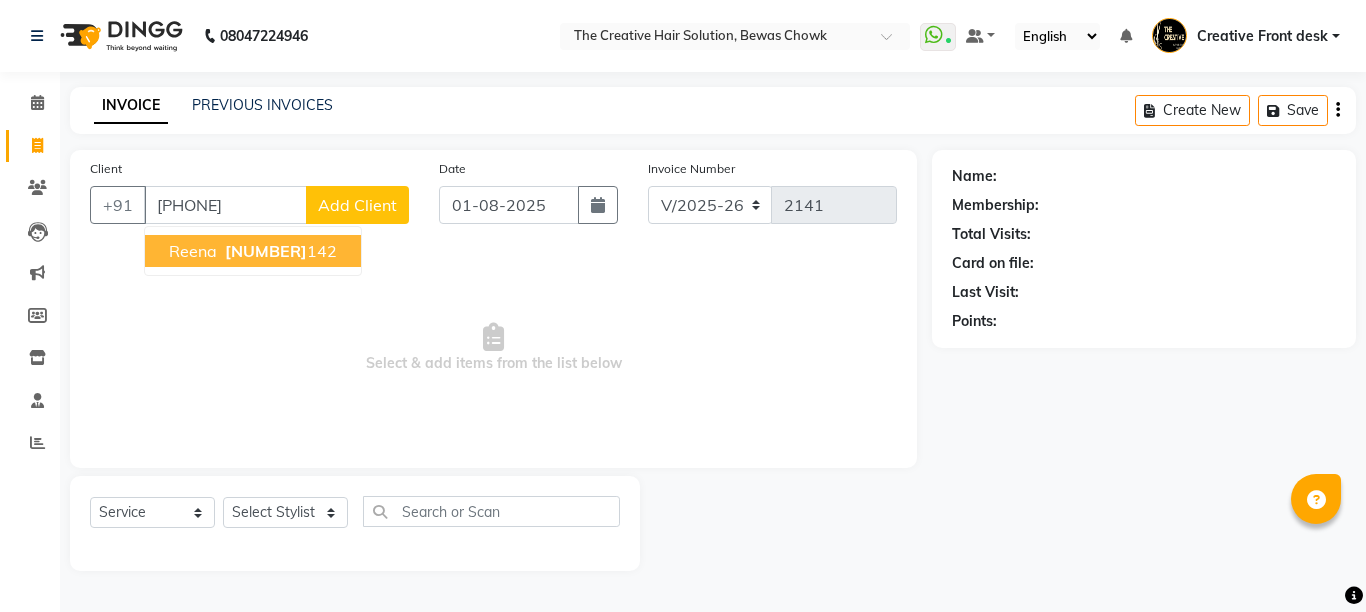 type on "[PHONE]" 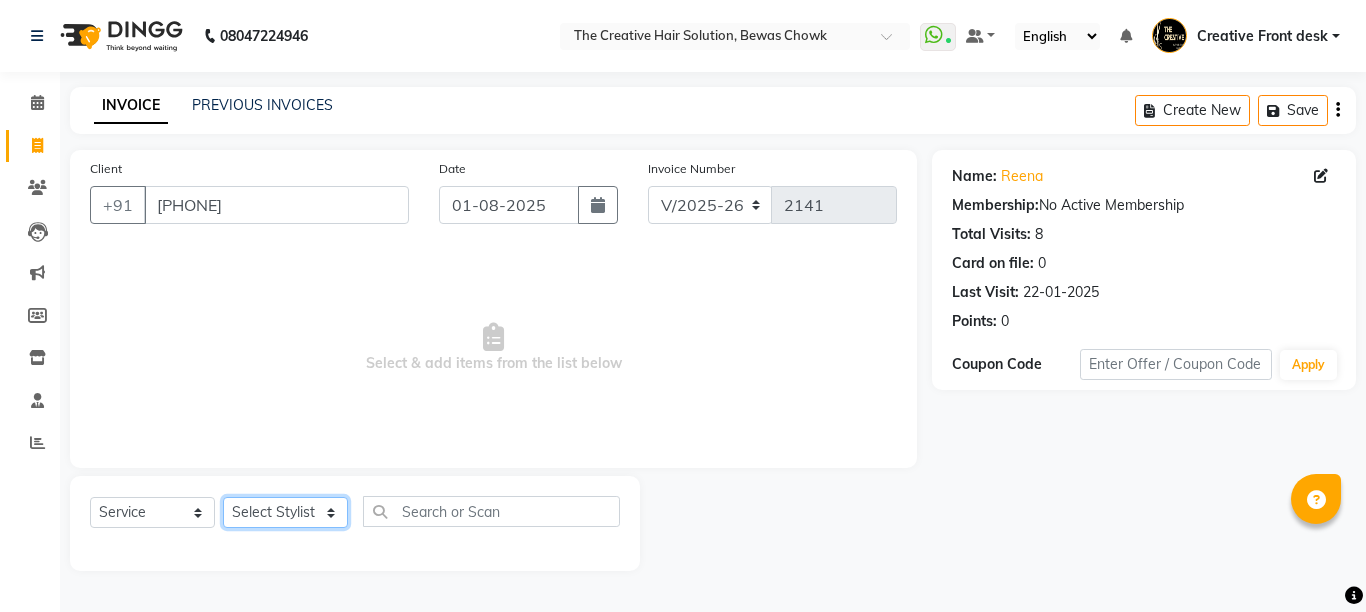 click on "Select Stylist Ankit Creative Front desk Deepak Firoz Geeta Golu Nisha Prince Priyanka Satyam Savita Shivam Shubham Sonu Sir Swapnil Taruna Panjwani Umesh Vidya" 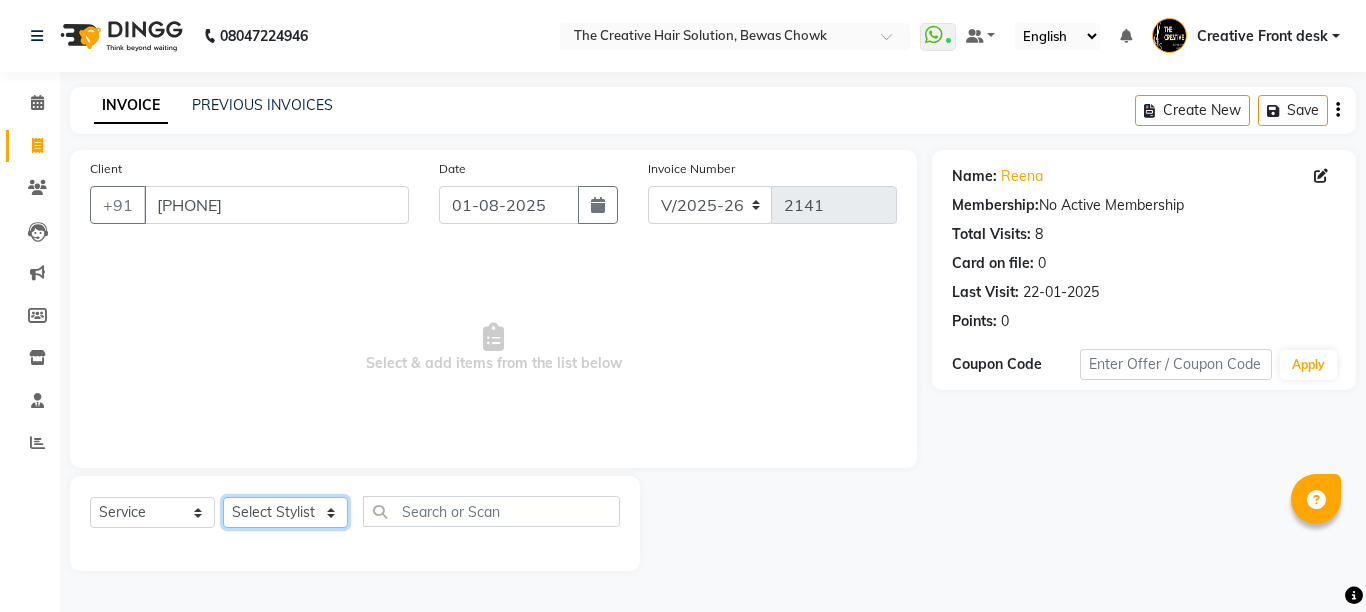 select on "44369" 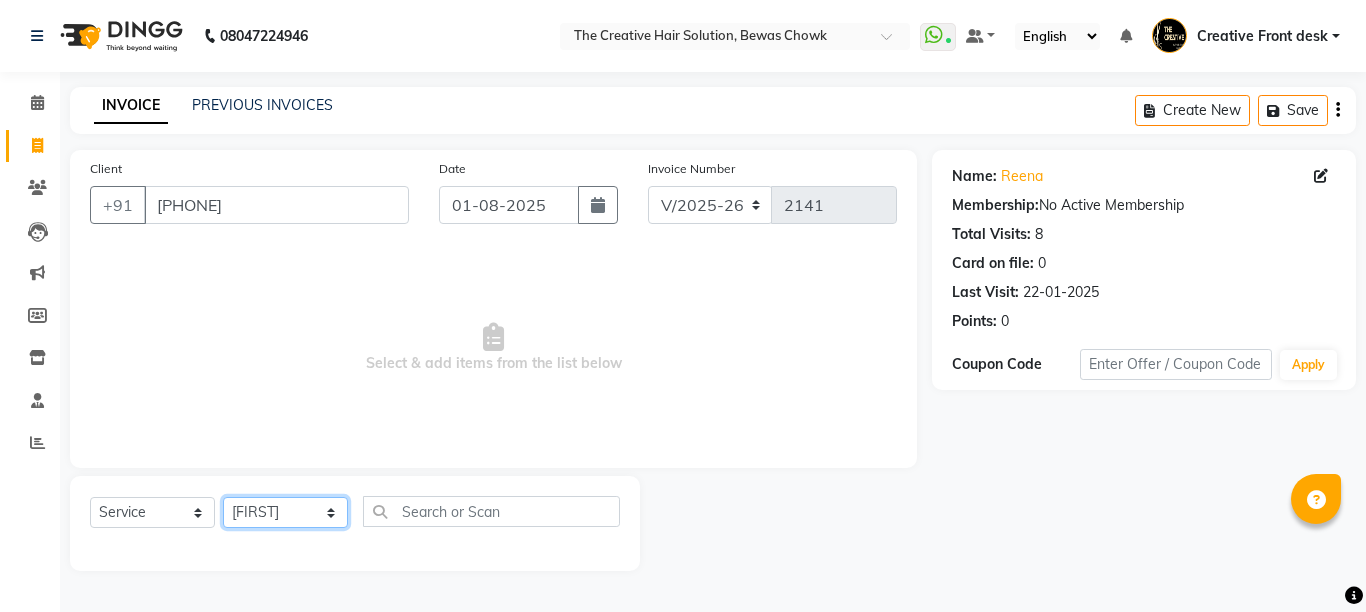 click on "Select Stylist Ankit Creative Front desk Deepak Firoz Geeta Golu Nisha Prince Priyanka Satyam Savita Shivam Shubham Sonu Sir Swapnil Taruna Panjwani Umesh Vidya" 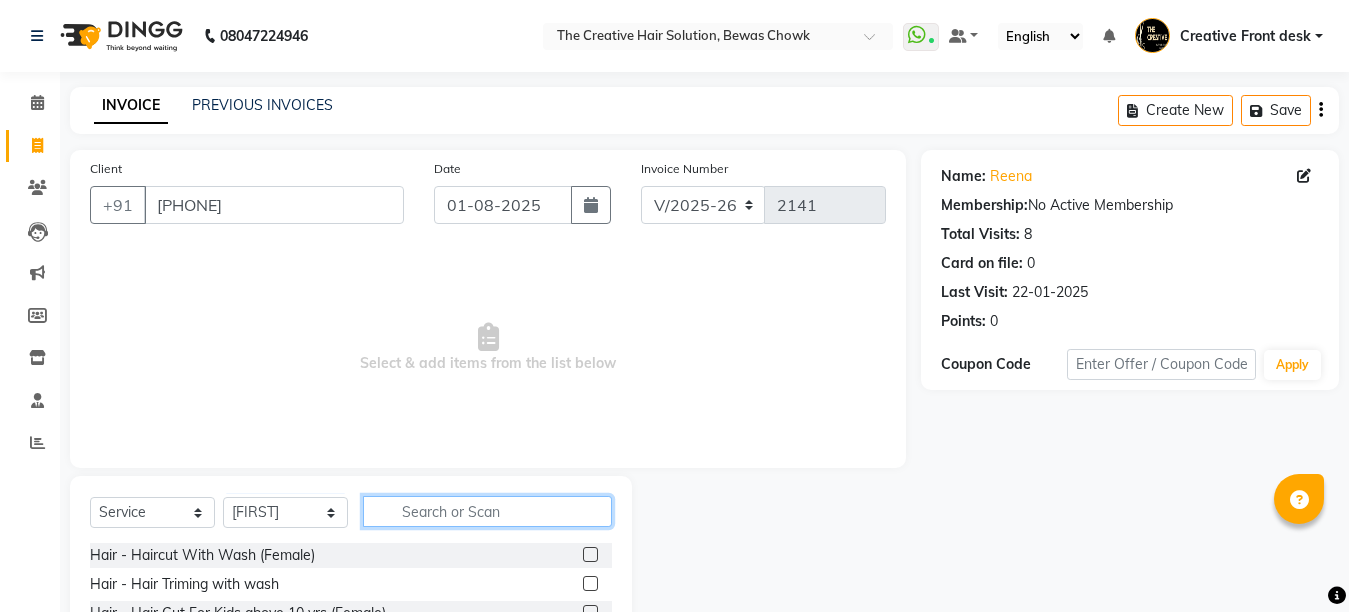 click 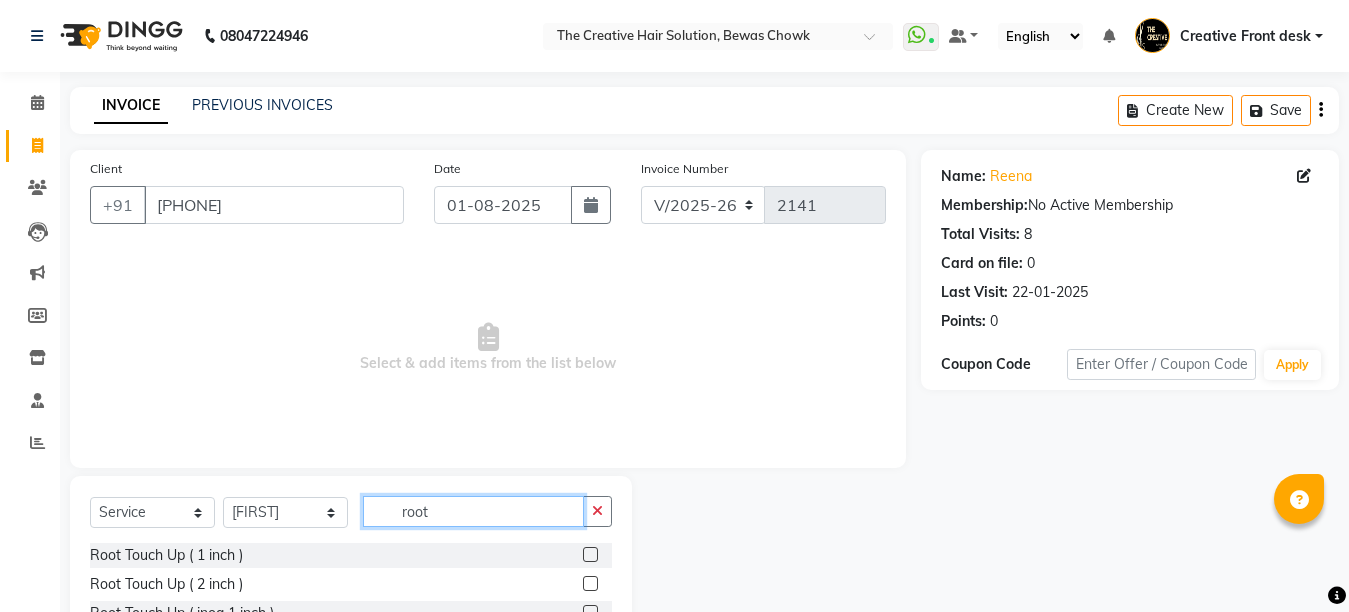 type on "root" 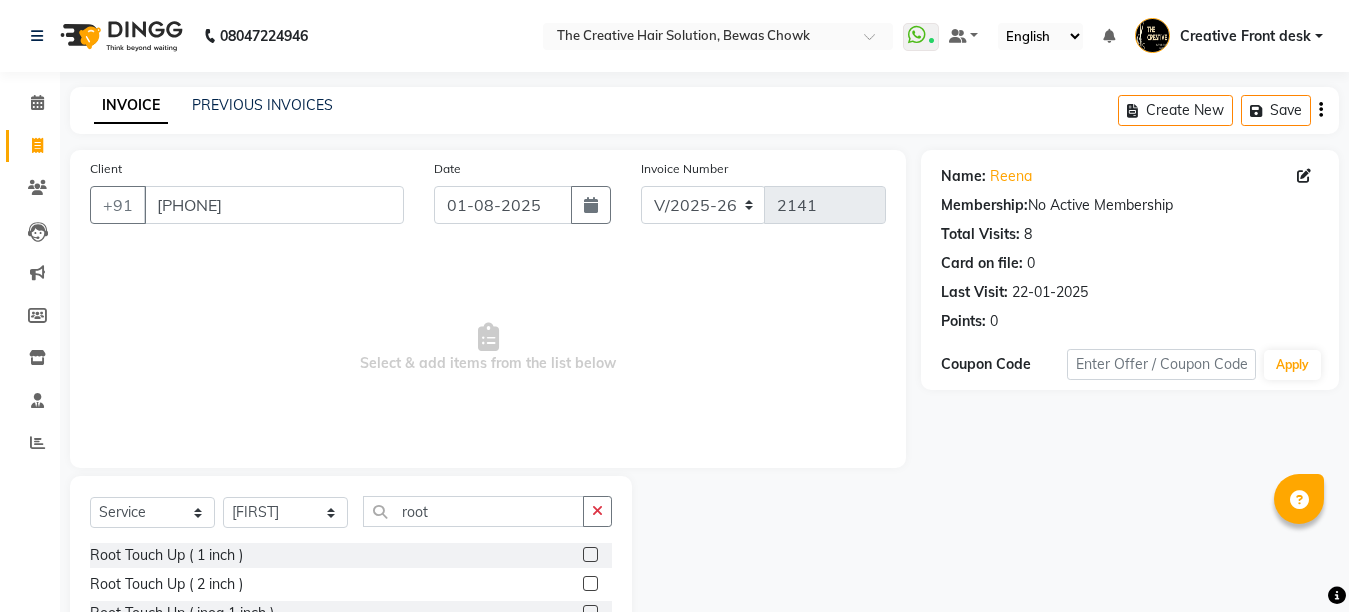 click 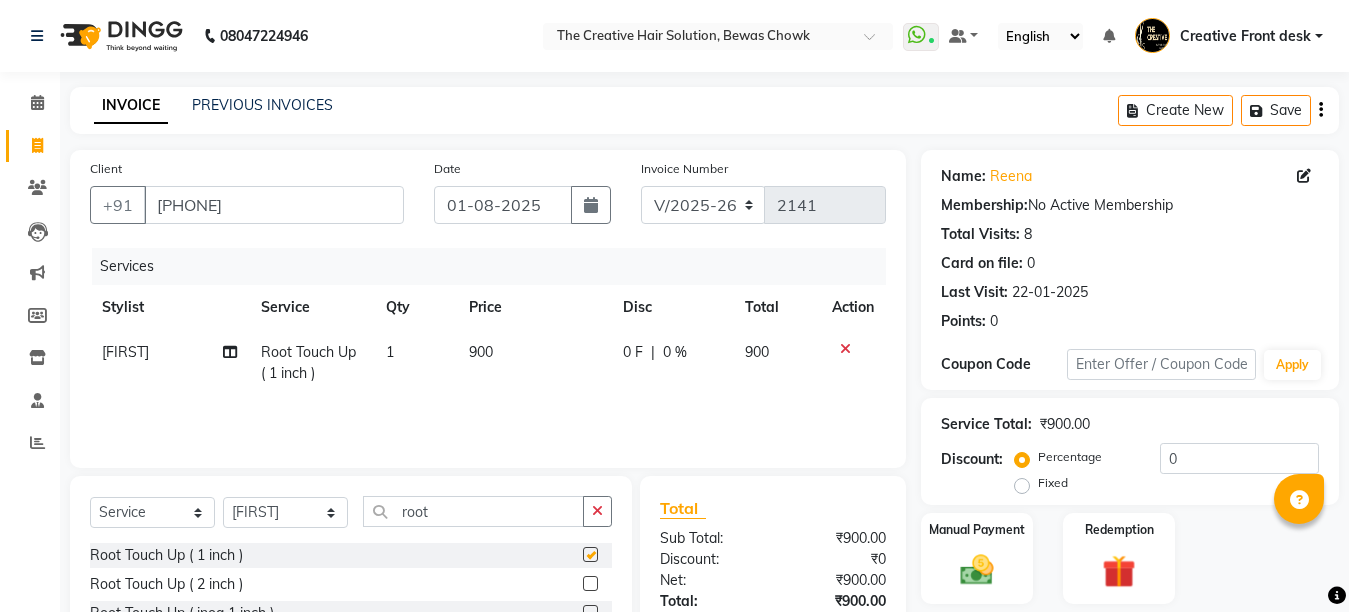 checkbox on "false" 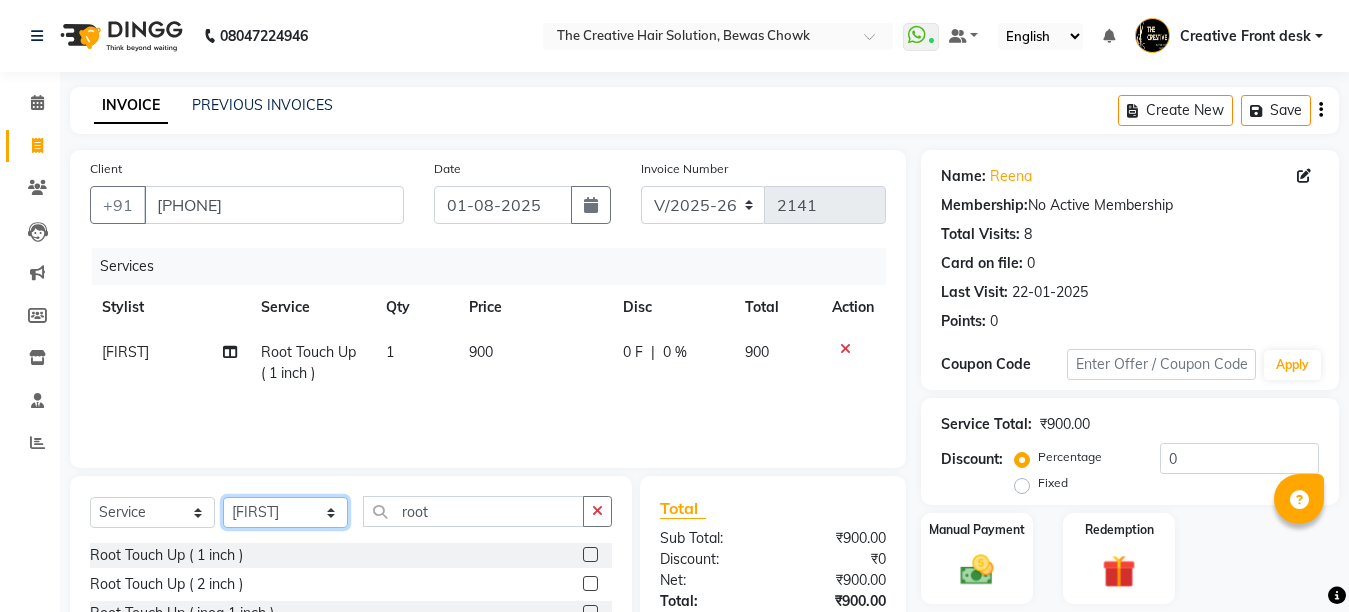 click on "Select Stylist Ankit Creative Front desk Deepak Firoz Geeta Golu Nisha Prince Priyanka Satyam Savita Shivam Shubham Sonu Sir Swapnil Taruna Panjwani Umesh Vidya" 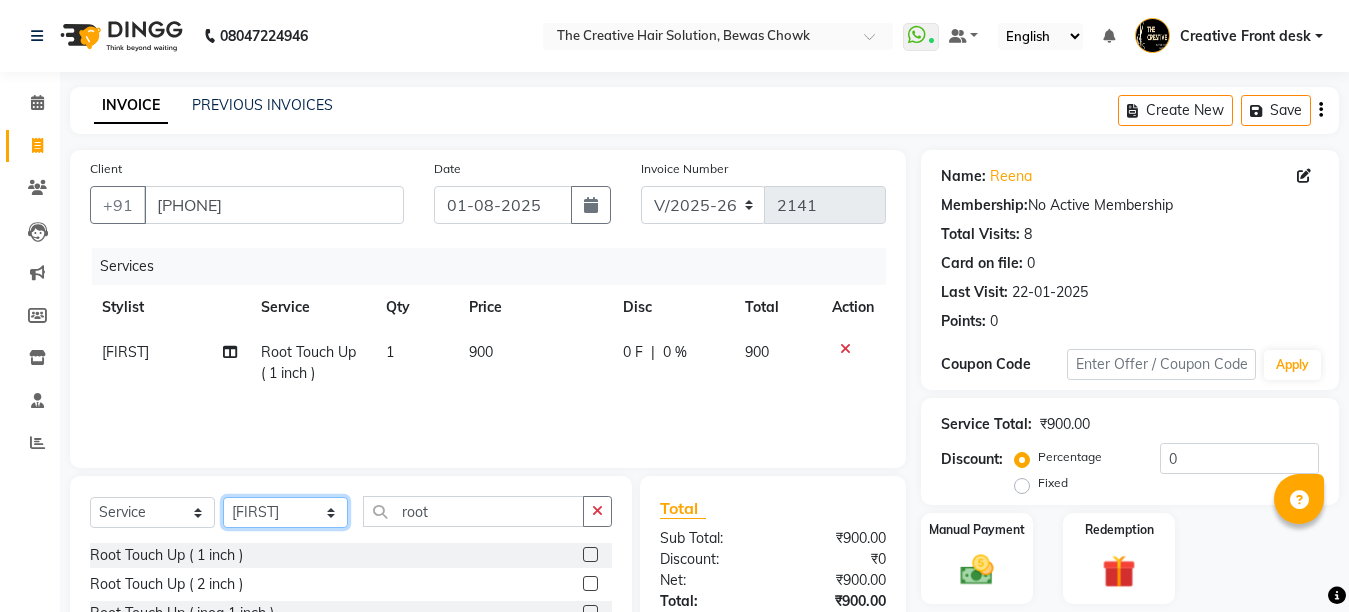 select on "[NUMBER]" 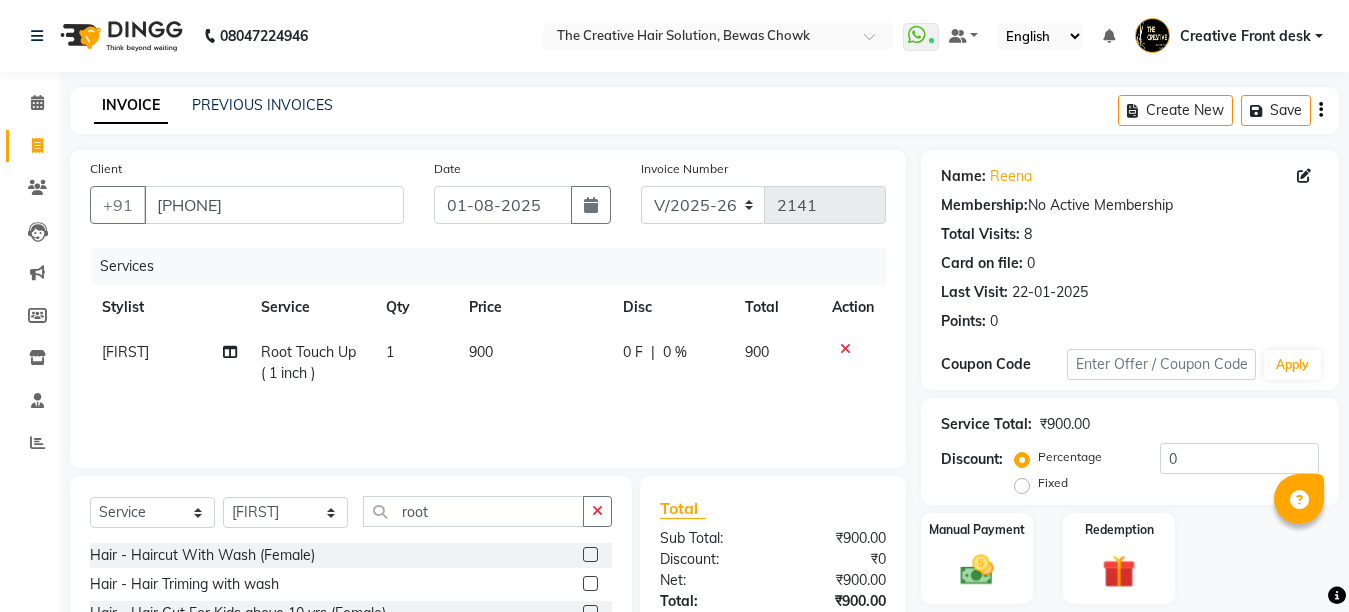 click on "Services Stylist Service Qty Price Disc Total Action Golu Root Touch Up ( 1 inch ) 1 900 0 F | 0 % 900" 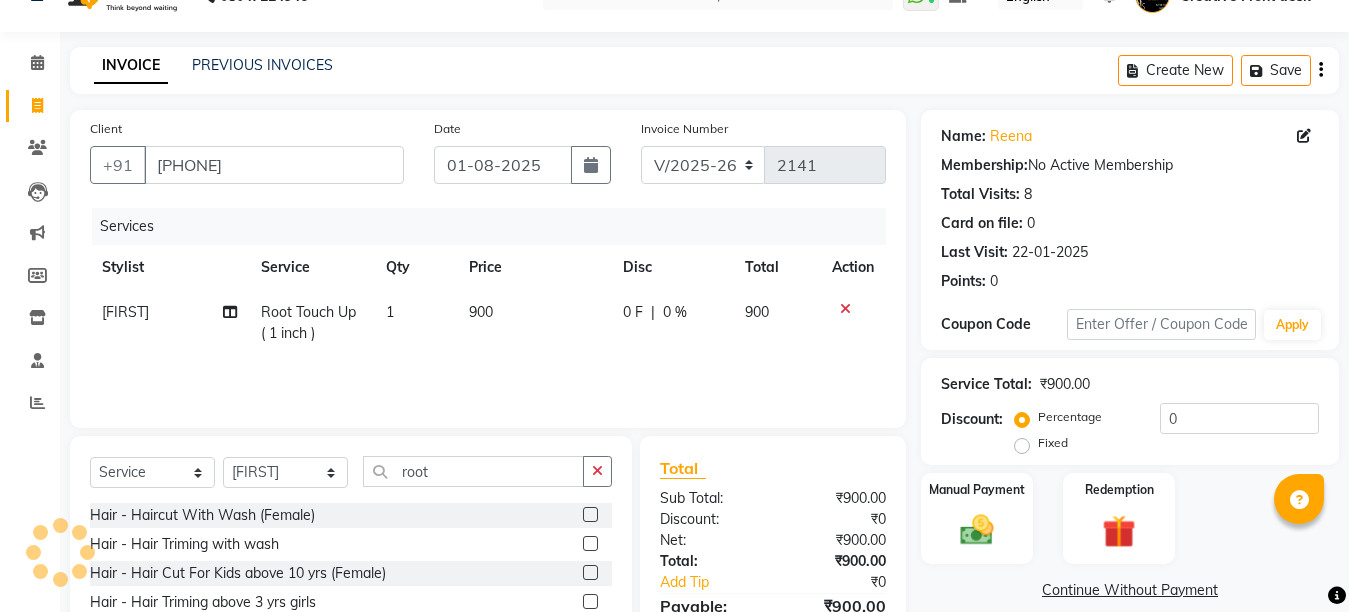 scroll, scrollTop: 189, scrollLeft: 0, axis: vertical 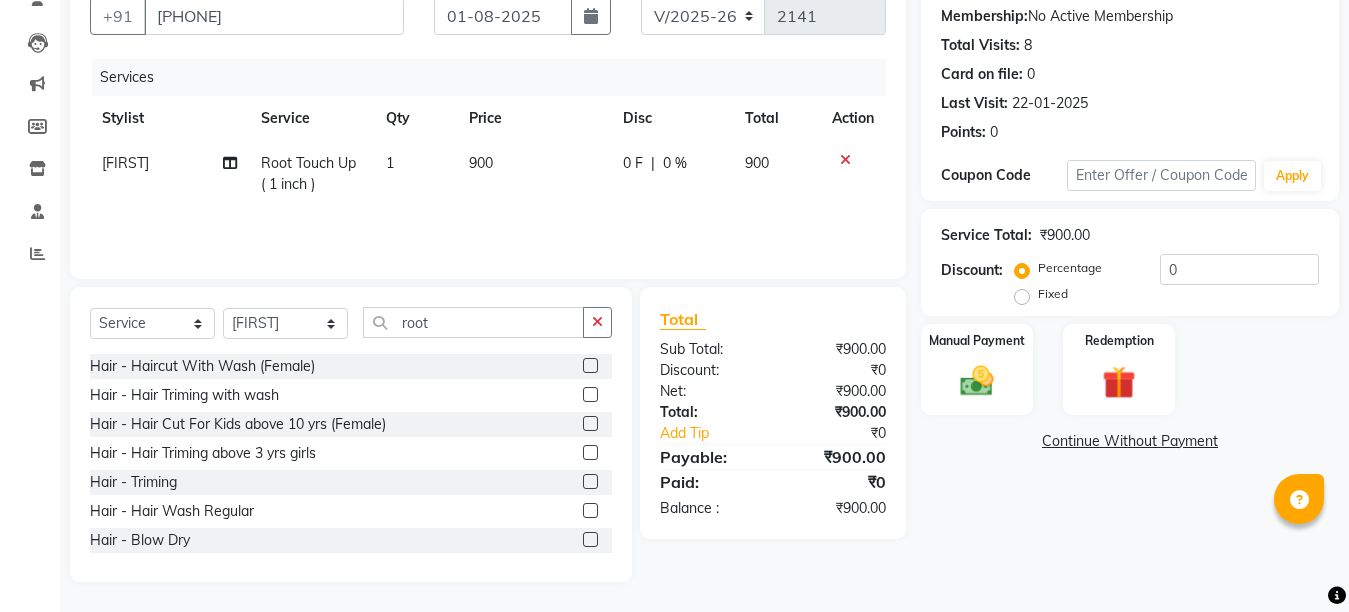click 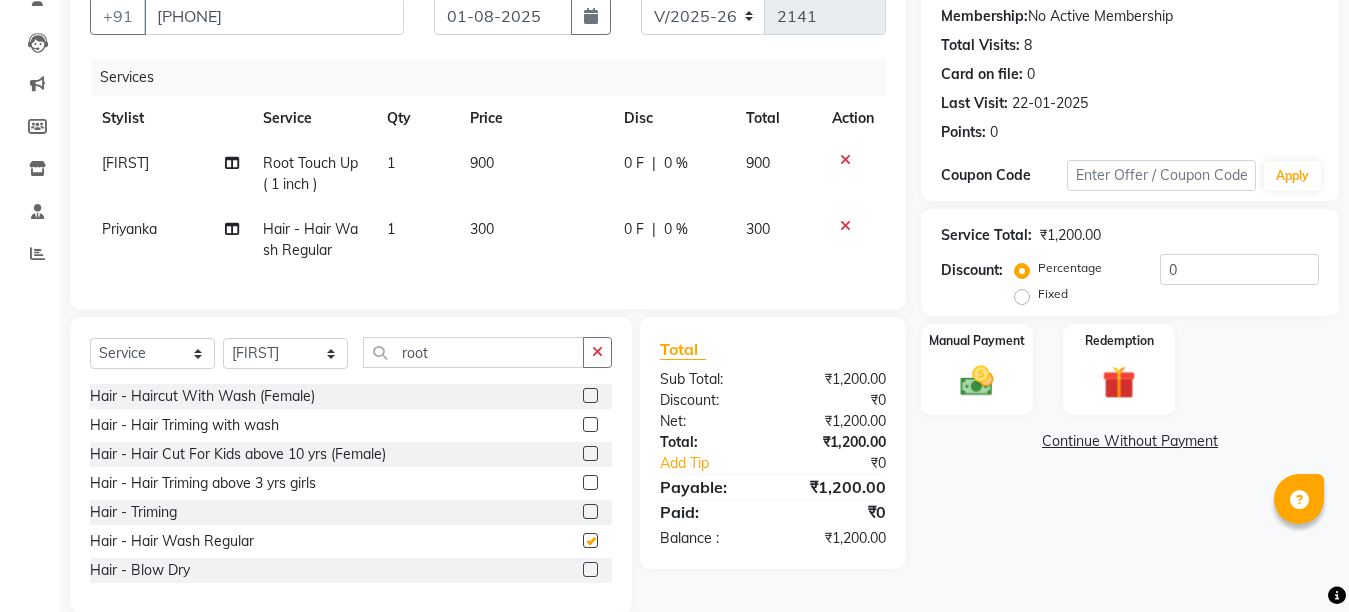 checkbox on "false" 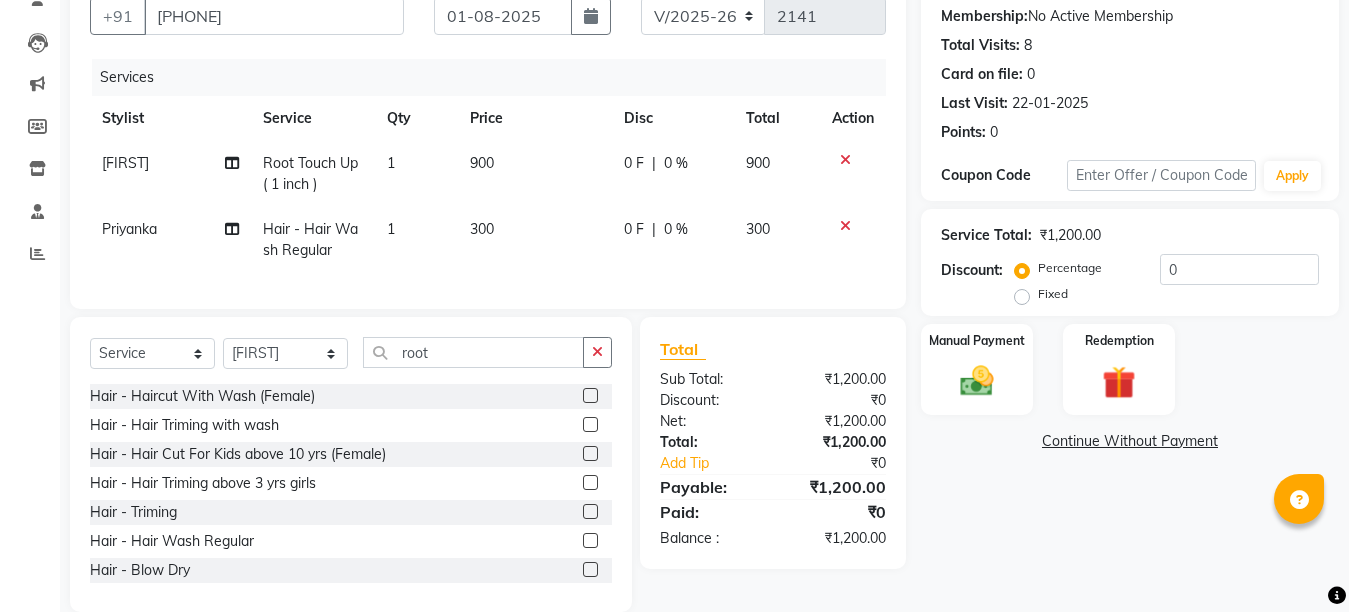 click on "900" 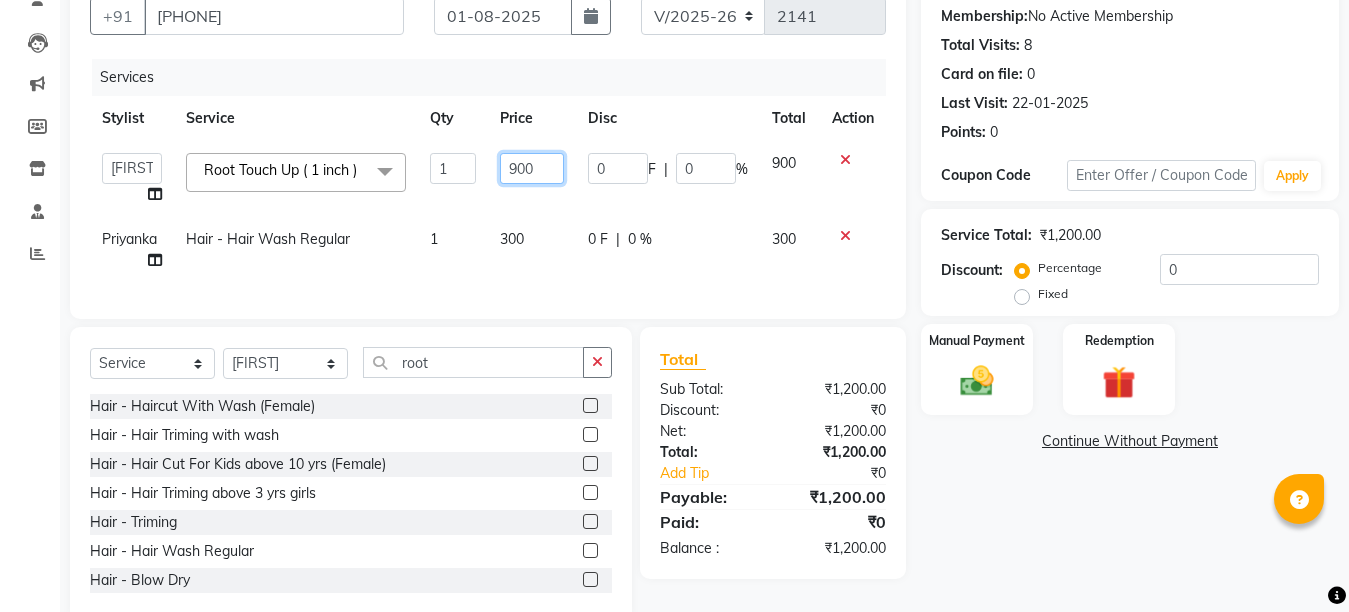 click on "900" 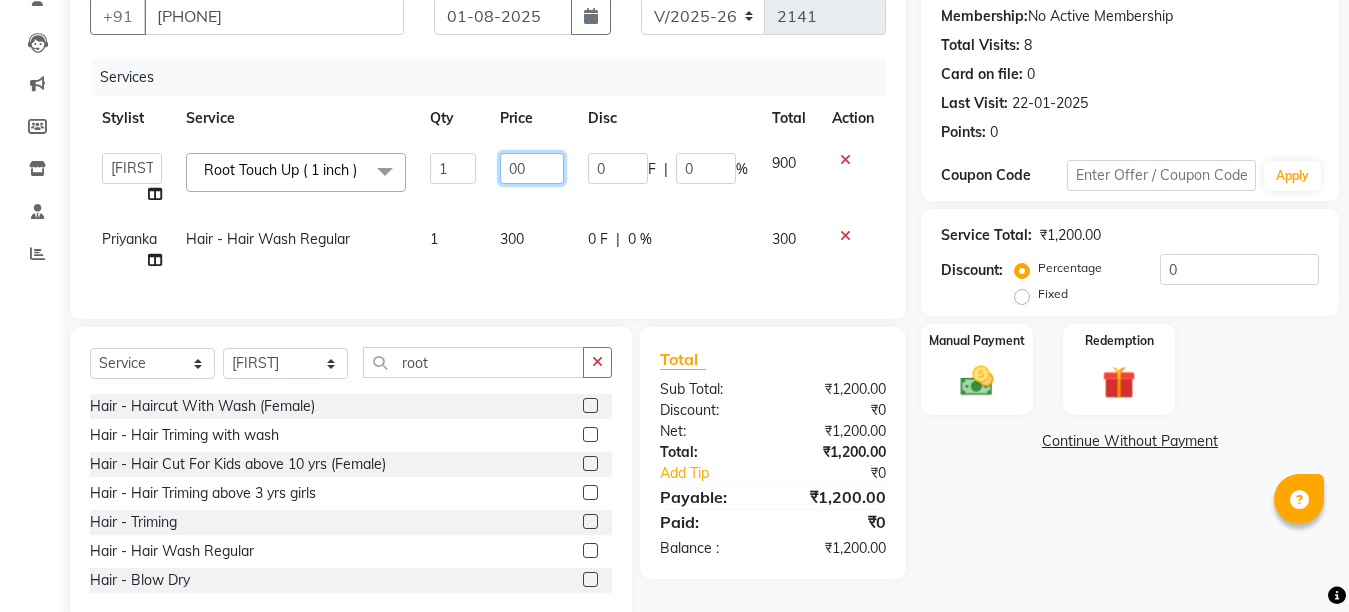 type on "600" 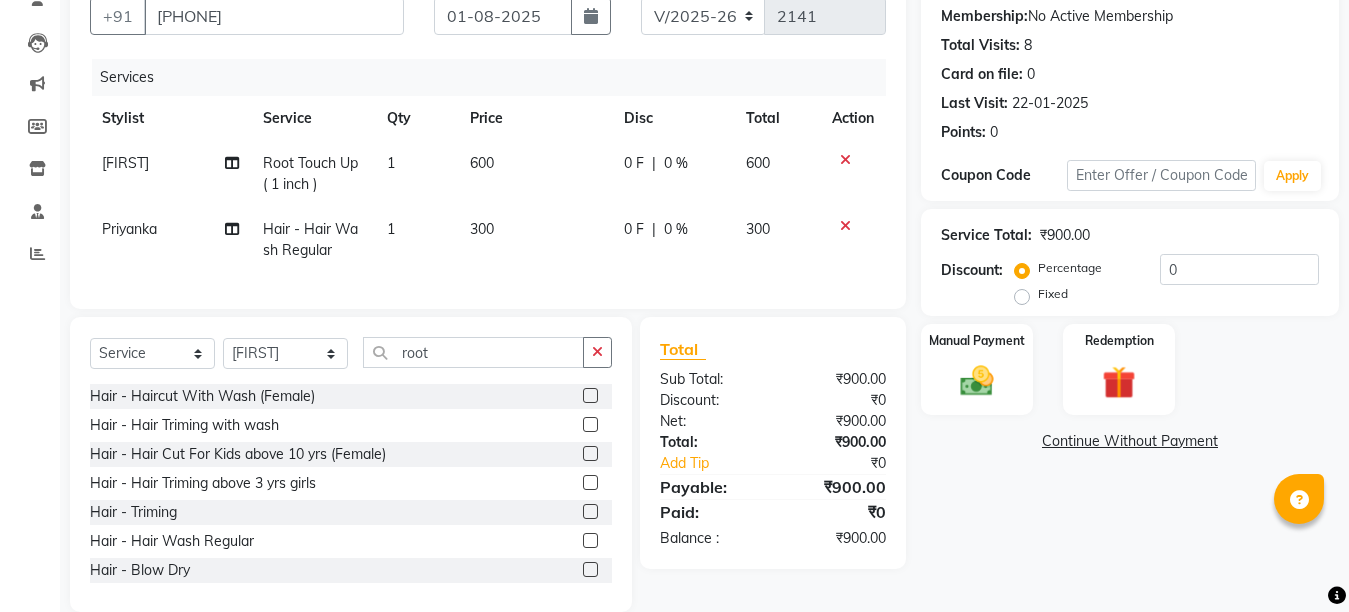 click on "Golu Root Touch Up ( 1 inch ) 1 600 0 F | 0 % 600 Priyanka Hair - Hair Wash Regular  1 300 0 F | 0 % 300" 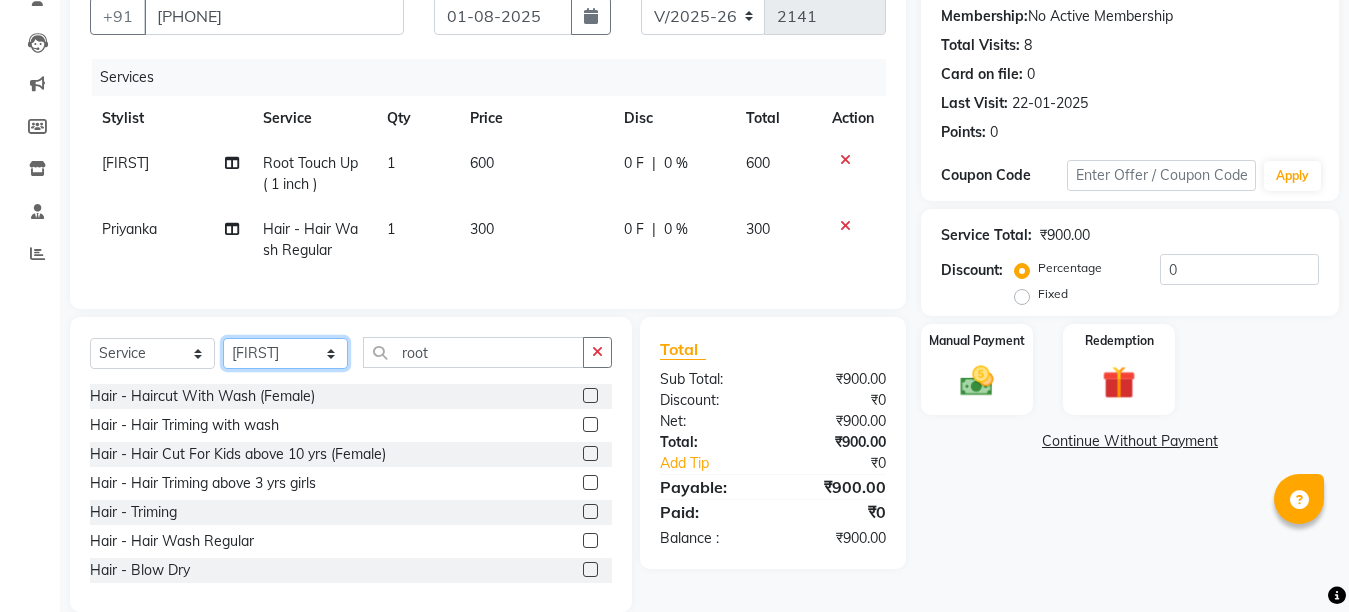 click on "Select Stylist Ankit Creative Front desk Deepak Firoz Geeta Golu Nisha Prince Priyanka Satyam Savita Shivam Shubham Sonu Sir Swapnil Taruna Panjwani Umesh Vidya" 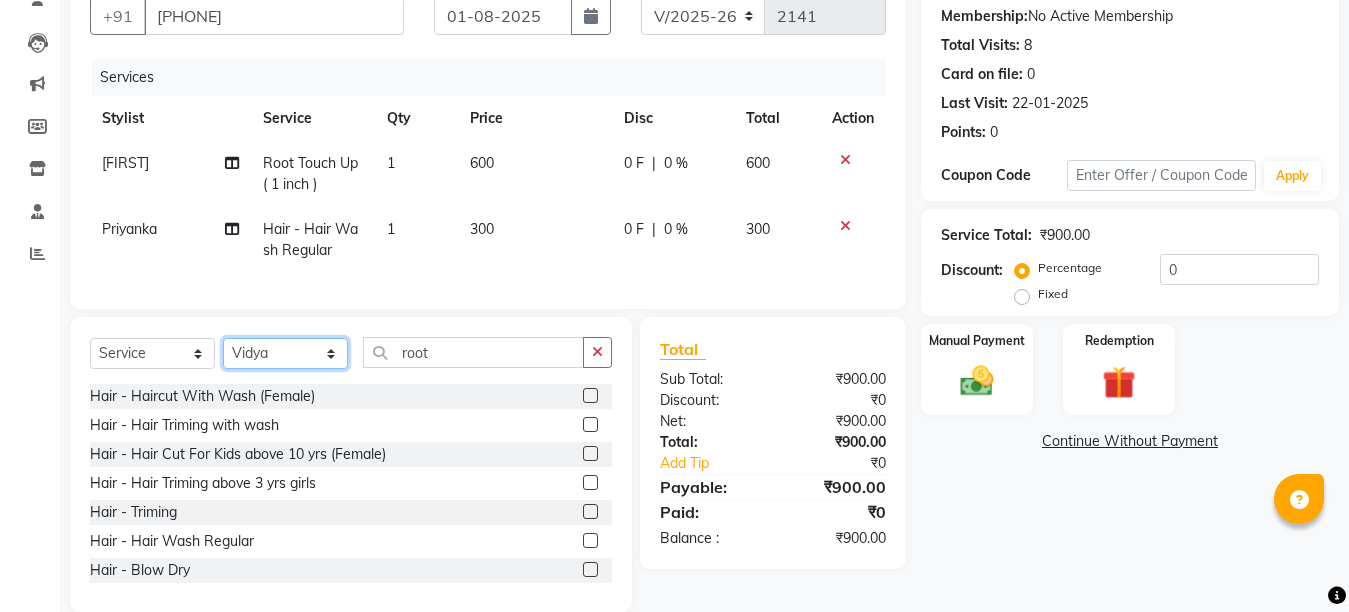 click on "Select Stylist Ankit Creative Front desk Deepak Firoz Geeta Golu Nisha Prince Priyanka Satyam Savita Shivam Shubham Sonu Sir Swapnil Taruna Panjwani Umesh Vidya" 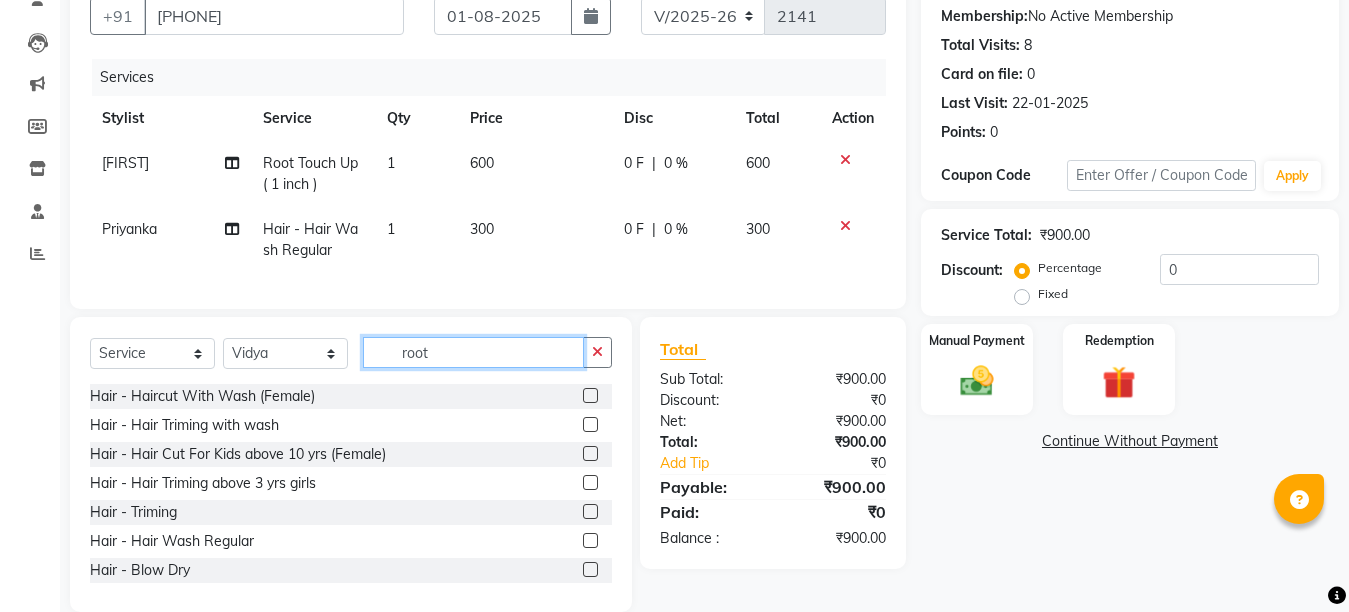 click on "root" 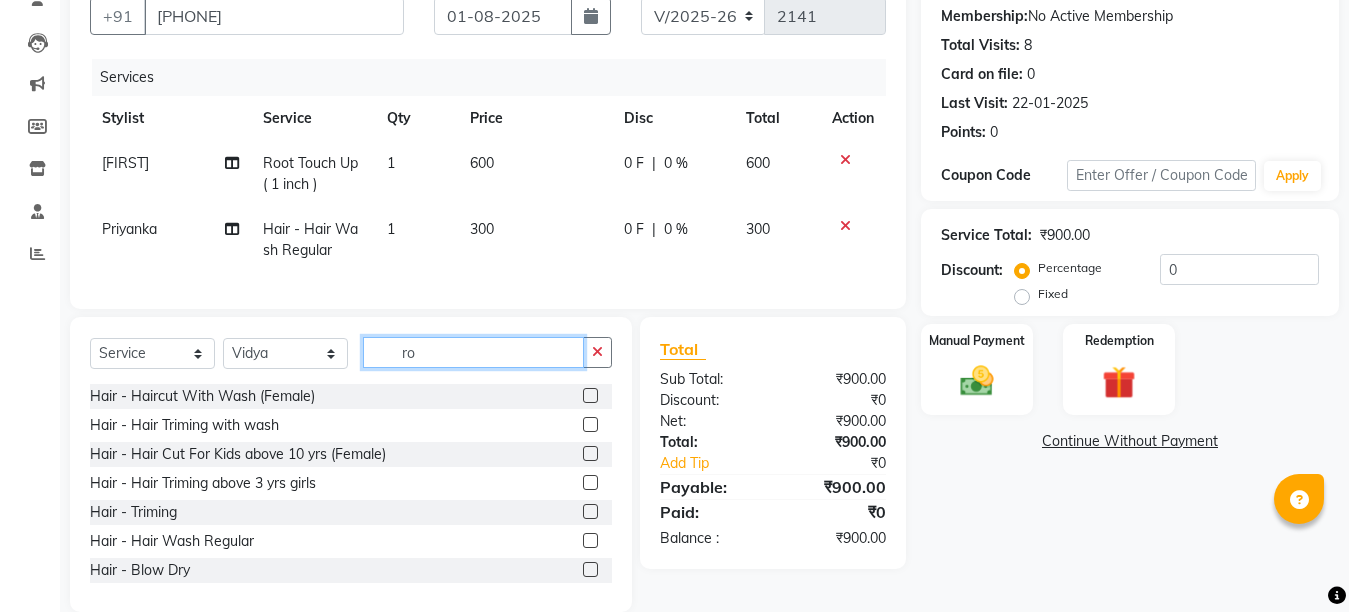 type on "r" 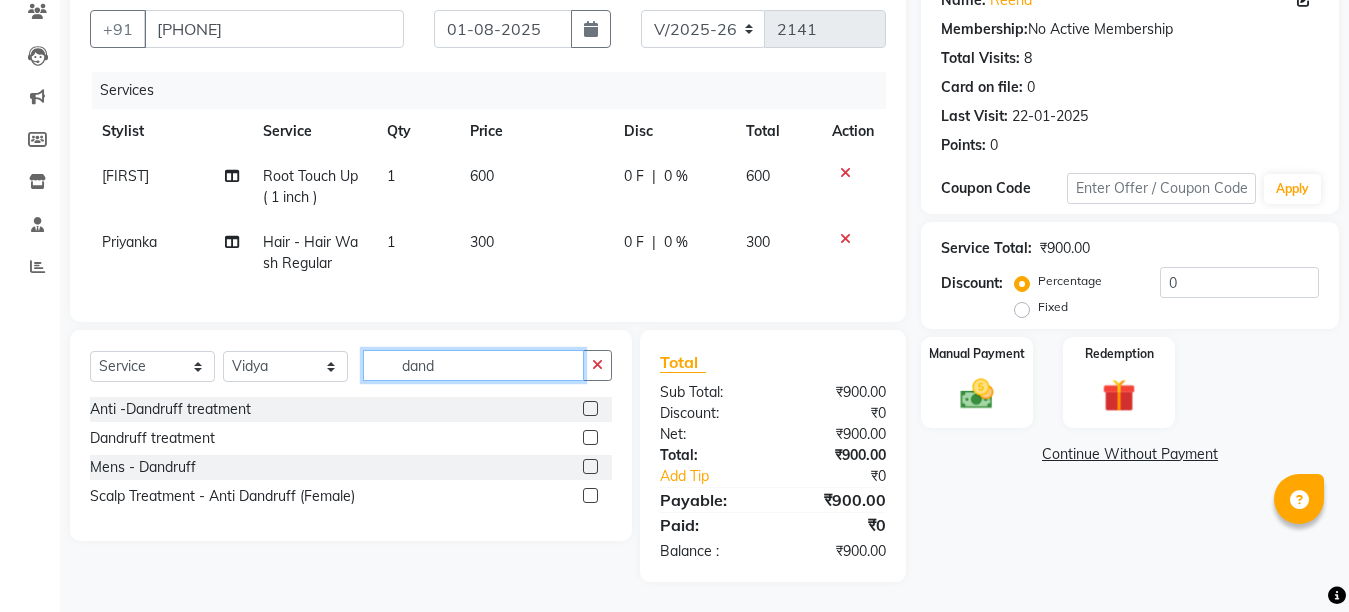 type on "dand" 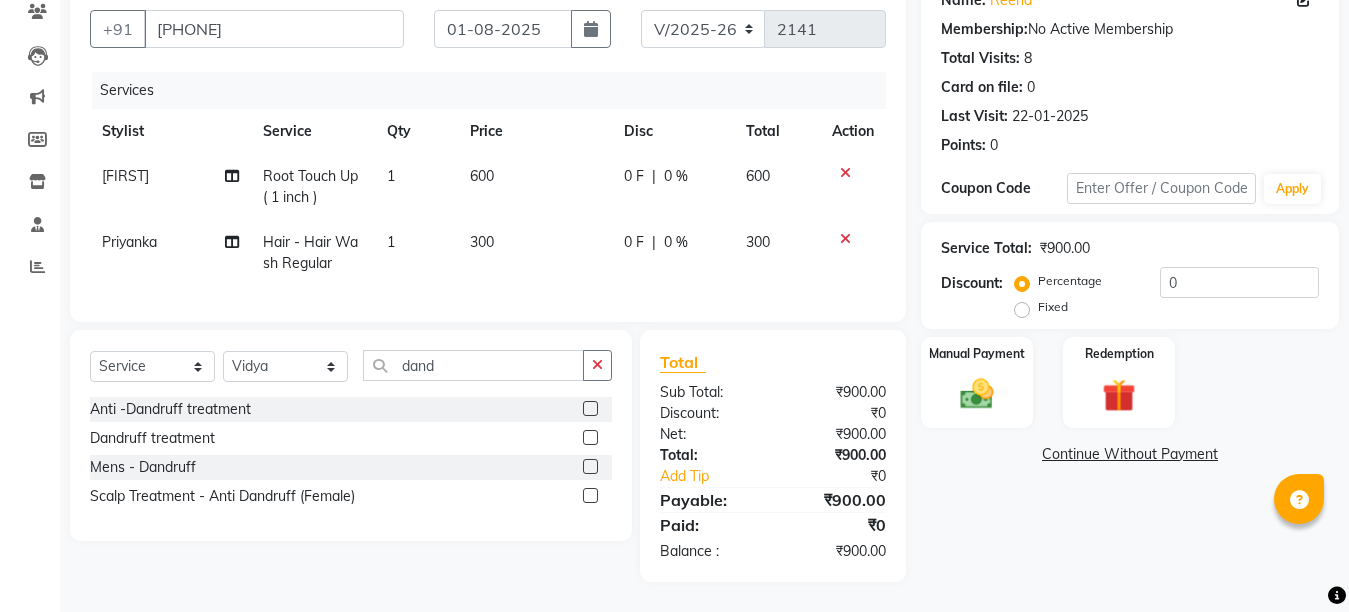 click 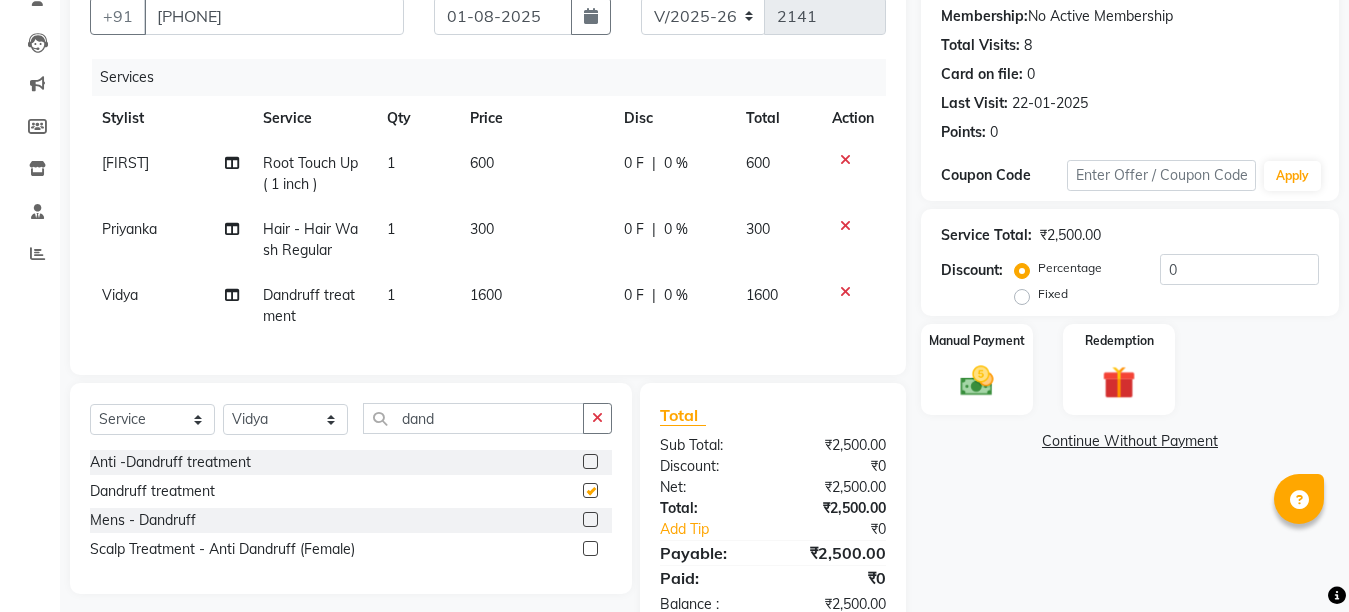 checkbox on "false" 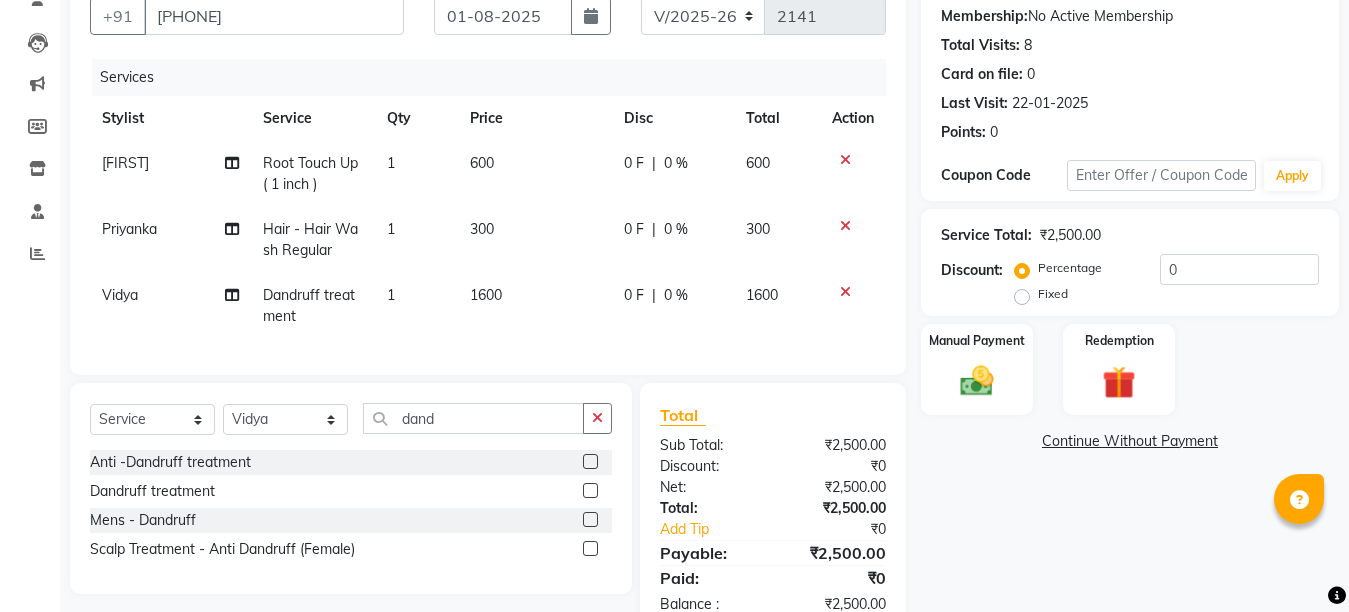 click 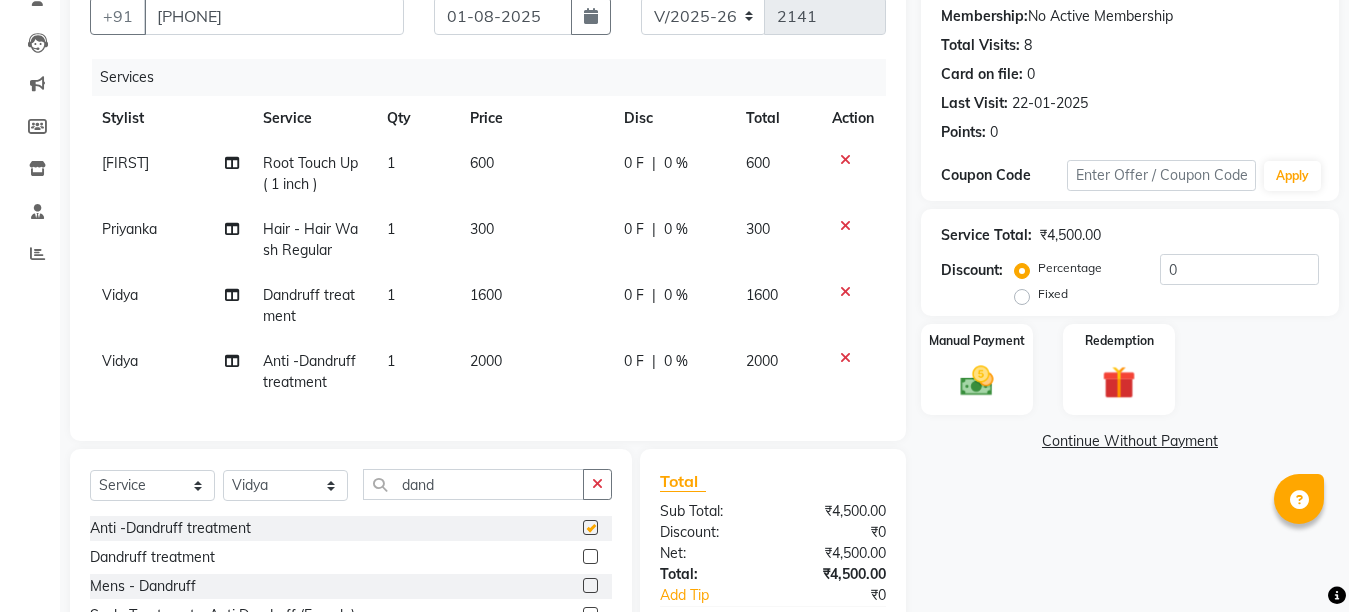 checkbox on "false" 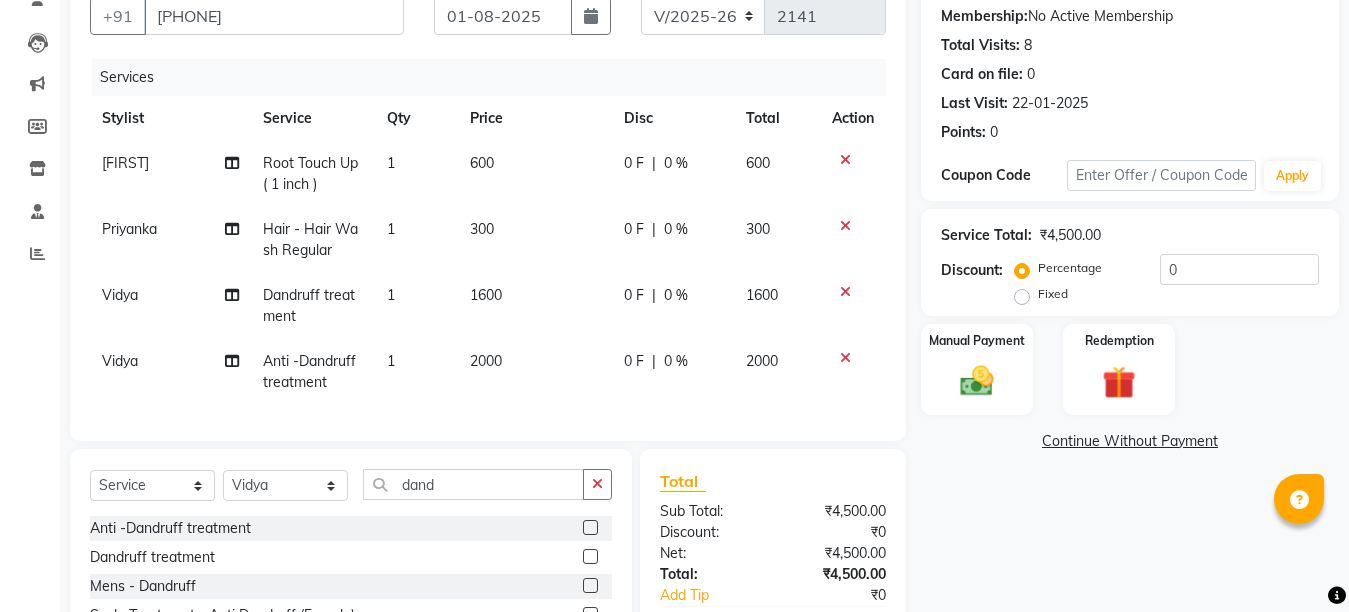 click 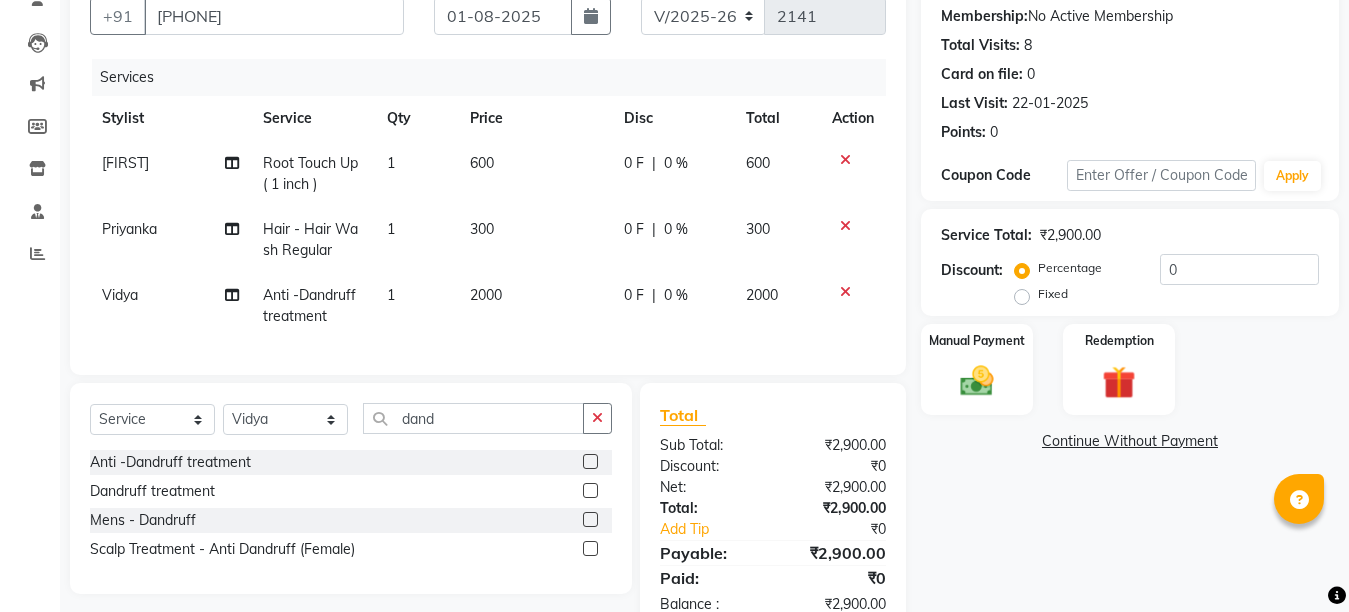 click on "0 %" 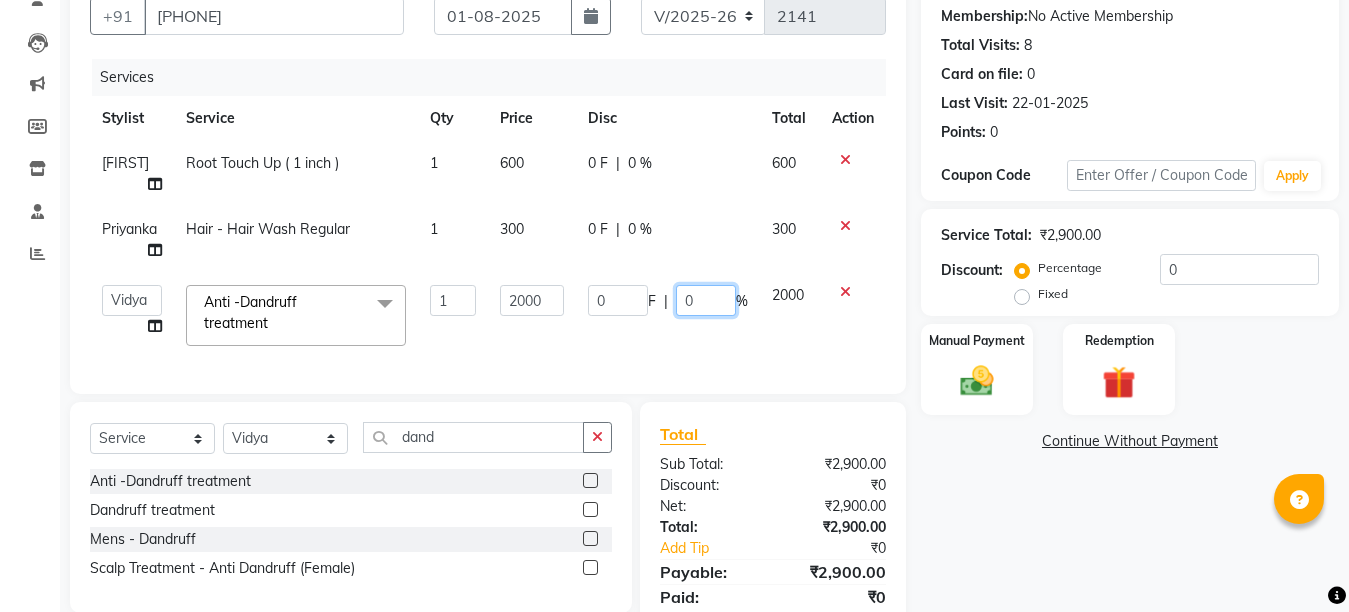 click on "0" 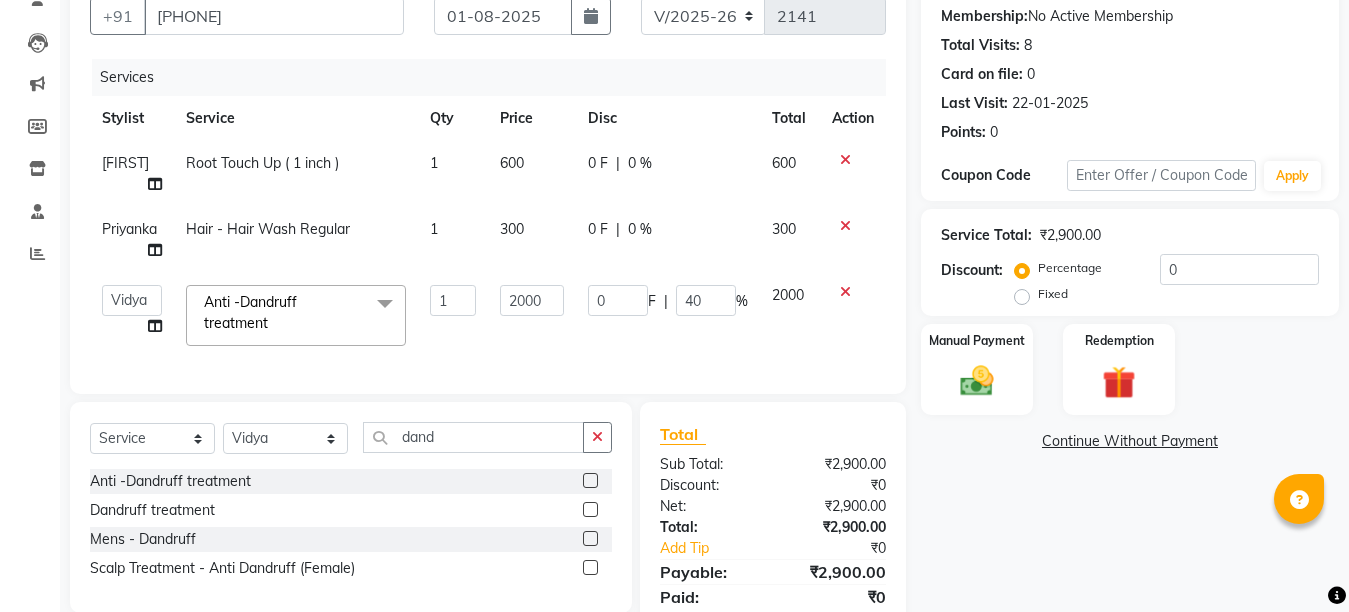 click on "0 F | 40 %" 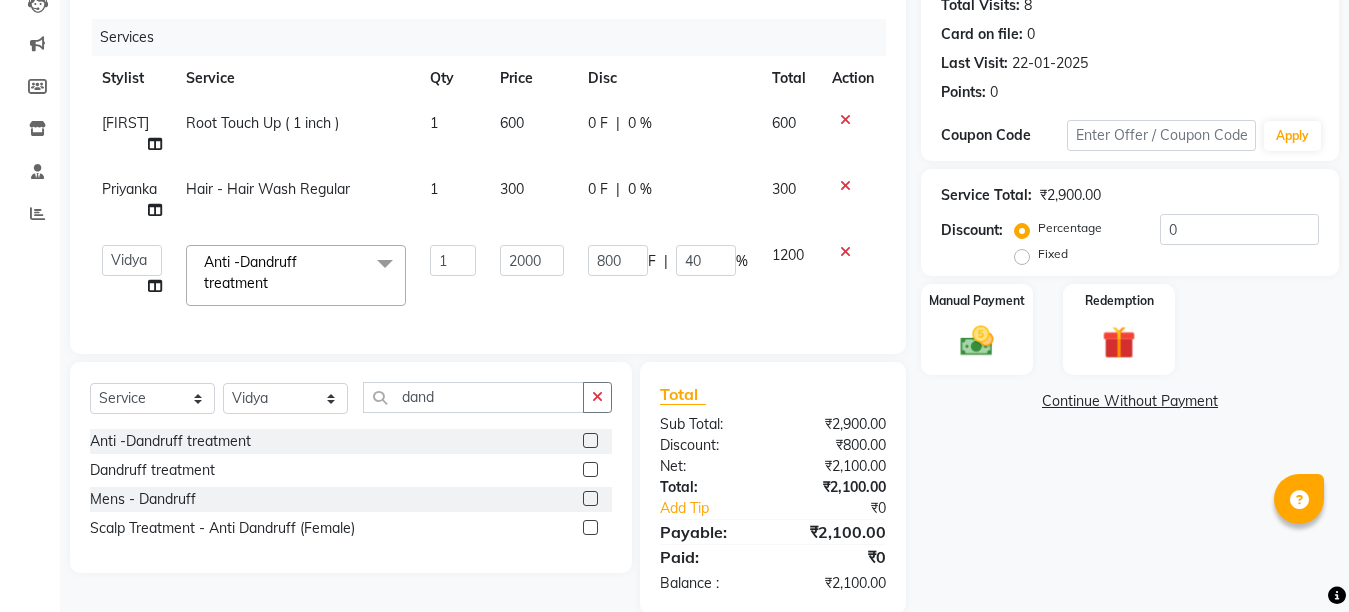 scroll, scrollTop: 257, scrollLeft: 0, axis: vertical 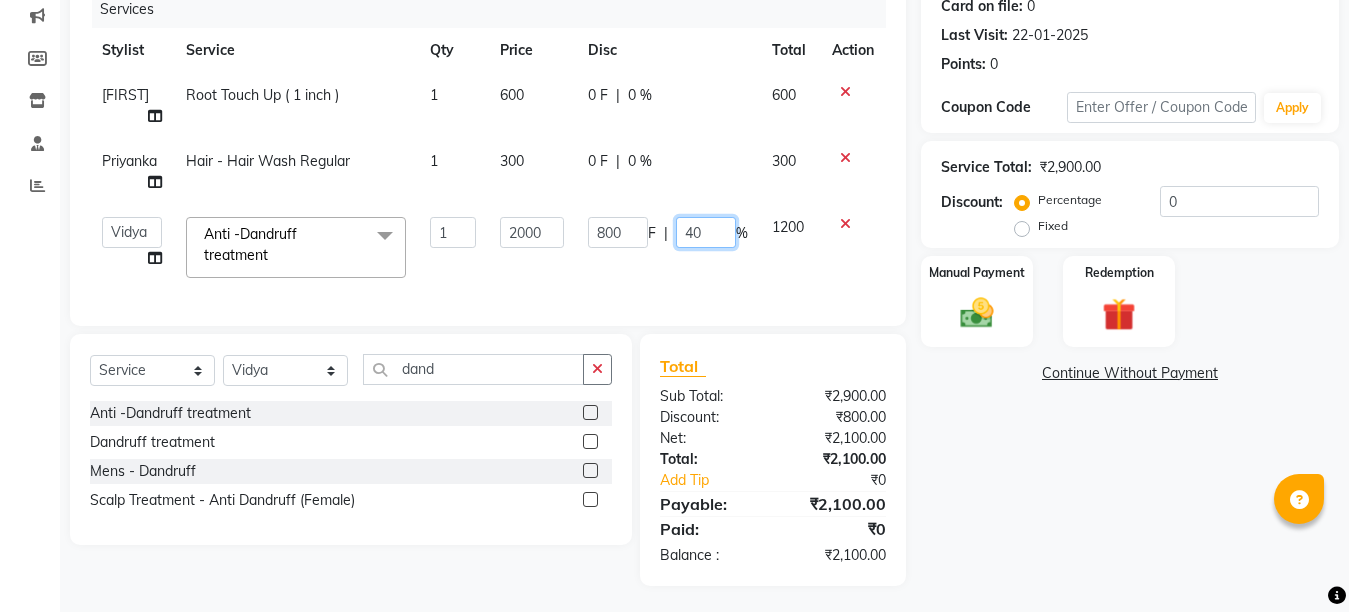 click on "40" 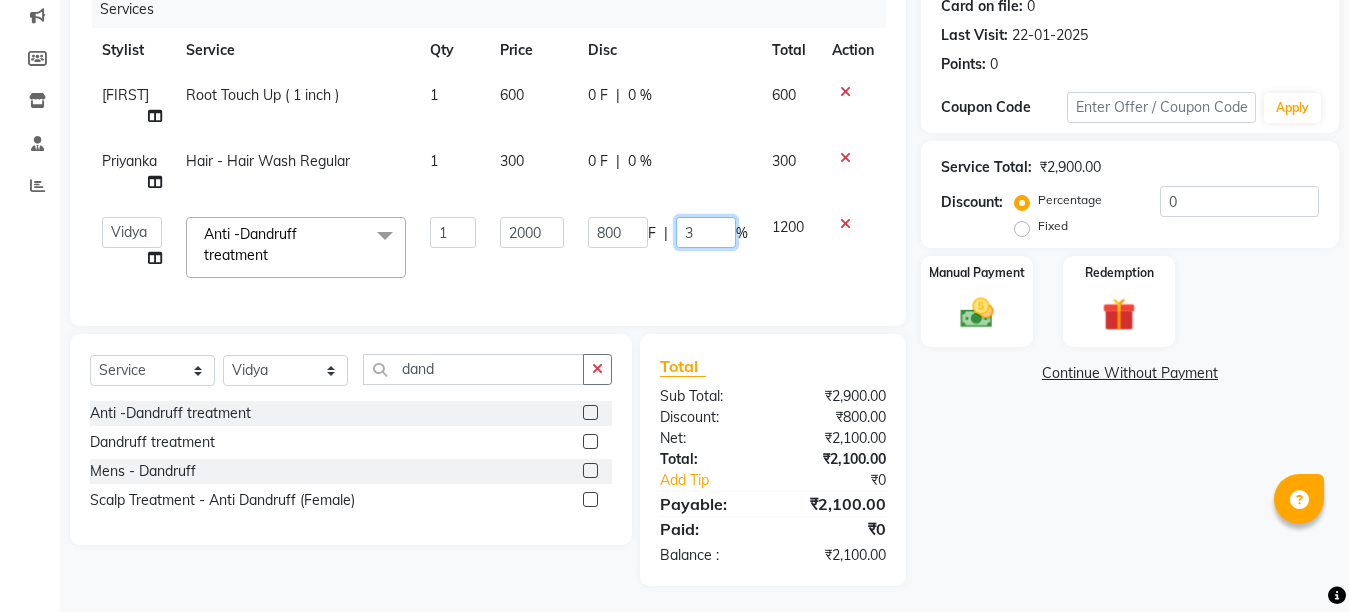 type on "38" 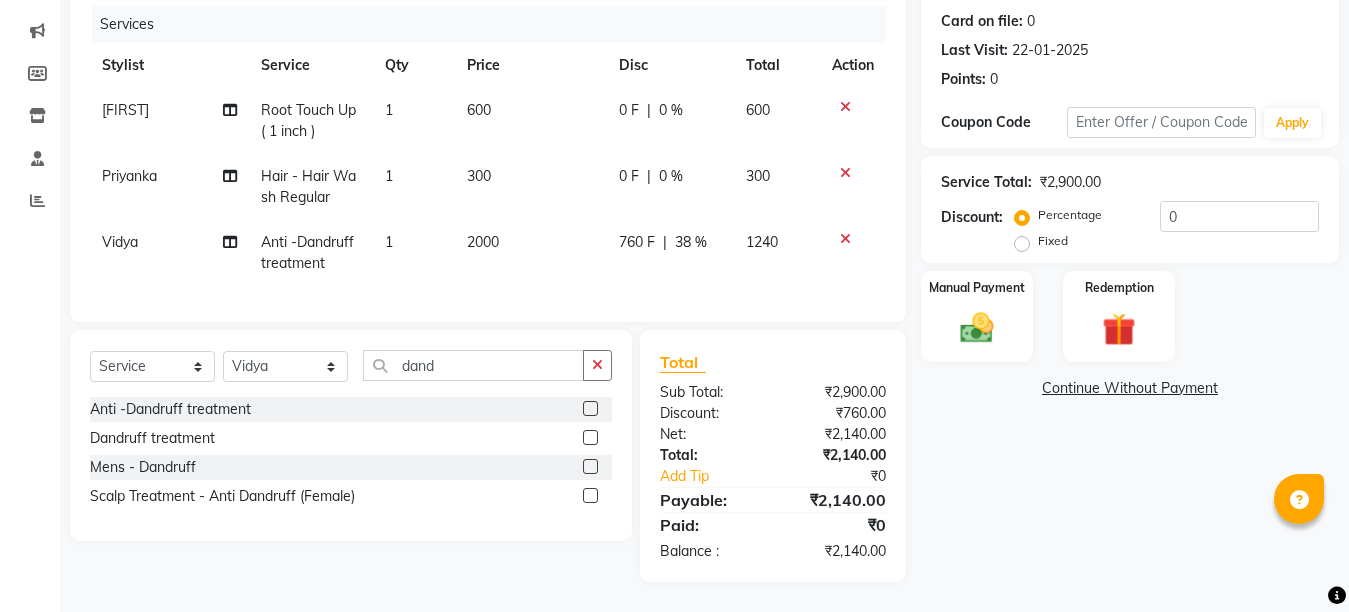 click on "760 F | 38 %" 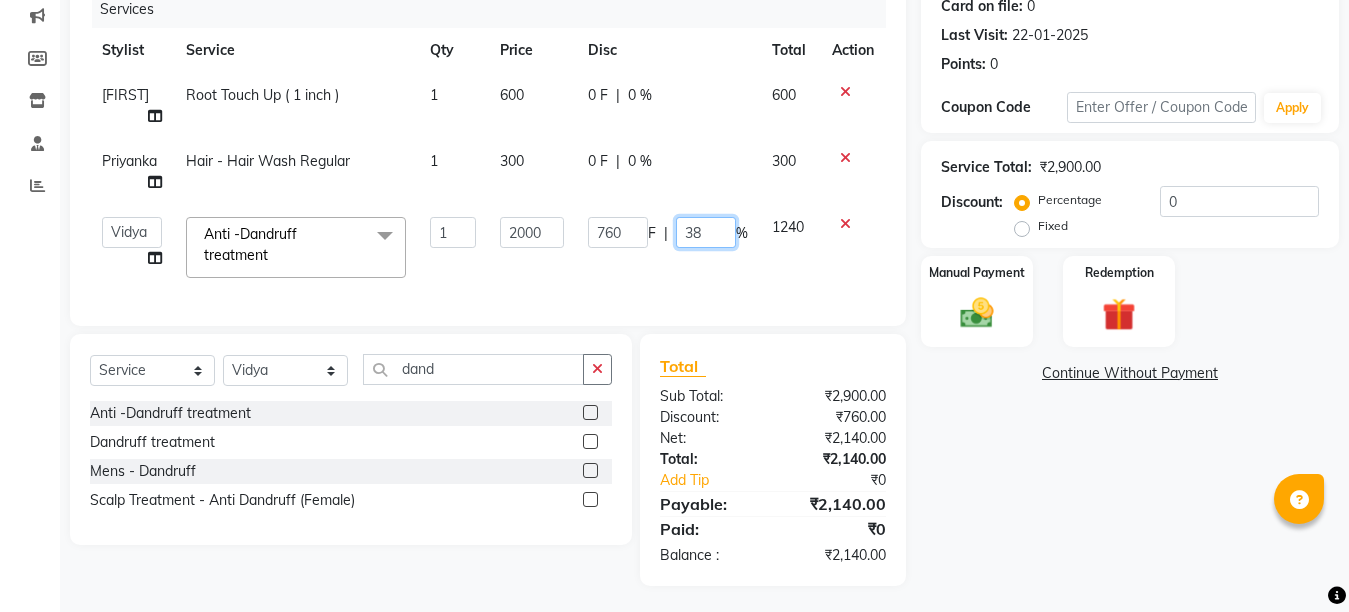 click on "38" 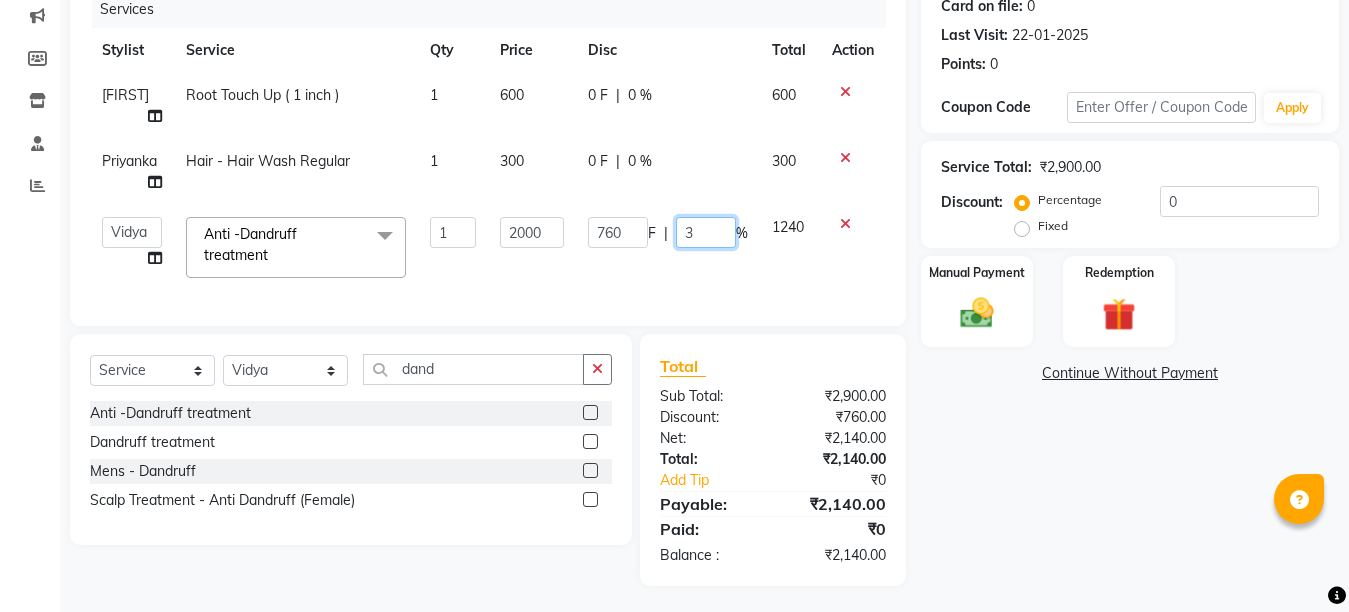 type on "37" 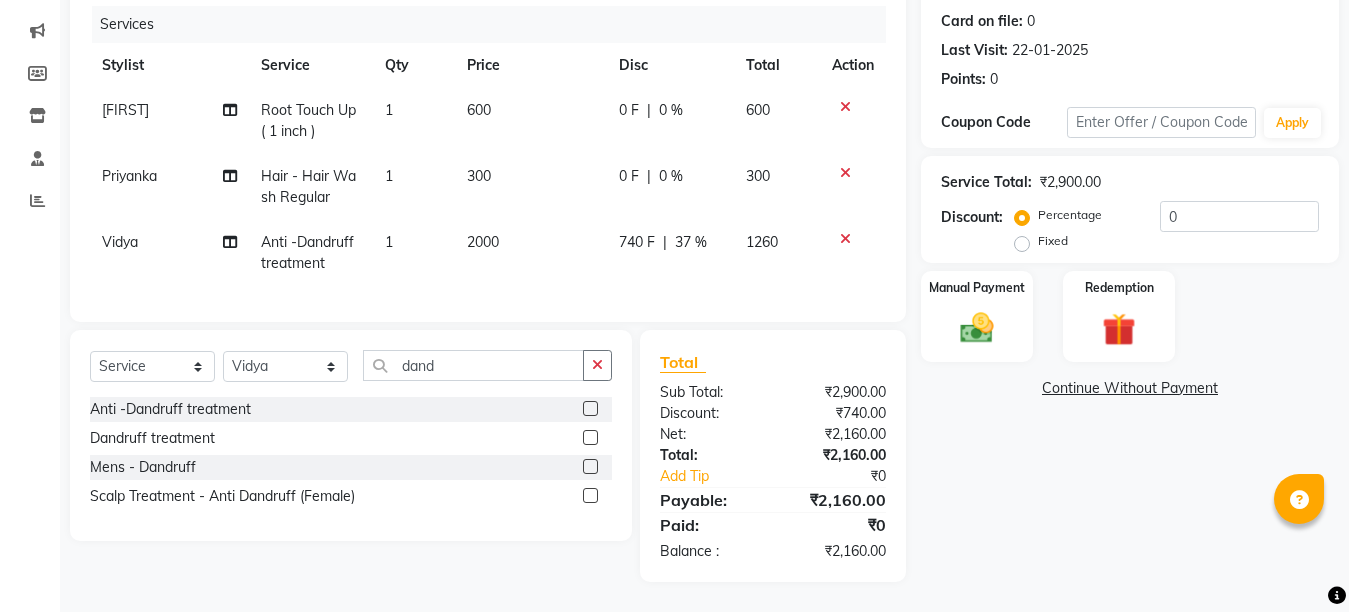 click on "740 F | 37 %" 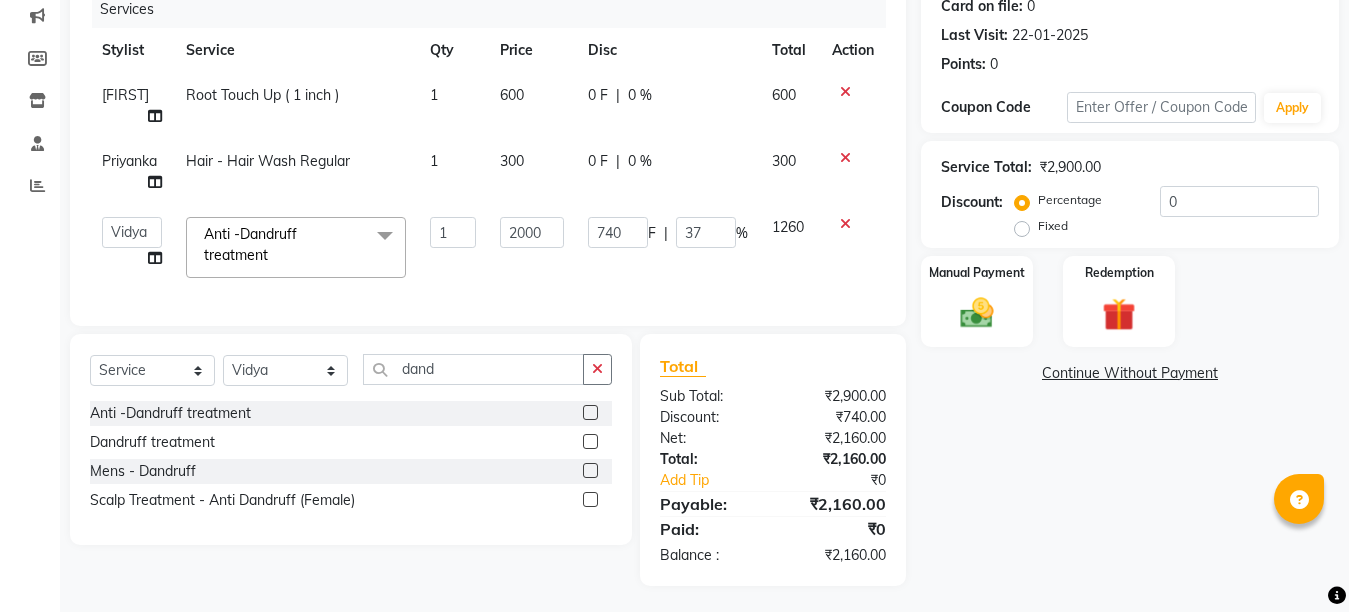 click on "Name: [FIRST]  Membership:  No Active Membership  Total Visits:  8 Card on file:  0 Last Visit:   [DATE] Points:   0  Coupon Code Apply Service Total:  ₹2,900.00  Discount:  Percentage   Fixed  0 Manual Payment Redemption  Continue Without Payment" 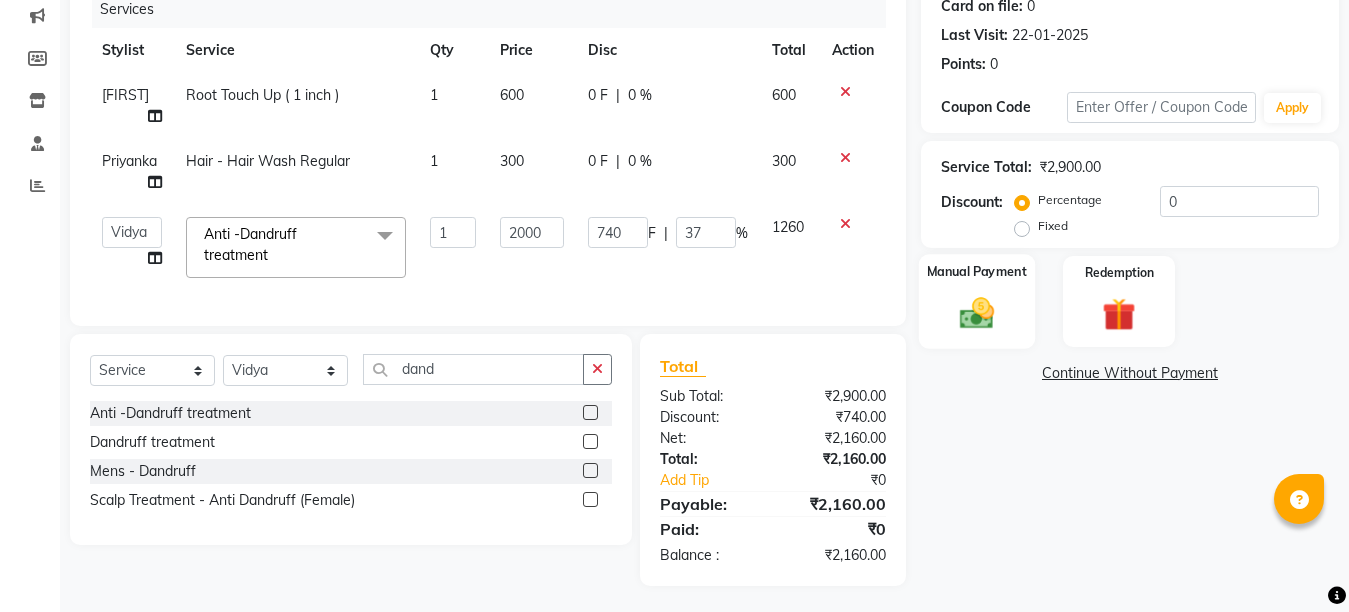 click 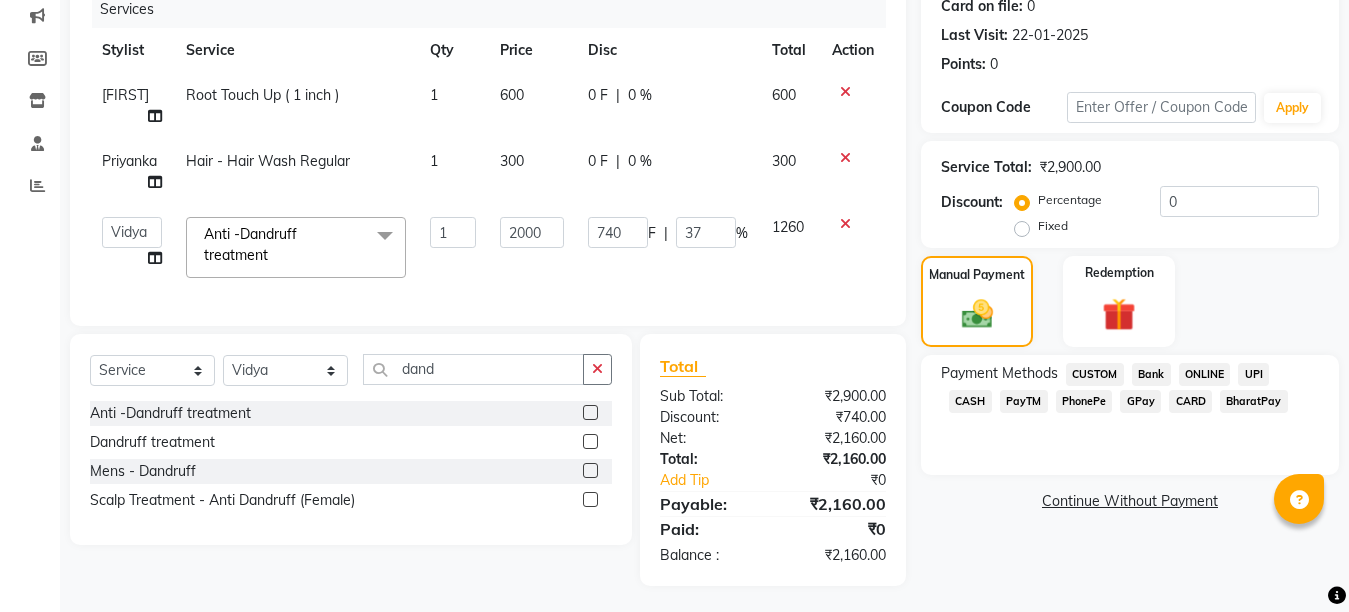 click on "Payment Methods  CUSTOM   Bank   ONLINE   UPI   CASH   PayTM   PhonePe   GPay   CARD   BharatPay" 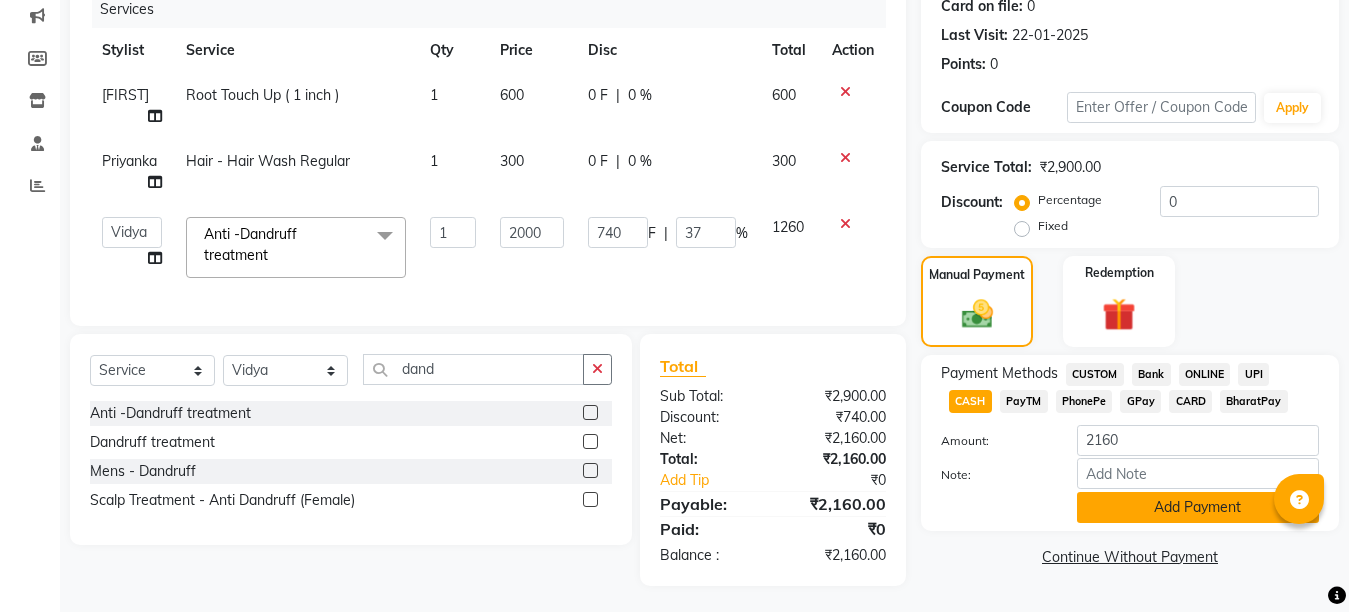 click on "Add Payment" 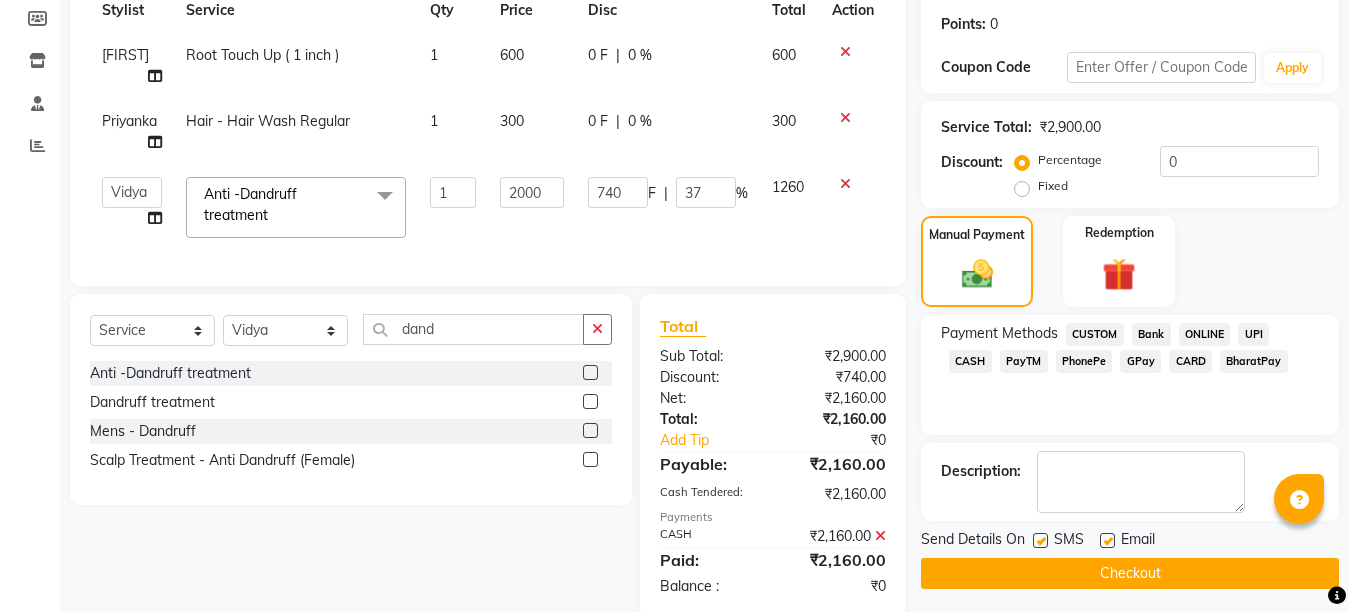 scroll, scrollTop: 328, scrollLeft: 0, axis: vertical 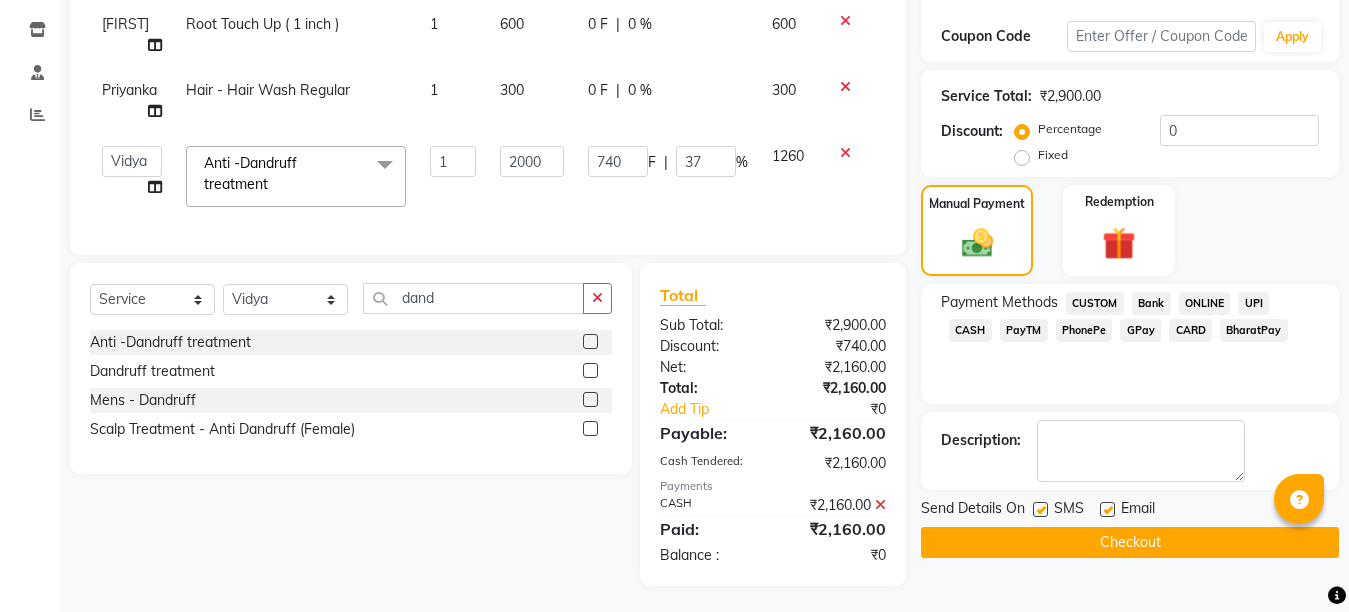 click 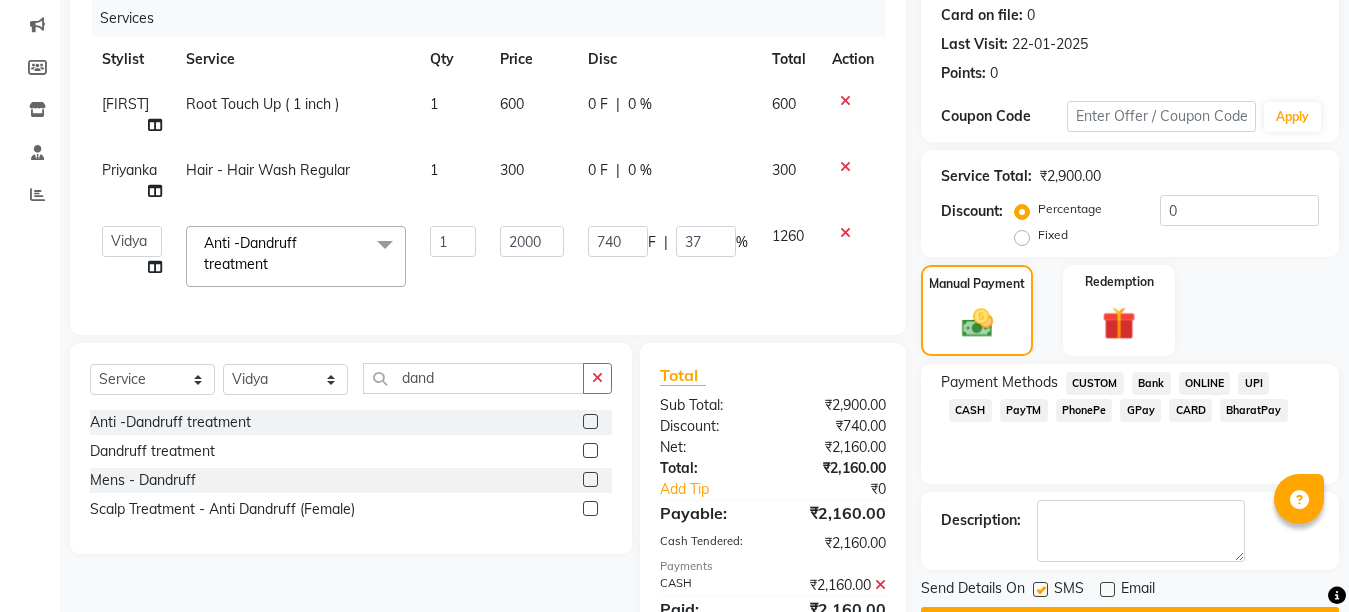scroll, scrollTop: 328, scrollLeft: 0, axis: vertical 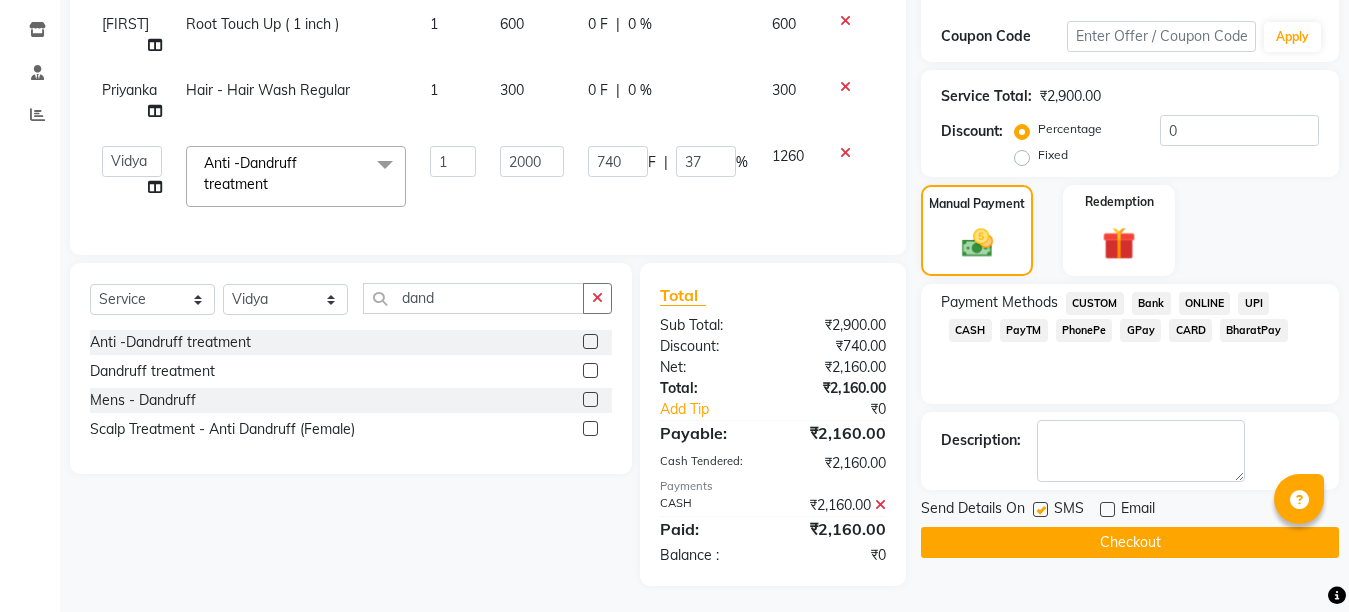 click on "Checkout" 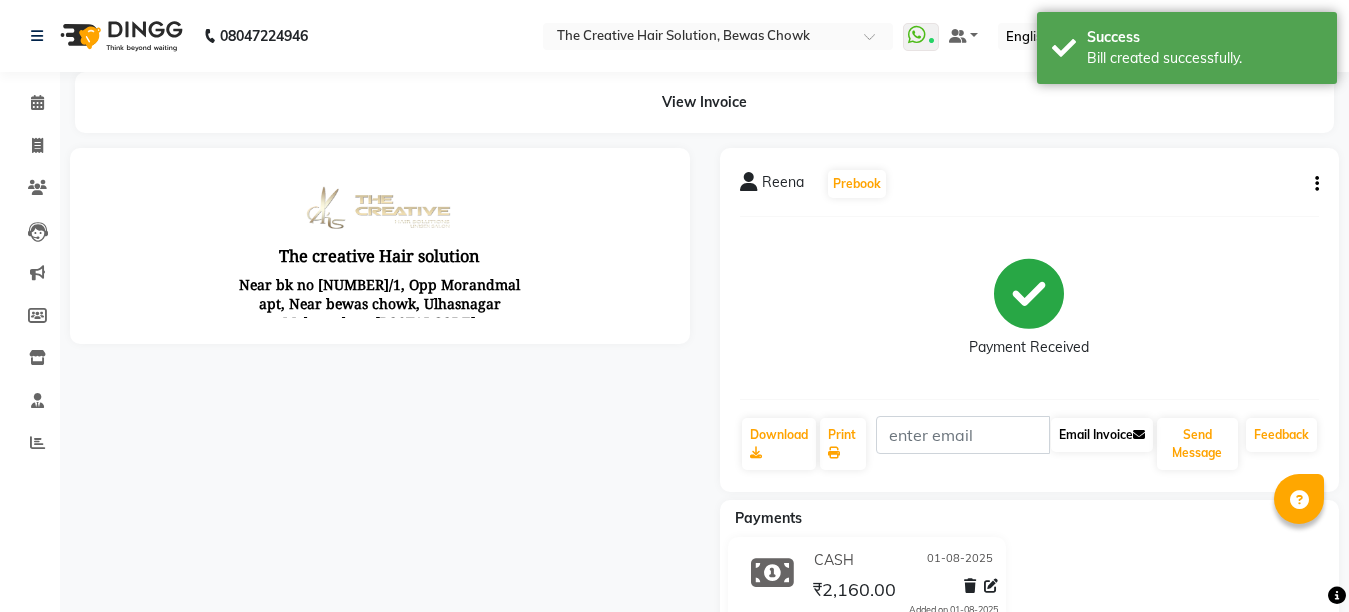 scroll, scrollTop: 0, scrollLeft: 0, axis: both 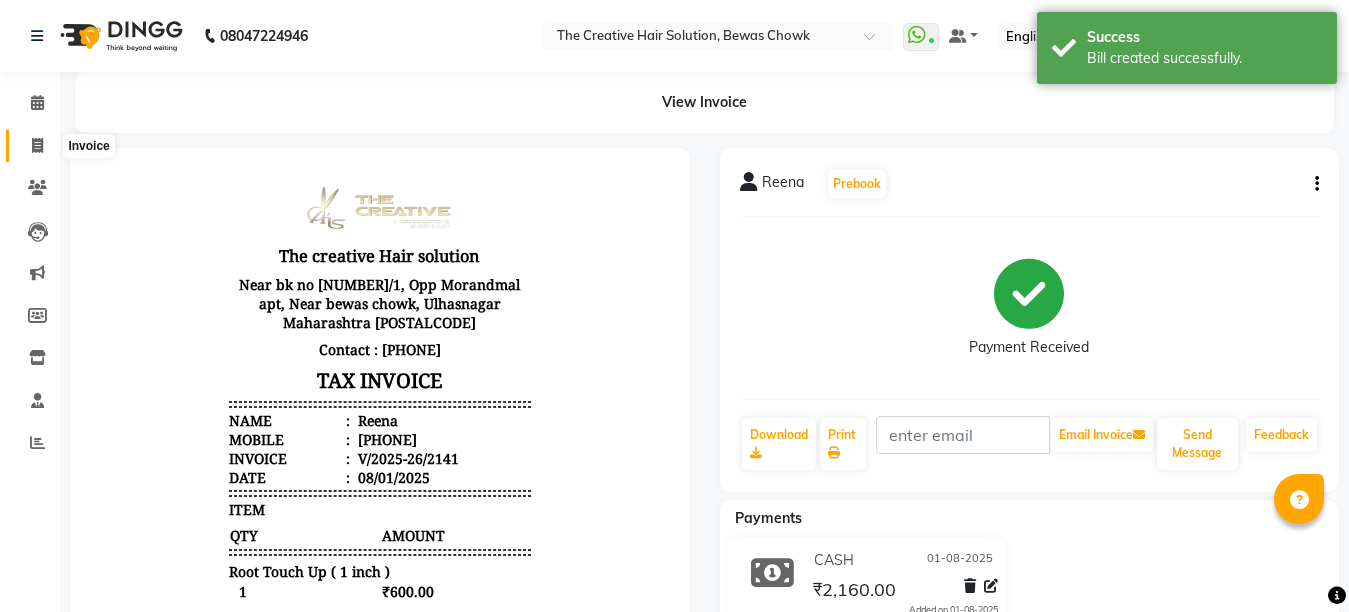click 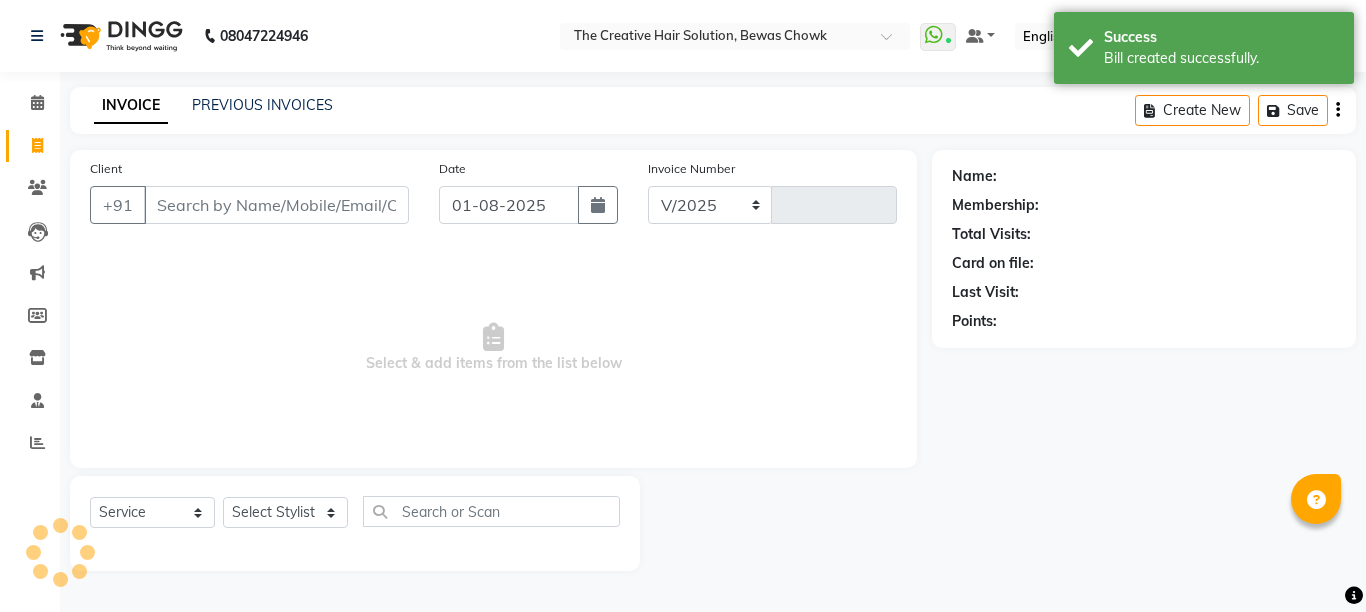 select on "146" 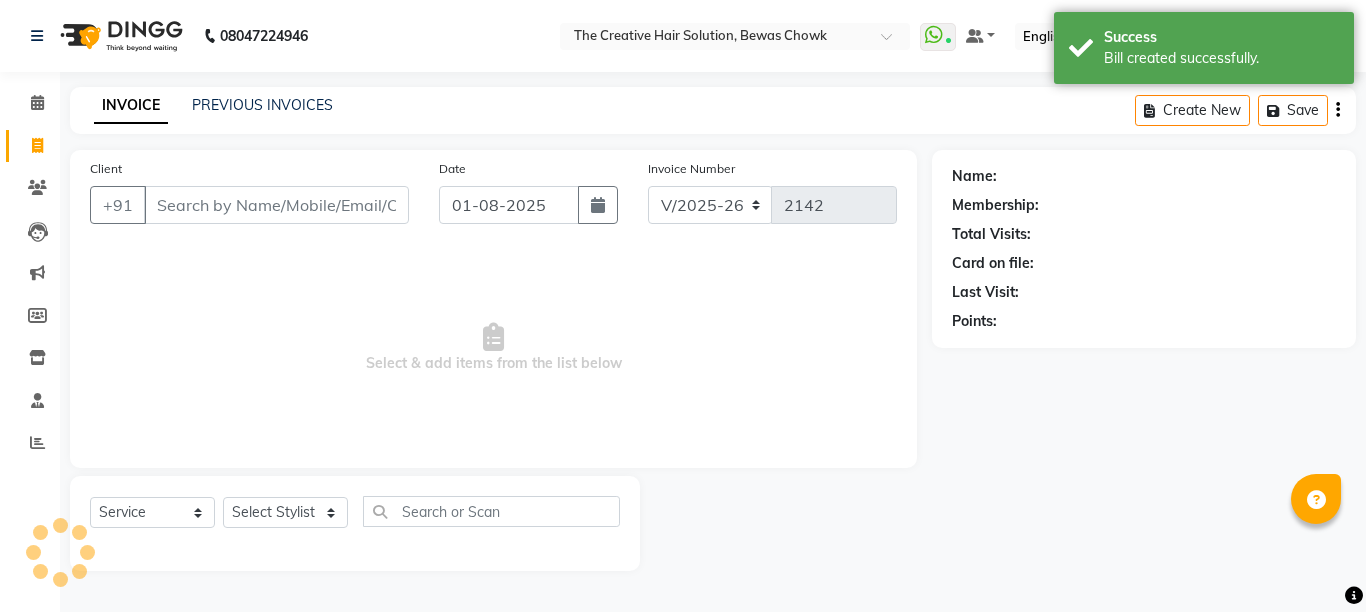 click on "Client" at bounding box center (276, 205) 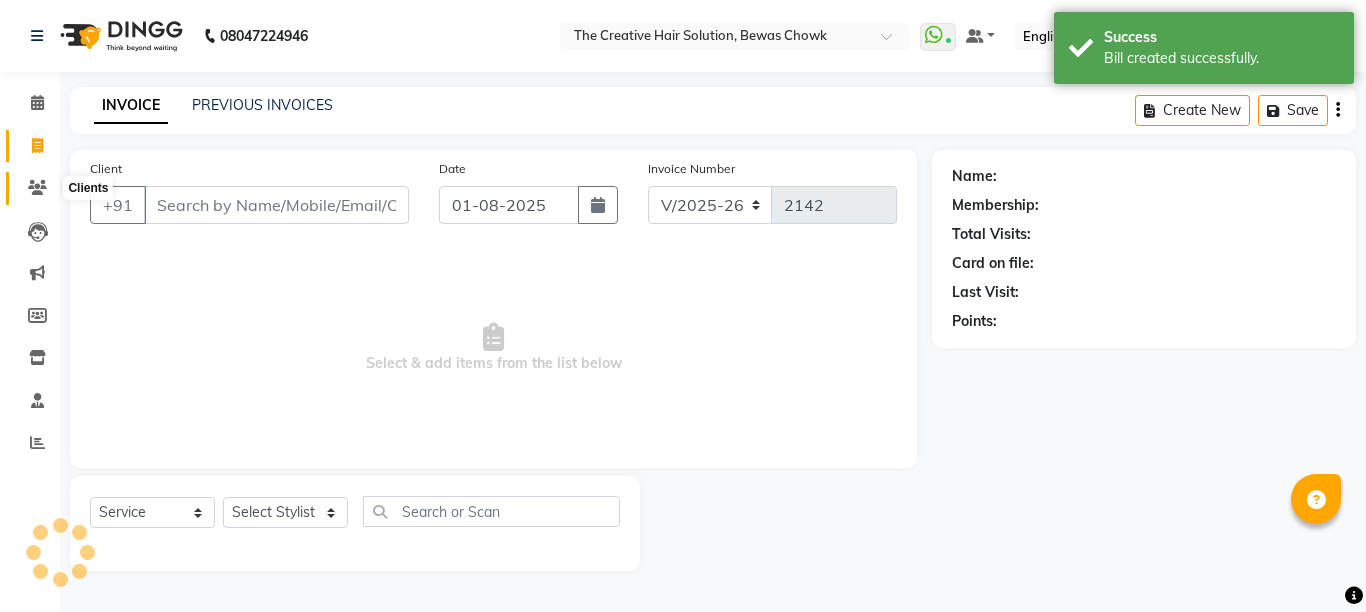 click 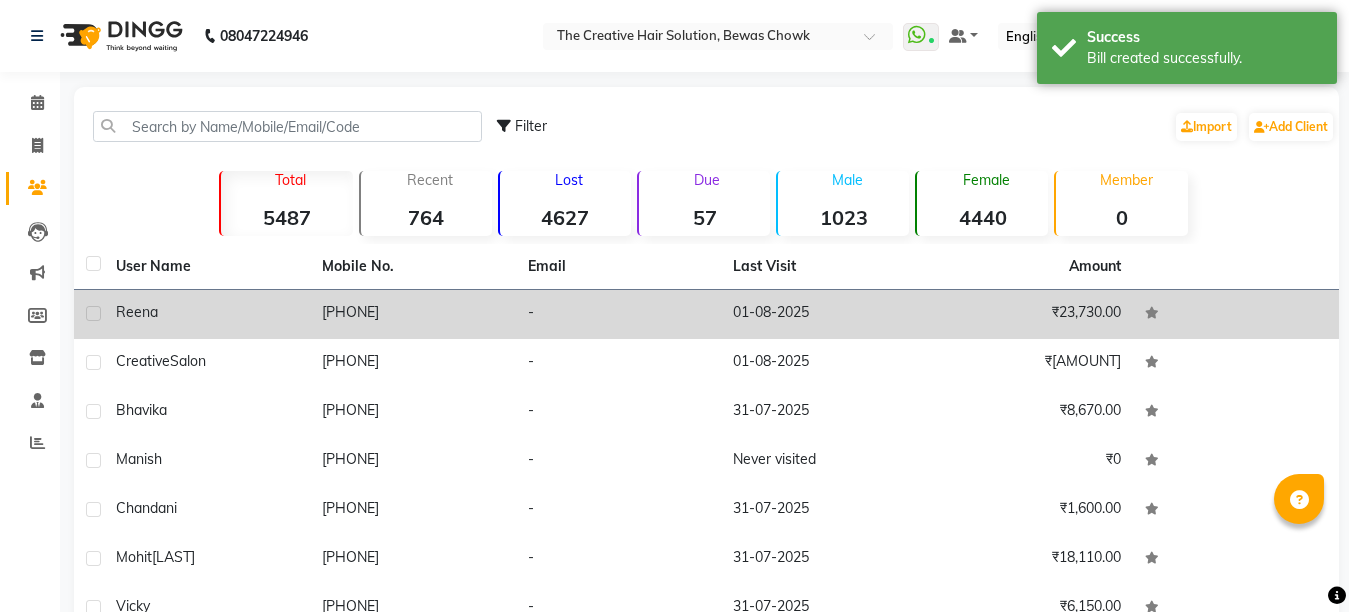 click on "[PHONE]" 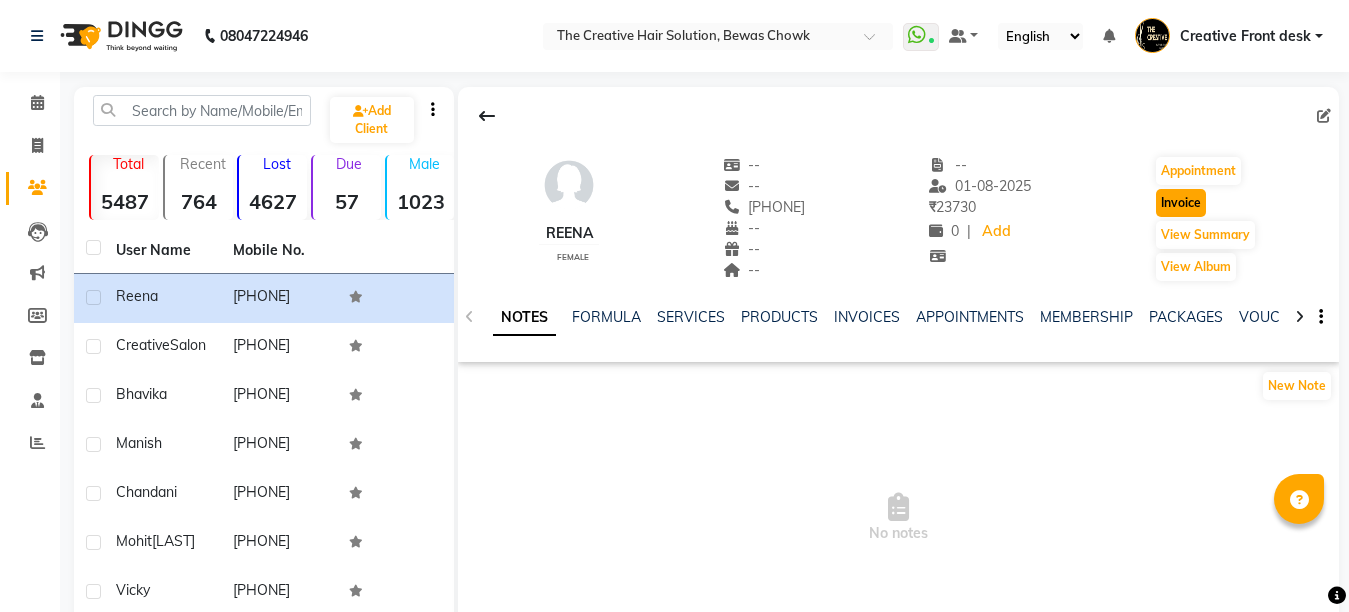 click on "Invoice" 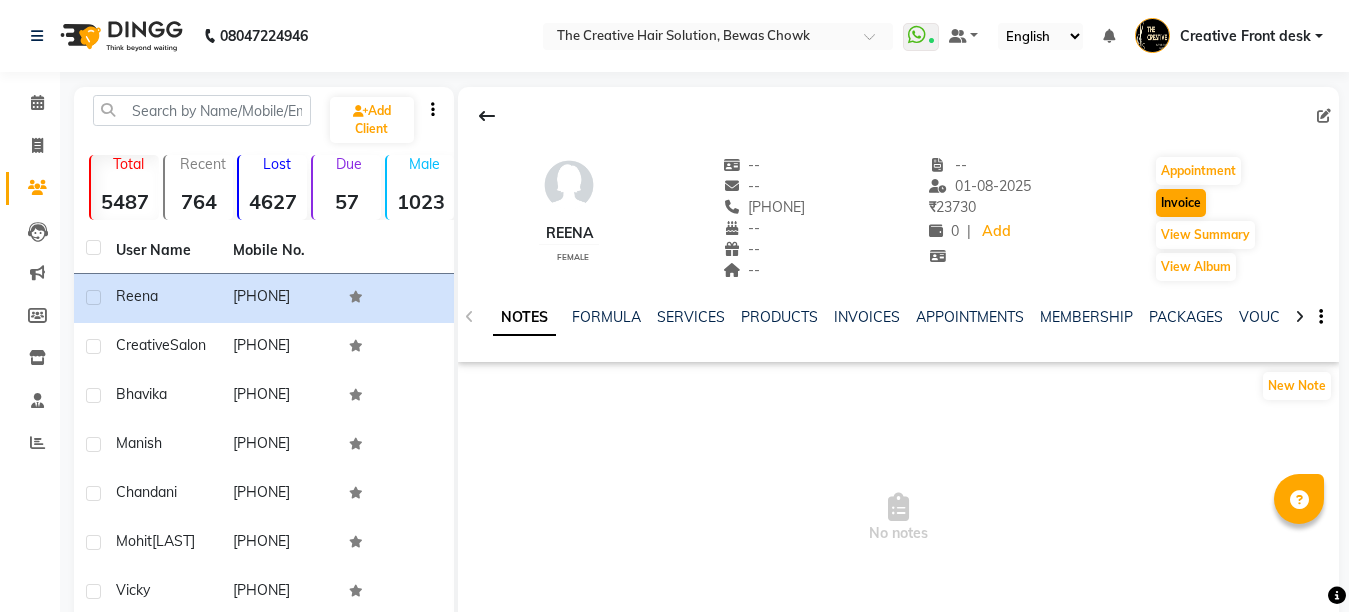 select on "service" 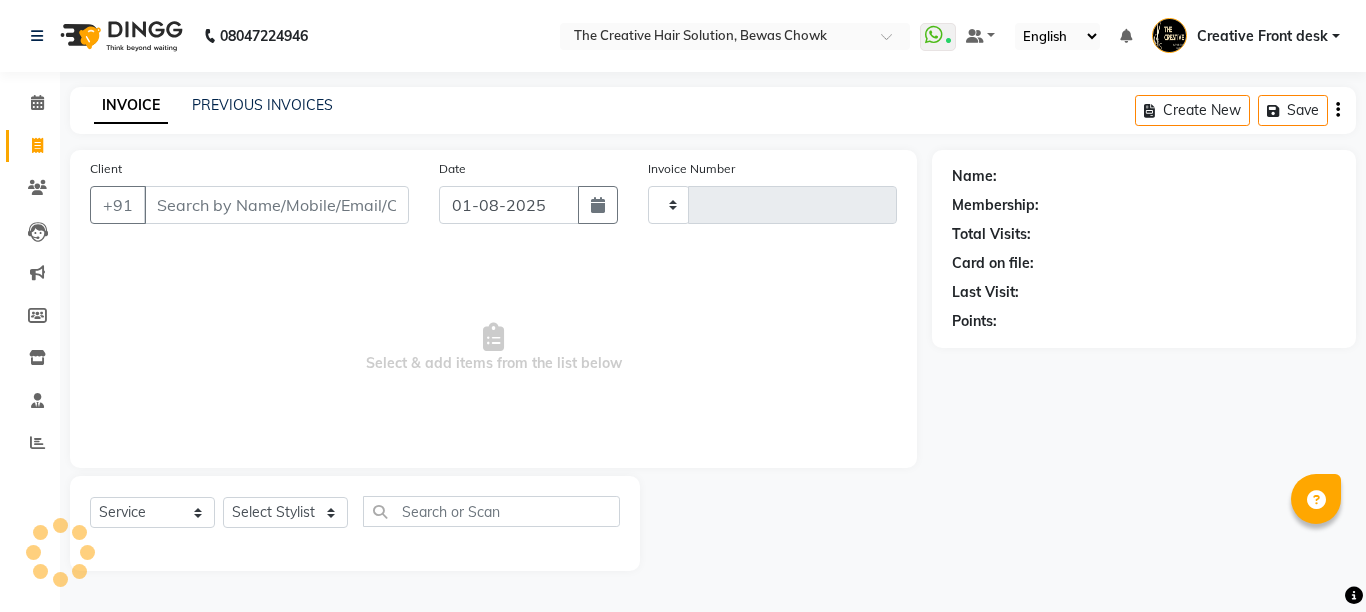 type on "2142" 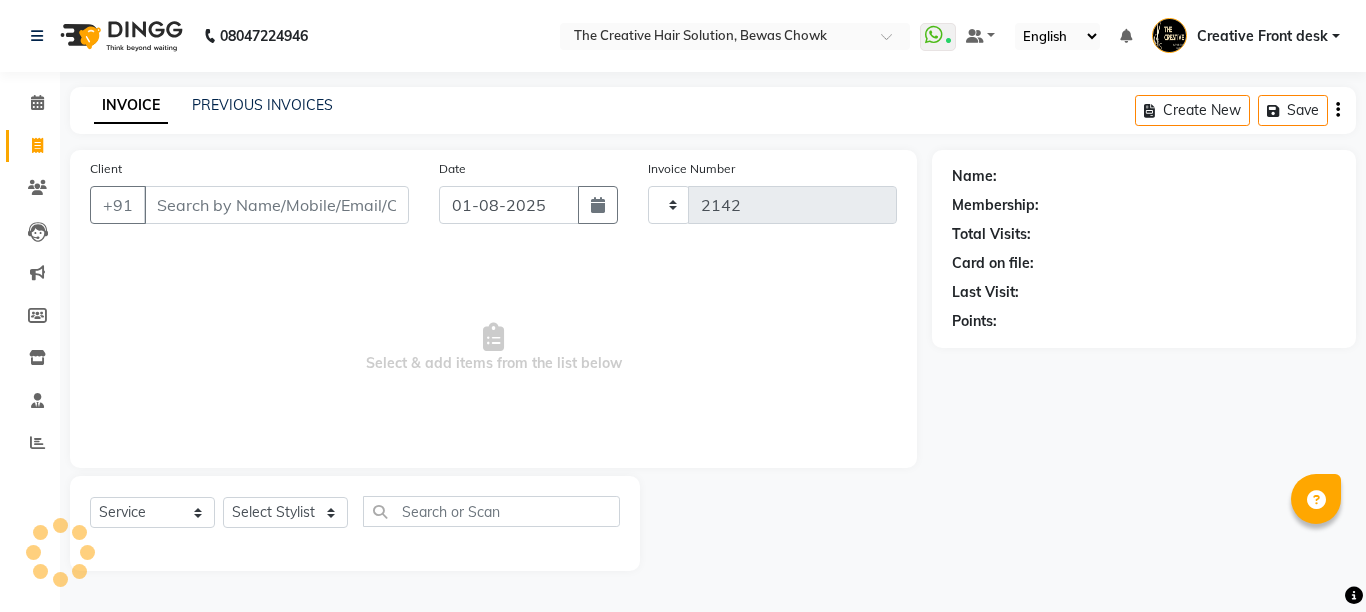 select on "146" 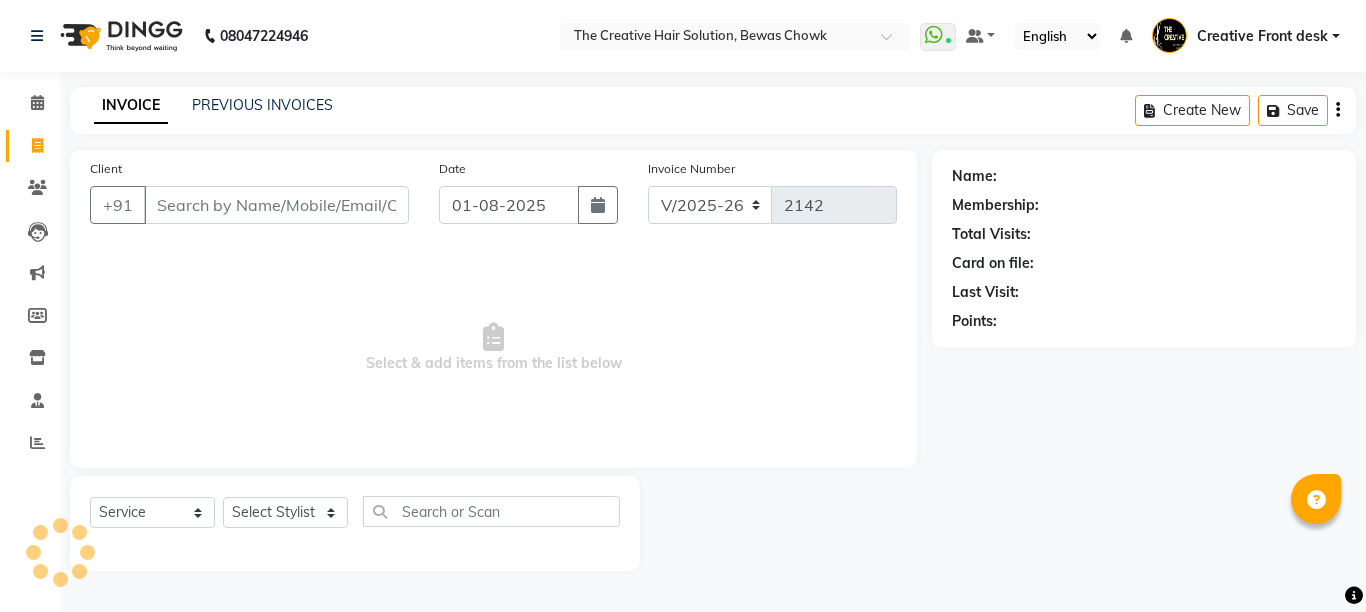 type on "[PHONE]" 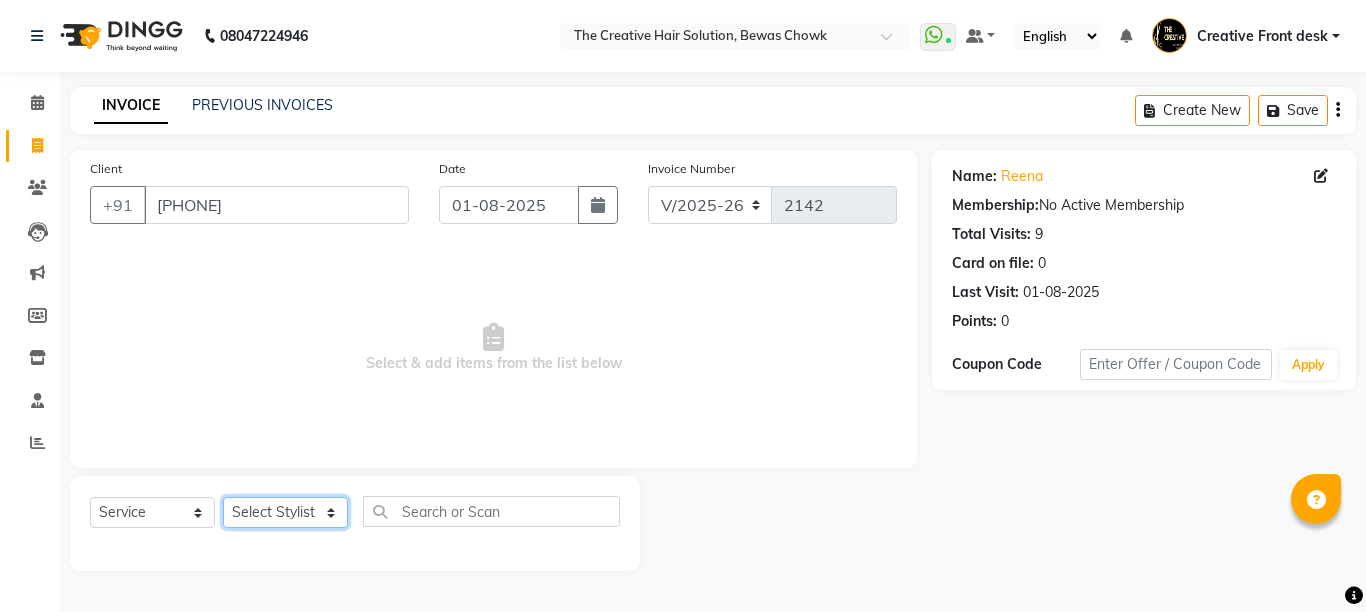 click on "Select Stylist Ankit Creative Front desk Deepak Firoz Geeta Golu Nisha Prince Priyanka Satyam Savita Shivam Shubham Sonu Sir Swapnil Taruna Panjwani Umesh Vidya" 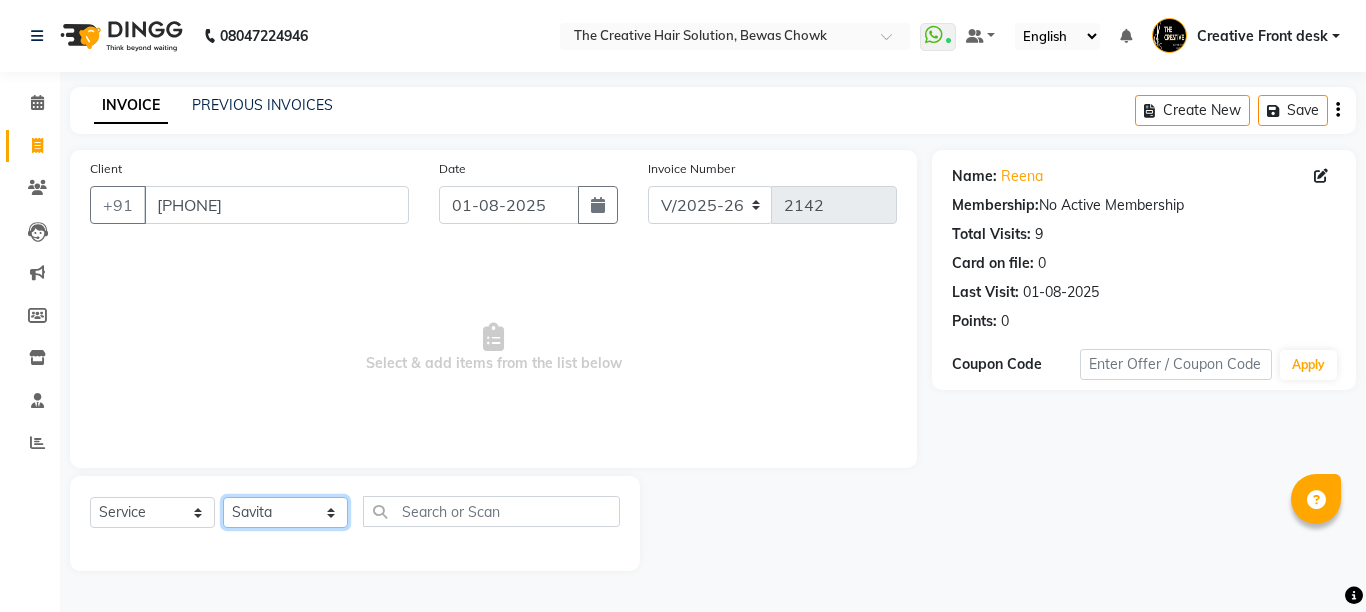 click on "Select Stylist Ankit Creative Front desk Deepak Firoz Geeta Golu Nisha Prince Priyanka Satyam Savita Shivam Shubham Sonu Sir Swapnil Taruna Panjwani Umesh Vidya" 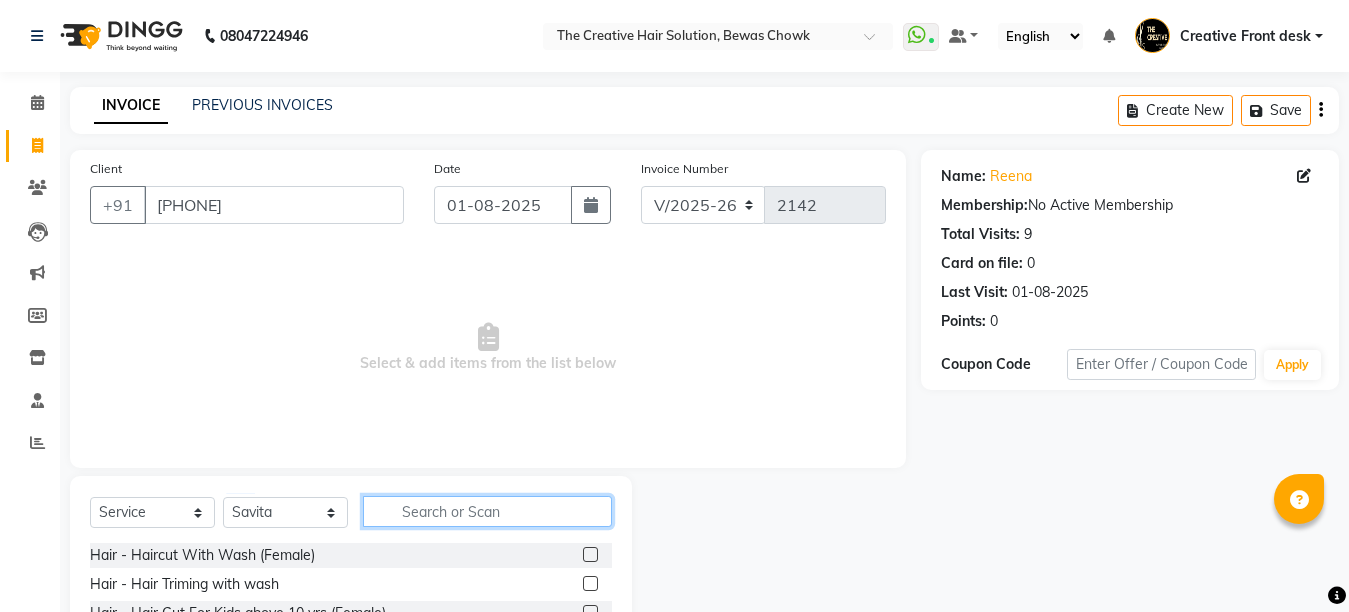 click 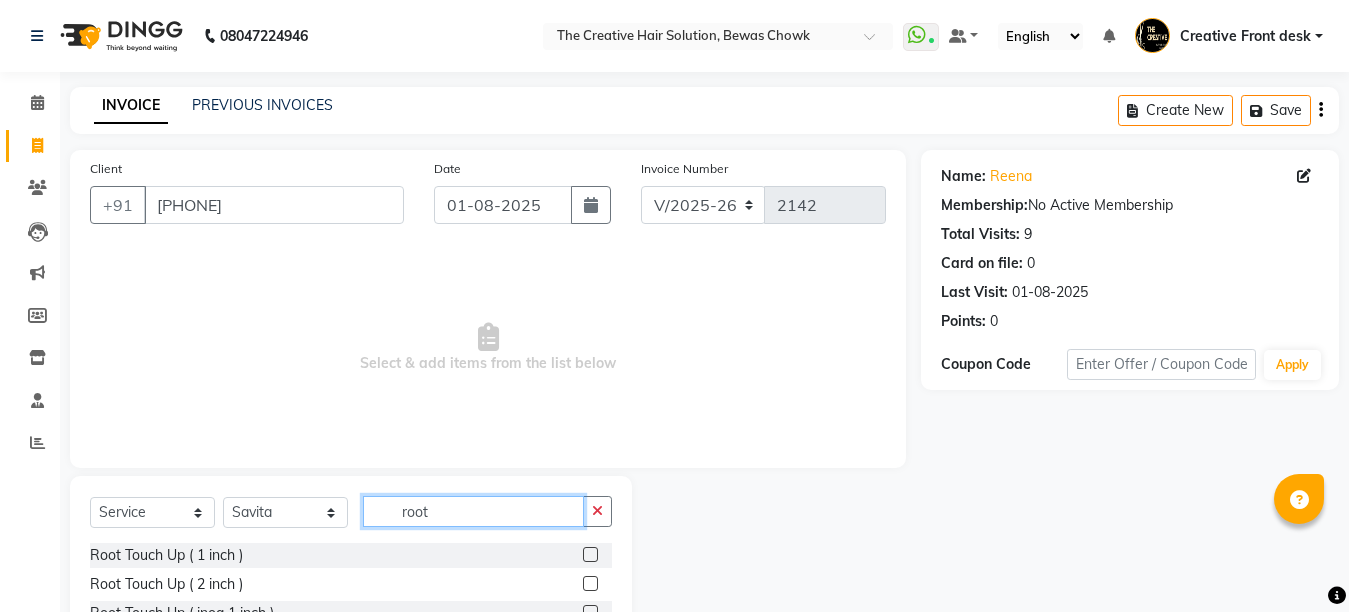 type on "root" 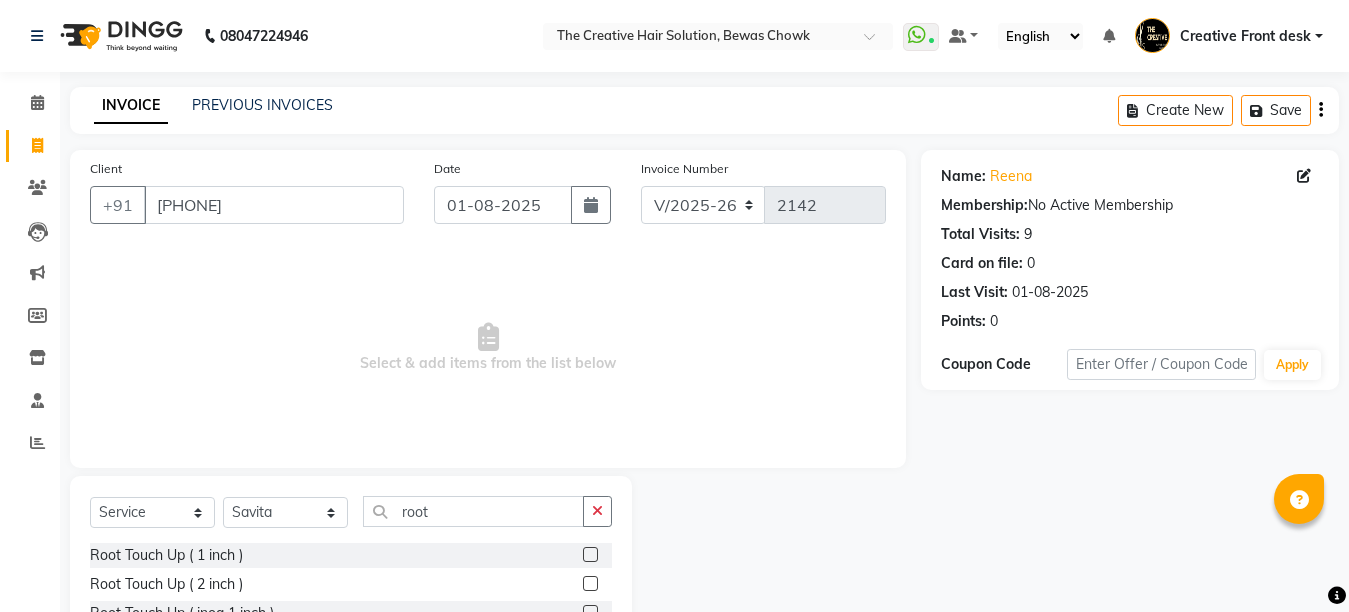 click 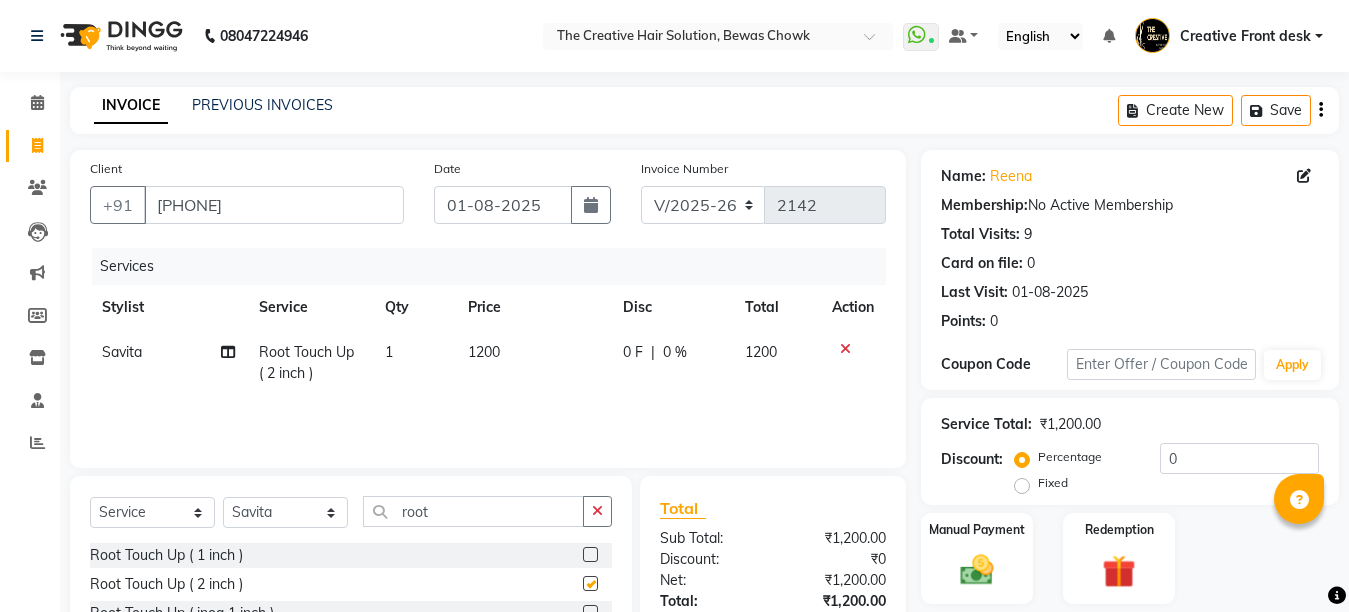 checkbox on "false" 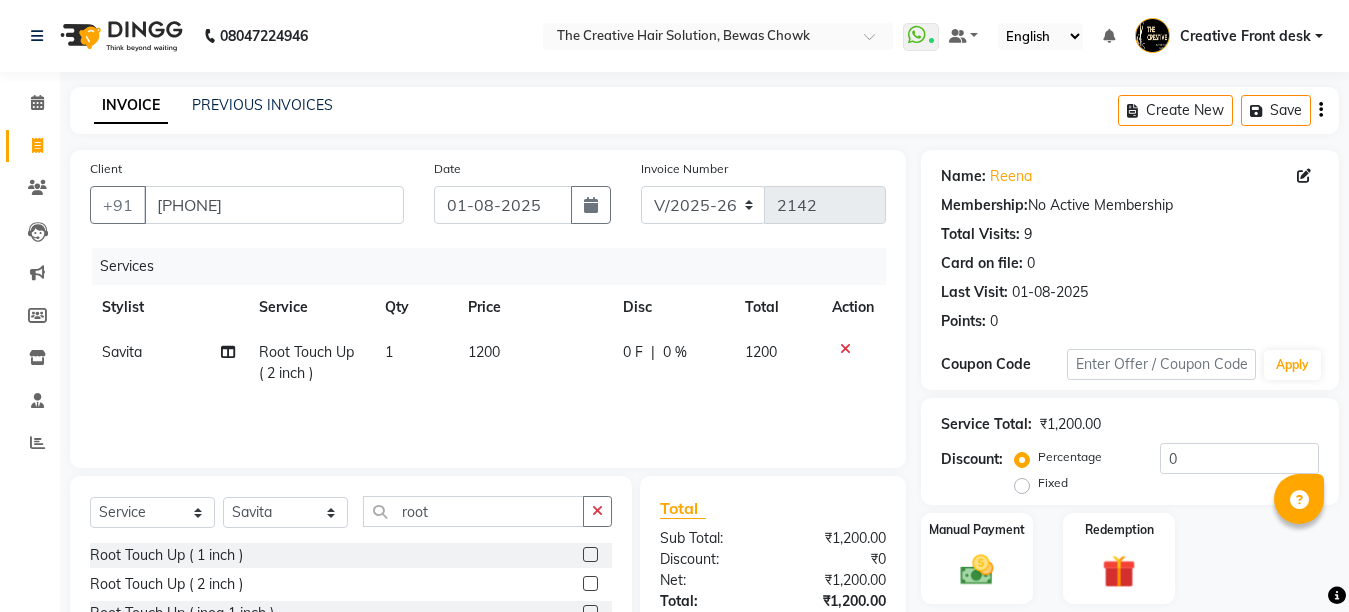click on "0 F | 0 %" 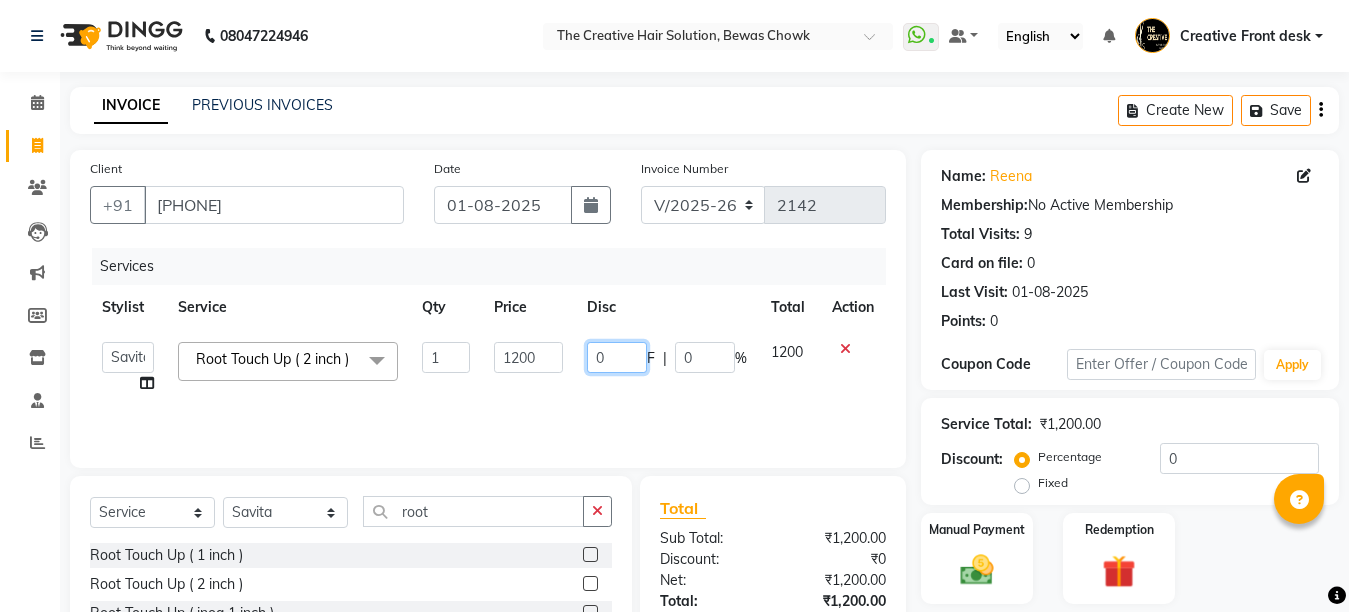 click on "0" 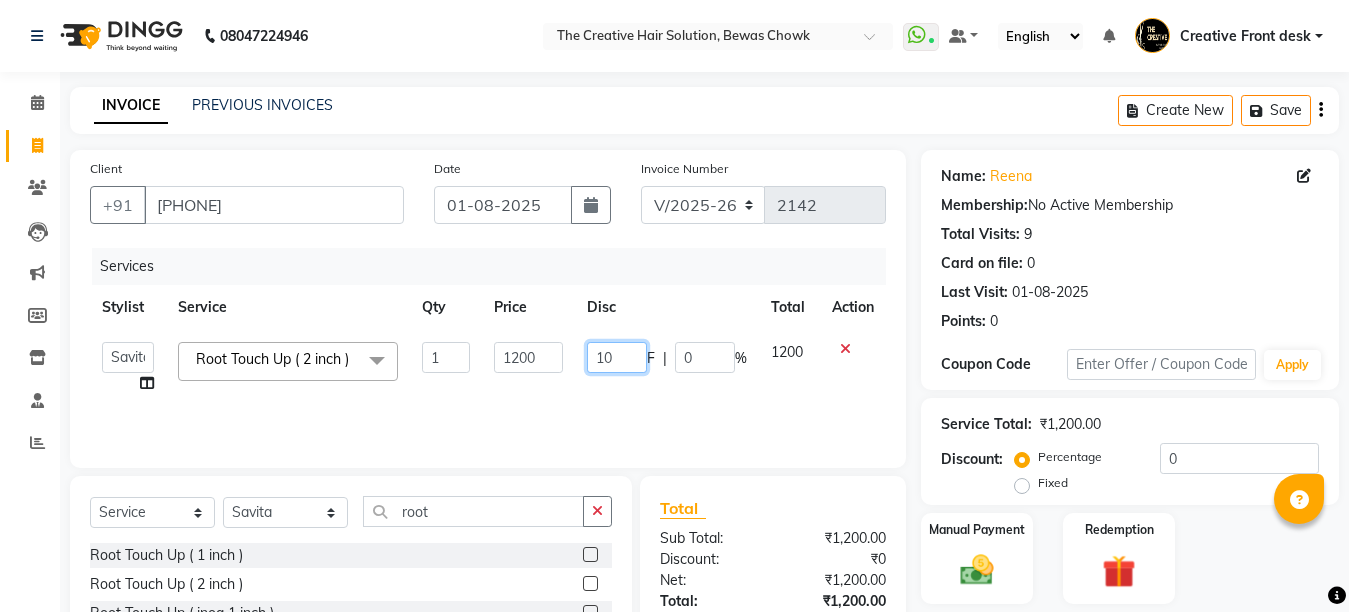 type on "100" 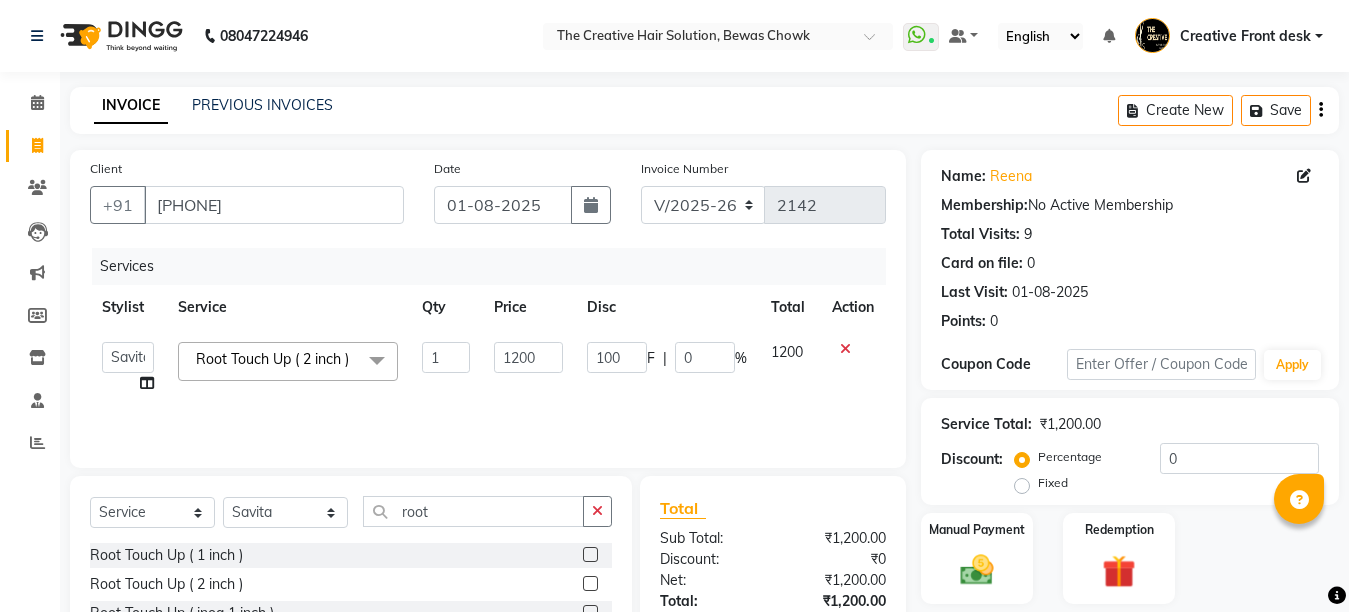 click on "Services Stylist Service Qty Price Disc Total Action Ankit Creative Front desk Deepak Firoz Geeta Golu Nisha Prince Priyanka Satyam Savita Shivam Shubham Sonu Sir Swapnil Taruna Panjwani Umesh Vidya Root Touch Up ( 2 inch ) x Hair - Haircut With Wash (Female) Hair - Hair Triming with wash Hair - Hair Cut For Kids above 10 yrs (Female) Hair - Hair Triming above 3 yrs girls Hair - Triming Hair - Hair Wash Regular Hair - Blow Dry Hair - Hair Wash With Blow Dry Ironing - Up to Shoulder Ironing - Below Shoulder Ironing - Mid Waist Ironing - Below Wait Tongs - Up to shoulder Tongs - Below Shoulder Tongs - Mid Waist Tongs - Below Waist Head Massage with oil ( 30 Min ) Head massage with oil & steam ( 30 Min ) Head Massage with aroma oil & steam ( 30 Min ) Hair Spa - Up to shoulder Hair Spa - Below Shoulder Hair Spa - Mid Waist Hair Spa - Below Waist Hair - Ola plex ( Up to neck ) Hair - Ola Plex ( Up to shoulder ) Hair - Ola Plex ( Below shoulder ) Hair -Smooth treatment" 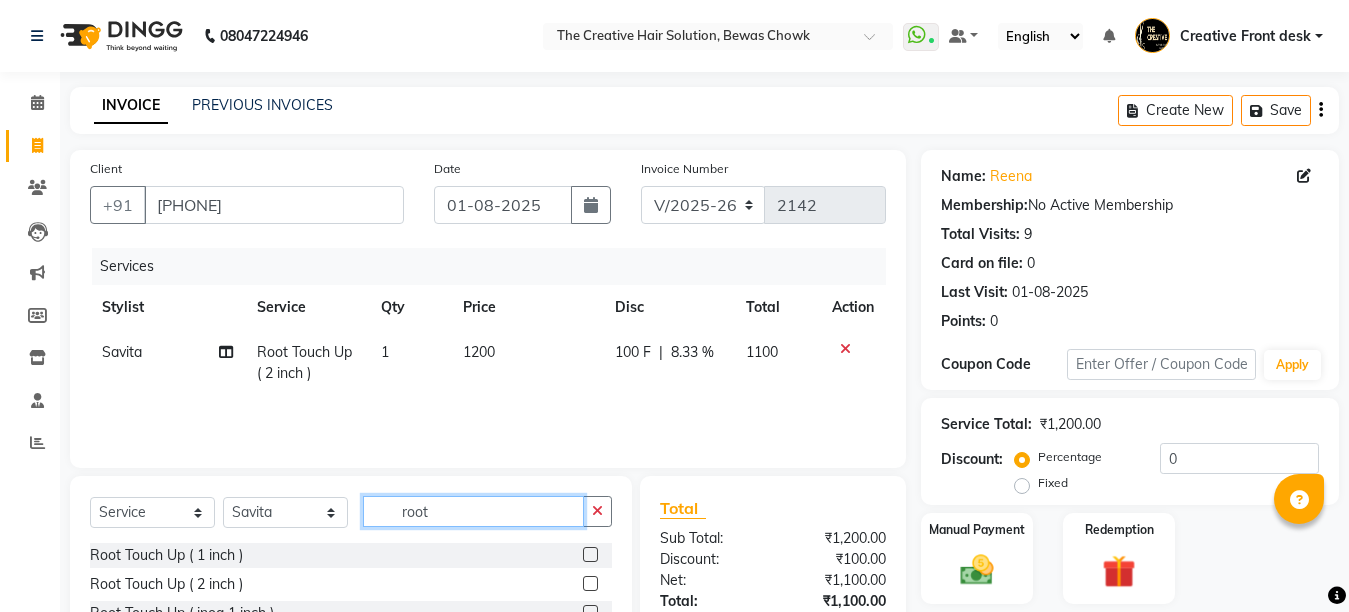 click on "root" 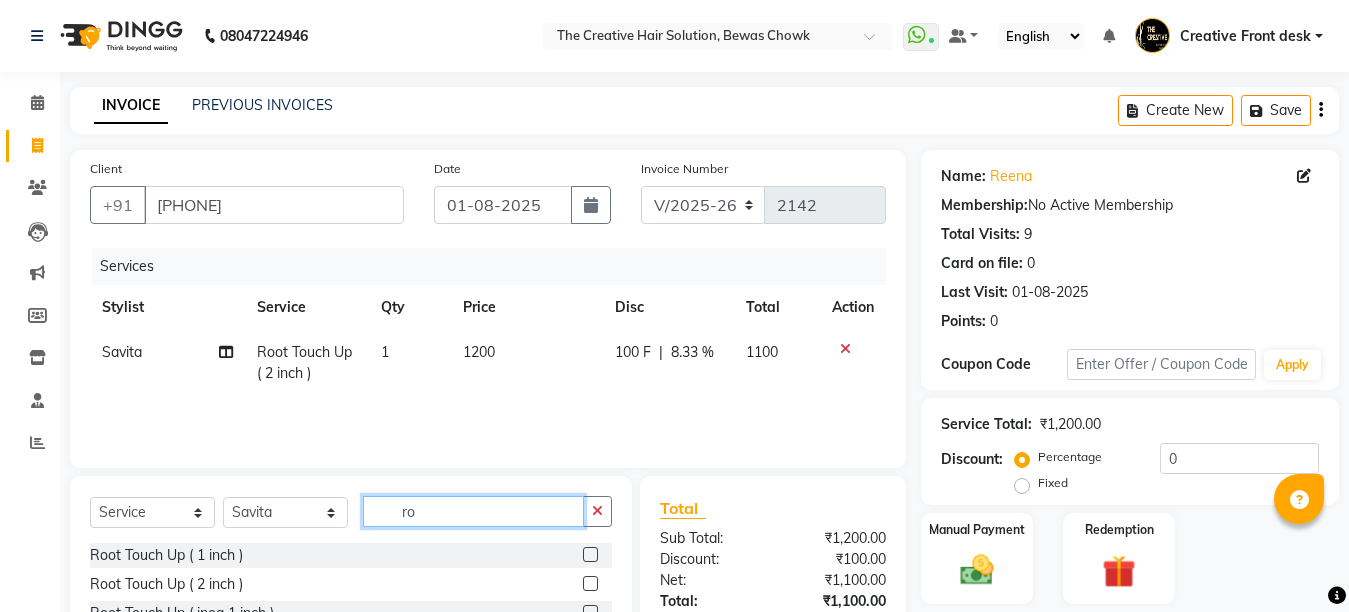 type on "r" 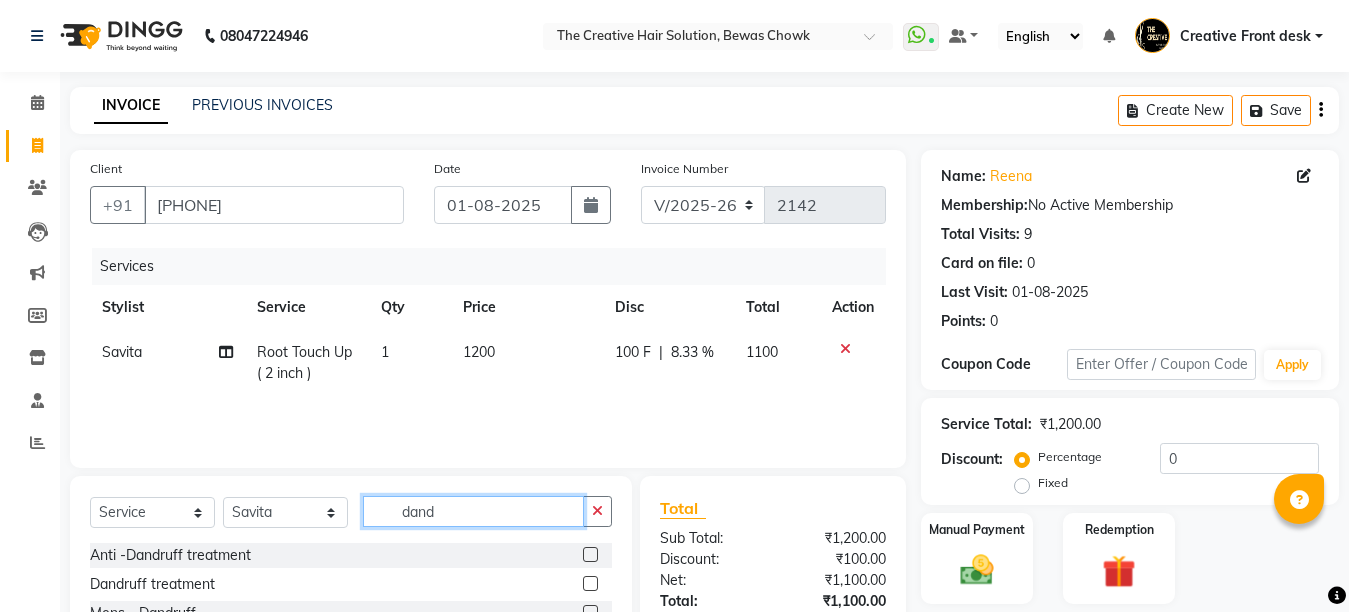 type on "dand" 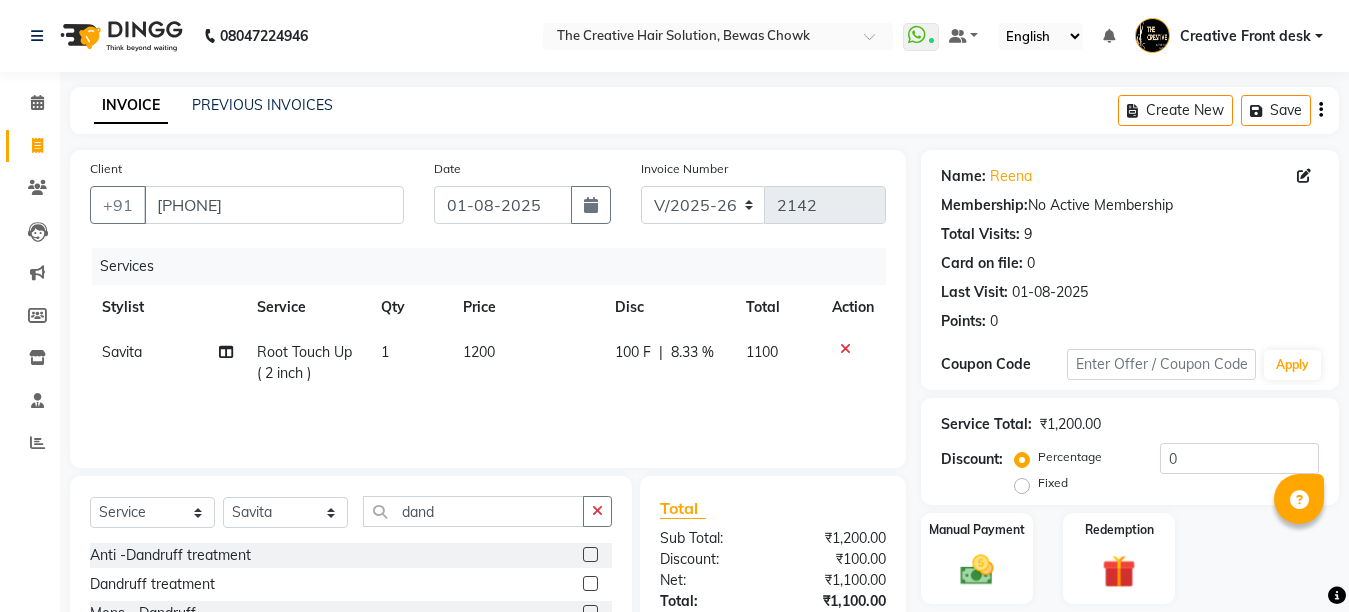 click 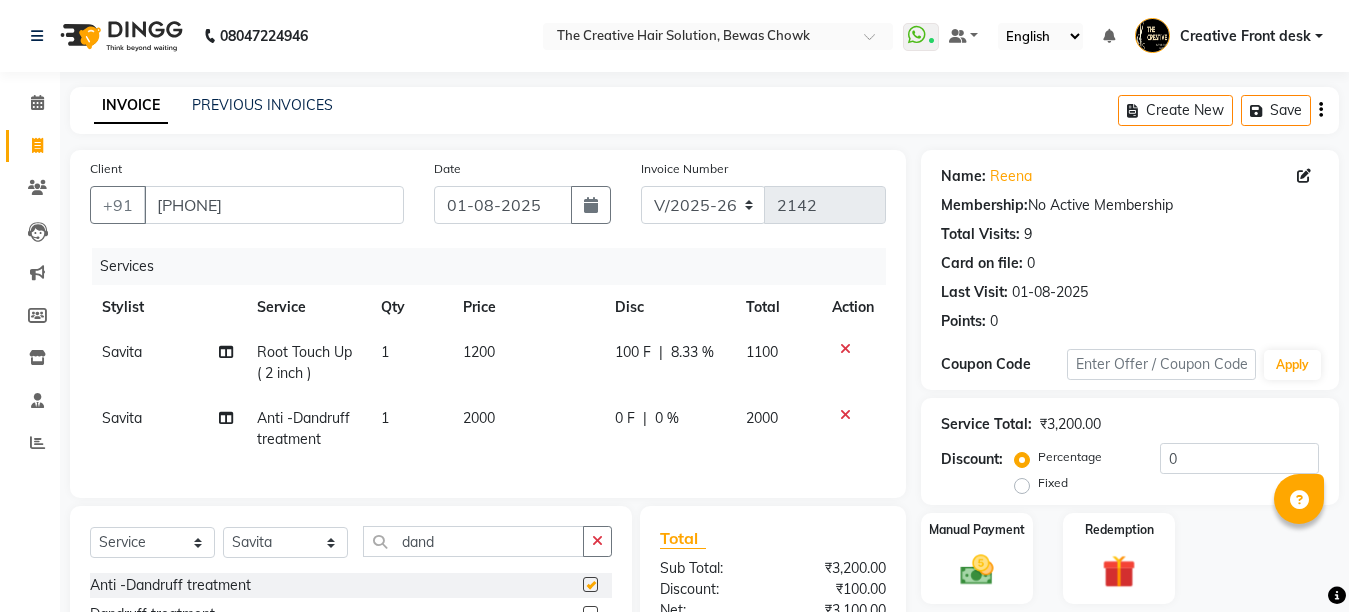 checkbox on "false" 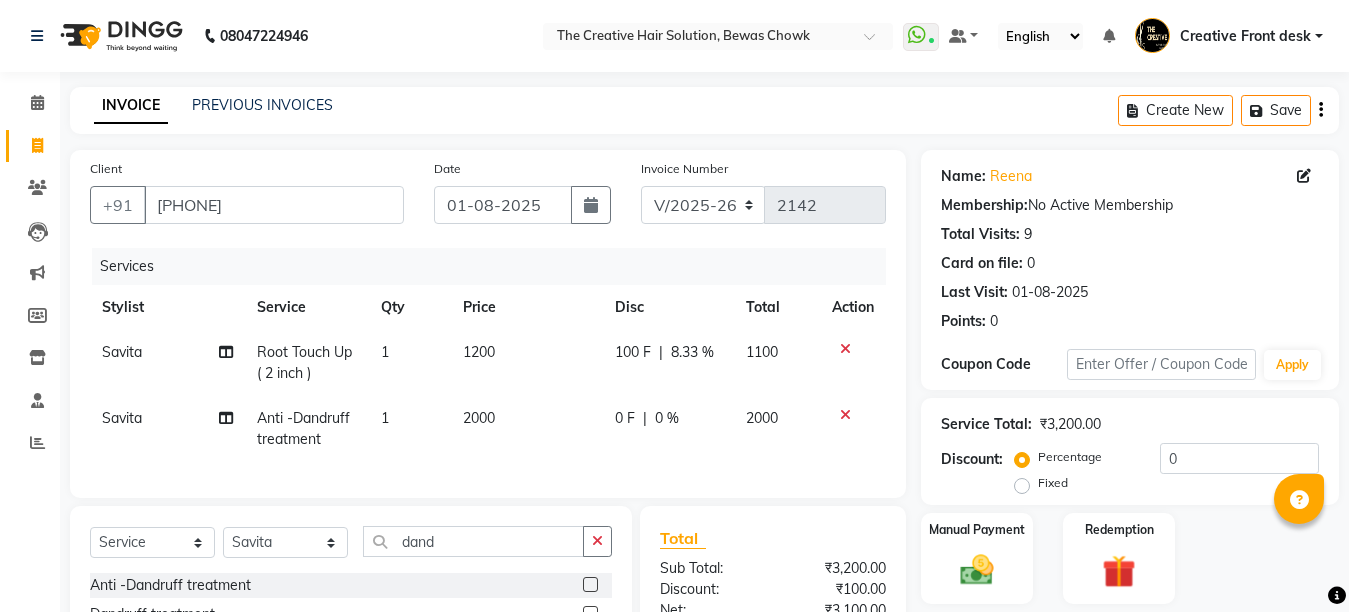 click on "0 F | 0 %" 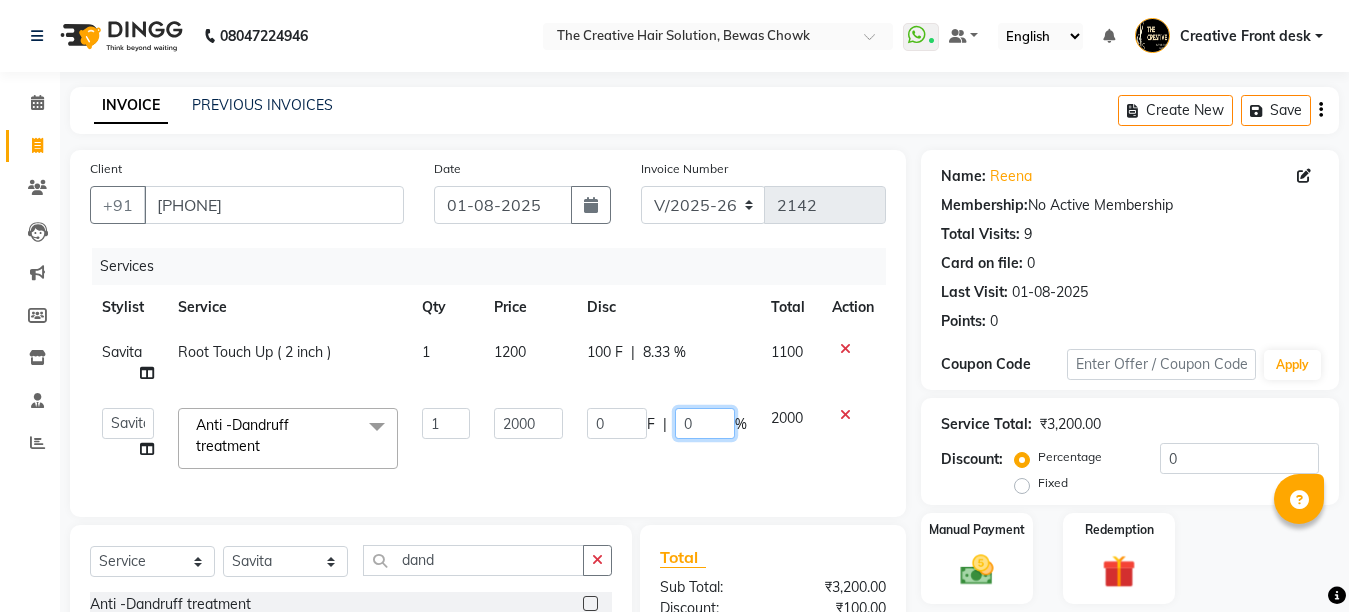 click on "0" 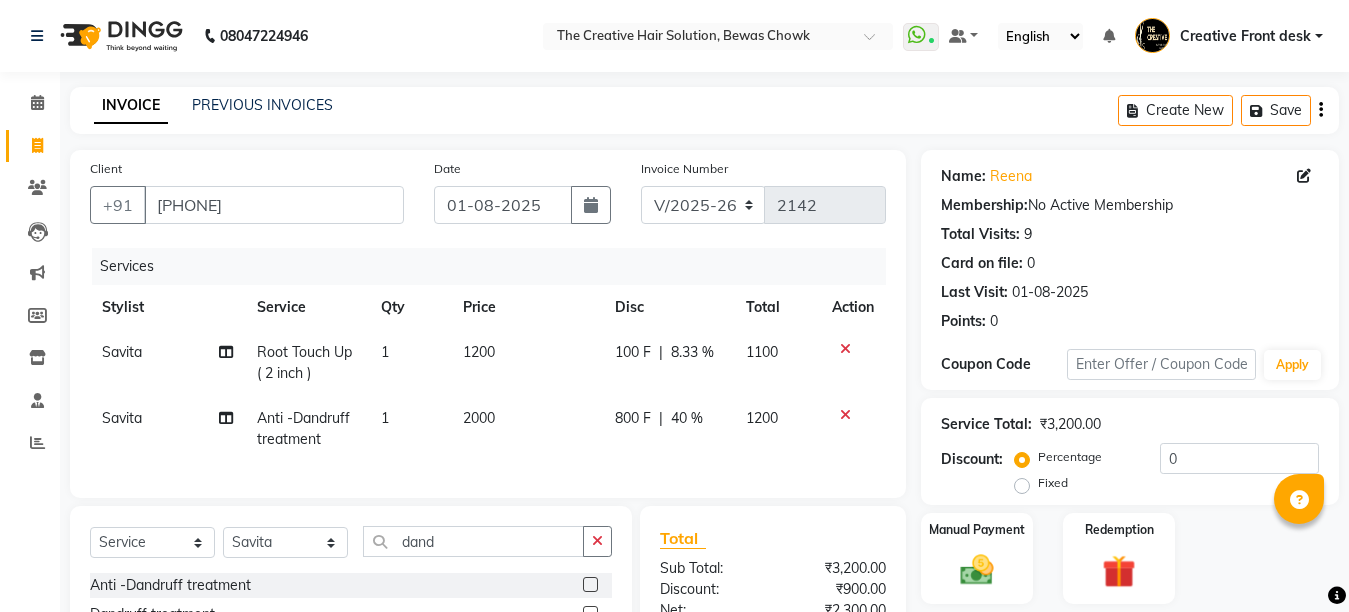 click on "800 F | 40 %" 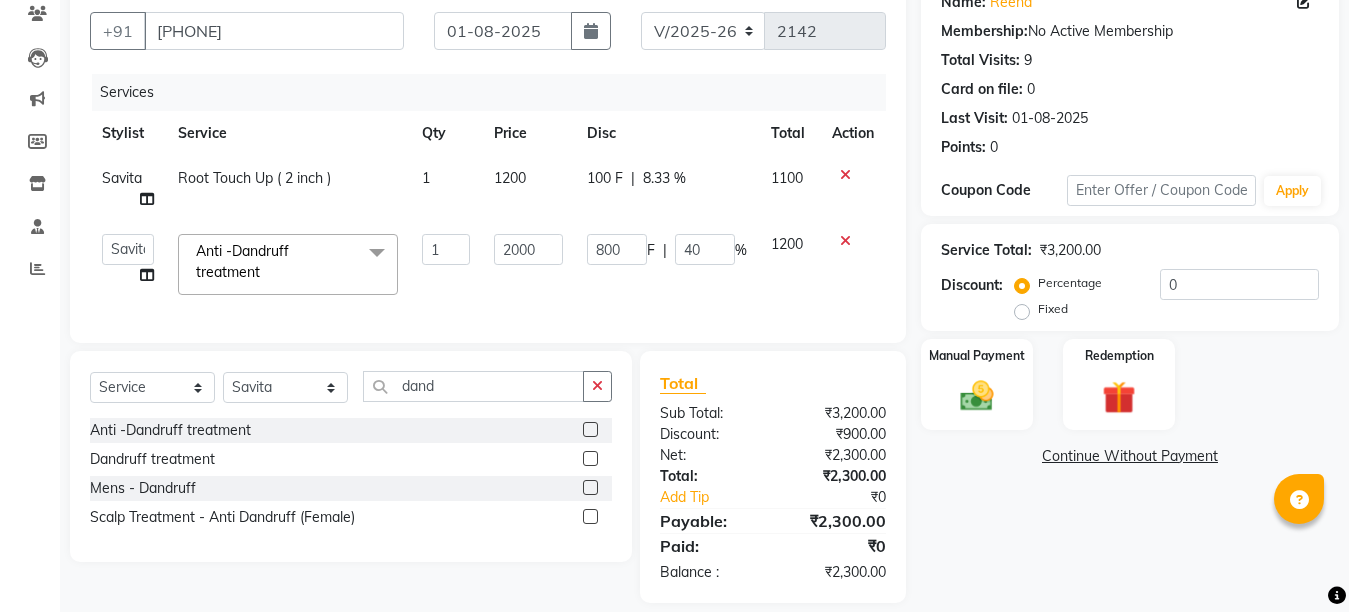scroll, scrollTop: 212, scrollLeft: 0, axis: vertical 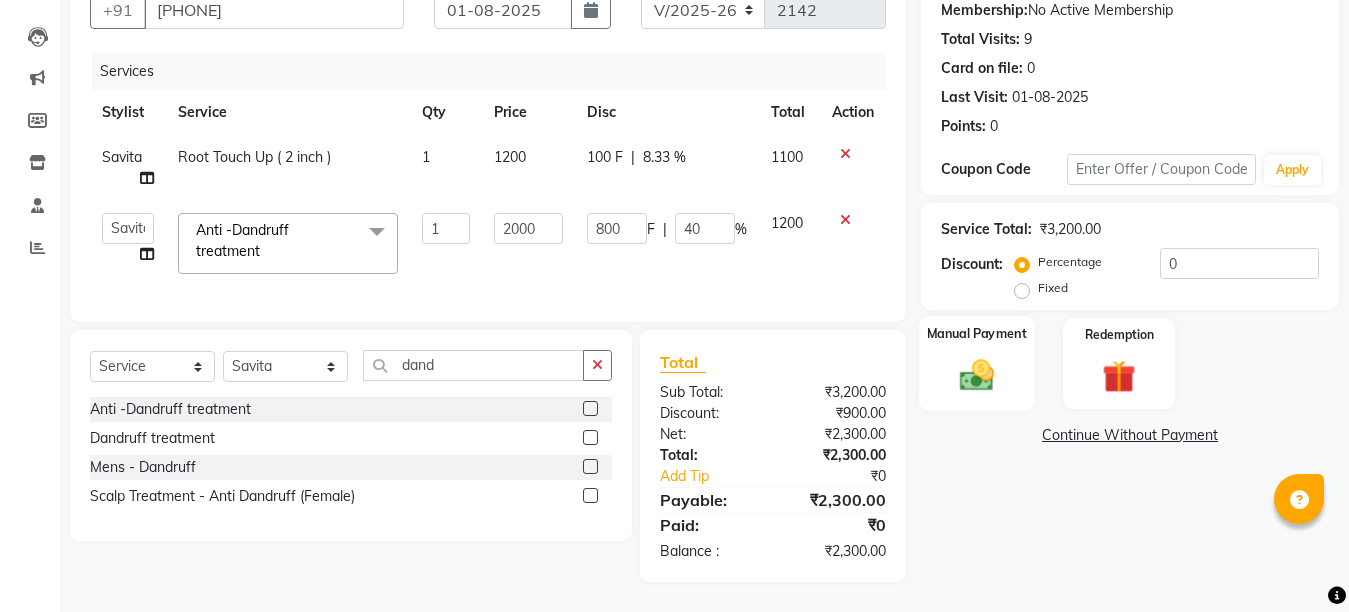 click 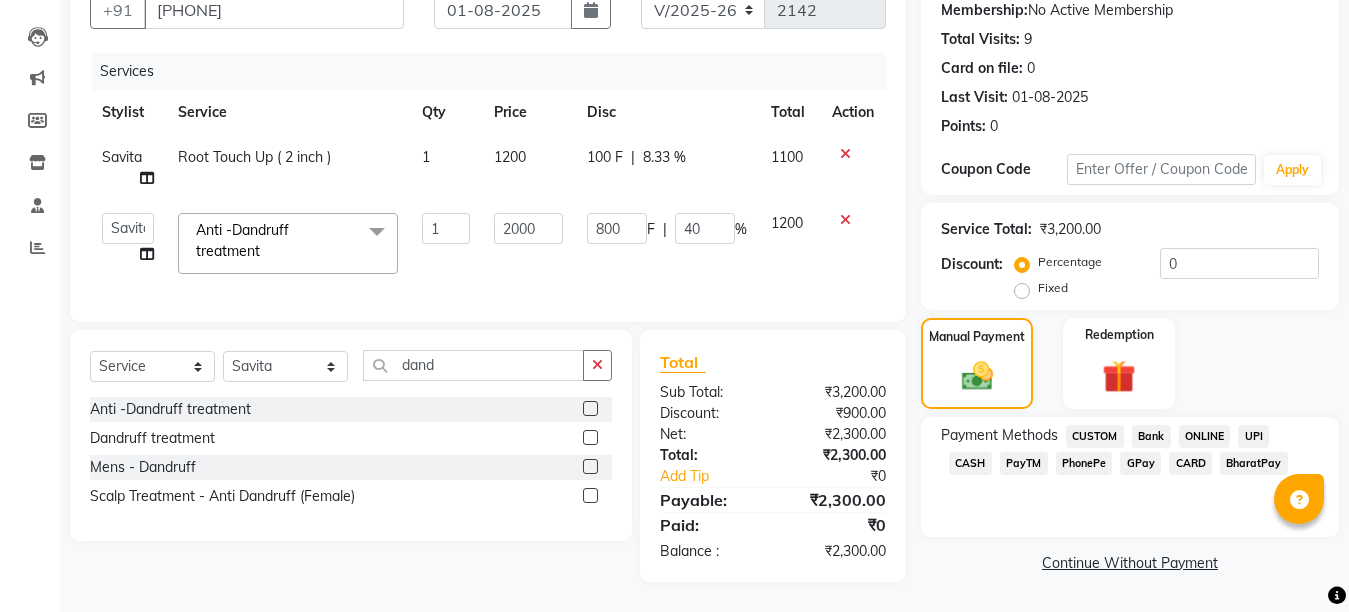 click on "CASH" 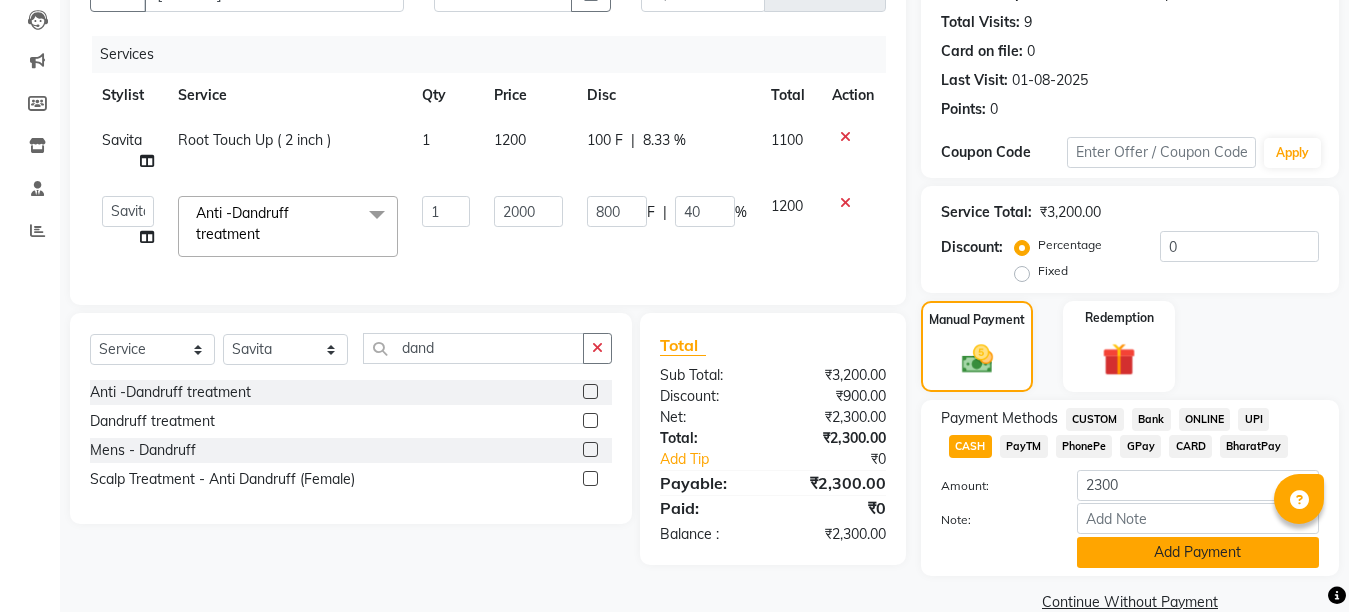click on "Add Payment" 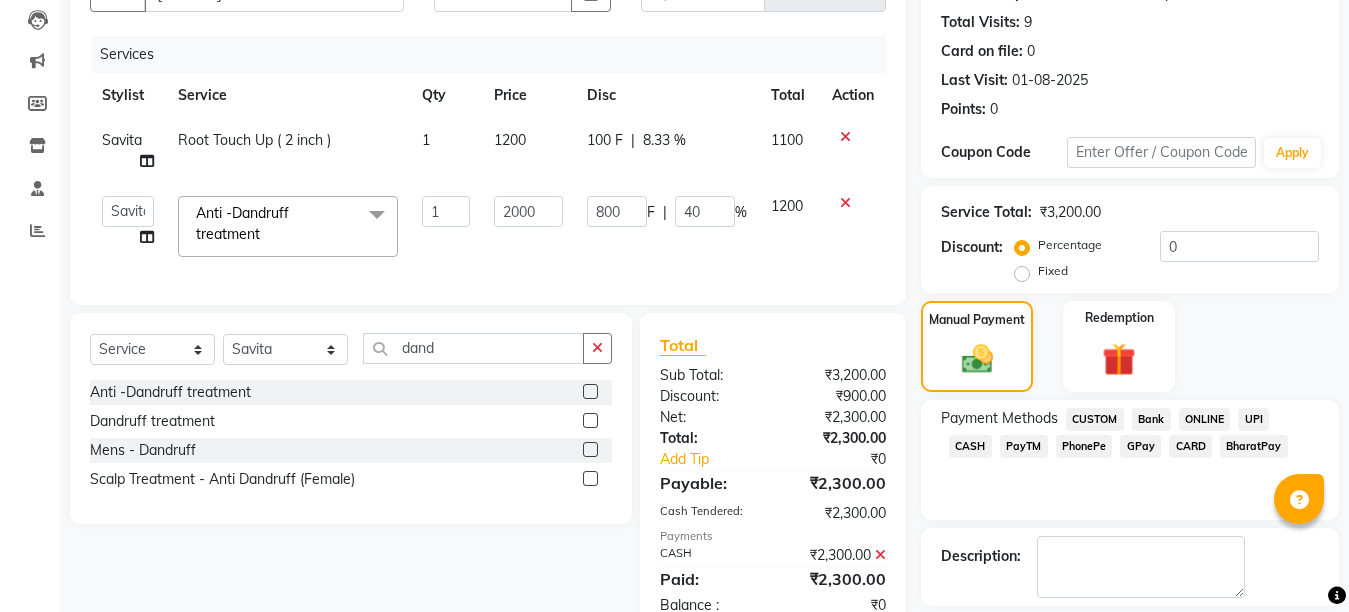 scroll, scrollTop: 304, scrollLeft: 0, axis: vertical 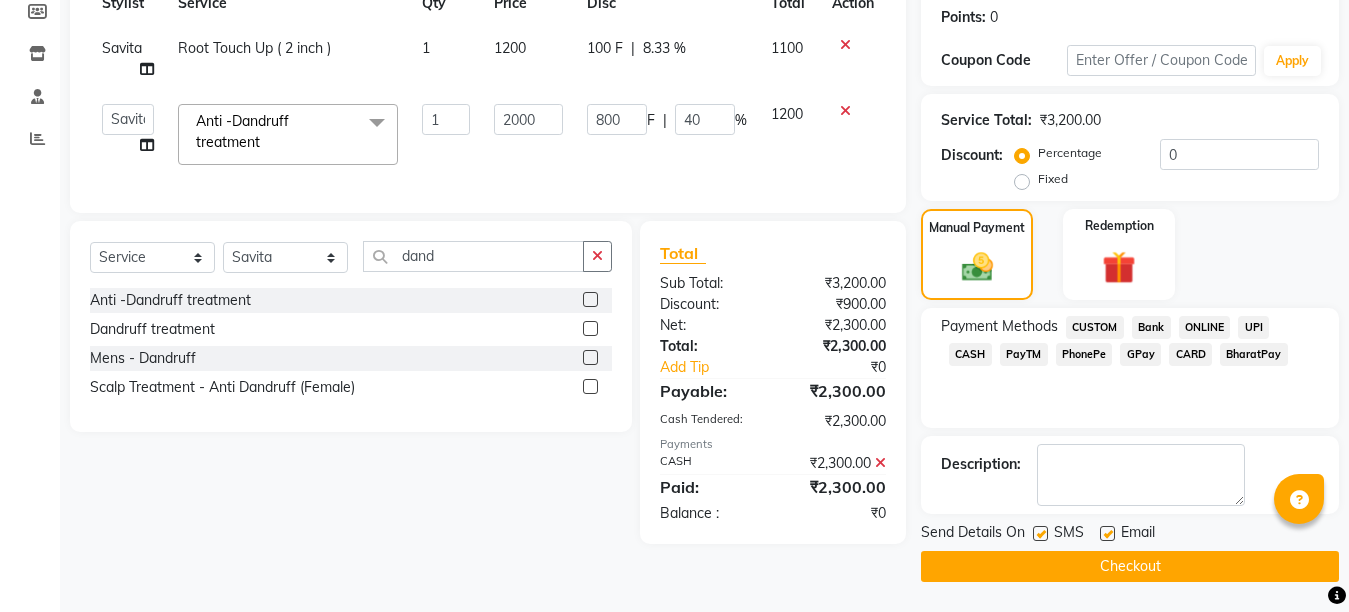 click 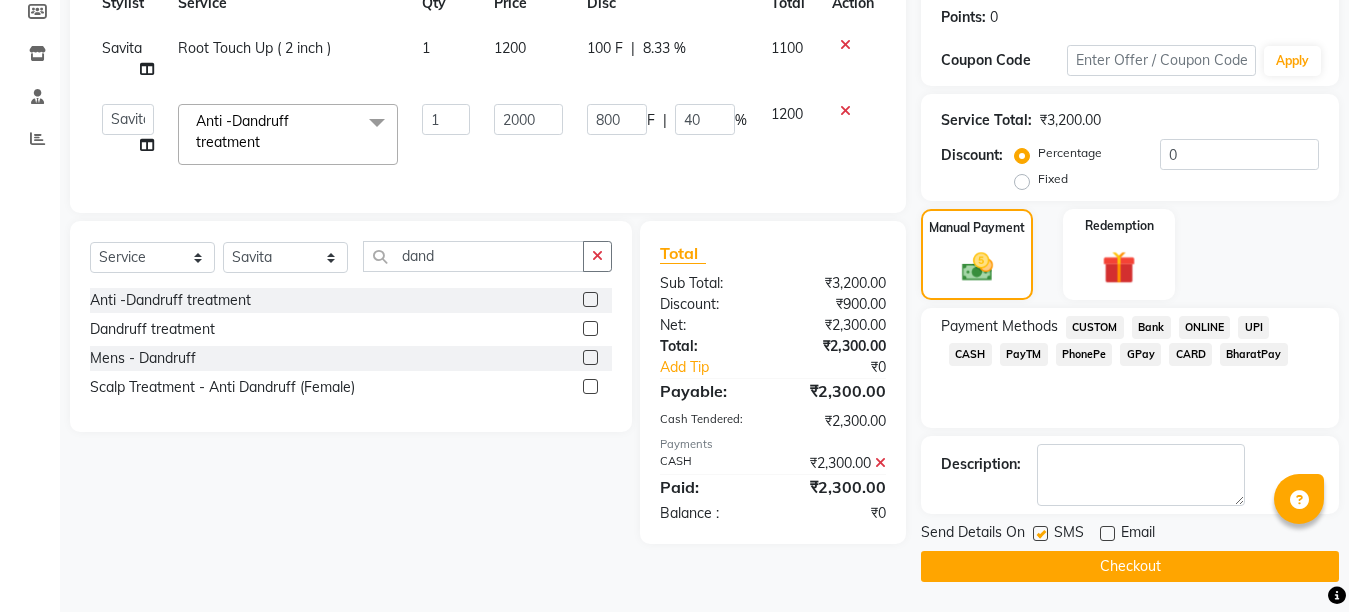 click on "Checkout" 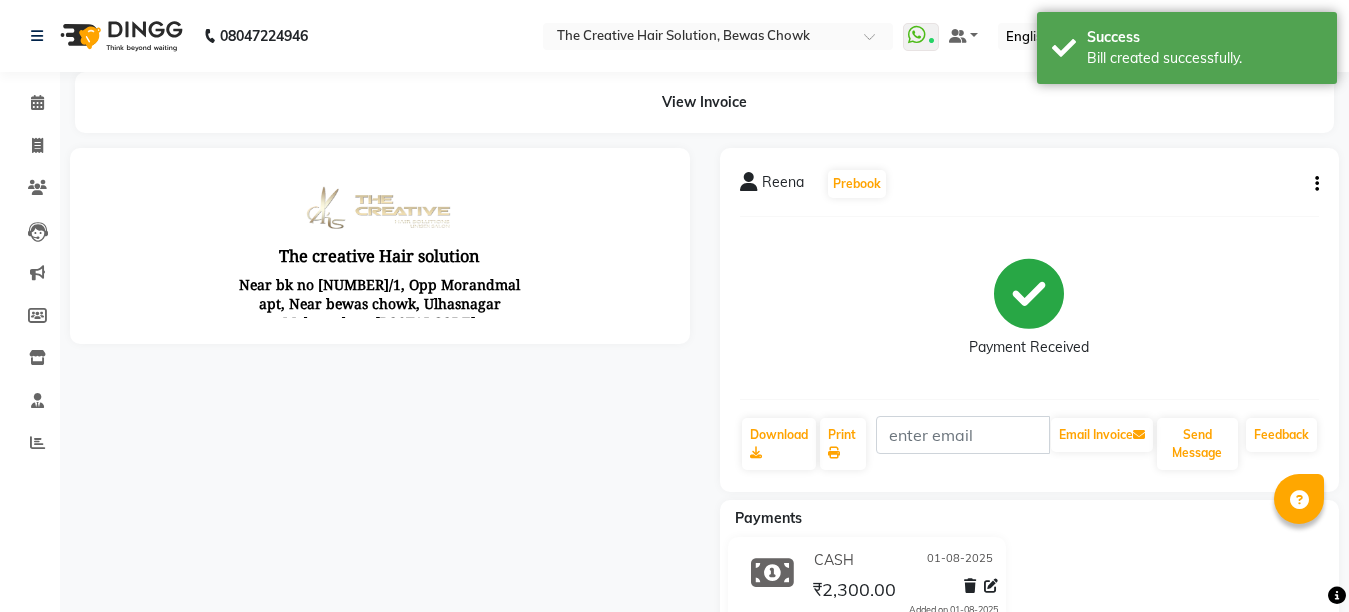 scroll, scrollTop: 0, scrollLeft: 0, axis: both 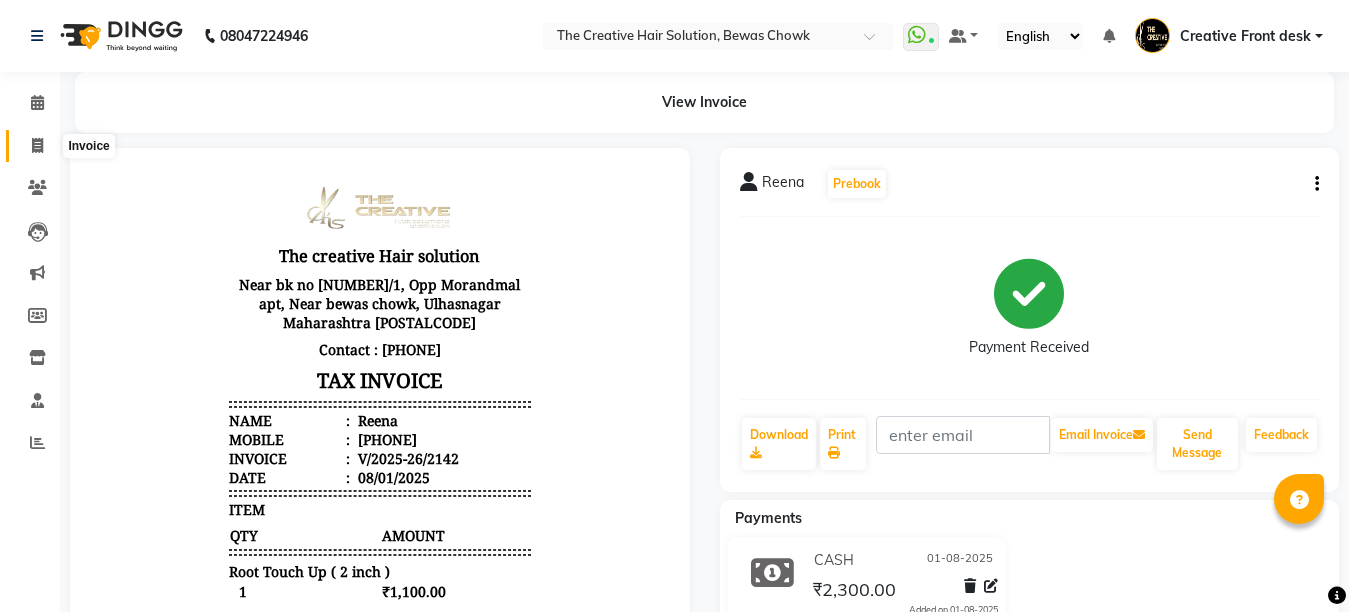click 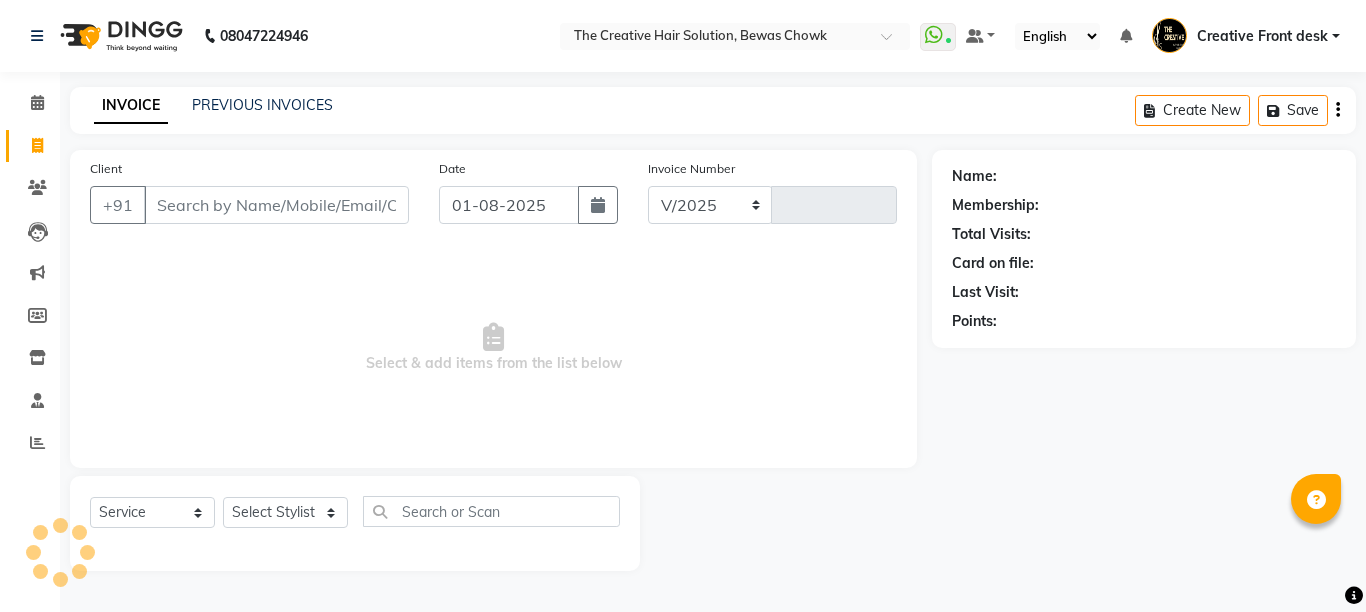 select on "146" 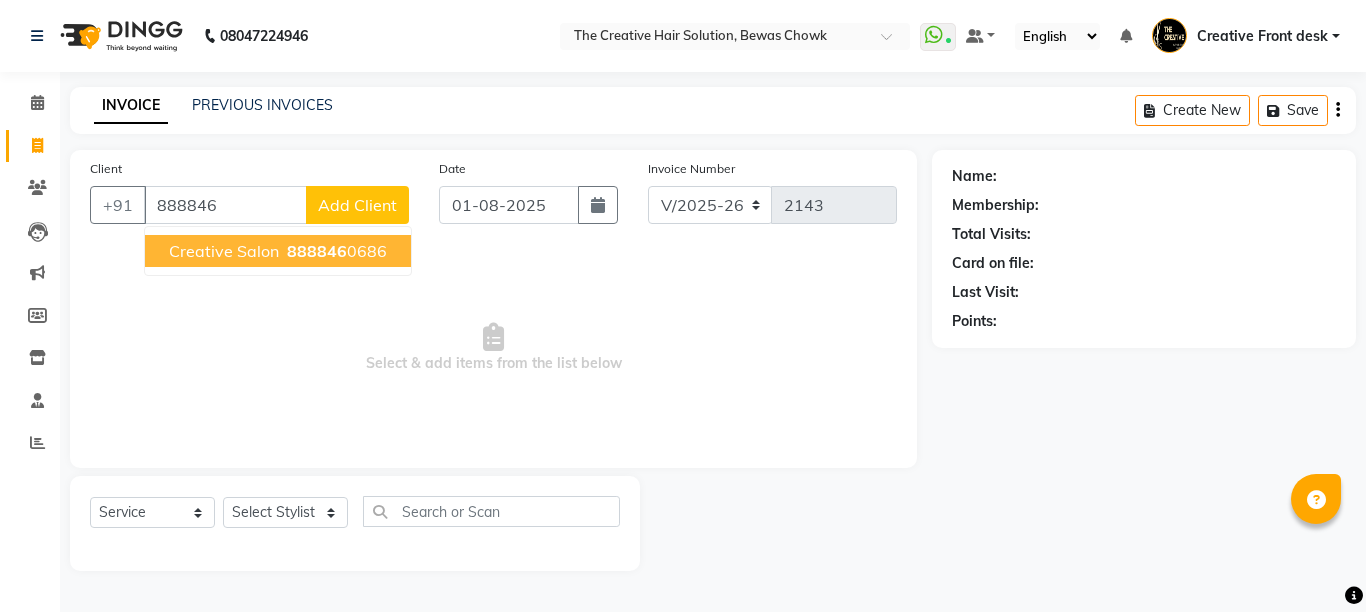 click on "888846" at bounding box center [317, 251] 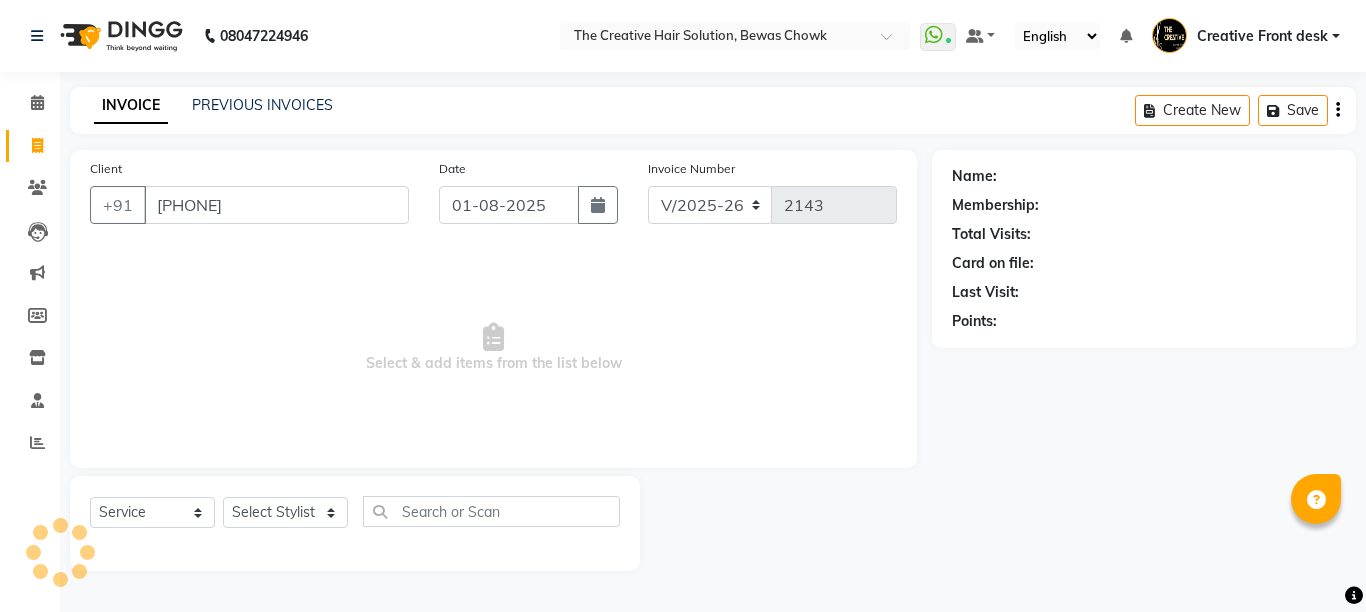 type on "[PHONE]" 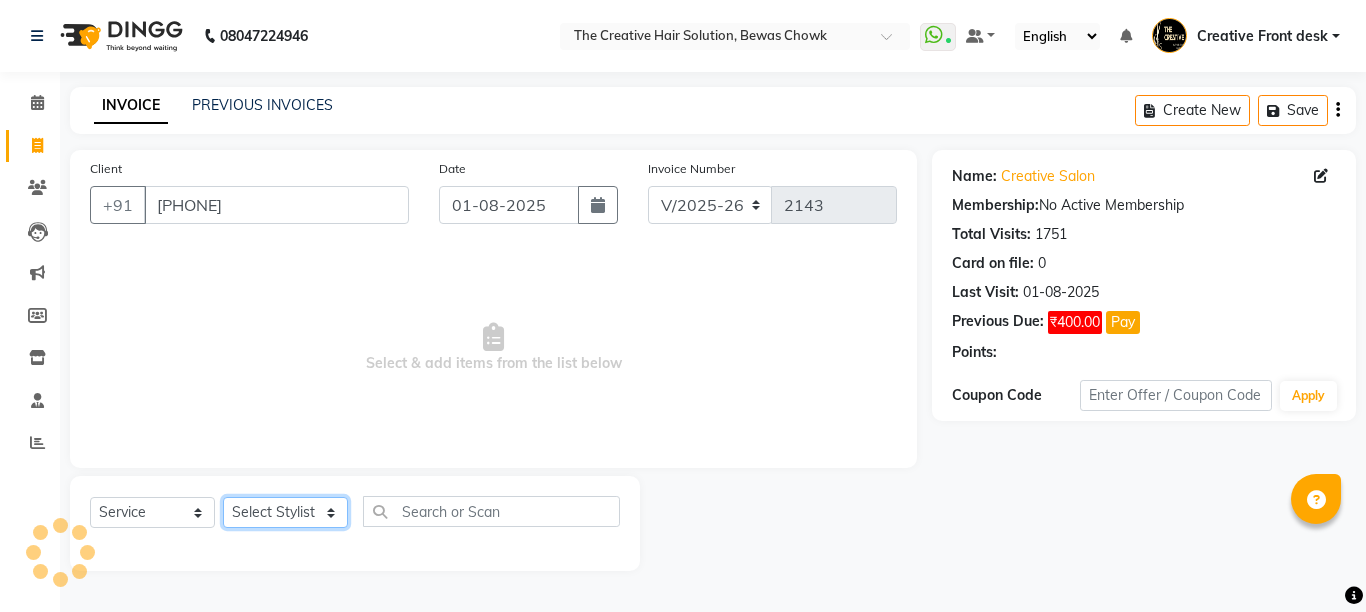 click on "Select Stylist Ankit Creative Front desk Deepak Firoz Geeta Golu Nisha Prince Priyanka Satyam Savita Shivam Shubham Sonu Sir Swapnil Taruna Panjwani Umesh Vidya" 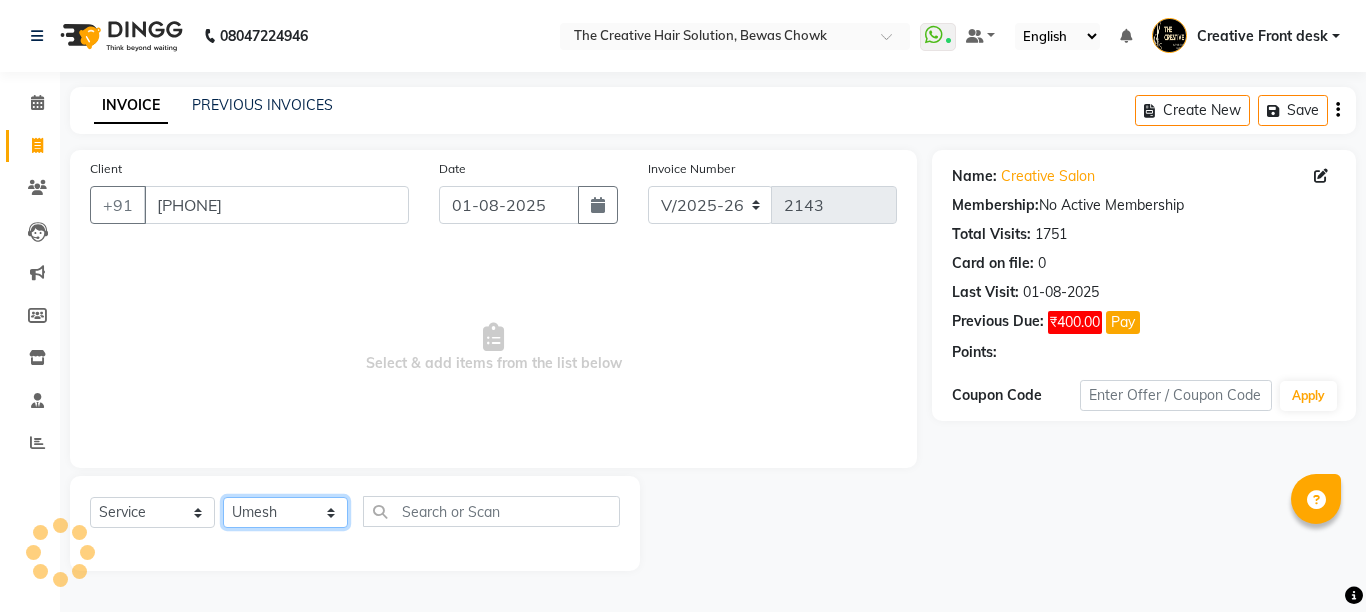 click on "Select Stylist Ankit Creative Front desk Deepak Firoz Geeta Golu Nisha Prince Priyanka Satyam Savita Shivam Shubham Sonu Sir Swapnil Taruna Panjwani Umesh Vidya" 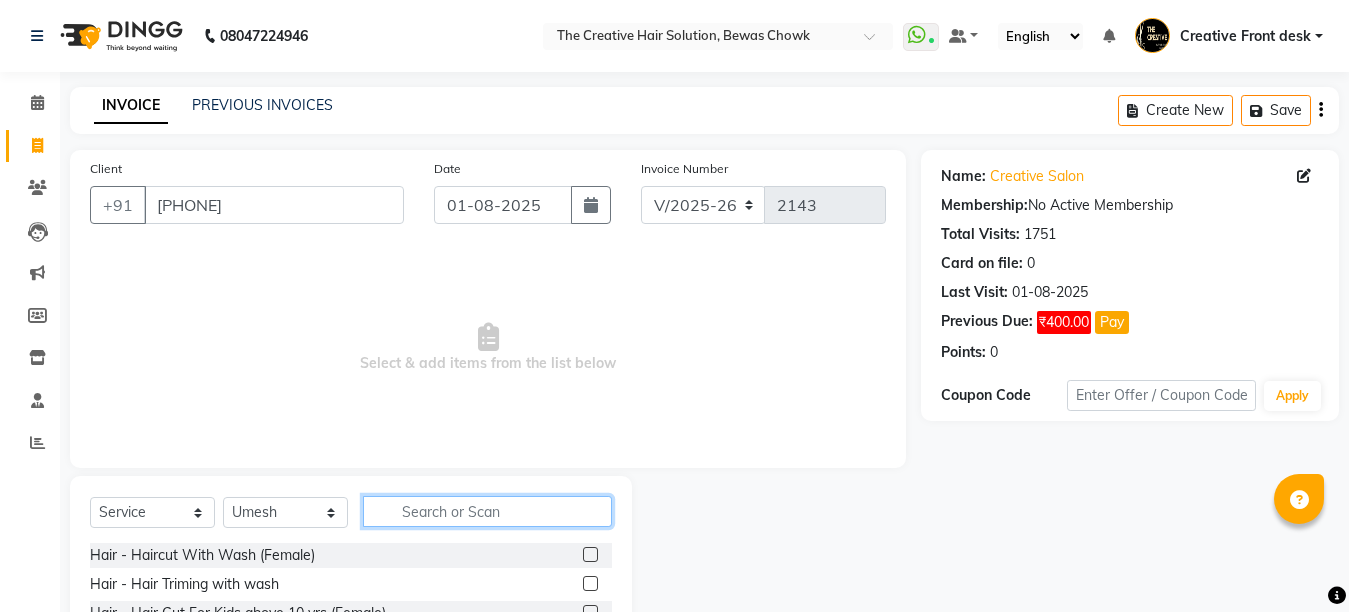 click 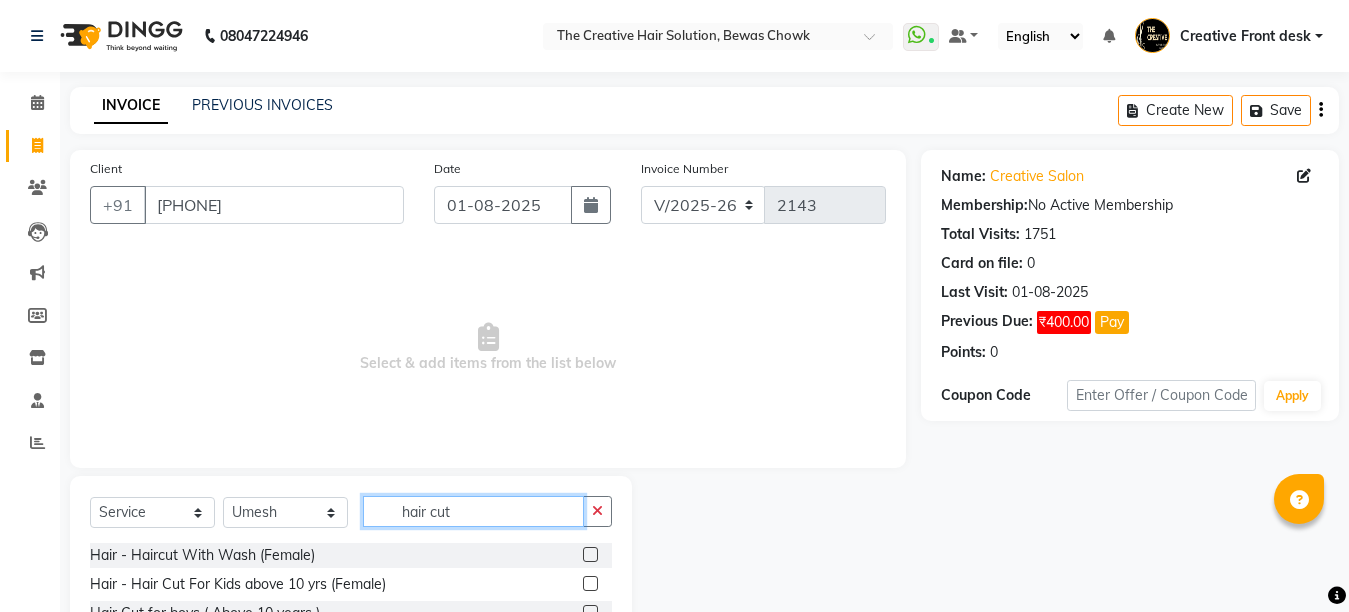 type on "hair cut" 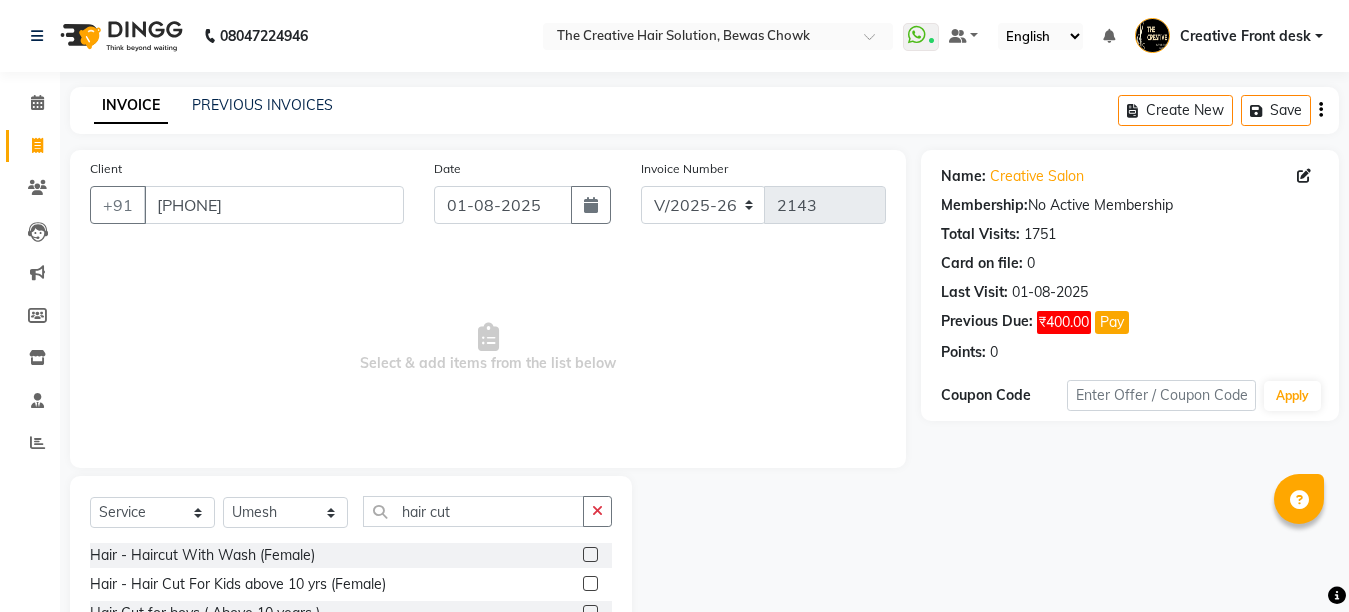 click on "Select & add items from the list below" at bounding box center [488, 348] 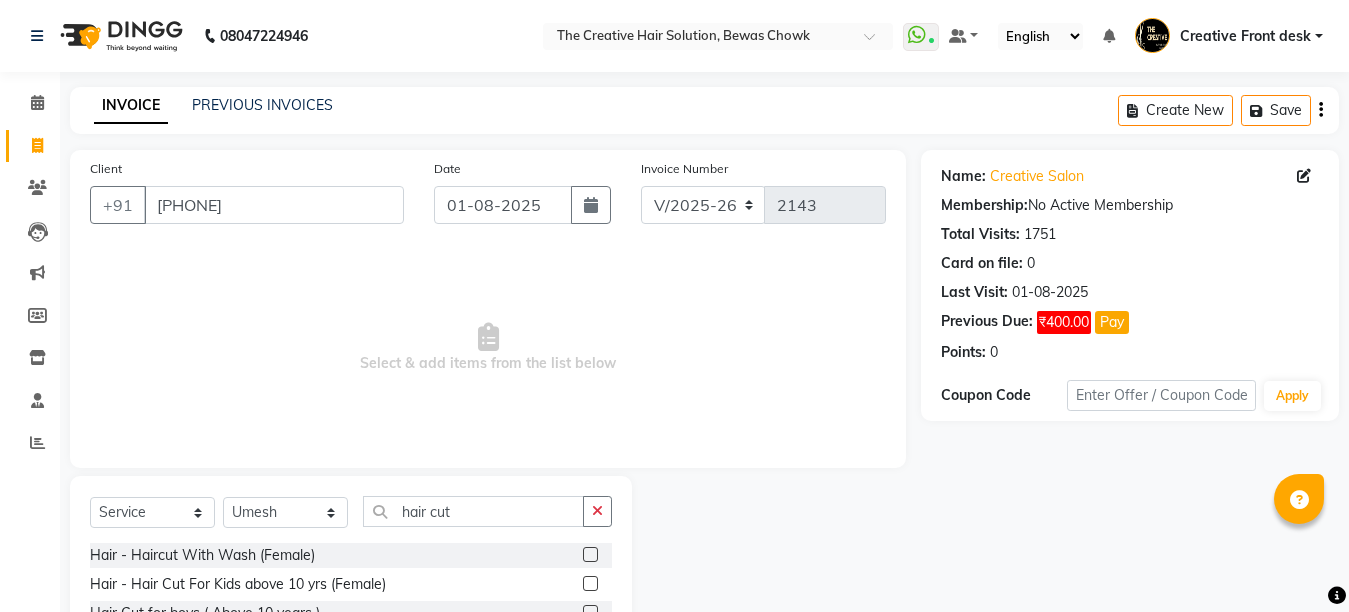 click on "Select & add items from the list below" at bounding box center [488, 348] 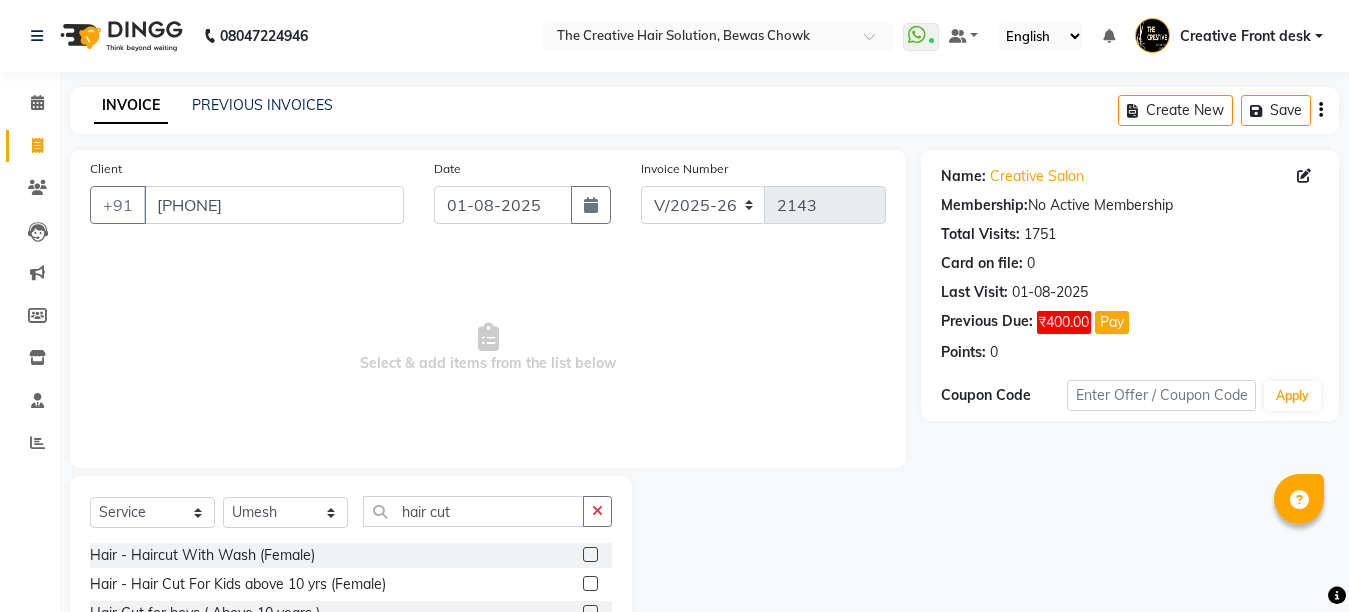 click 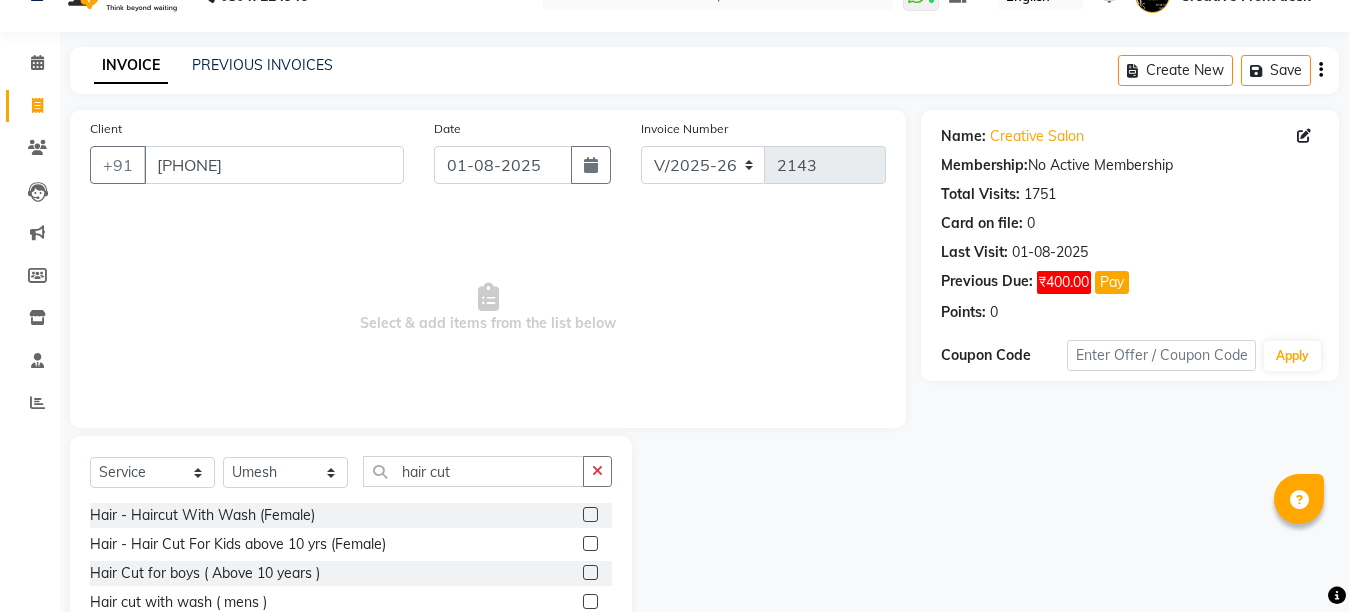 scroll, scrollTop: 80, scrollLeft: 0, axis: vertical 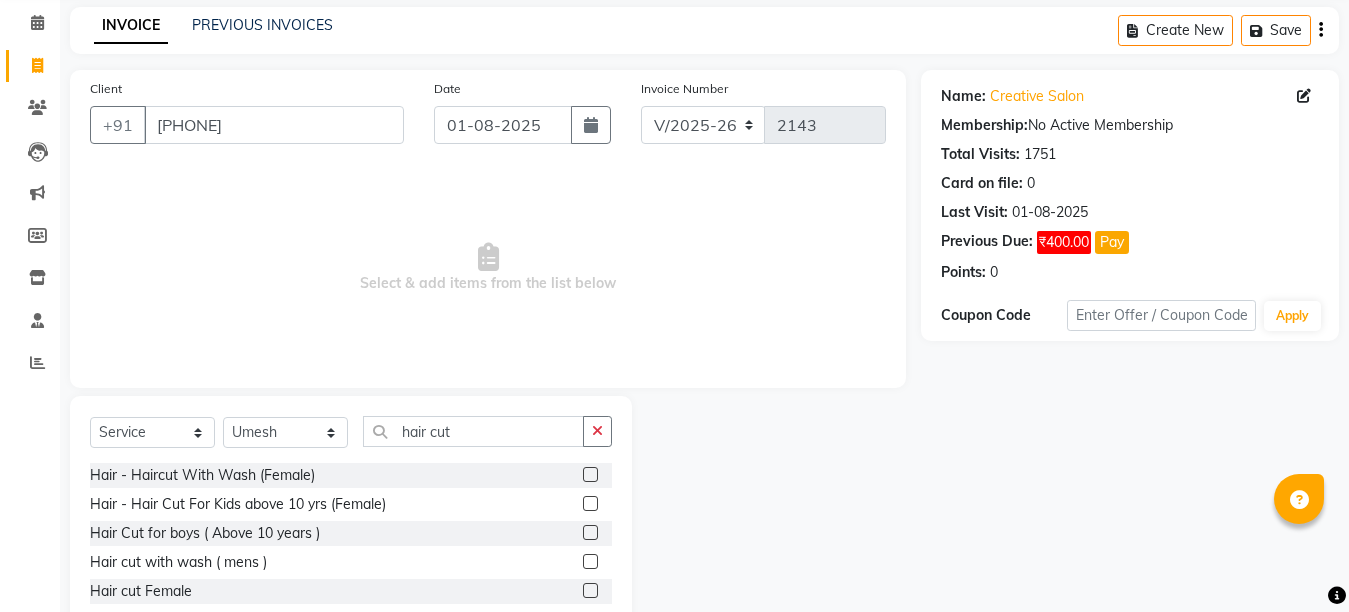 click 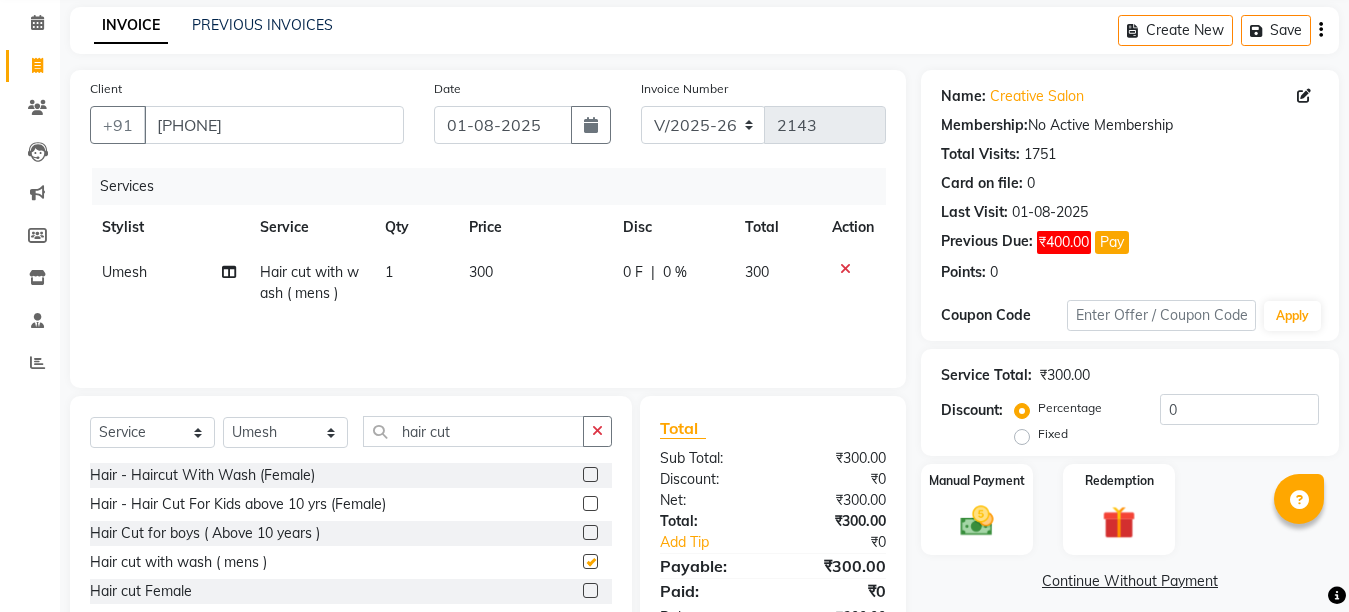 checkbox on "false" 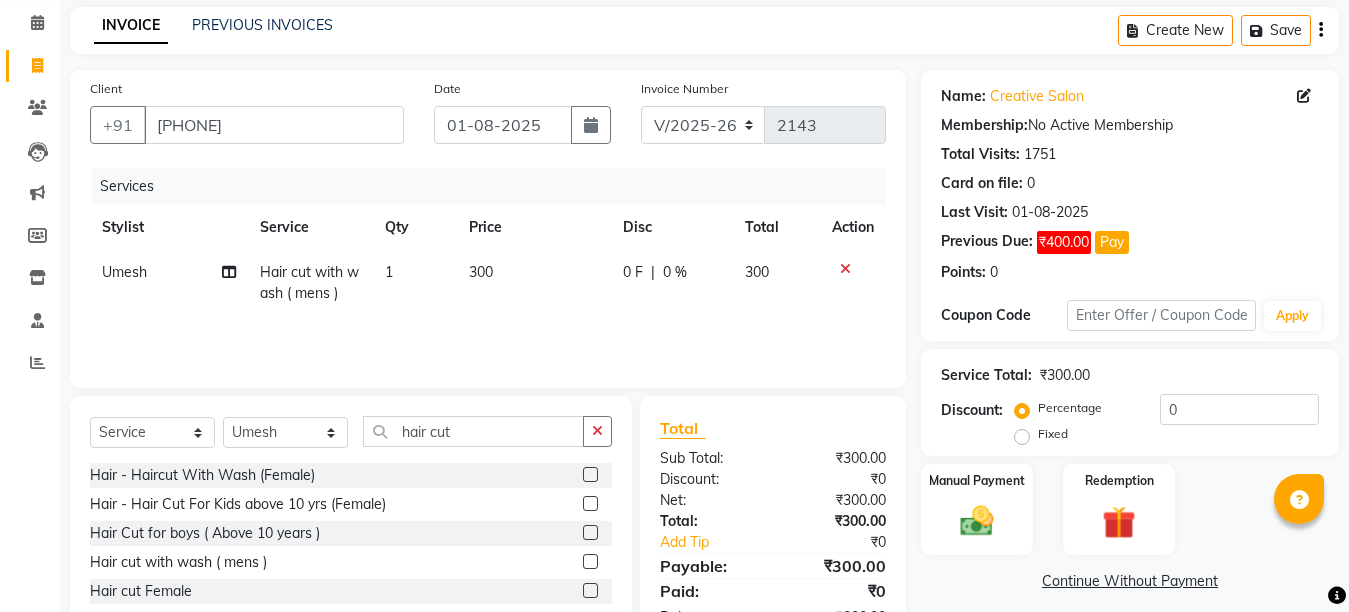 click on "Client +[PHONE] [DATE] [INVOICE] [INVOICE] [NUMBER]" 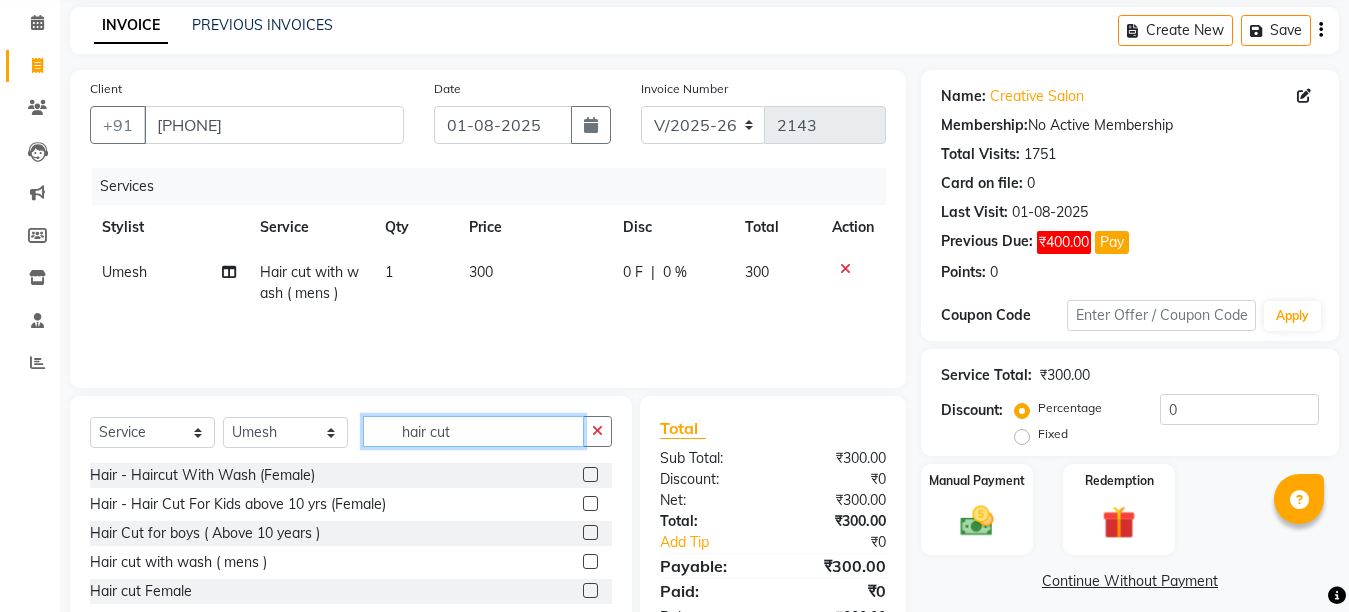click on "hair cut" 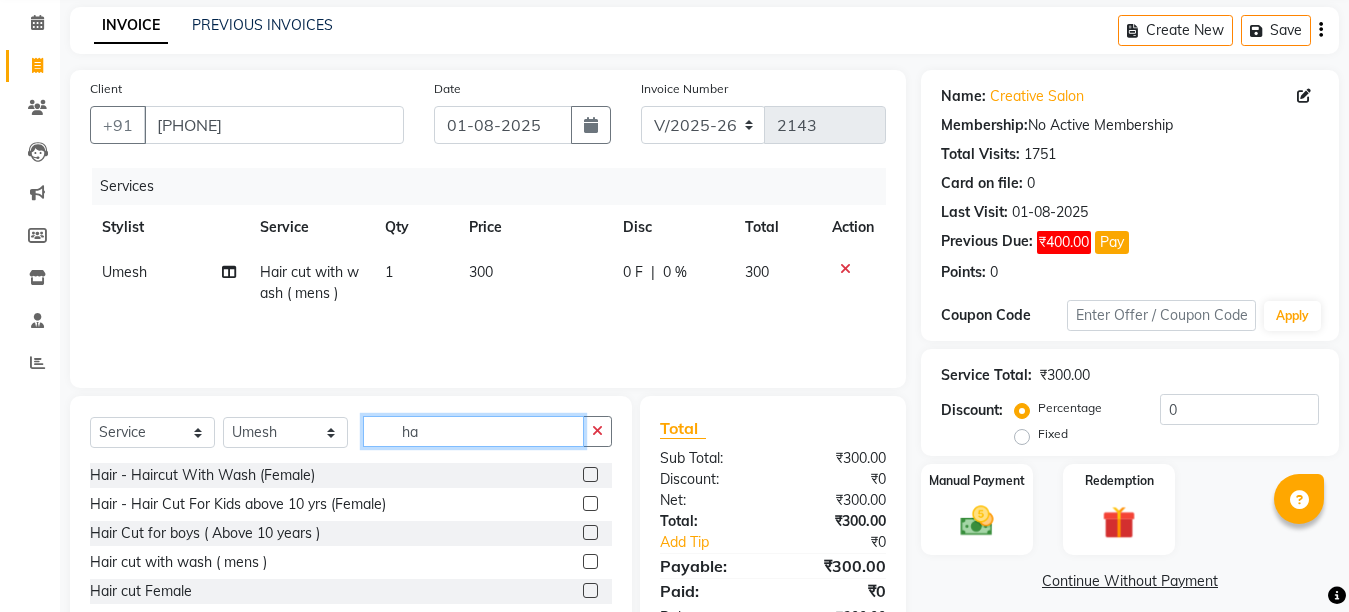type on "h" 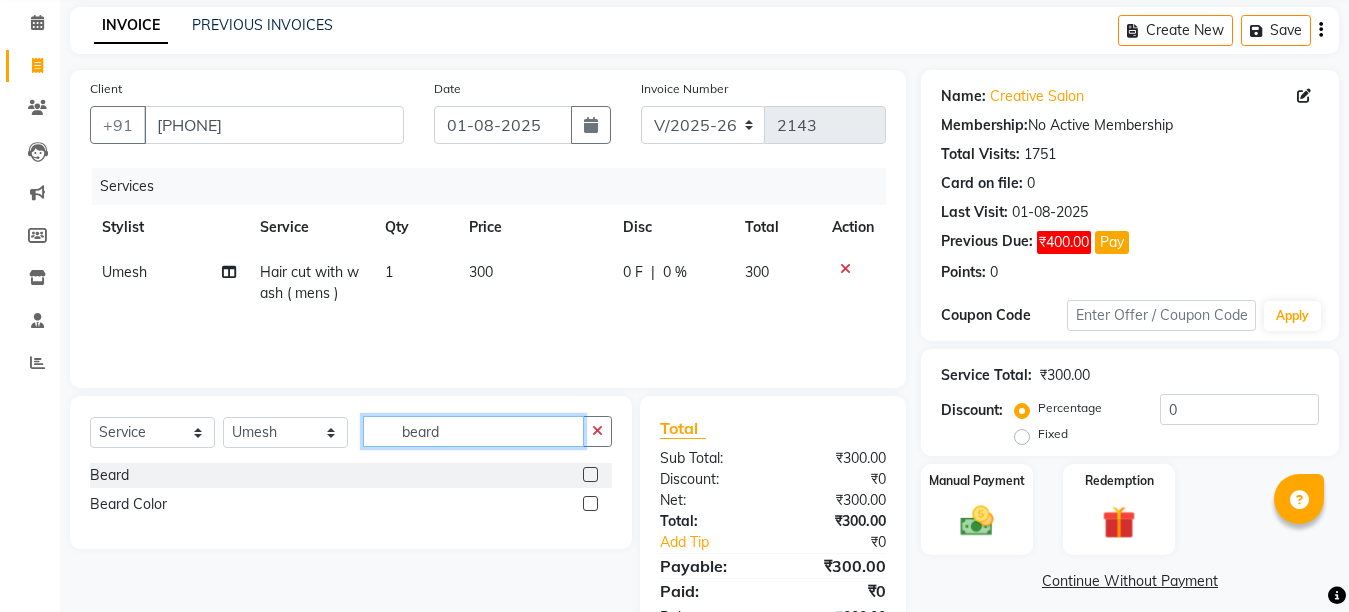 type on "beard" 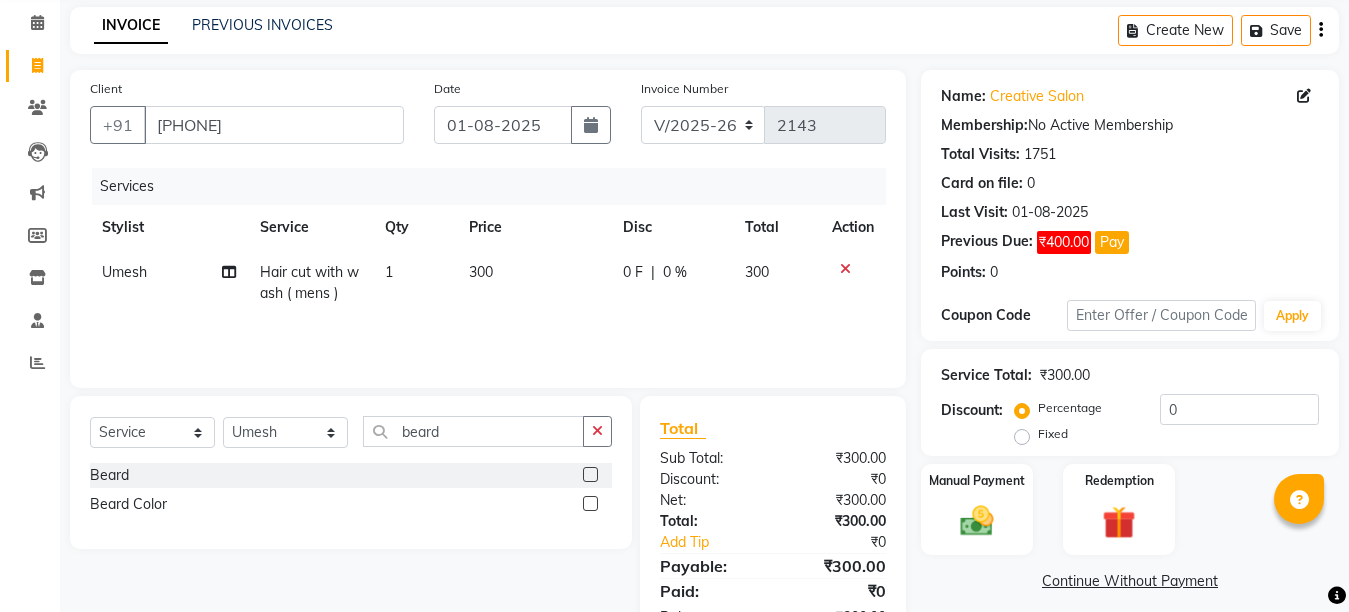 click 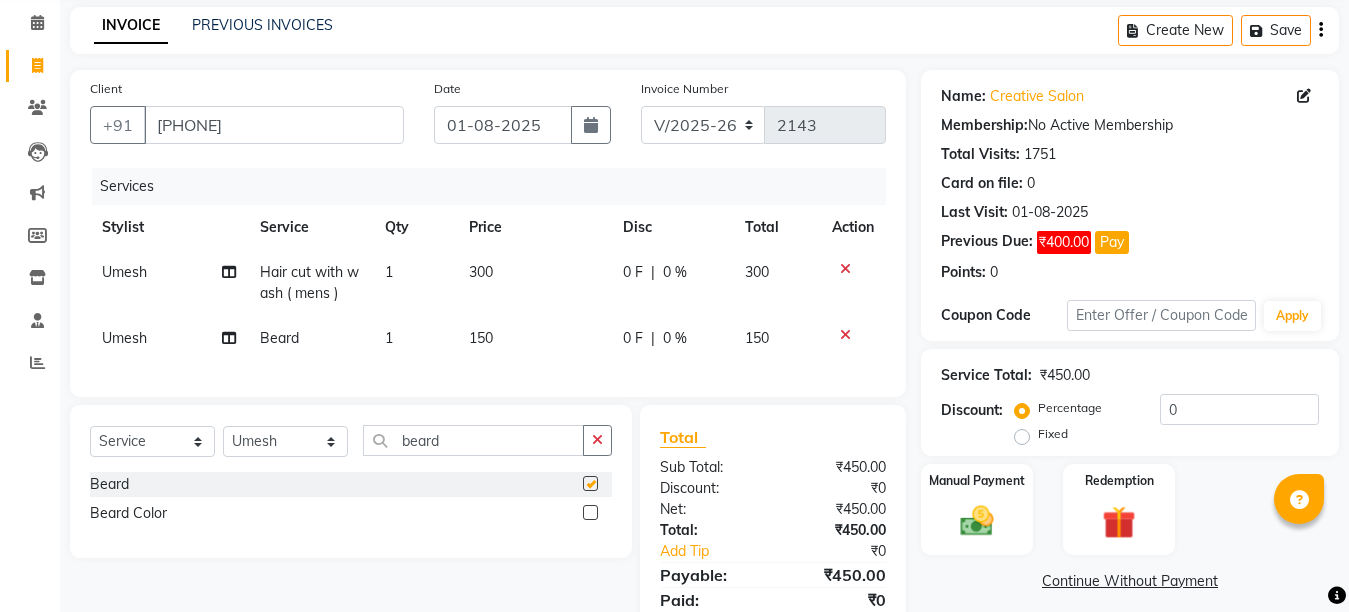 checkbox on "false" 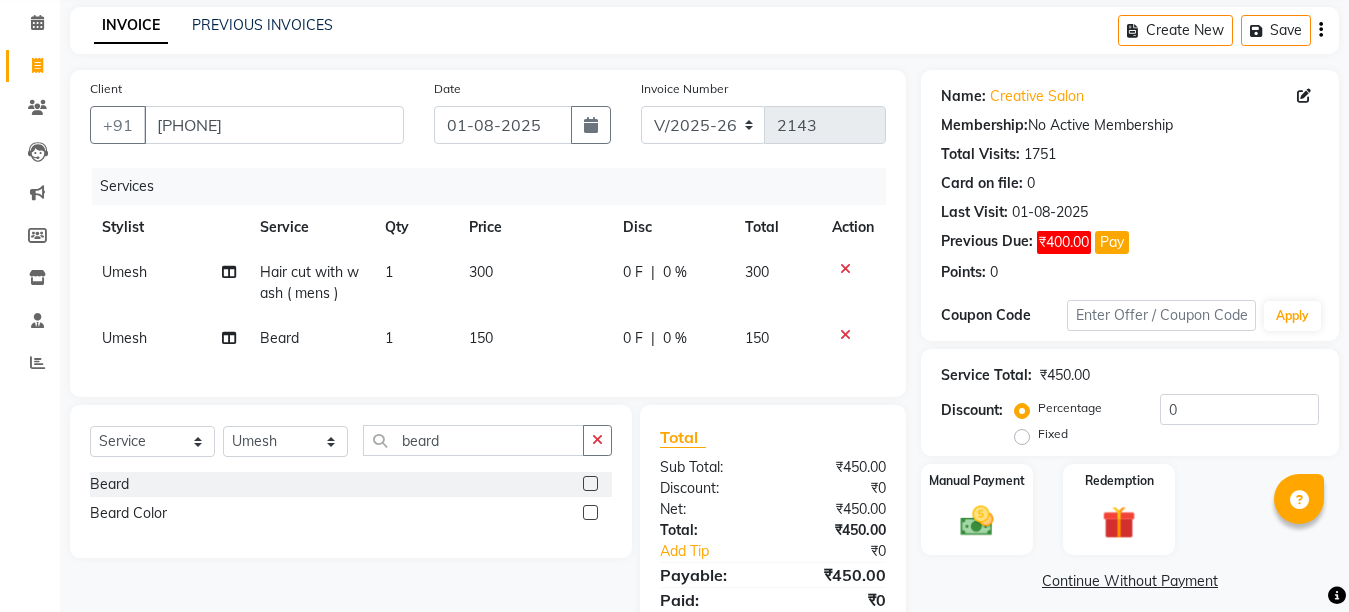 click on "300" 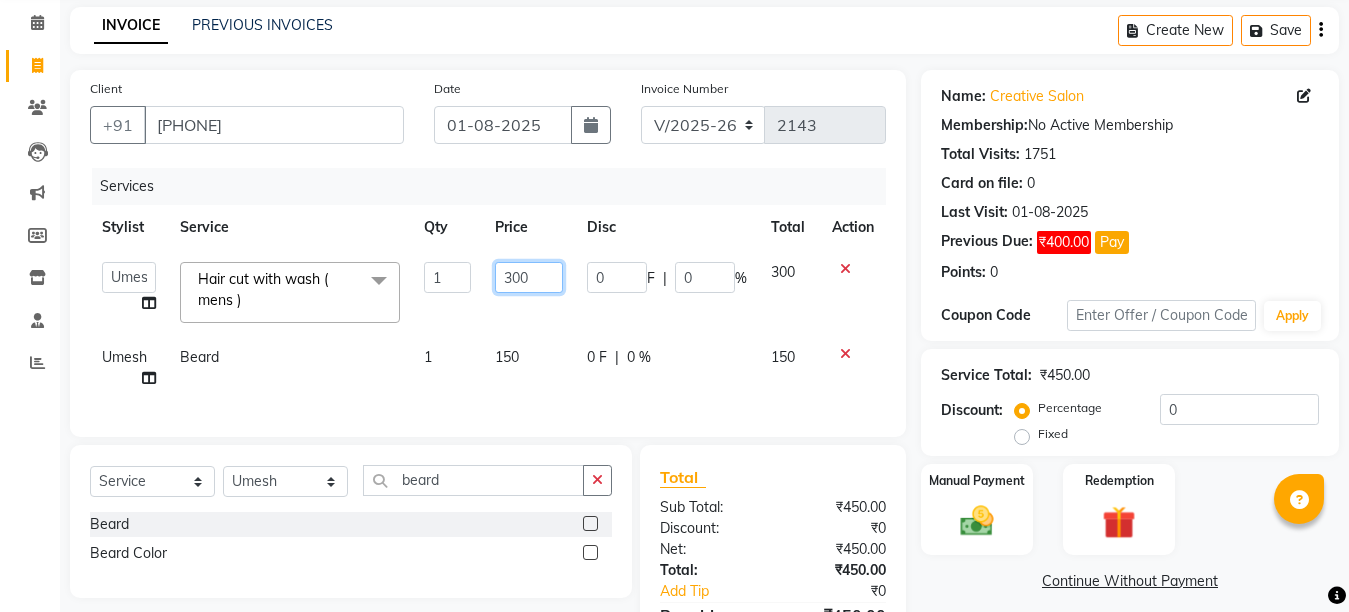 click on "300" 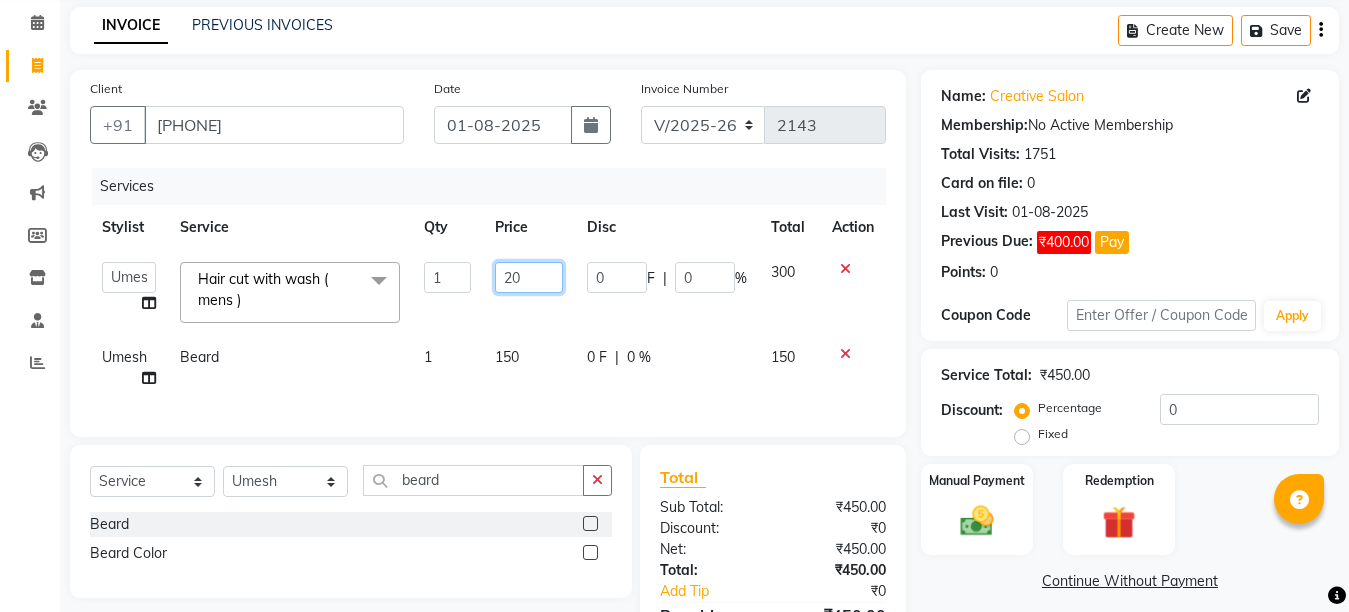 type on "250" 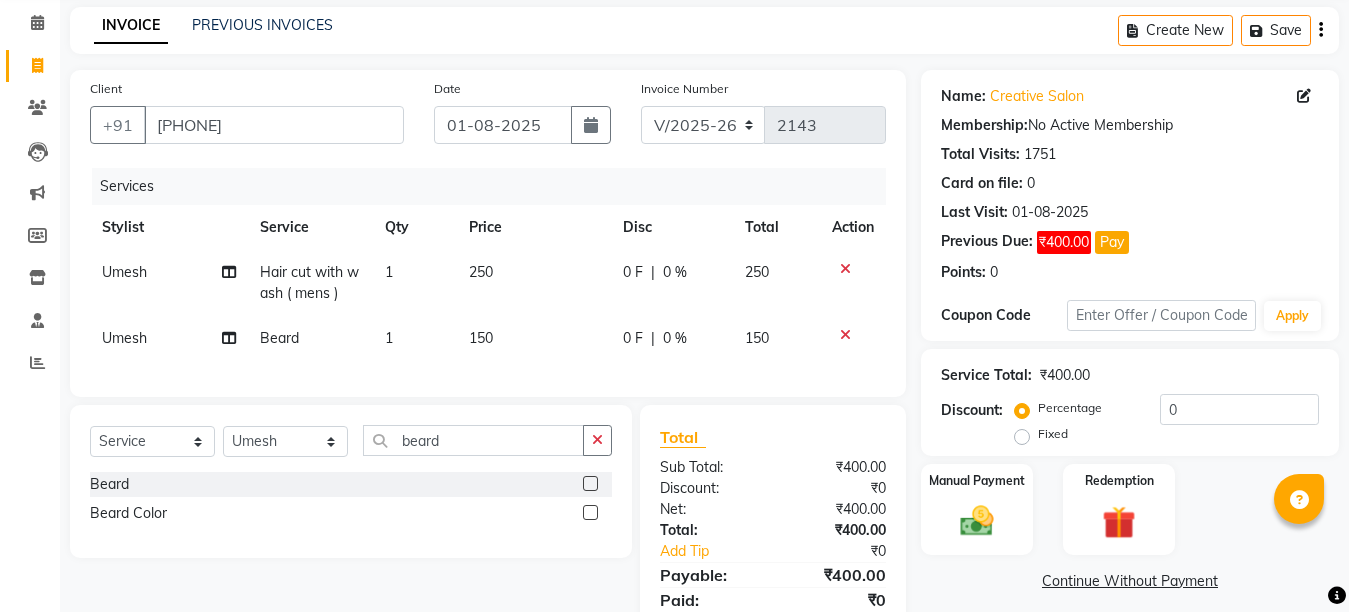 click on "250" 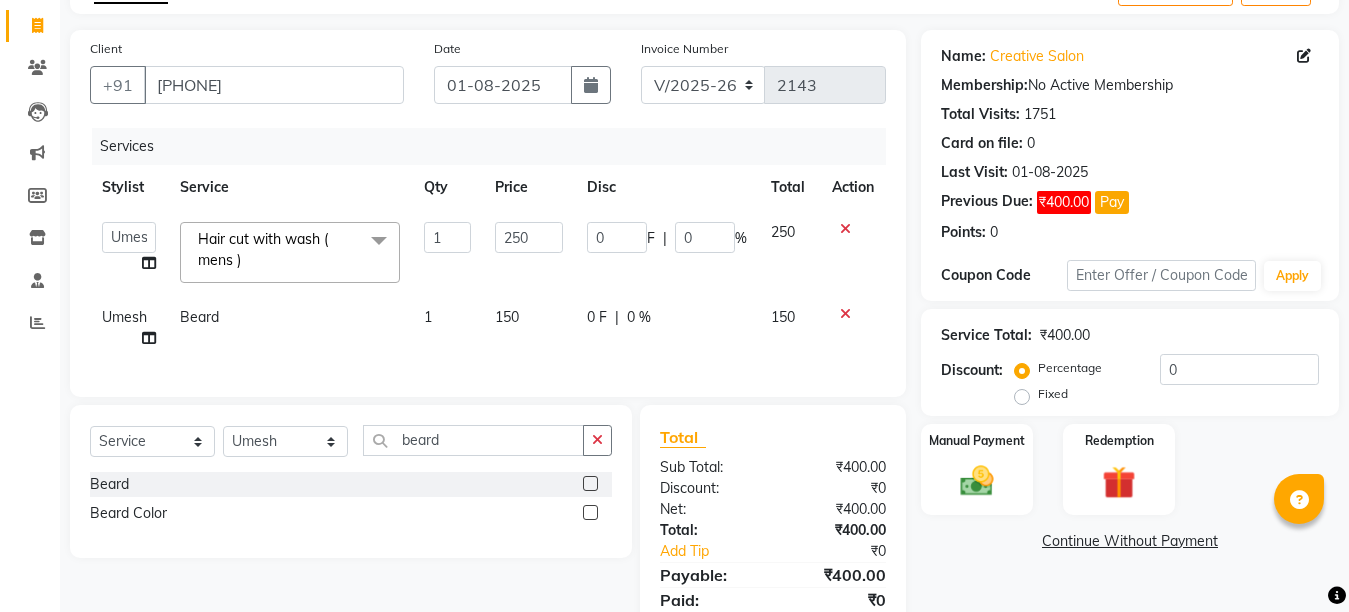 scroll, scrollTop: 212, scrollLeft: 0, axis: vertical 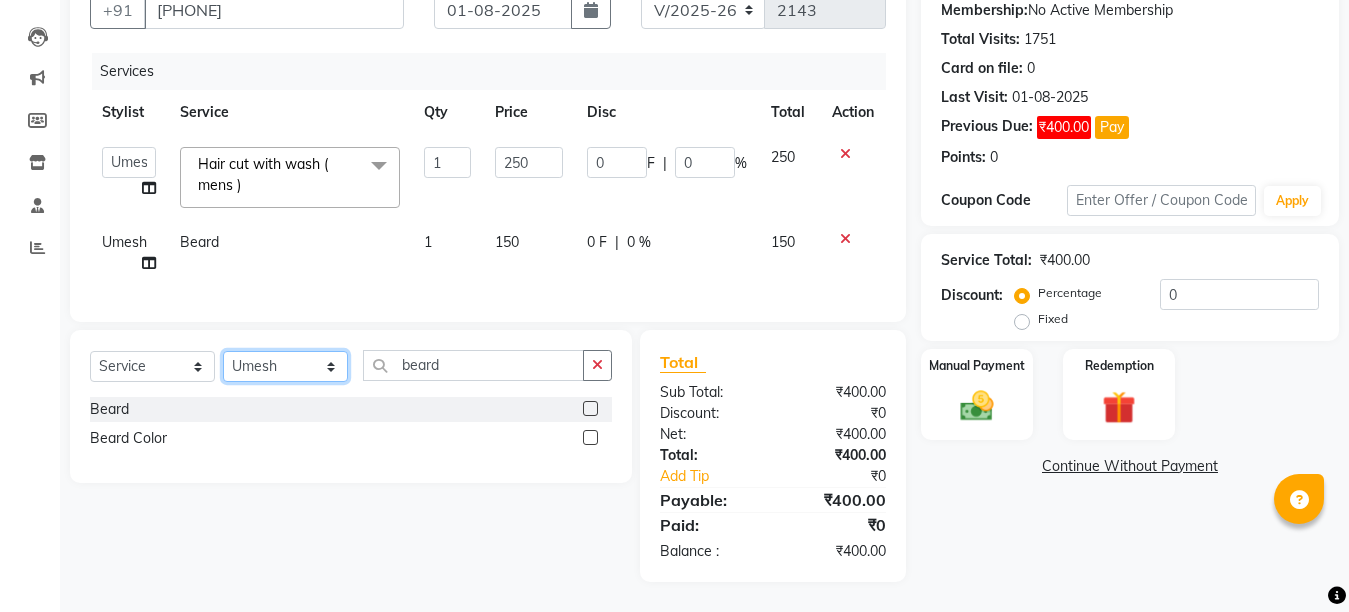 click on "Select Stylist Ankit Creative Front desk Deepak Firoz Geeta Golu Nisha Prince Priyanka Satyam Savita Shivam Shubham Sonu Sir Swapnil Taruna Panjwani Umesh Vidya" 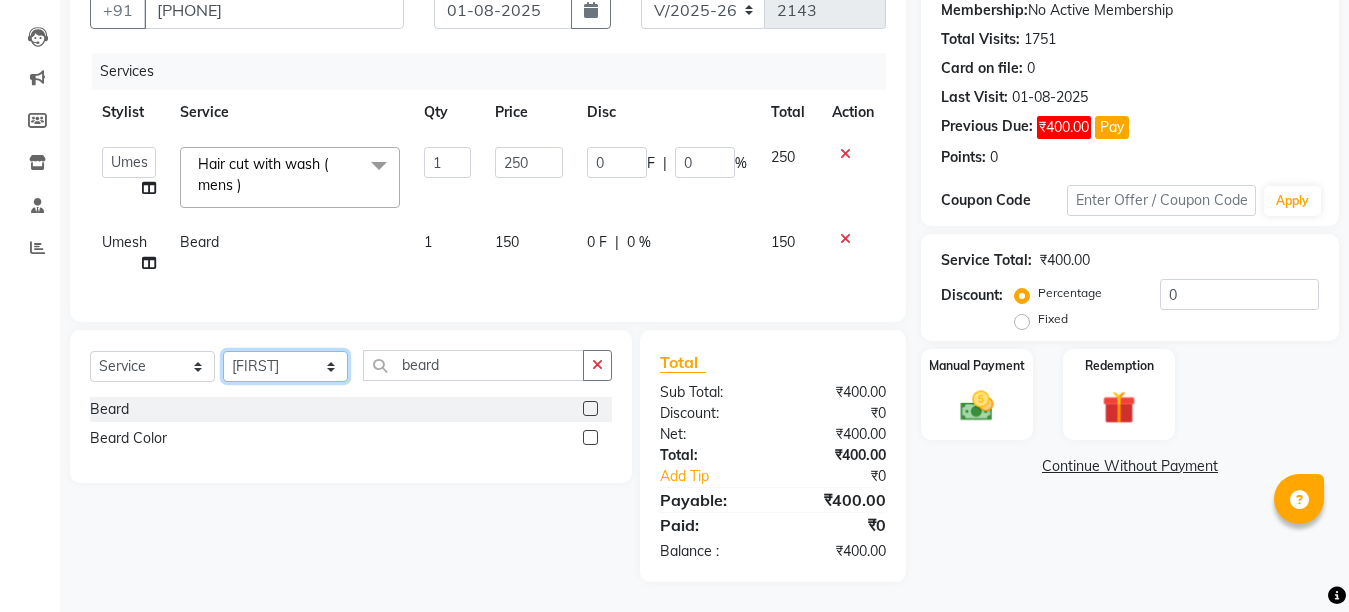click on "Select Stylist Ankit Creative Front desk Deepak Firoz Geeta Golu Nisha Prince Priyanka Satyam Savita Shivam Shubham Sonu Sir Swapnil Taruna Panjwani Umesh Vidya" 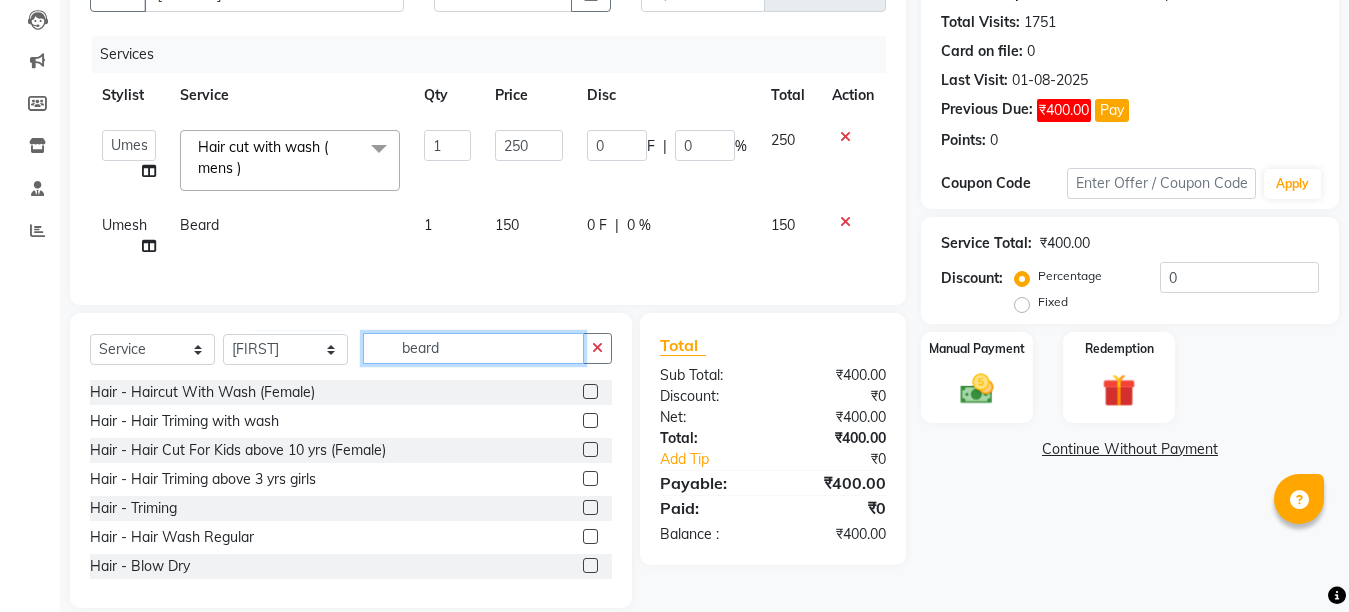 click on "beard" 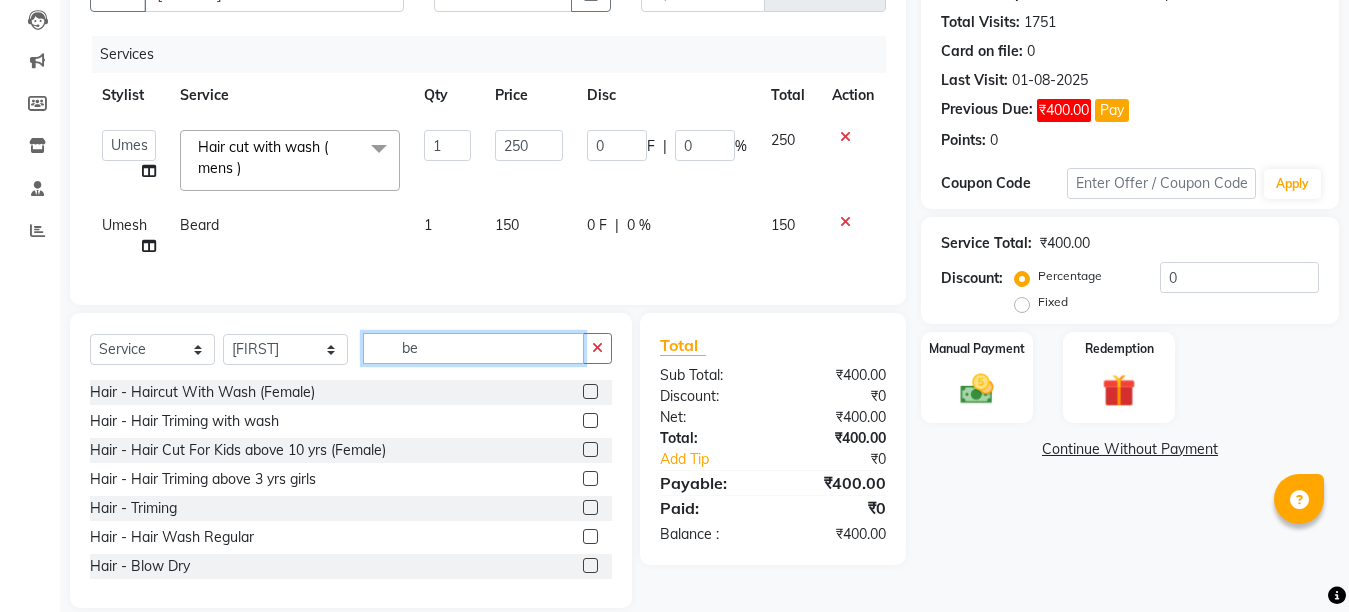 type on "b" 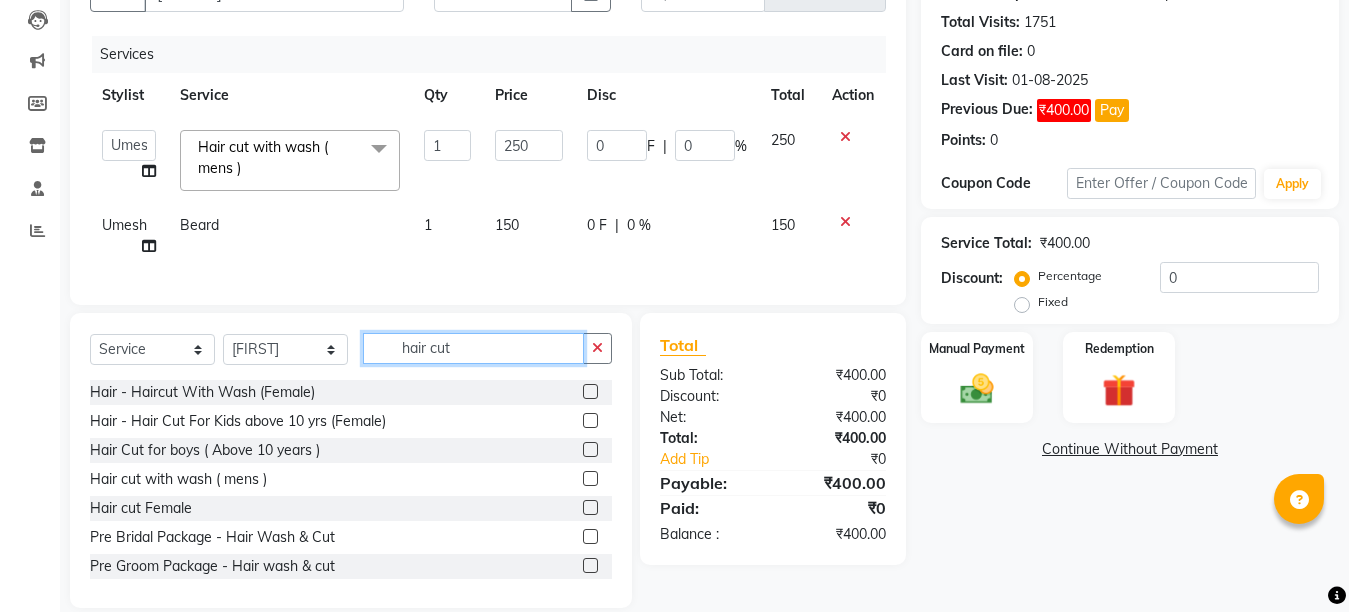 type on "hair cut" 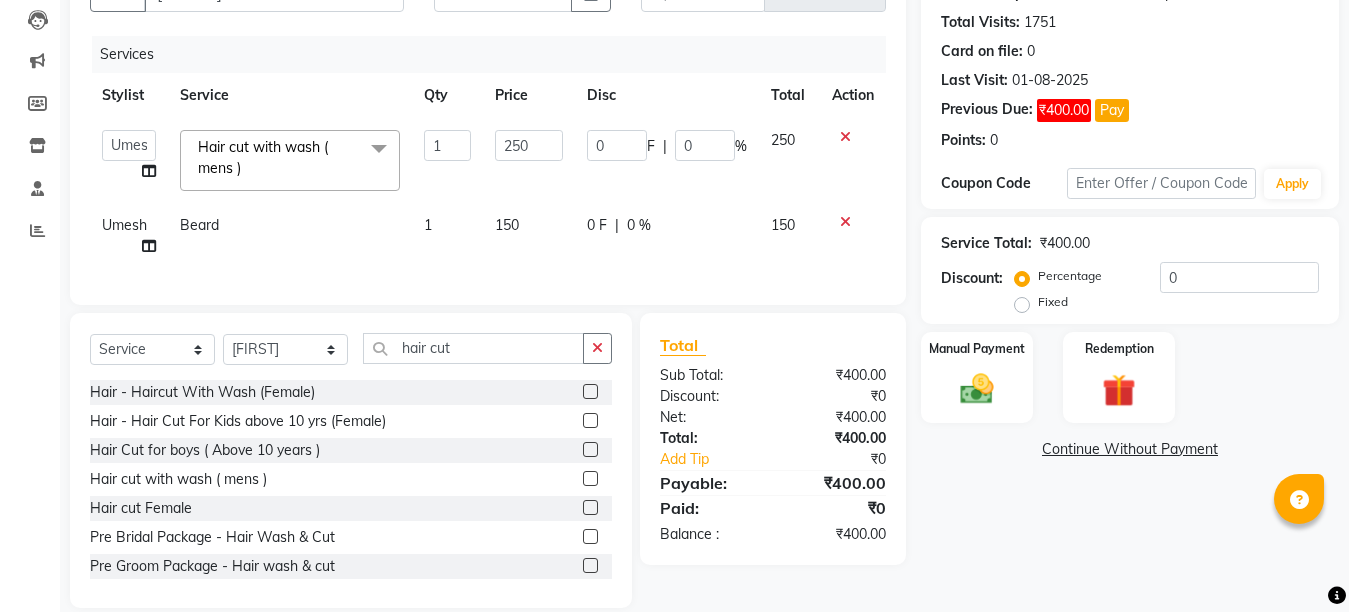 click 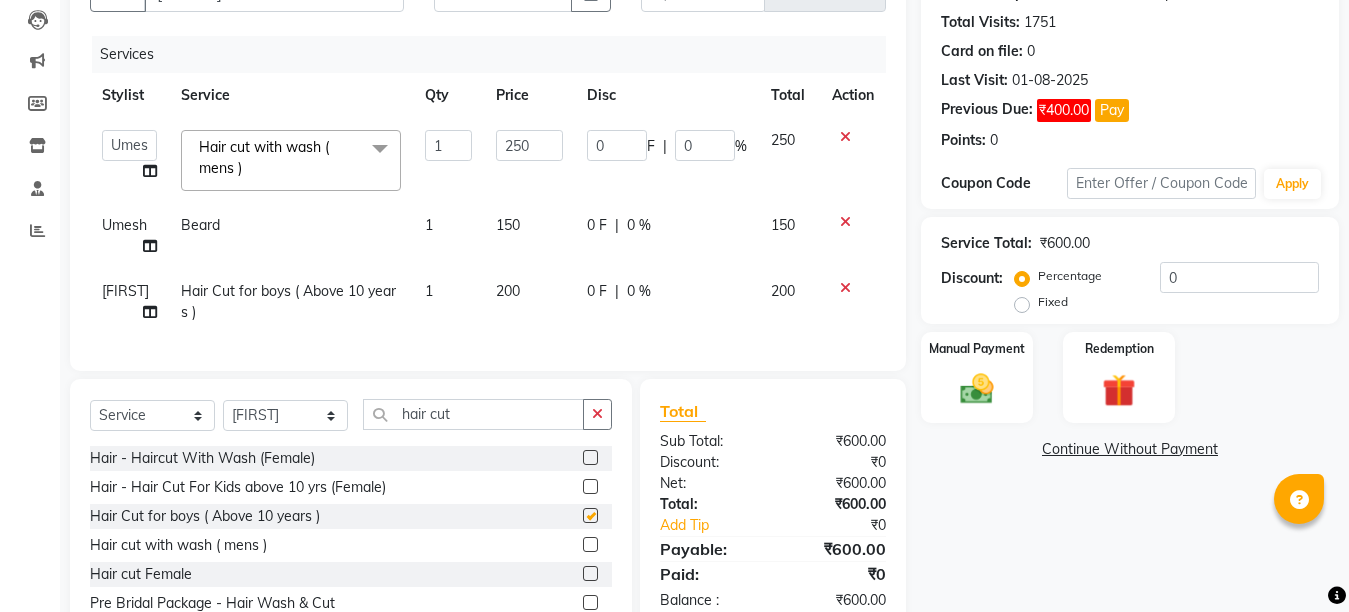 checkbox on "false" 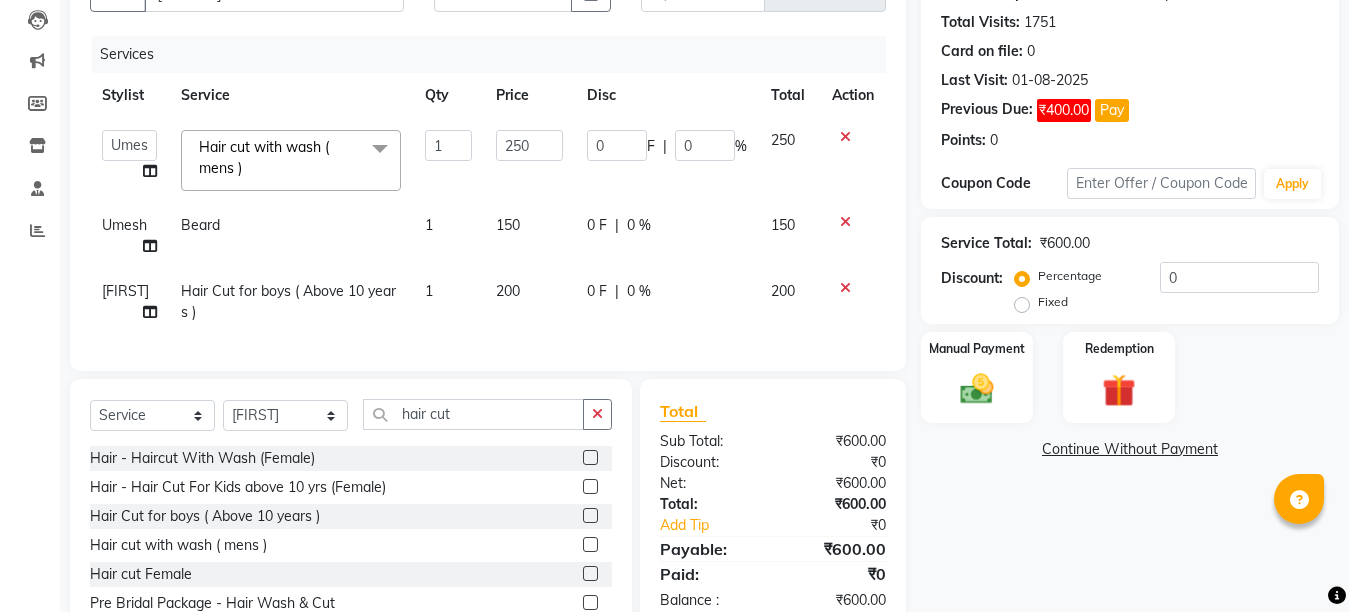 click on "200" 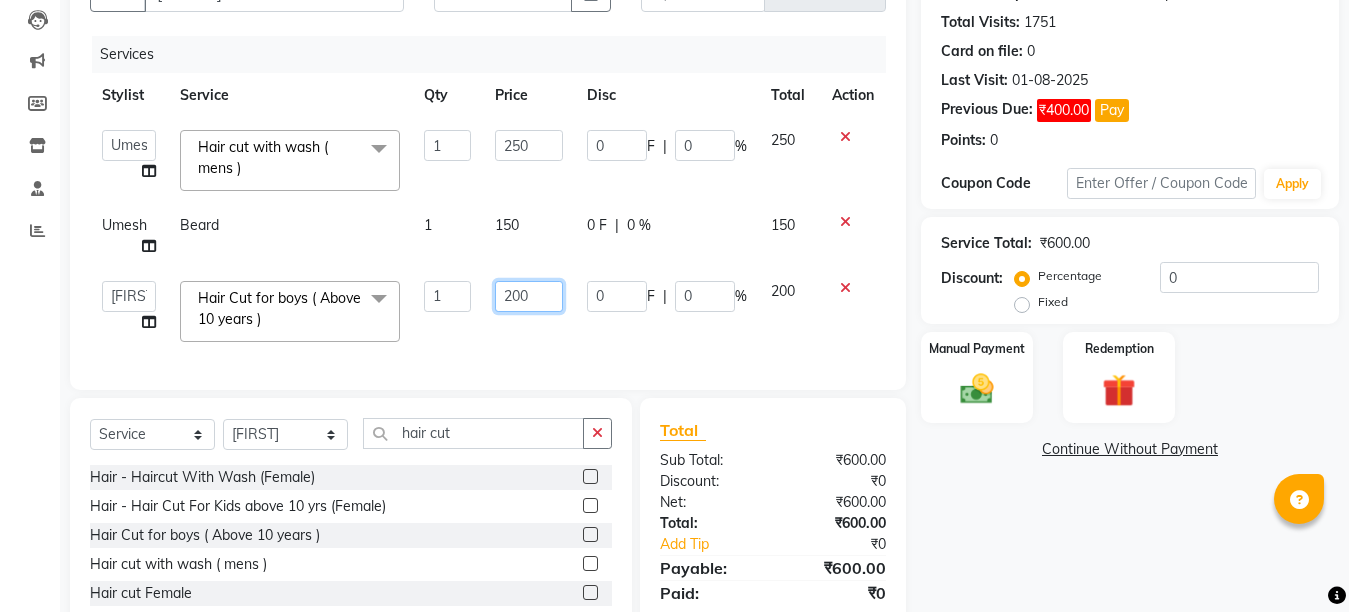 click on "200" 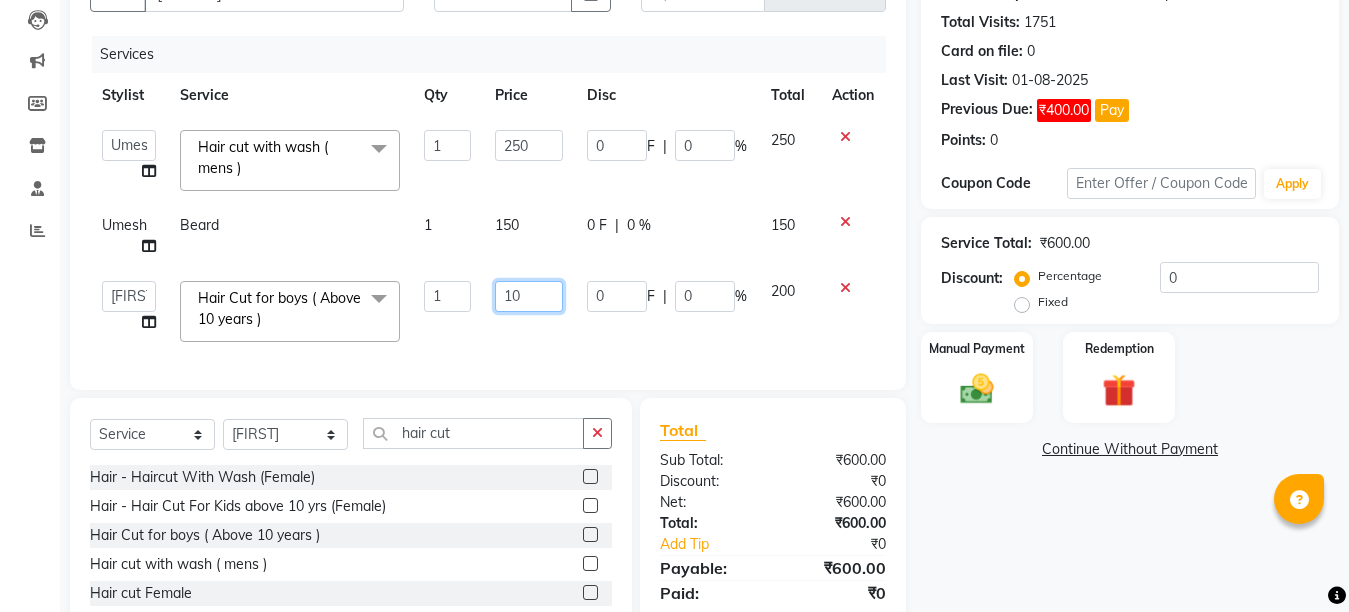type on "150" 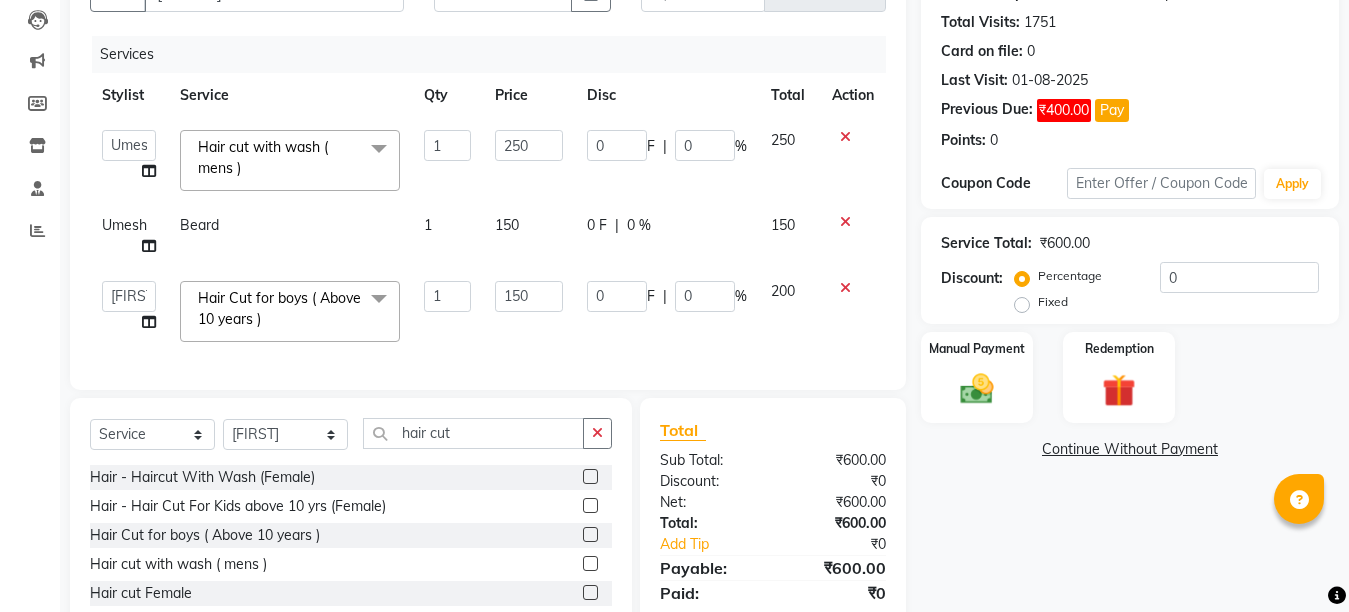 click on "Services Stylist Service Qty Price Disc Total Action Ankit Creative Front desk Deepak Firoz Geeta Golu Nisha Prince Priyanka Satyam Savita Shivam Shubham Sonu Sir Swapnil Taruna Panjwani Umesh Vidya Hair cut with wash ( mens ) x Hair - Haircut With Wash (Female) Hair - Hair Triming with wash Hair - Hair Cut For Kids above 10 yrs (Female) Hair - Hair Triming above 3 yrs girls Hair - Triming Hair - Hair Wash Regular Hair - Blow Dry Hair - Hair Wash With Blow Dry Ironing - Up to Shoulder Ironing - Below Shoulder Ironing - Mid Waist Ironing - Below Wait Tongs - Up to shoulder Tongs - Below Shoulder Tongs - Mid Waist Tongs - Below Waist Head Massage with oil ( 30 Min ) Head massage with oil & steam ( 30 Min ) Head Massage with aroma oil & steam ( 30 Min ) Hair Spa - Up to shoulder Hair Spa - Below Shoulder Hair Spa - Mid Waist Hair Spa - Below Waist Hair - Ola plex ( Up to neck ) Hair - Ola Plex ( Up to shoulder ) Hair - Ola Plex ( Below shoulder ) Deep Luxury Hair Spa" 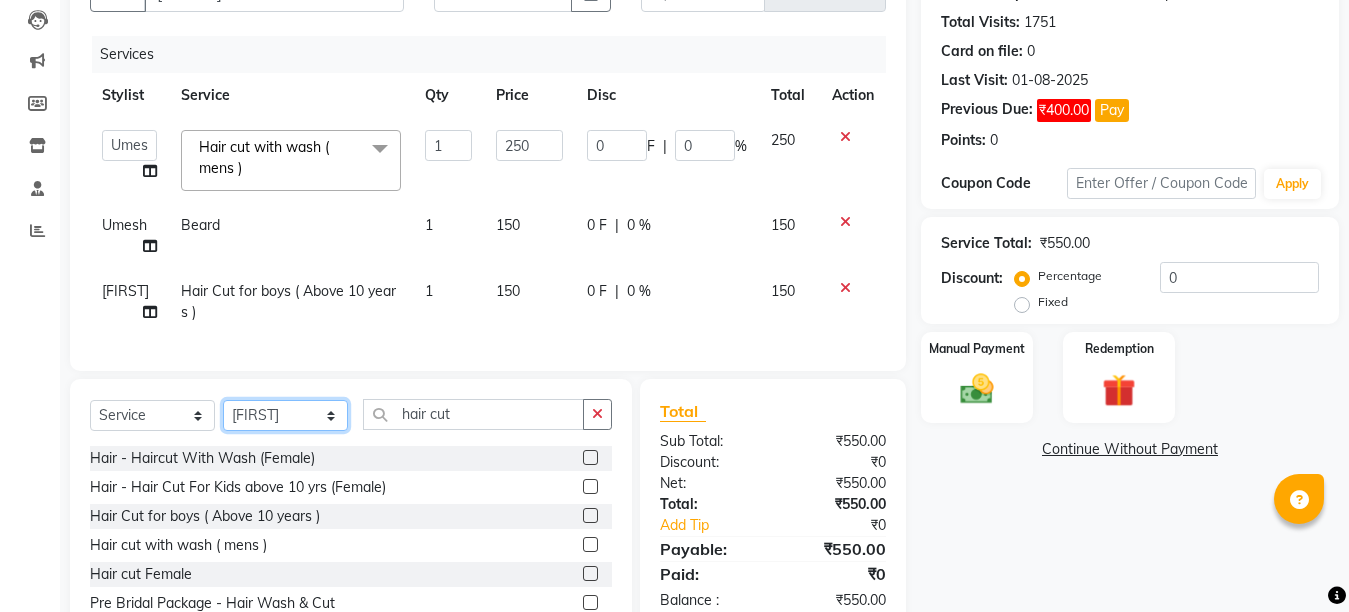 click on "Select Stylist Ankit Creative Front desk Deepak Firoz Geeta Golu Nisha Prince Priyanka Satyam Savita Shivam Shubham Sonu Sir Swapnil Taruna Panjwani Umesh Vidya" 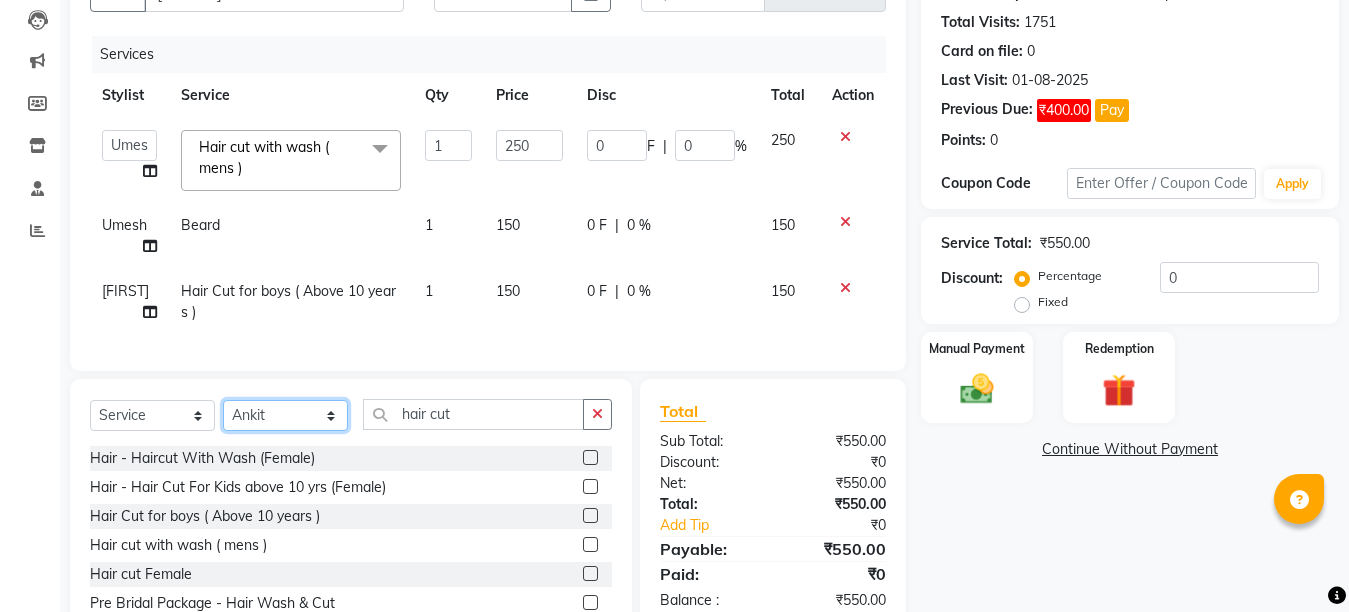 click on "Select Stylist Ankit Creative Front desk Deepak Firoz Geeta Golu Nisha Prince Priyanka Satyam Savita Shivam Shubham Sonu Sir Swapnil Taruna Panjwani Umesh Vidya" 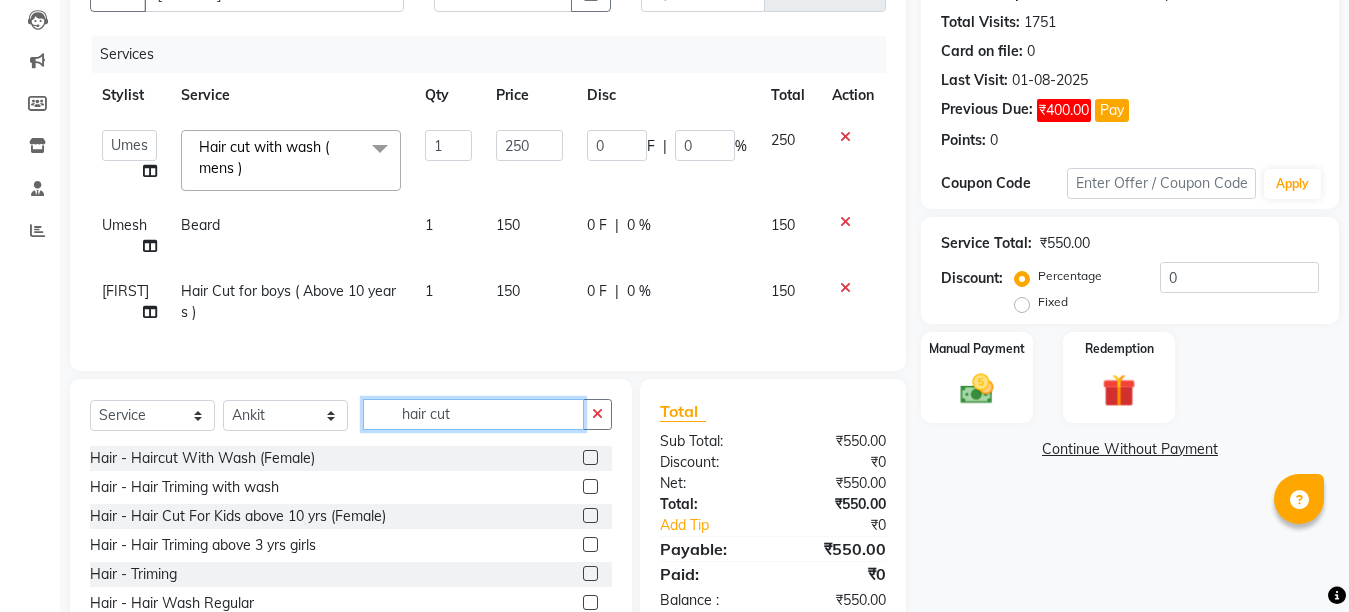 click on "hair cut" 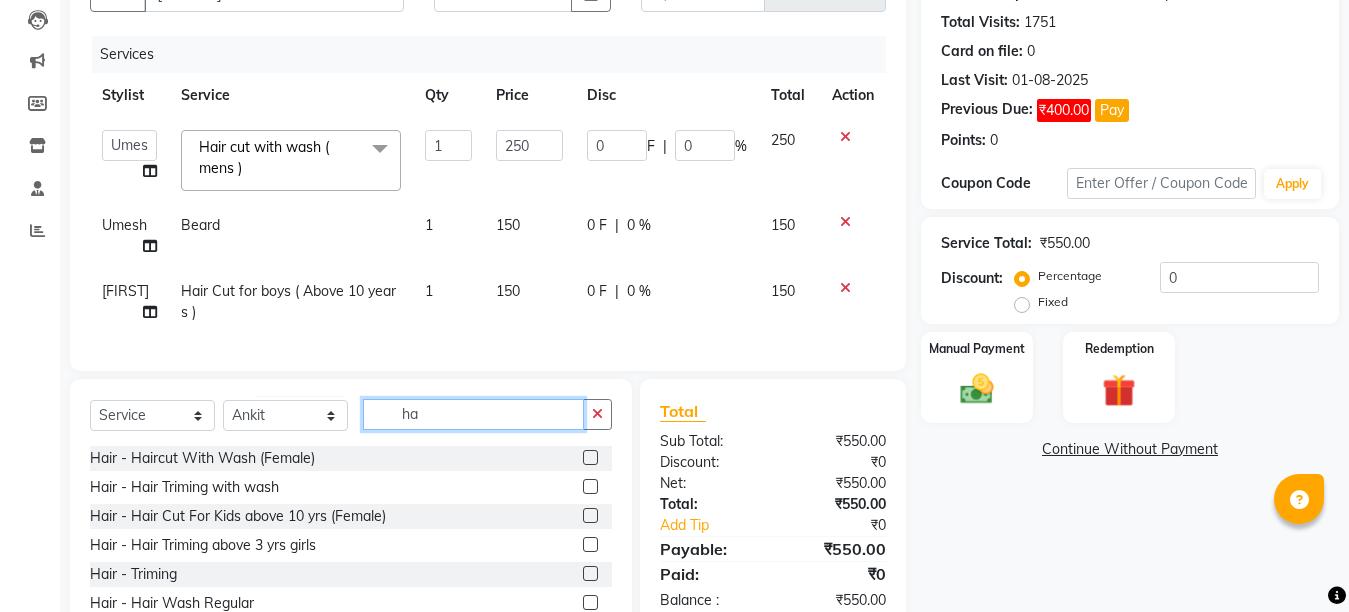 type on "h" 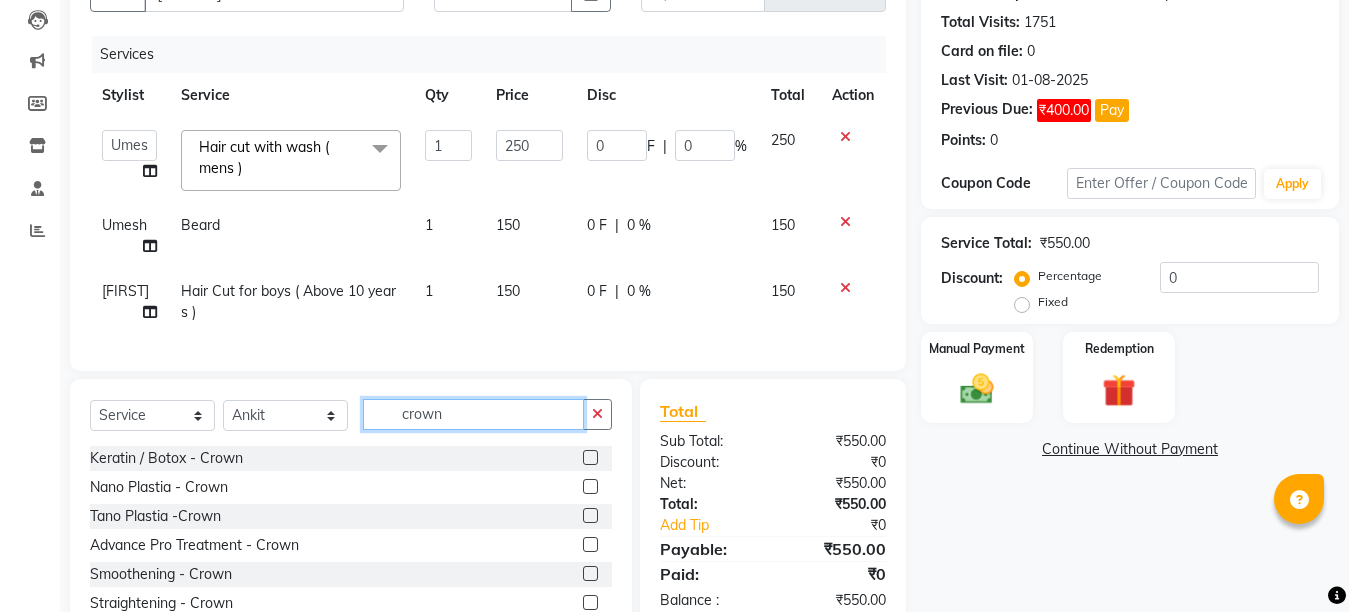 type on "crown" 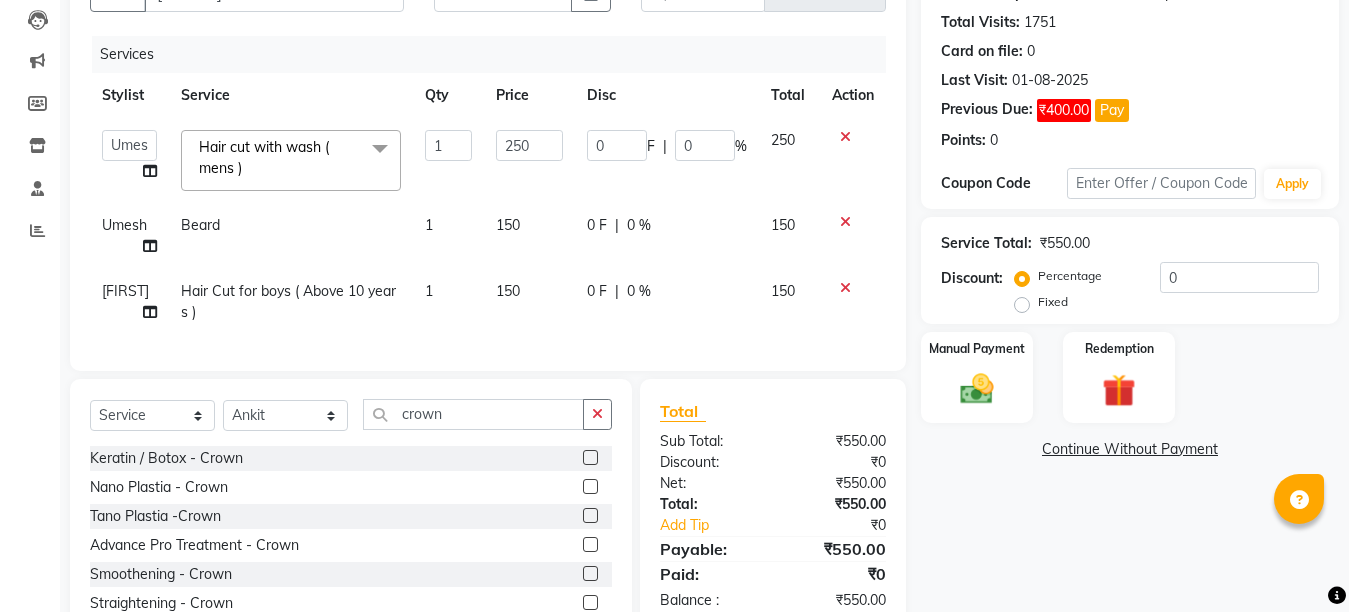 click on "1" 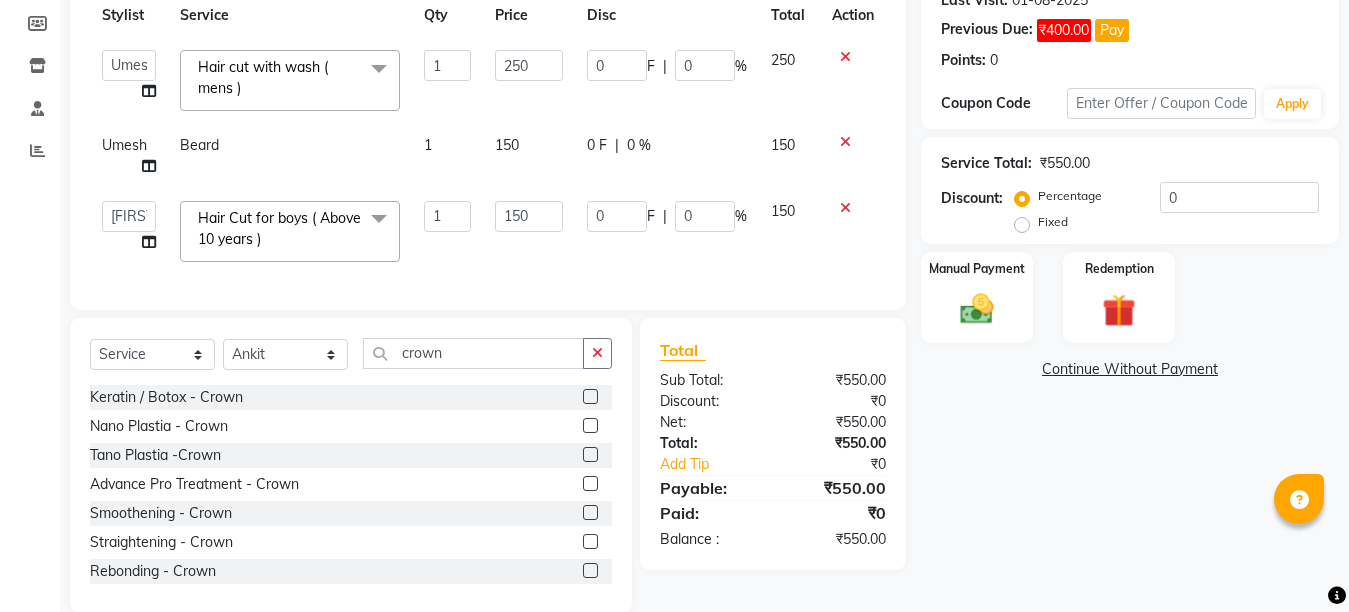 scroll, scrollTop: 332, scrollLeft: 0, axis: vertical 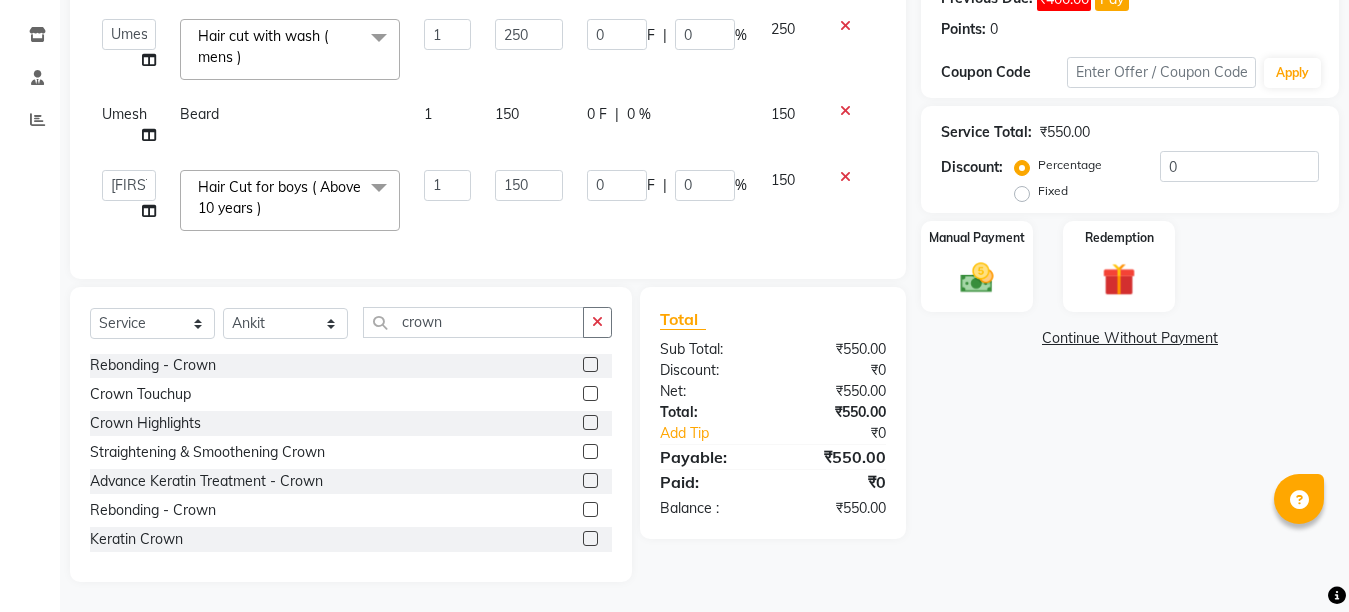 click 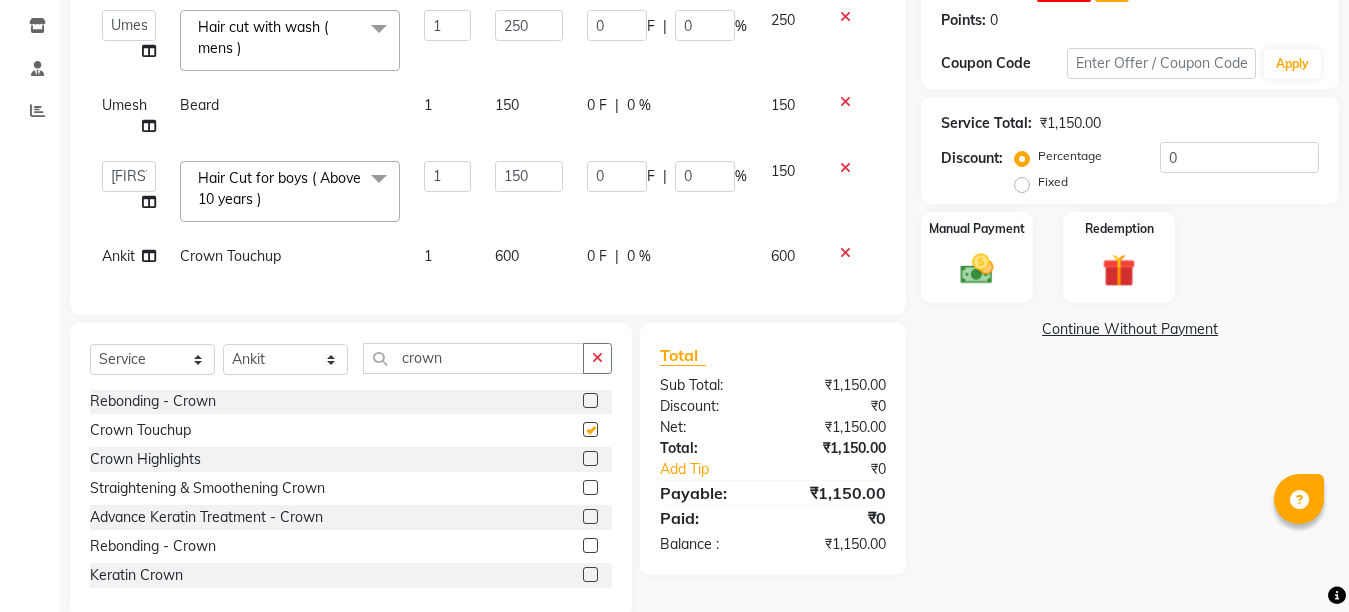 checkbox on "false" 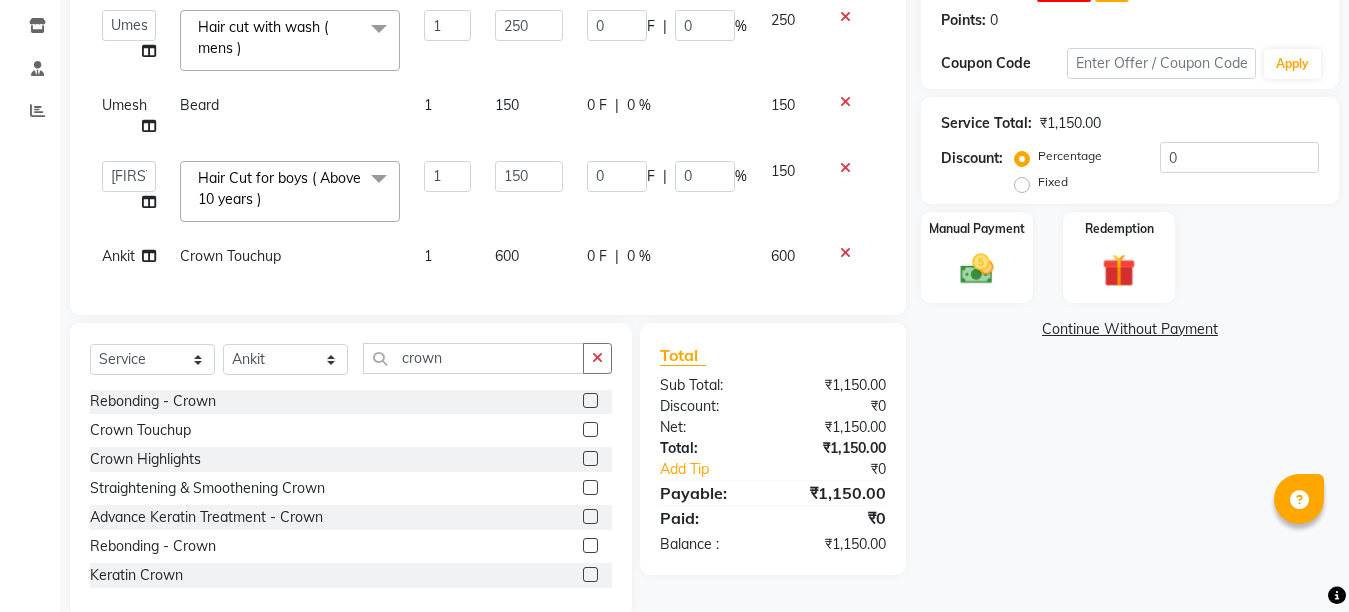 click on "600" 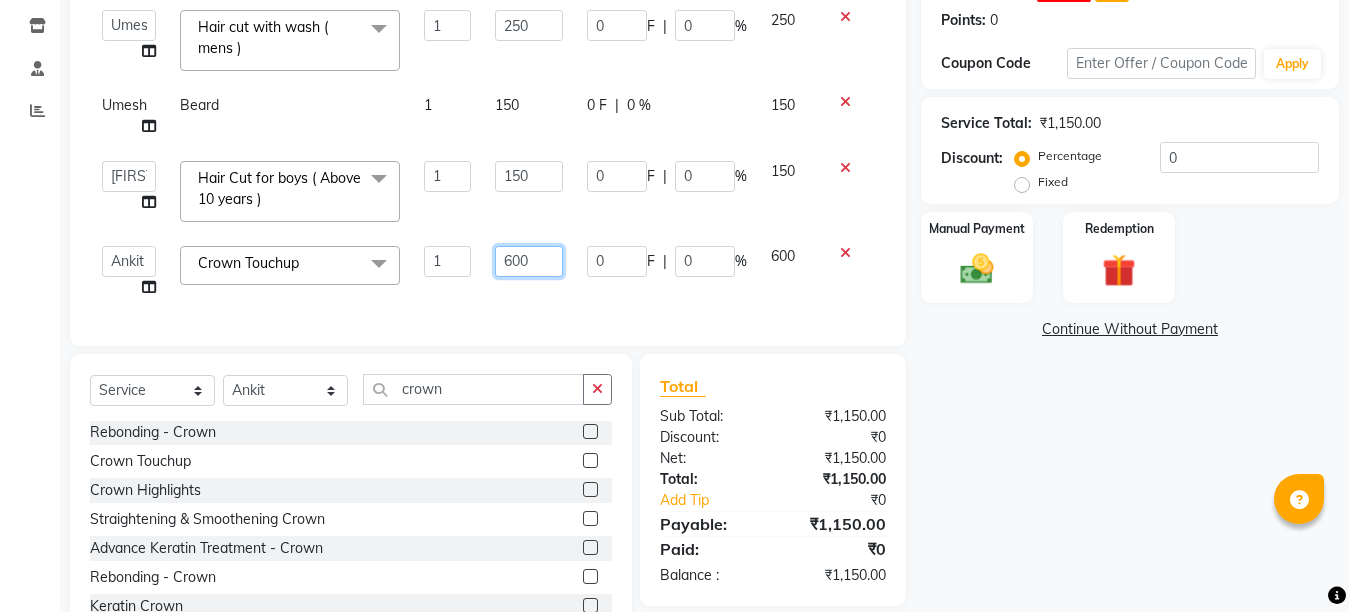 click on "600" 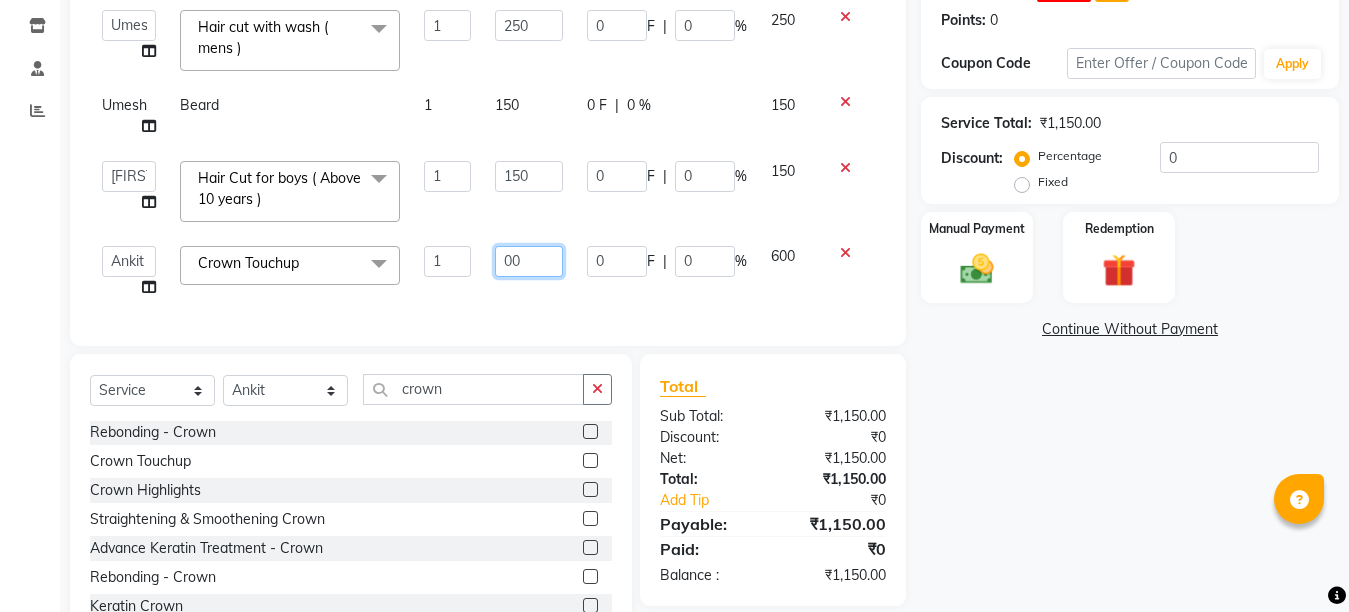 type on "700" 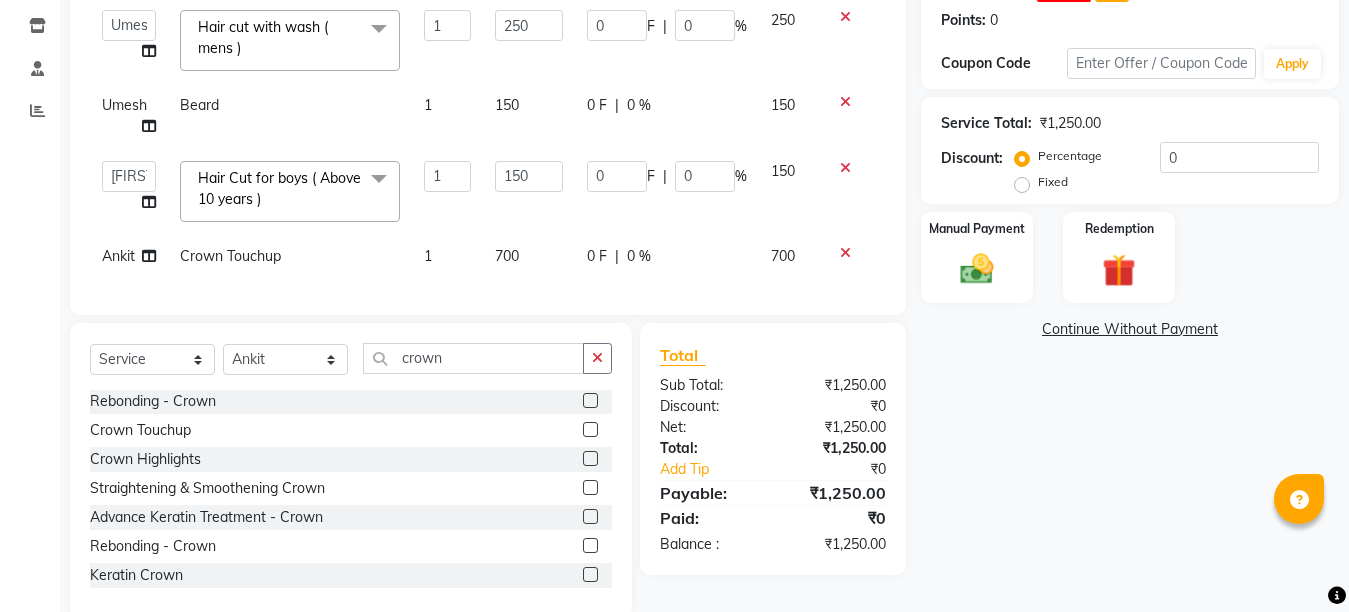 click on "Services Stylist Service Qty Price Disc Total Action Ankit Creative Front desk Deepak Firoz Geeta Golu Nisha Prince Priyanka Satyam Savita Shivam Shubham Sonu Sir Swapnil Taruna Panjwani Umesh Vidya Hair cut with wash ( mens ) x Hair - Haircut With Wash (Female) Hair - Hair Triming with wash Hair - Hair Cut For Kids above 10 yrs (Female) Hair - Hair Triming above 3 yrs girls Hair - Triming Hair - Hair Wash Regular Hair - Blow Dry Hair - Hair Wash With Blow Dry Ironing - Up to Shoulder Ironing - Below Shoulder Ironing - Mid Waist Ironing - Below Wait Tongs - Up to shoulder Tongs - Below Shoulder Tongs - Mid Waist Tongs - Below Waist Head Massage with oil ( 30 Min ) Head massage with oil & steam ( 30 Min ) Head Massage with aroma oil & steam ( 30 Min ) Hair Spa - Up to shoulder Hair Spa - Below Shoulder Hair Spa - Mid Waist Hair Spa - Below Waist Hair - Ola plex ( Up to neck ) Hair - Ola Plex ( Up to shoulder ) Hair - Ola Plex ( Below shoulder ) Deep Luxury Hair Spa" 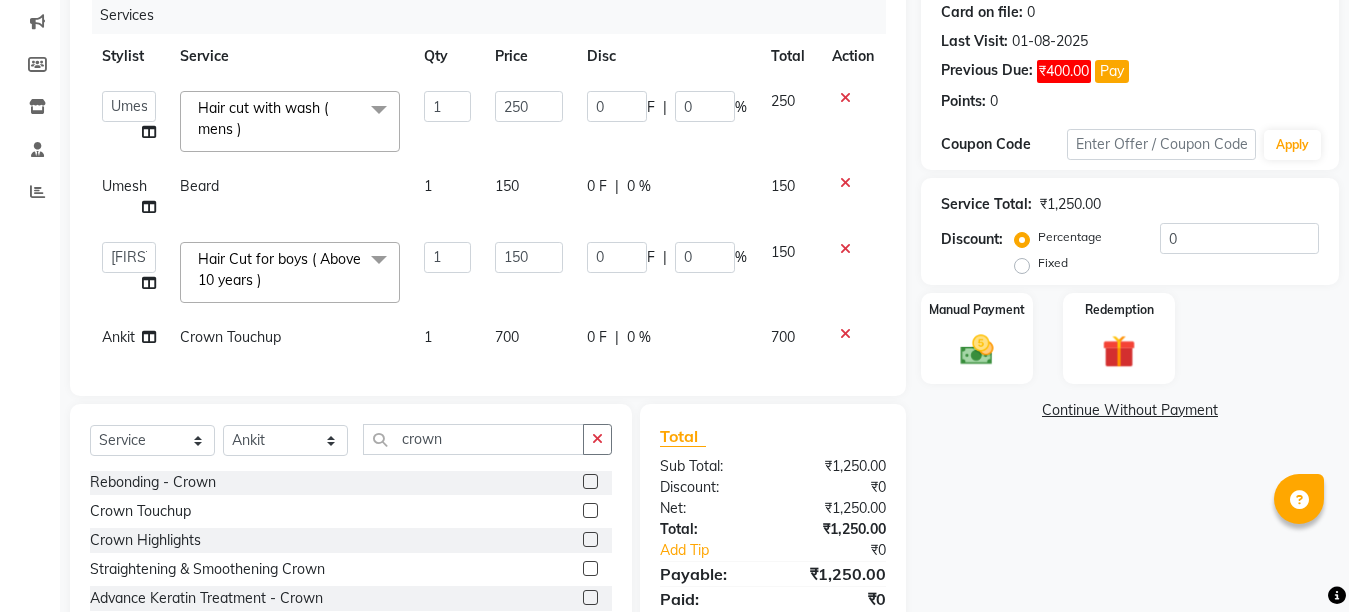 scroll, scrollTop: 385, scrollLeft: 0, axis: vertical 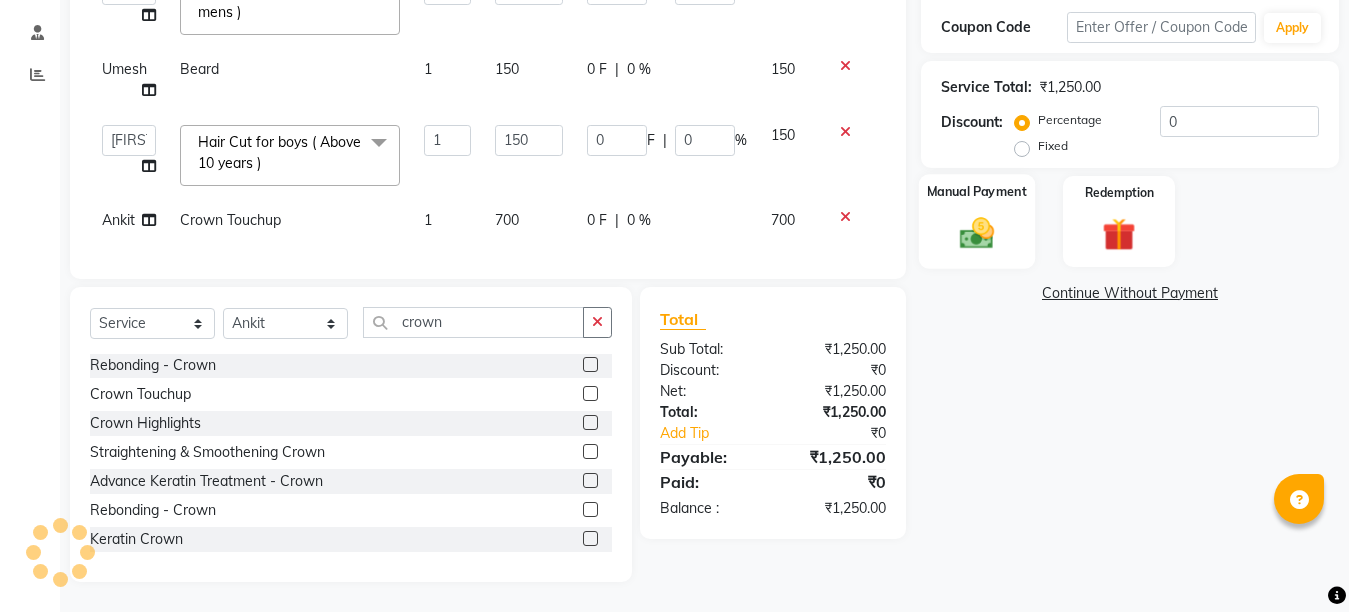 click 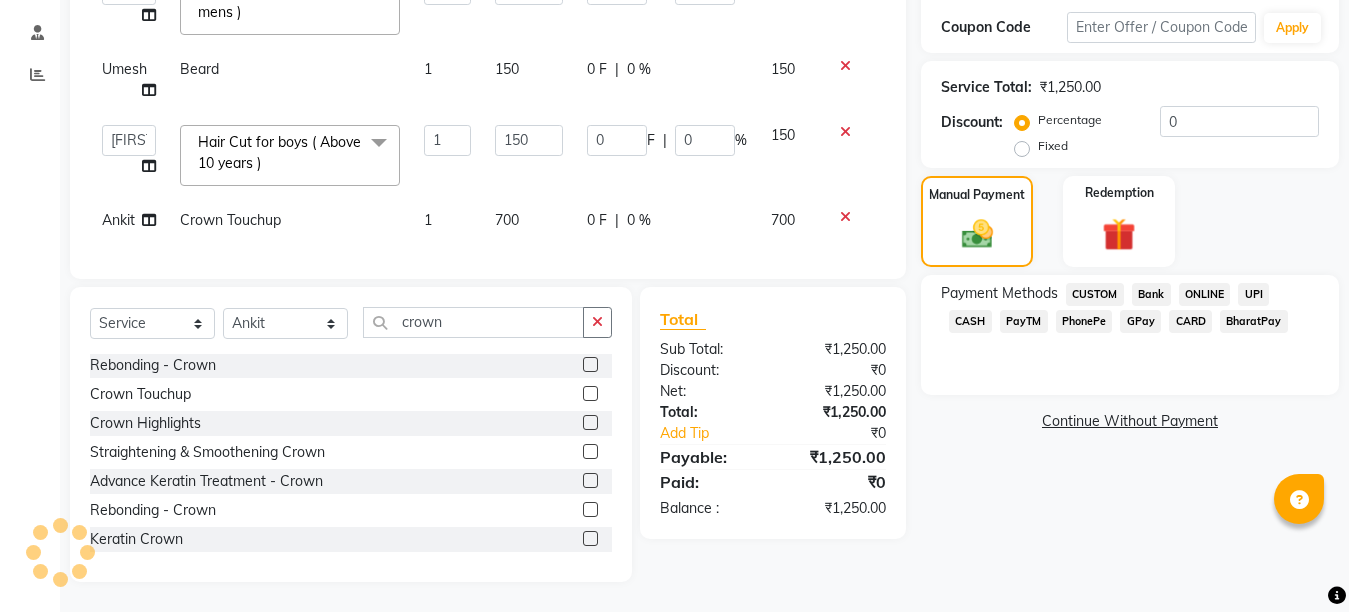 click on "CASH" 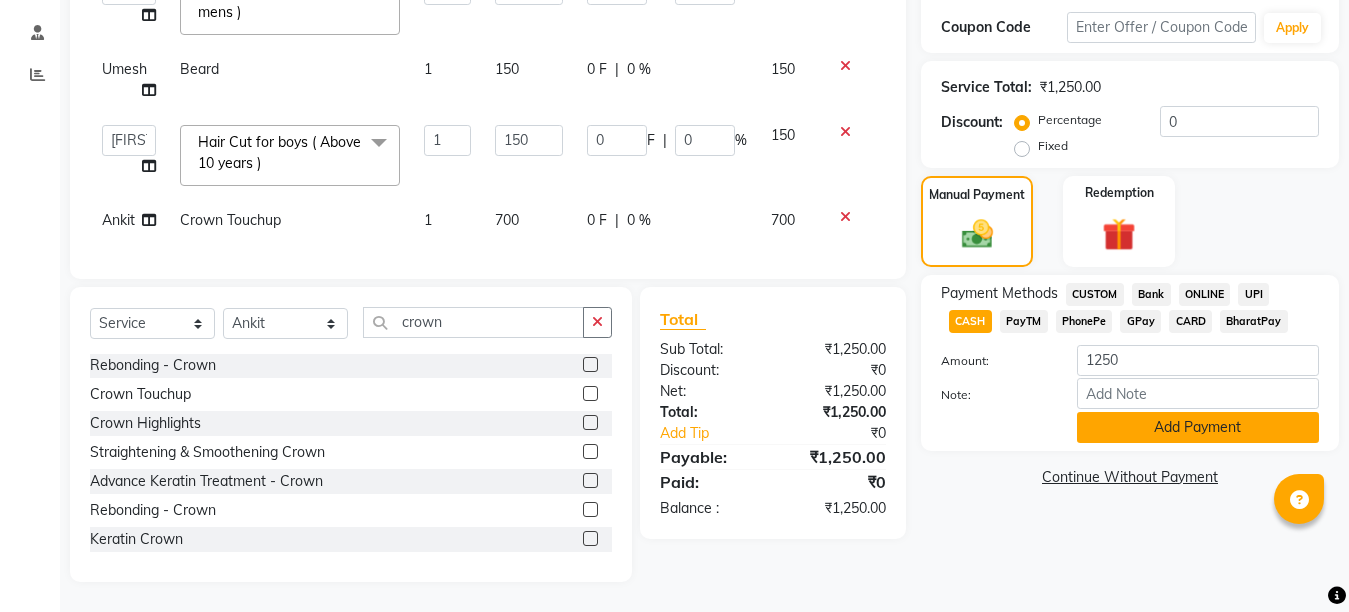 click on "Add Payment" 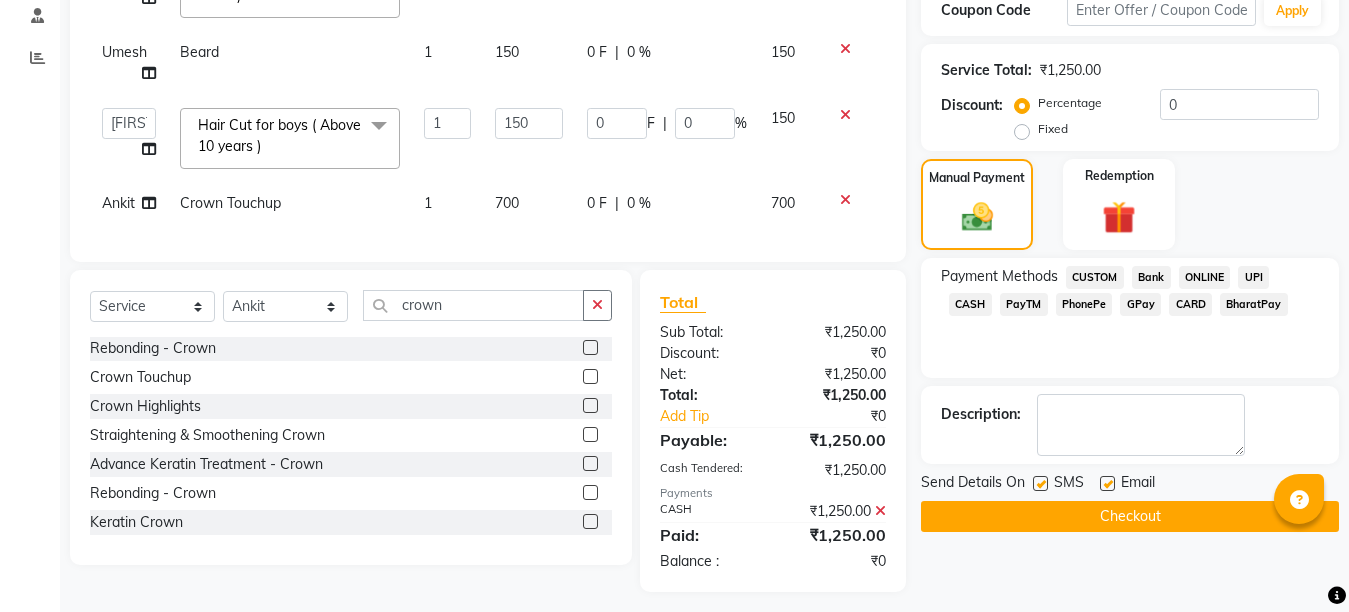 click 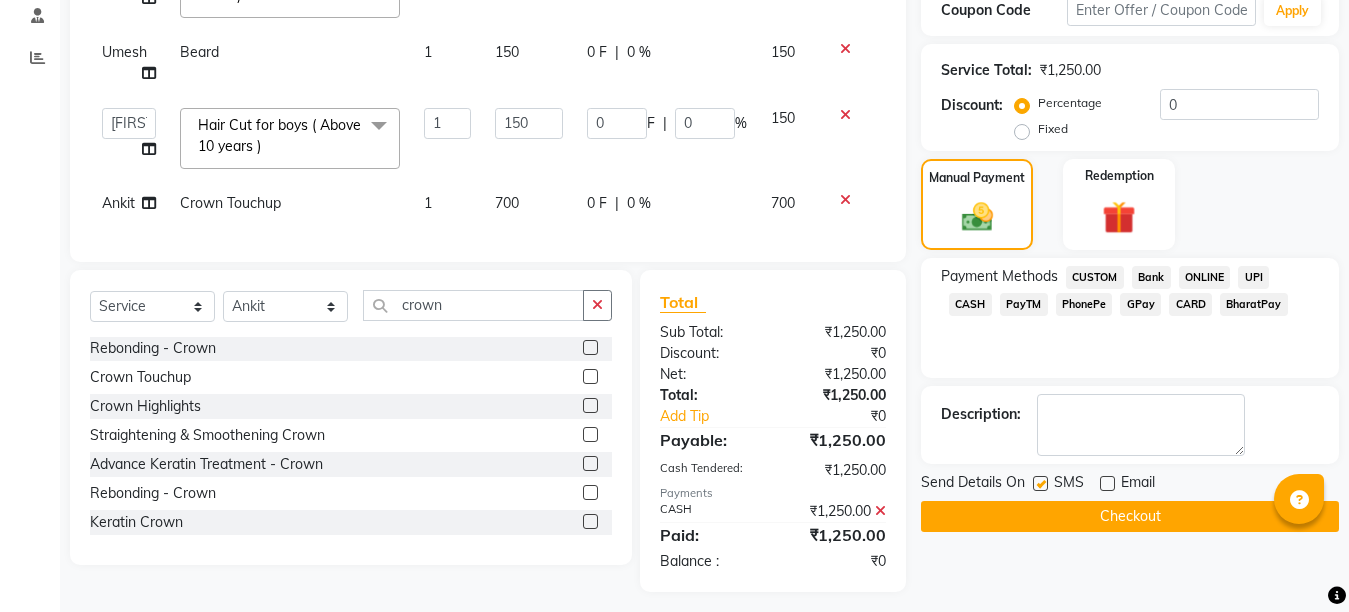 click 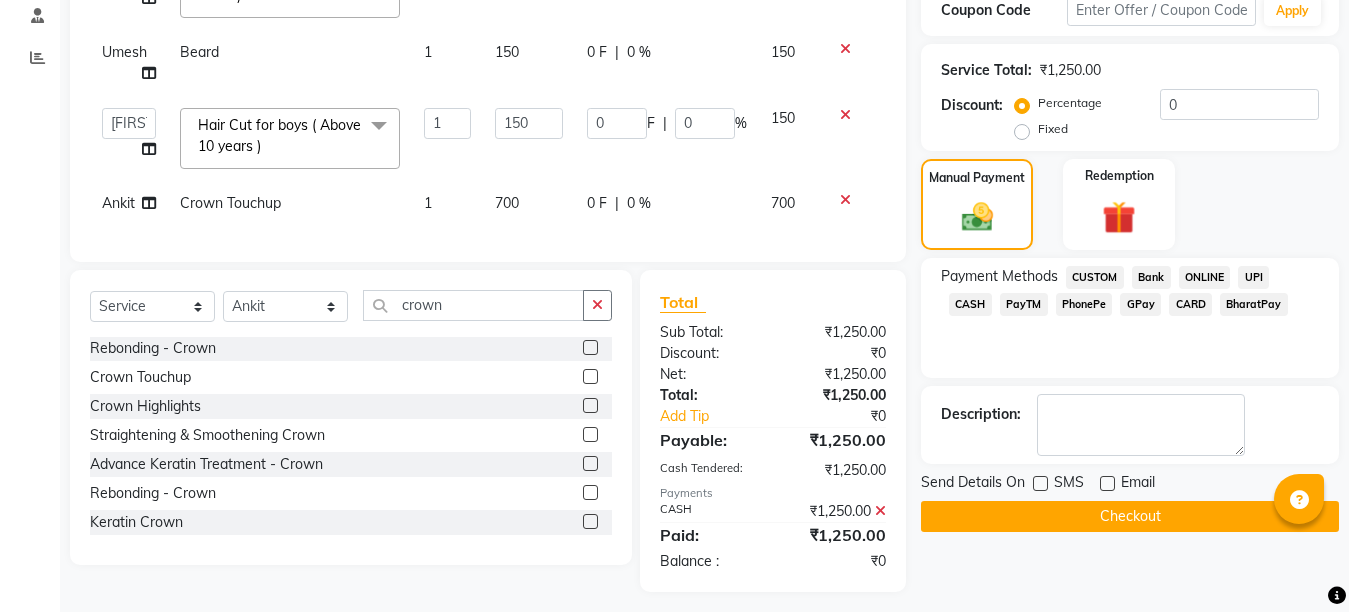 click on "Checkout" 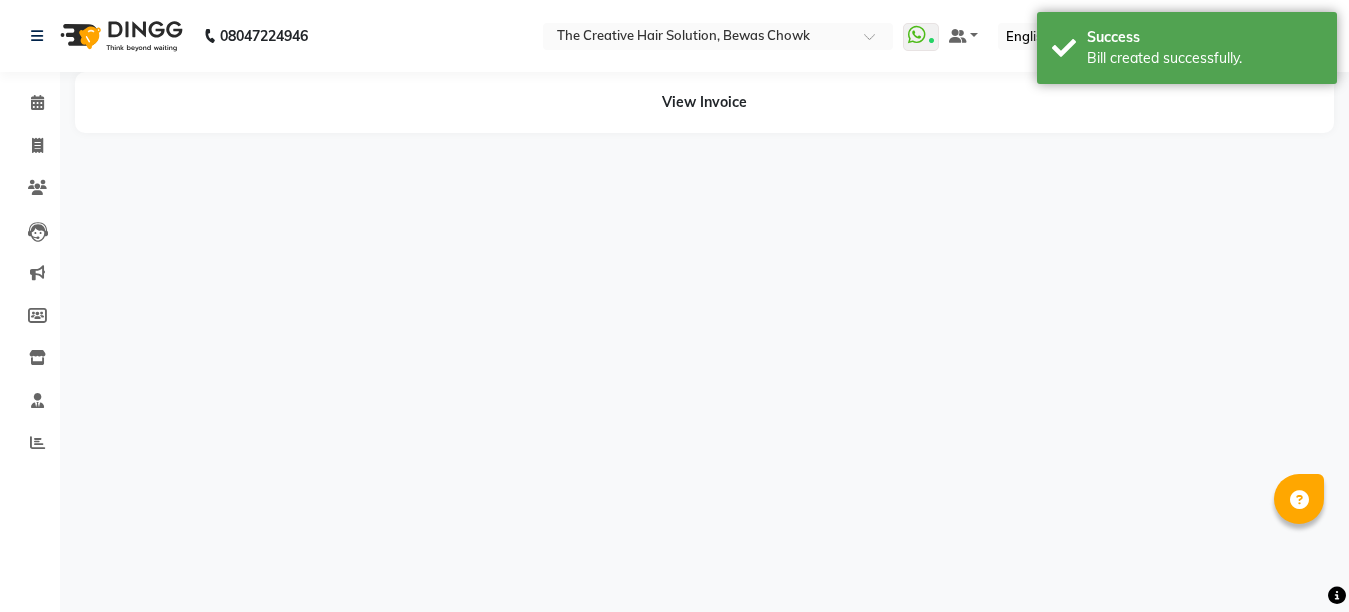 scroll, scrollTop: 0, scrollLeft: 0, axis: both 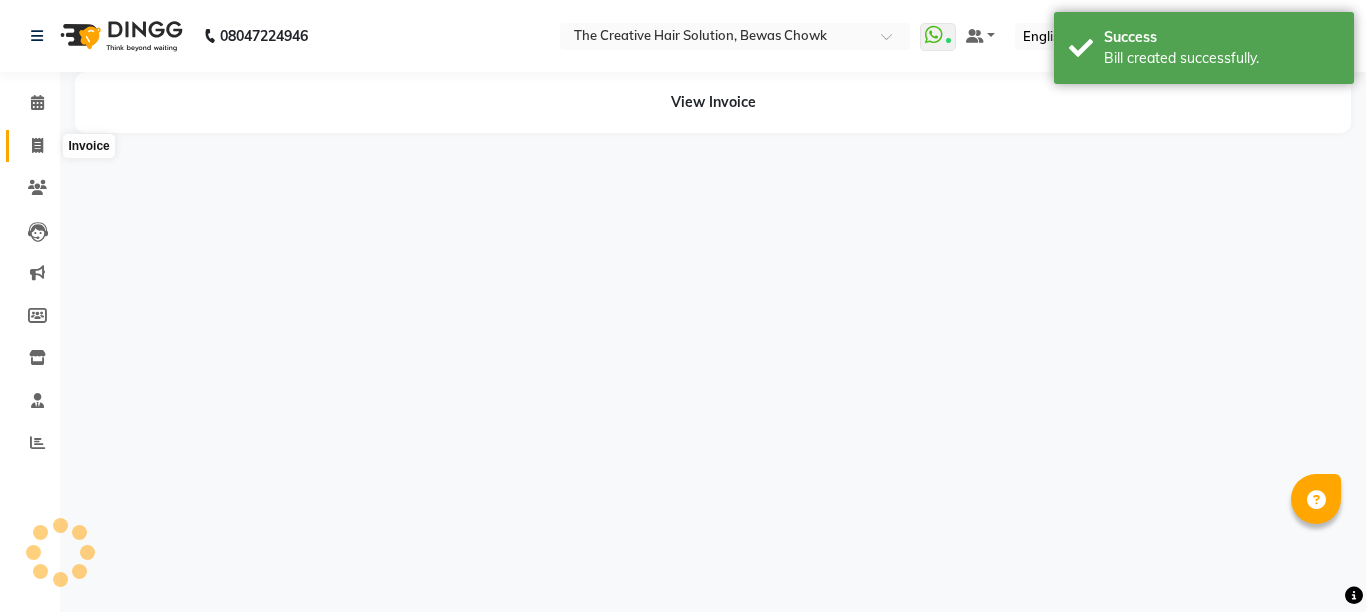 click 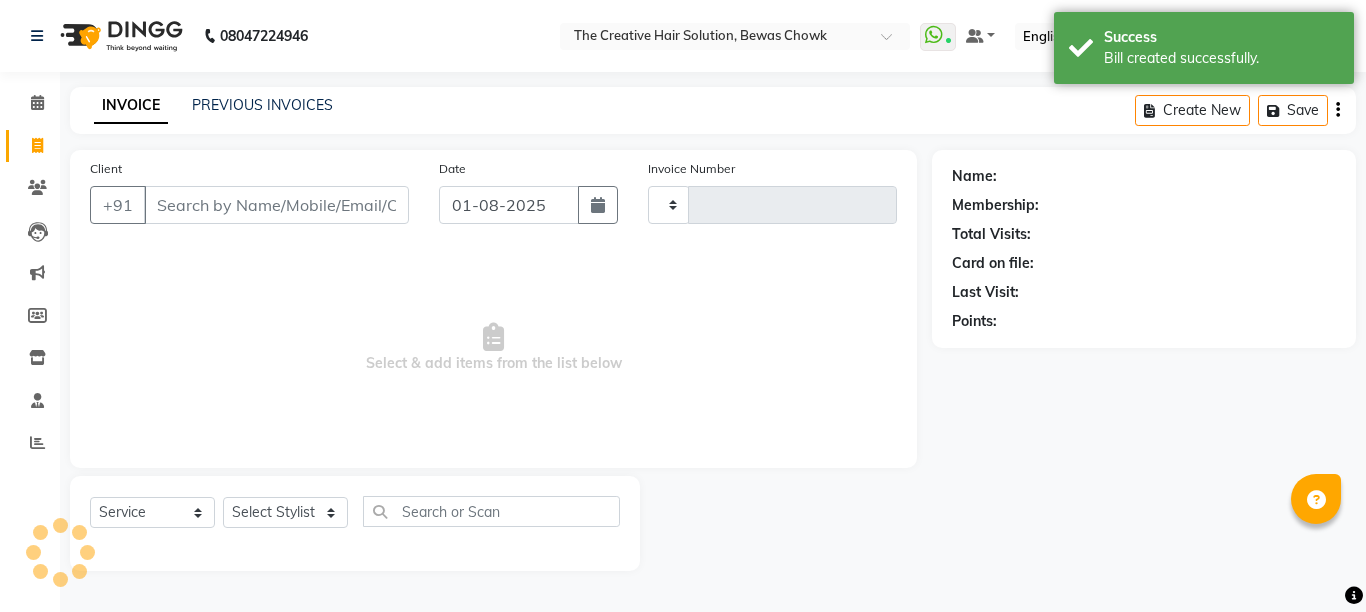 type on "2144" 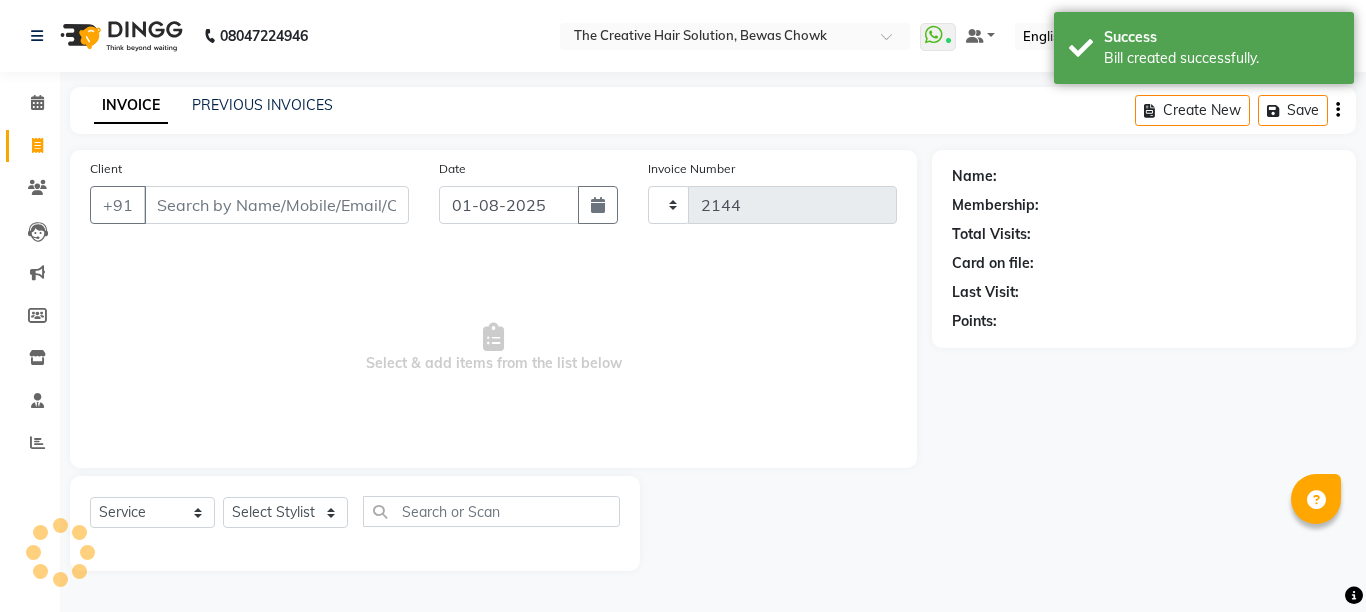 select on "146" 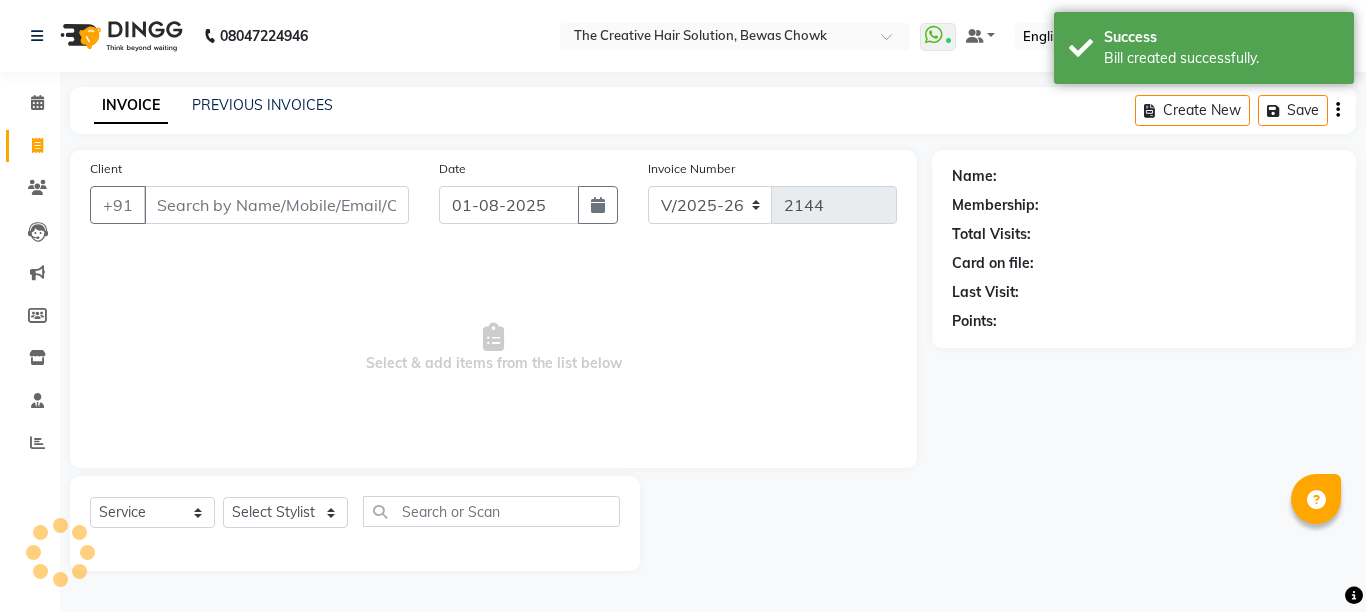 click on "Client" at bounding box center (276, 205) 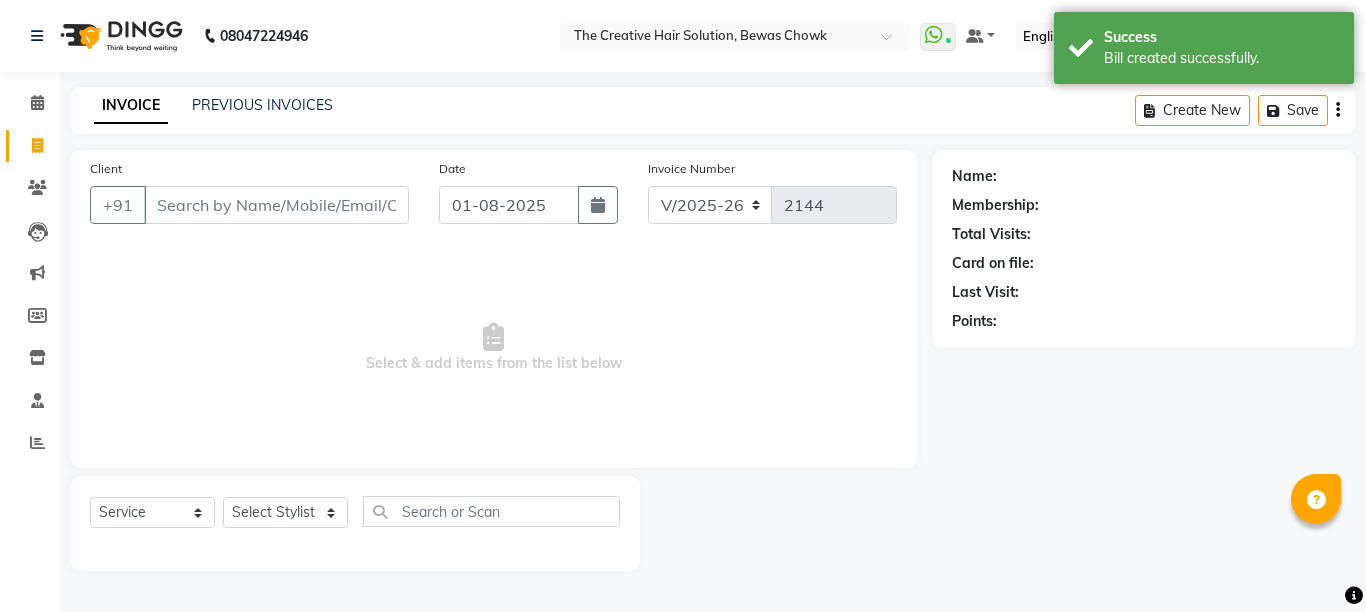 click on "Client" at bounding box center (276, 205) 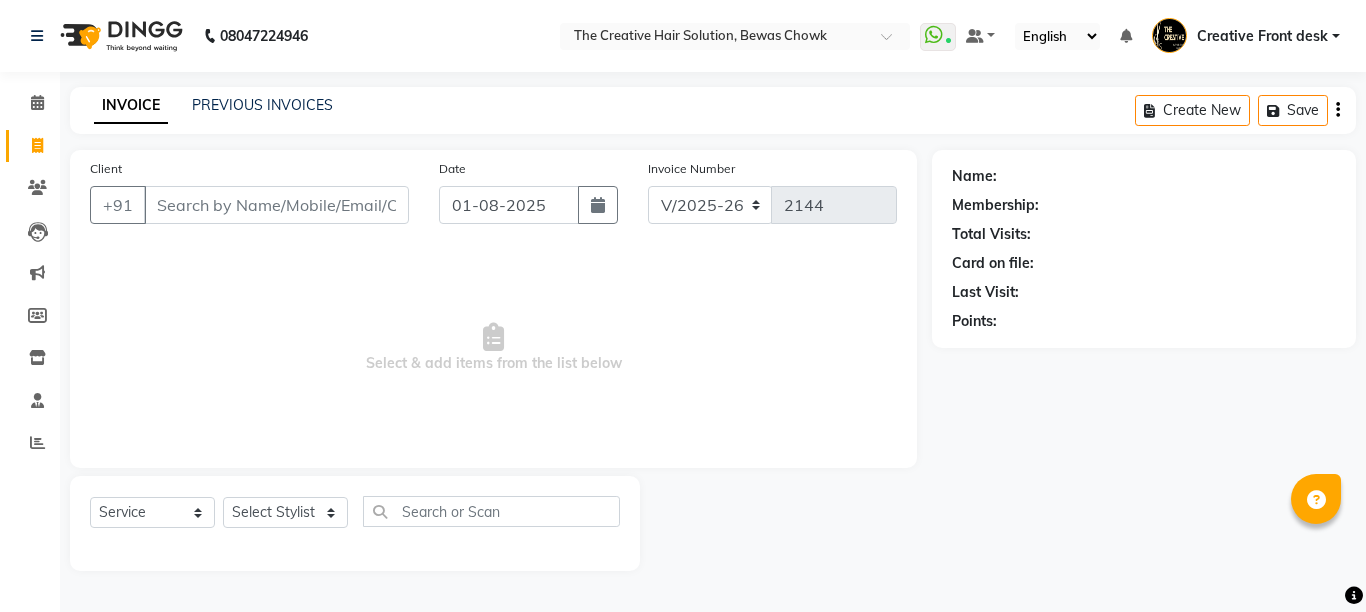 click on "INVOICE PREVIOUS INVOICES Create New   Save" 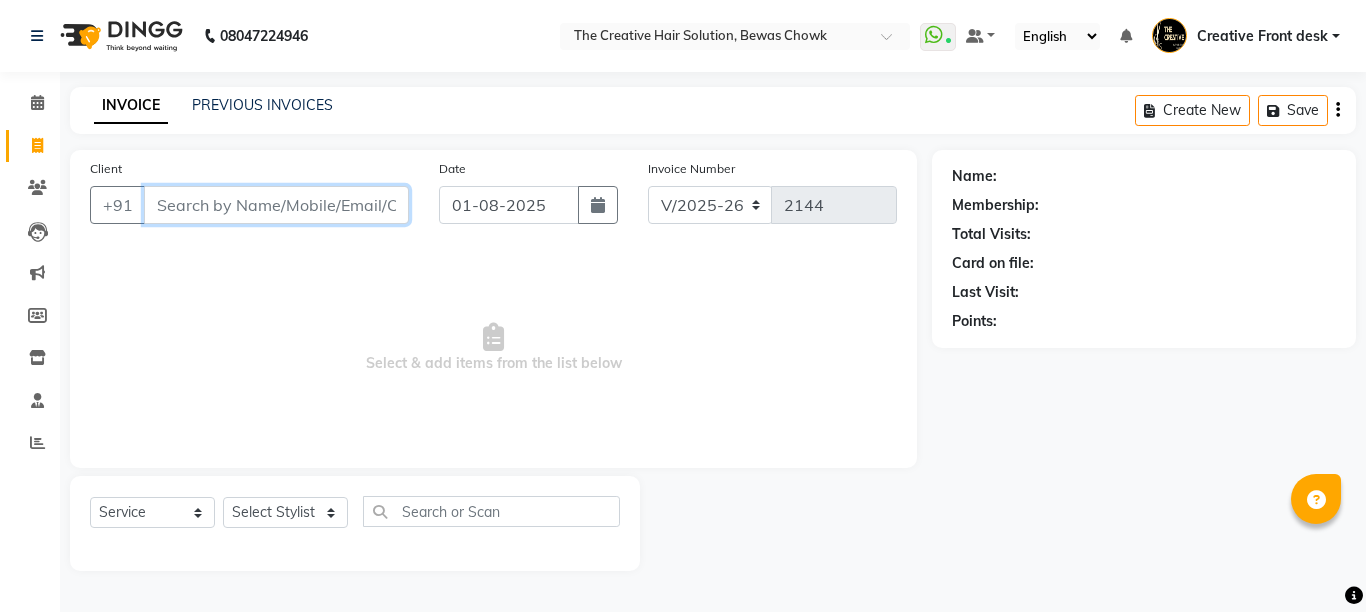 click on "Client" at bounding box center [276, 205] 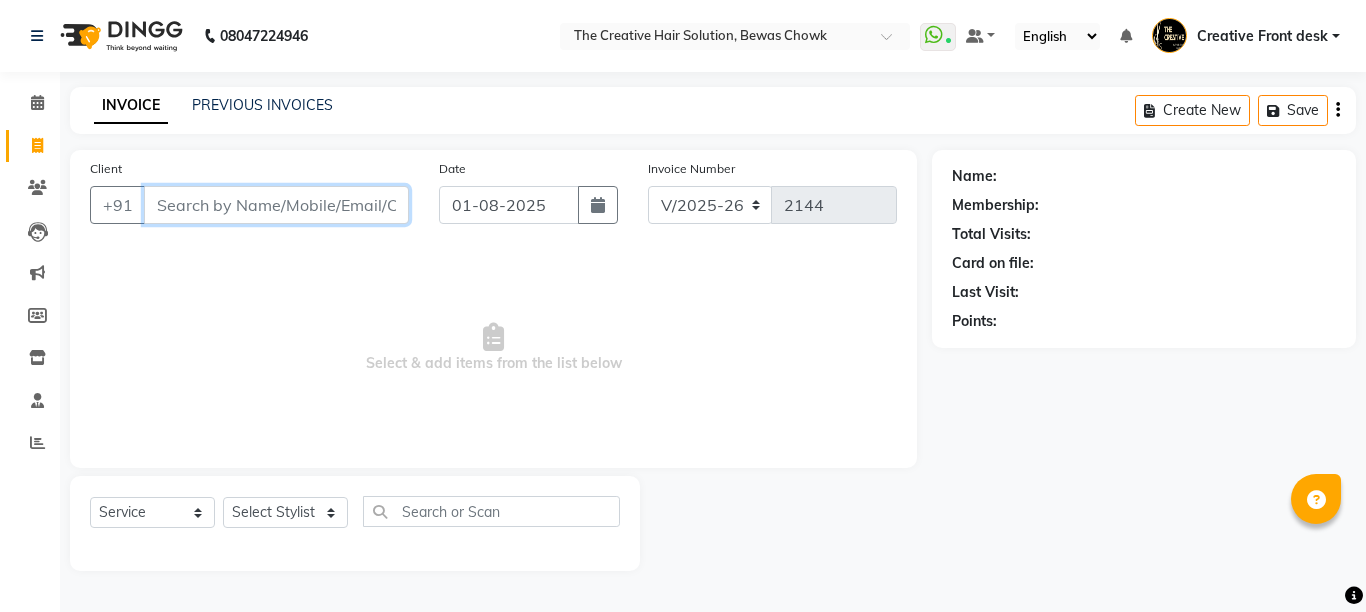 click on "Client" at bounding box center [276, 205] 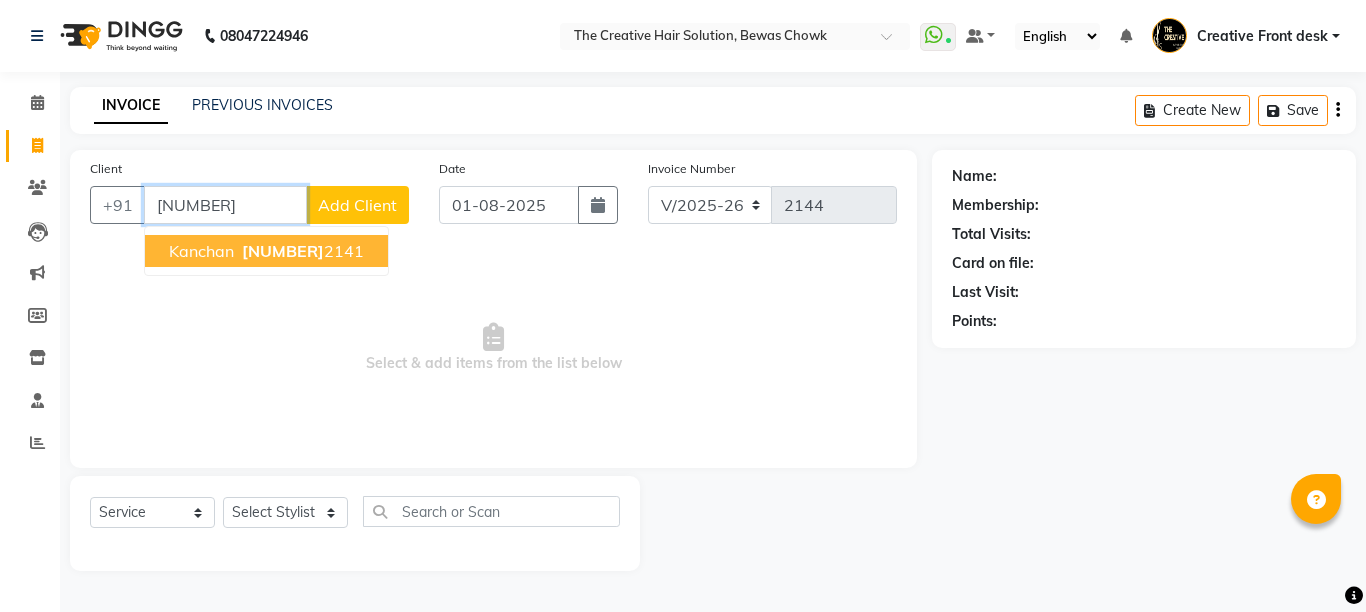 click on "[PHONE]" at bounding box center [301, 251] 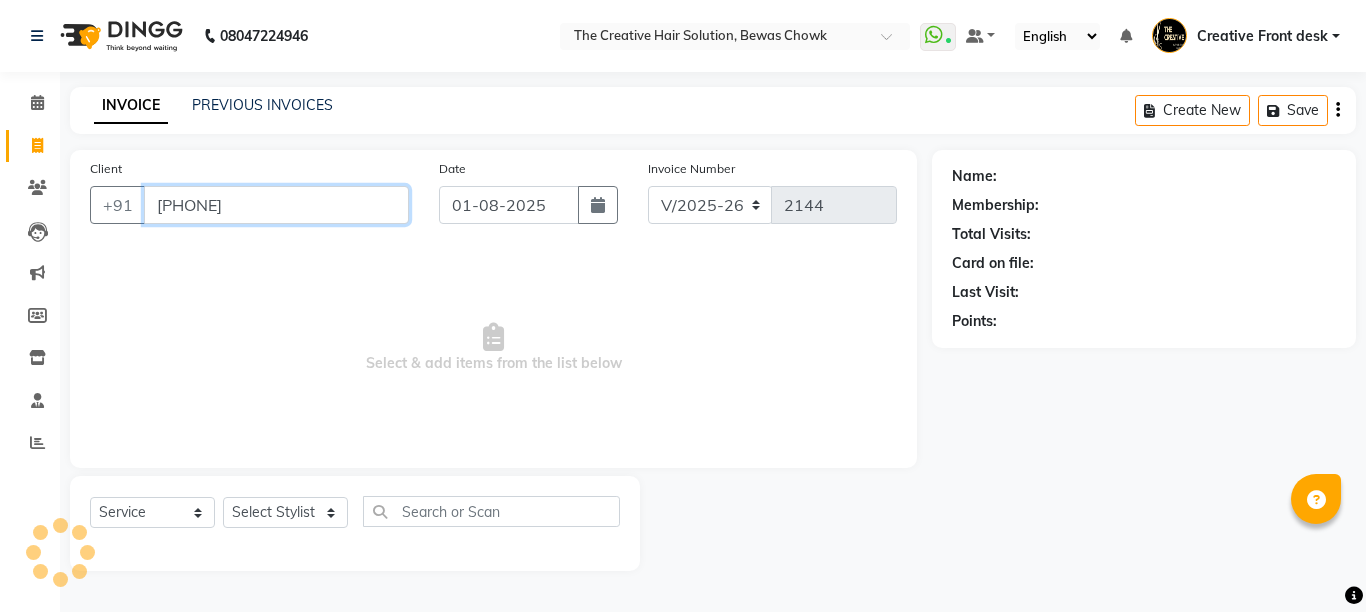 type on "[PHONE]" 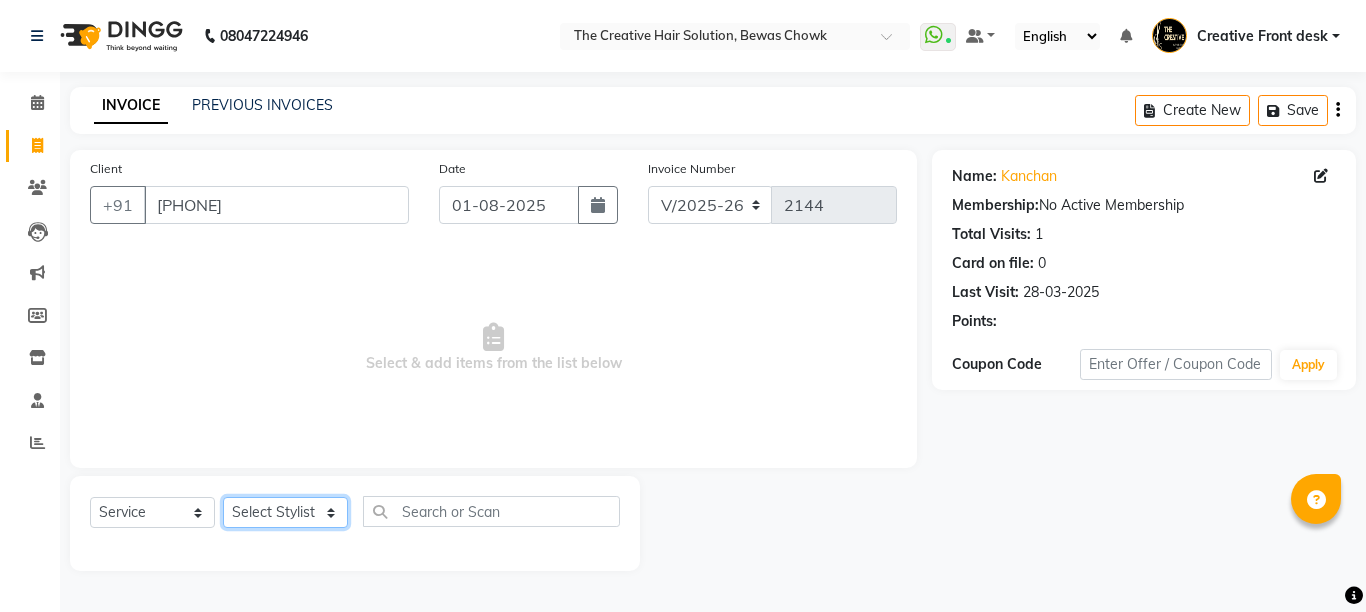 click on "Select Stylist Ankit Creative Front desk Deepak Firoz Geeta Golu Nisha Prince Priyanka Satyam Savita Shivam Shubham Sonu Sir Swapnil Taruna Panjwani Umesh Vidya" 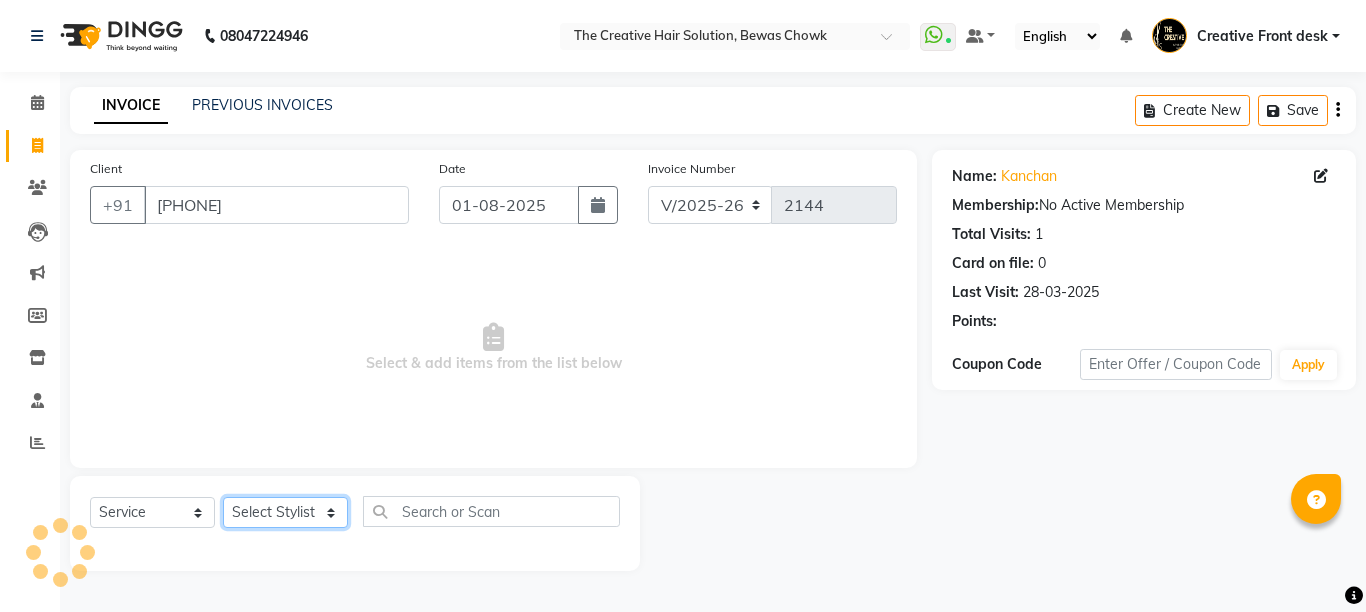 select on "55240" 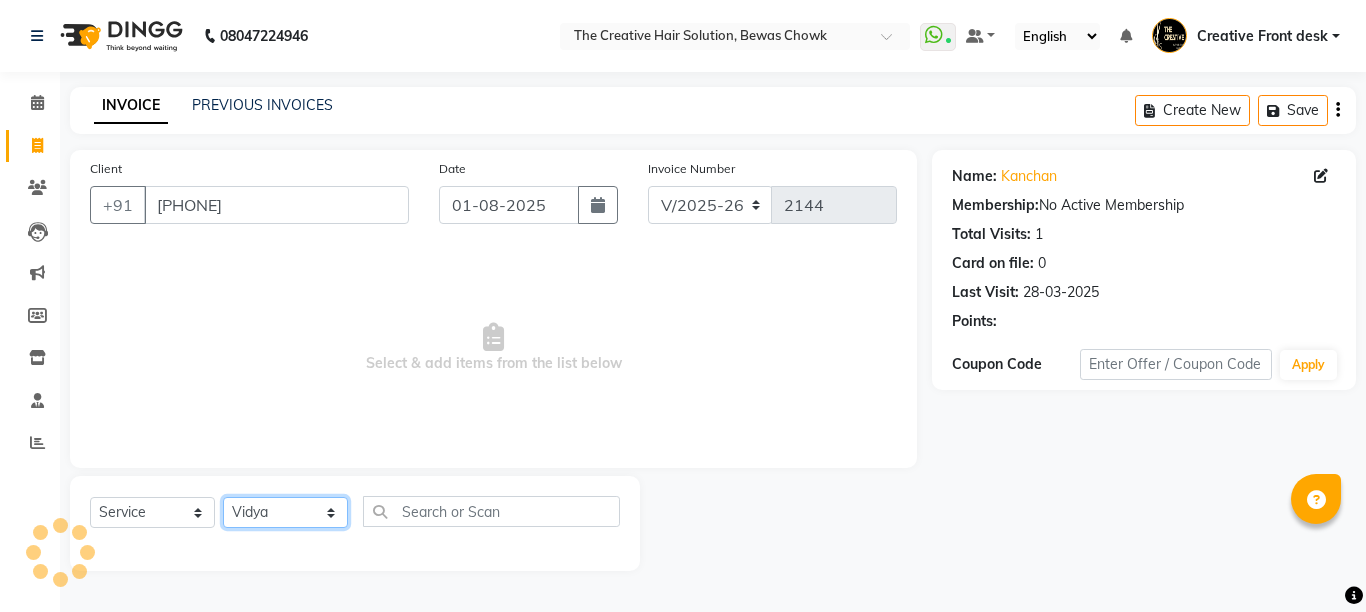 click on "Select Stylist Ankit Creative Front desk Deepak Firoz Geeta Golu Nisha Prince Priyanka Satyam Savita Shivam Shubham Sonu Sir Swapnil Taruna Panjwani Umesh Vidya" 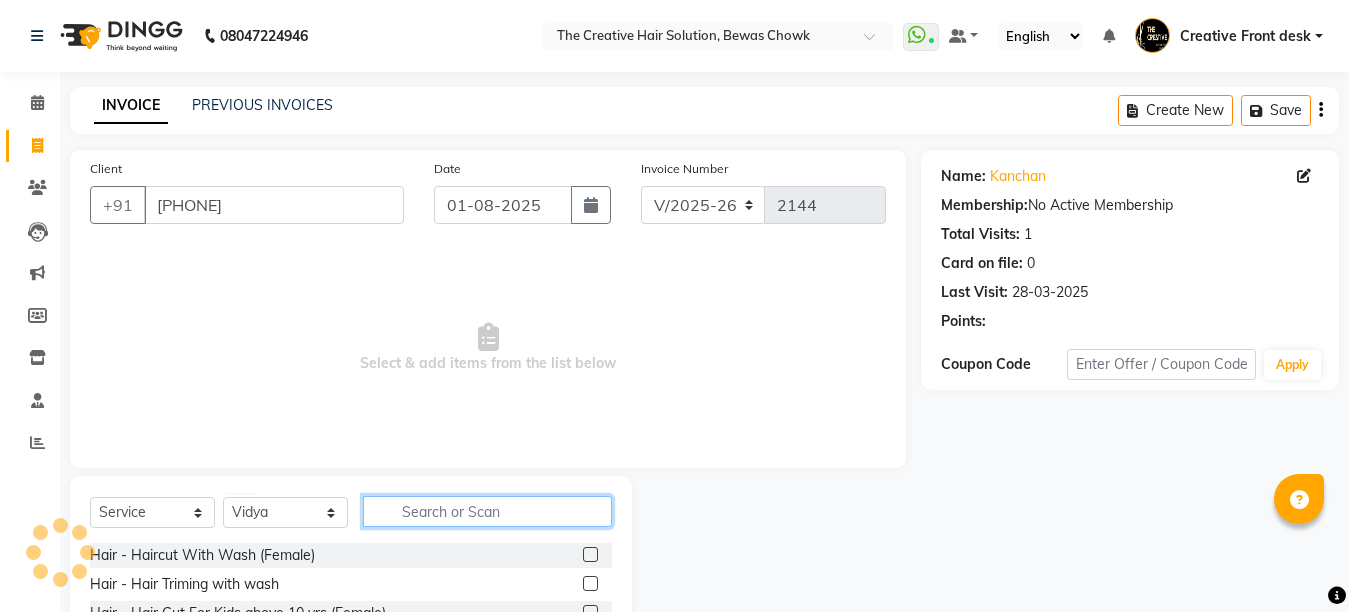click 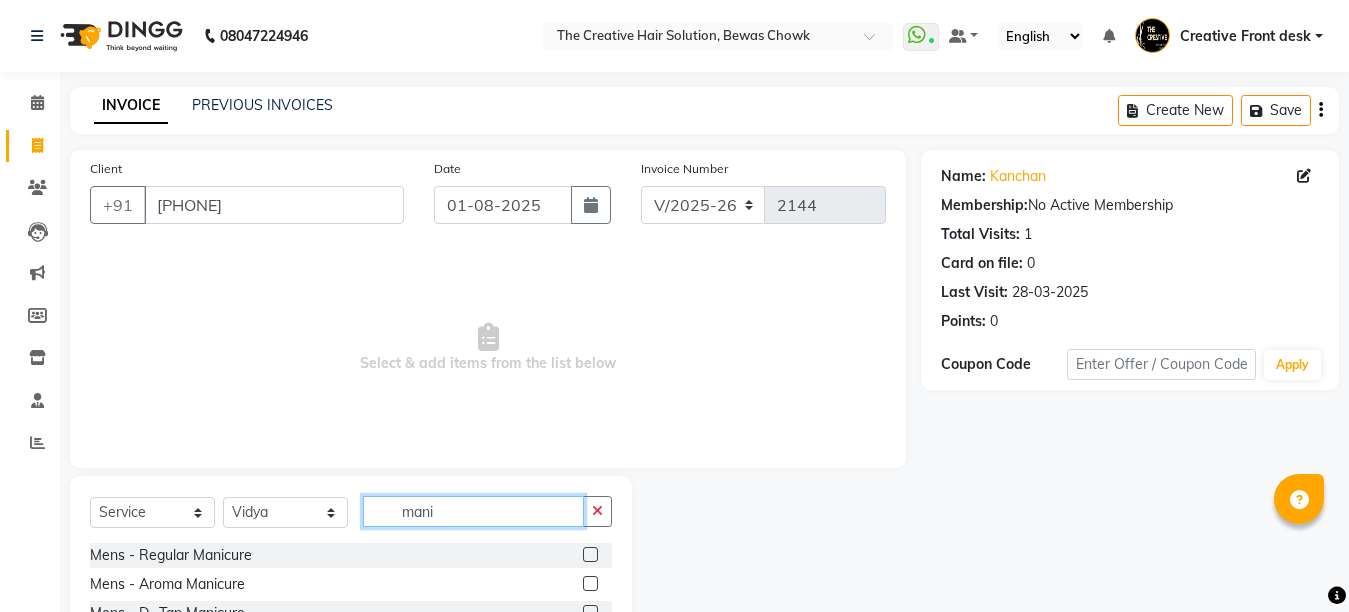 type on "mani" 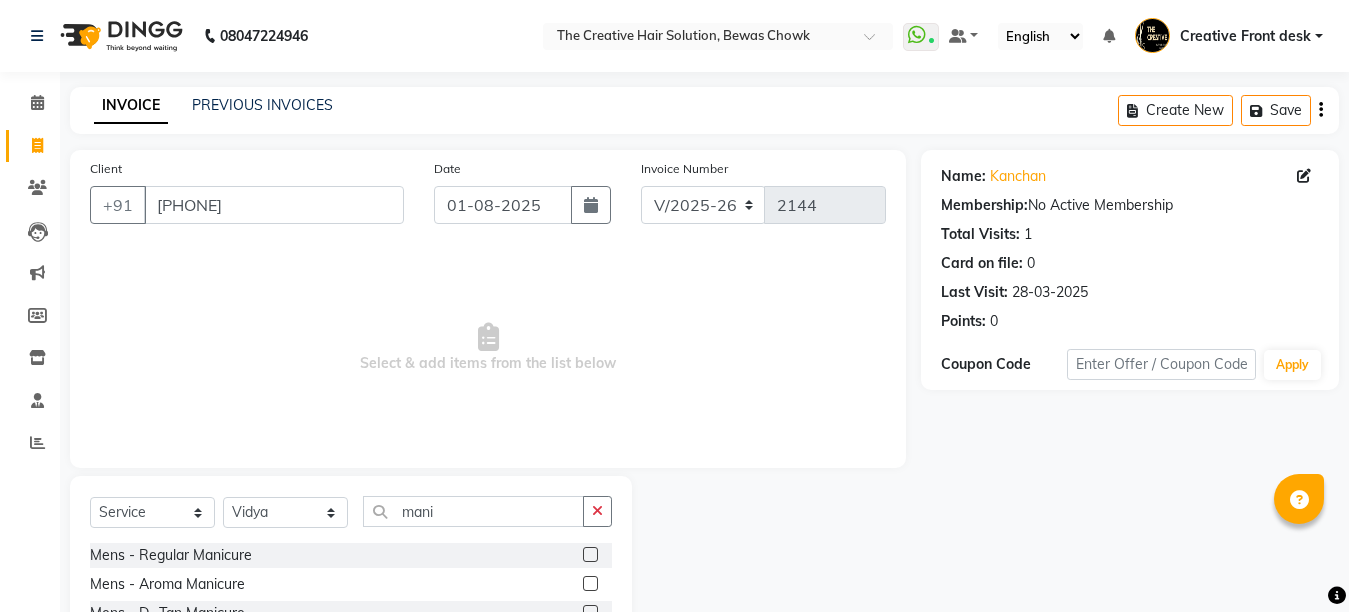 click on "Select & add items from the list below" at bounding box center [488, 348] 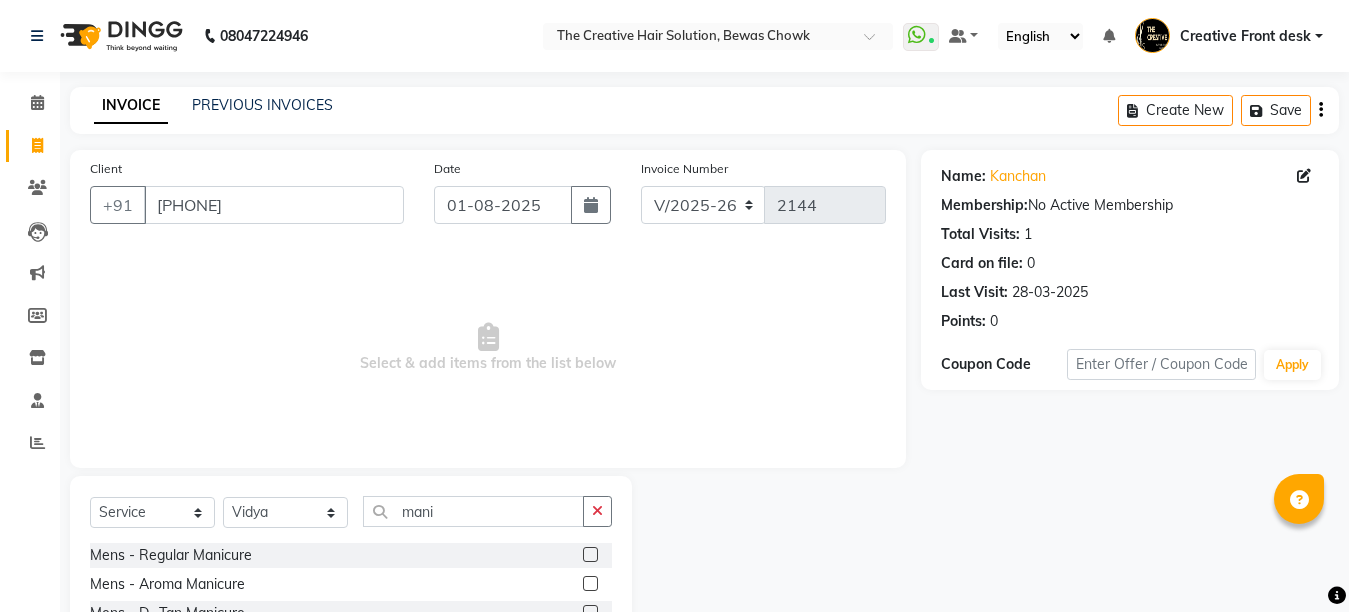 click on "Select & add items from the list below" at bounding box center (488, 348) 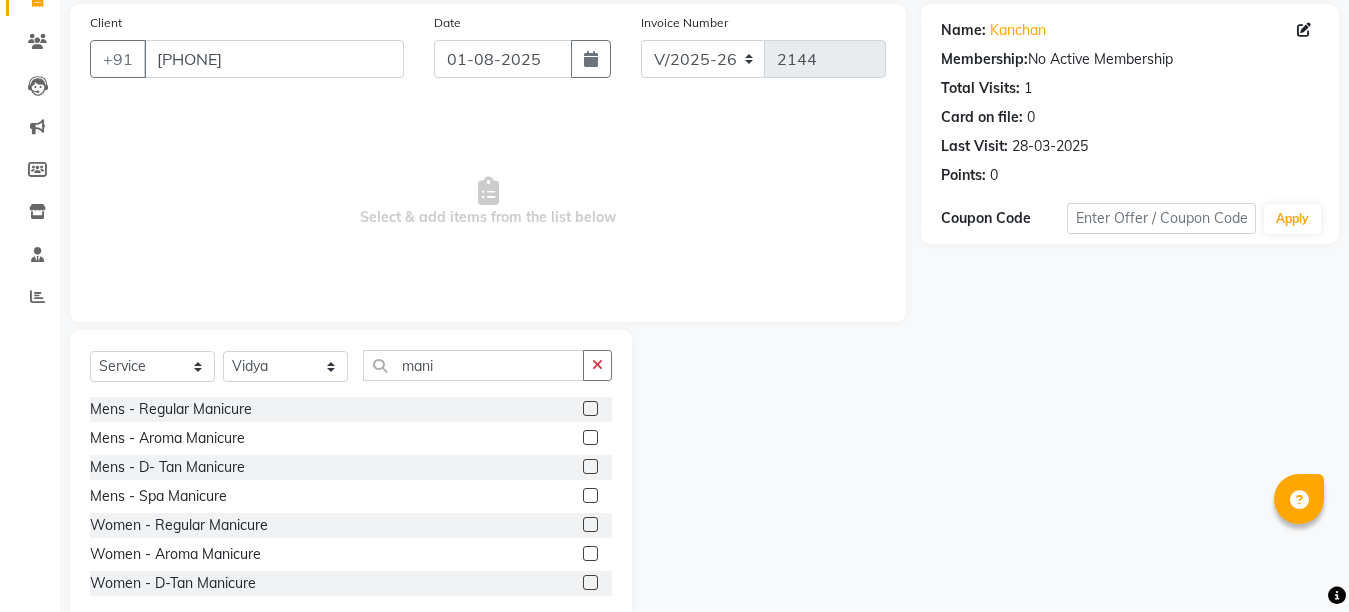 scroll, scrollTop: 189, scrollLeft: 0, axis: vertical 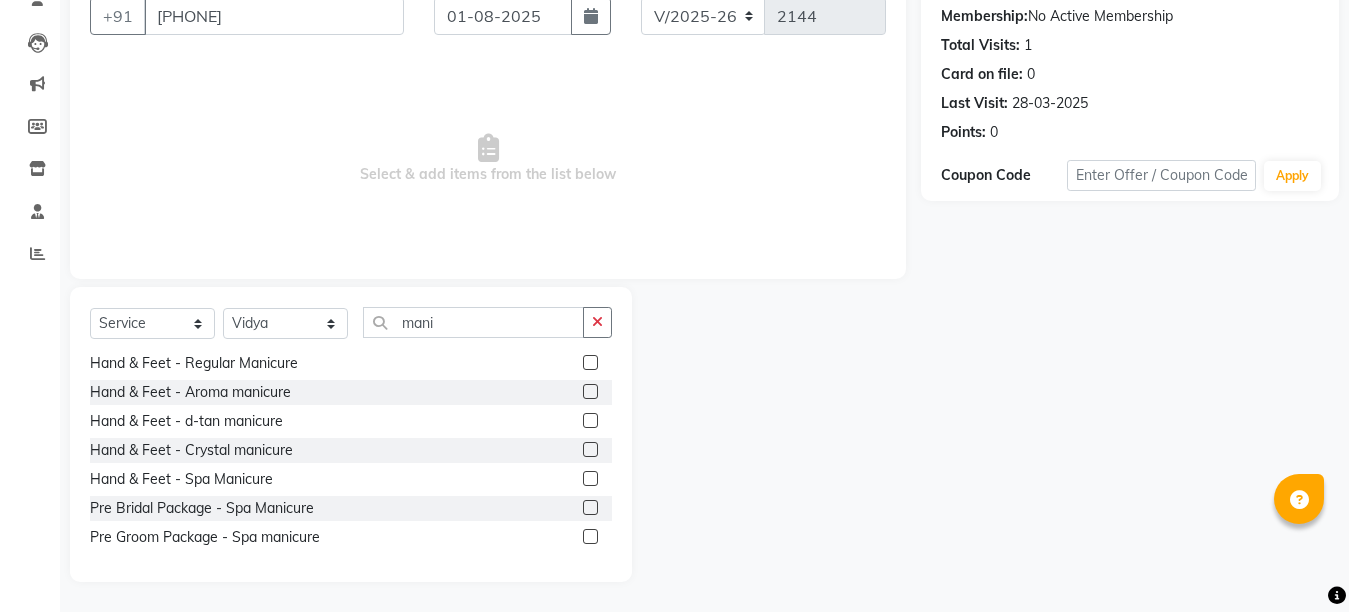click 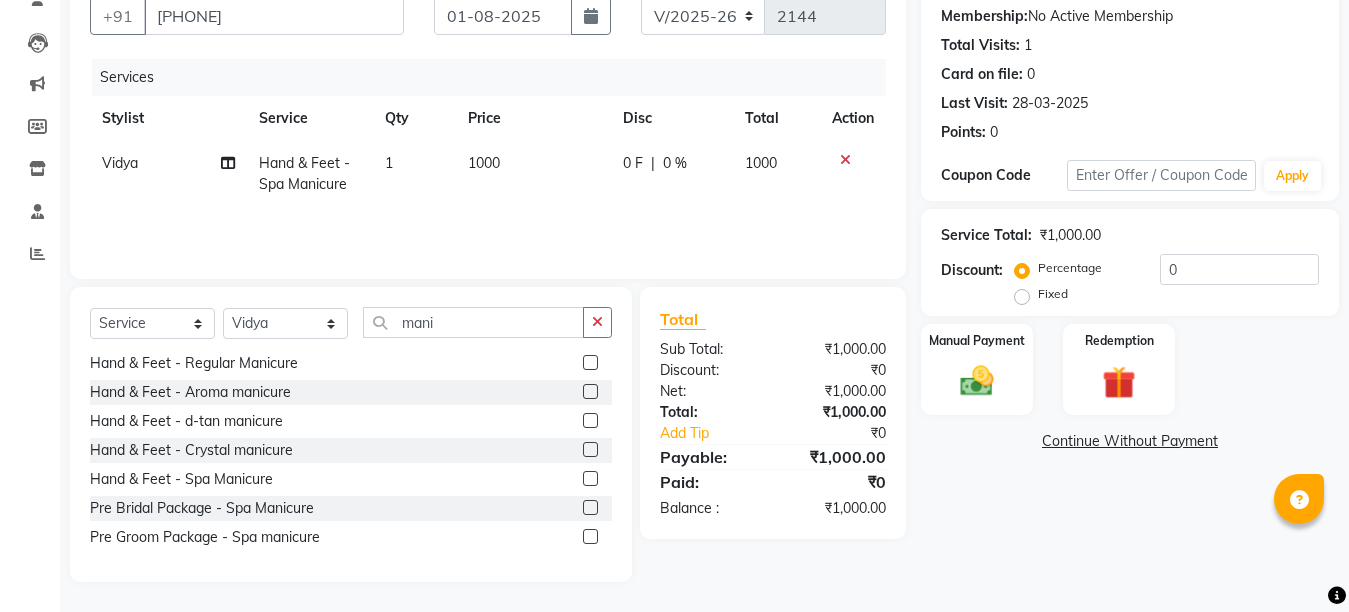 click 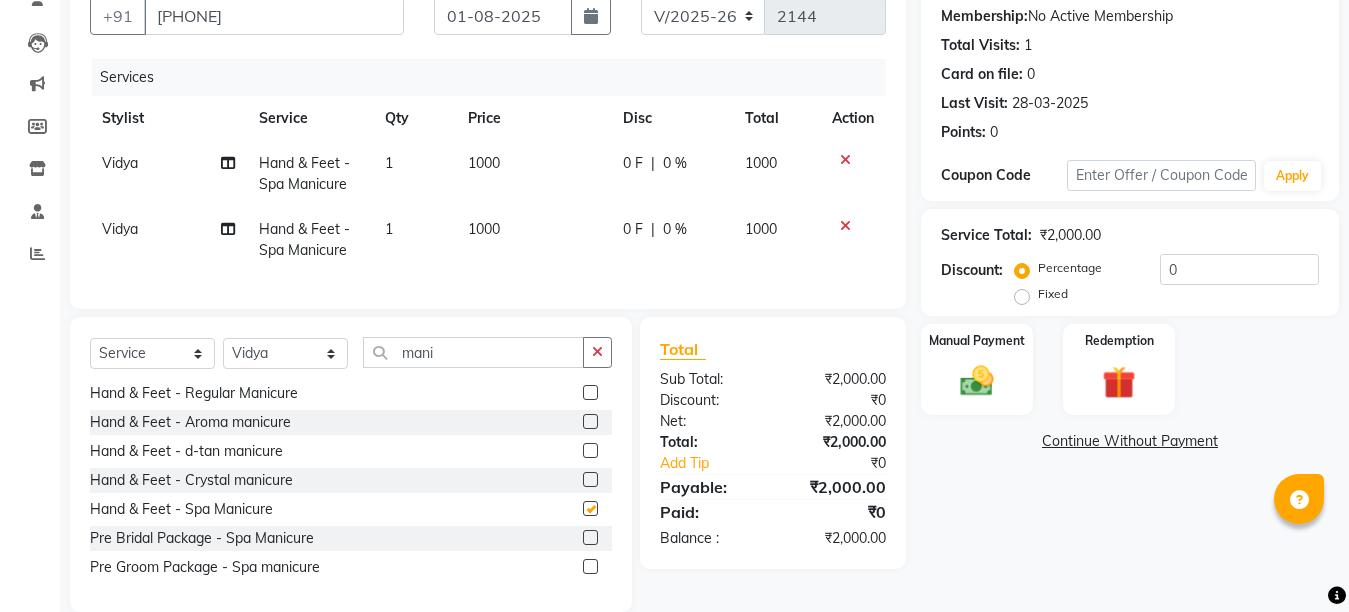 checkbox on "false" 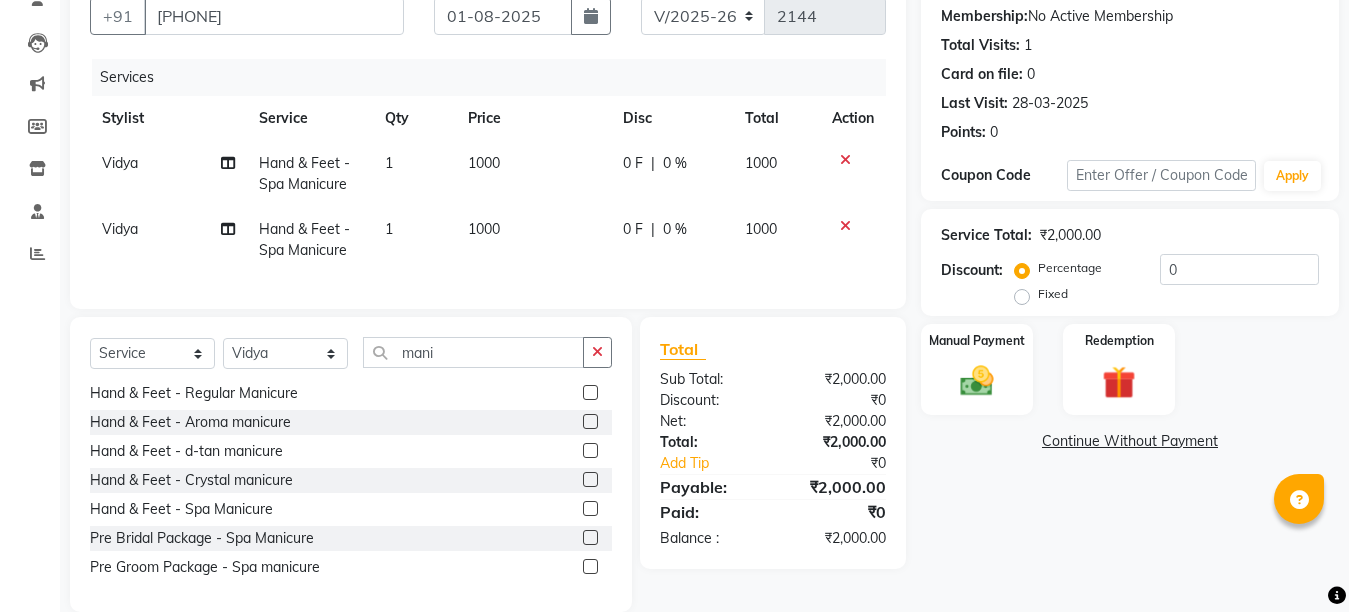 click on "Client +[COUNTRYCODE] [PHONE] Date [DATE] Invoice Number V/2025 V/2025-26 2144 Services Stylist Service Qty Price Disc Total Action Vidya Hand & Feet - Spa Manicure 1 1000 0 F | 0 % 1000 Vidya Hand & Feet - Spa Manicure 1 1000 0 F | 0 % 1000" 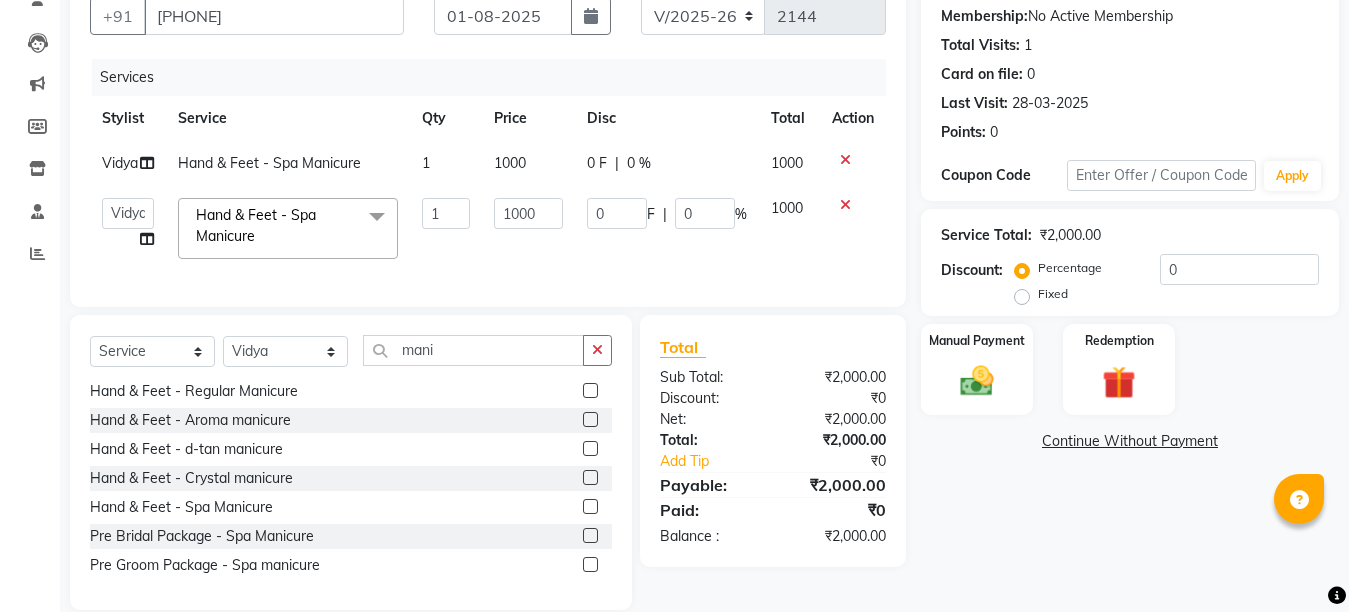 click 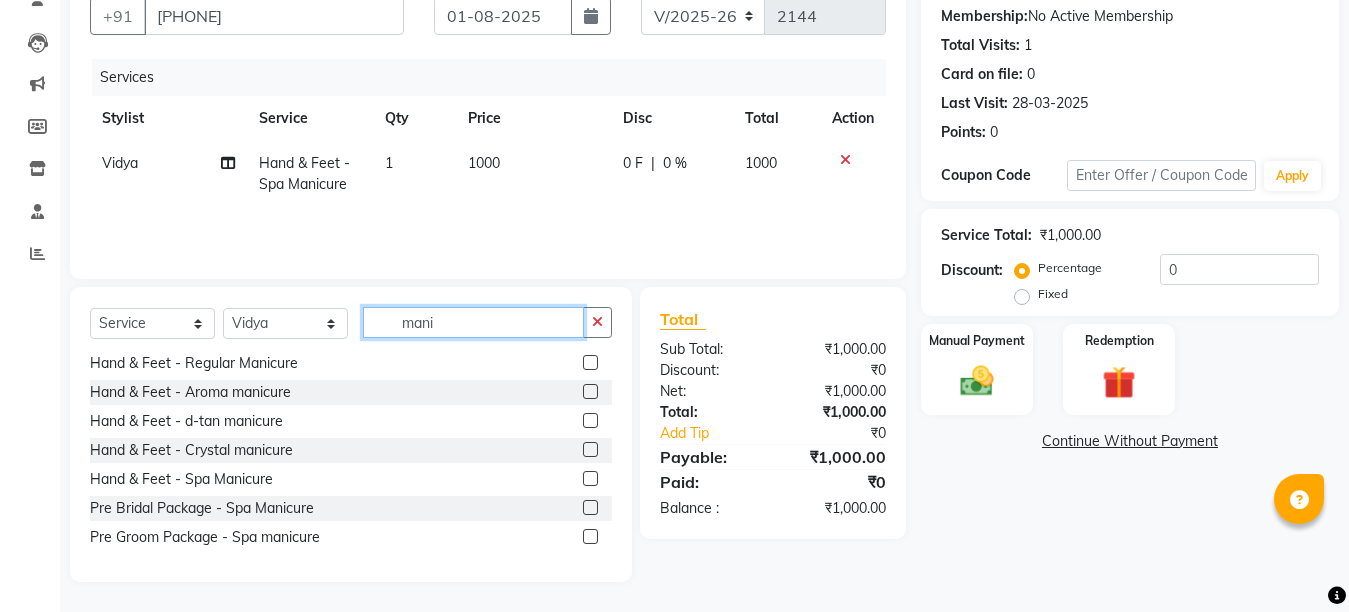 click on "mani" 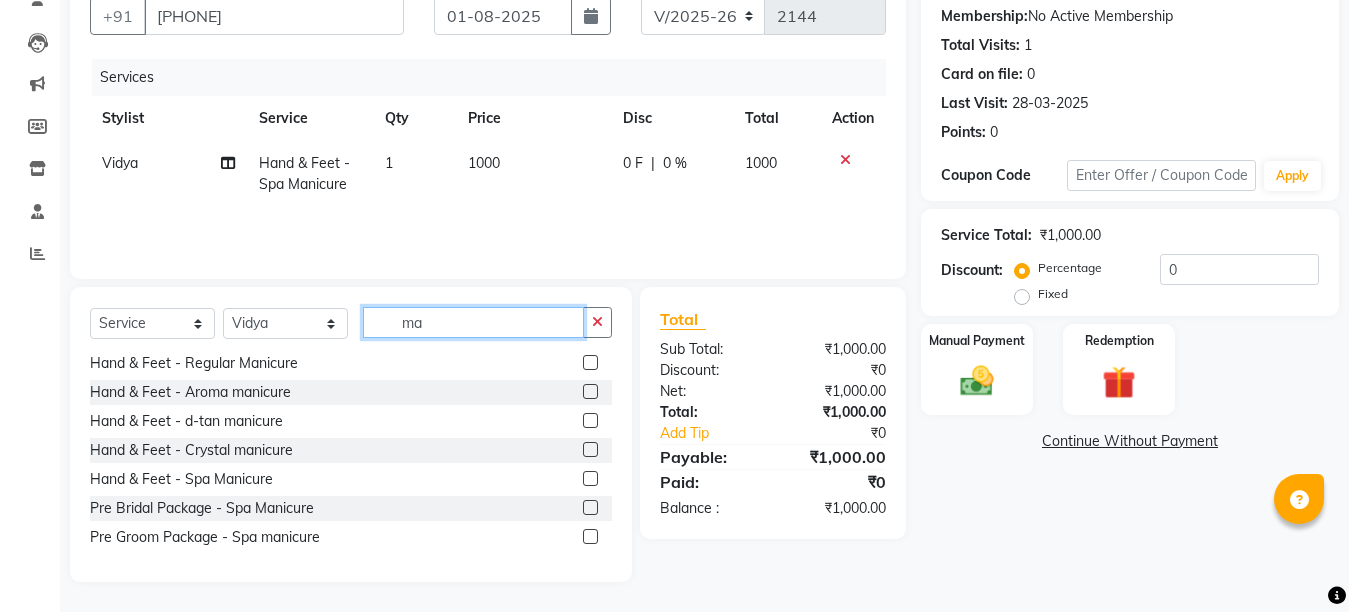 type on "m" 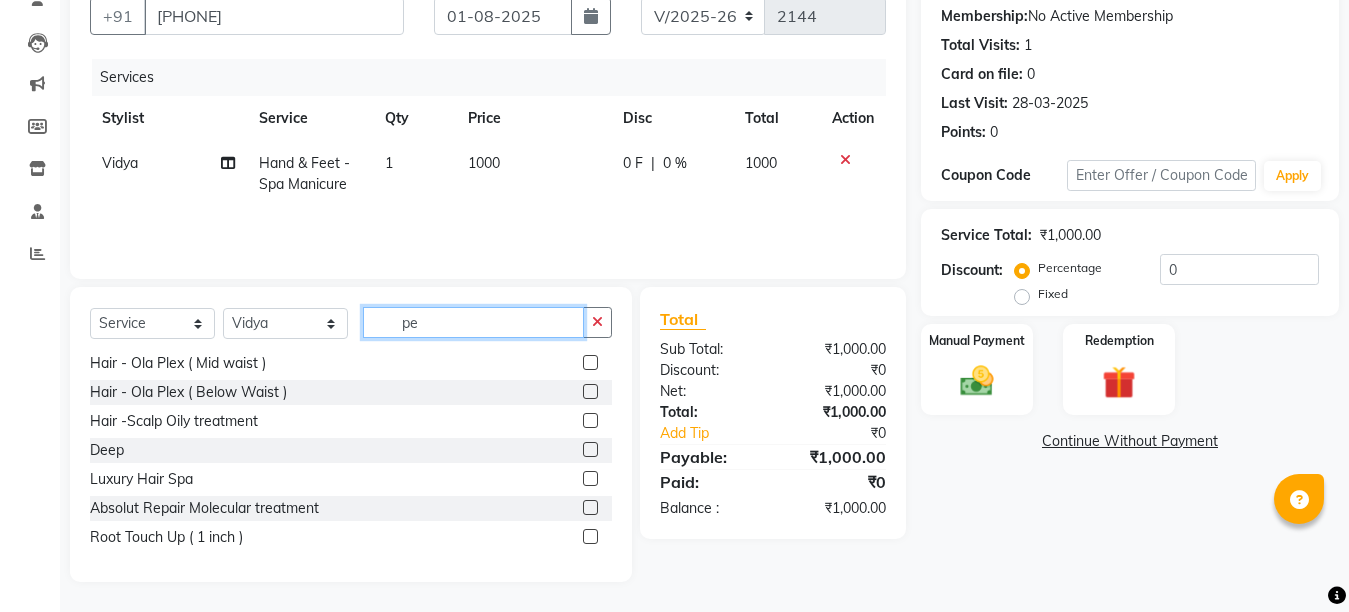 scroll, scrollTop: 0, scrollLeft: 0, axis: both 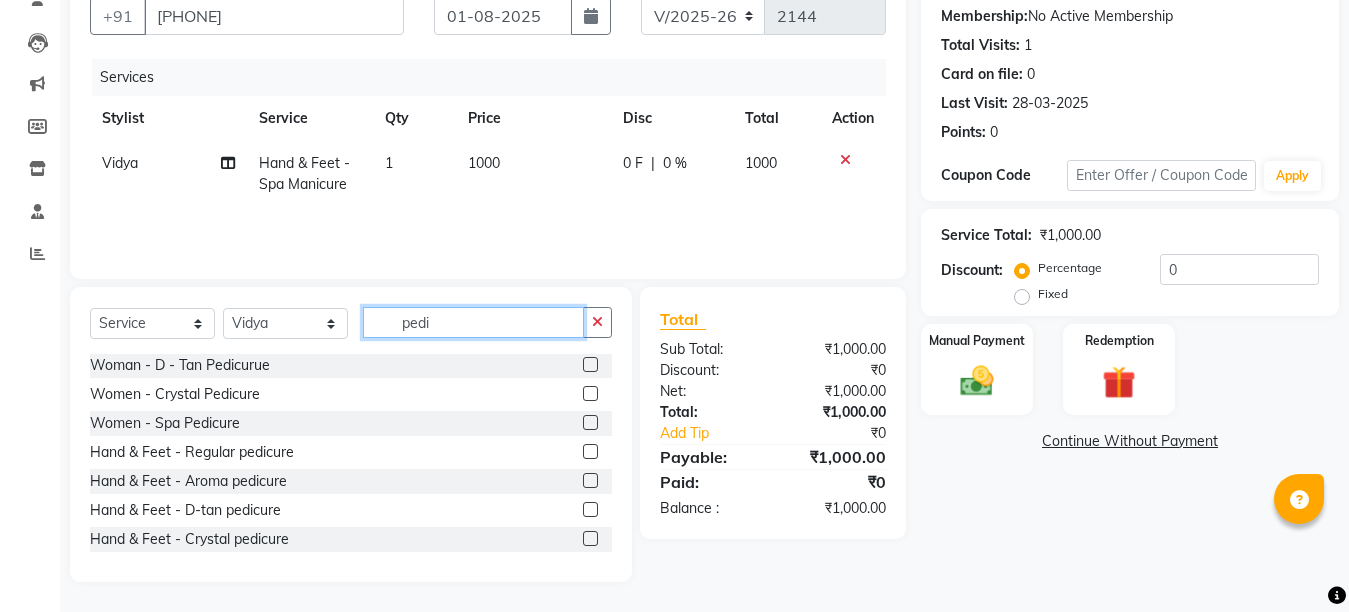 type on "pedi" 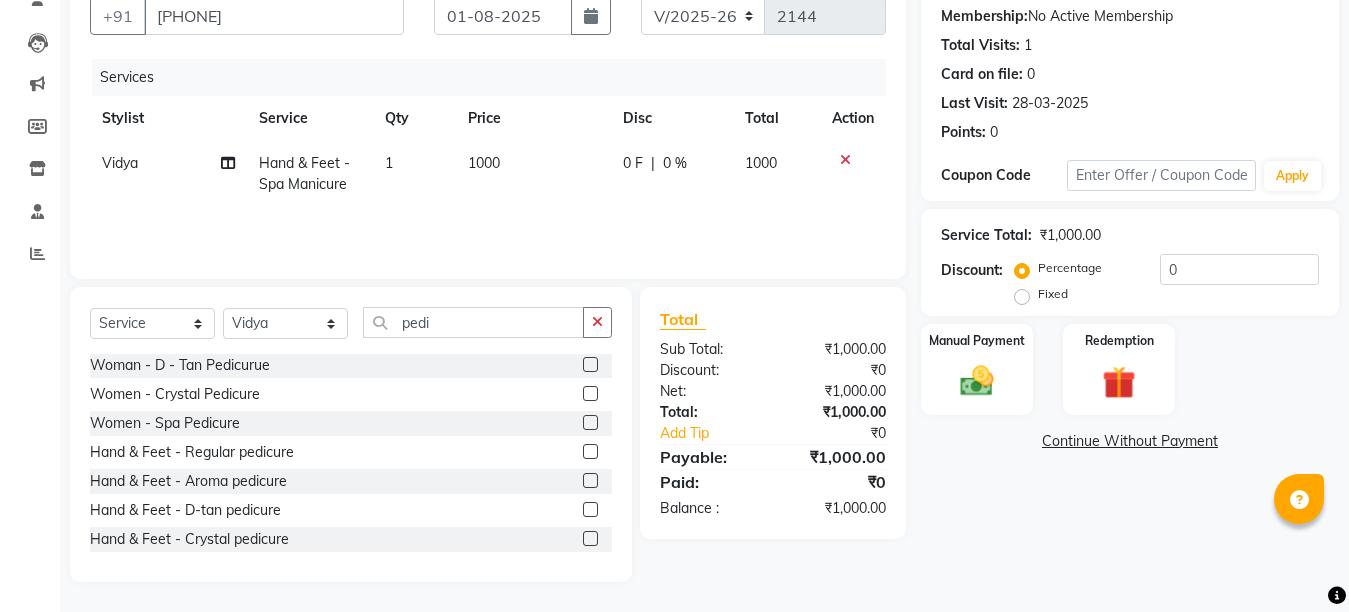 click 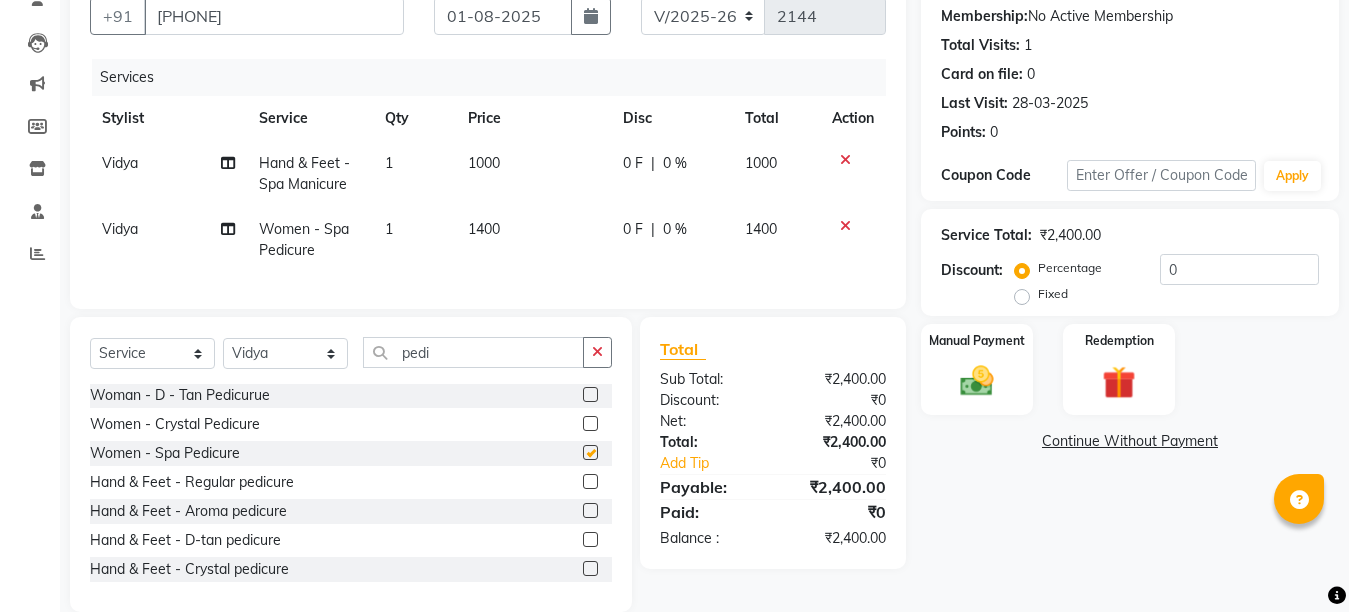 checkbox on "false" 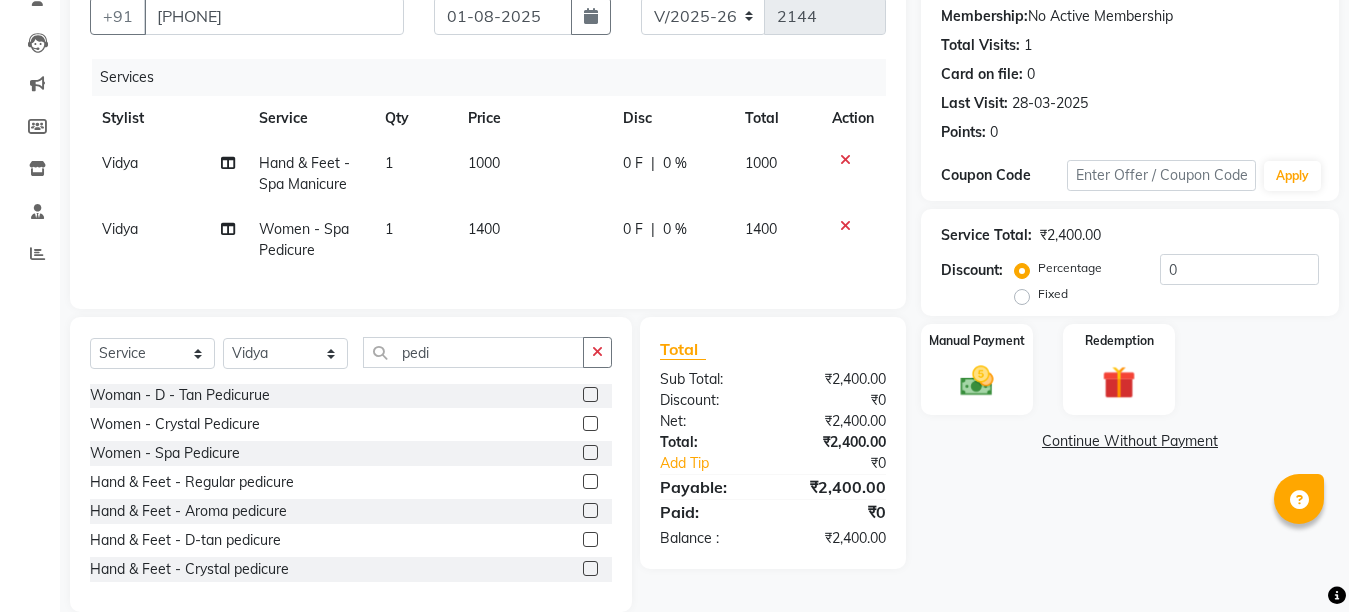 click on "1400" 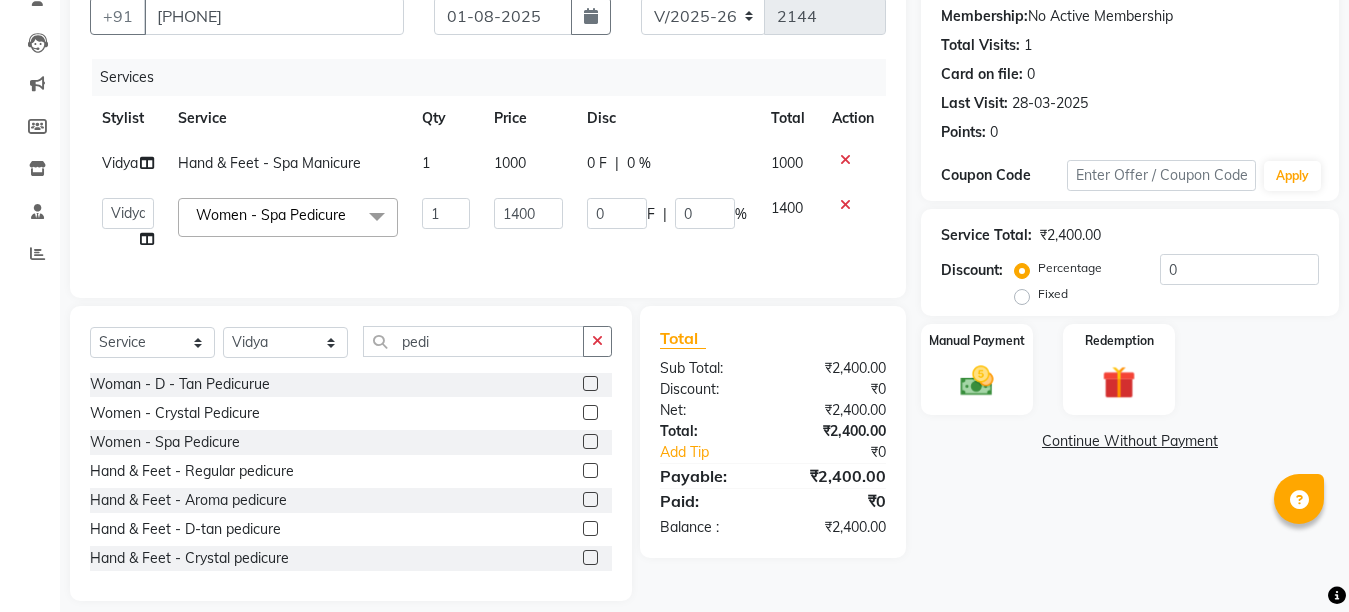 click on "0 F | 0 %" 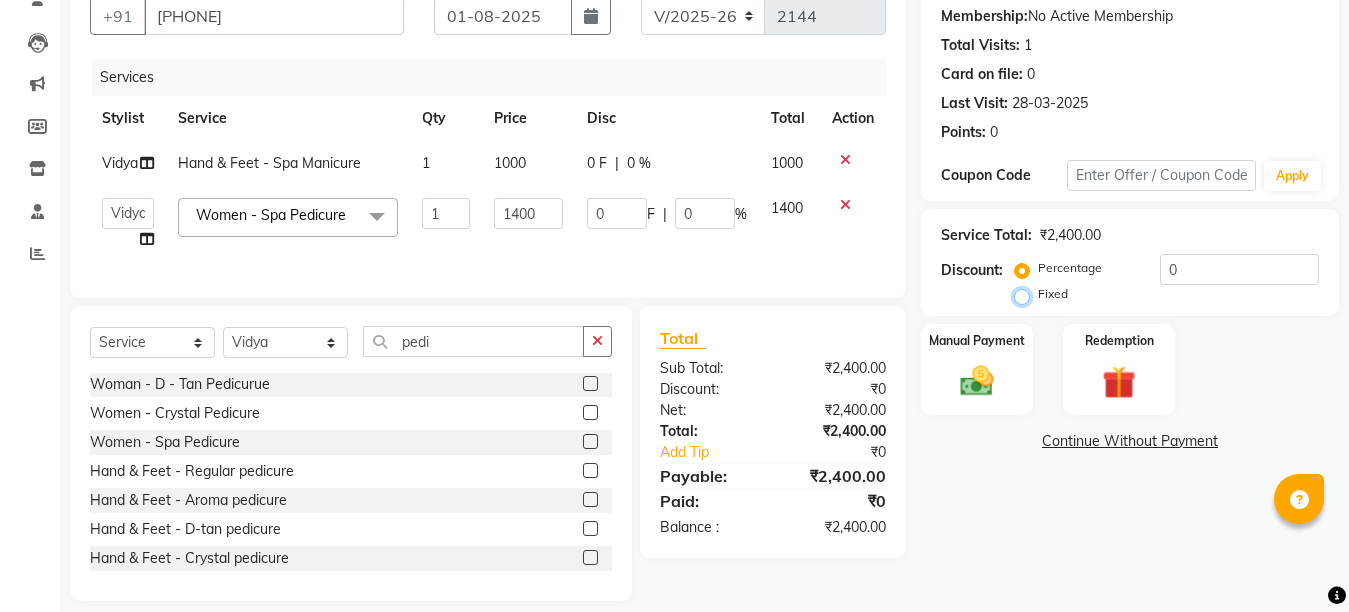 click on "Fixed" at bounding box center (1026, 294) 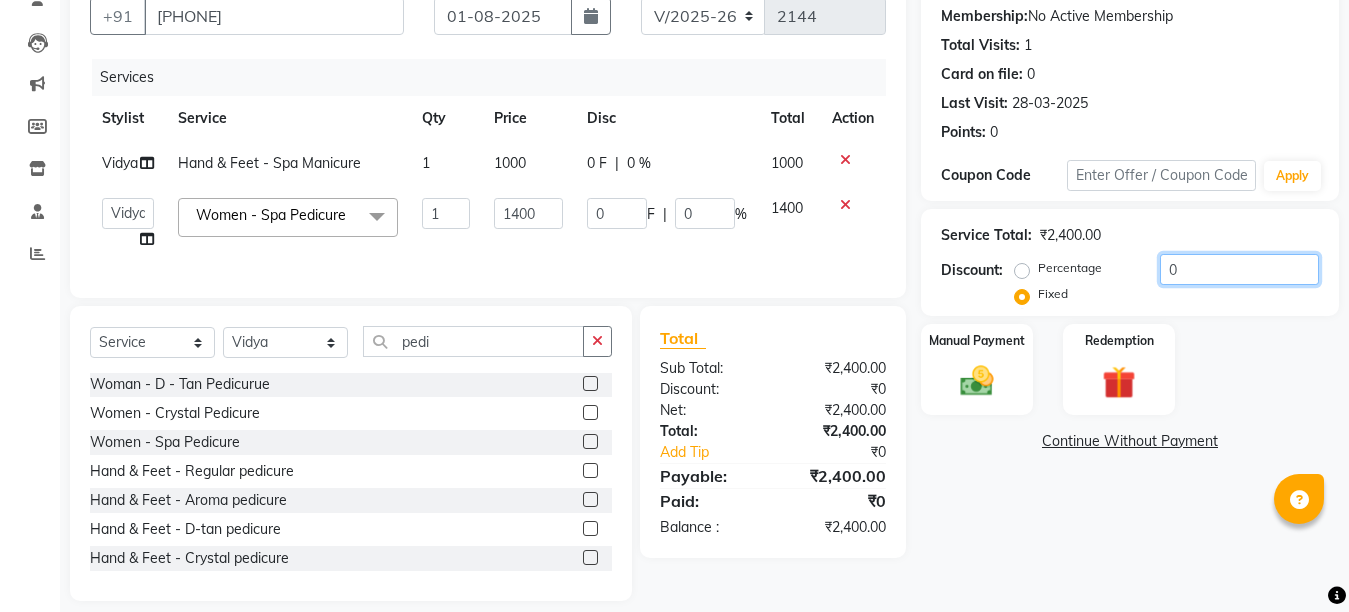 click on "0" 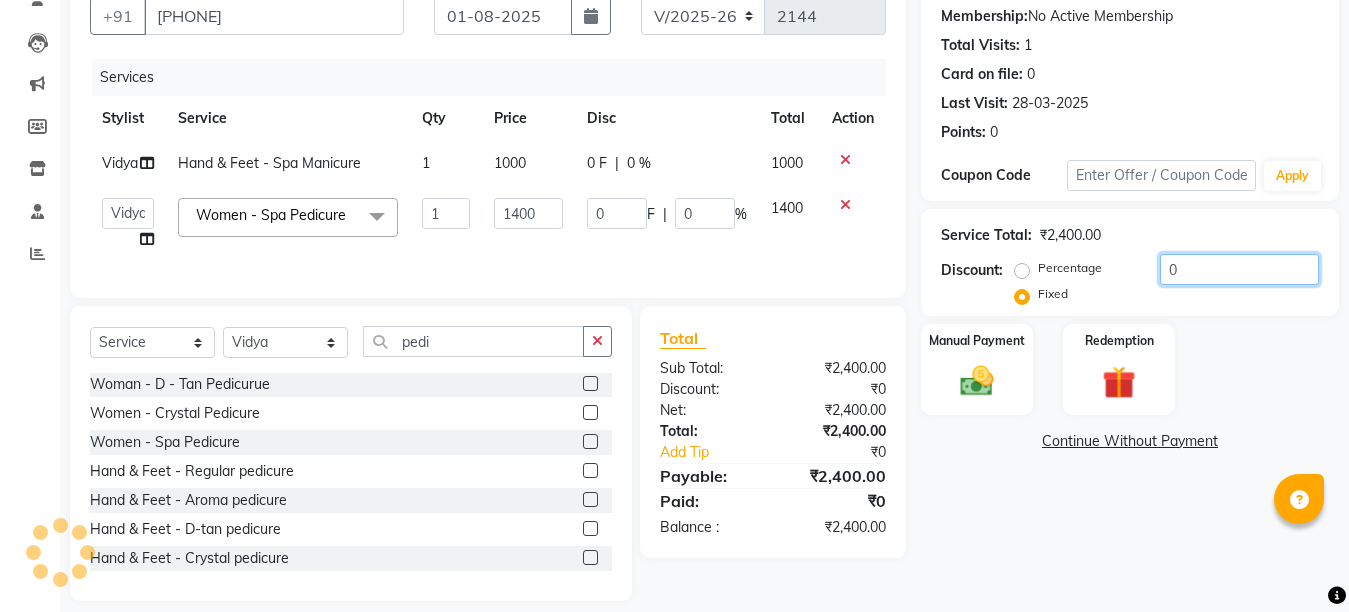 type on "10" 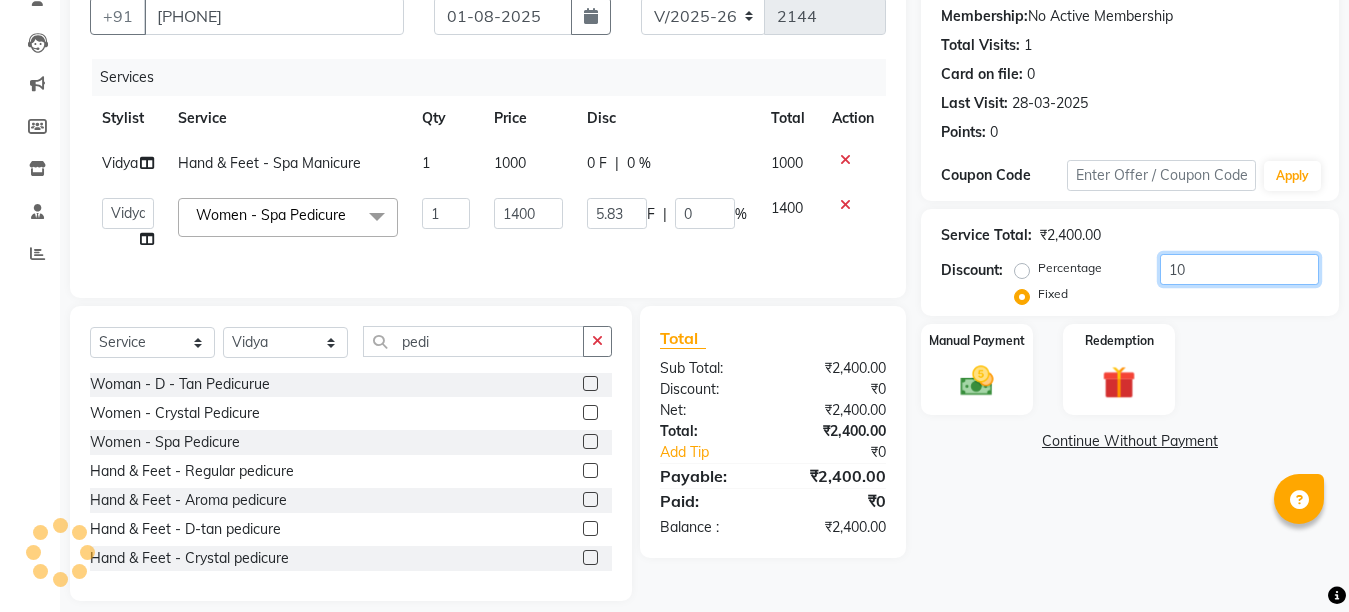 type on "0.42" 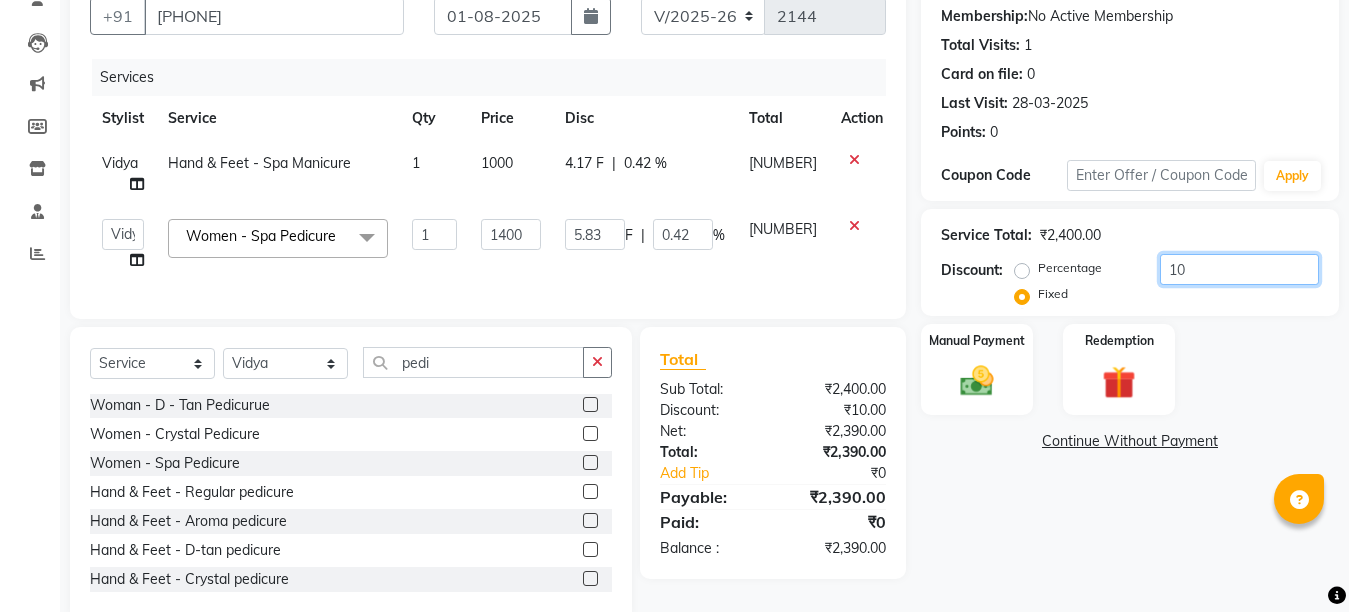 type on "150" 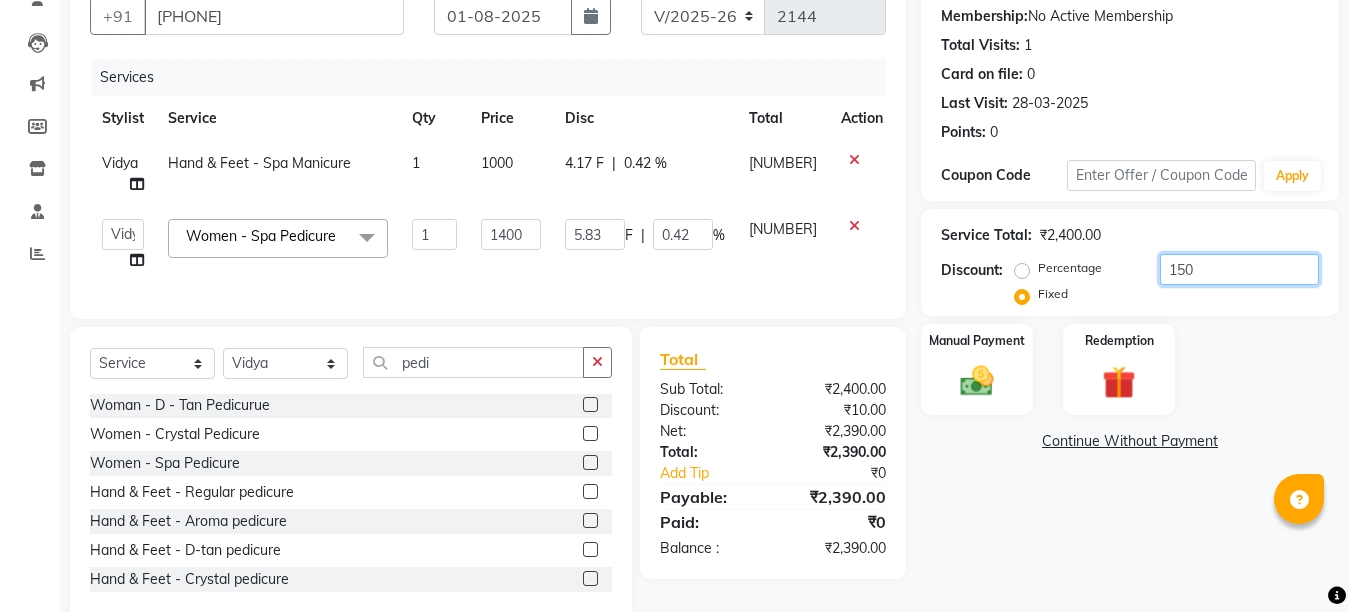 type on "87.5" 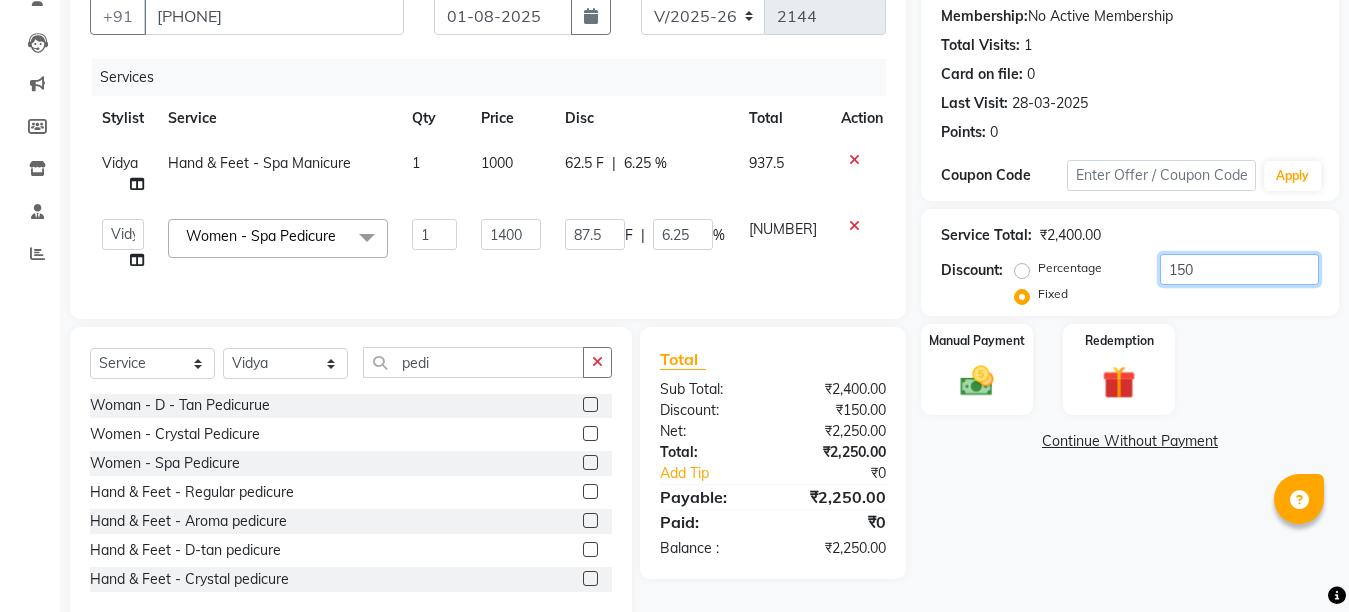 type on "150" 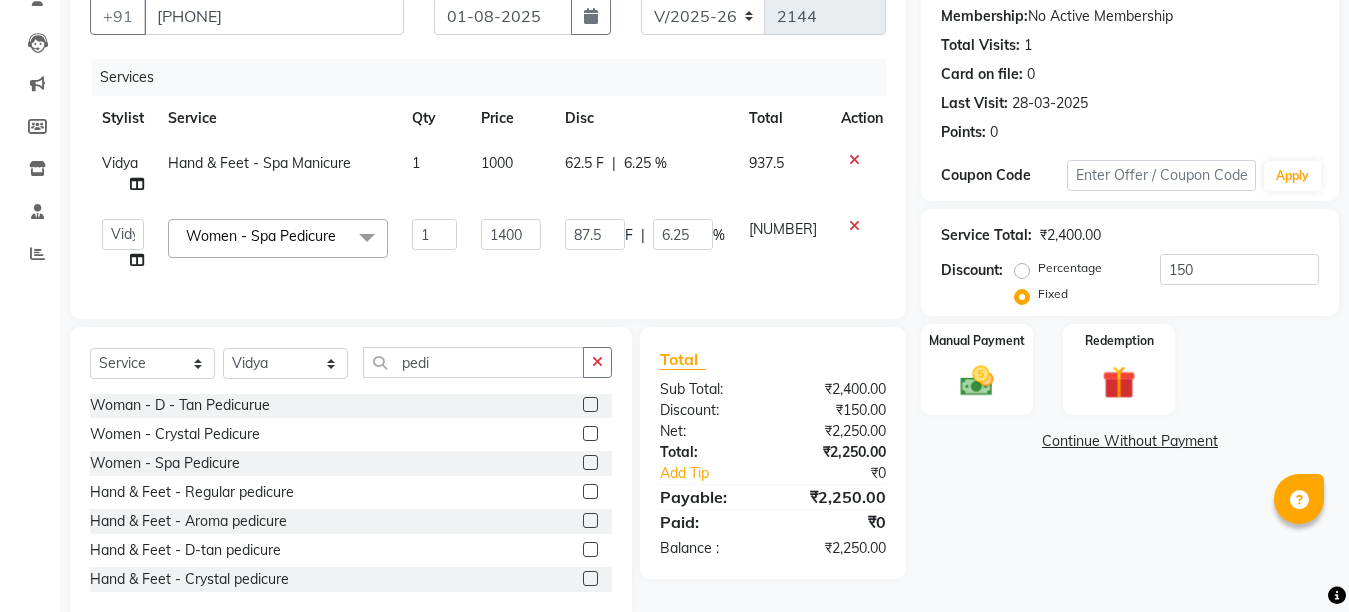 click on "Manual Payment Redemption" 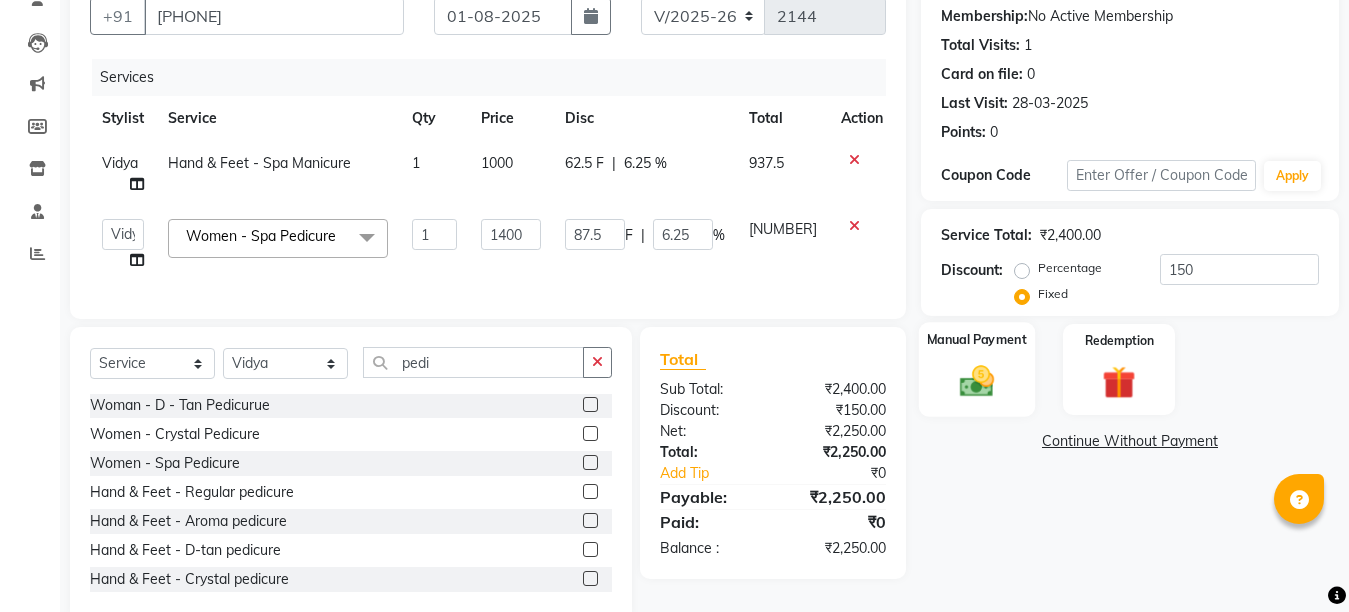 click 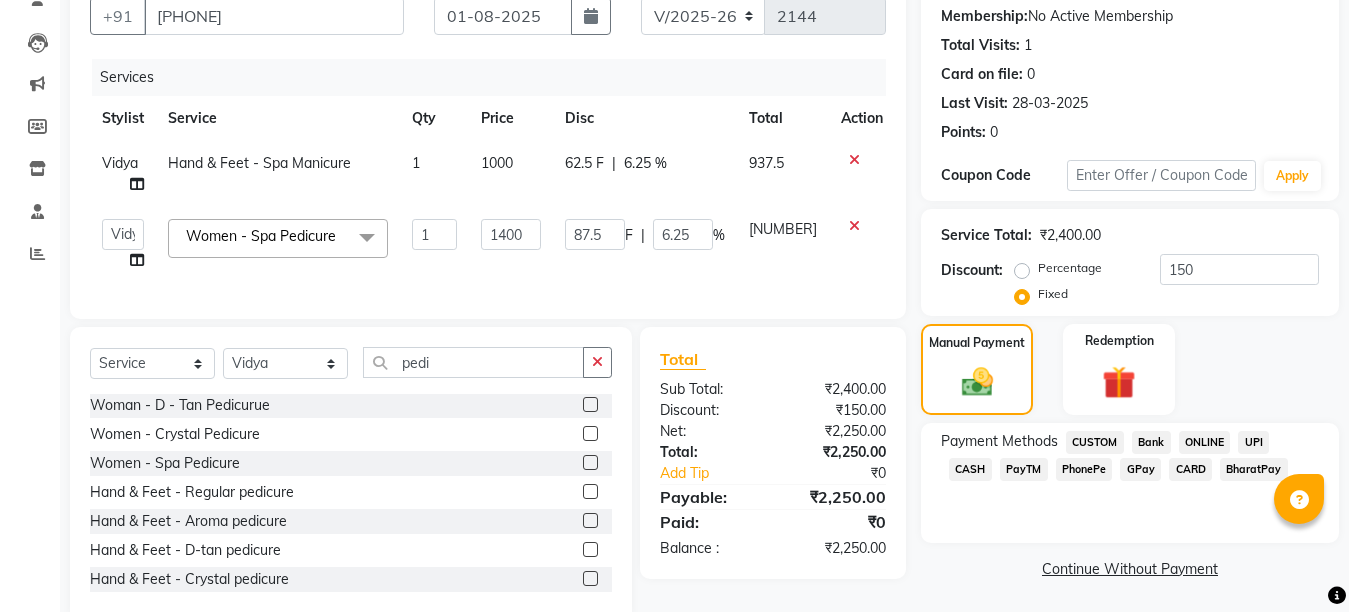 click on "CASH" 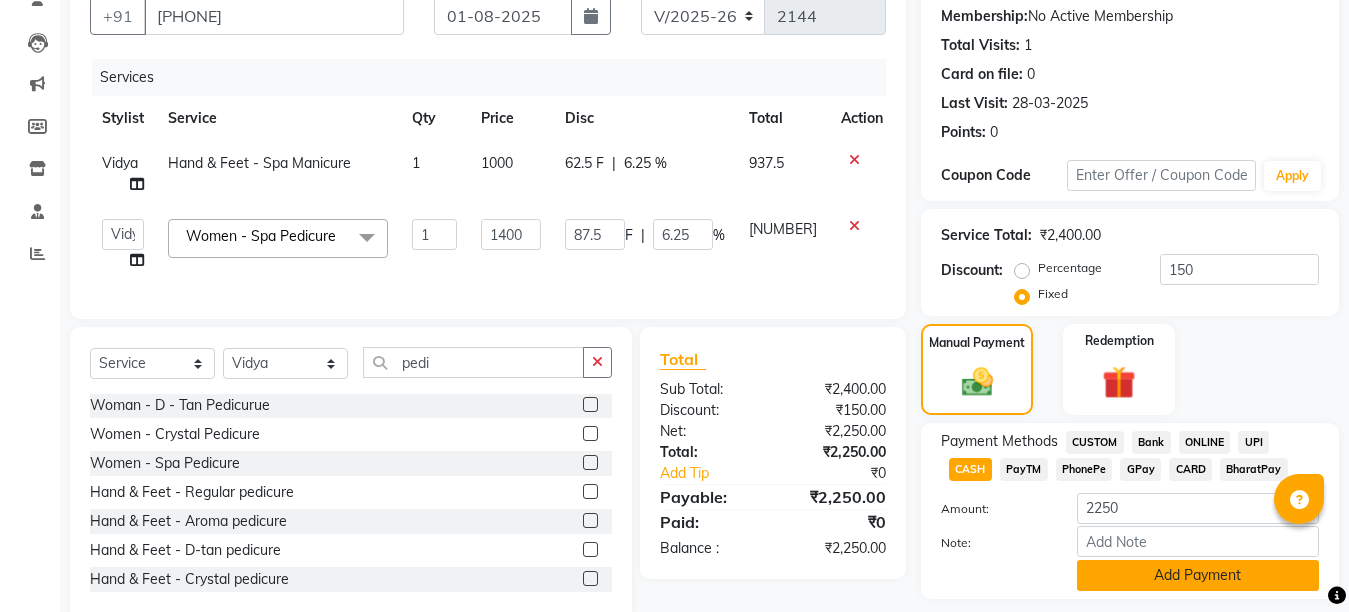 click on "Add Payment" 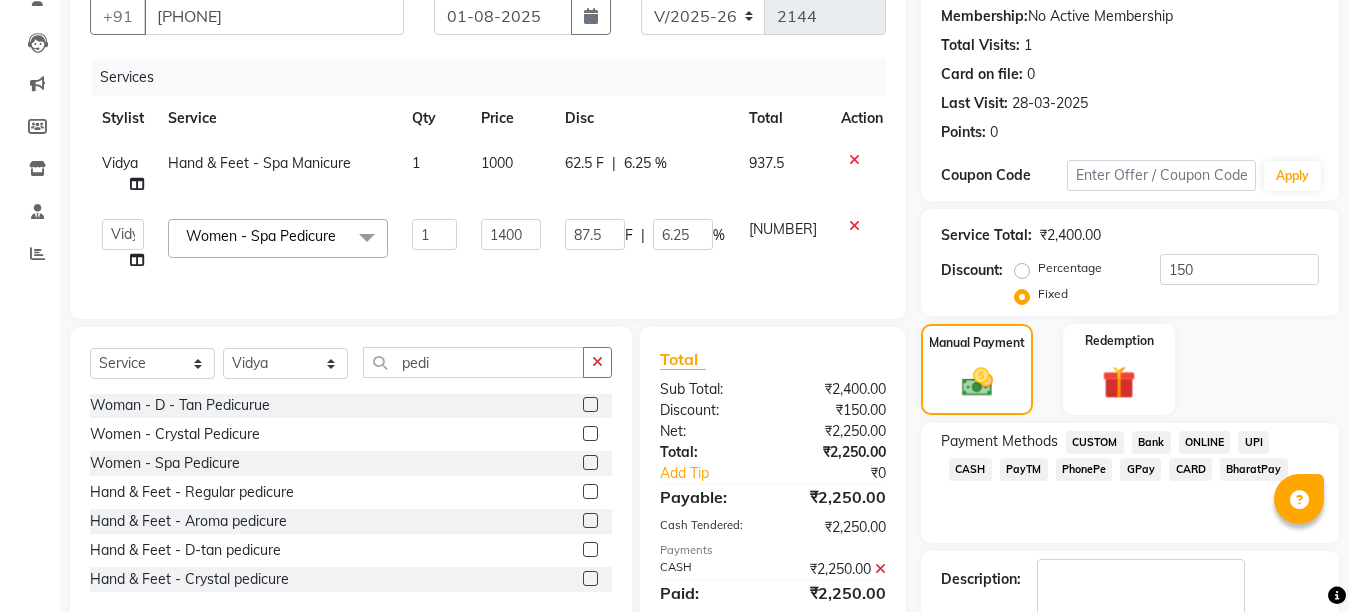 scroll, scrollTop: 304, scrollLeft: 0, axis: vertical 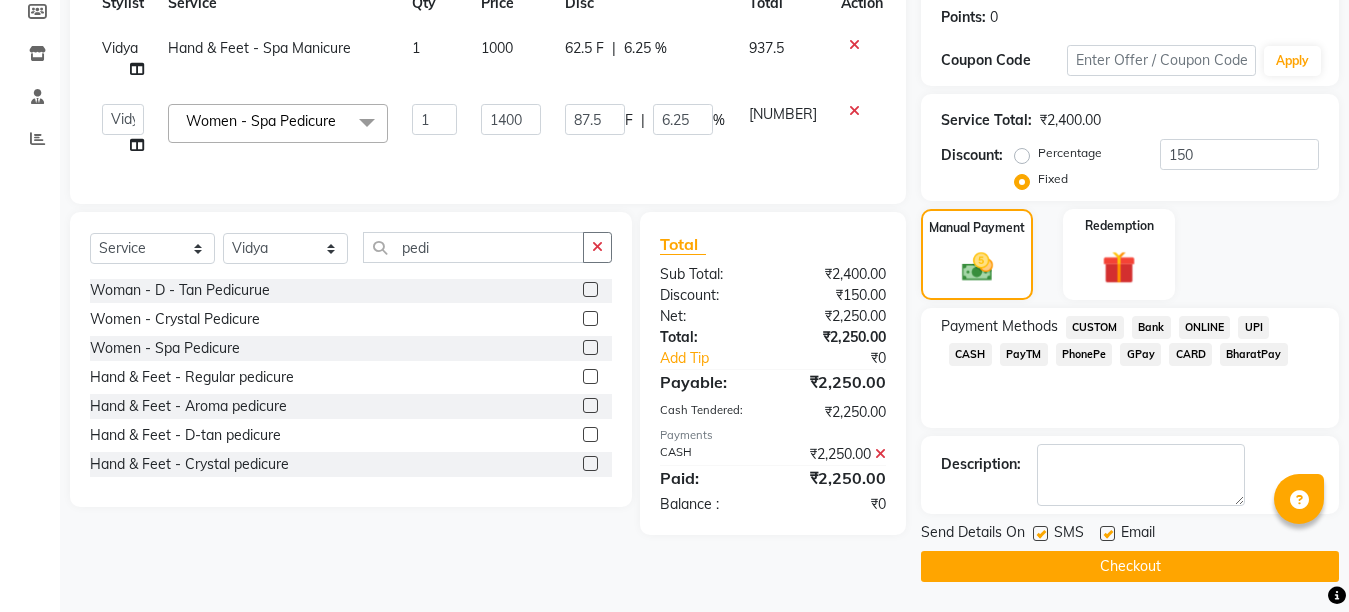 click 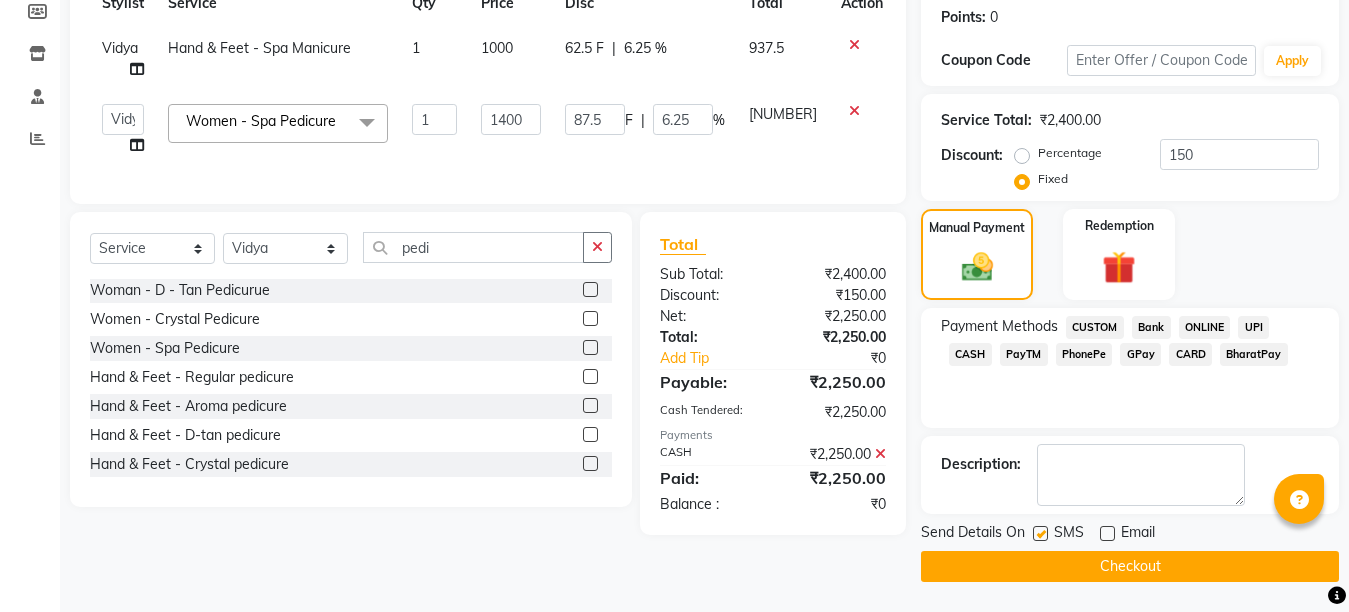 click 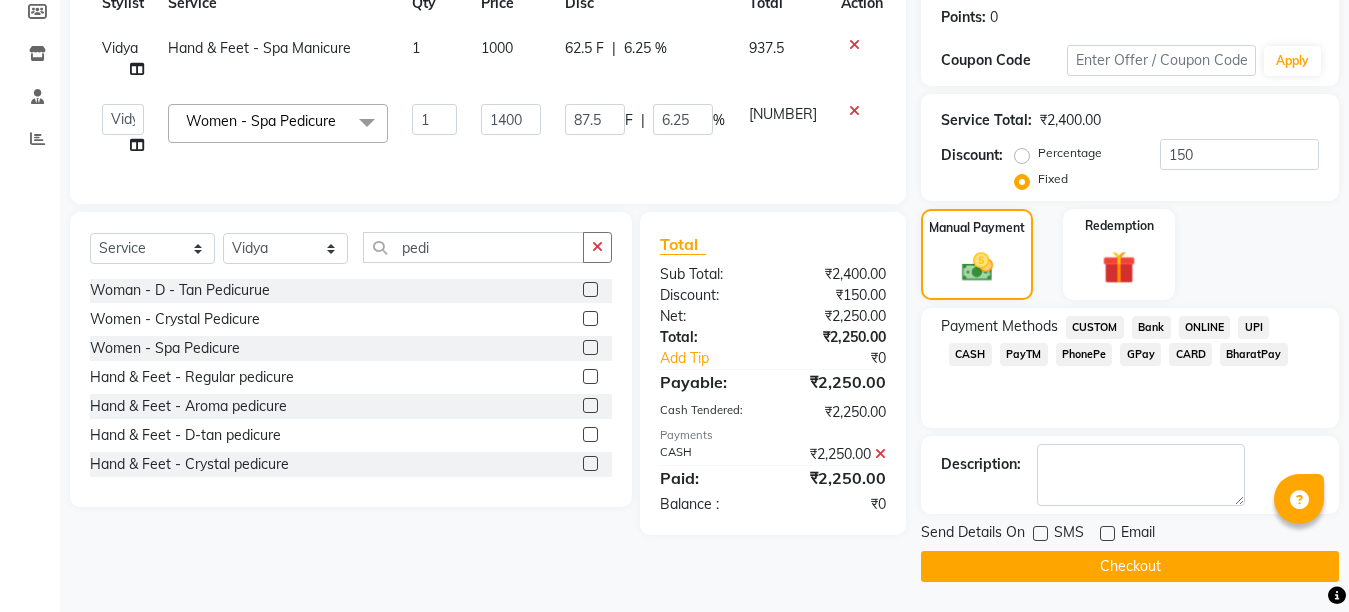click on "Checkout" 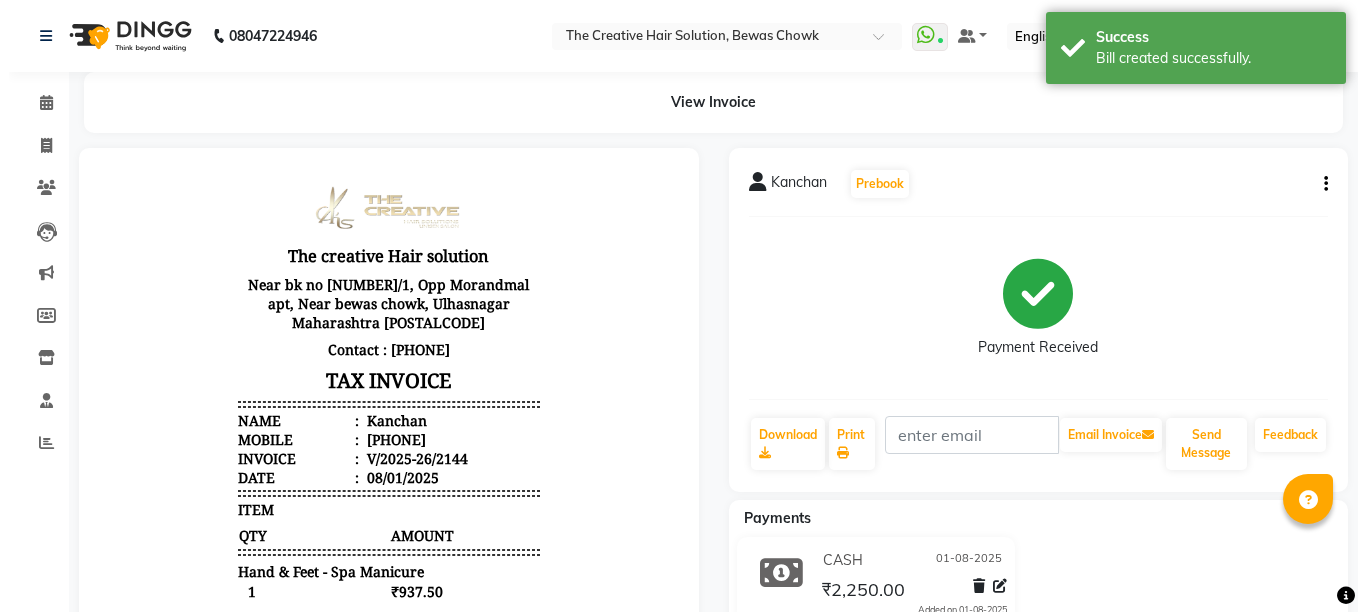 scroll, scrollTop: 0, scrollLeft: 0, axis: both 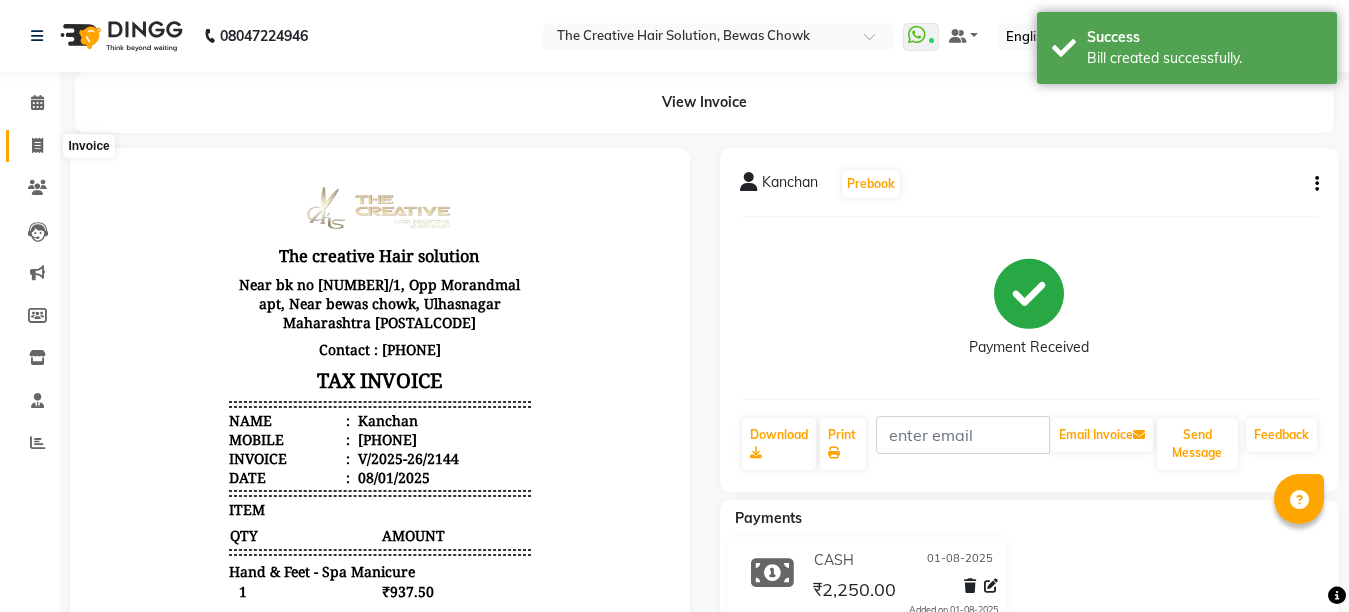 click 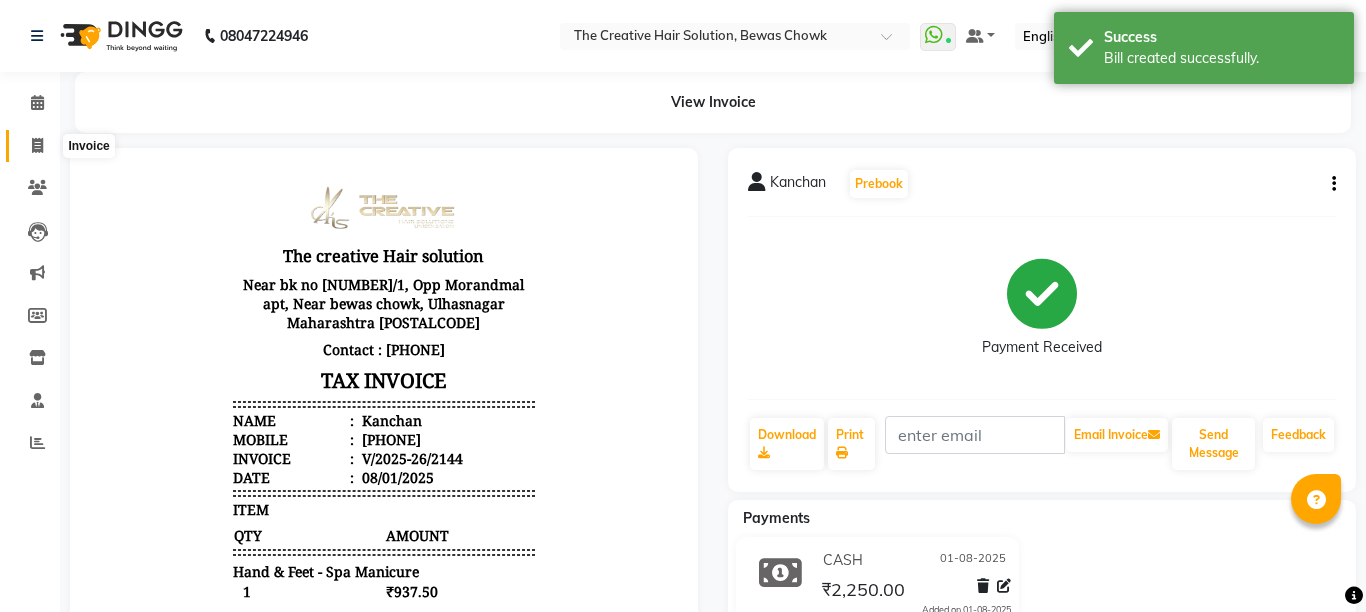 select on "service" 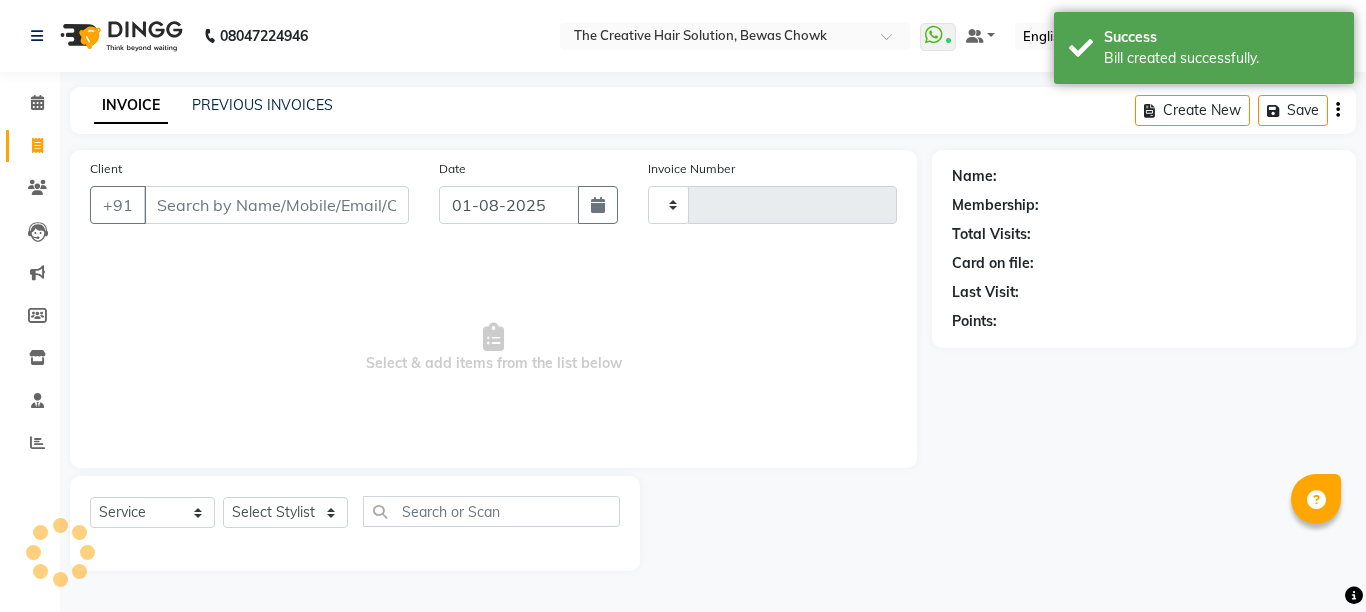 type on "2145" 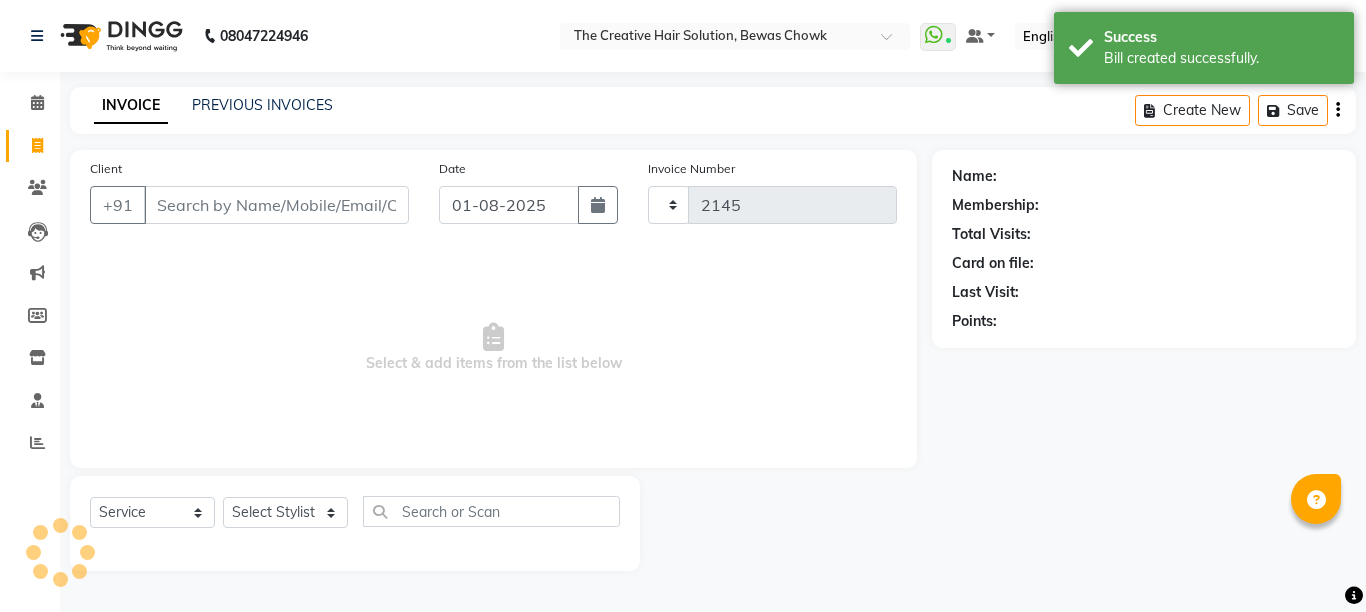 select on "146" 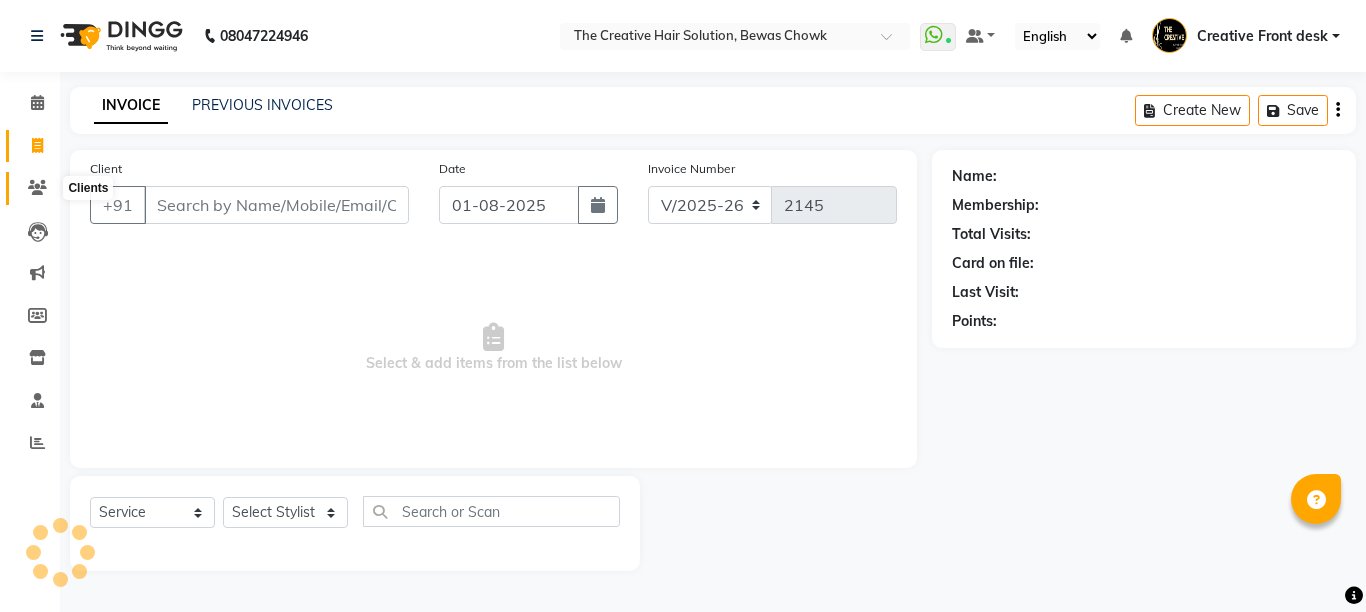 click 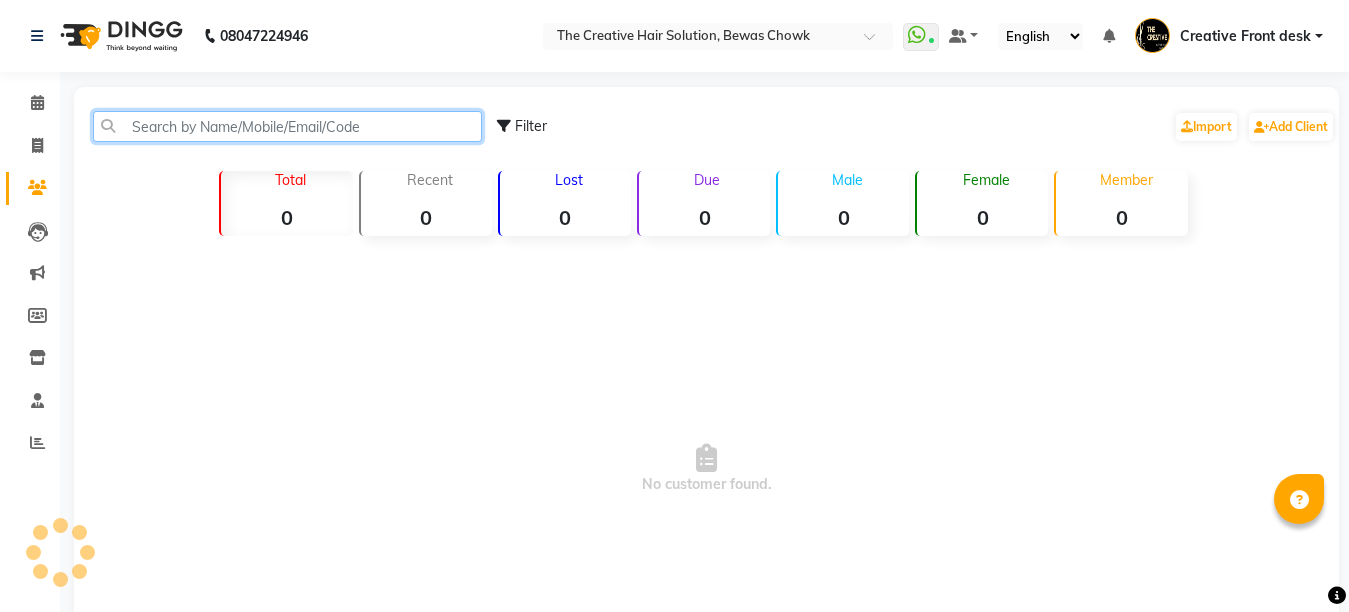 click 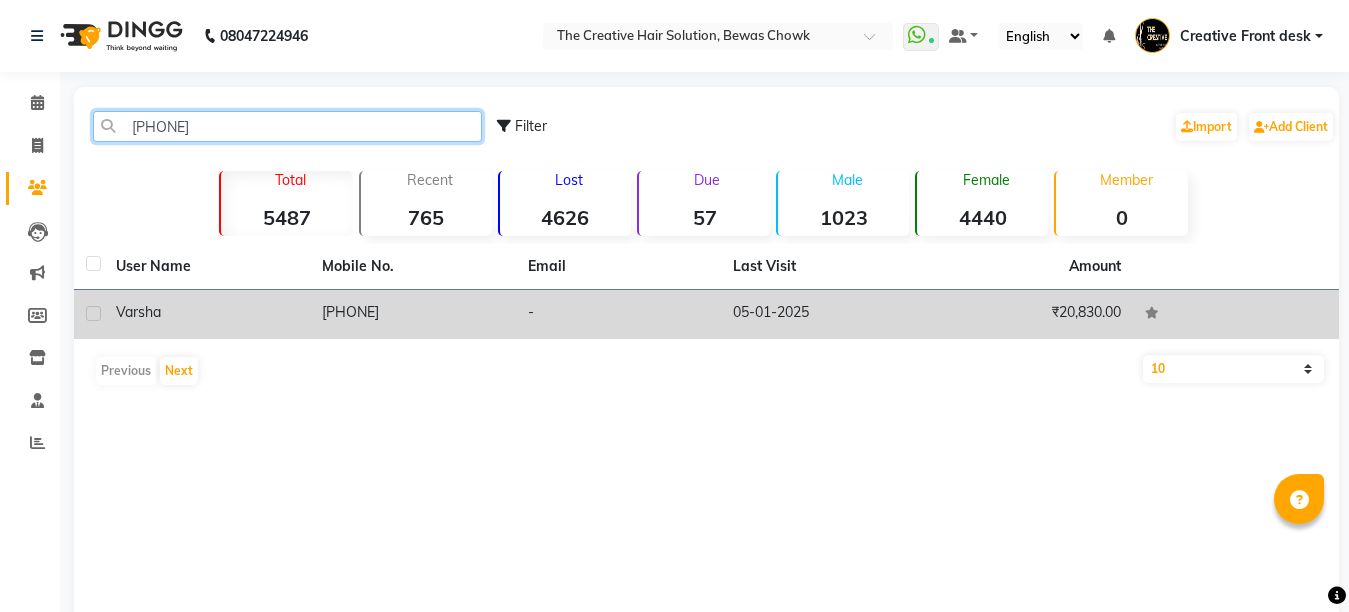 type on "[PHONE]" 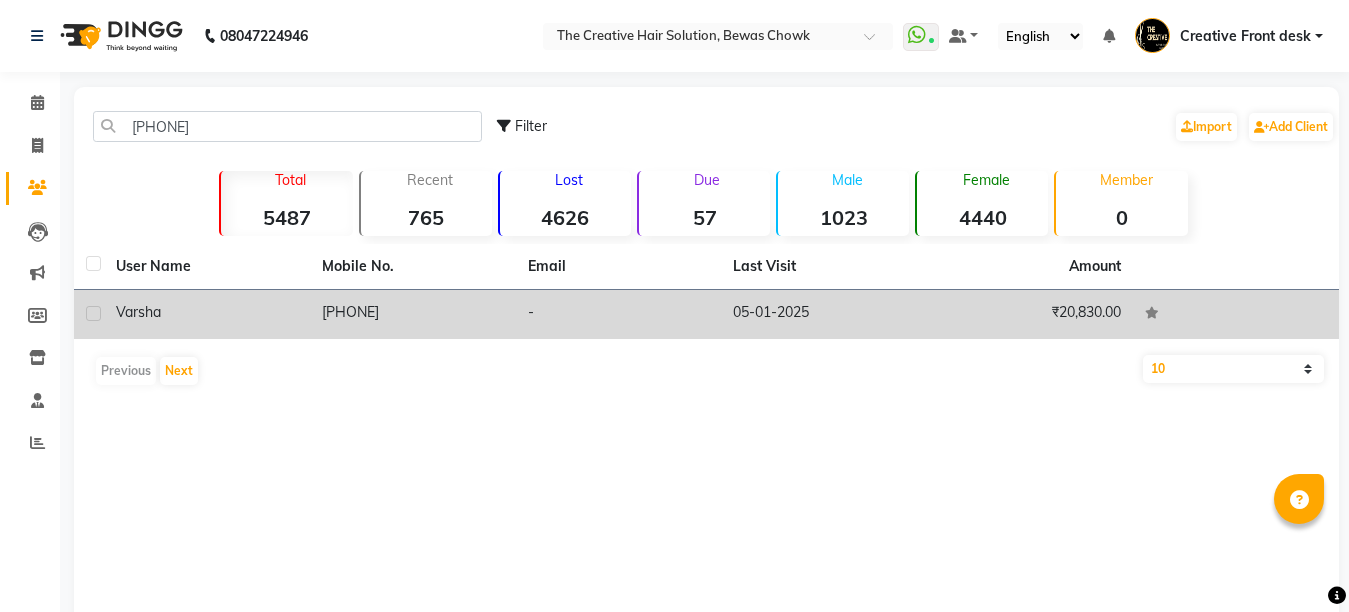 click on "[PHONE]" 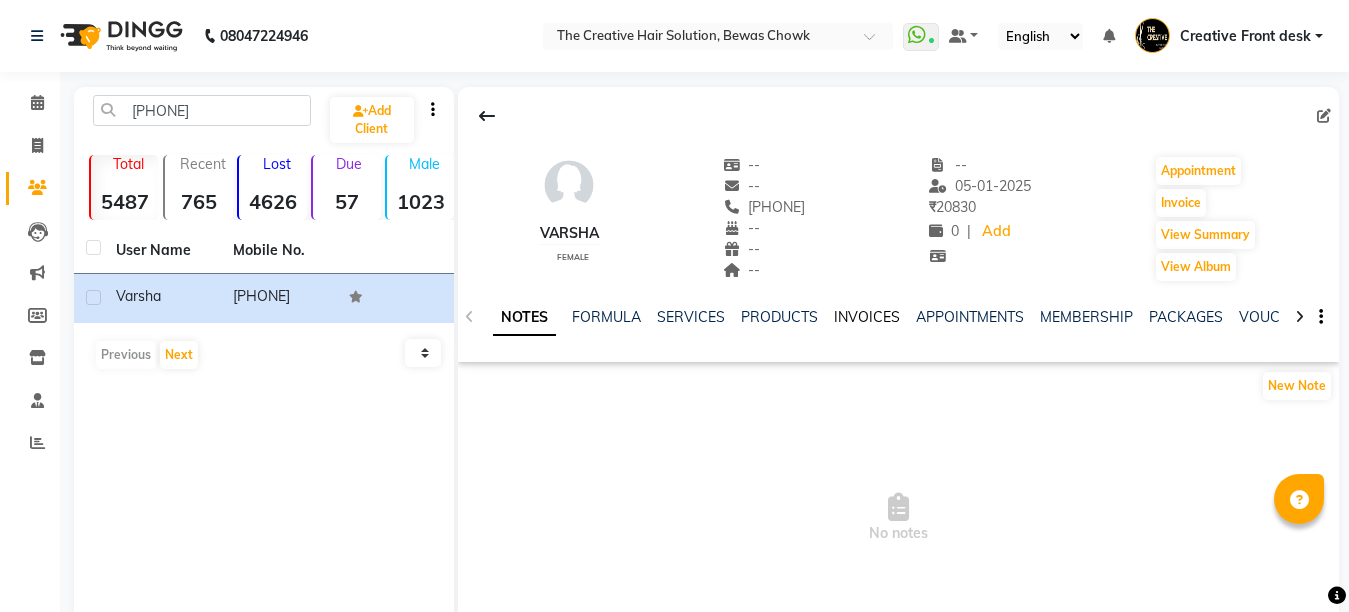 click on "INVOICES" 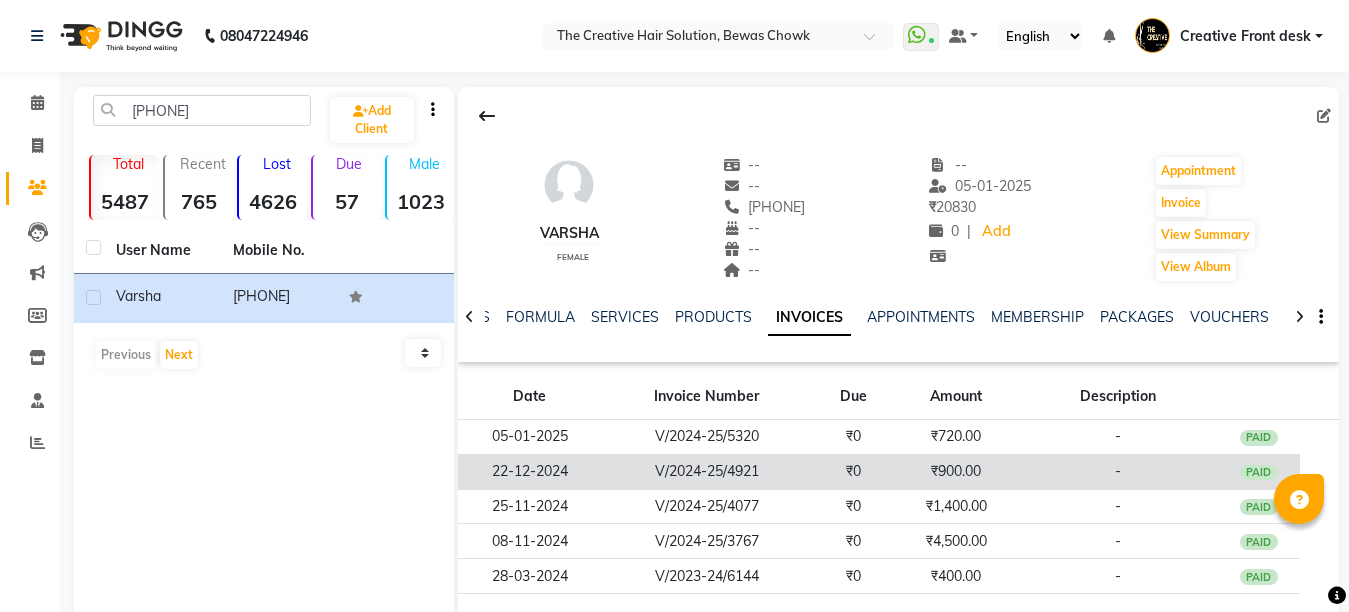 click on "₹0" 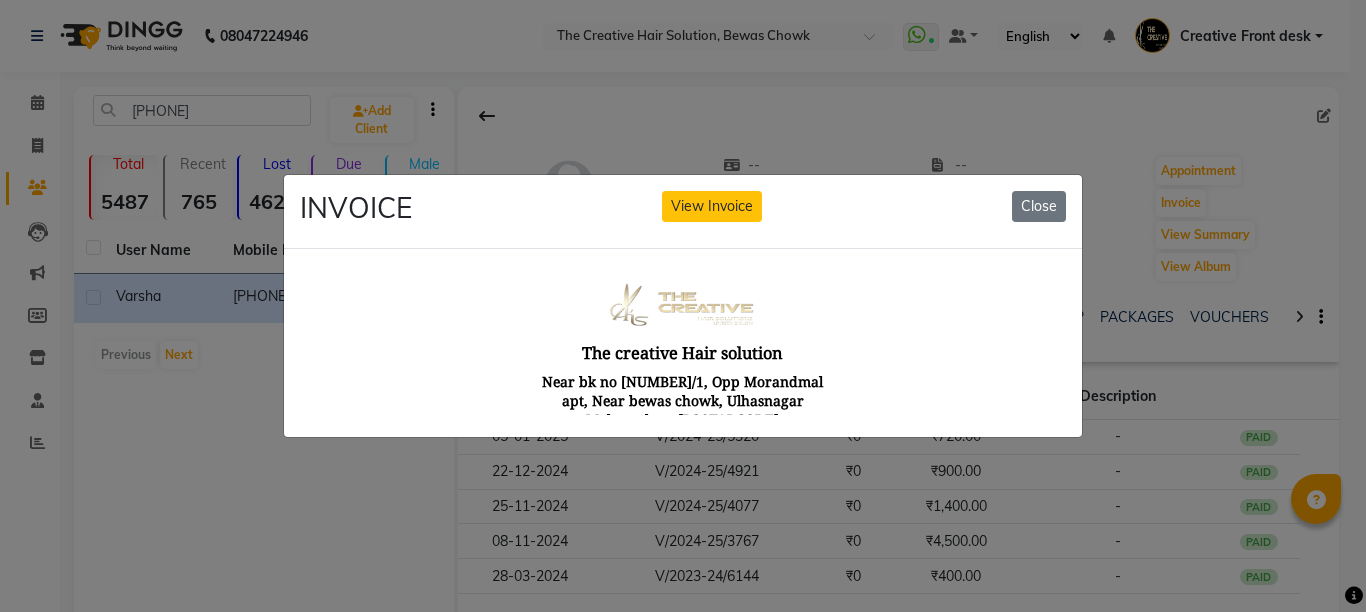 scroll, scrollTop: 0, scrollLeft: 0, axis: both 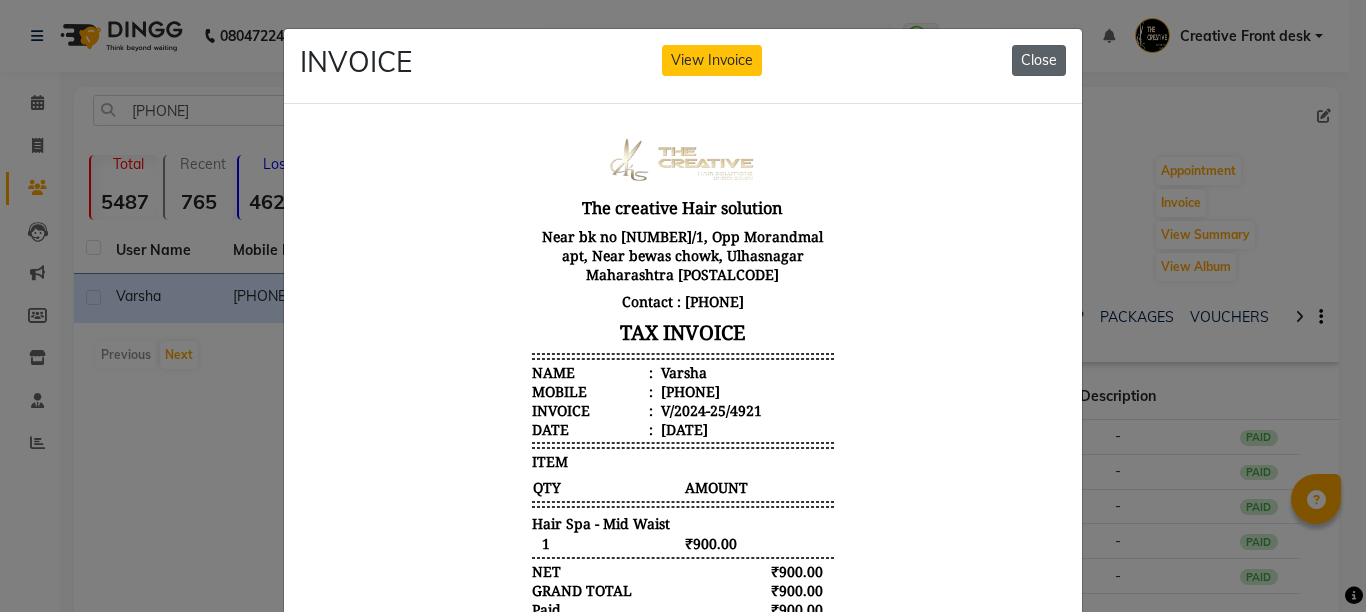 click on "Close" 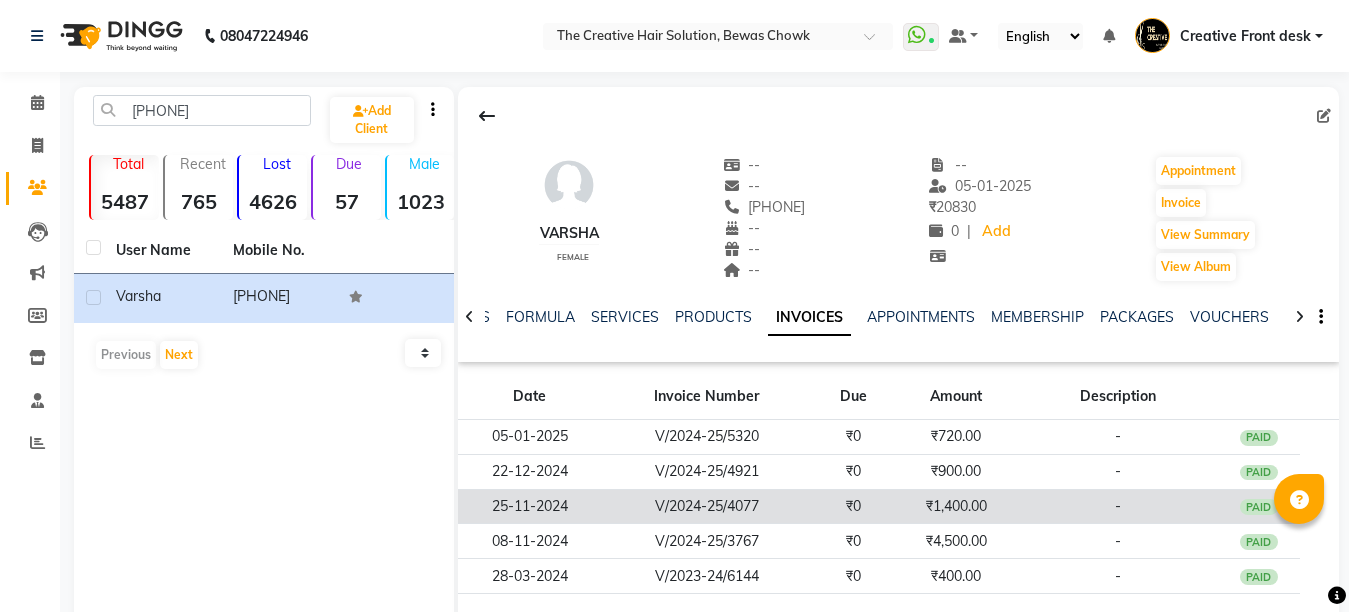 click on "-" 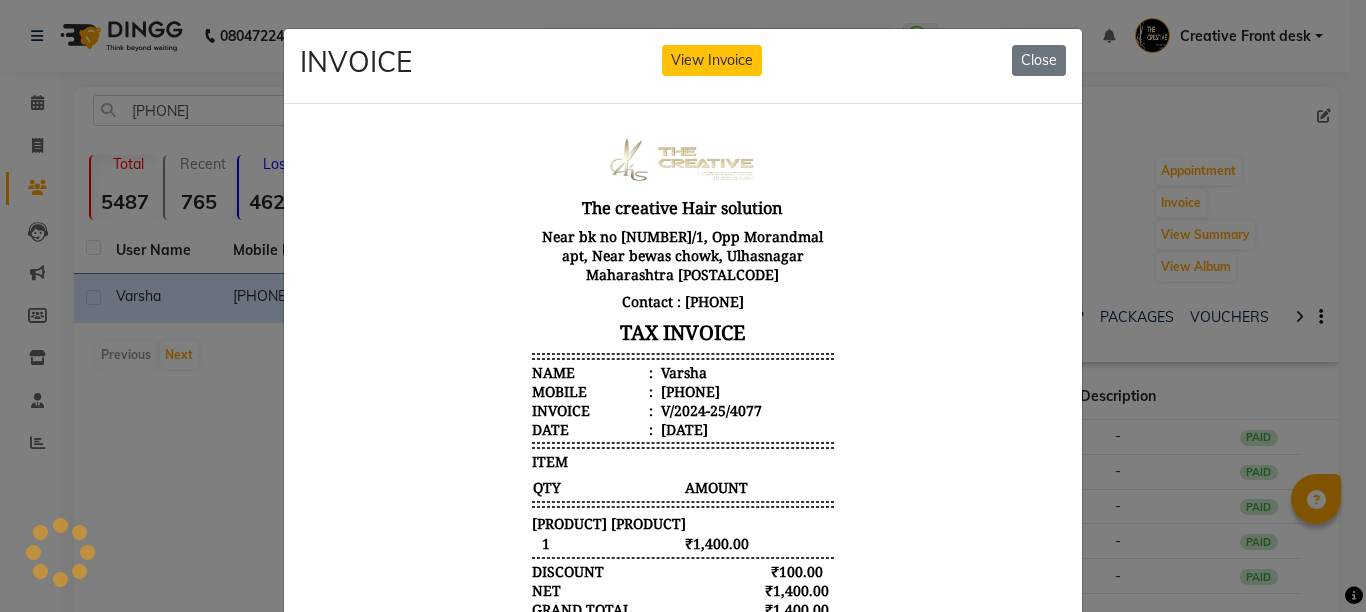 scroll, scrollTop: 0, scrollLeft: 0, axis: both 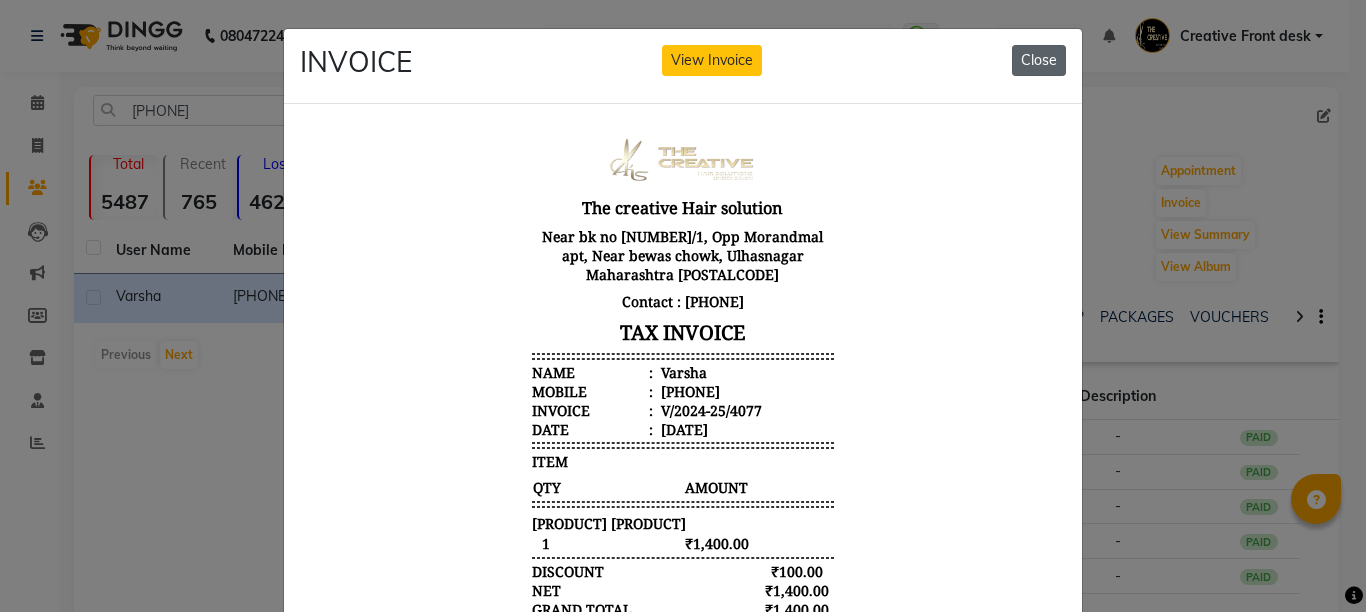 click on "Close" 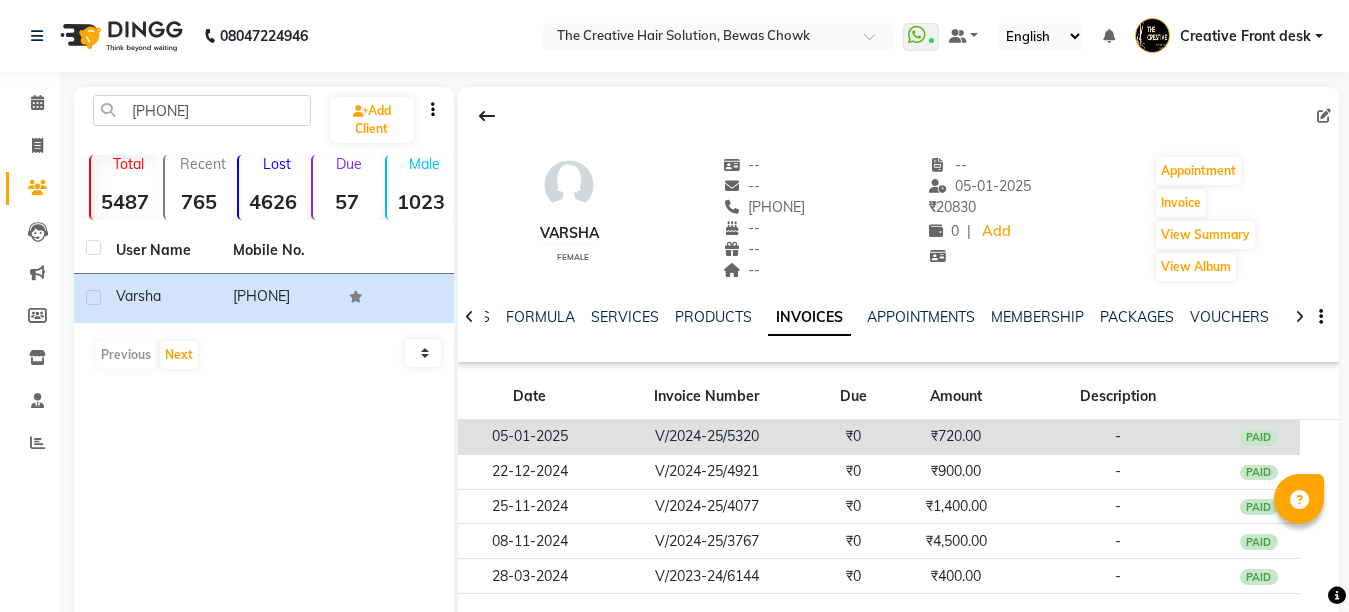 click on "₹0" 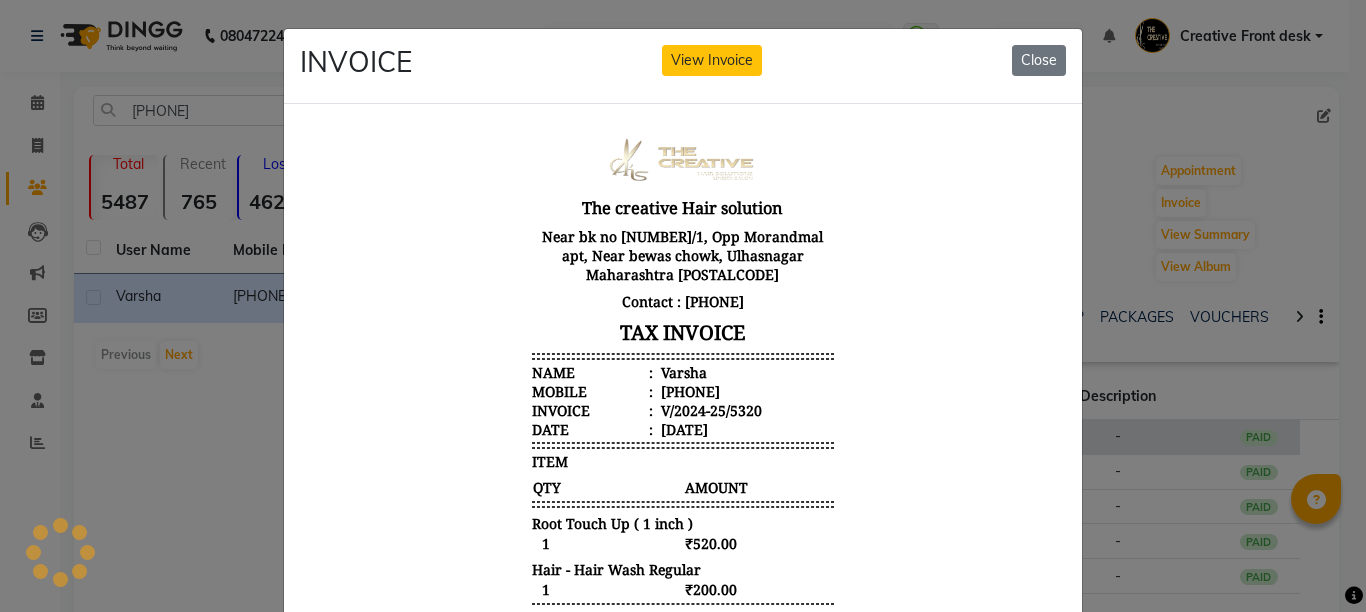 scroll, scrollTop: 0, scrollLeft: 0, axis: both 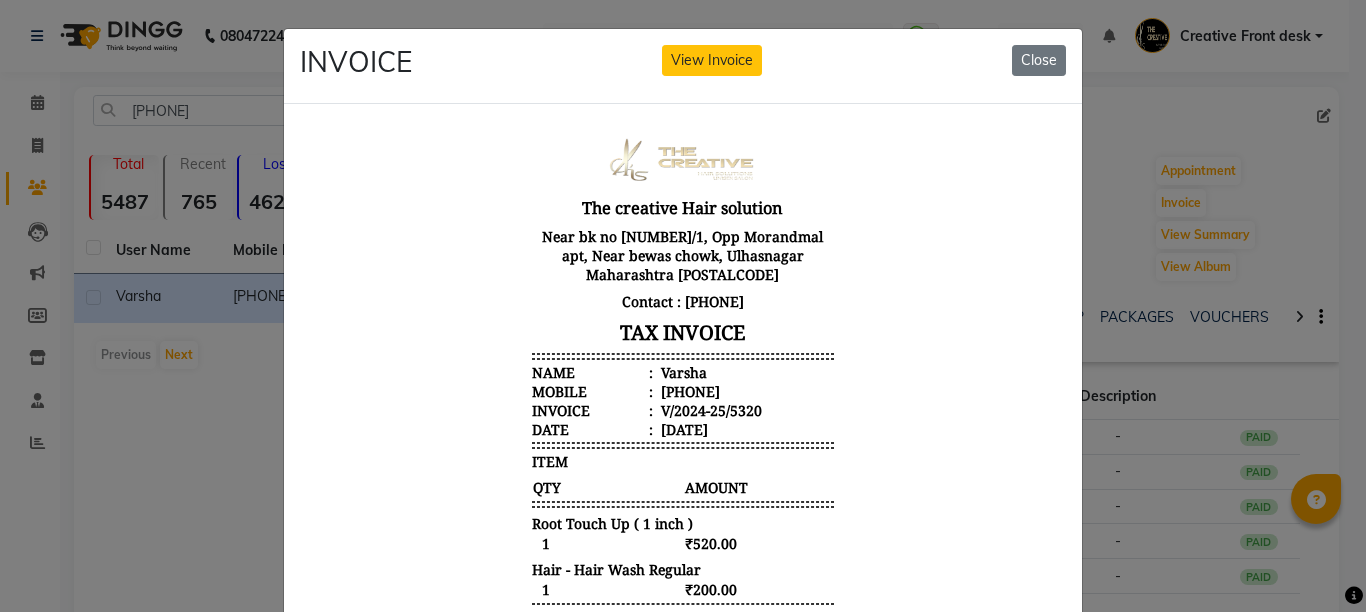 click on "The creative Hair solution
Near bk no 218/1, Opp Morandmal apt, Near bewas chowk, Ulhasnagar [CITY] [STATE] [ZIP]
Contact : [PHONE]
TAX INVOICE
Name : [FIRST]
Mobile : [PHONE]
Invoice : V/2024-25/5320
Date : [DATE]
ITEM
QTY AMOUNT" at bounding box center [683, 433] 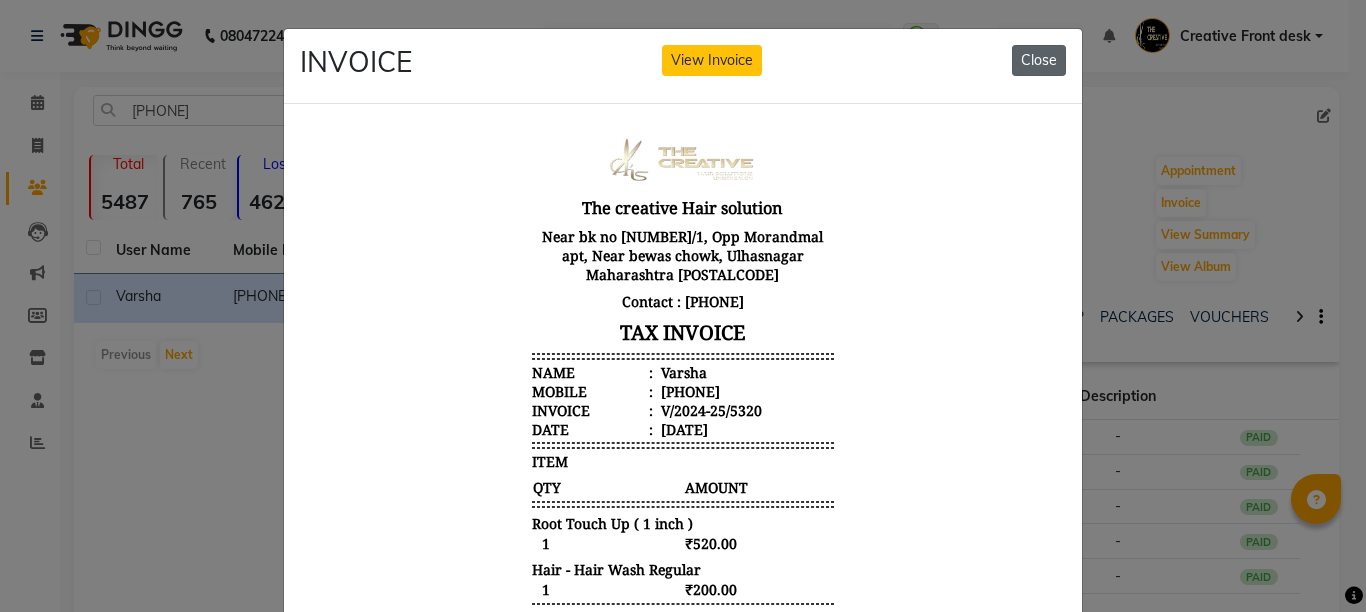 click on "Close" 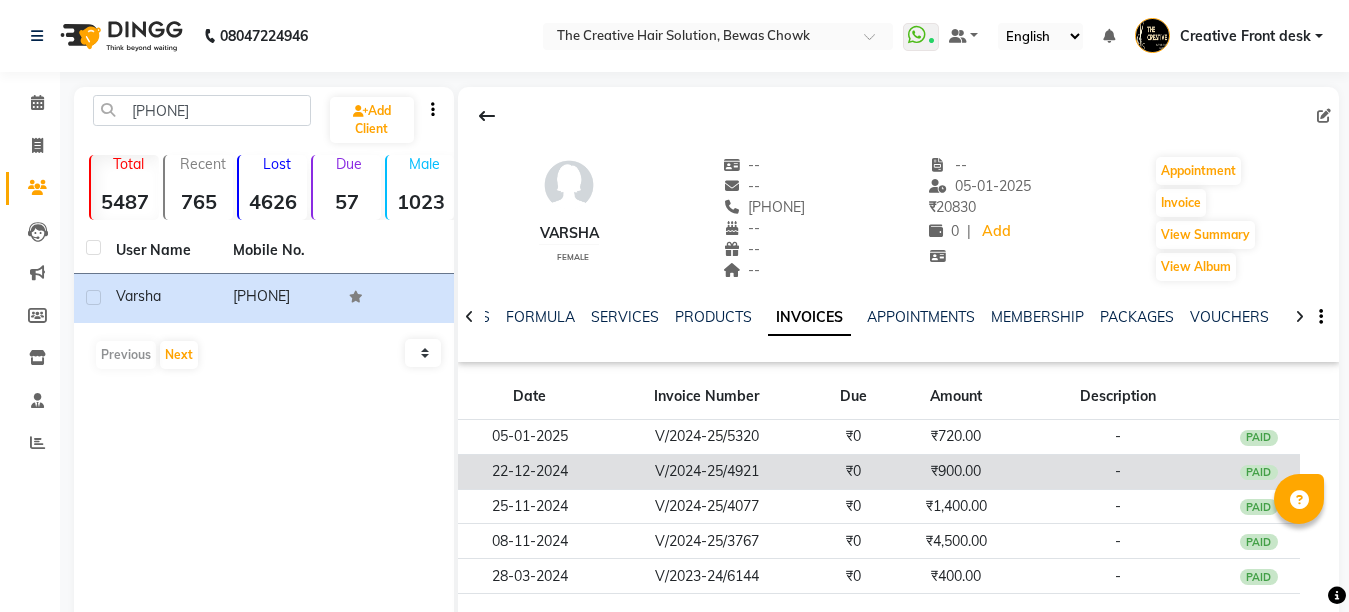 click on "₹900.00" 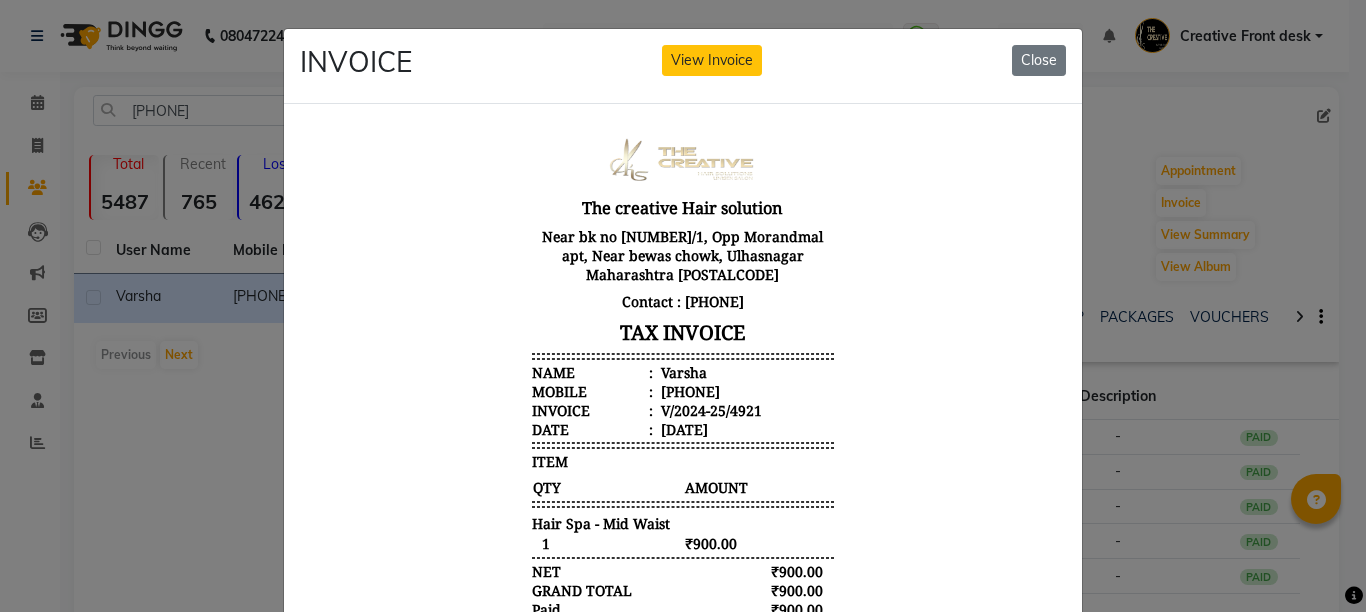 scroll, scrollTop: 0, scrollLeft: 0, axis: both 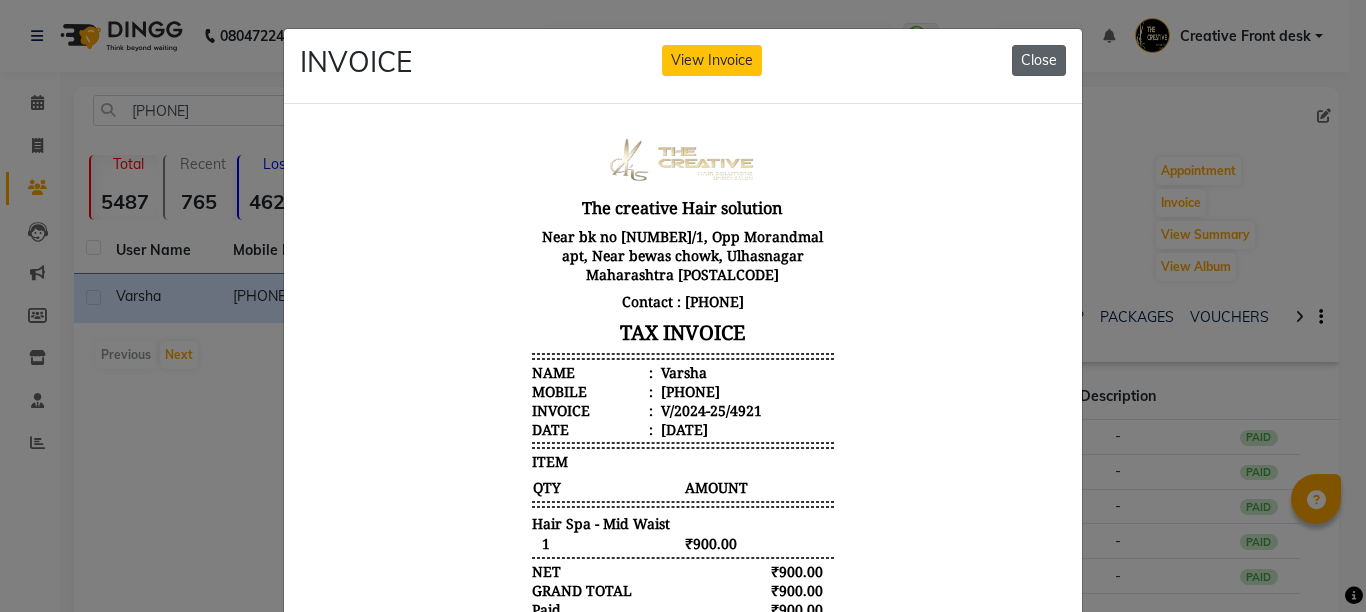 click on "Close" 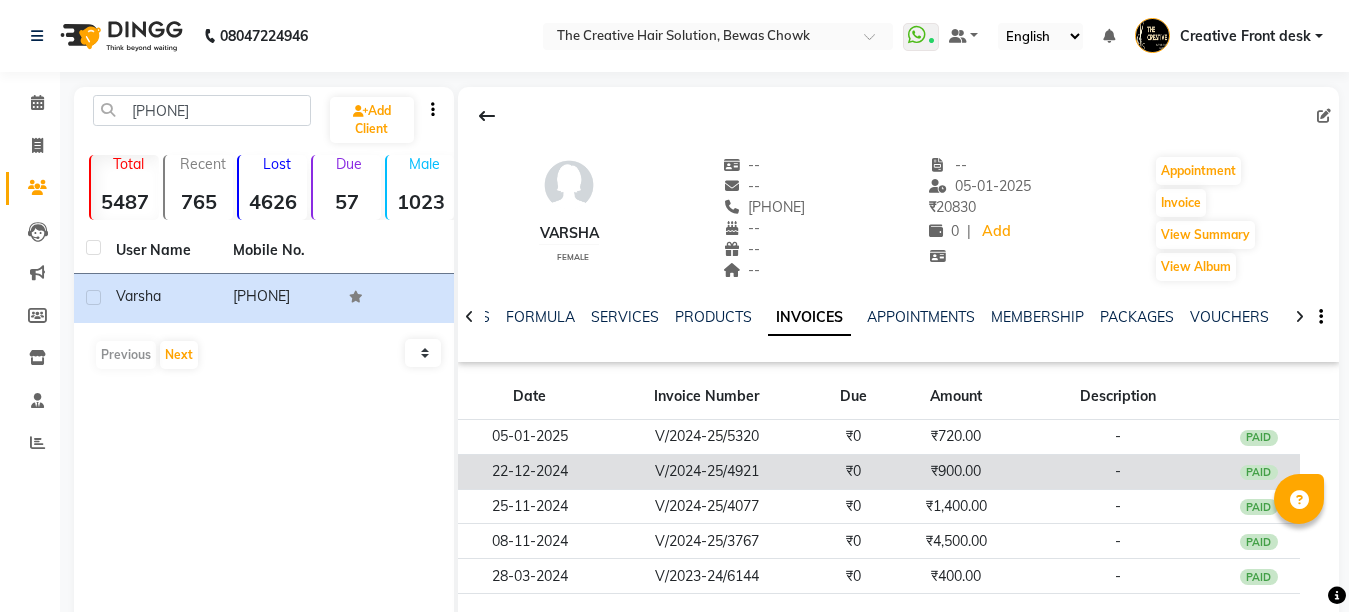 click on "₹900.00" 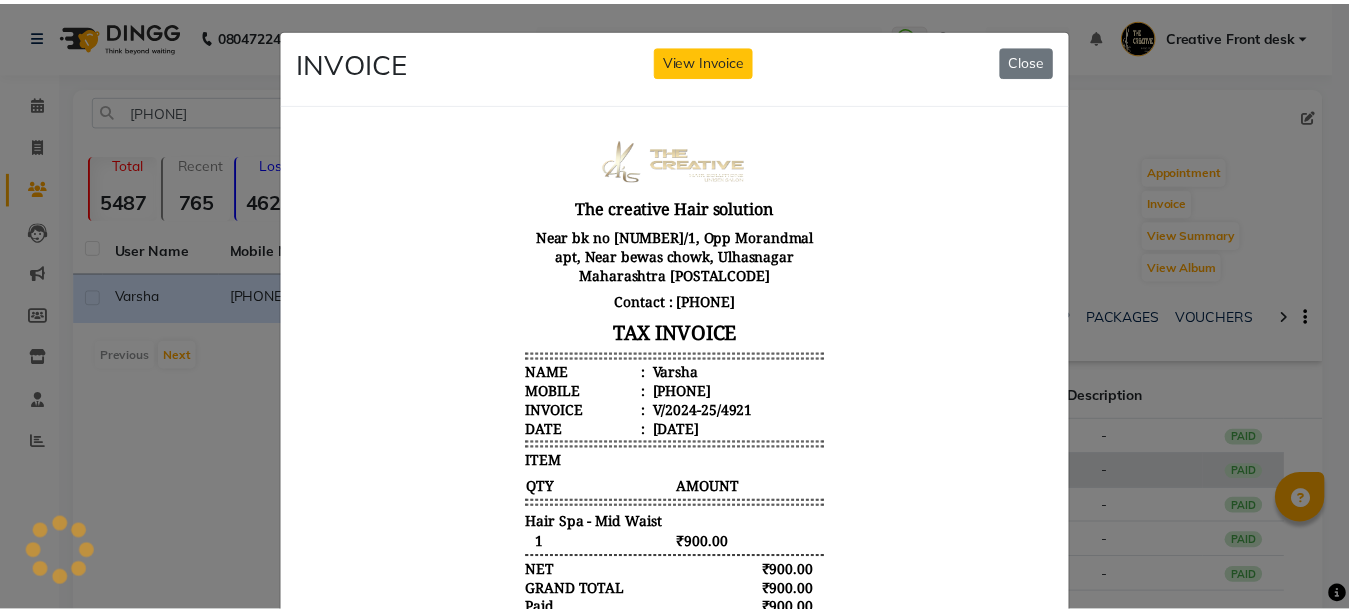 scroll, scrollTop: 0, scrollLeft: 0, axis: both 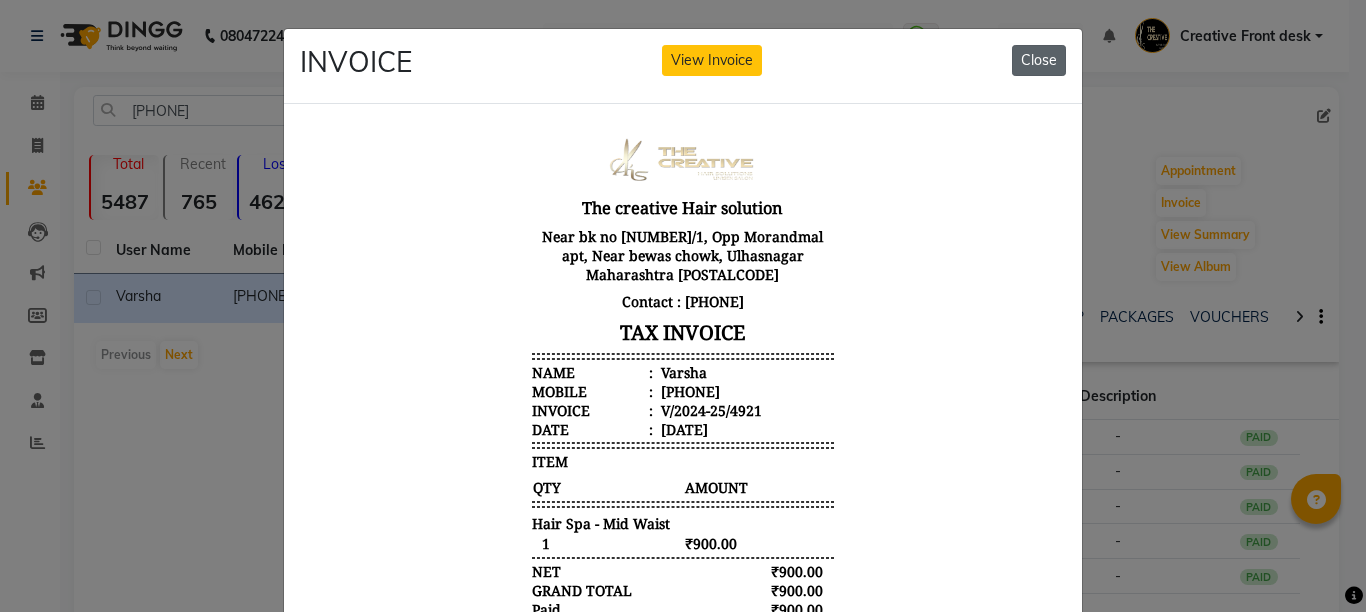 click on "Close" 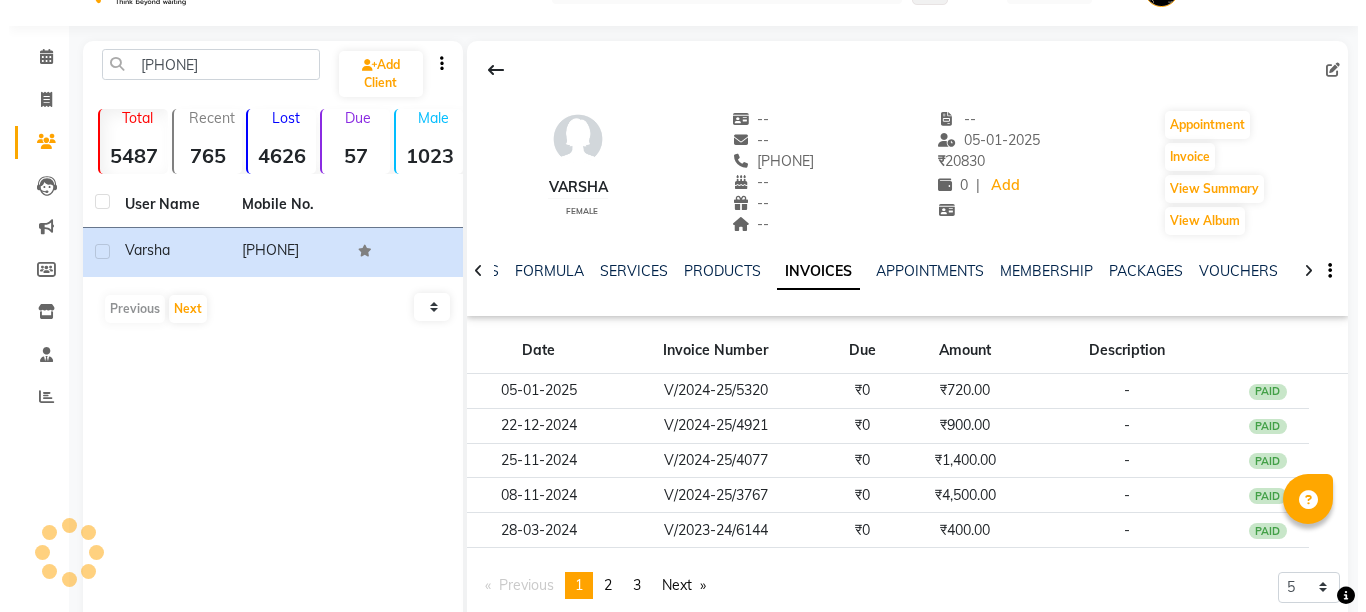 scroll, scrollTop: 105, scrollLeft: 0, axis: vertical 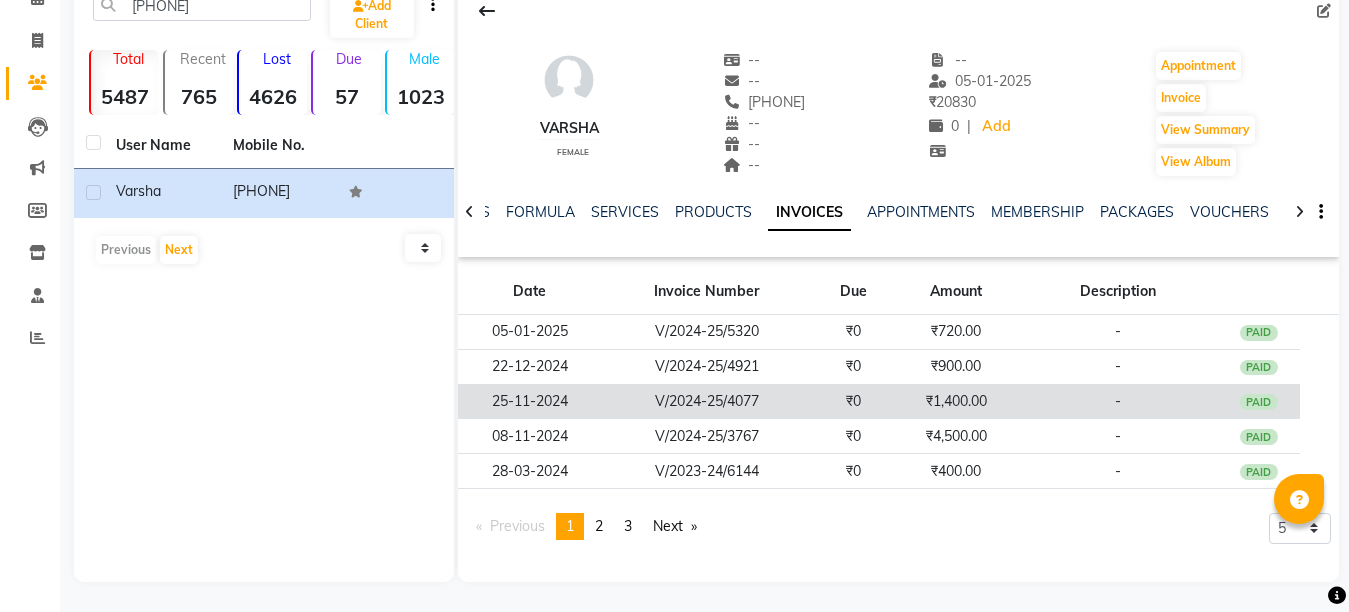 click on "₹1,400.00" 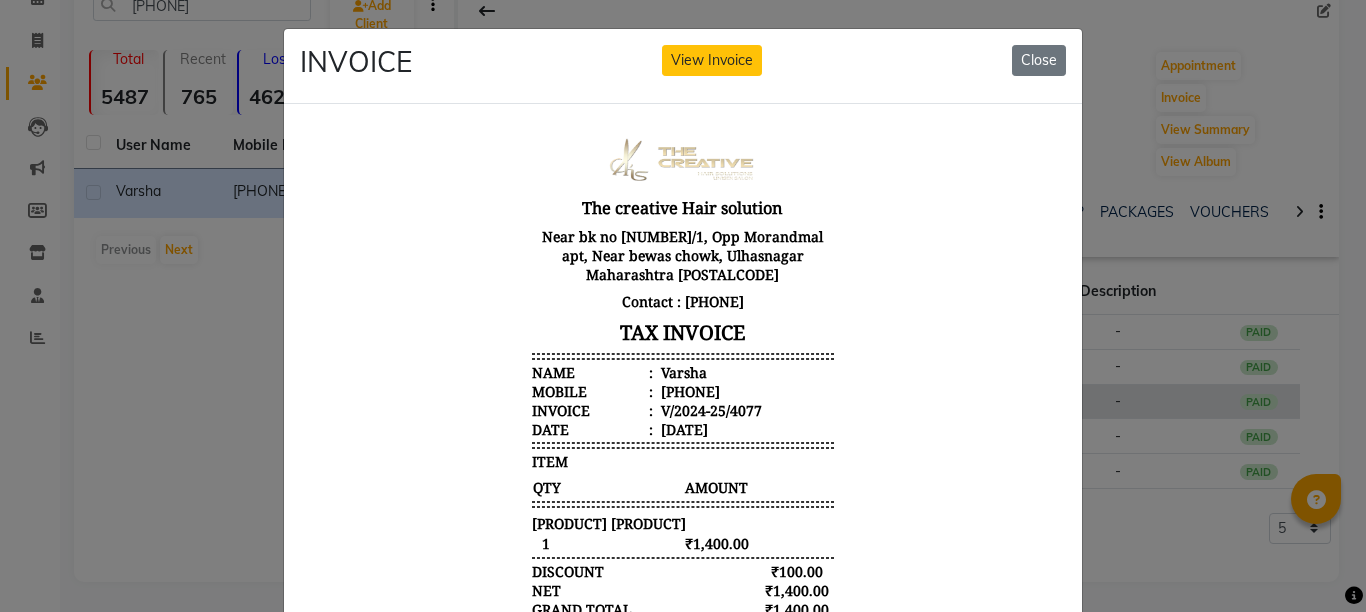 scroll, scrollTop: 0, scrollLeft: 0, axis: both 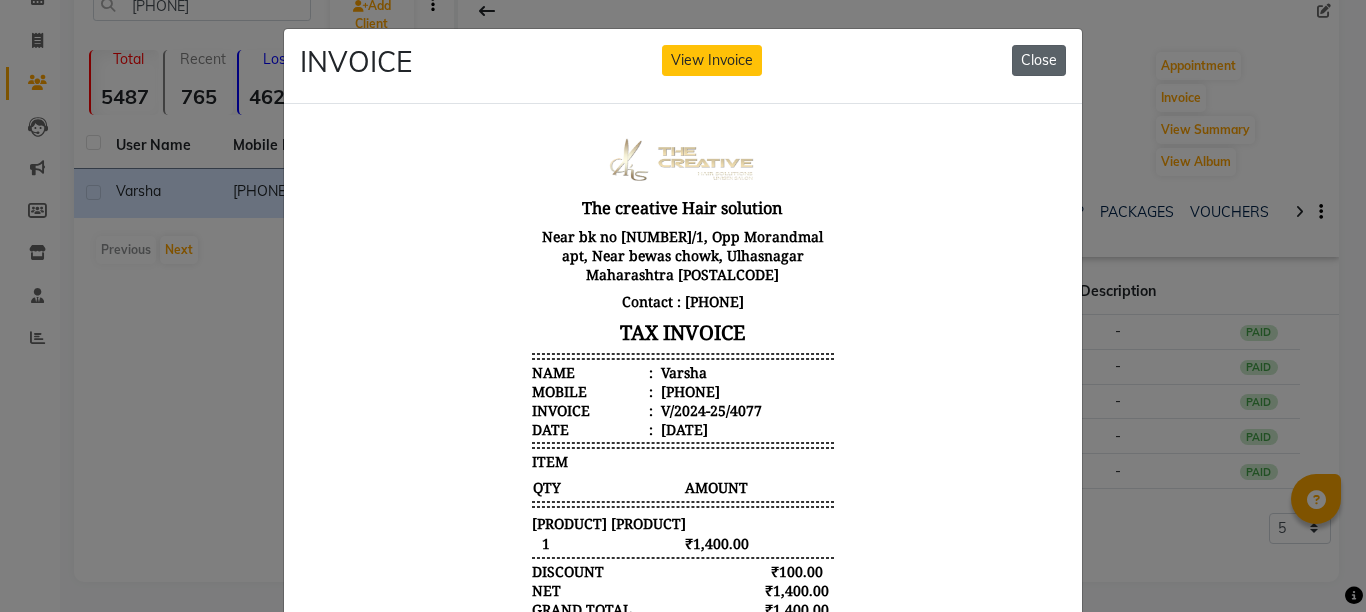 click on "Close" 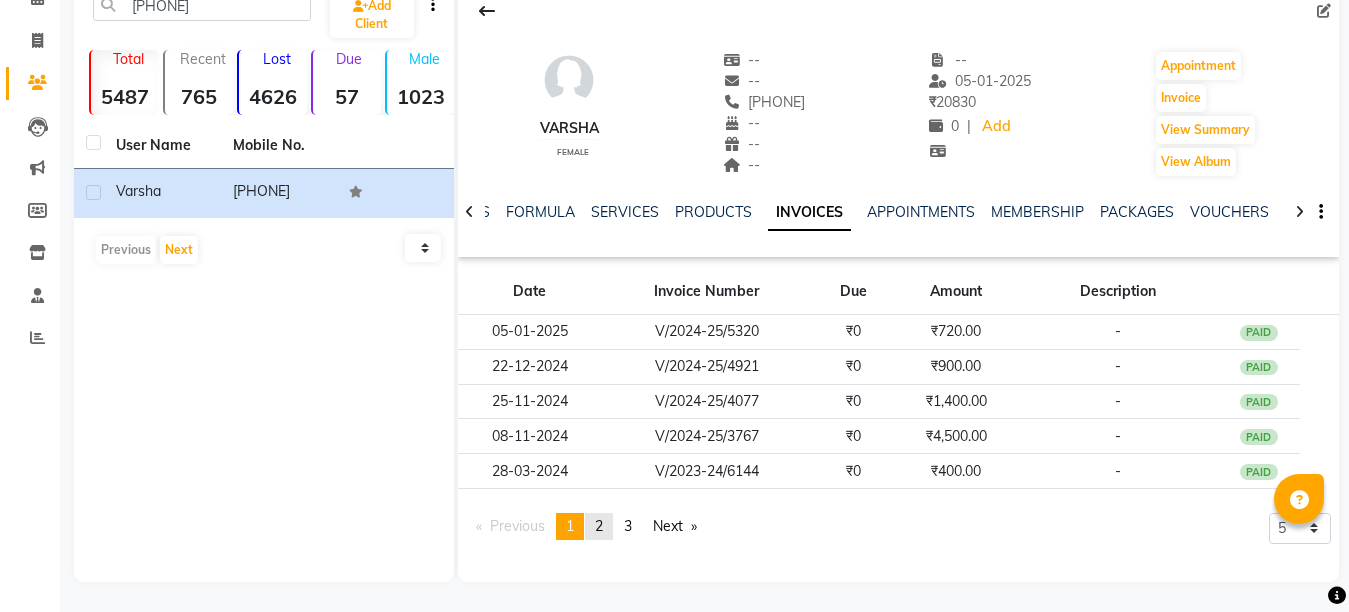 click on "page  2" 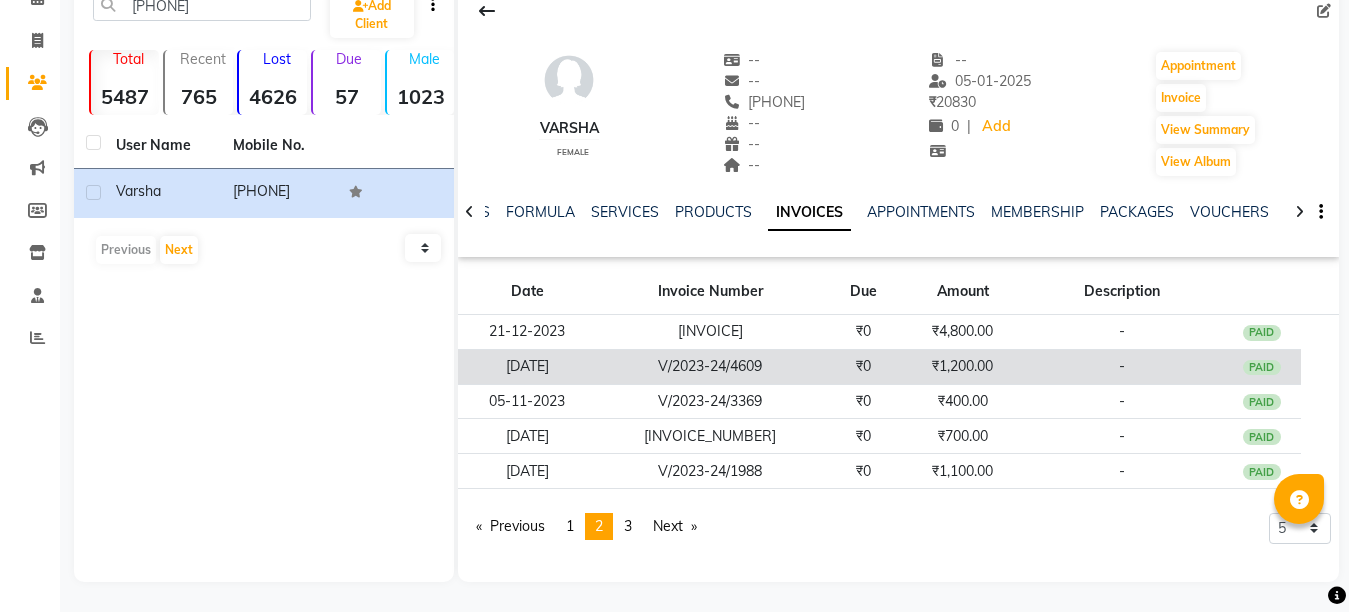 click on "₹1,200.00" 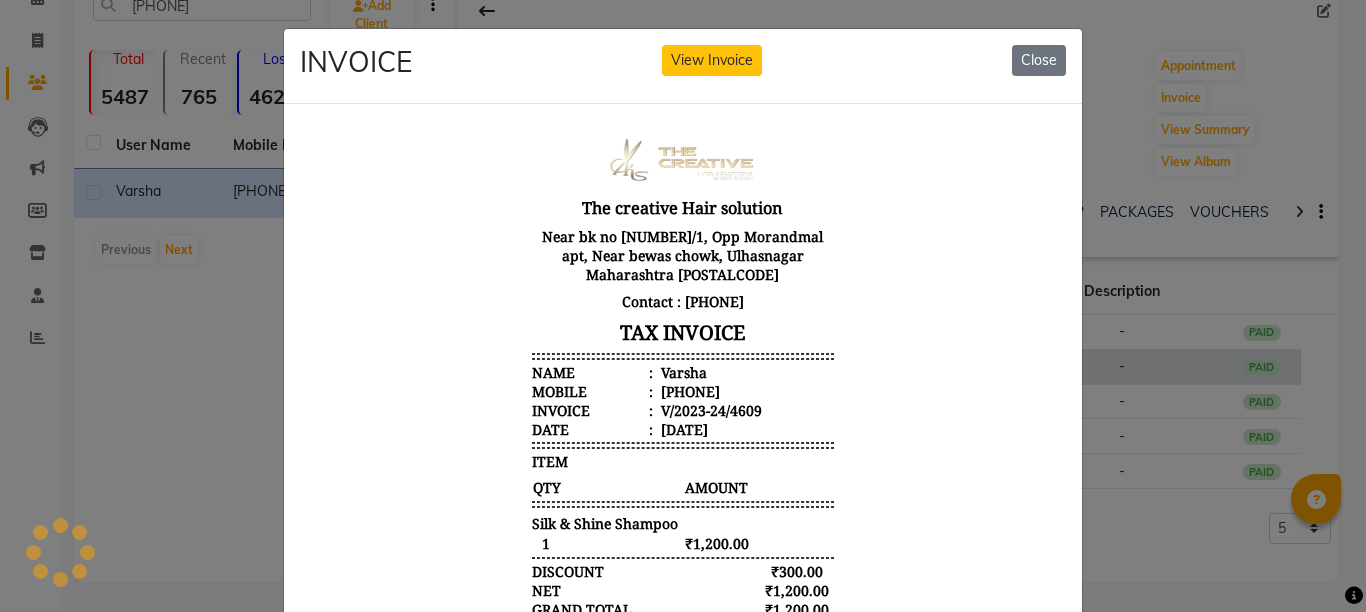 scroll, scrollTop: 0, scrollLeft: 0, axis: both 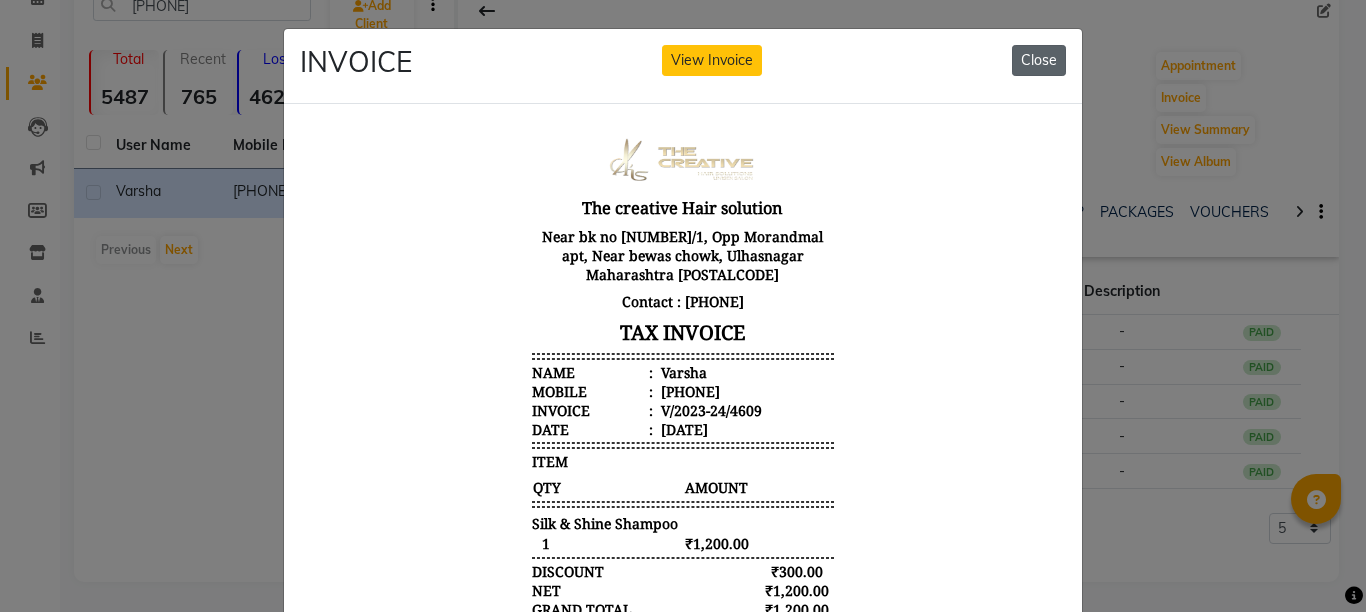click on "Close" 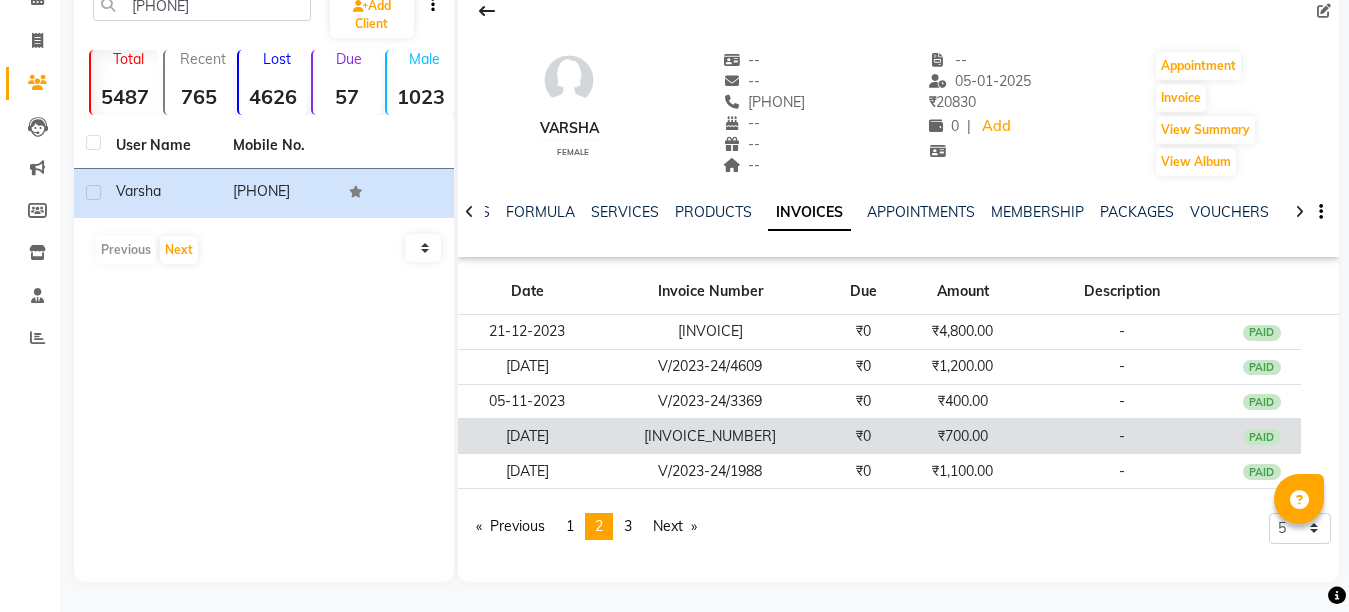 click on "₹700.00" 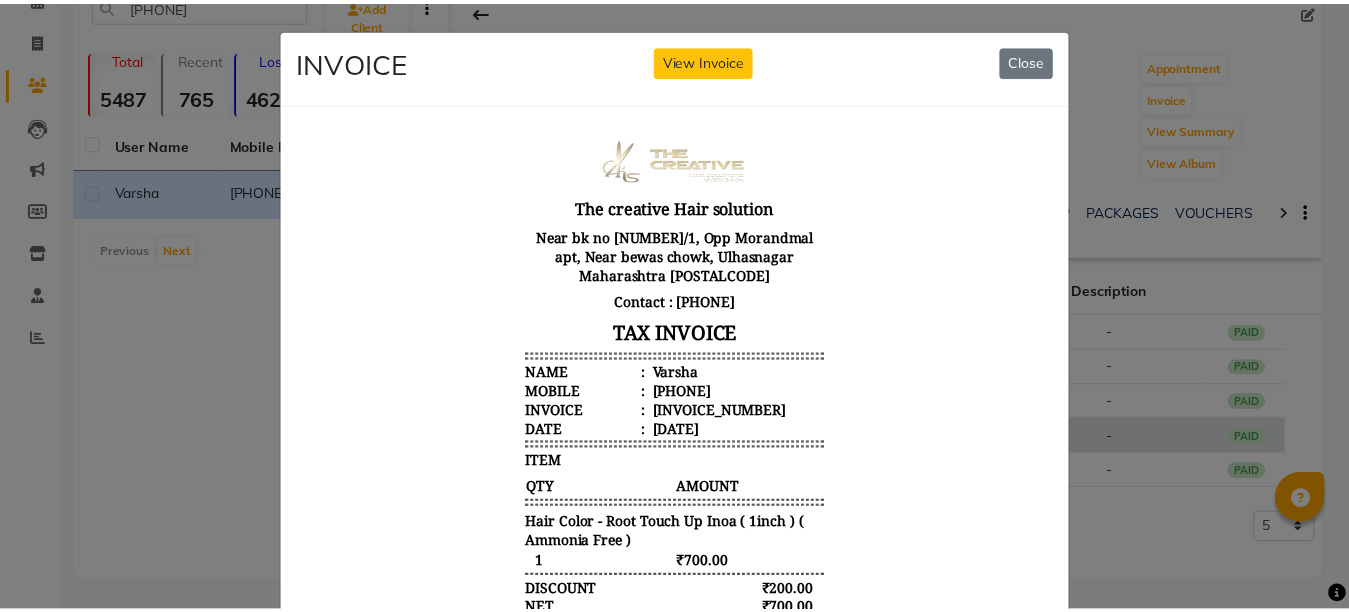 scroll, scrollTop: 0, scrollLeft: 0, axis: both 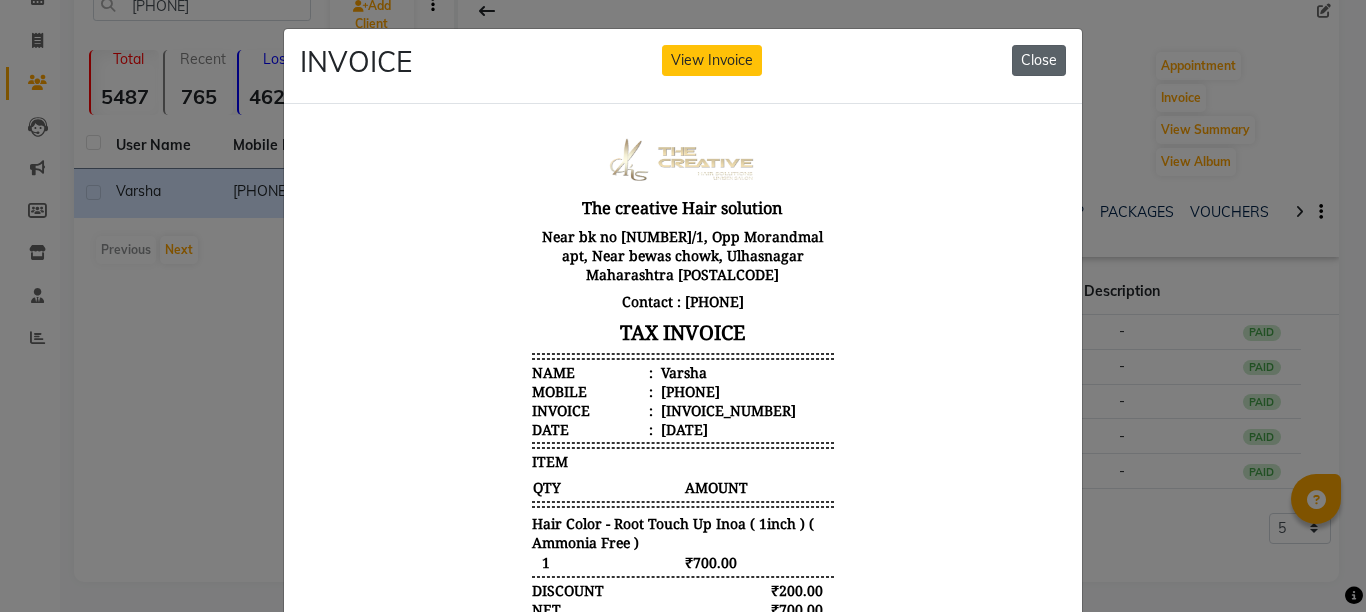 click on "Close" 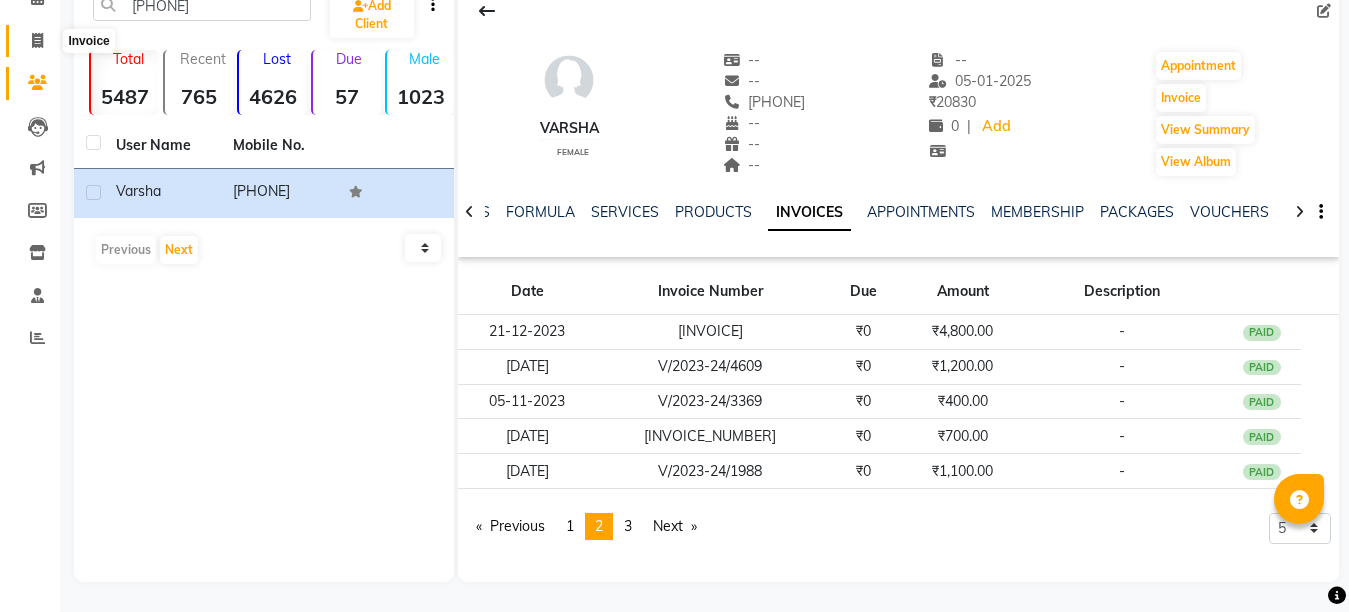 click 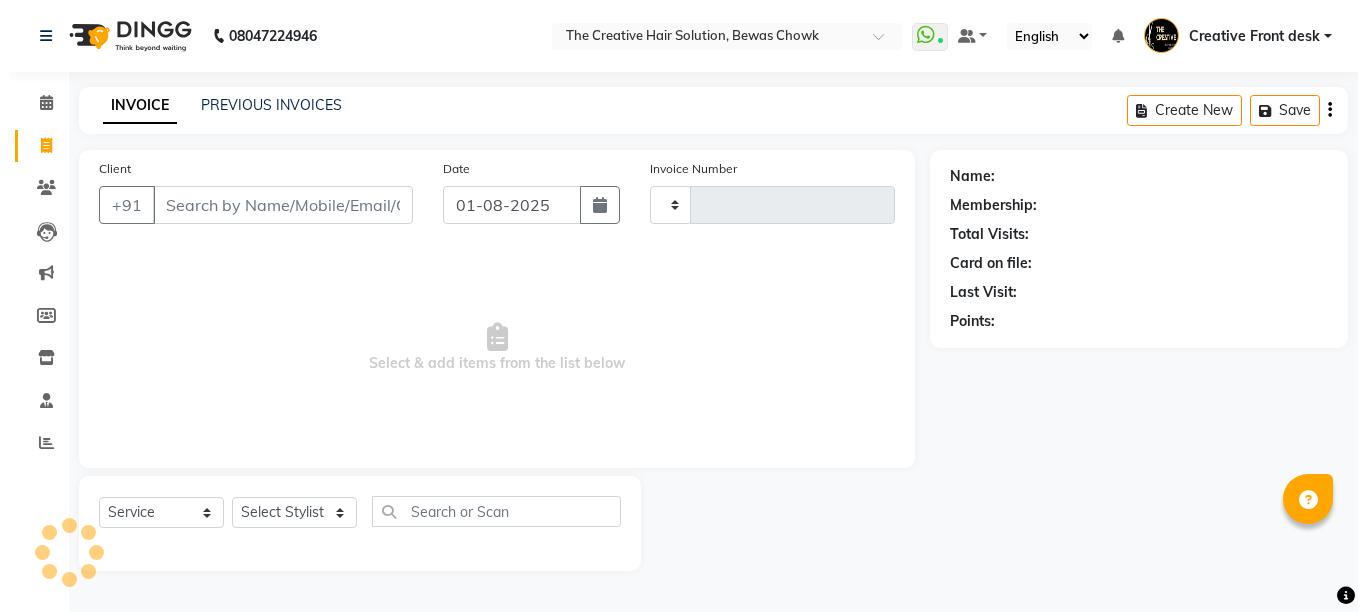 scroll, scrollTop: 0, scrollLeft: 0, axis: both 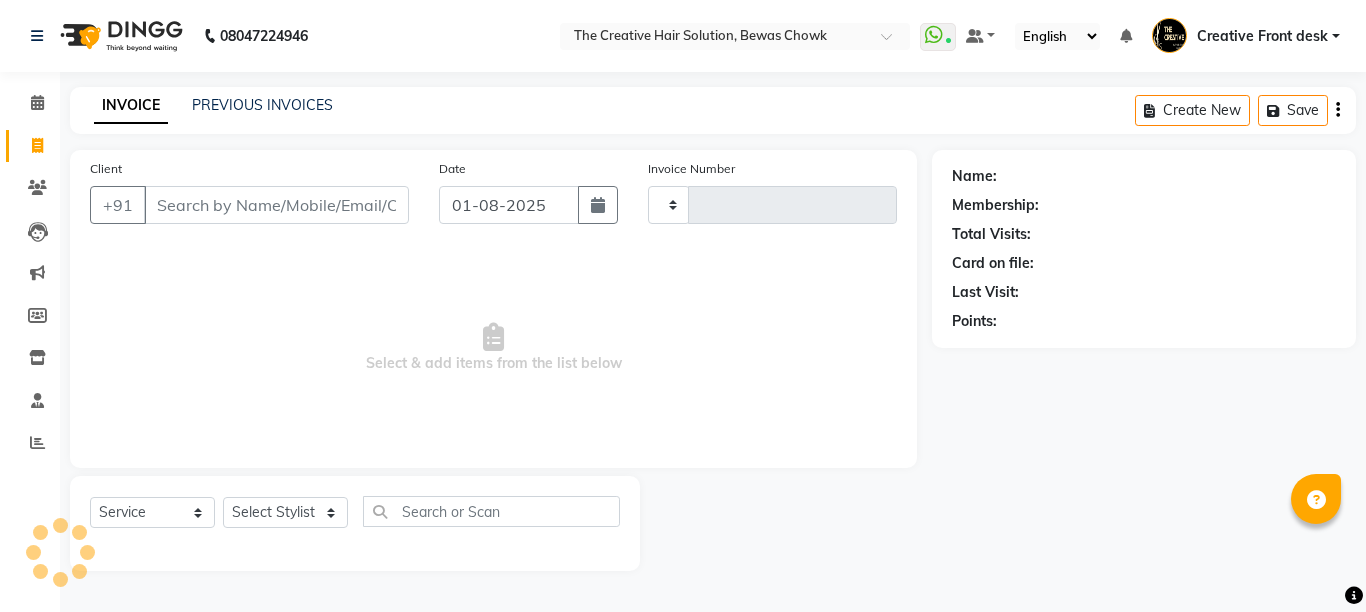 type on "2145" 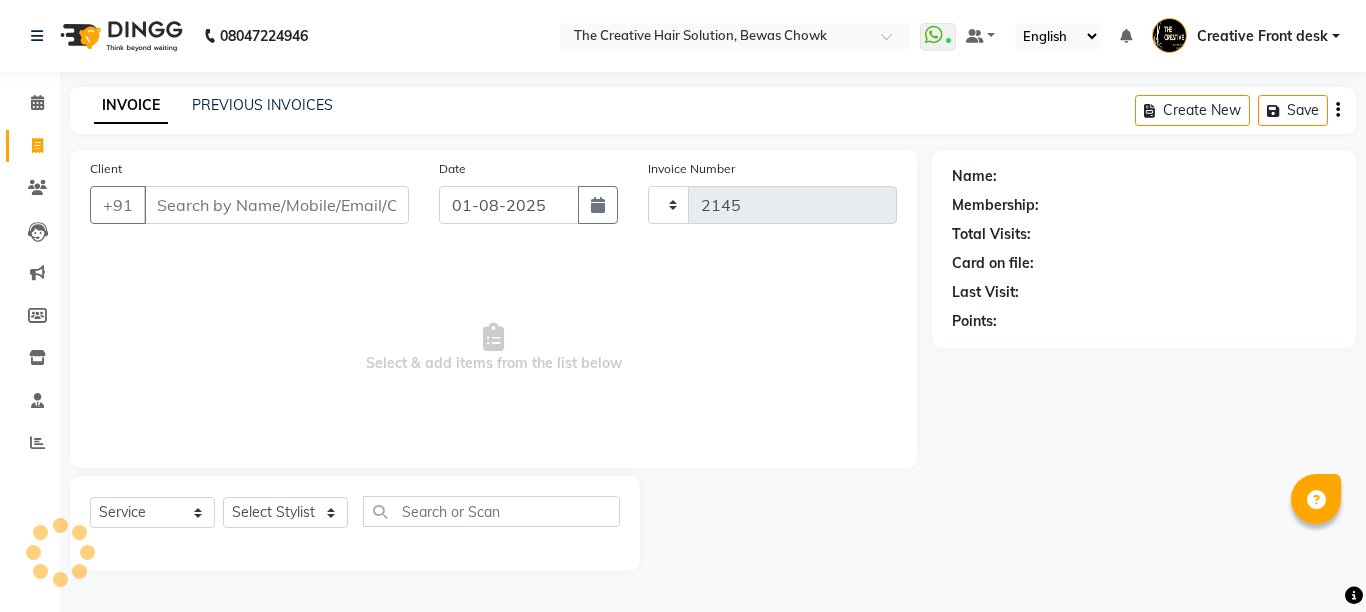 select on "146" 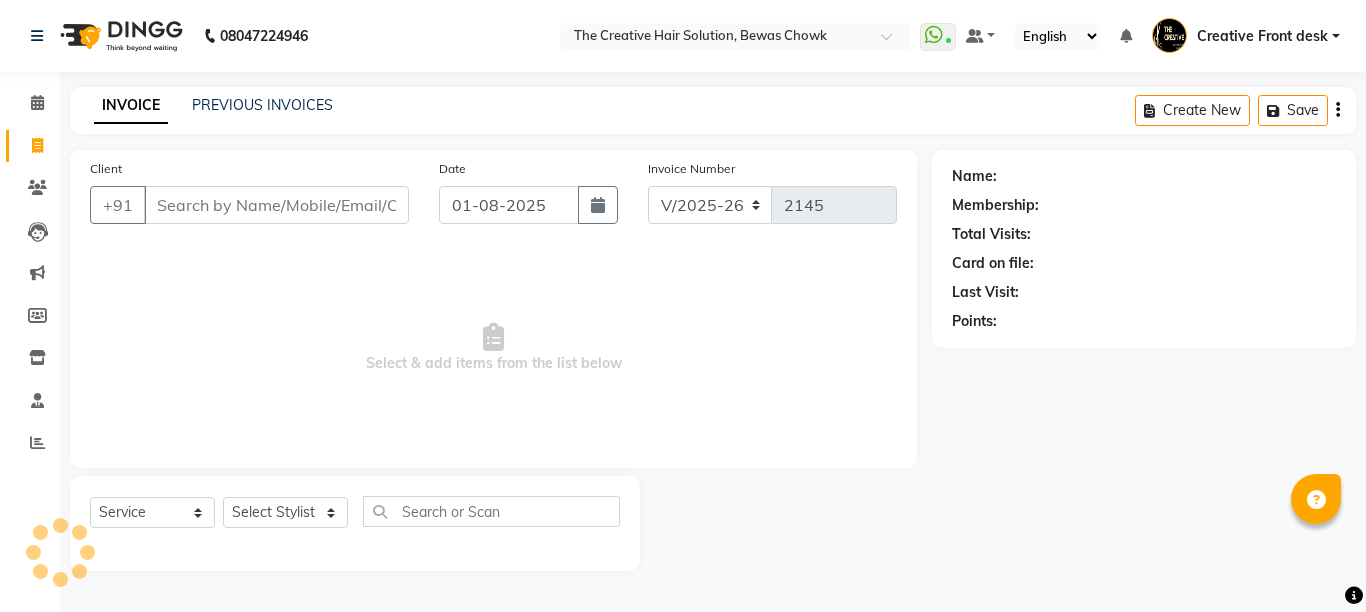 click on "Client" at bounding box center (276, 205) 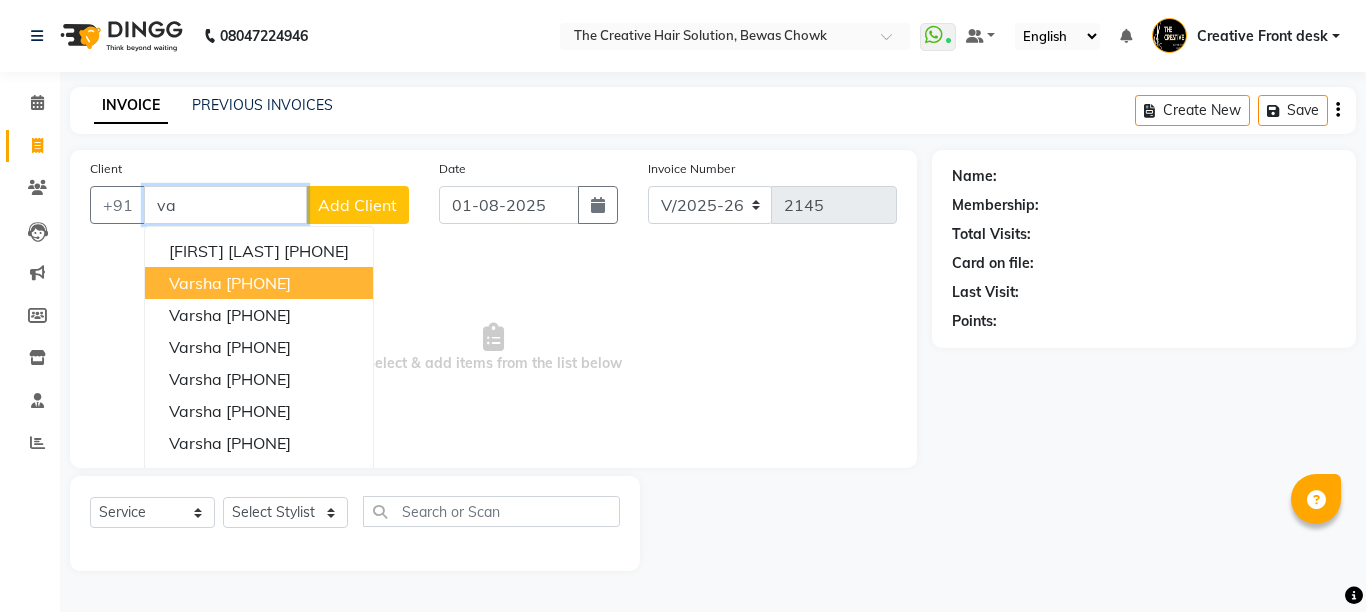 type on "v" 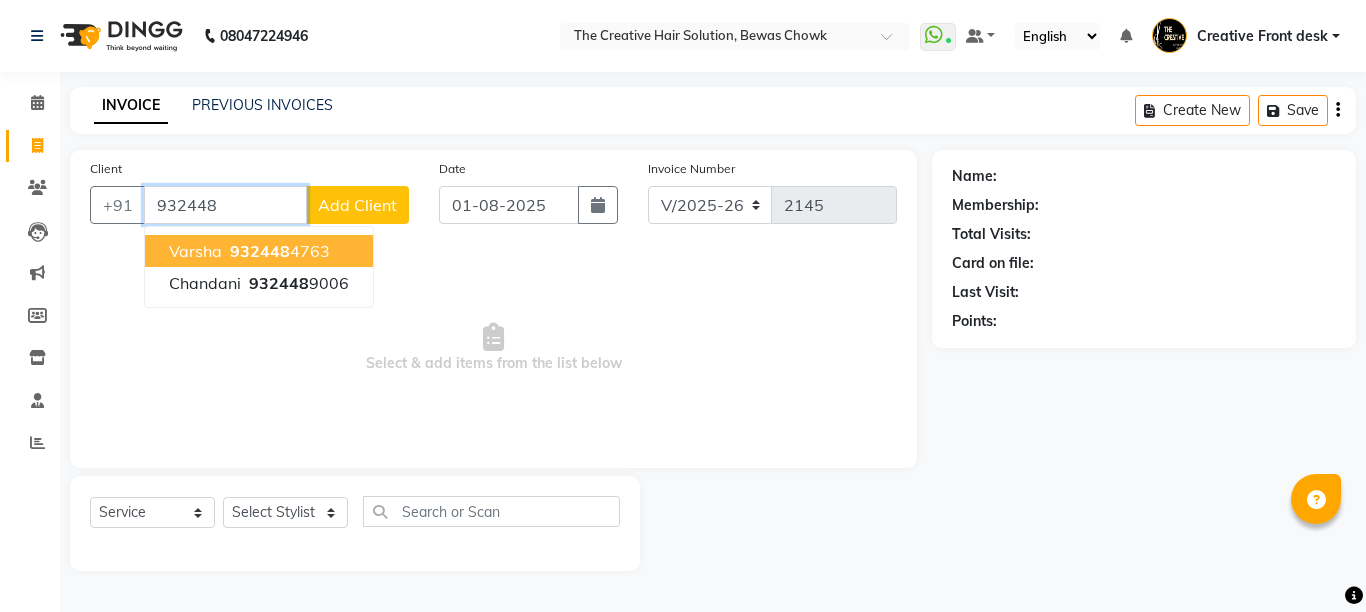 click on "[FIRST] [PHONE]" at bounding box center (259, 251) 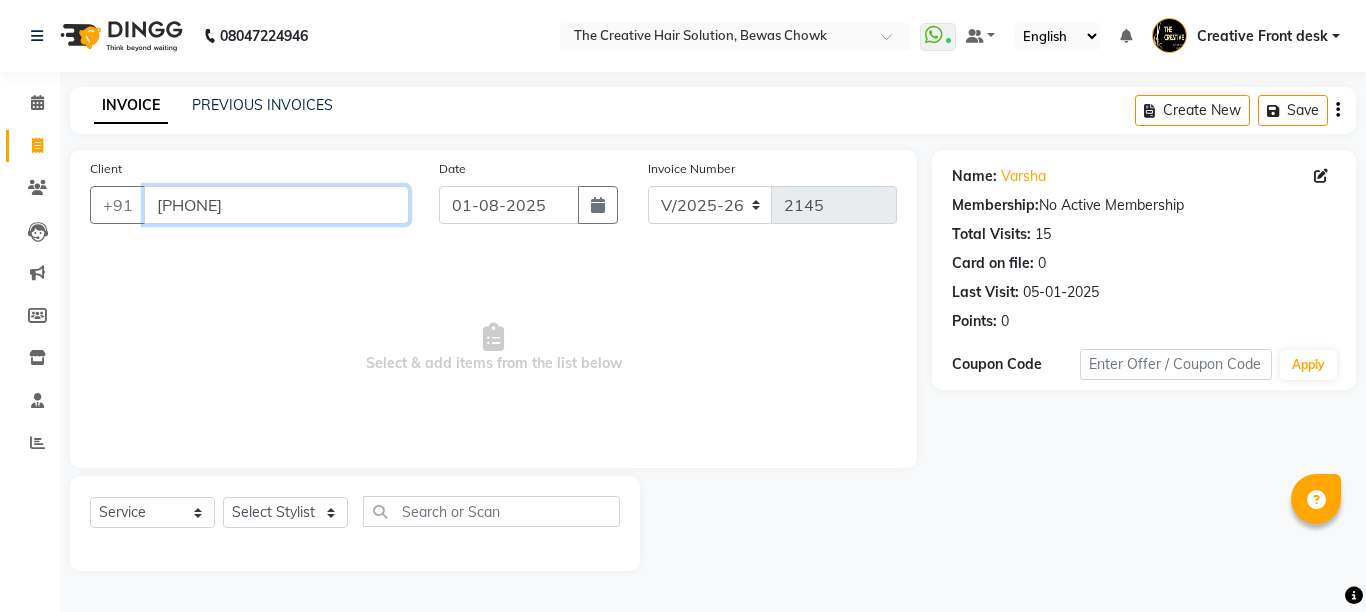 click on "[PHONE]" at bounding box center (276, 205) 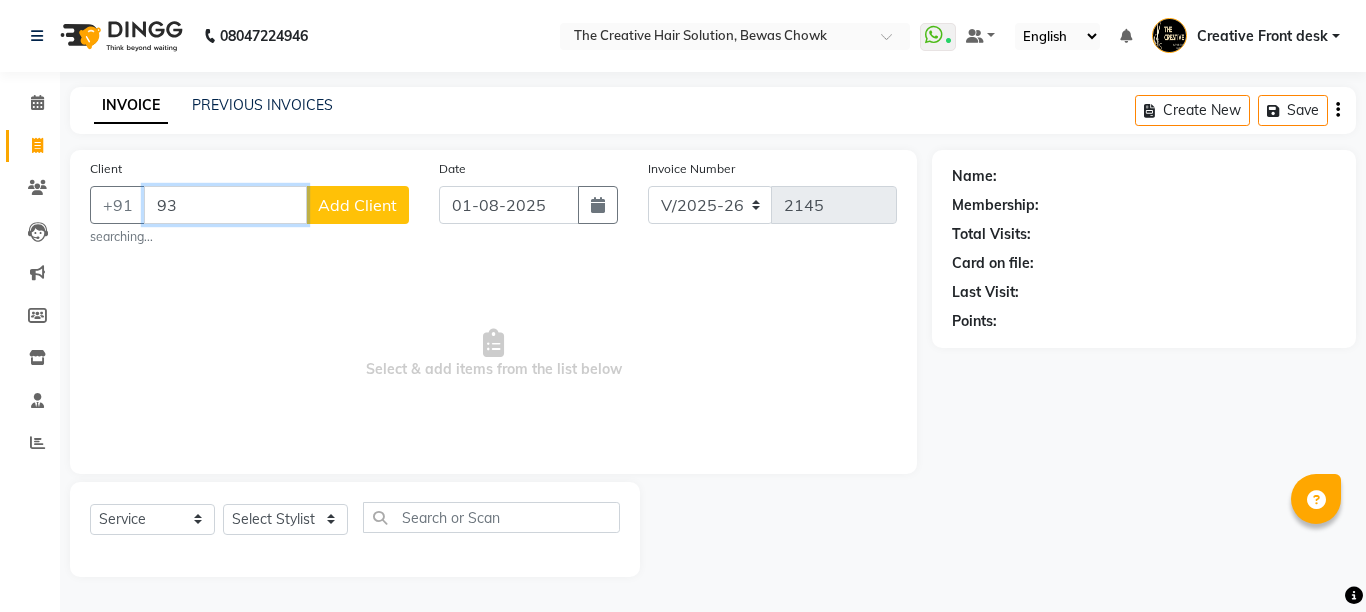 type on "9" 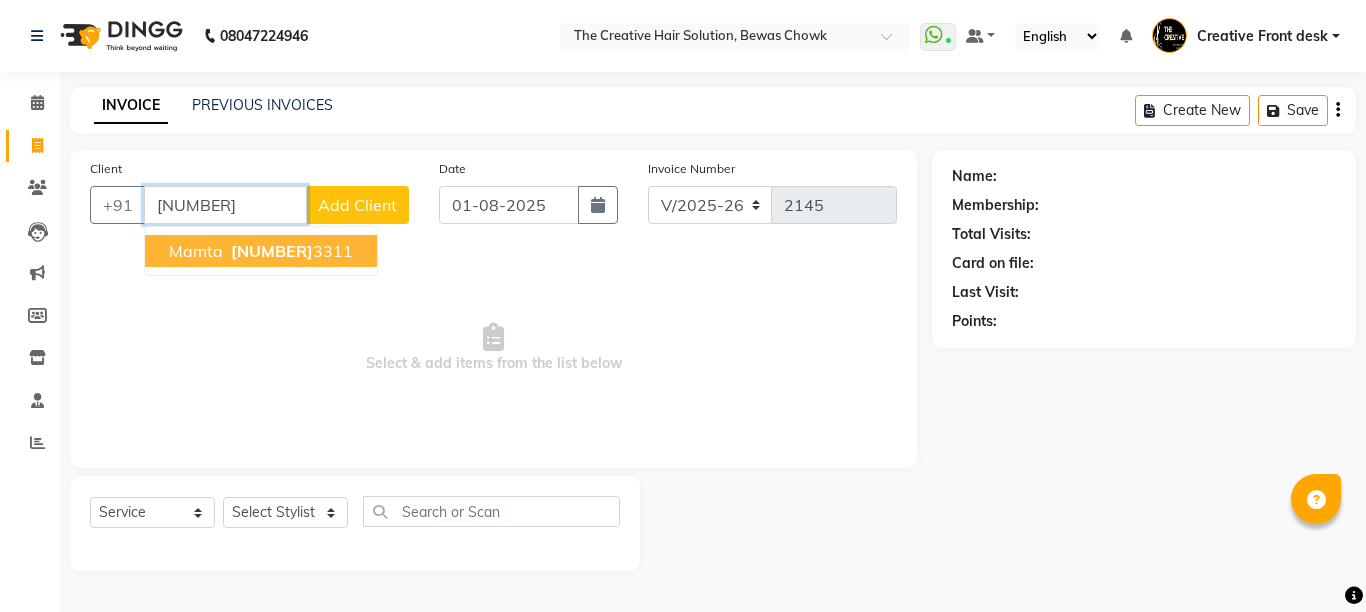 click on "[PHONE]" at bounding box center (290, 251) 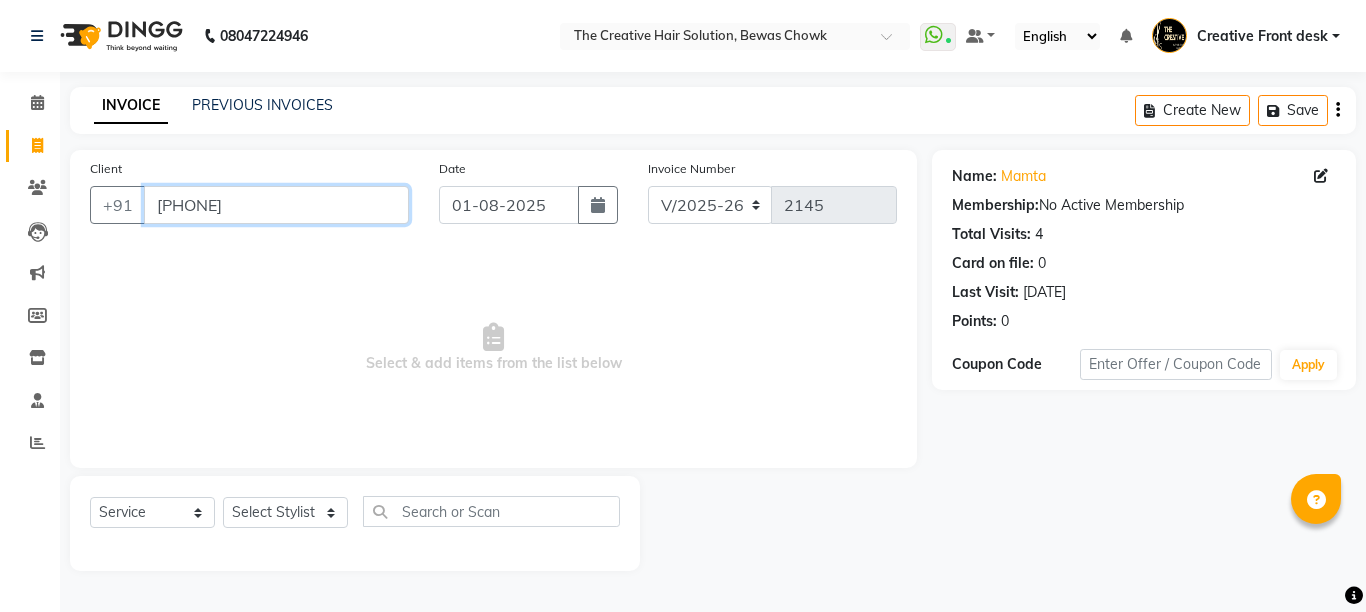 click on "[PHONE]" at bounding box center (276, 205) 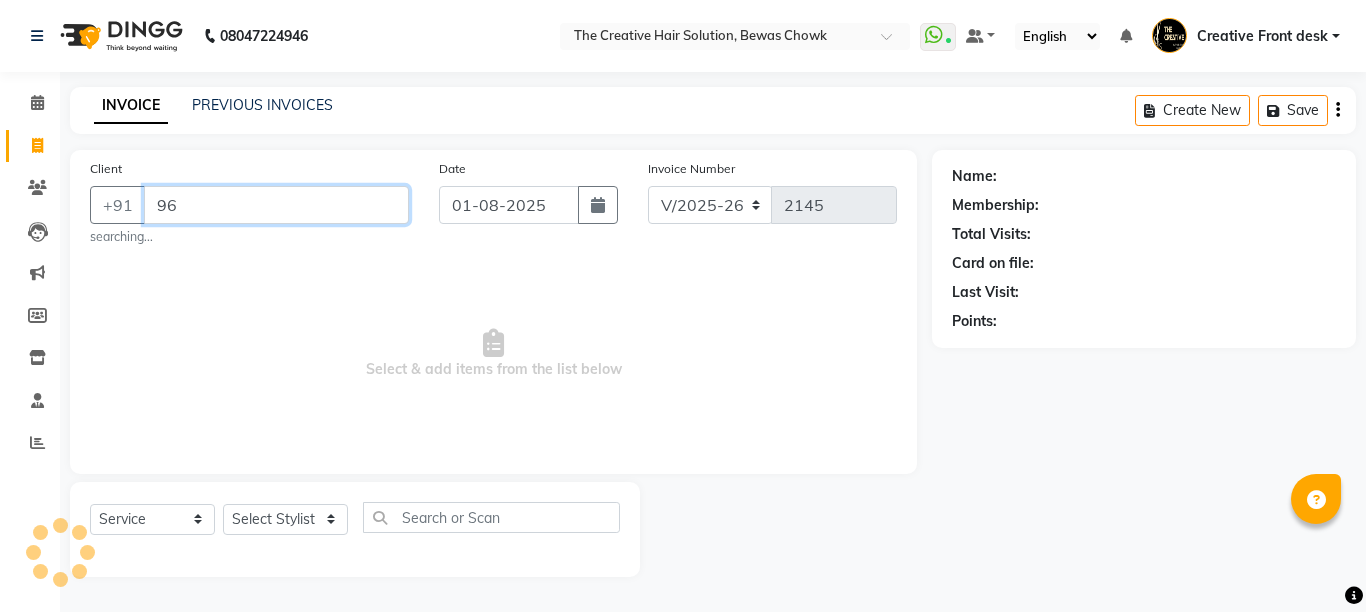 type on "9" 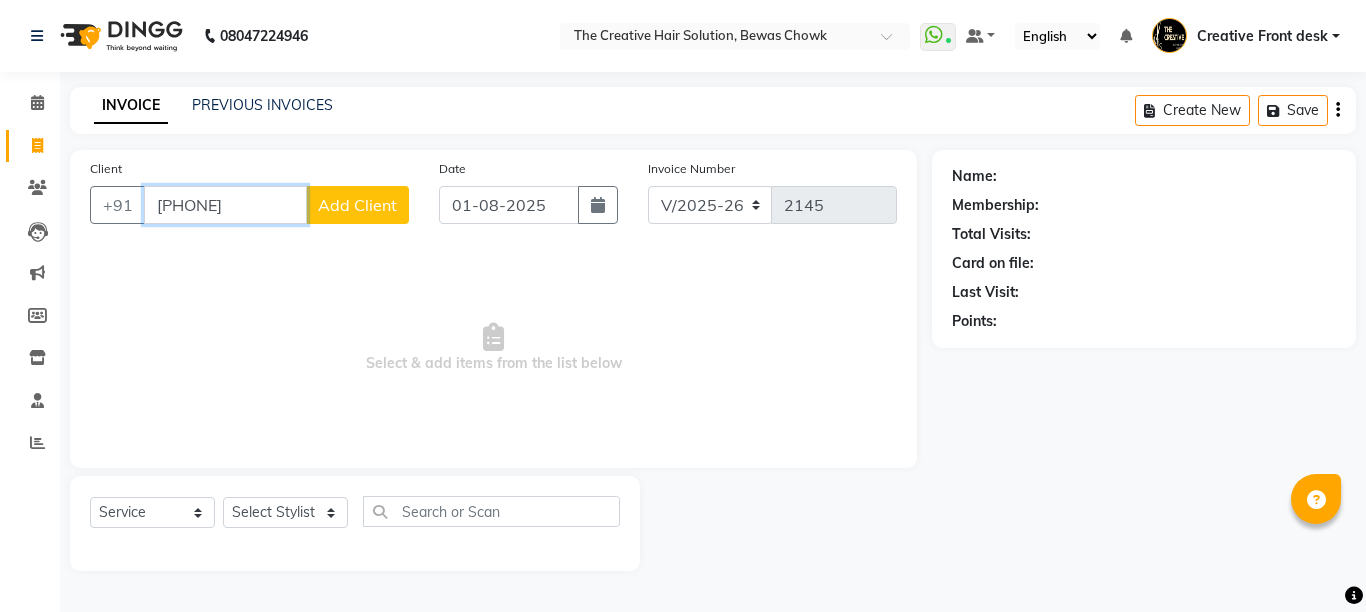 type on "[PHONE]" 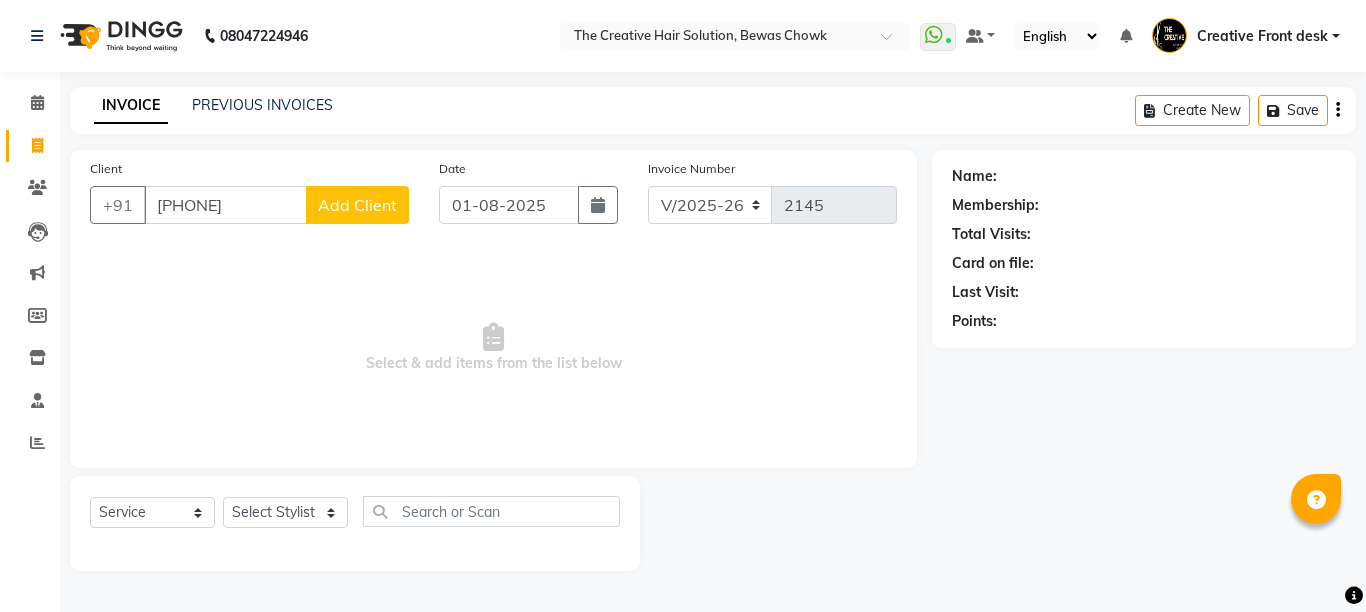 click on "Add Client" 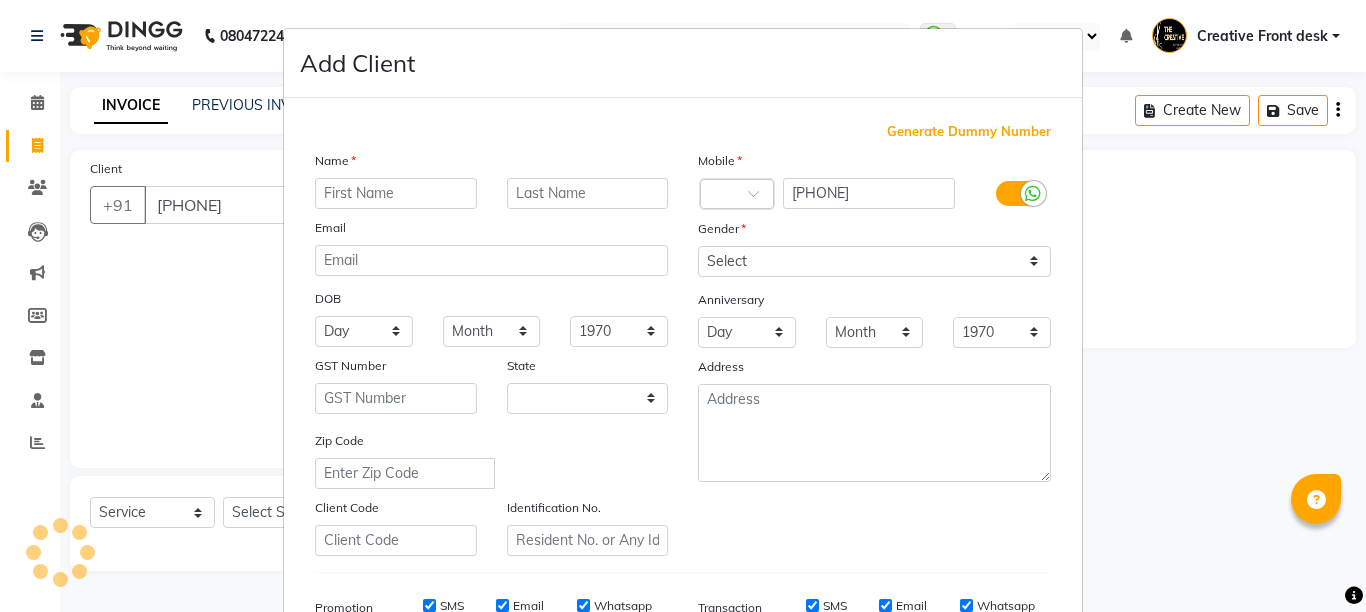 select on "22" 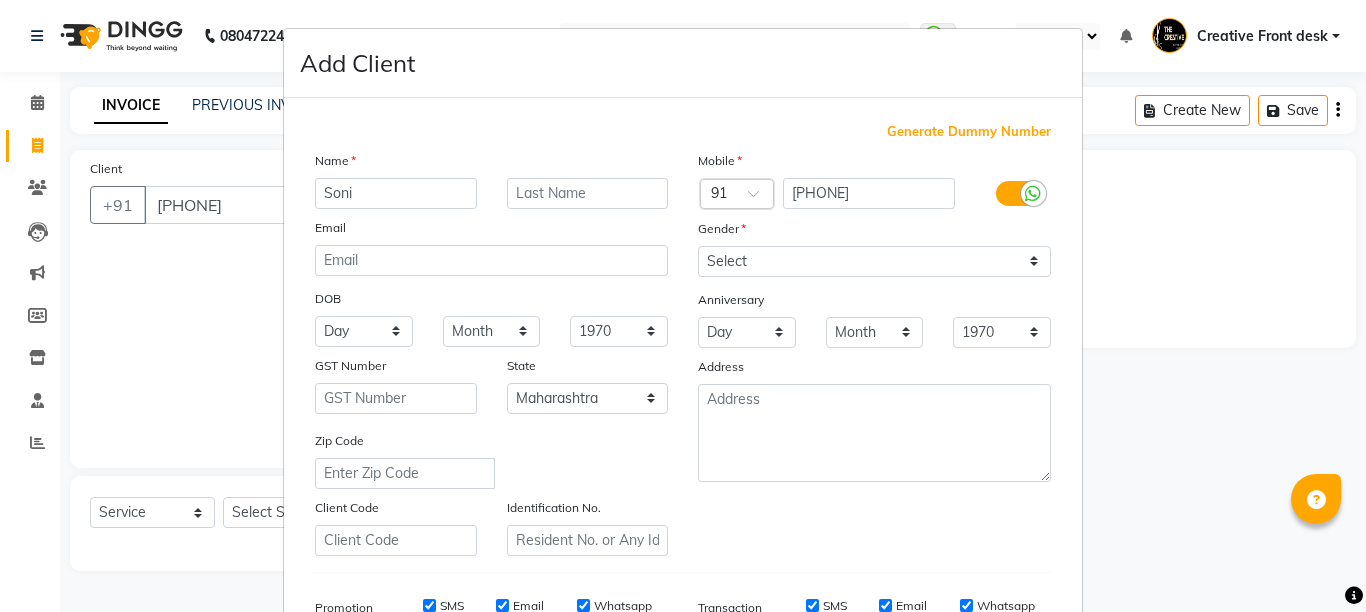 type on "Soni" 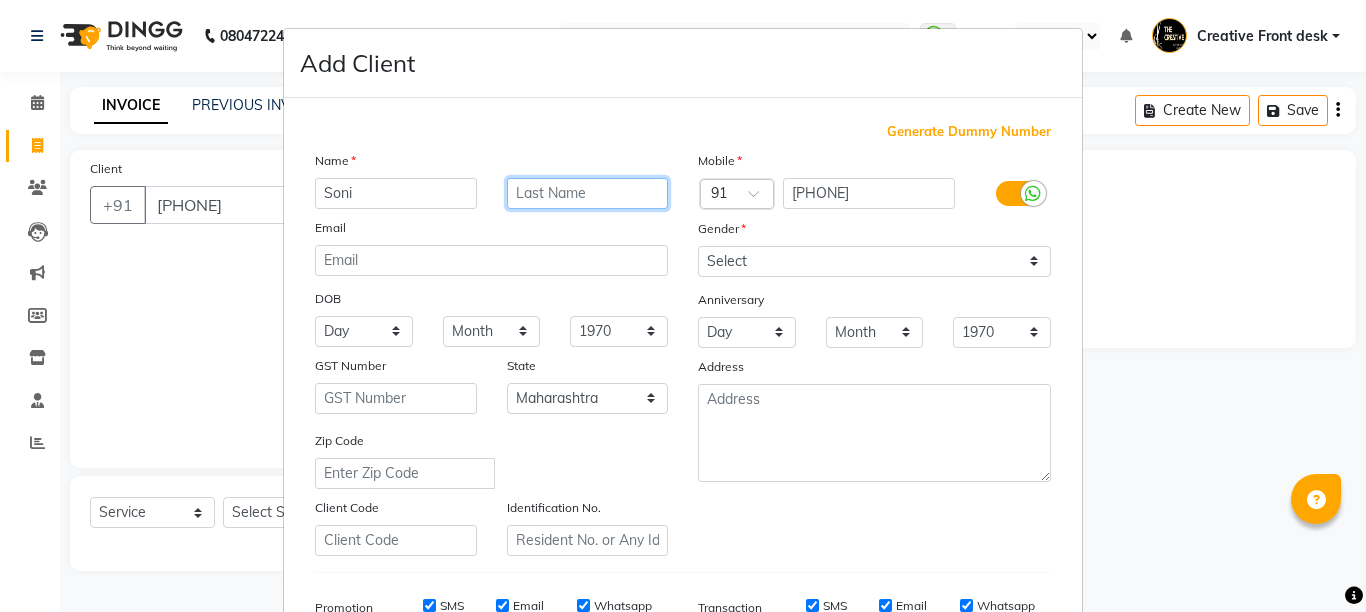 click at bounding box center (588, 193) 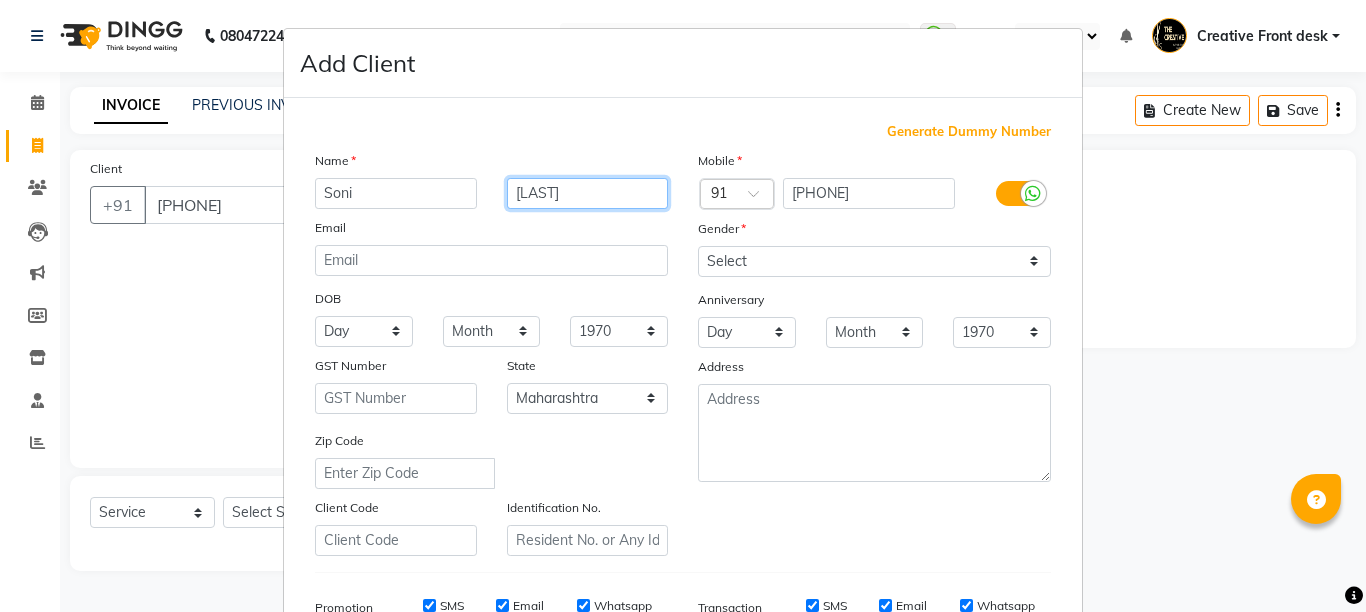 click on "[LAST]" at bounding box center (588, 193) 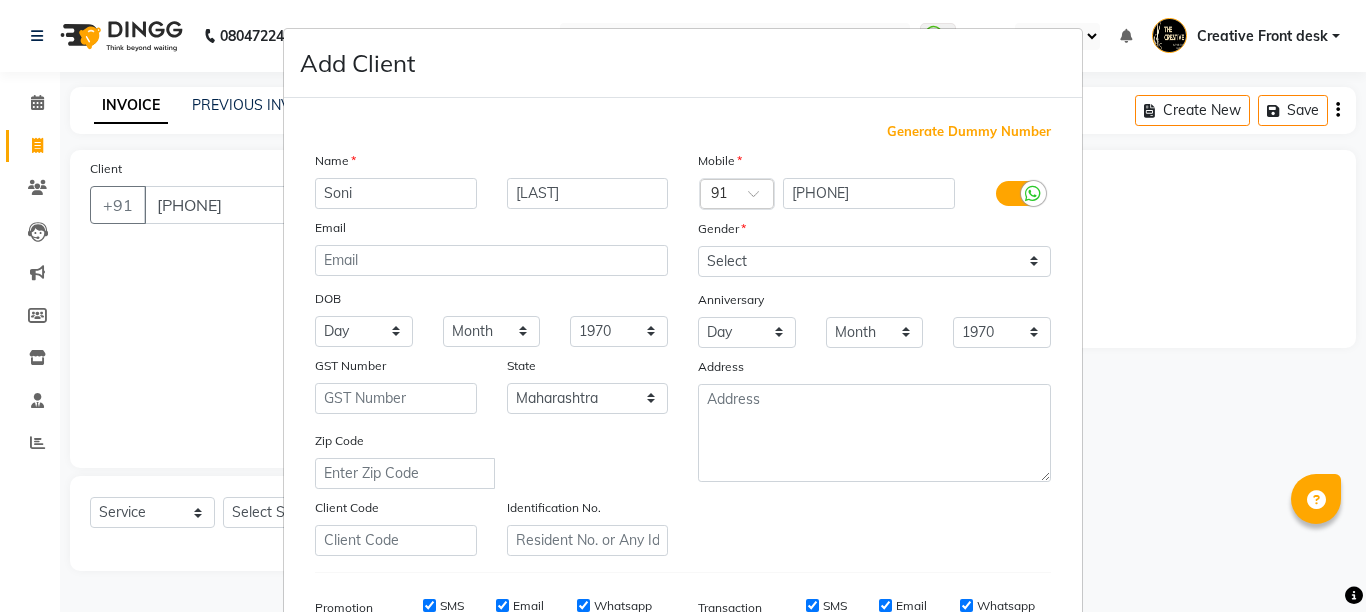 click on "Email" at bounding box center [491, 231] 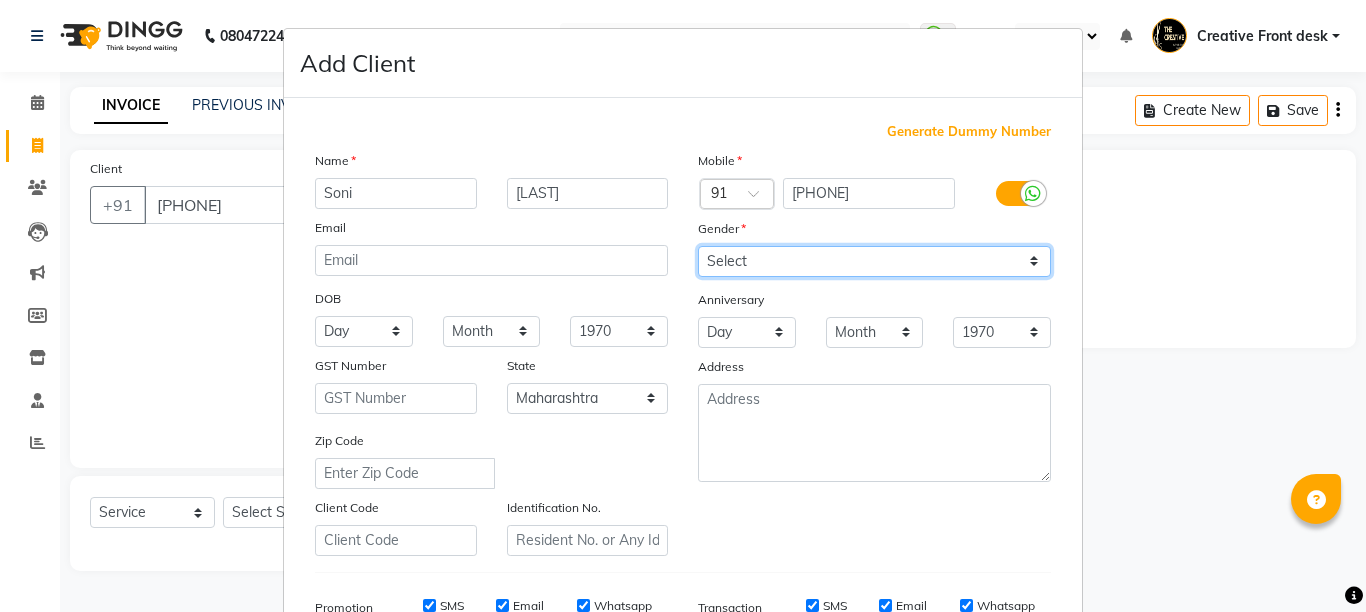 click on "Select Male Female Other Prefer Not To Say" at bounding box center (874, 261) 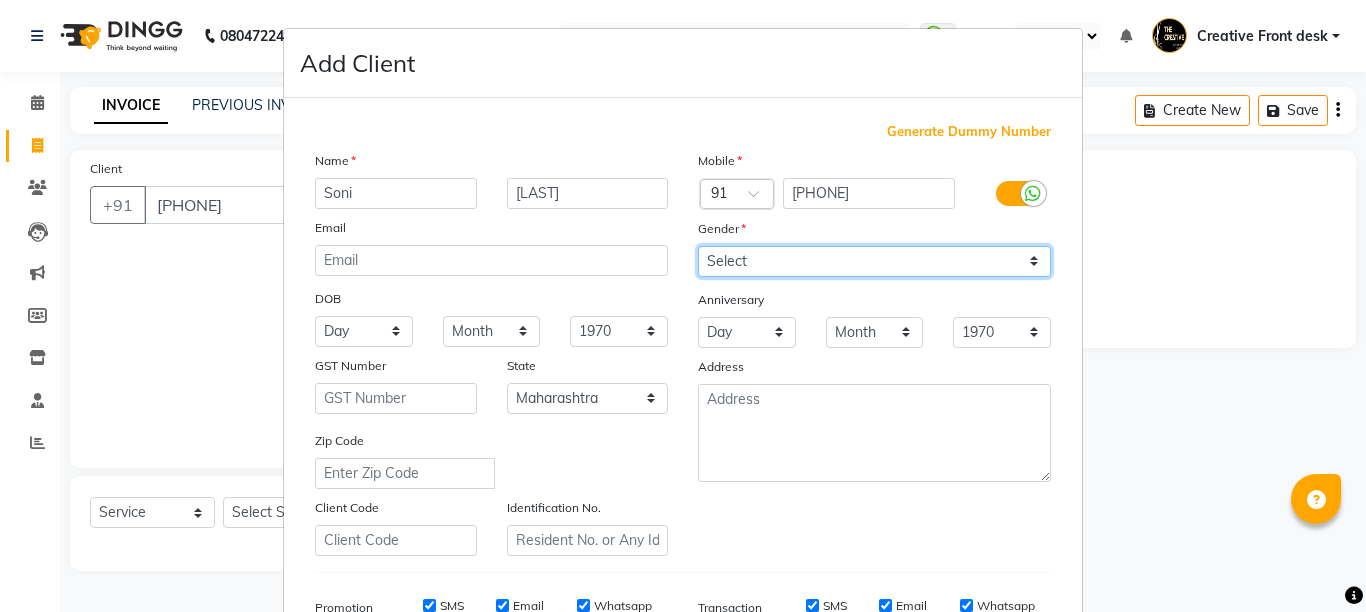 select on "female" 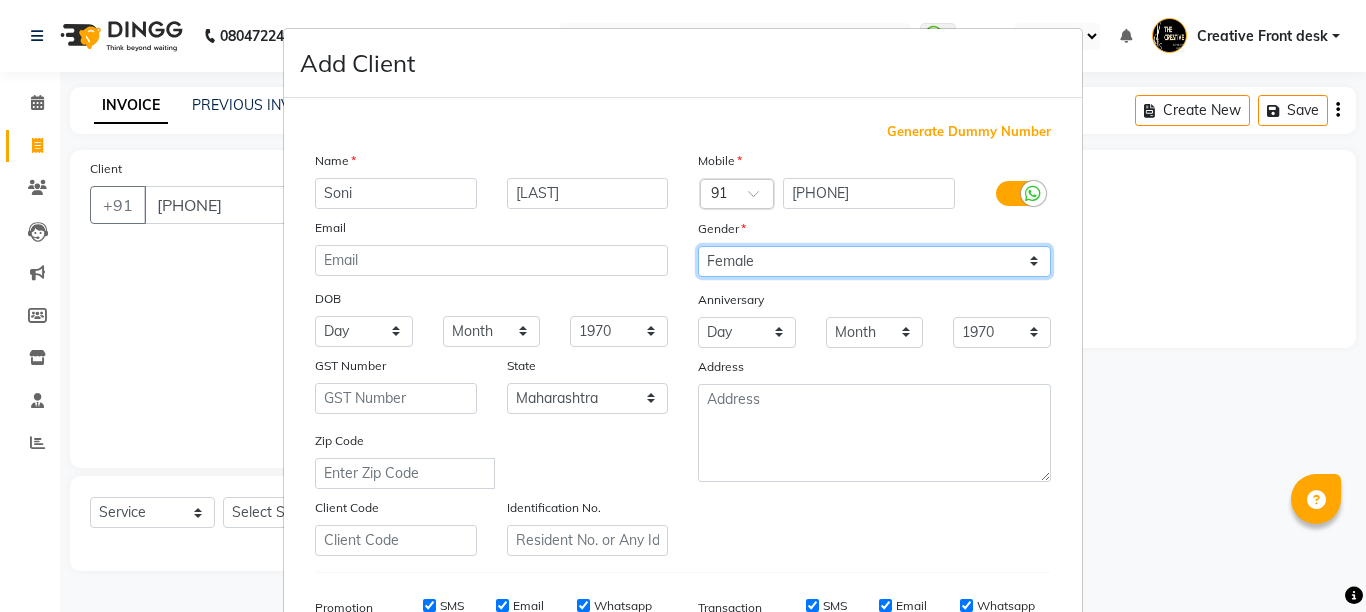 click on "Select Male Female Other Prefer Not To Say" at bounding box center (874, 261) 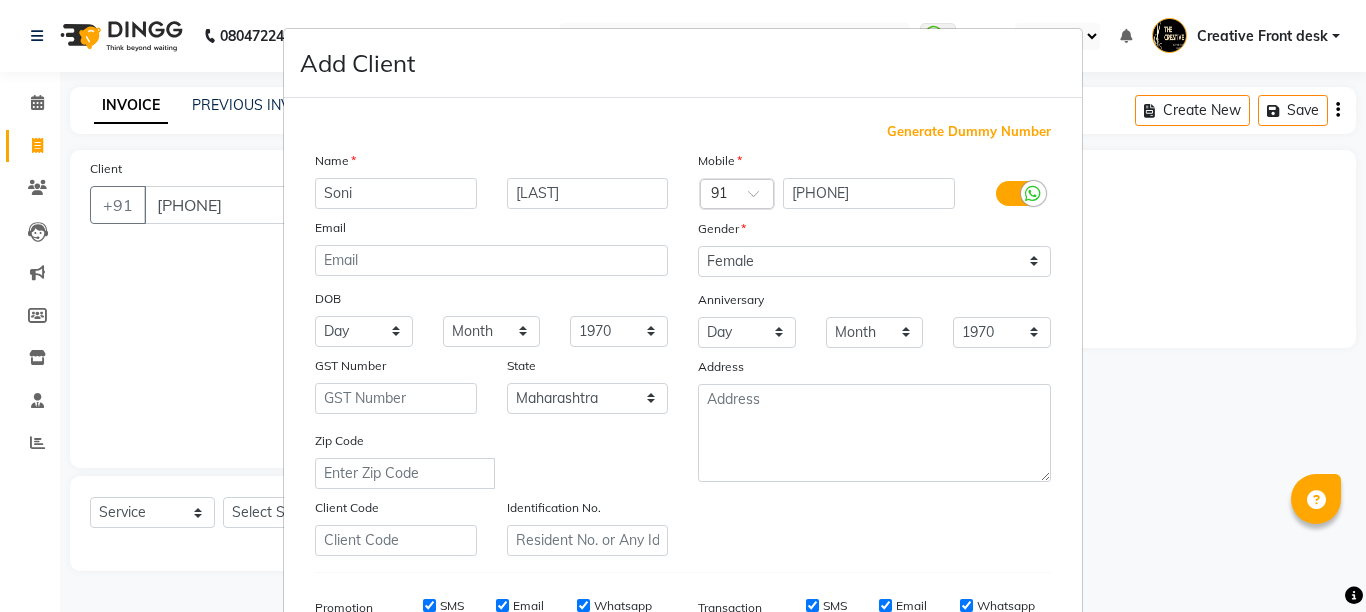 click on "Anniversary" at bounding box center (715, 303) 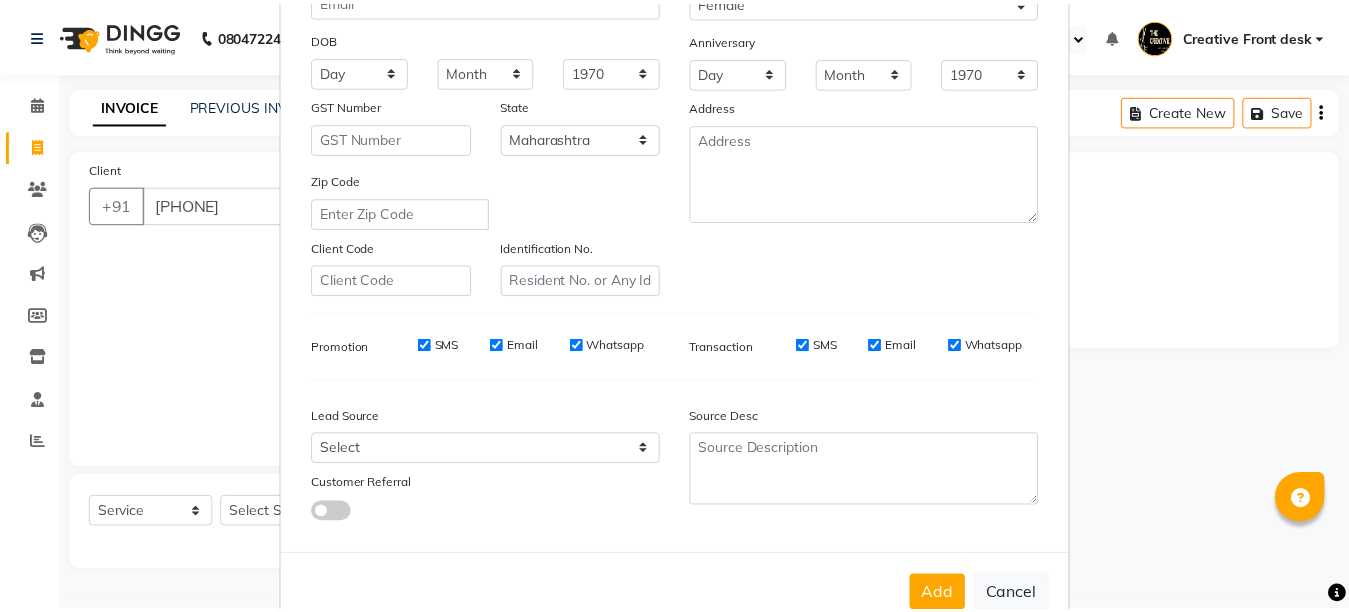 scroll, scrollTop: 311, scrollLeft: 0, axis: vertical 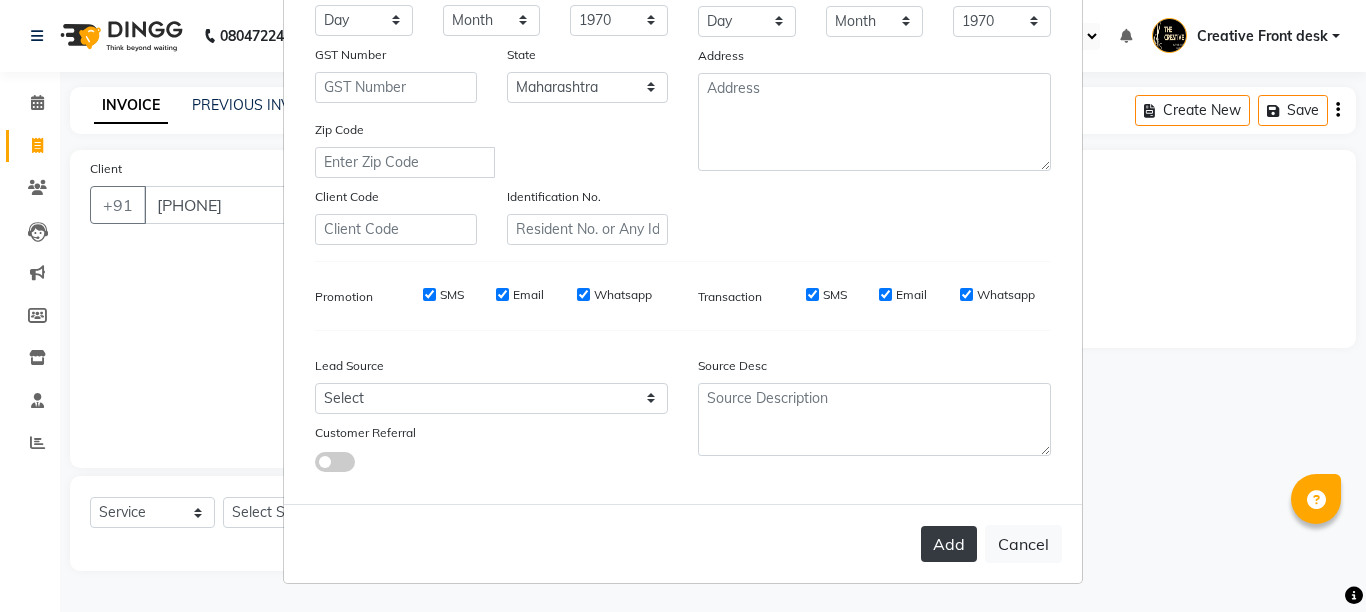 click on "Add" at bounding box center [949, 544] 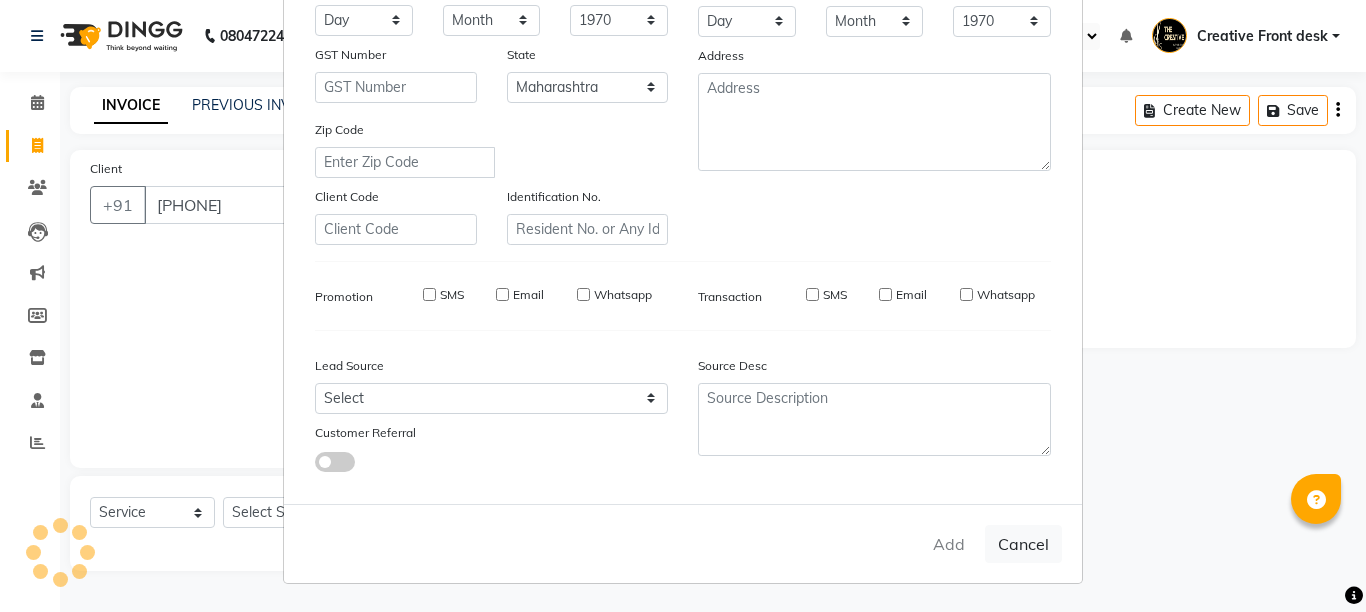 type 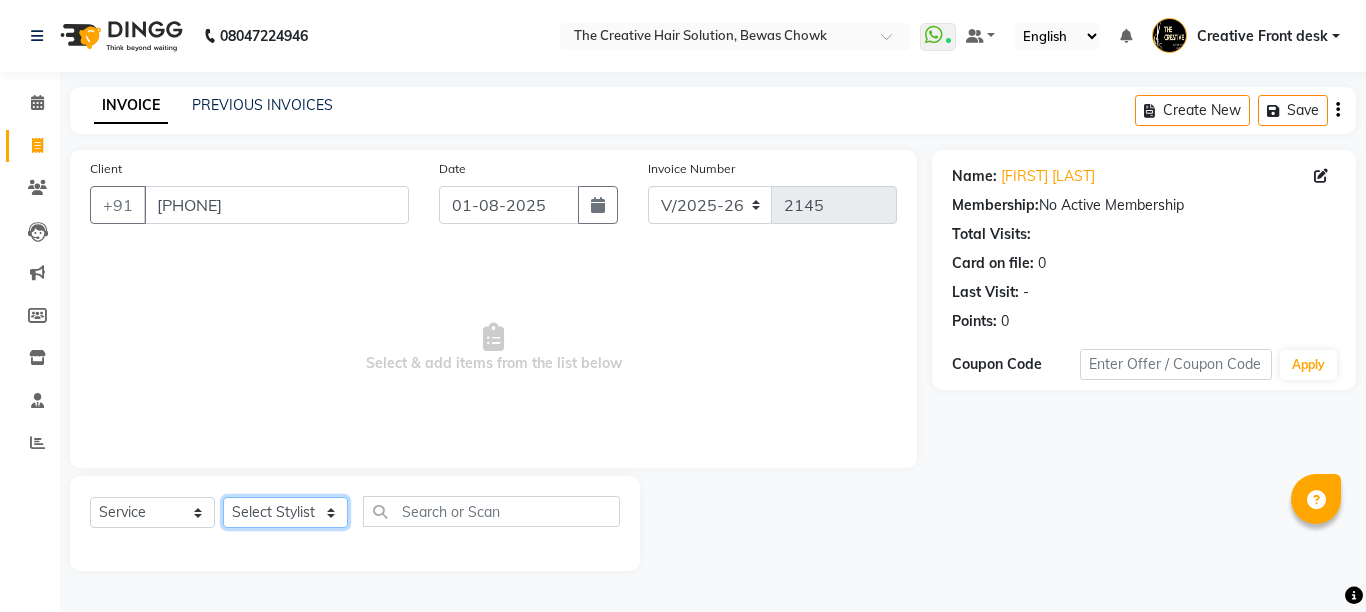 click on "Select Stylist Ankit Creative Front desk Deepak Firoz Geeta Golu Nisha Prince Priyanka Satyam Savita Shivam Shubham Sonu Sir Swapnil Taruna Panjwani Umesh Vidya" 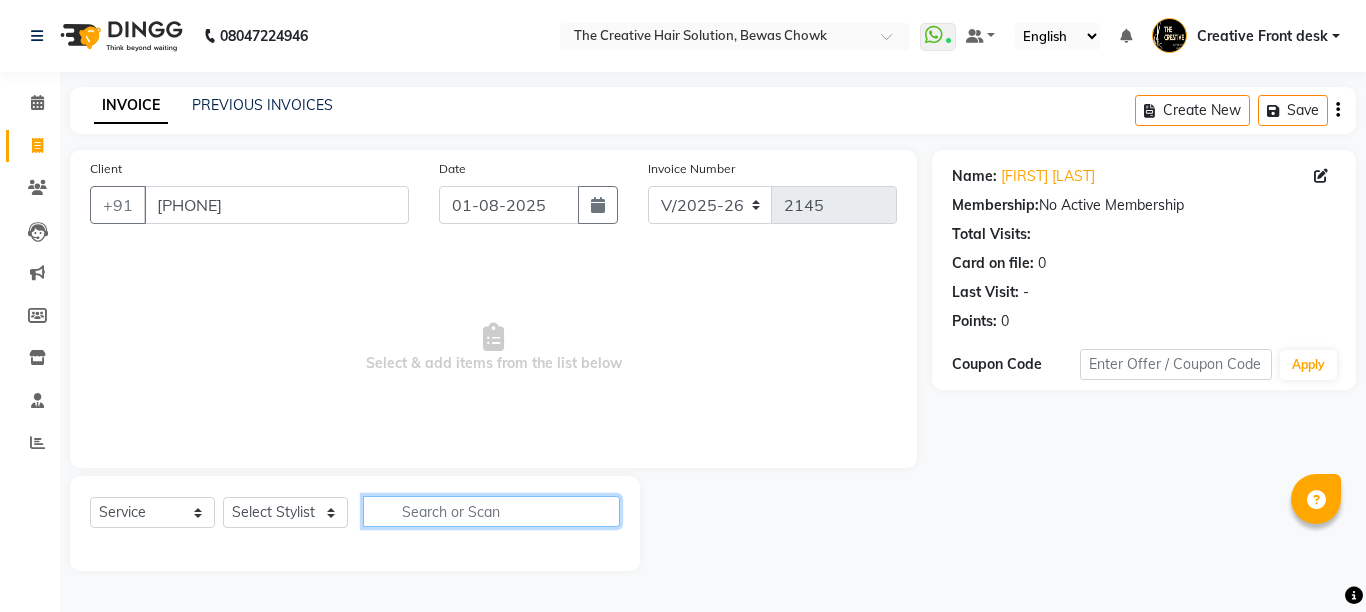 click 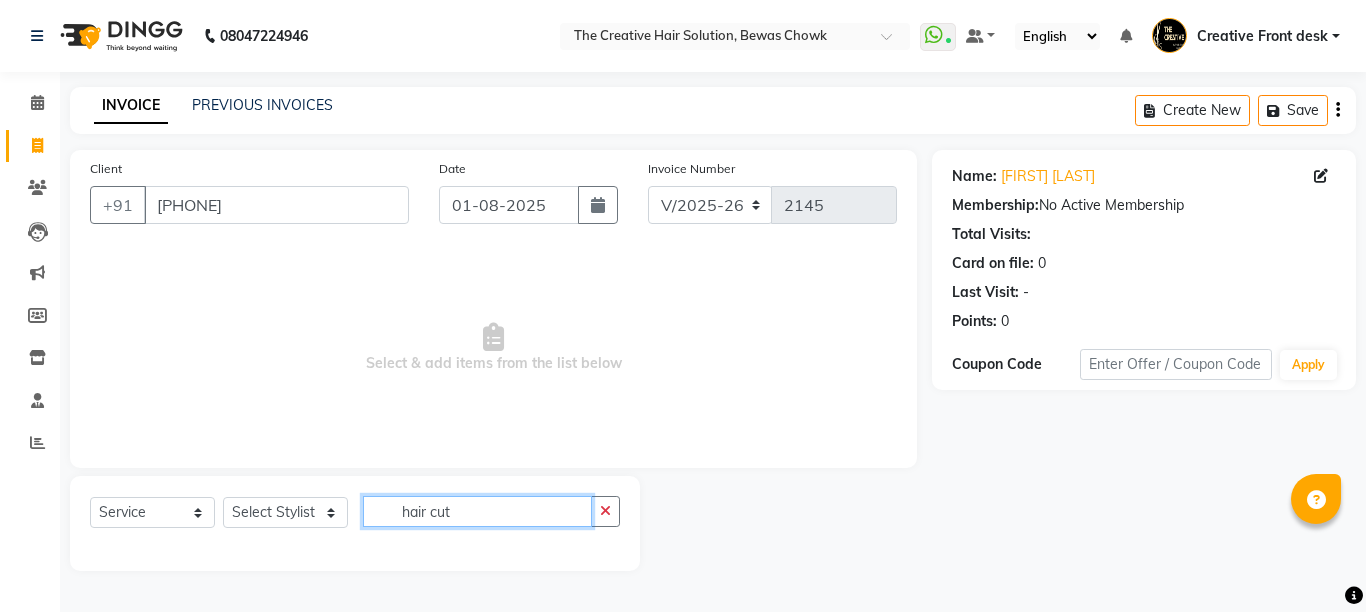 type on "hair cut" 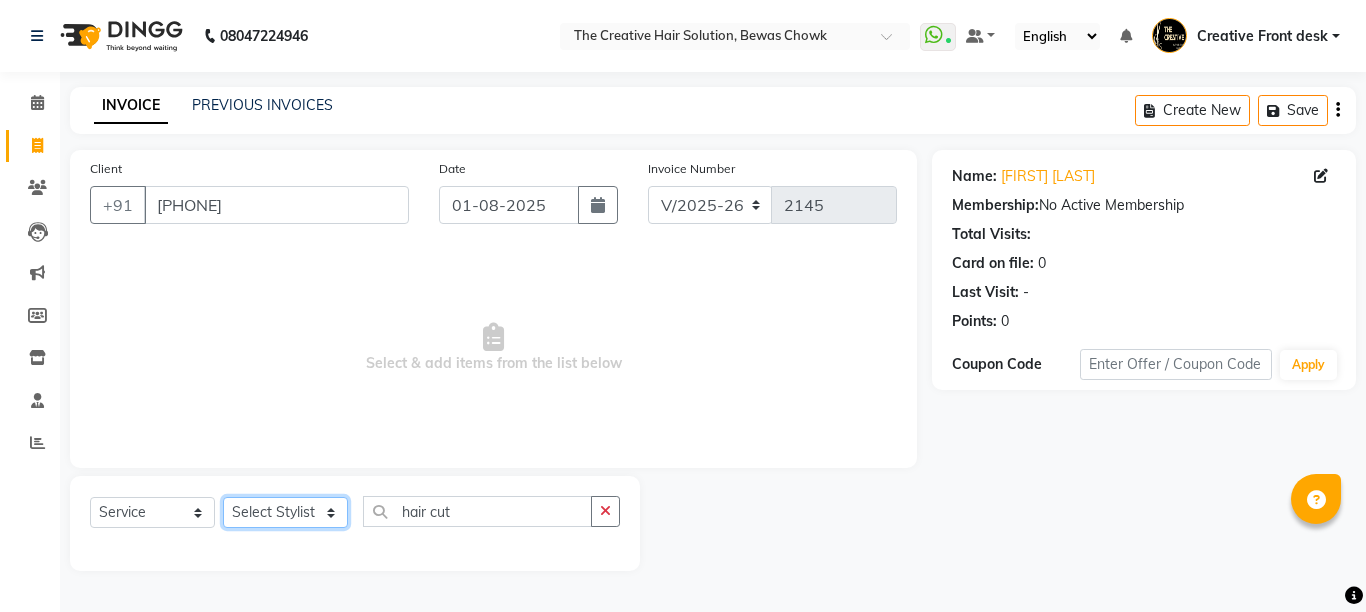 click on "Select Stylist Ankit Creative Front desk Deepak Firoz Geeta Golu Nisha Prince Priyanka Satyam Savita Shivam Shubham Sonu Sir Swapnil Taruna Panjwani Umesh Vidya" 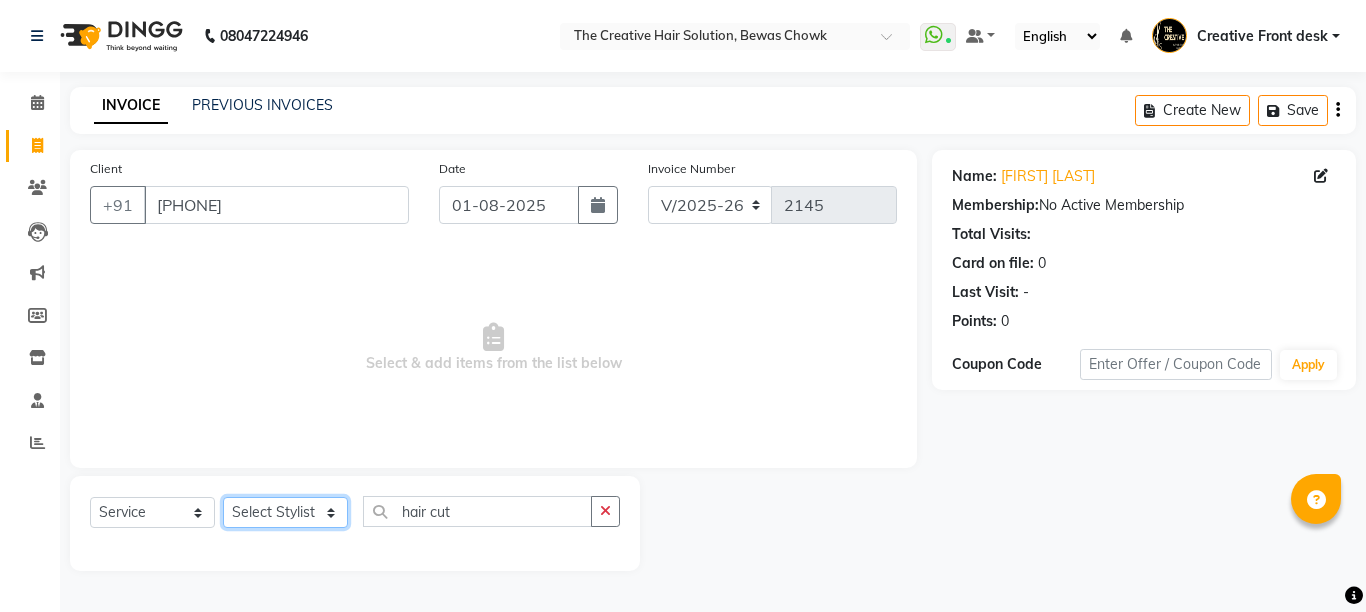 select on "[NUMBER]" 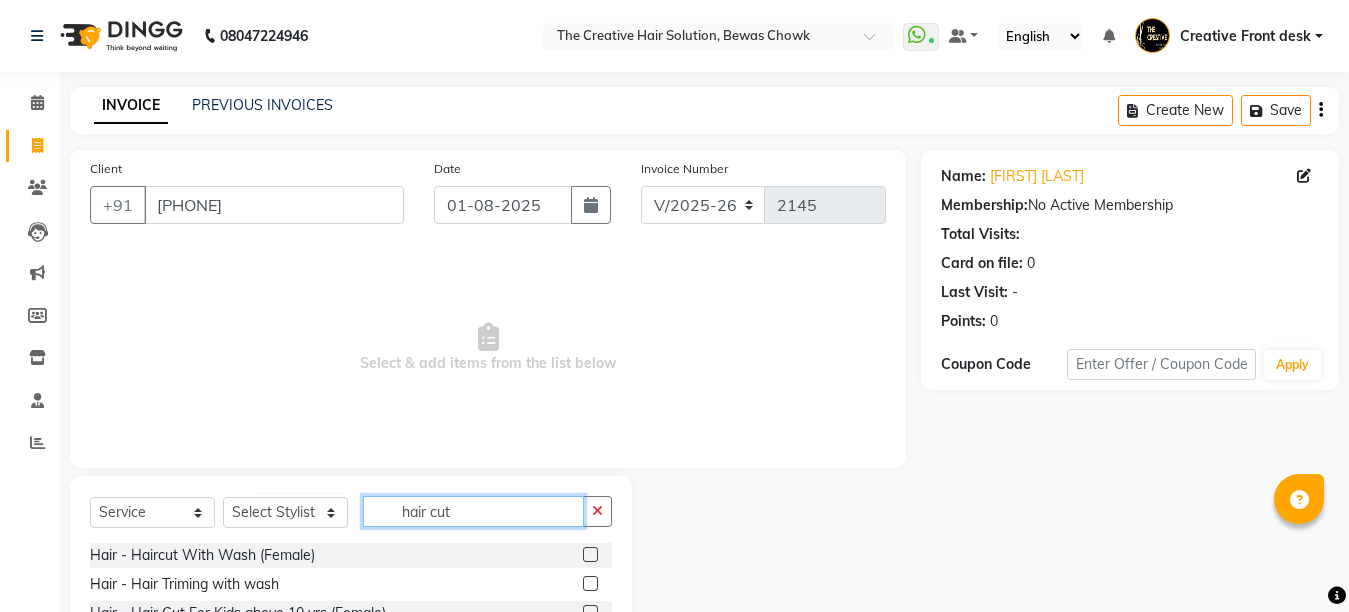 click on "hair cut" 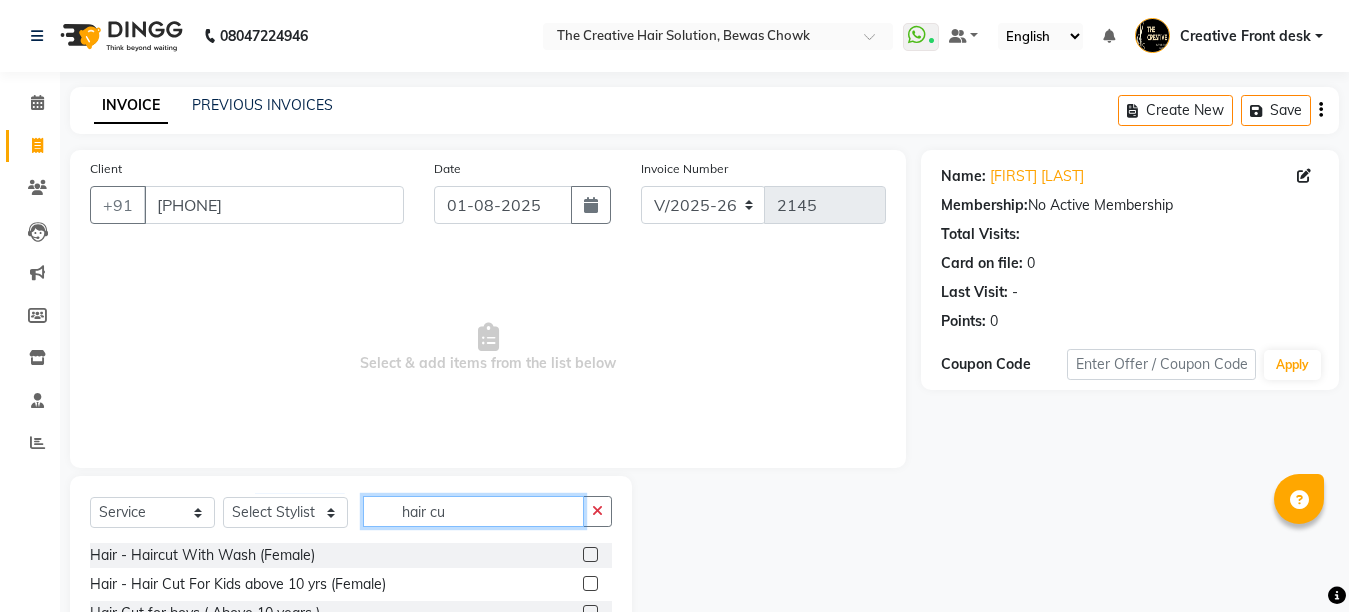 type on "hair cut" 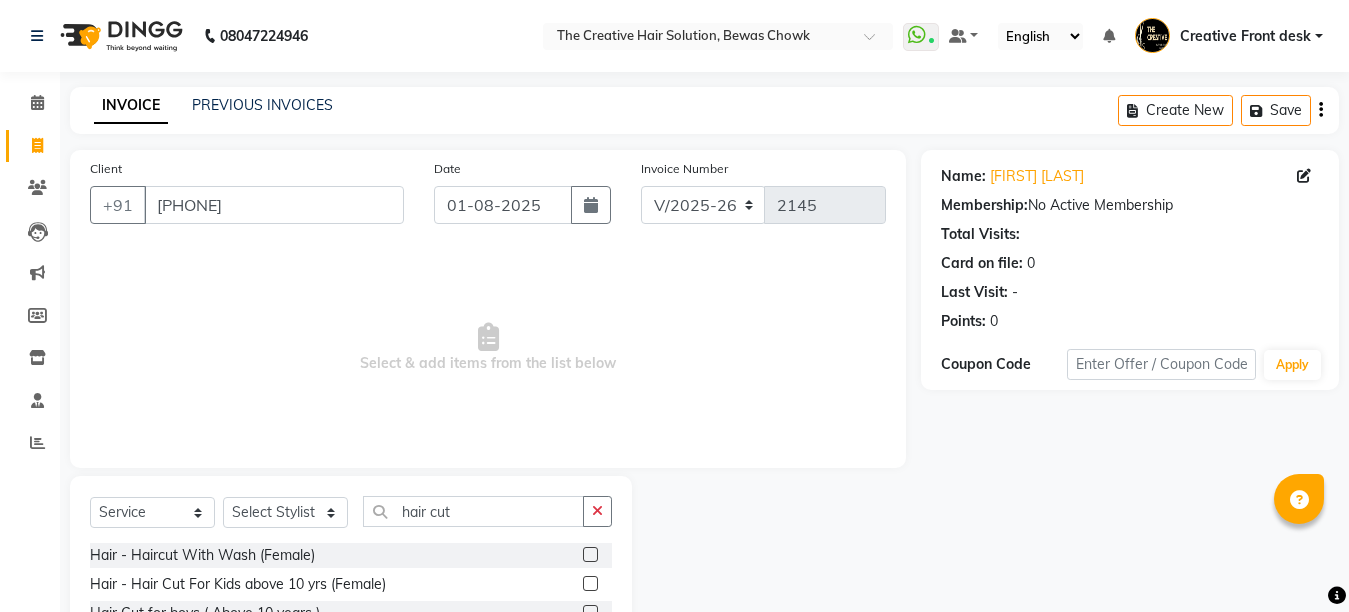 click on "Client +[PHONE] [DATE] [INVOICE] [INVOICE] [NUMBER]" 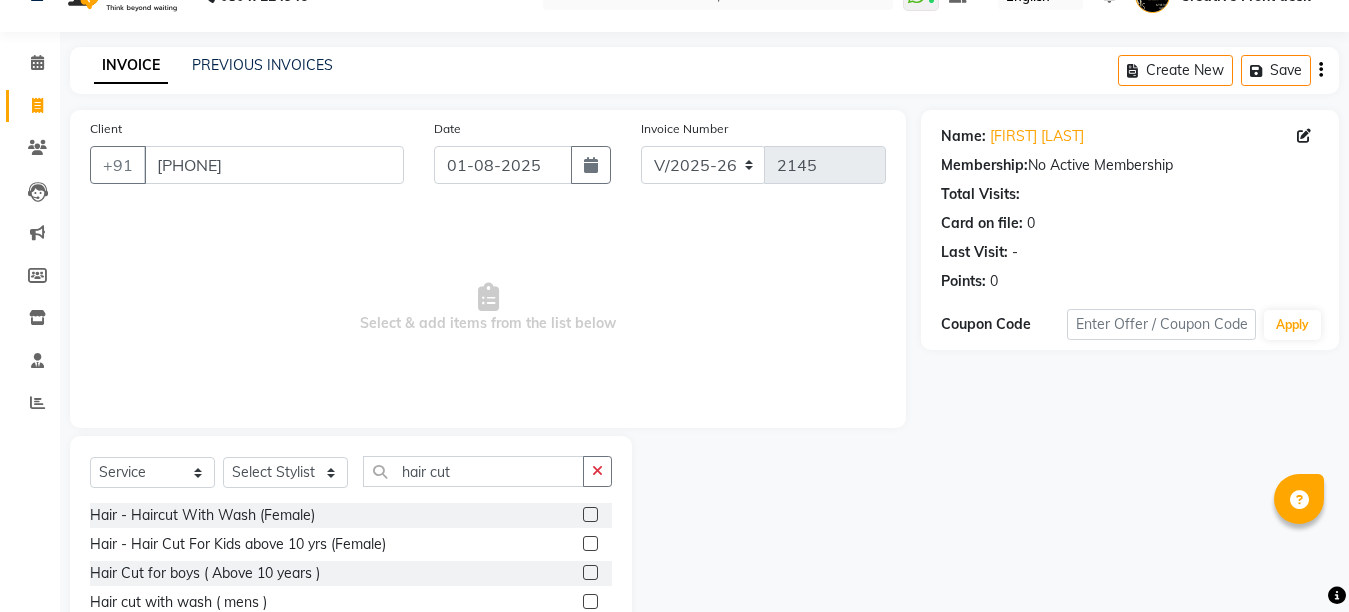 scroll, scrollTop: 160, scrollLeft: 0, axis: vertical 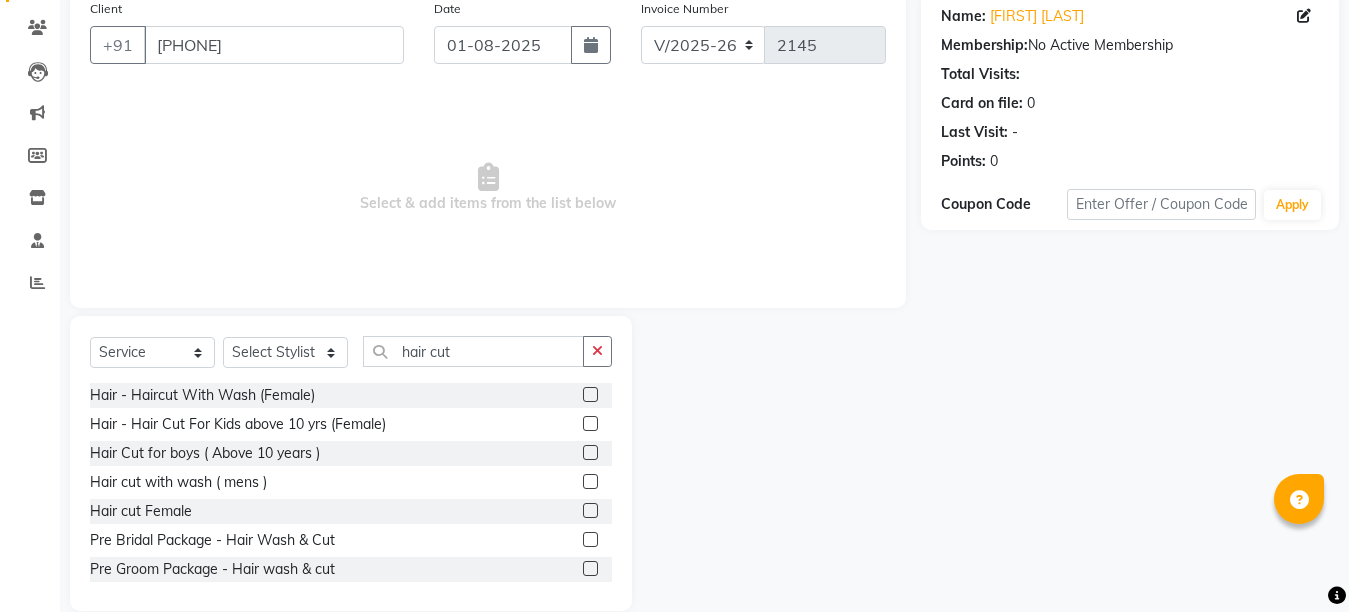 click 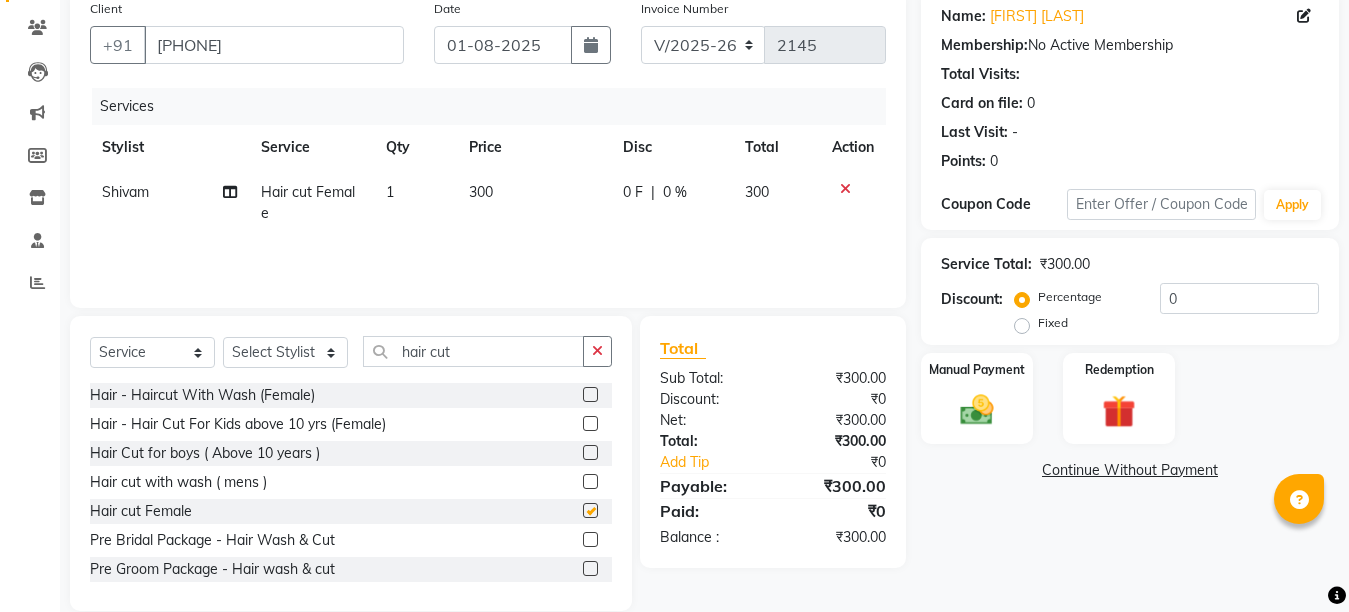 checkbox on "false" 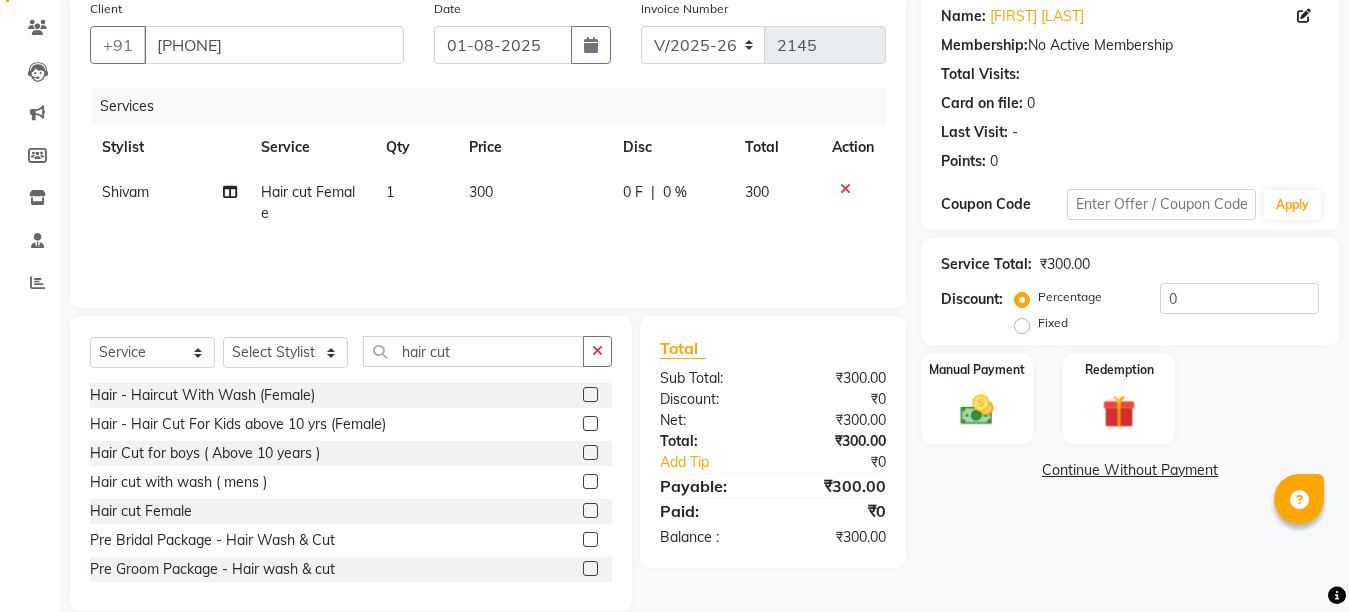 click on "300" 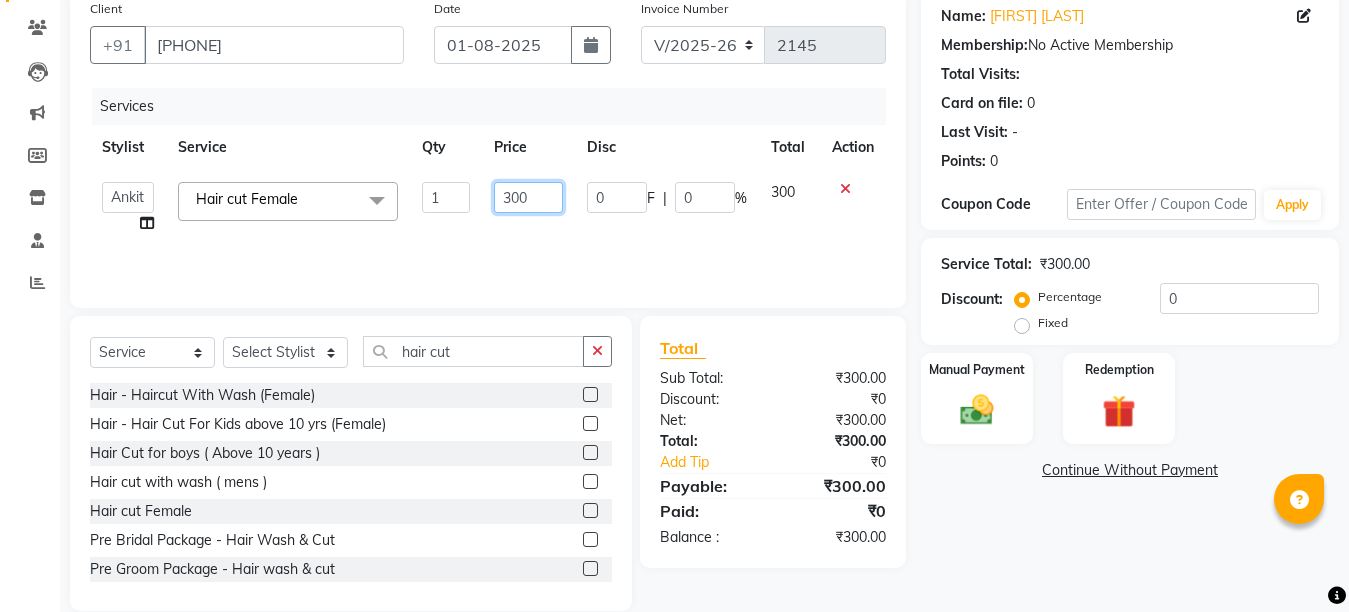 click on "300" 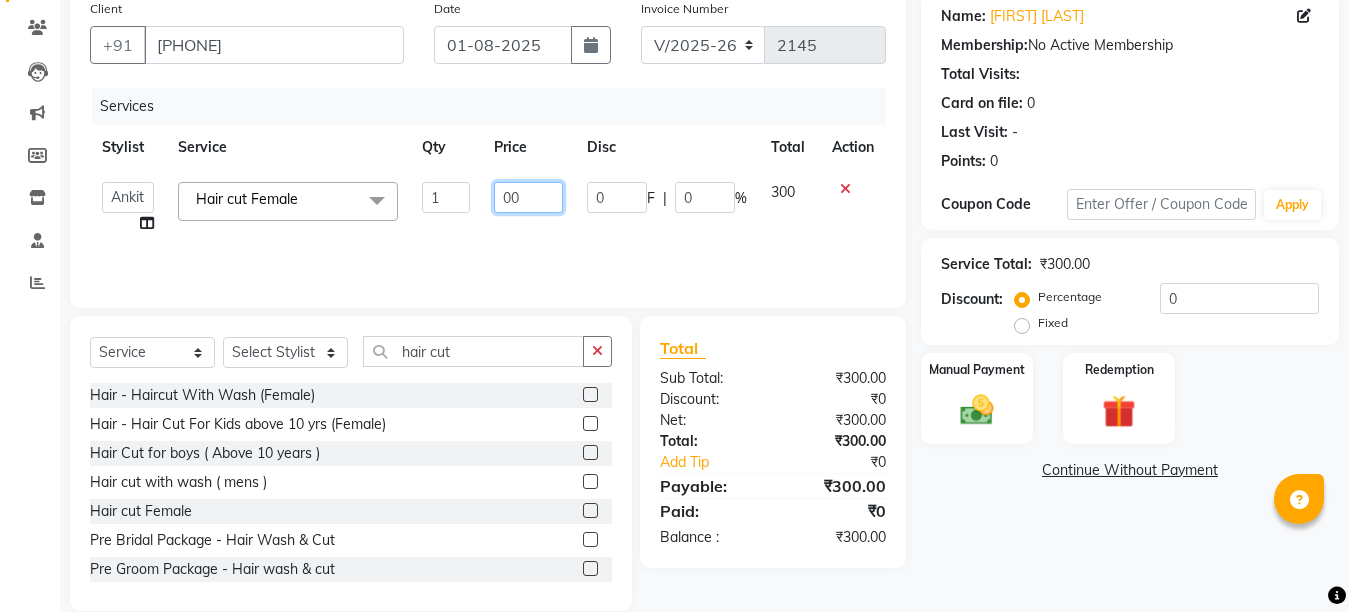 type on "500" 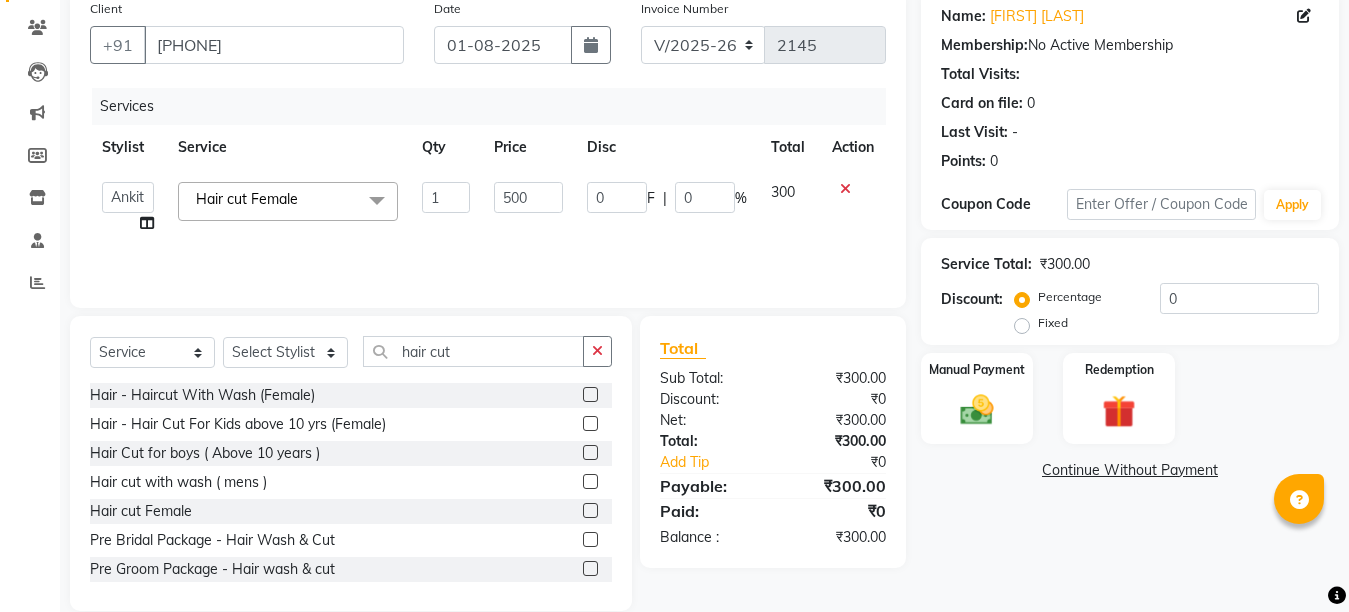 click on "Services Stylist Service Qty Price Disc Total Action Ankit Creative Front desk Deepak Firoz Geeta Golu Nisha Prince Priyanka Satyam Savita Shivam Shubham Sonu Sir Swapnil Taruna Panjwani Umesh Vidya Hair cut Female x Hair - Haircut With Wash (Female) Hair - Hair Triming with wash Hair - Hair Cut For Kids above 10 yrs (Female) Hair - Hair Triming above 3 yrs girls Hair - Triming Hair - Hair Wash Regular Hair - Blow Dry Hair - Hair Wash With Blow Dry Ironing - Up to Shoulder Ironing - Below Shoulder Ironing - Mid Waist Ironing - Below Wait Tongs - Up to shoulder Tongs - Below Shoulder Tongs - Mid Waist Tongs - Below Waist Head Massage with oil ( 30 Min ) Head massage with oil & steam ( 30 Min ) Head Massage with aroma oil & steam ( 30 Min ) Hair Spa - Up to shoulder Hair Spa - Below Shoulder Hair Spa - Mid Waist Hair Spa - Below Waist Hair - Ola plex ( Up to neck ) Hair - Ola Plex ( Up to shoulder ) Hair - Ola Plex ( Below shoulder ) Hair - Ola Plex ( Mid waist ) 1" 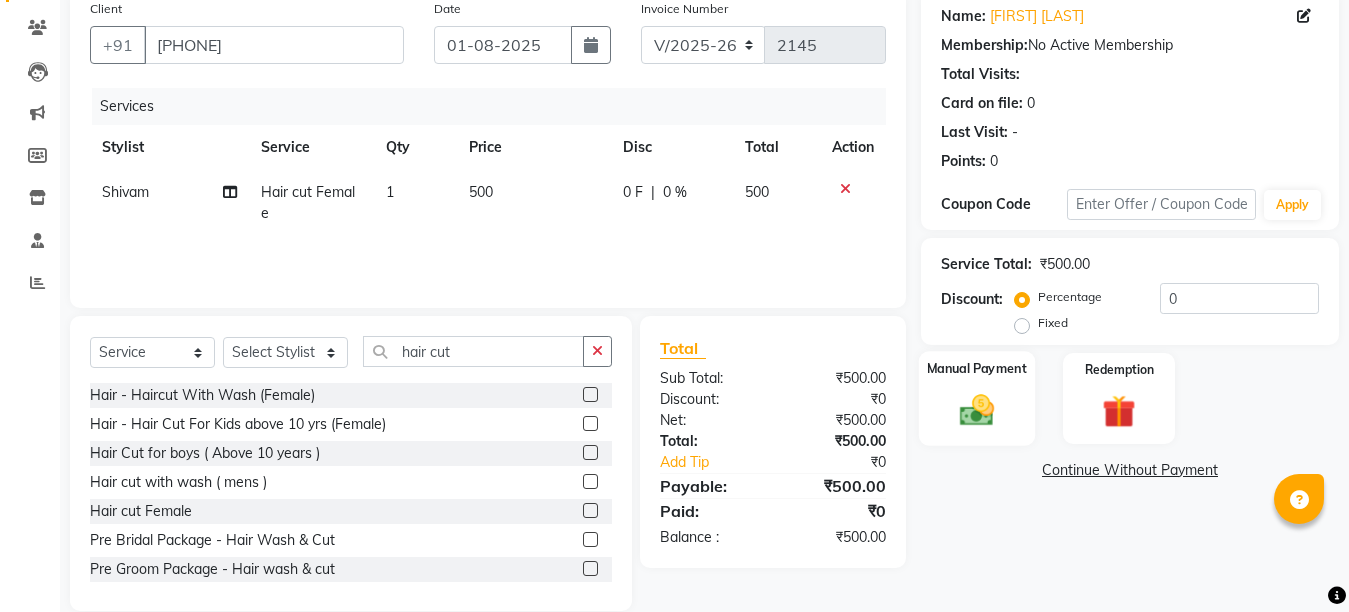 click 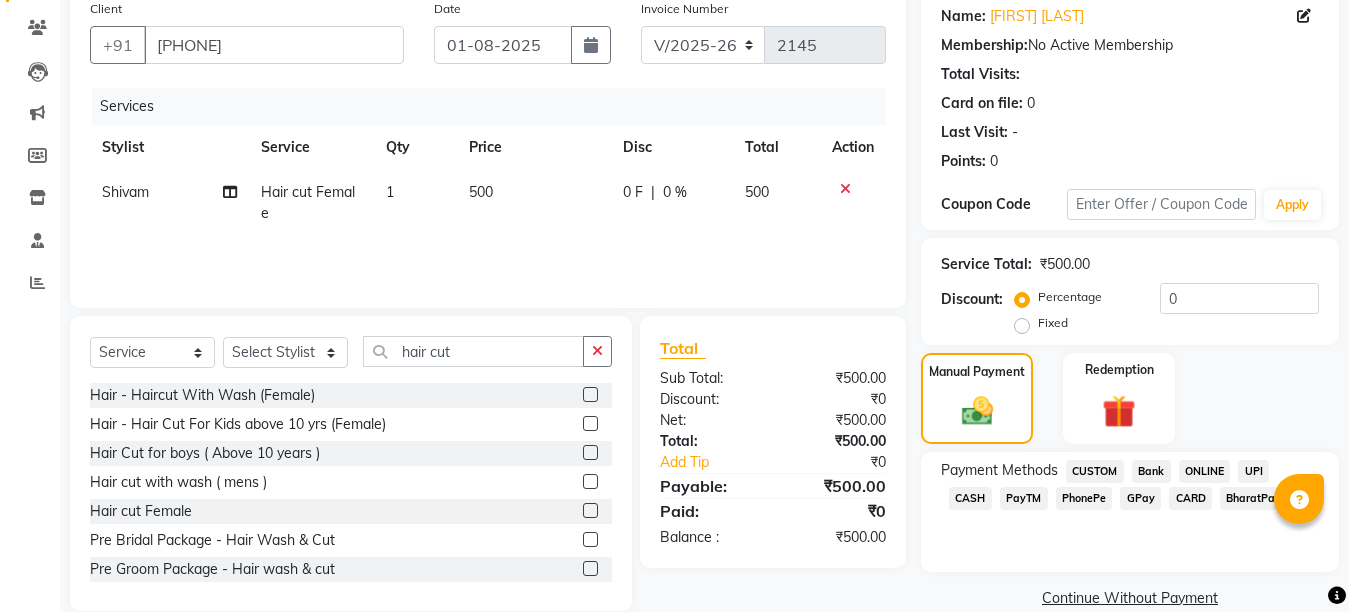 click on "CASH" 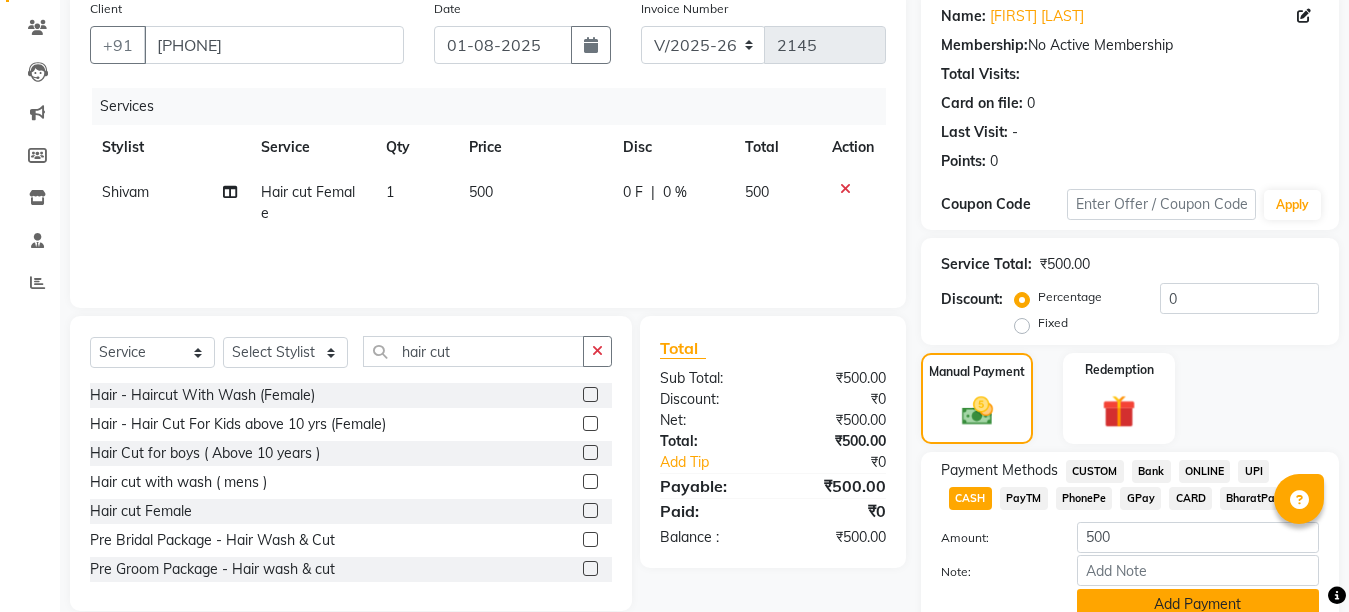 click on "Add Payment" 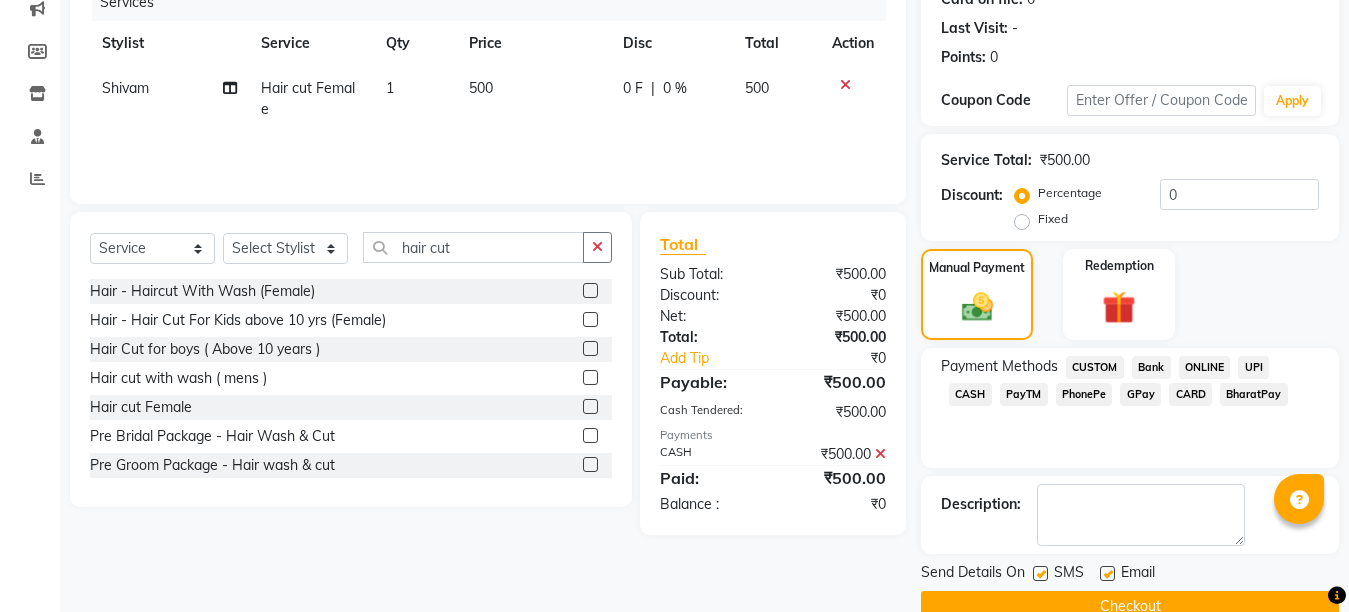 scroll, scrollTop: 304, scrollLeft: 0, axis: vertical 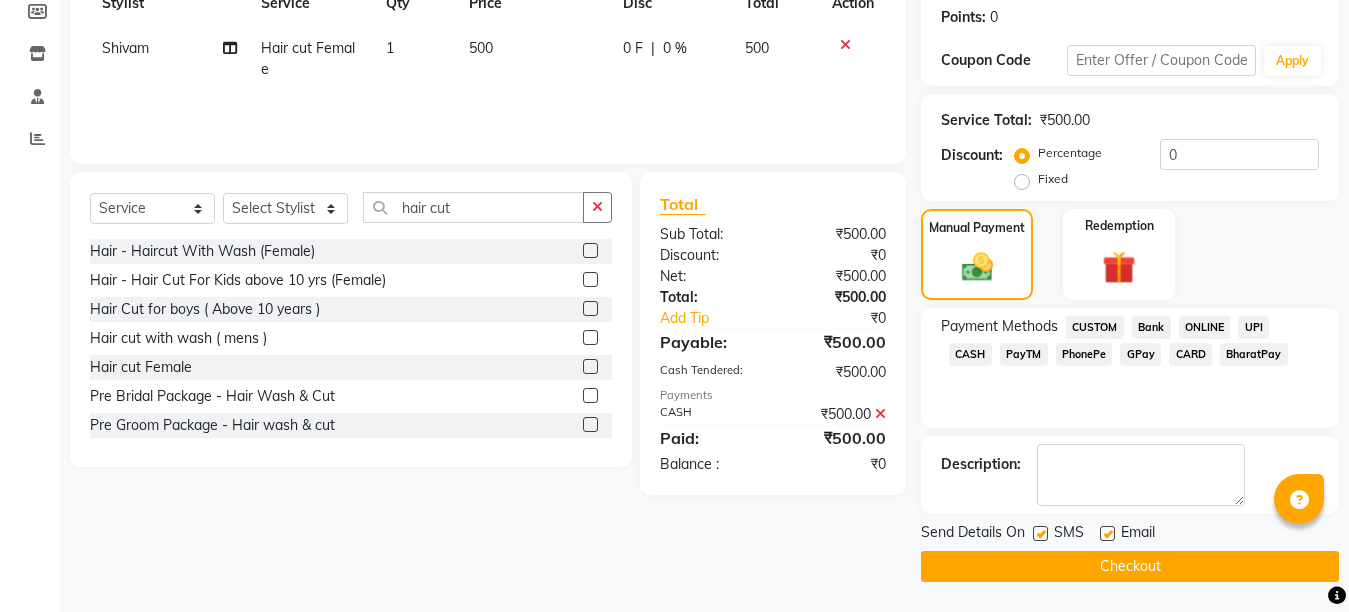 click 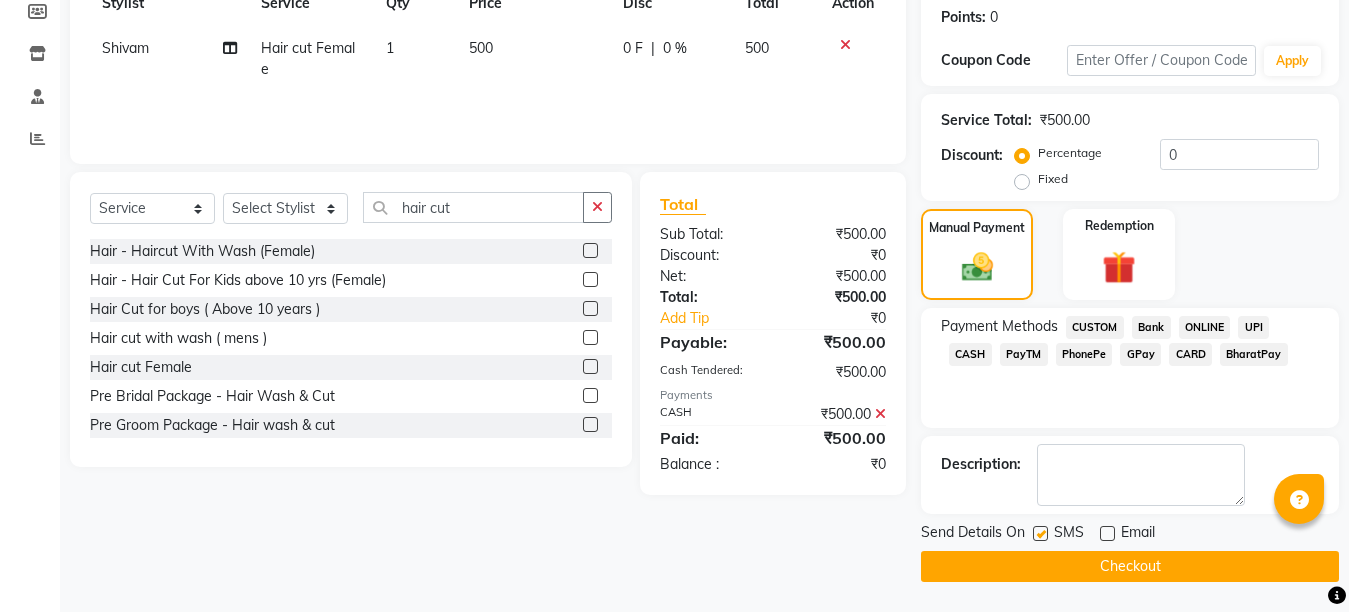 click on "Checkout" 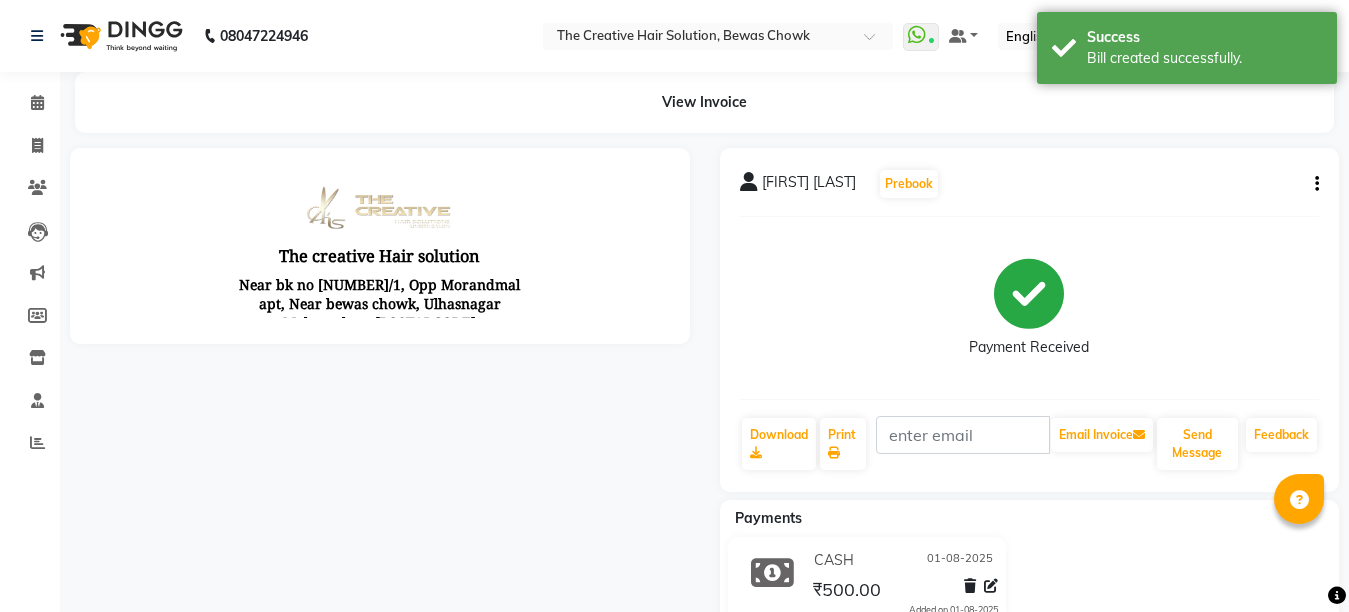 scroll, scrollTop: 0, scrollLeft: 0, axis: both 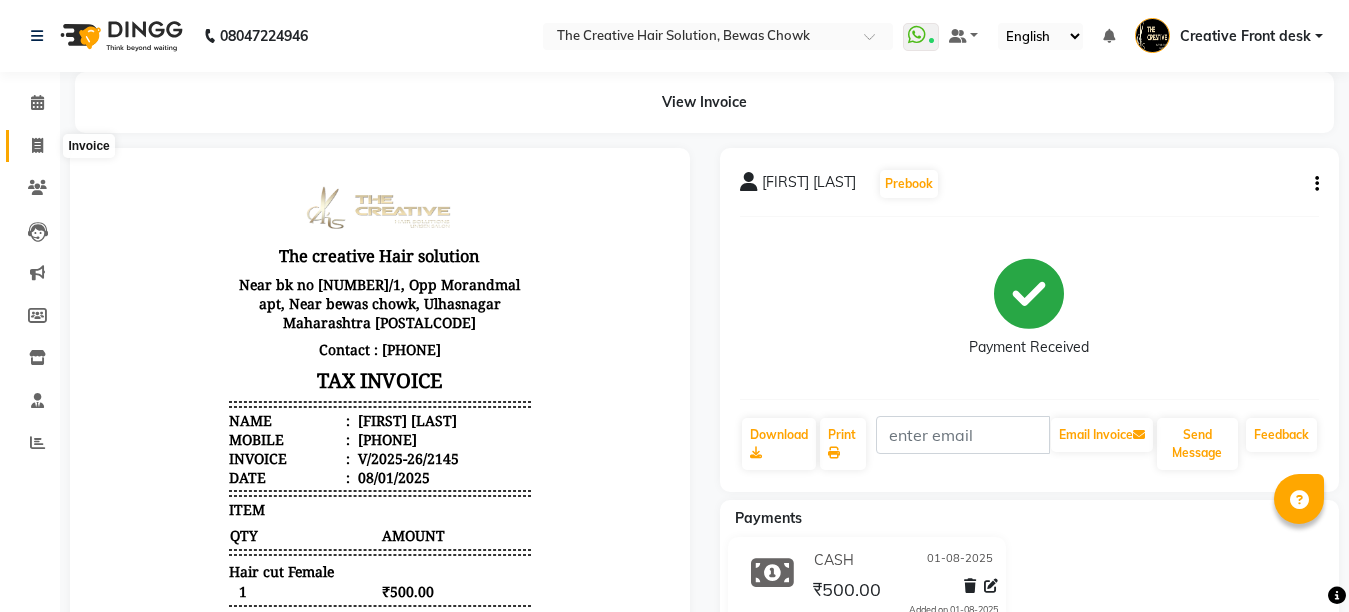 click 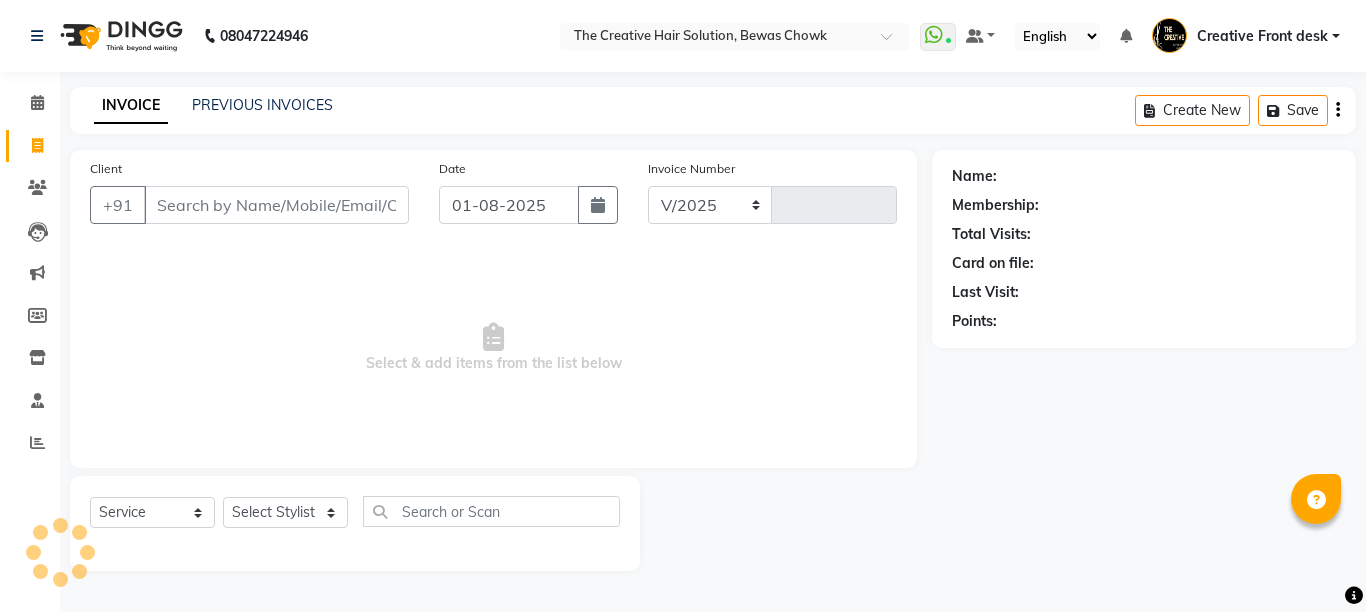 select on "146" 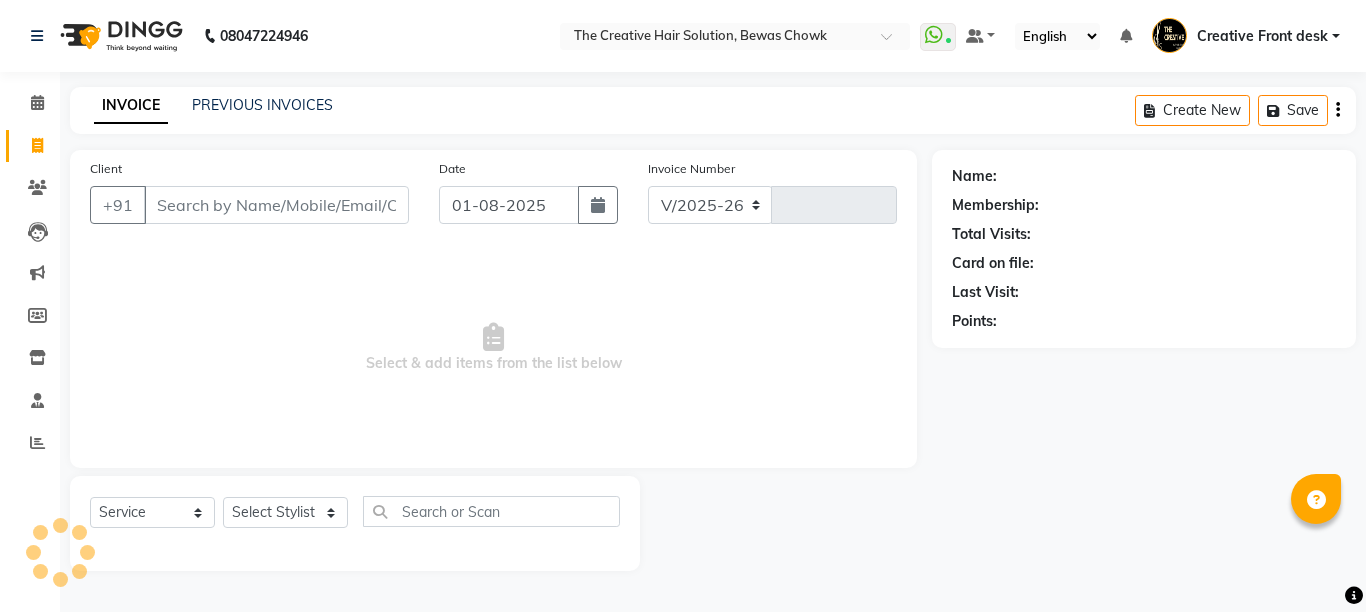 type on "2146" 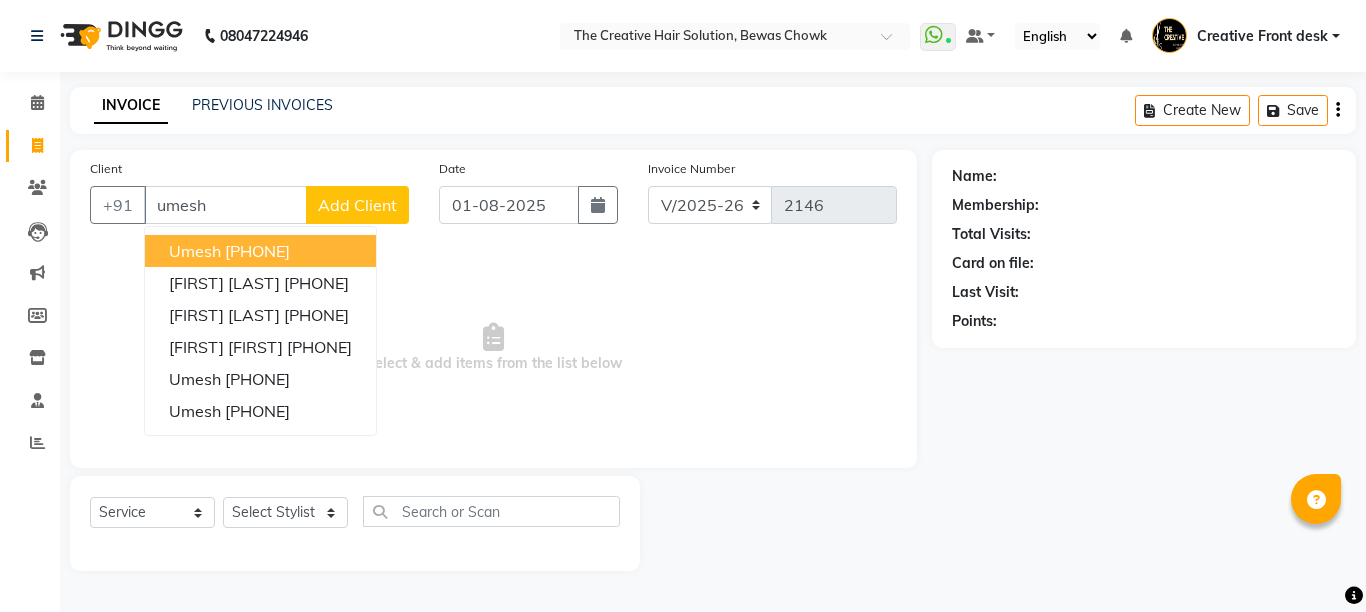 click on "[PHONE]" at bounding box center (257, 251) 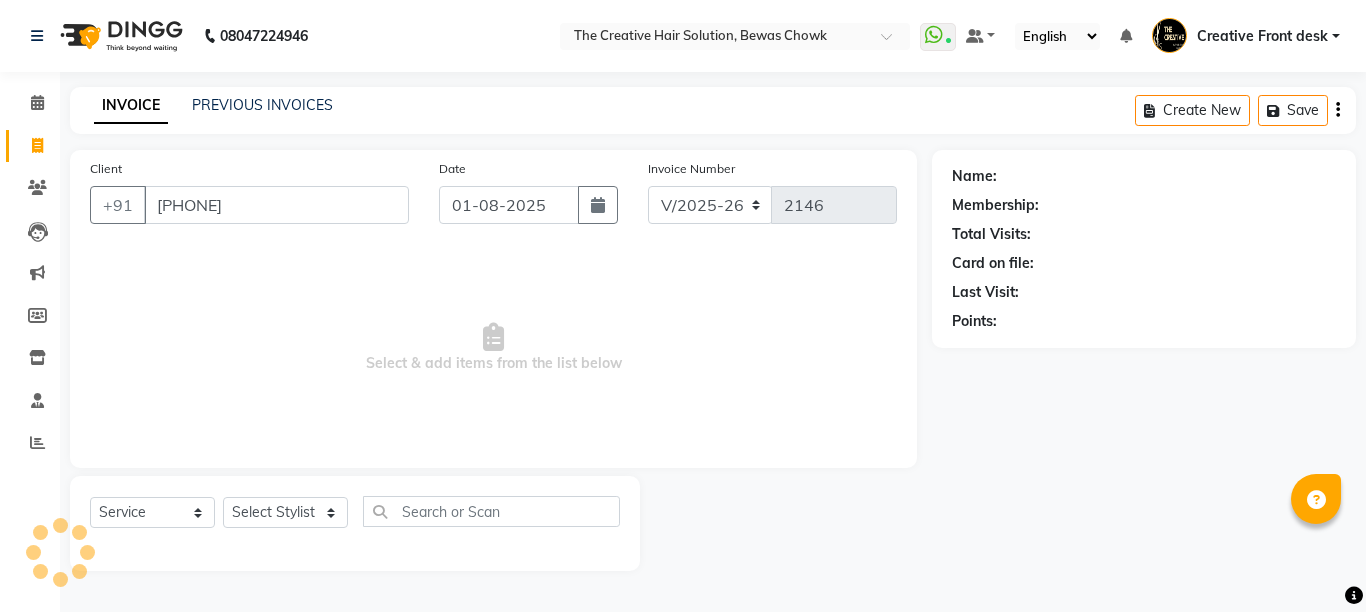 type on "[PHONE]" 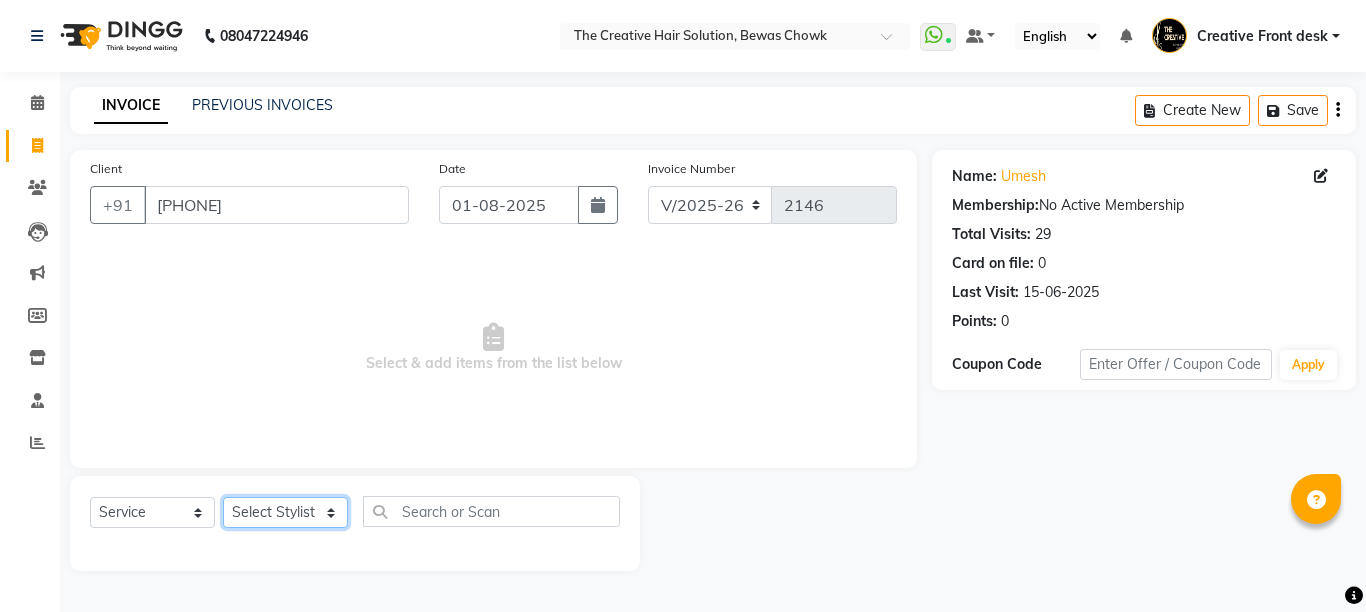 click on "Select Stylist Ankit Creative Front desk Deepak Firoz Geeta Golu Nisha Prince Priyanka Satyam Savita Shivam Shubham Sonu Sir Swapnil Taruna Panjwani Umesh Vidya" 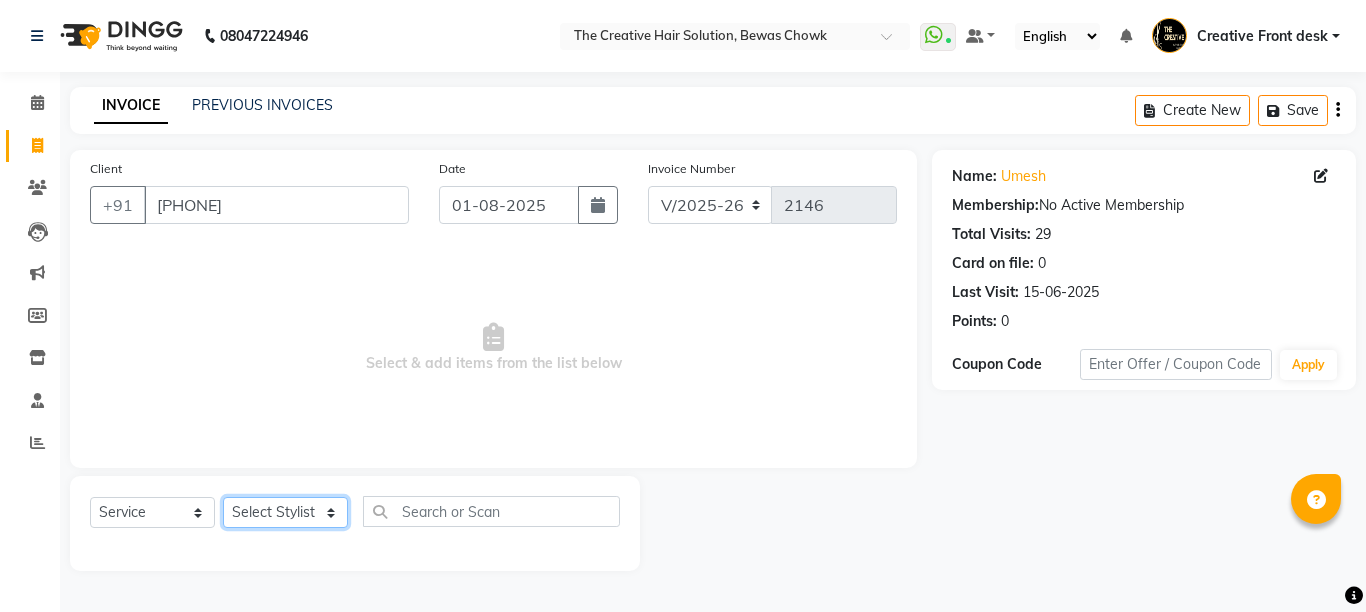 select on "44369" 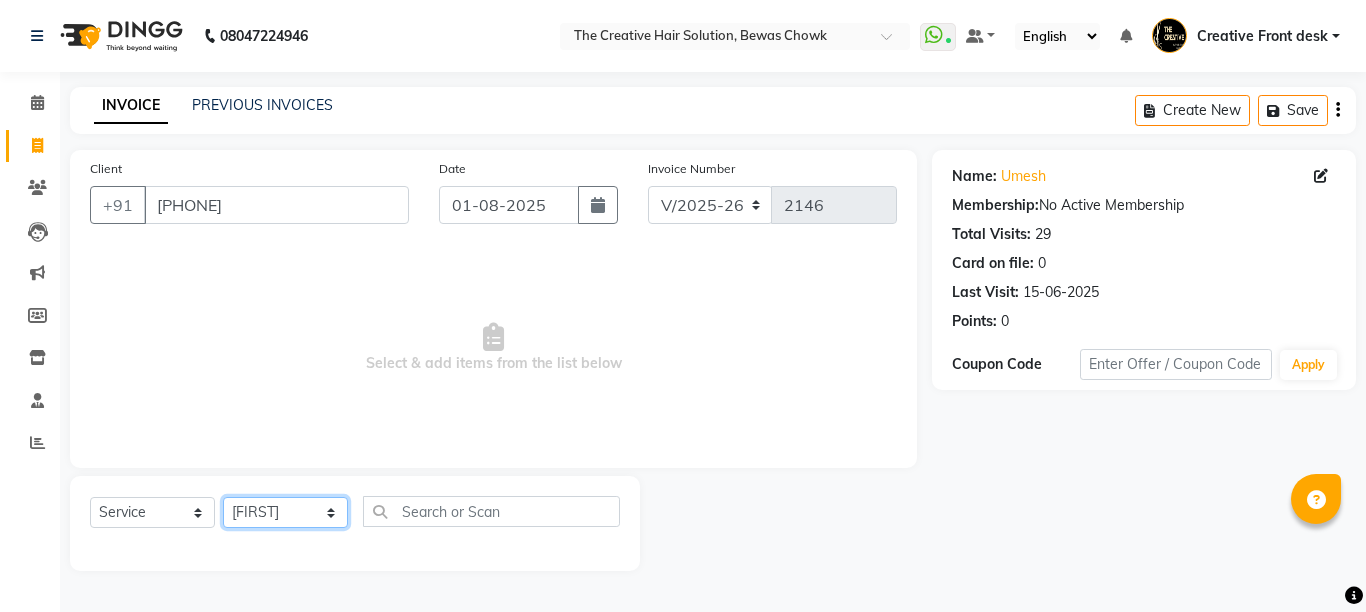 click on "Select Stylist Ankit Creative Front desk Deepak Firoz Geeta Golu Nisha Prince Priyanka Satyam Savita Shivam Shubham Sonu Sir Swapnil Taruna Panjwani Umesh Vidya" 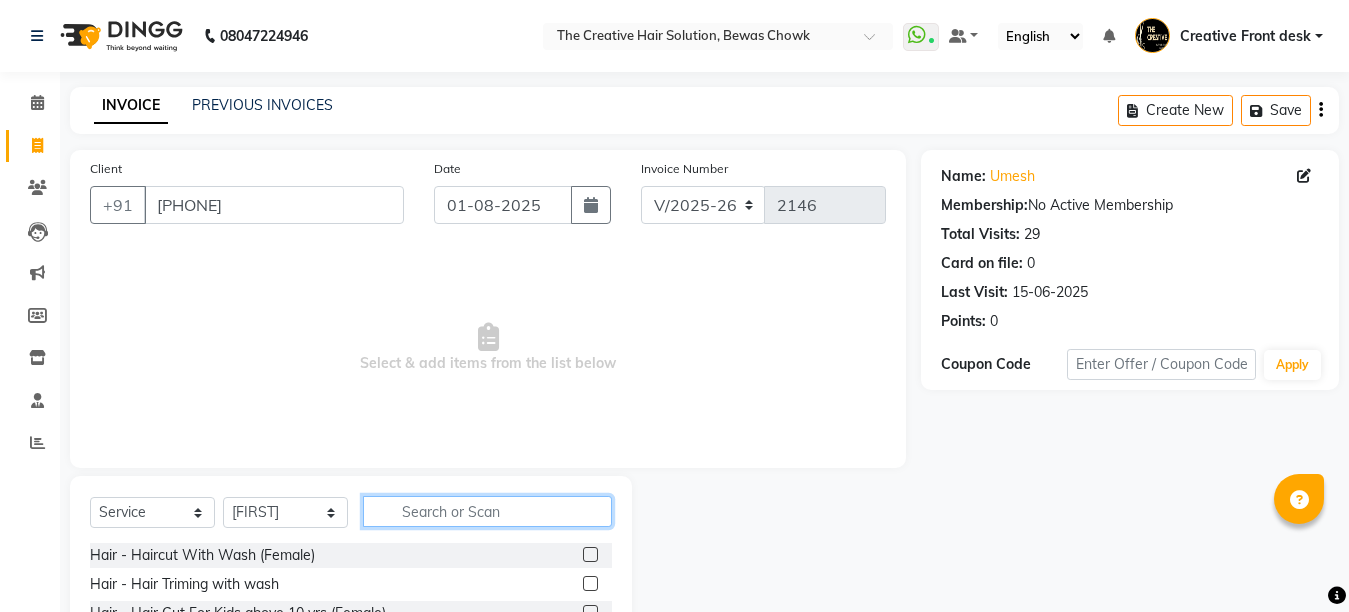 click 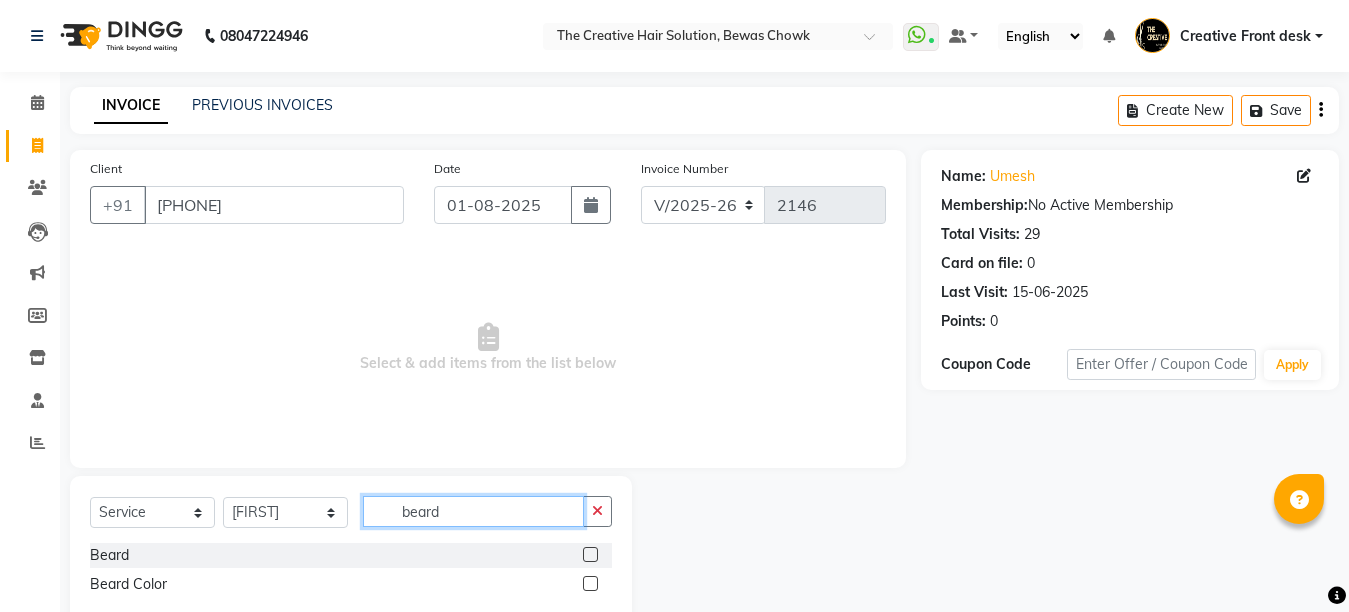 type on "beard" 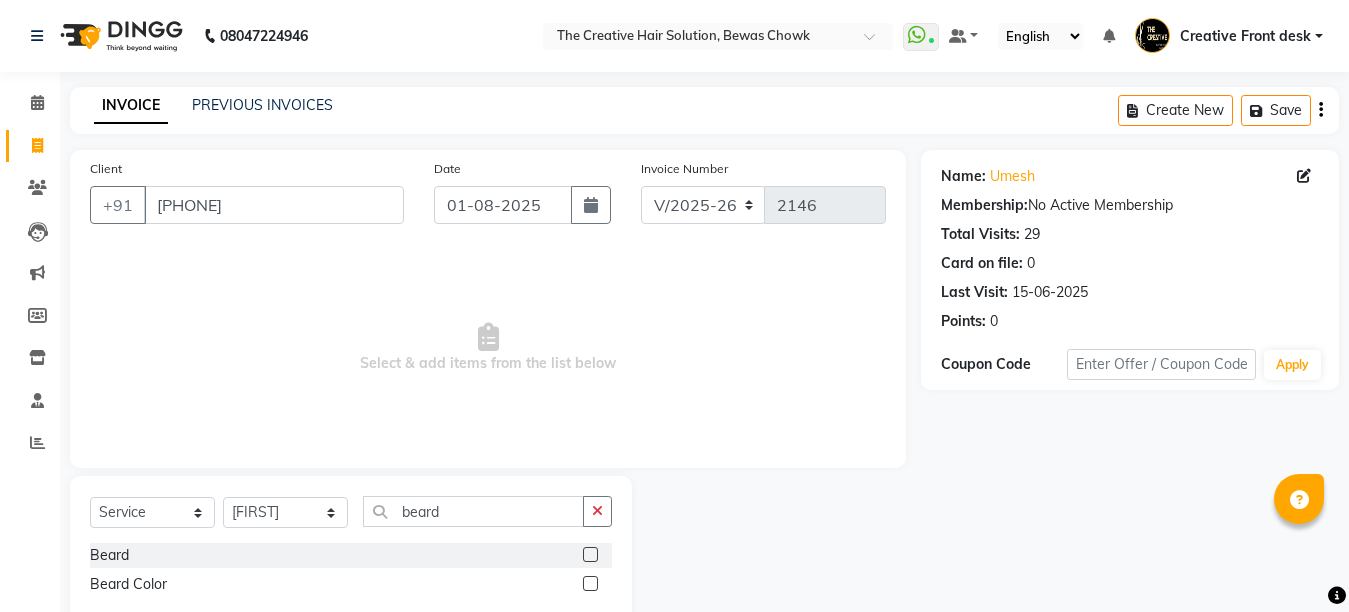 click 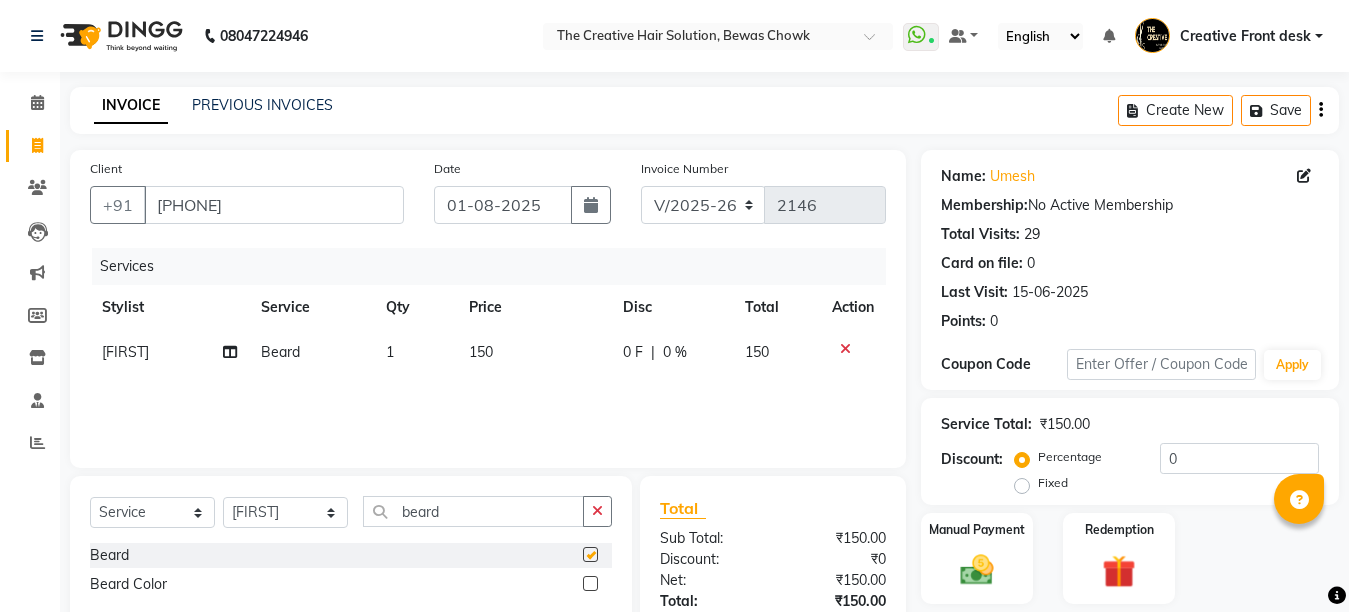 checkbox on "false" 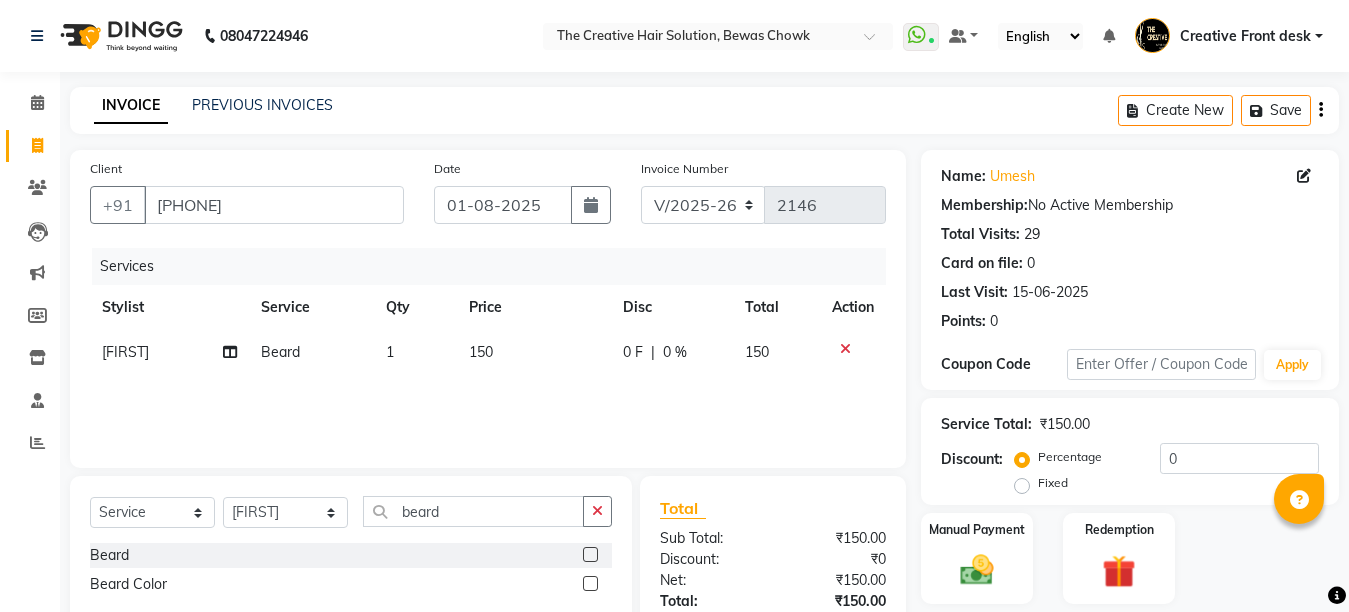 click on "Services Stylist Service Qty Price Disc Total Action Golu Beard 1 150 0 F | 0 % 150" 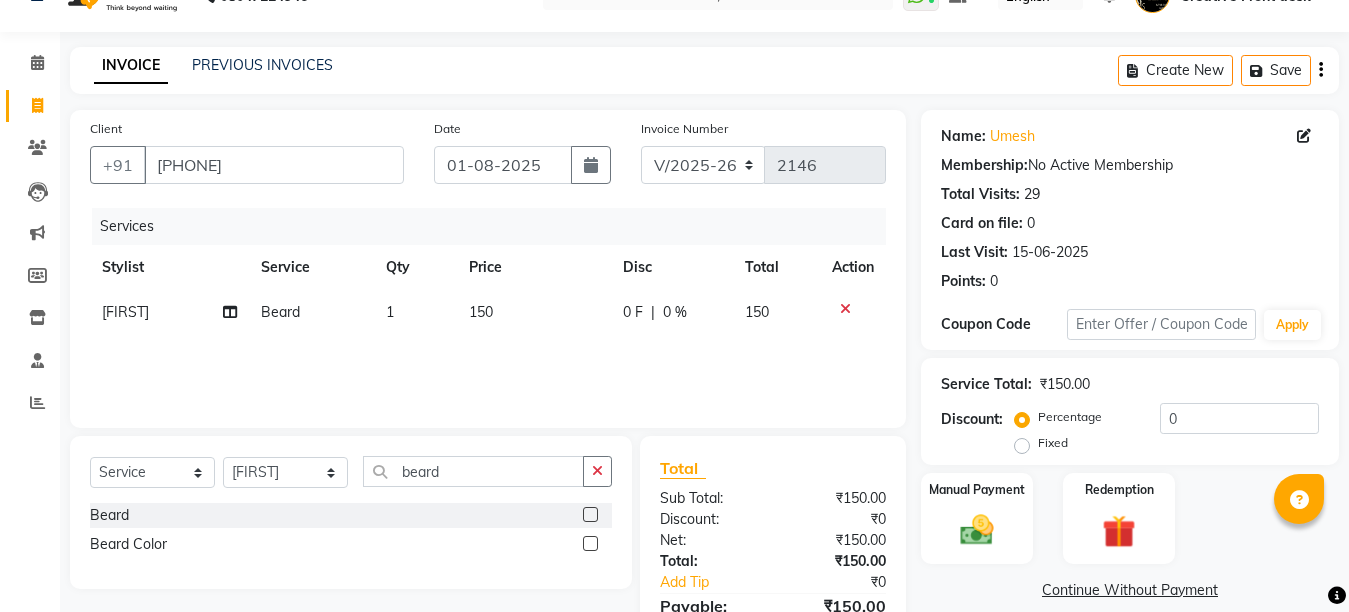 scroll, scrollTop: 146, scrollLeft: 0, axis: vertical 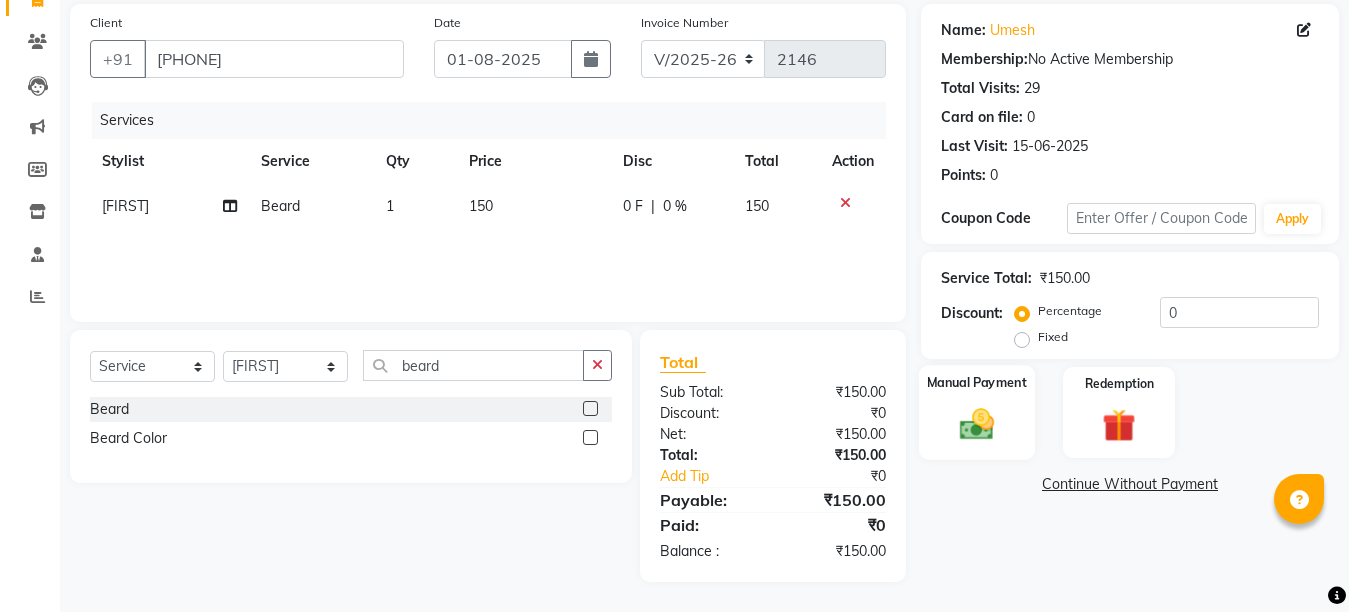 click 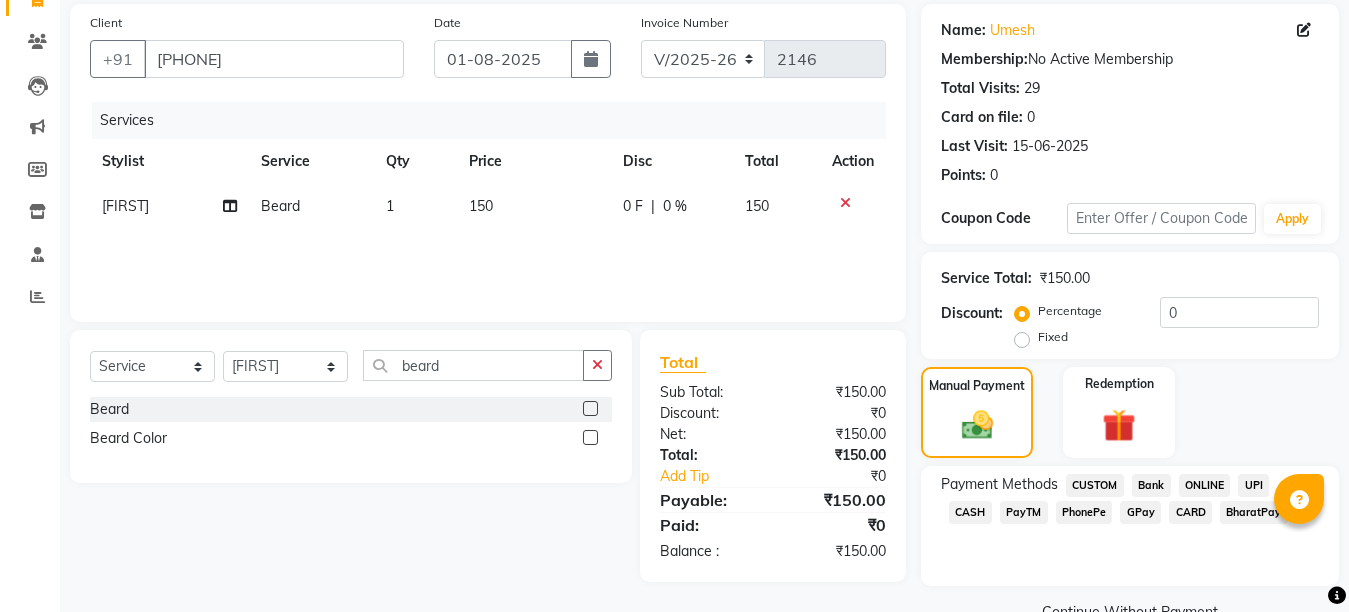 scroll, scrollTop: 191, scrollLeft: 0, axis: vertical 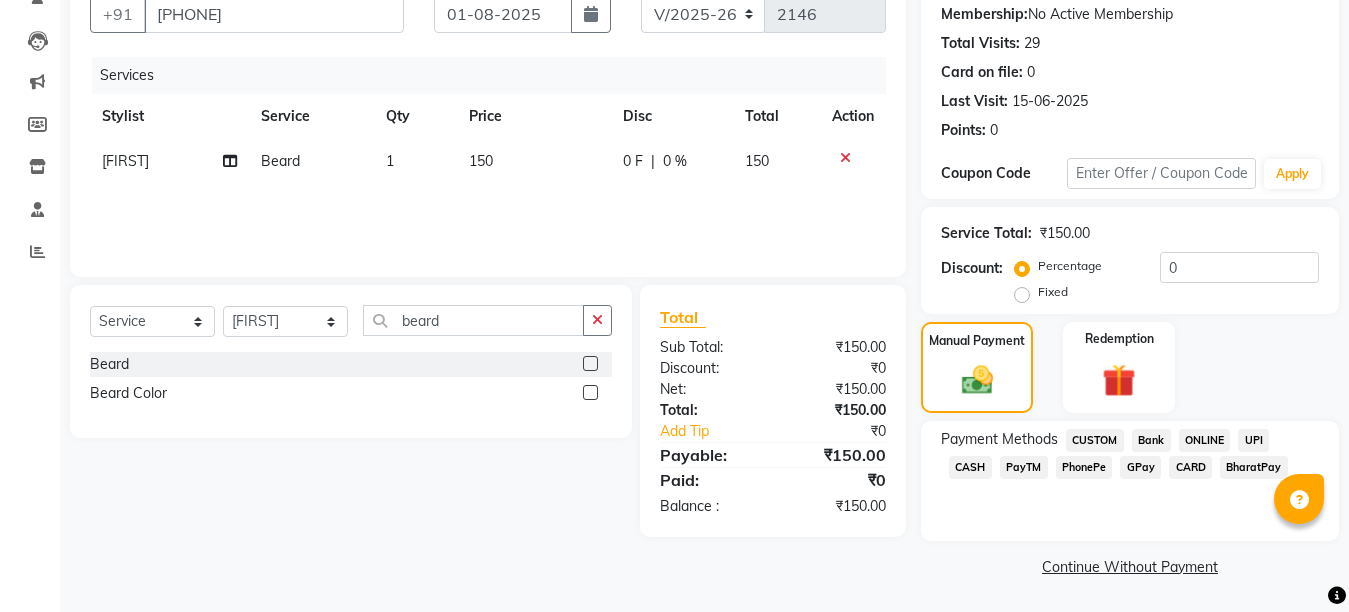 click on "CASH" 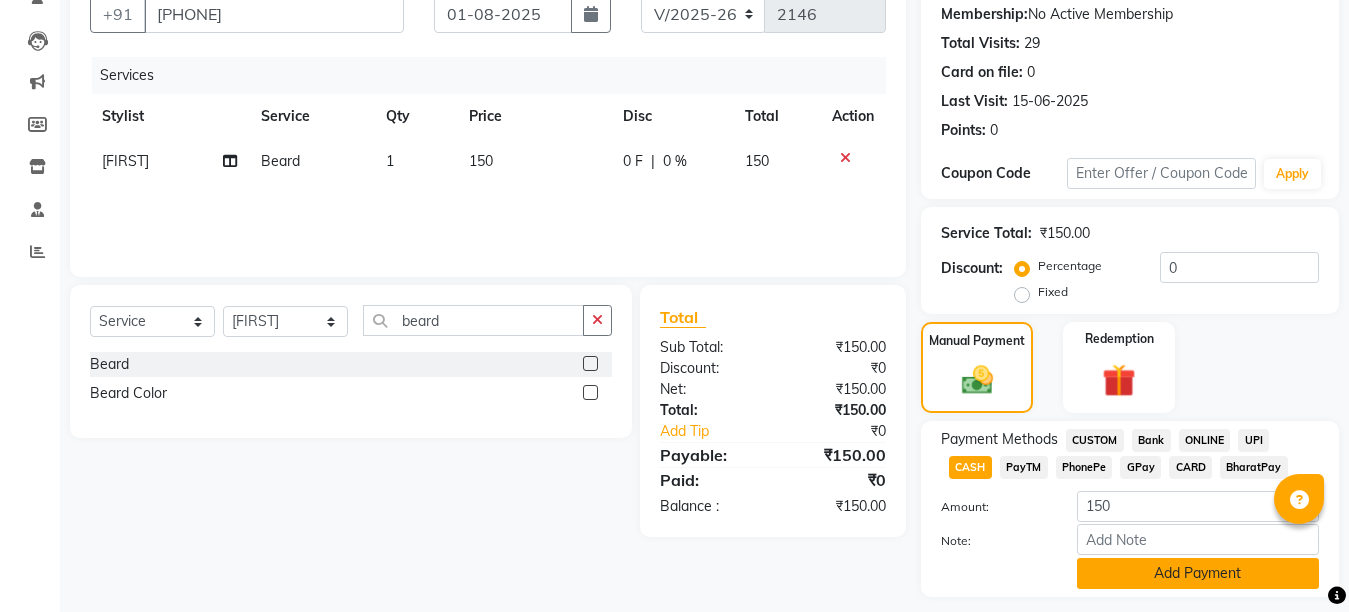 click on "Add Payment" 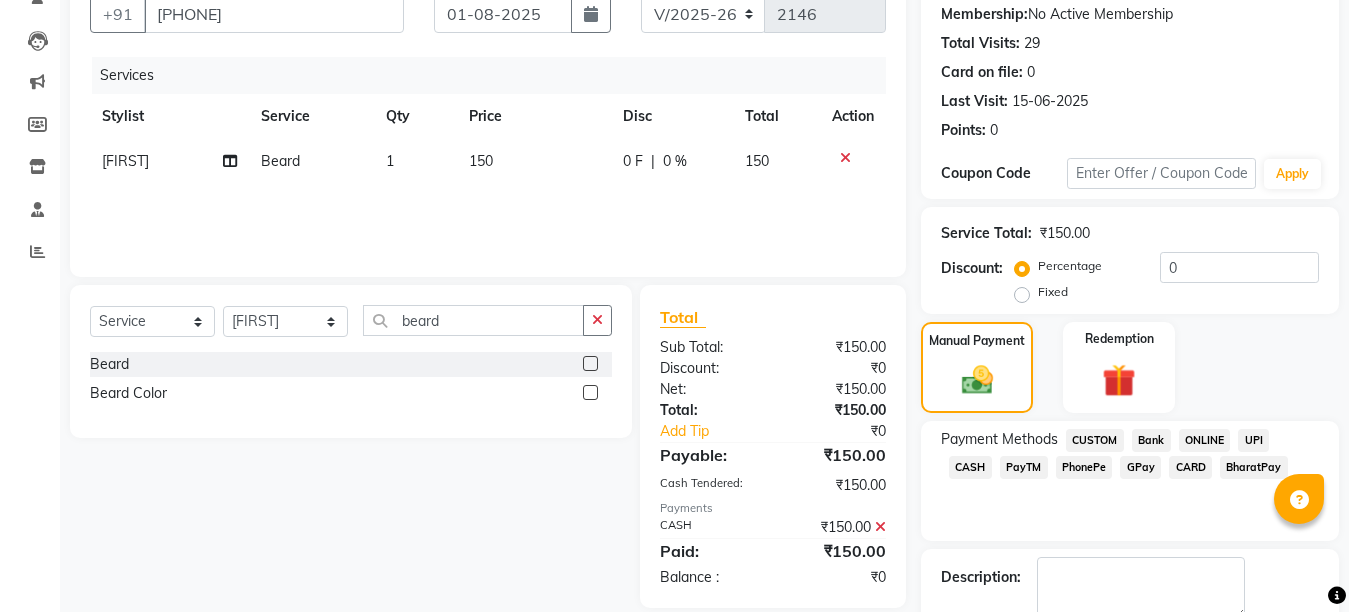 scroll, scrollTop: 304, scrollLeft: 0, axis: vertical 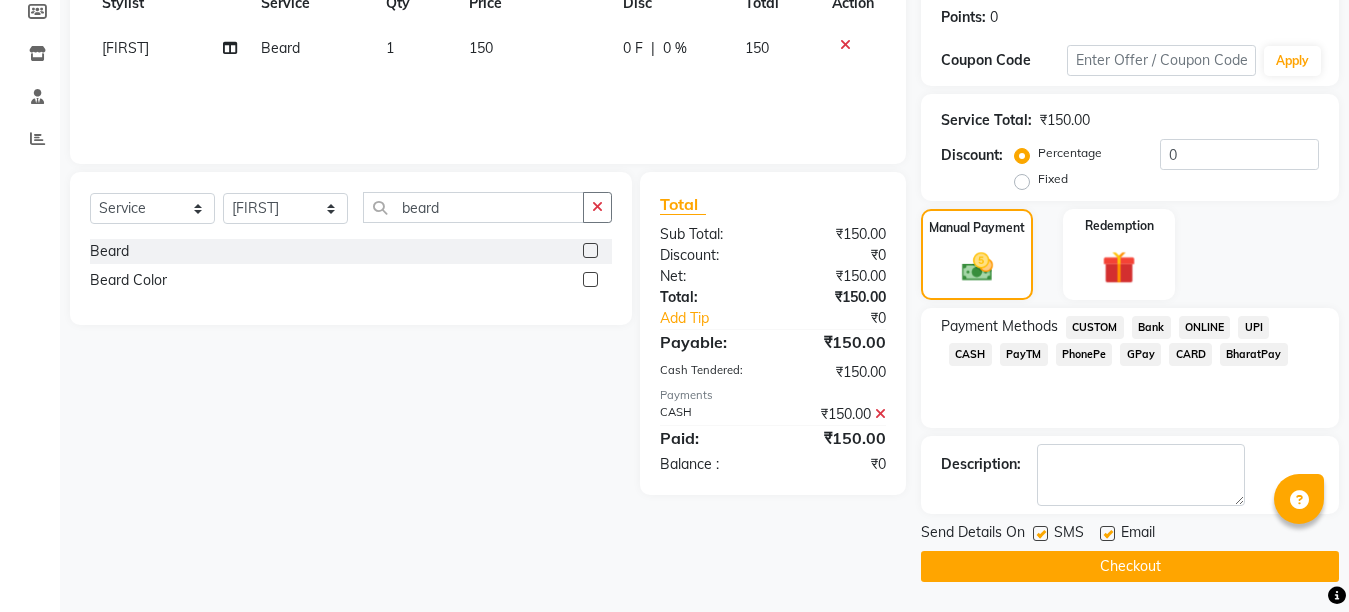 click 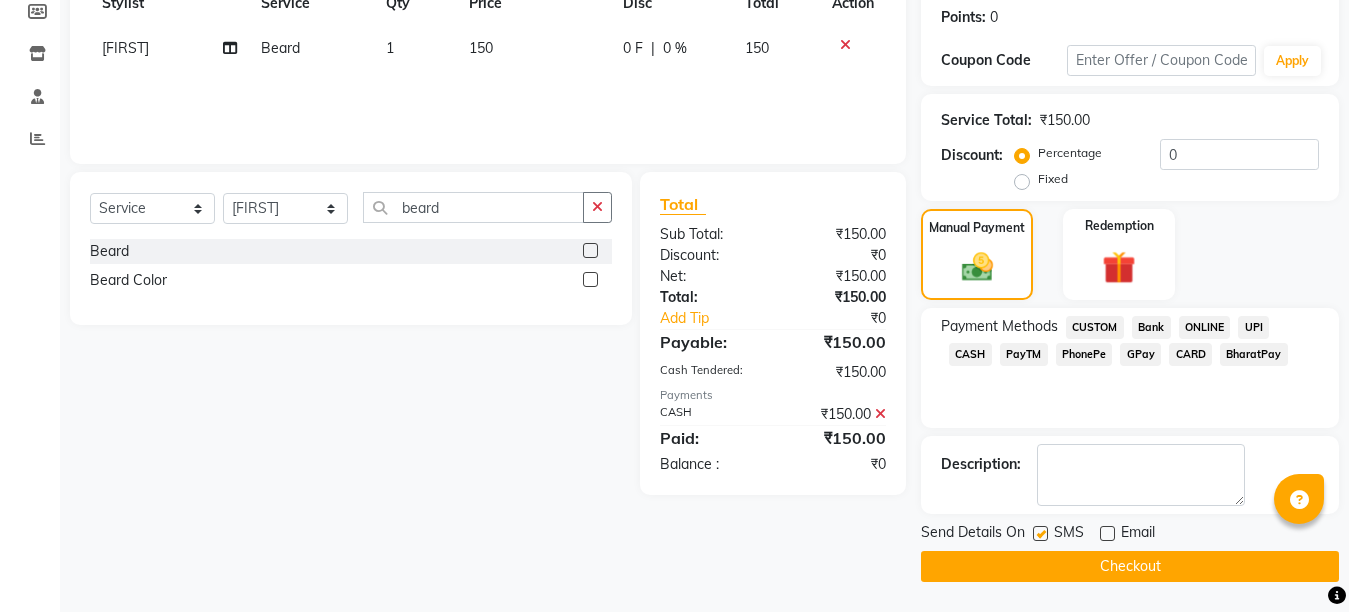 click on "Checkout" 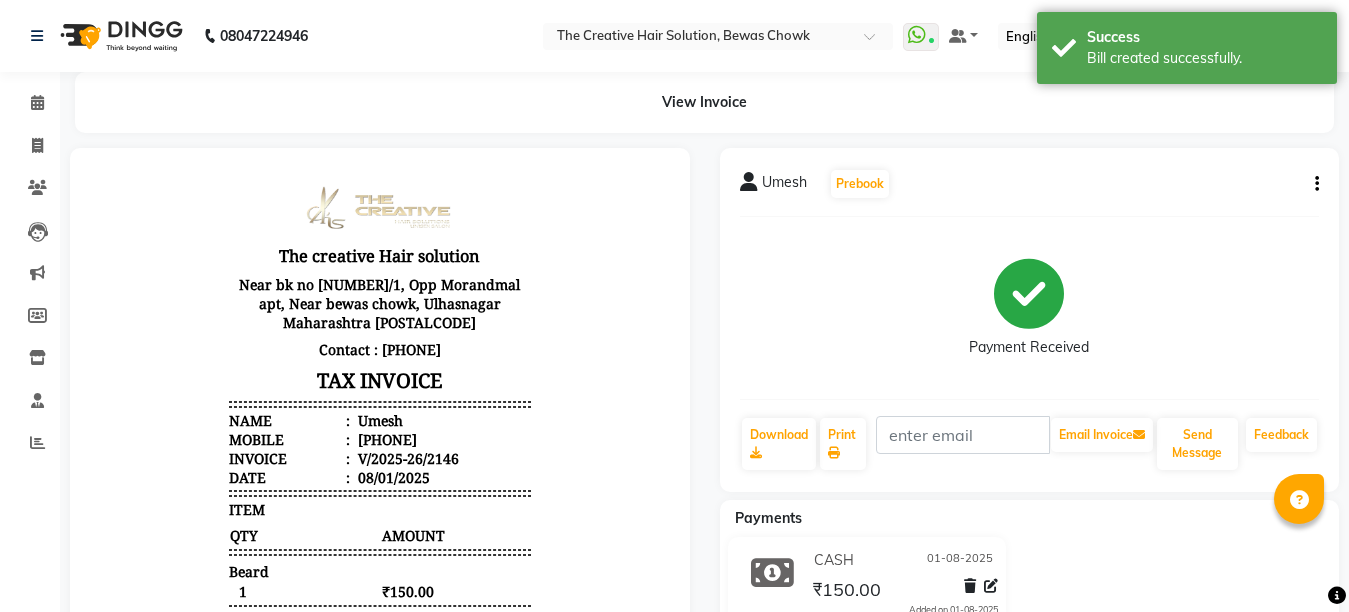 scroll, scrollTop: 0, scrollLeft: 0, axis: both 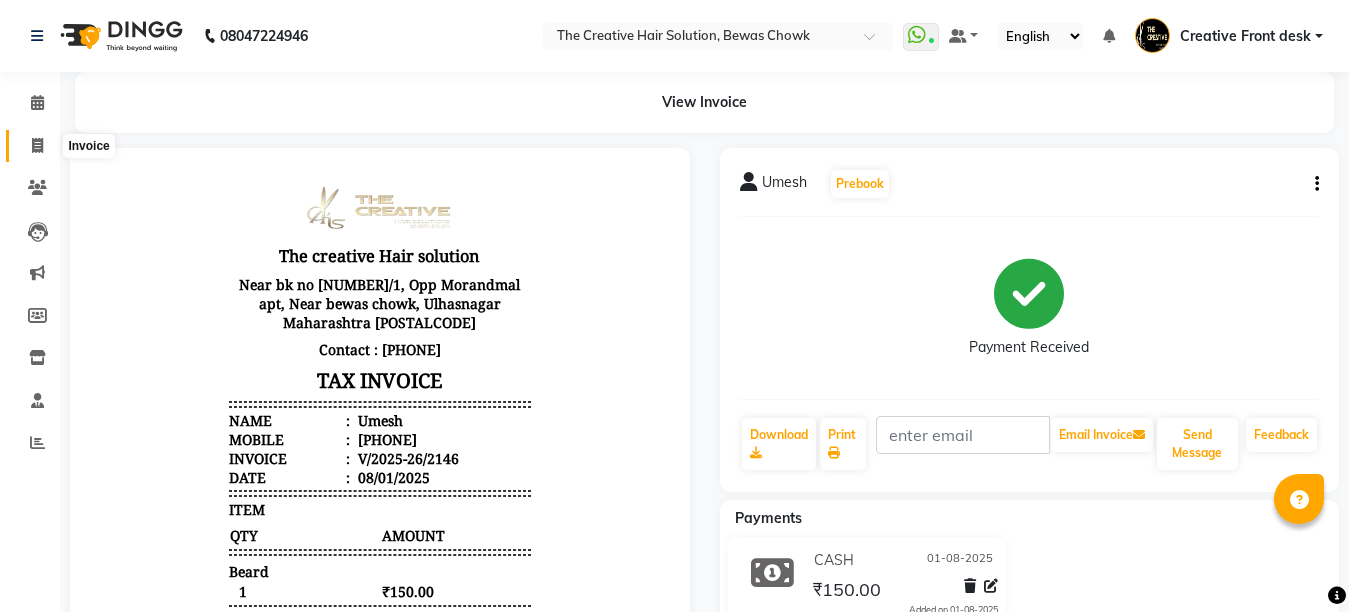 click 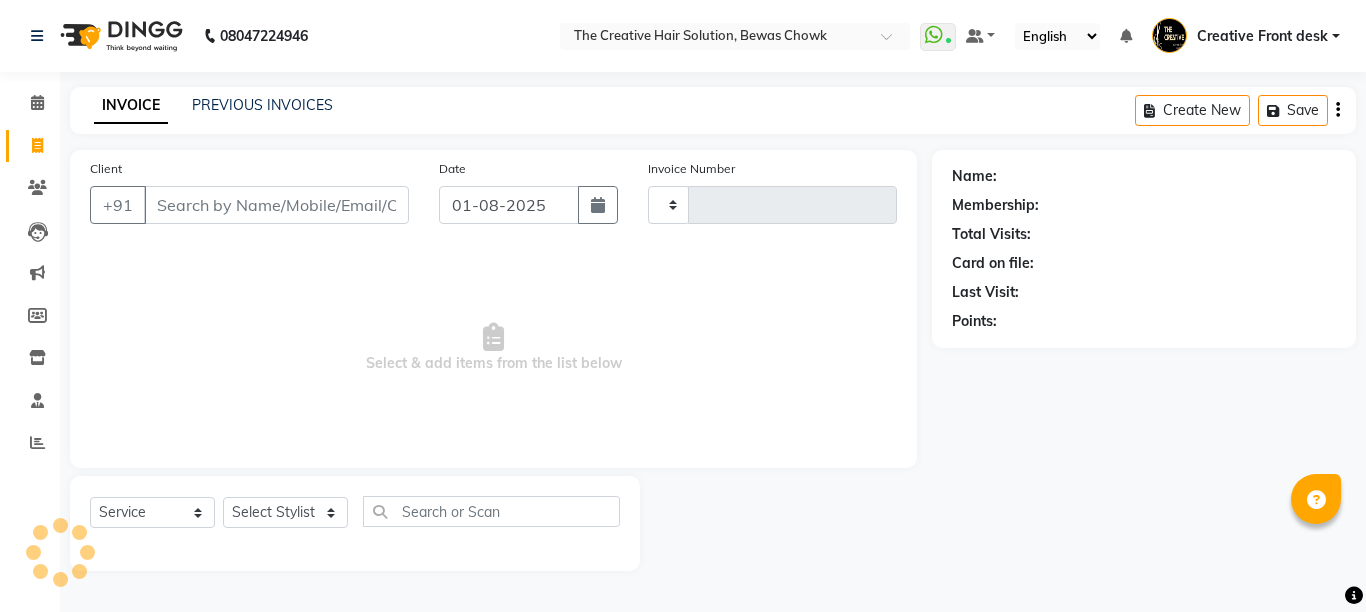 type on "2147" 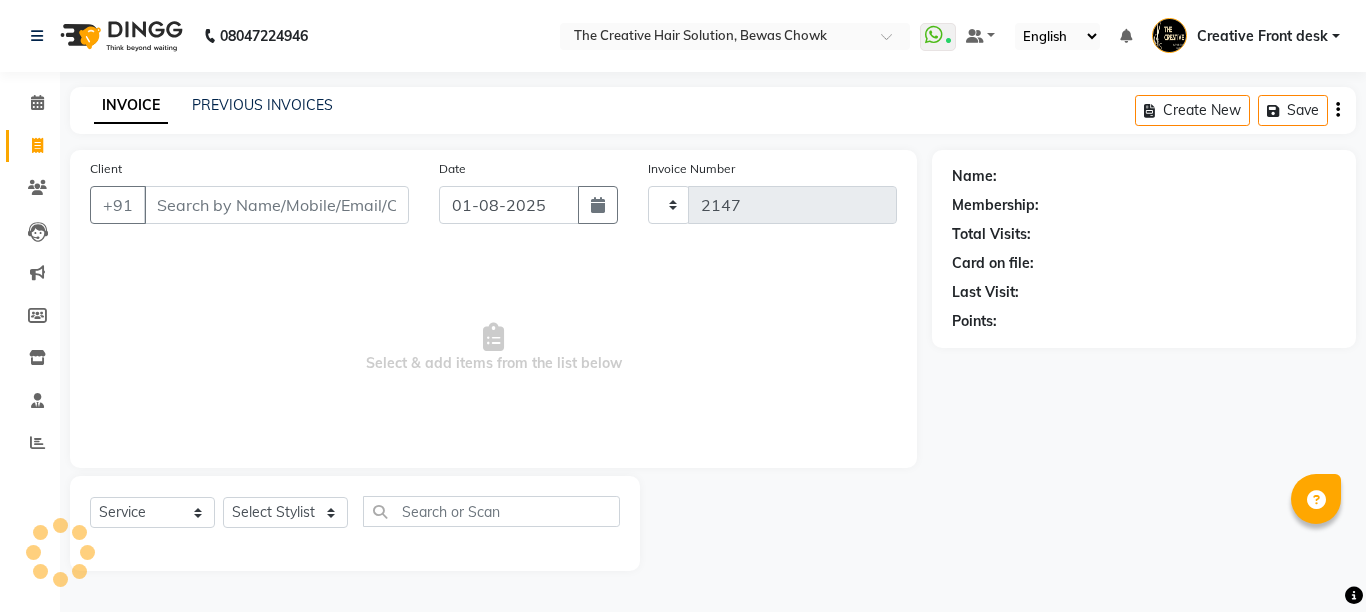 select on "146" 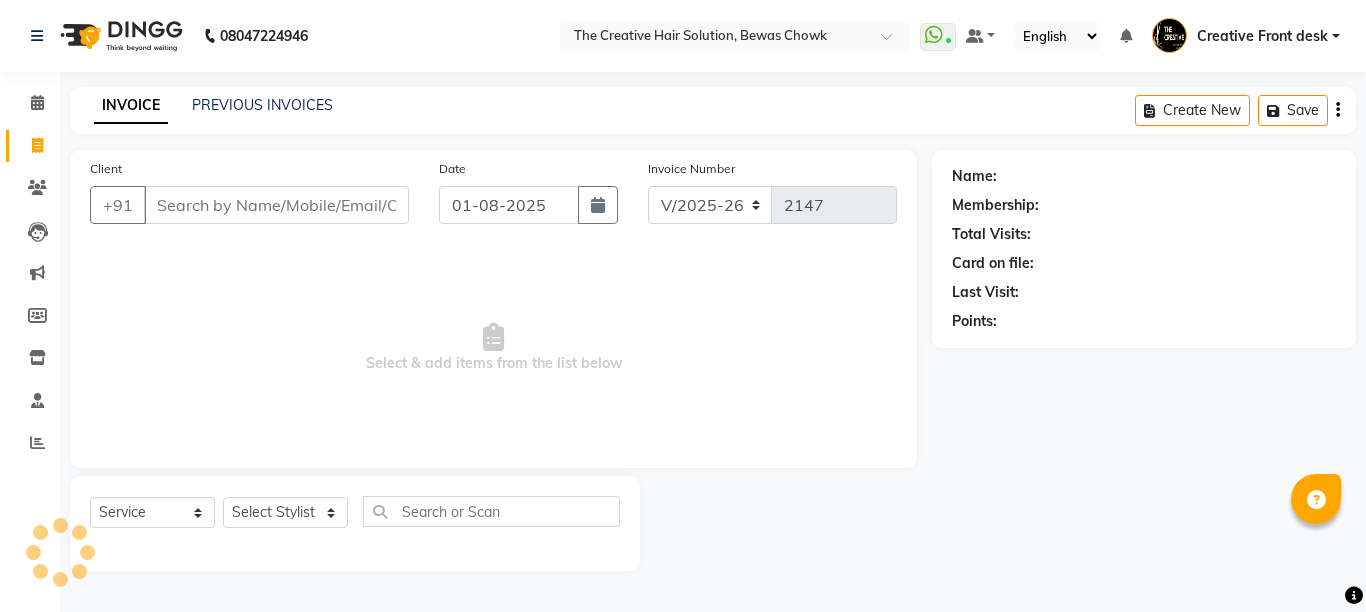 click on "Client" at bounding box center [276, 205] 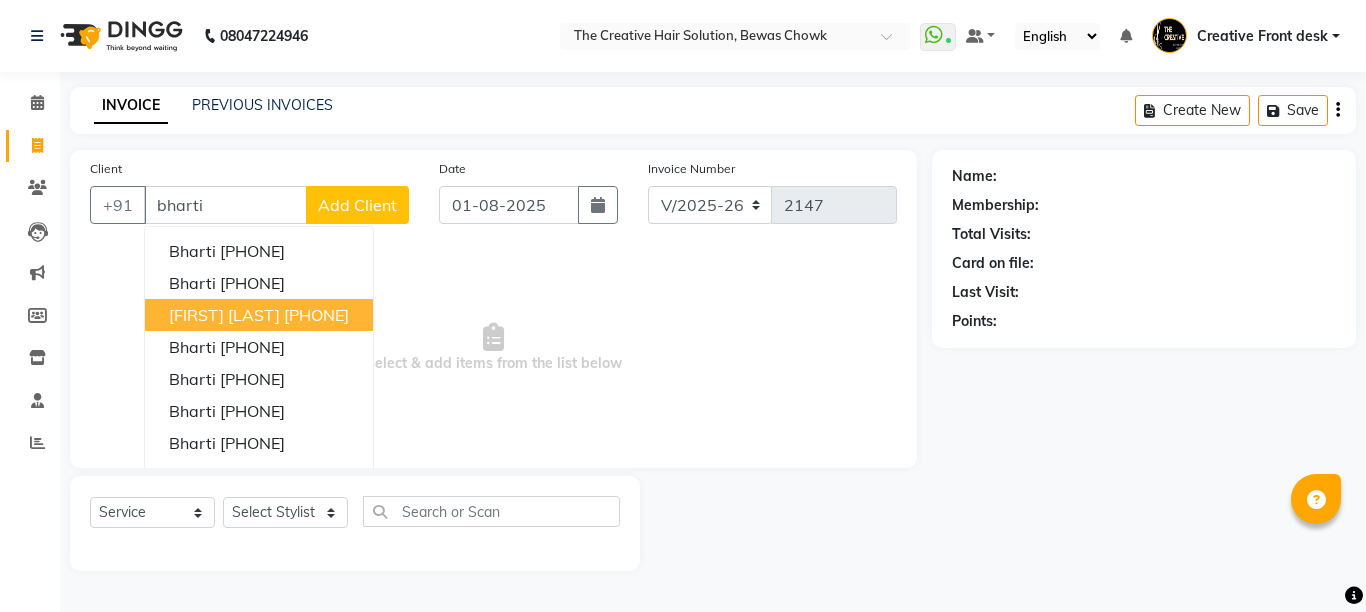 click on "[PHONE]" at bounding box center (316, 315) 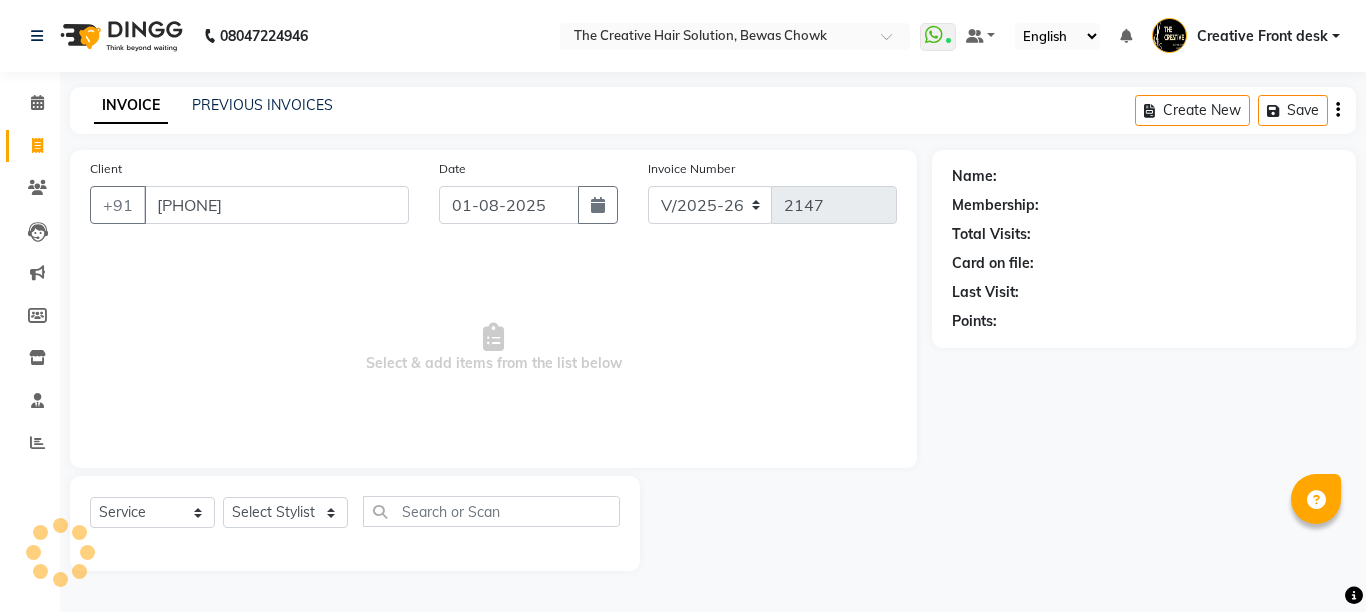 type on "[PHONE]" 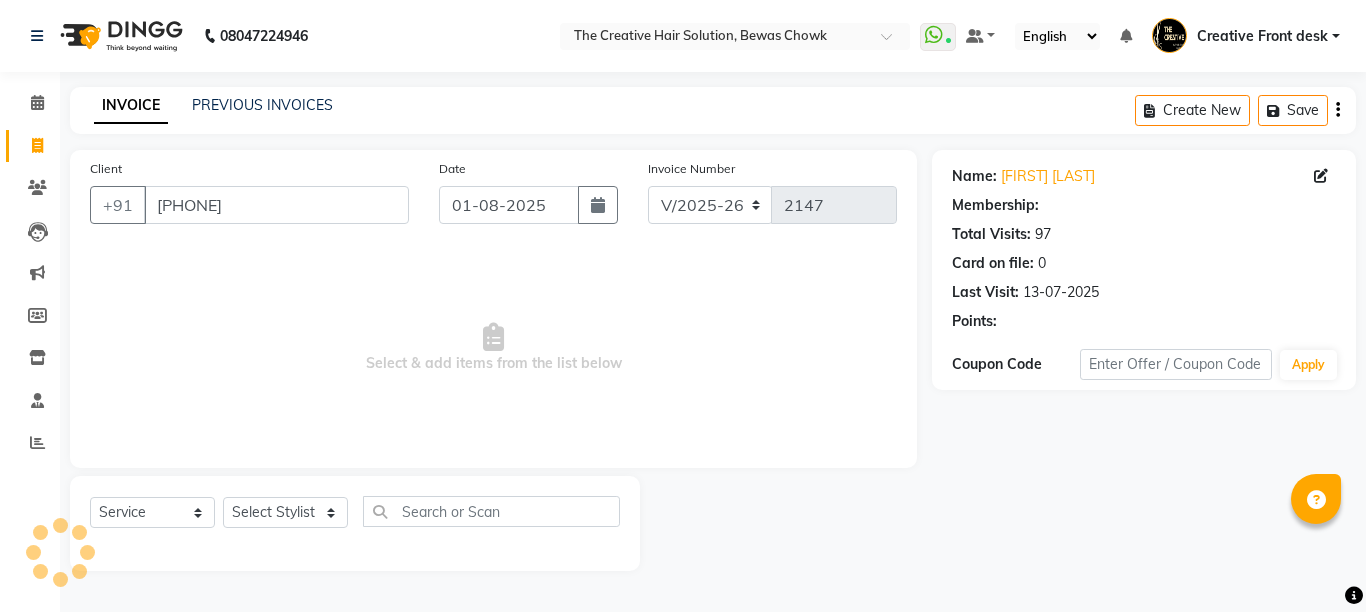 click on "Select & add items from the list below" at bounding box center [493, 348] 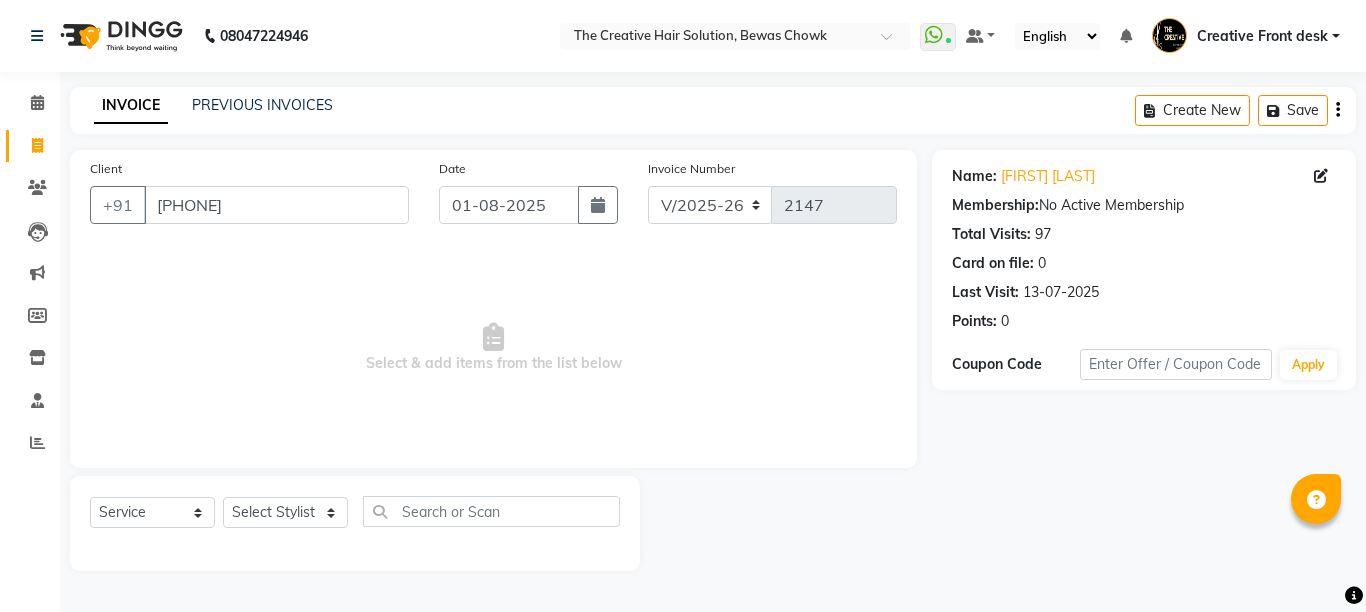 click on "Select & add items from the list below" at bounding box center [493, 348] 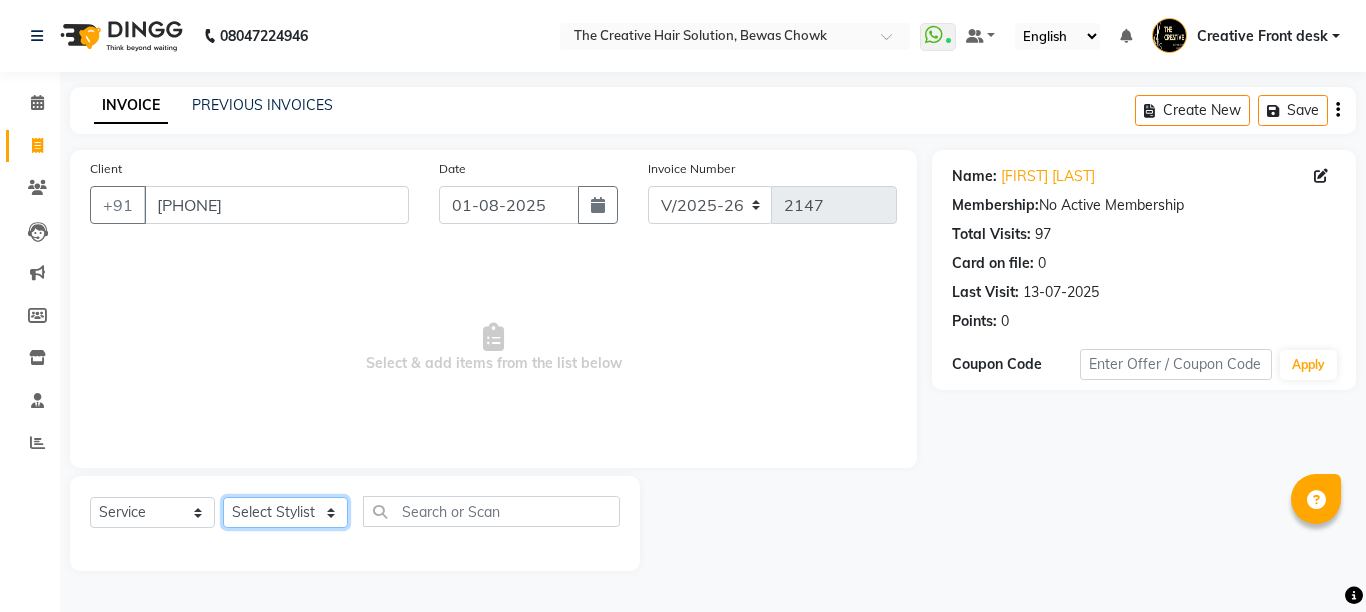 click on "Select Stylist Ankit Creative Front desk Deepak Firoz Geeta Golu Nisha Prince Priyanka Satyam Savita Shivam Shubham Sonu Sir Swapnil Taruna Panjwani Umesh Vidya" 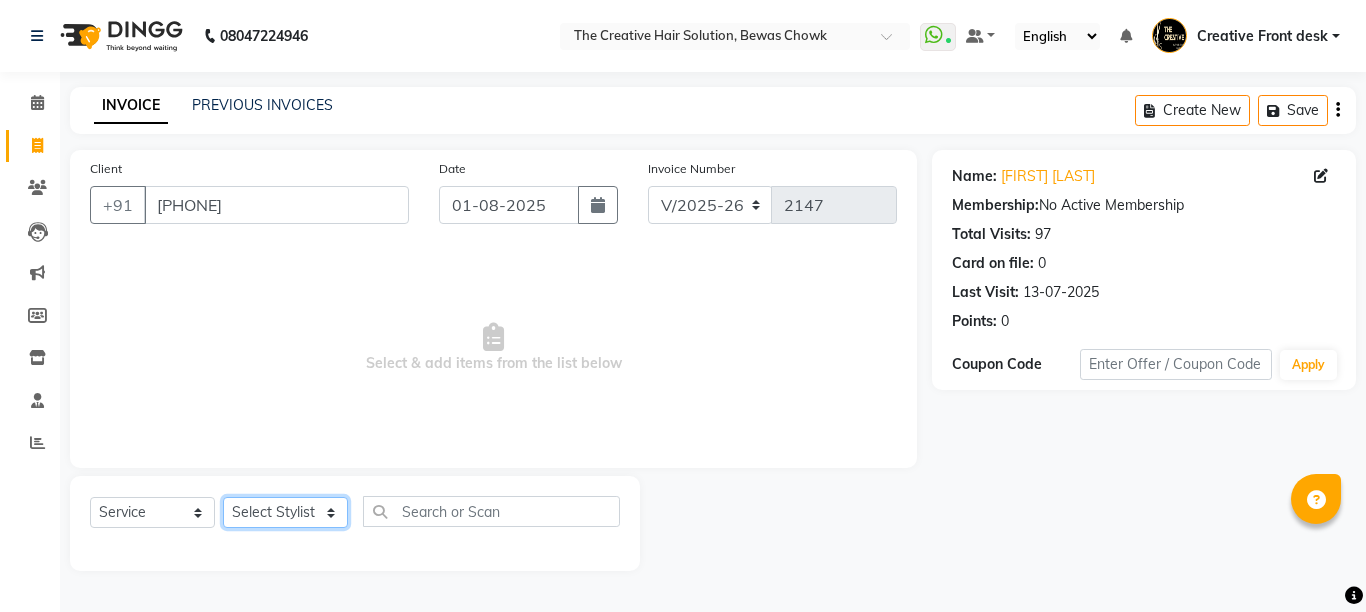 select on "4199" 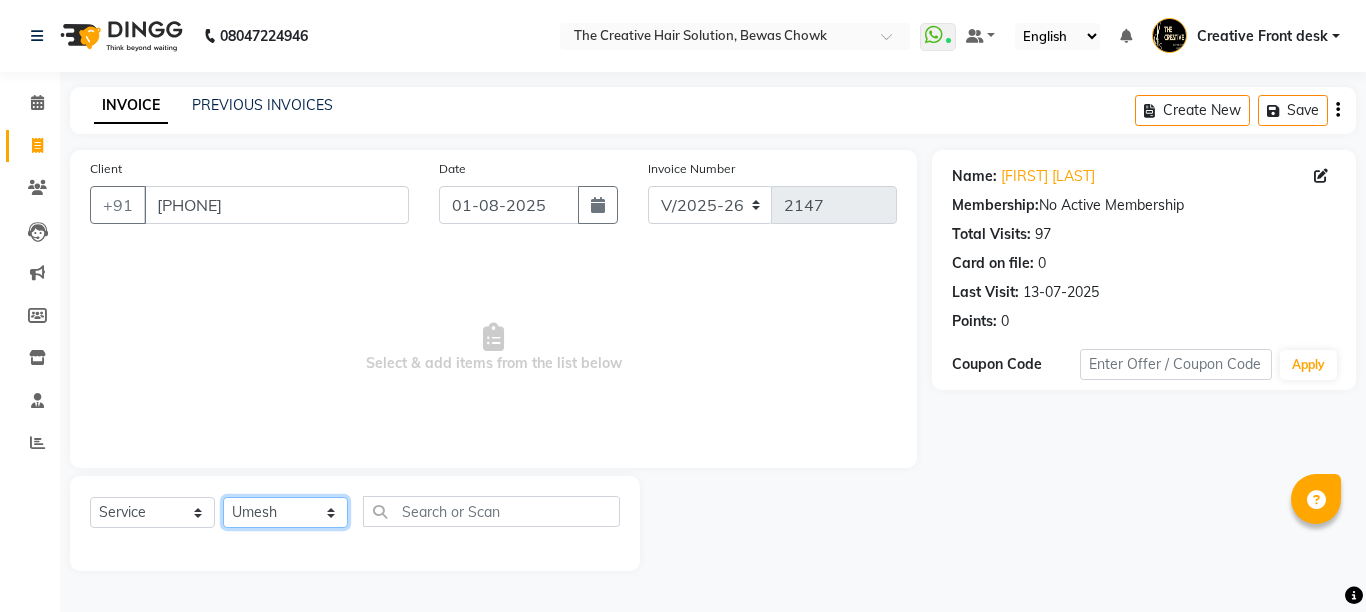 click on "Select Stylist Ankit Creative Front desk Deepak Firoz Geeta Golu Nisha Prince Priyanka Satyam Savita Shivam Shubham Sonu Sir Swapnil Taruna Panjwani Umesh Vidya" 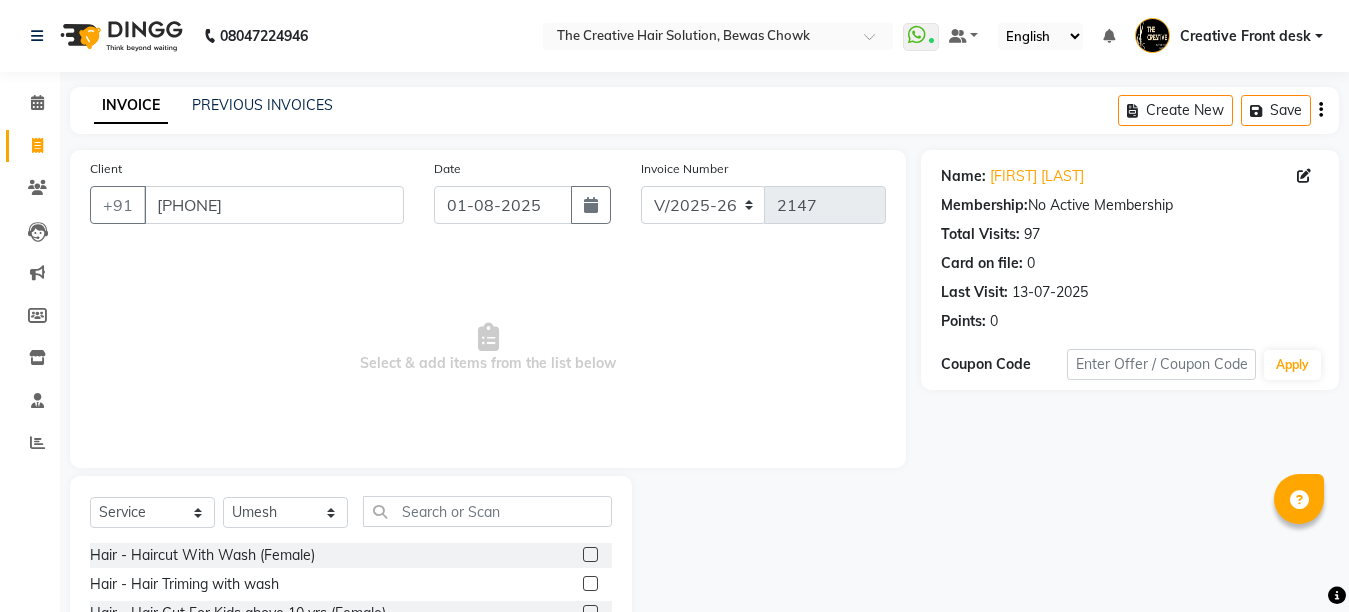 click on "Select & add items from the list below" at bounding box center (488, 348) 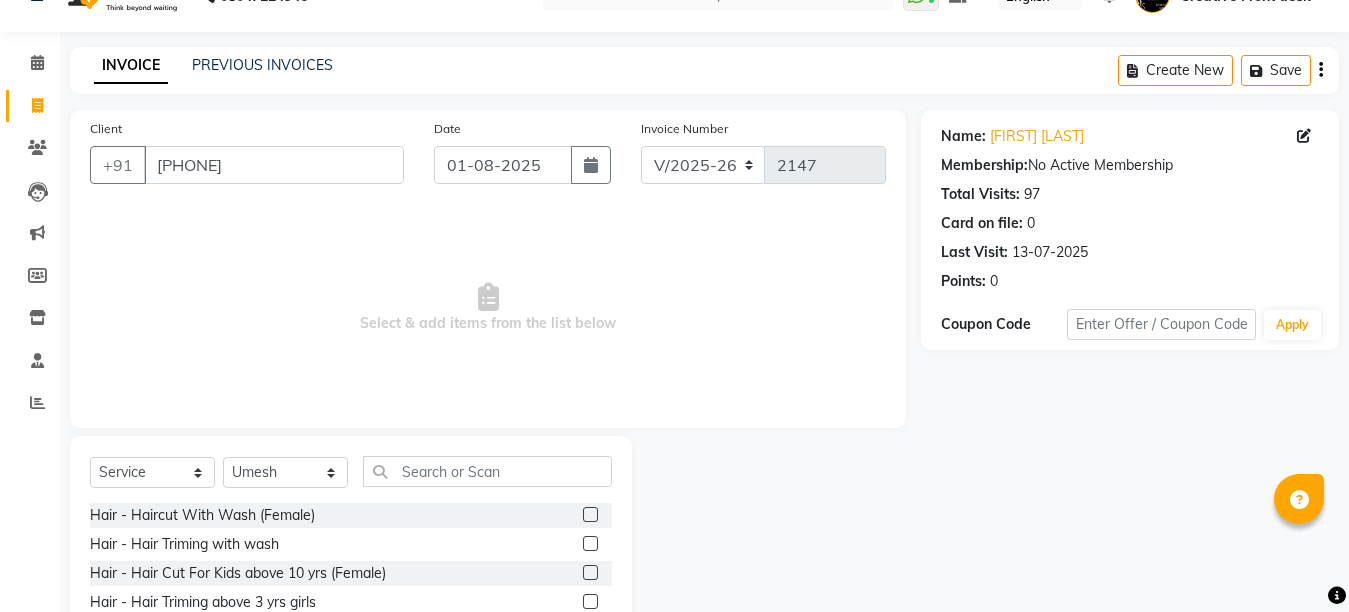 scroll, scrollTop: 189, scrollLeft: 0, axis: vertical 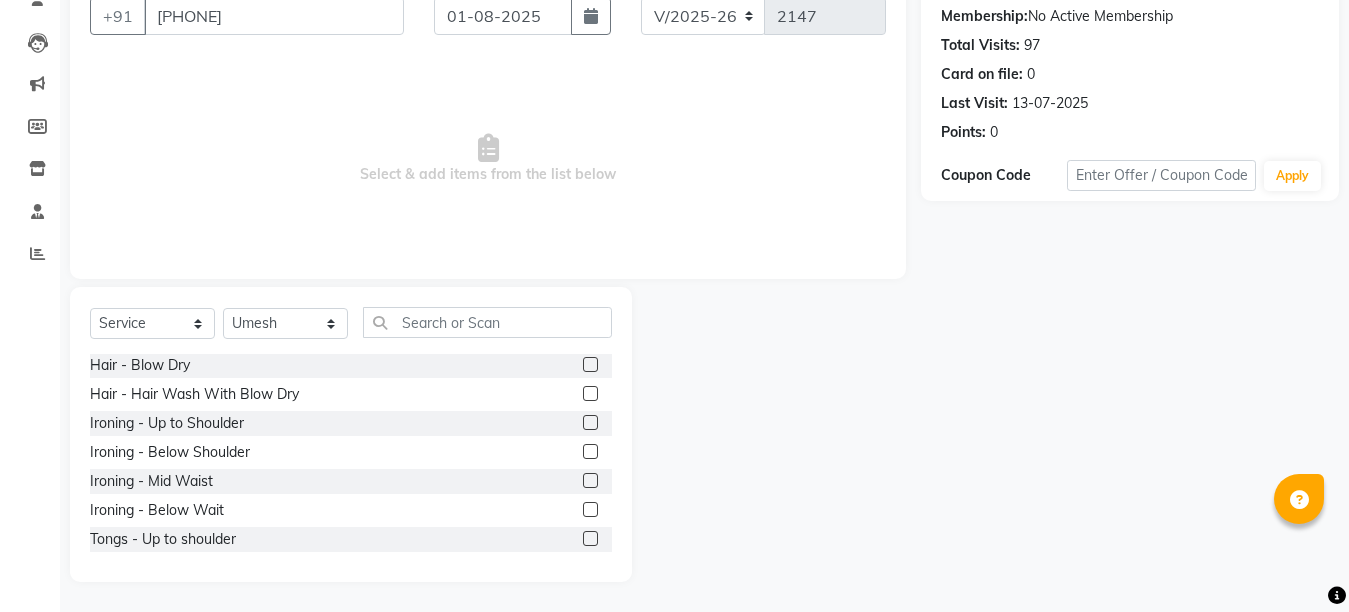 click 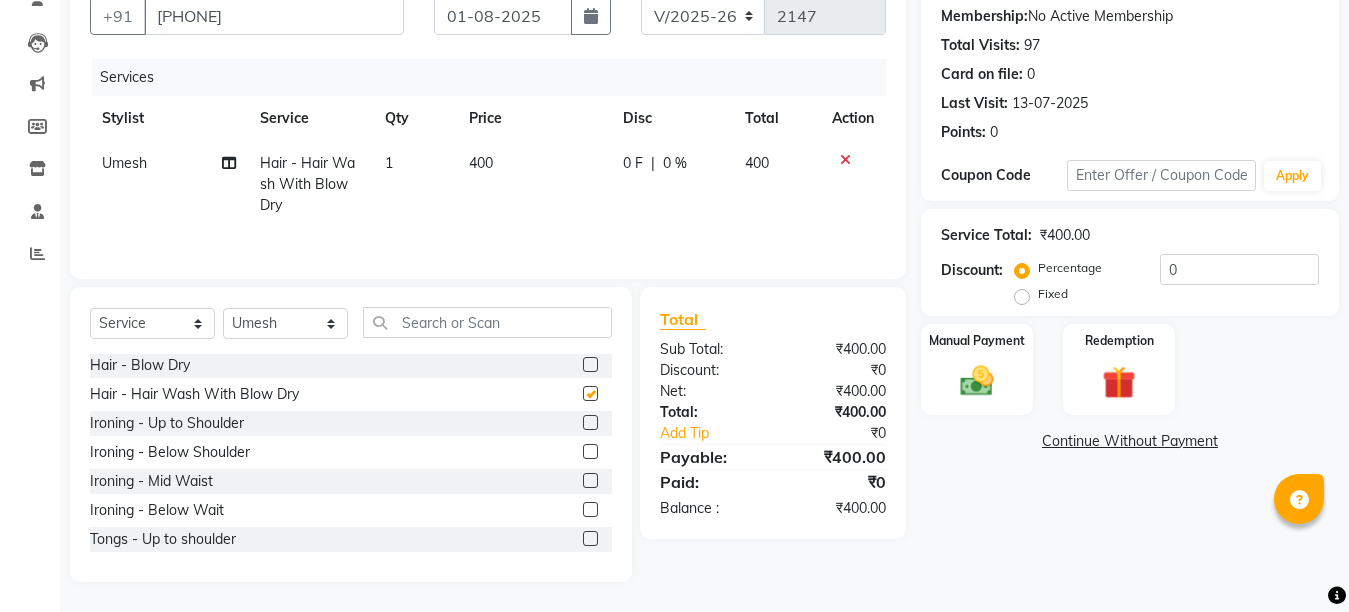 checkbox on "false" 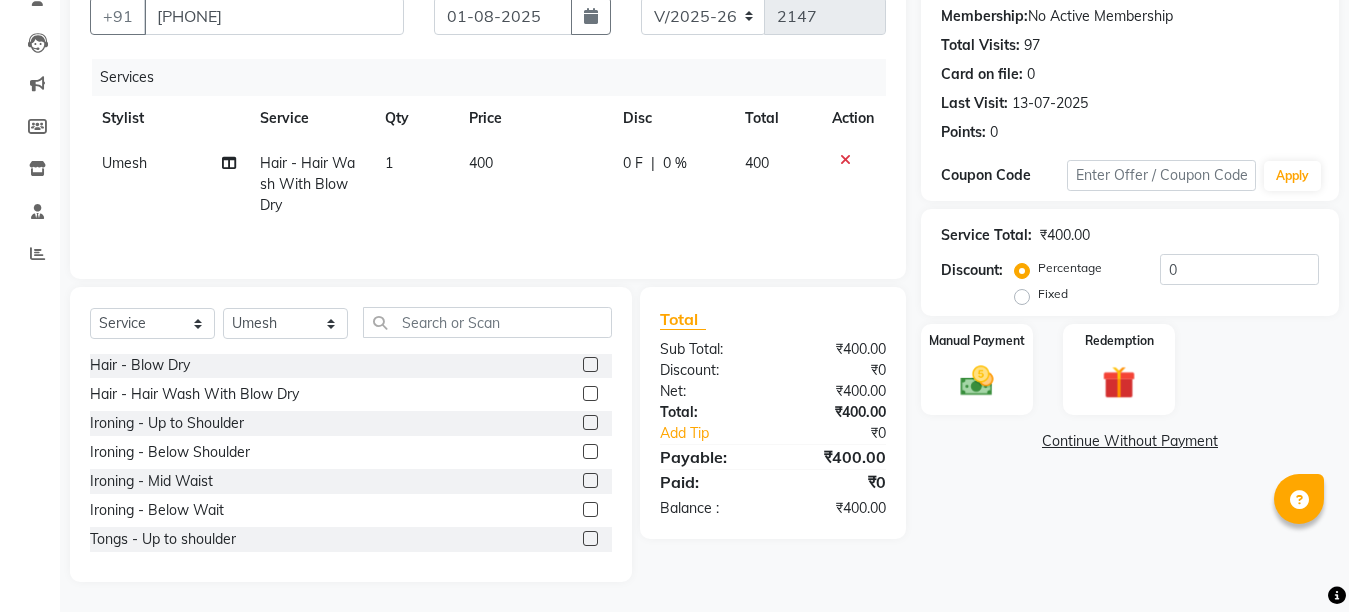 click on "0 F | 0 %" 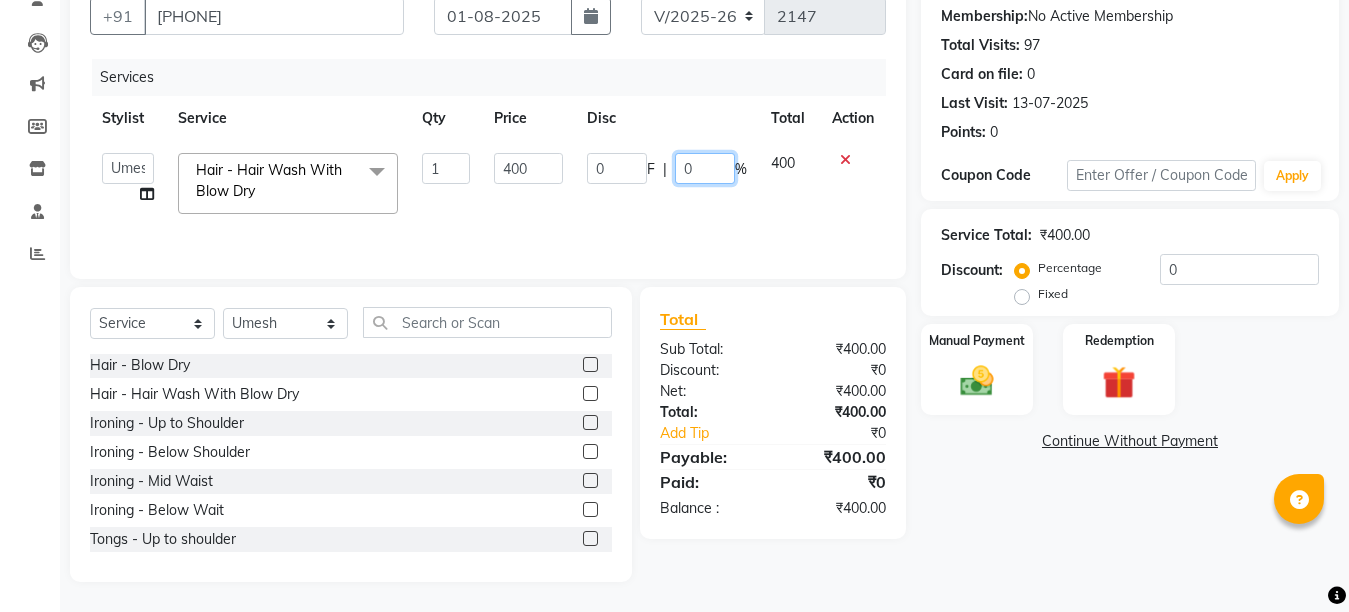 click on "0" 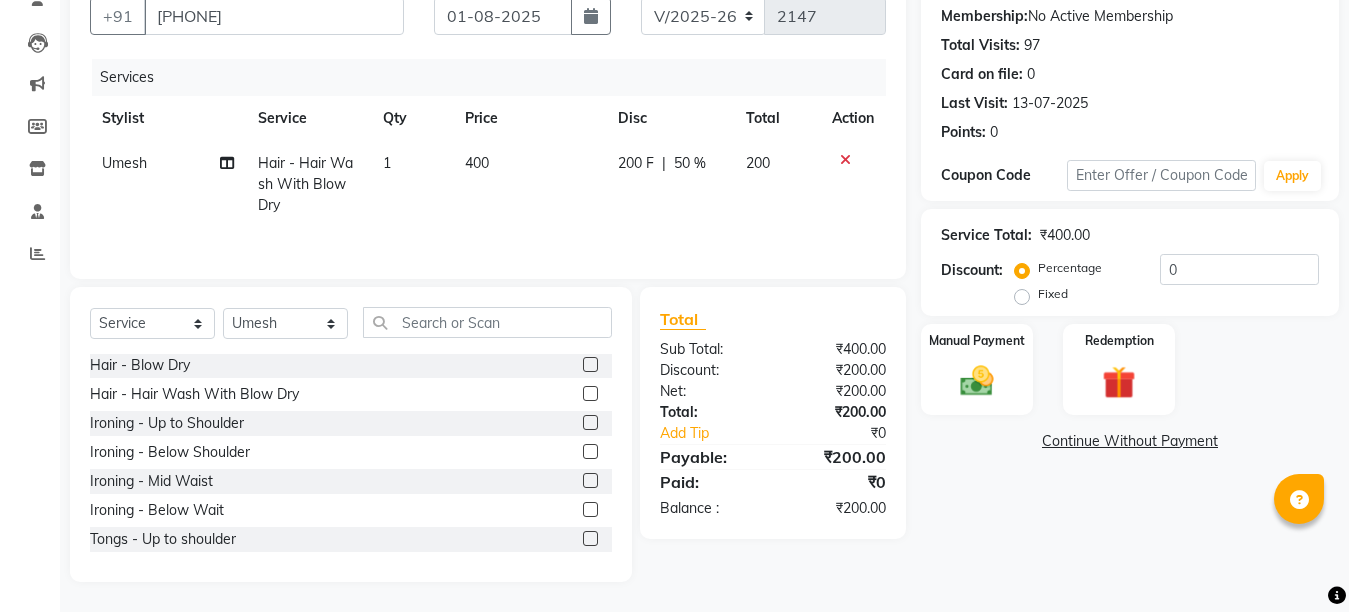 click on "200 F | 50 %" 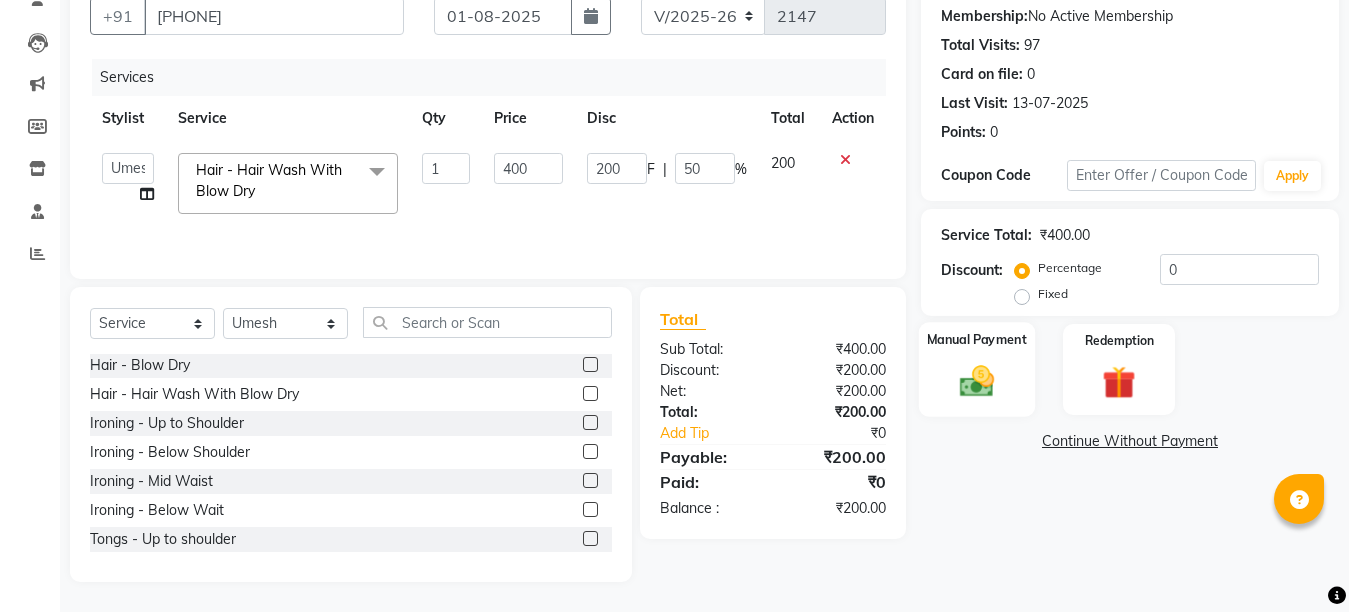 click 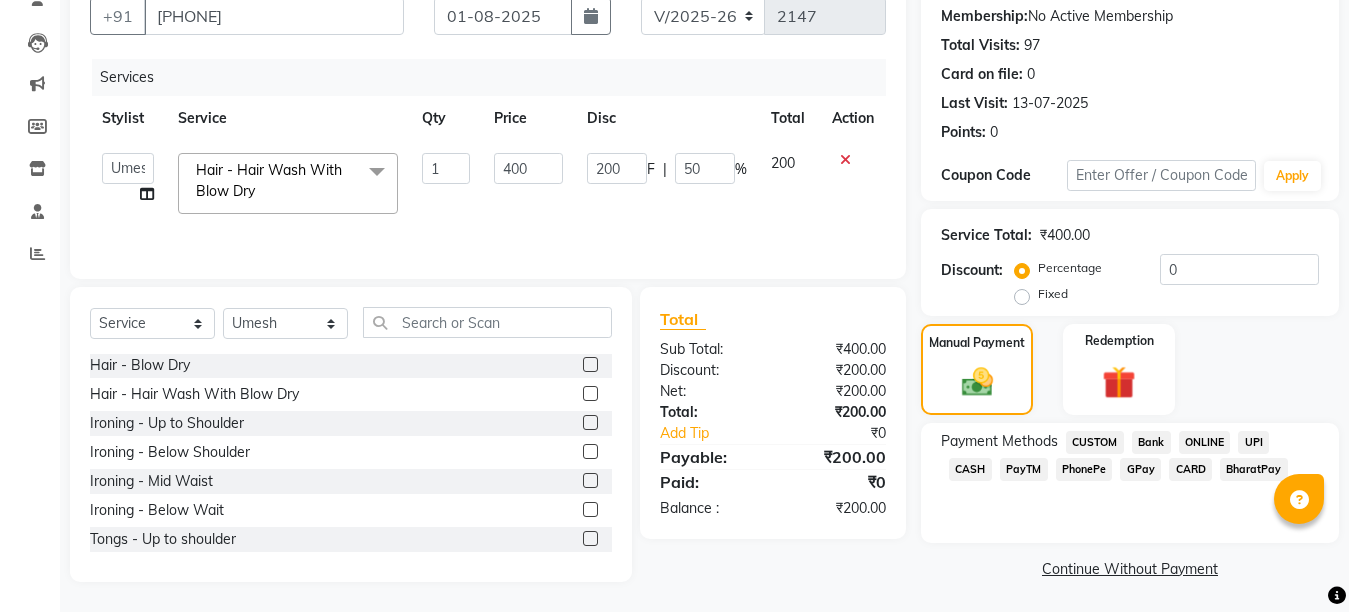 click on "GPay" 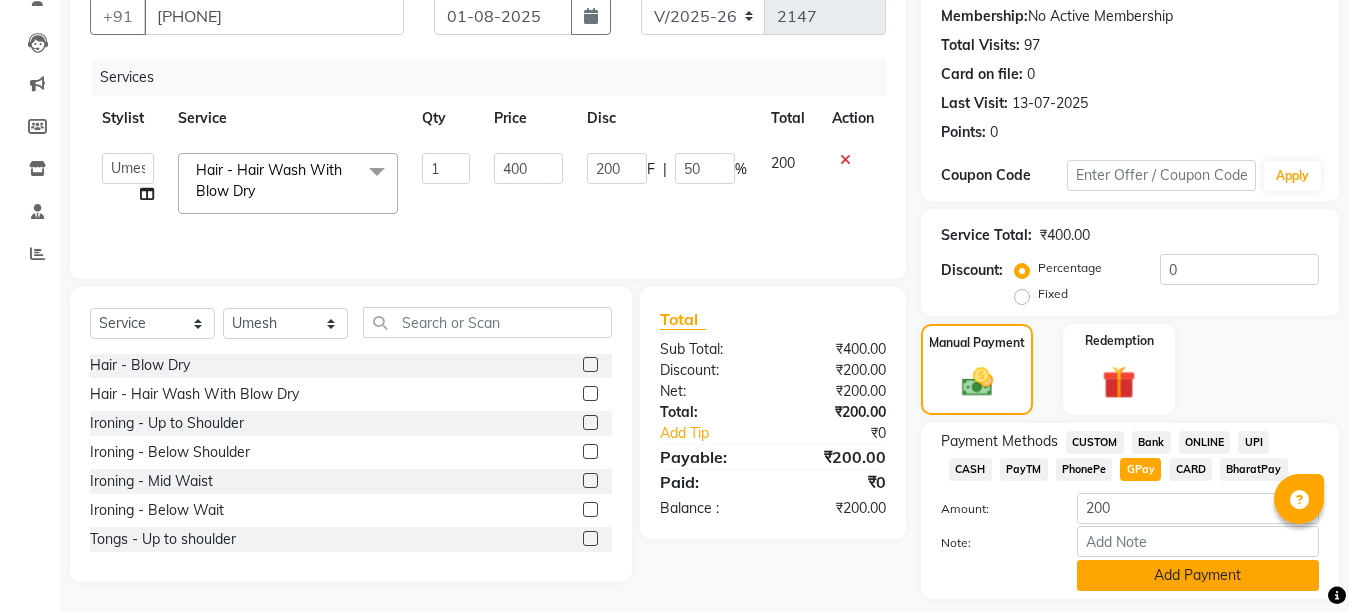 click on "Add Payment" 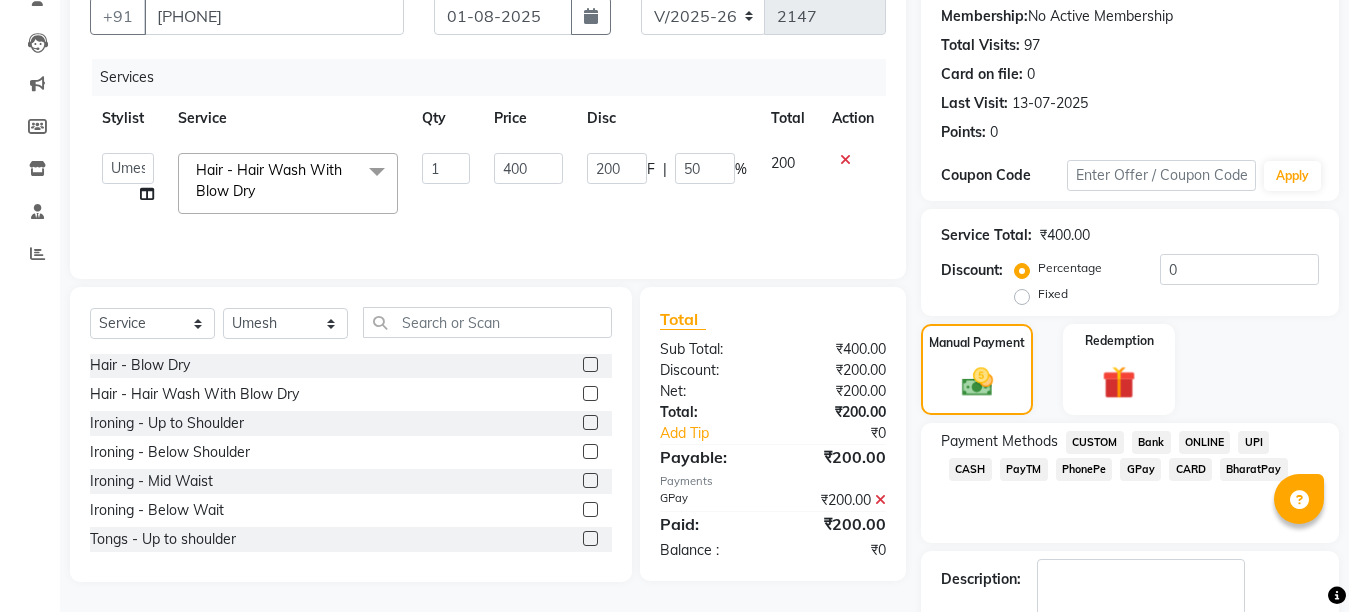 scroll, scrollTop: 304, scrollLeft: 0, axis: vertical 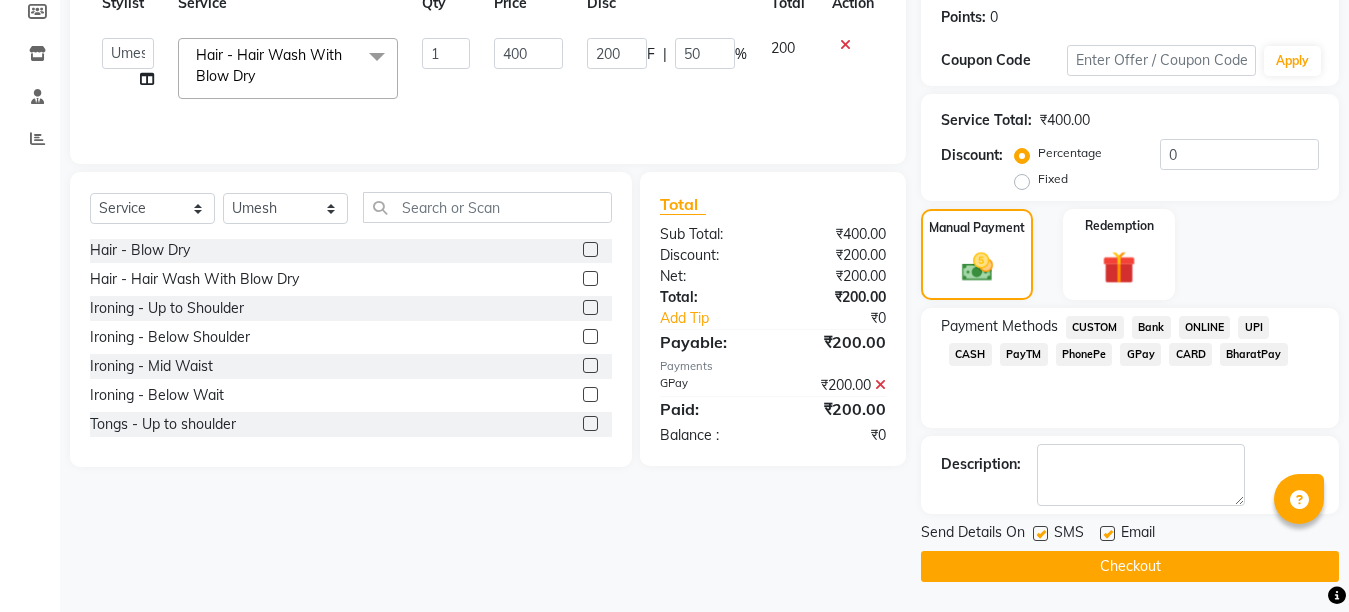 click 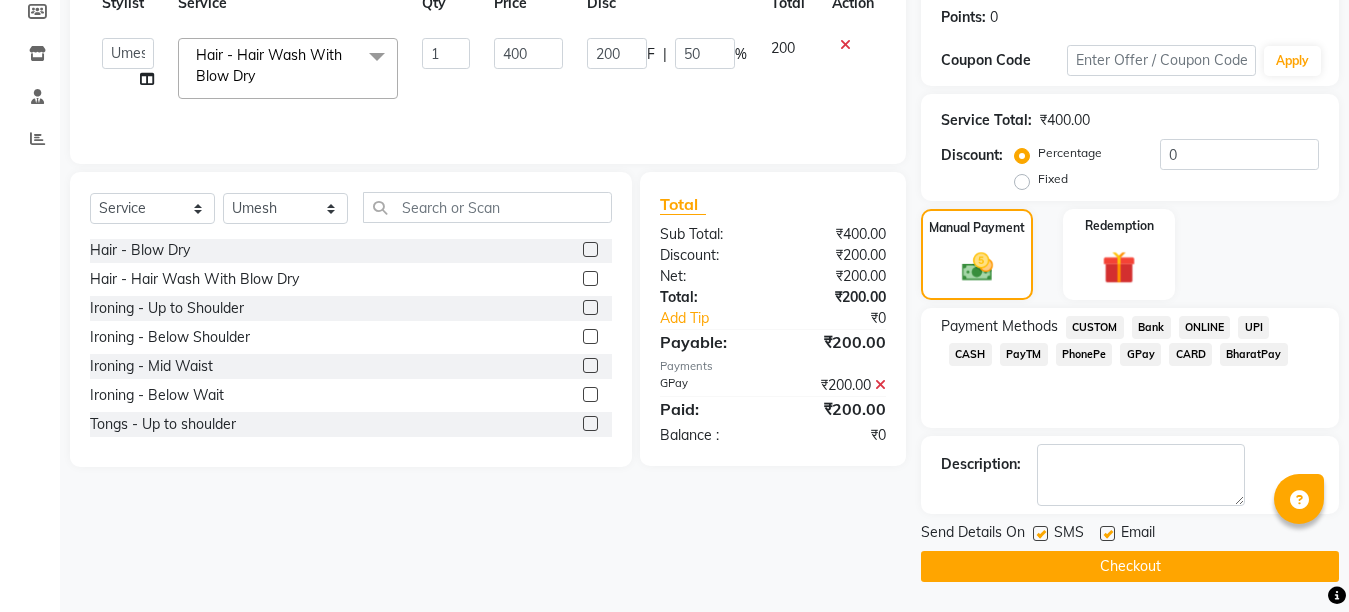 click at bounding box center [1106, 534] 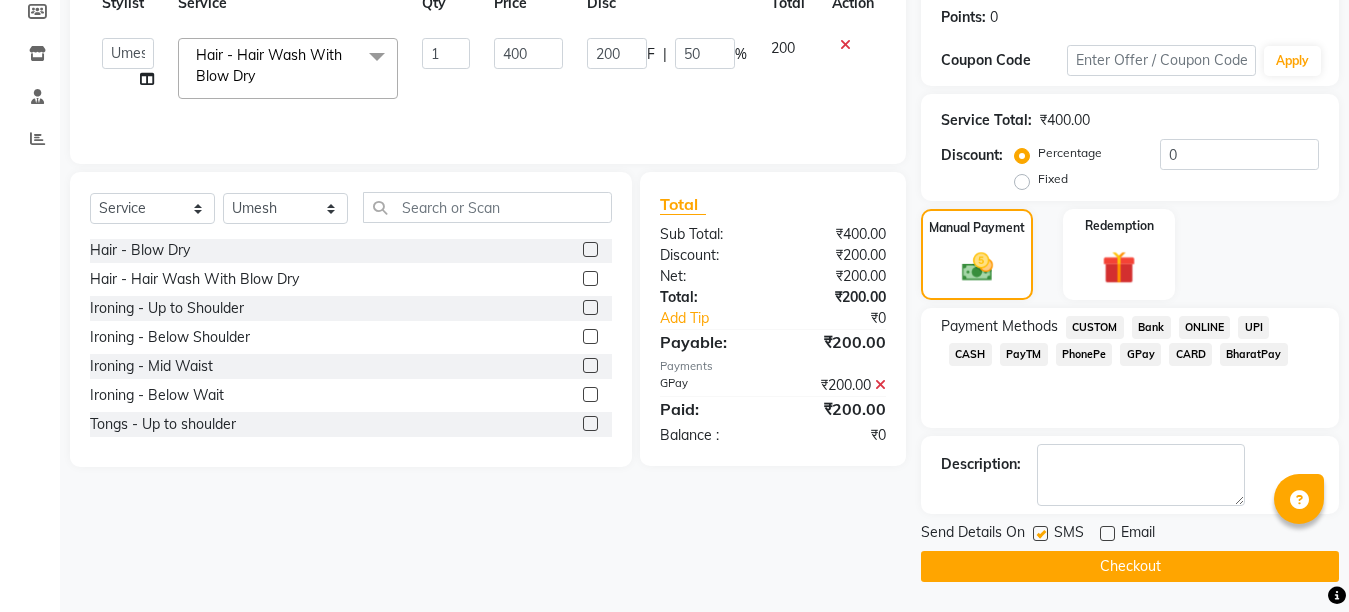 click 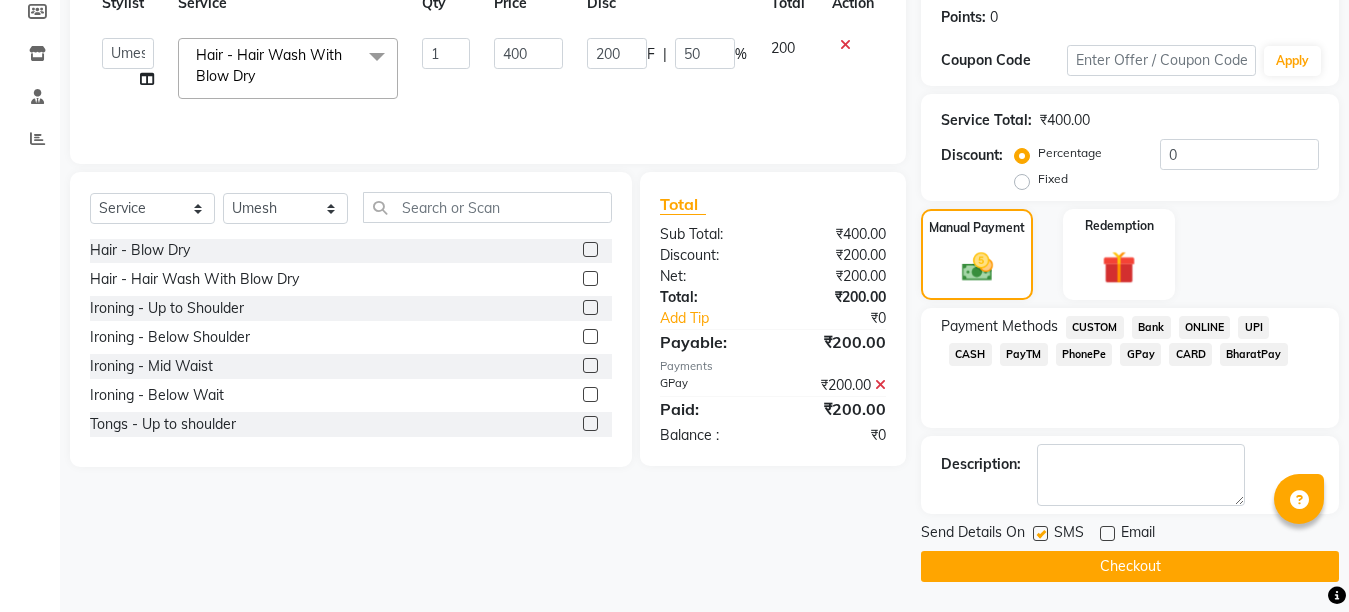 click at bounding box center (1039, 534) 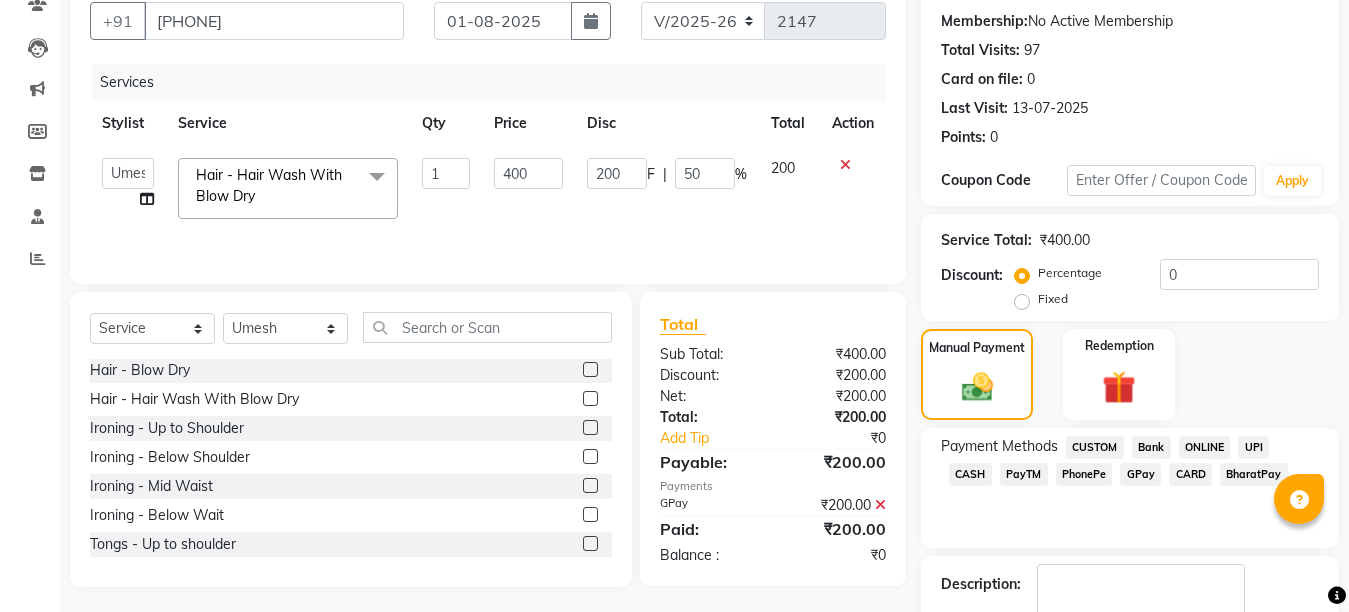 scroll, scrollTop: 304, scrollLeft: 0, axis: vertical 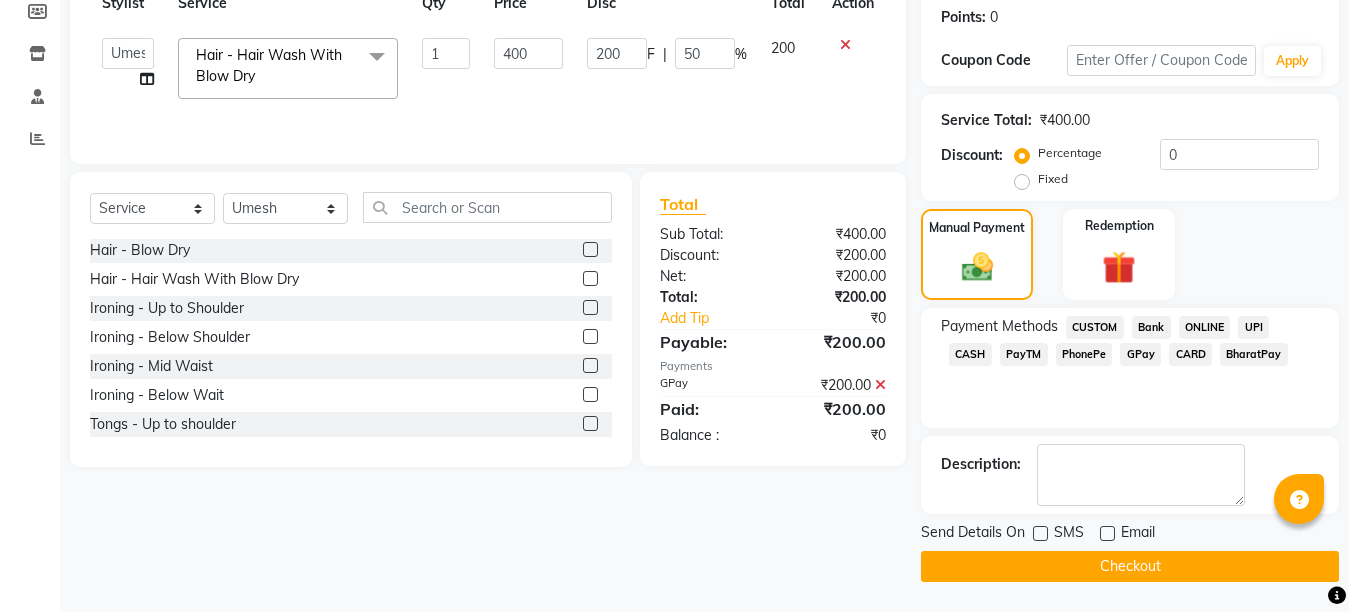 click on "Checkout" 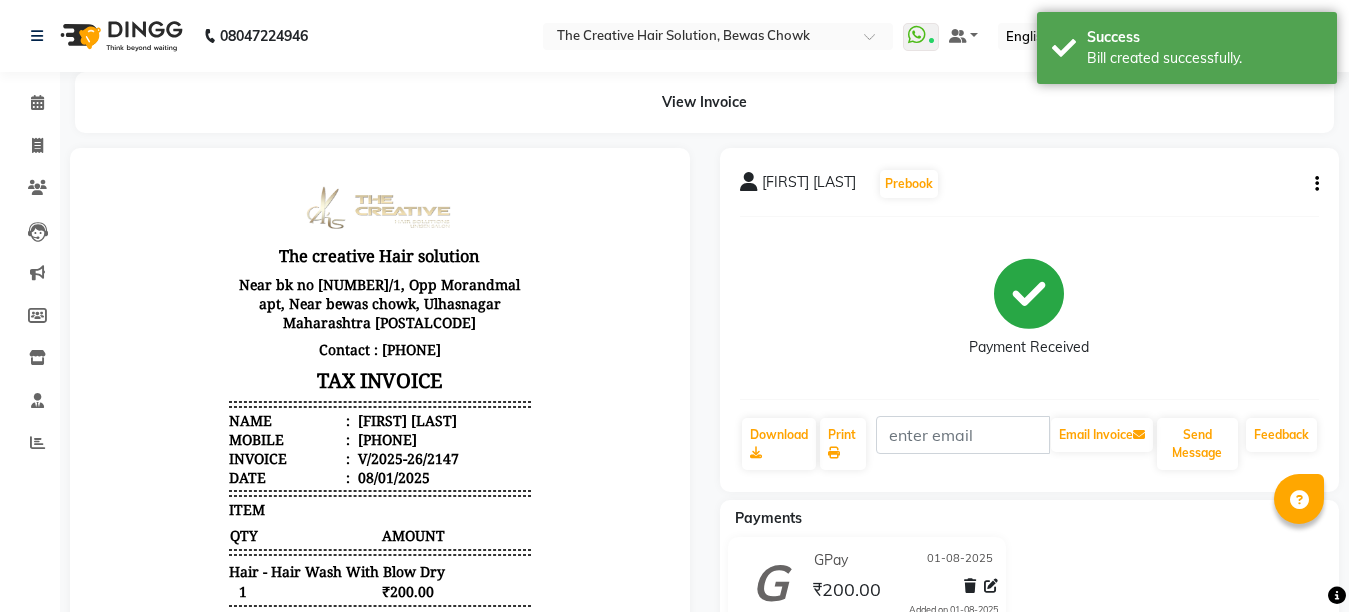 scroll, scrollTop: 0, scrollLeft: 0, axis: both 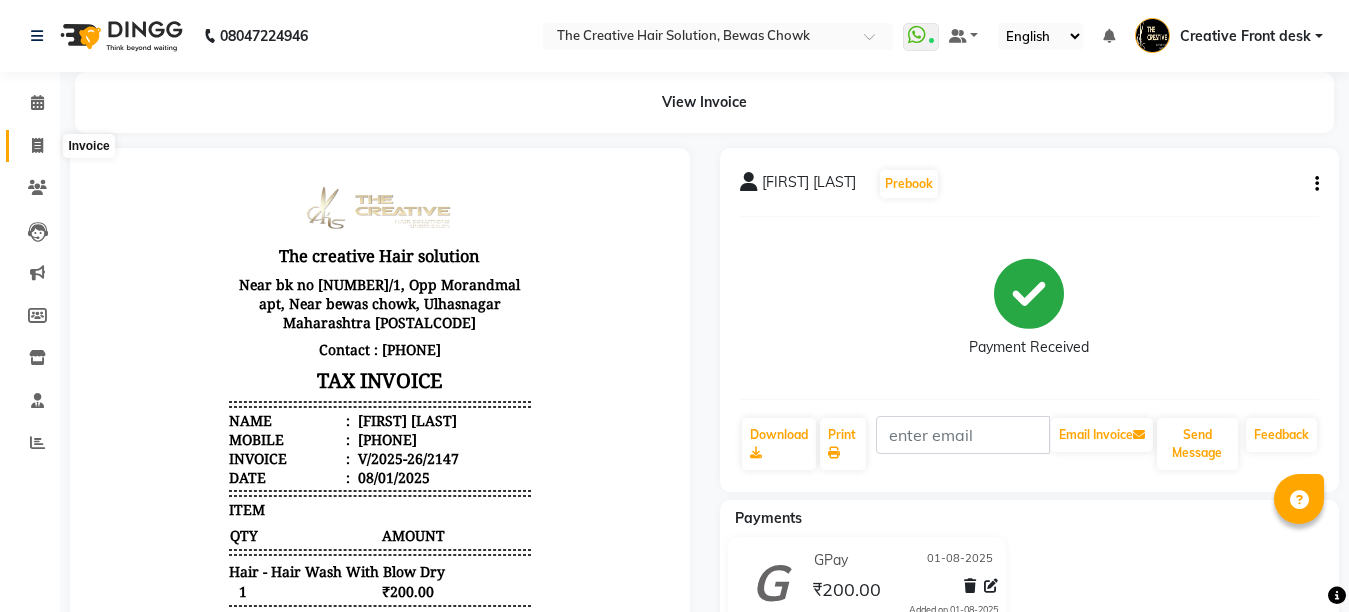 click 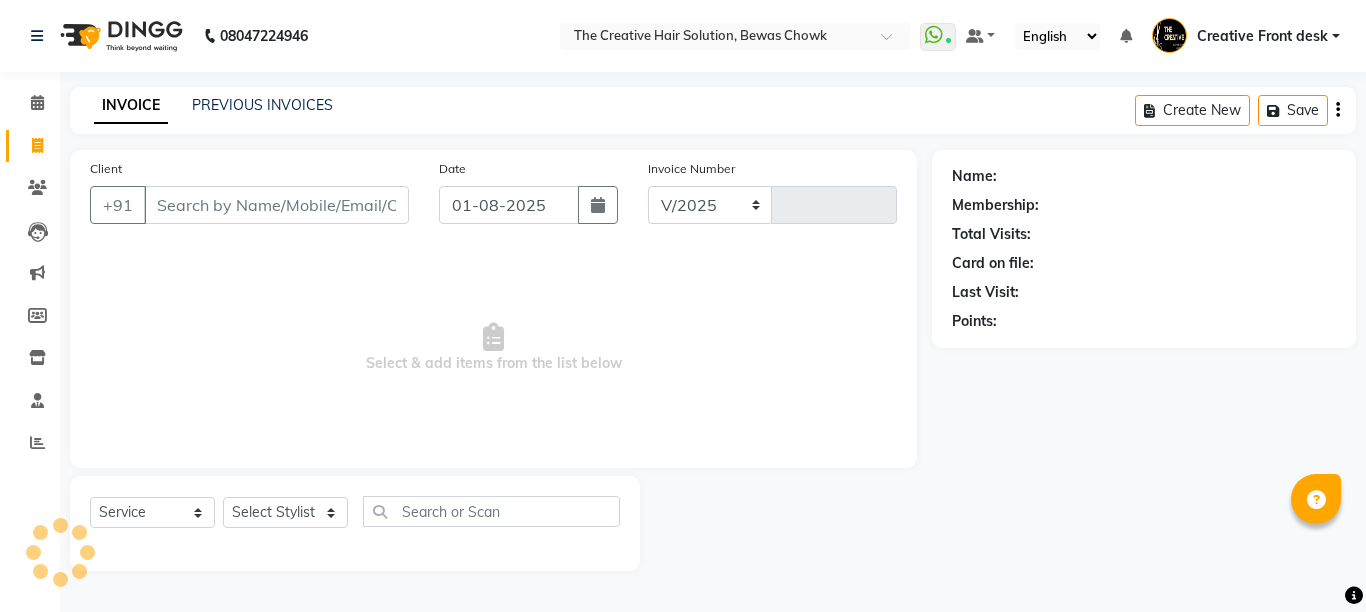 select on "146" 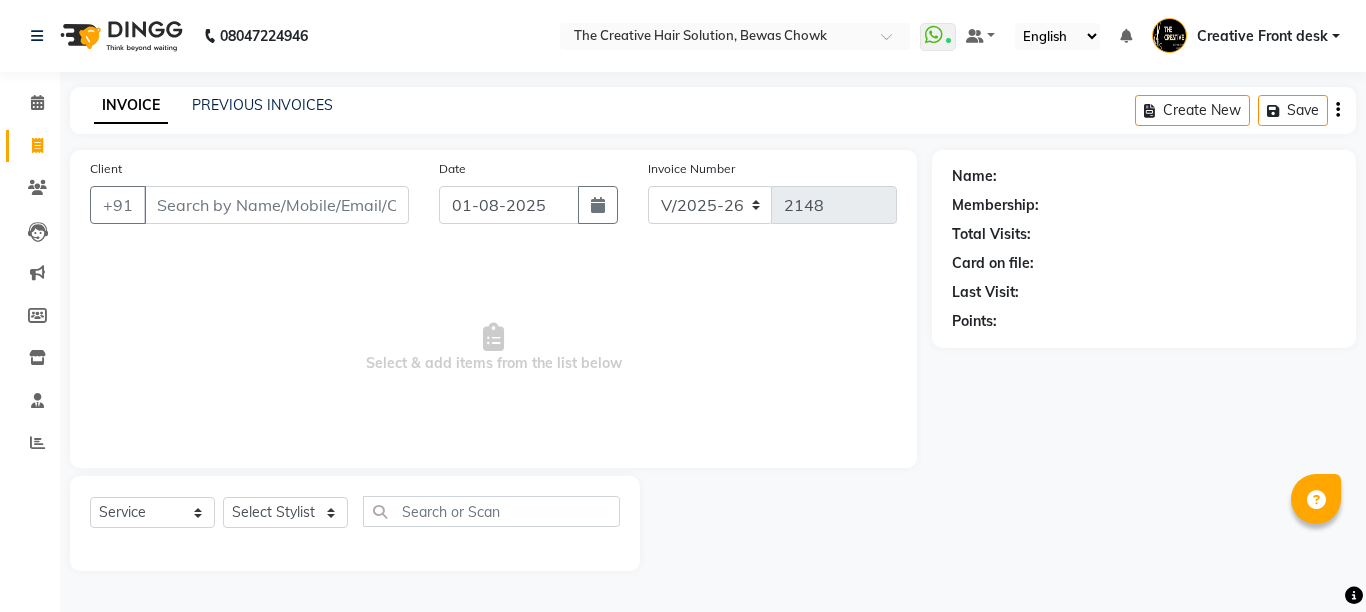 click on "Client" at bounding box center [276, 205] 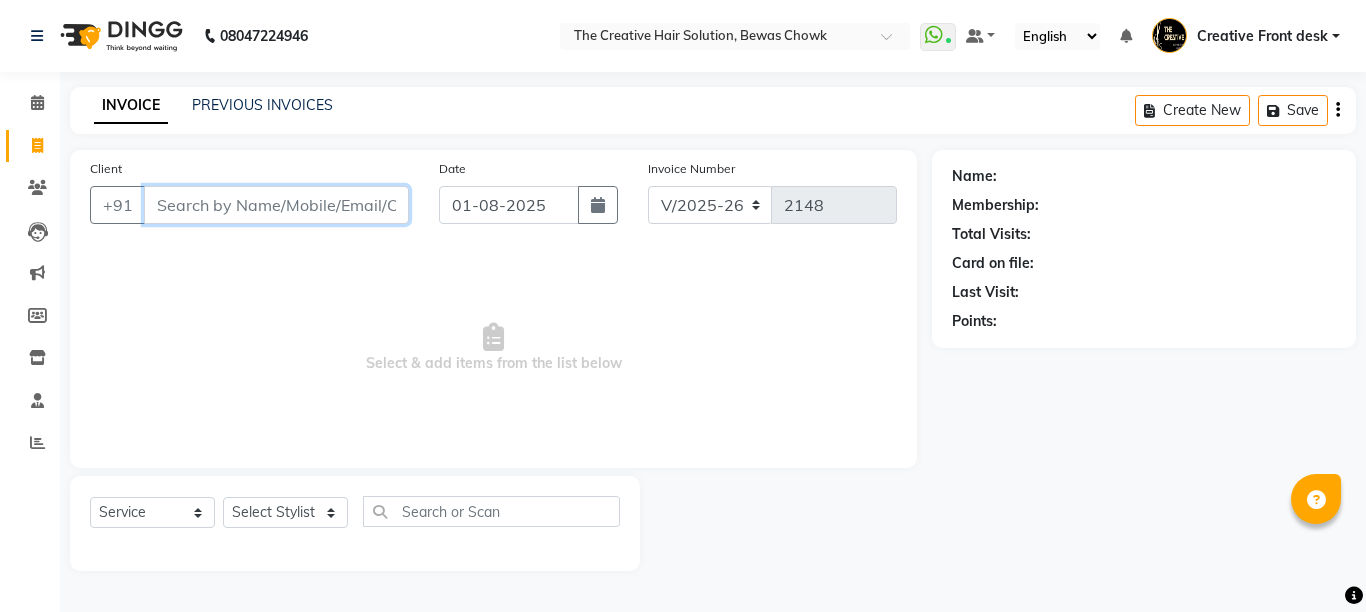 click on "Client" at bounding box center [276, 205] 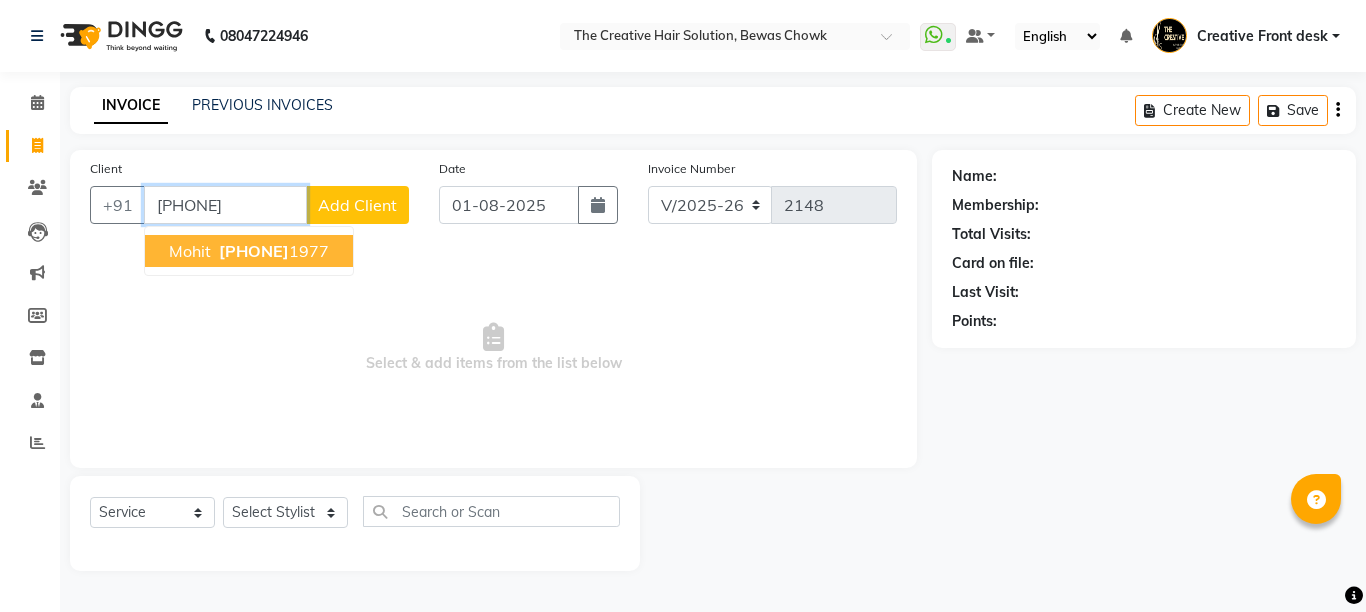 click on "[PHONE]" at bounding box center [272, 251] 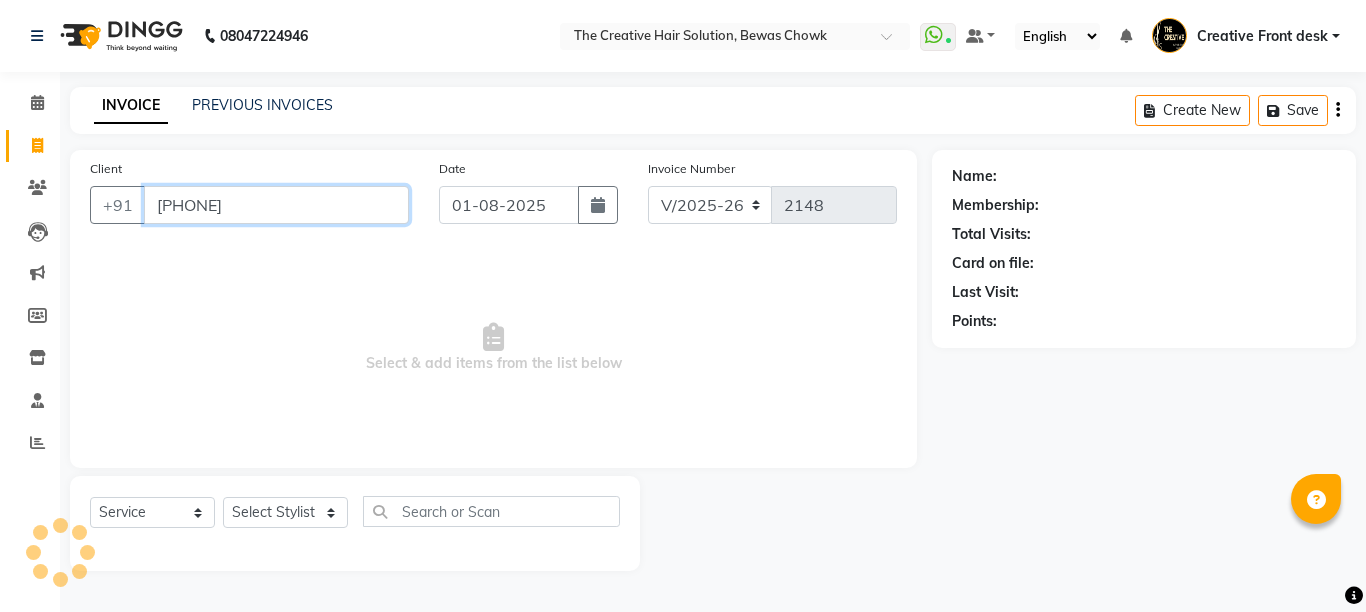 type on "[PHONE]" 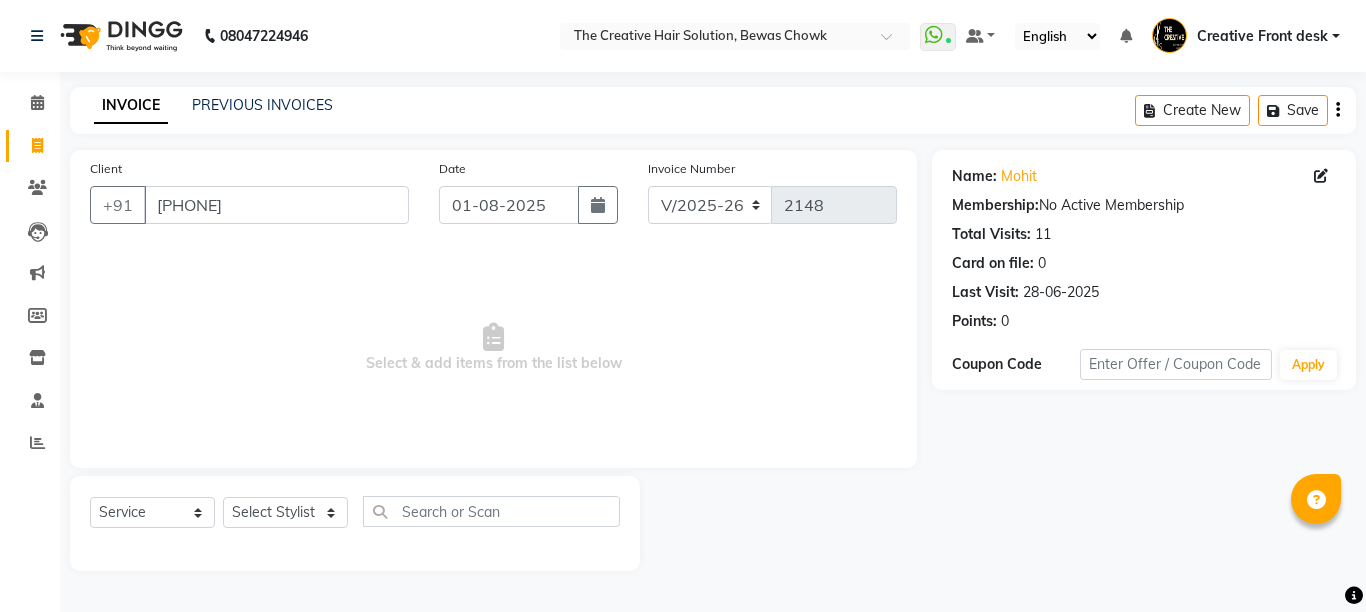 click on "Select & add items from the list below" at bounding box center (493, 348) 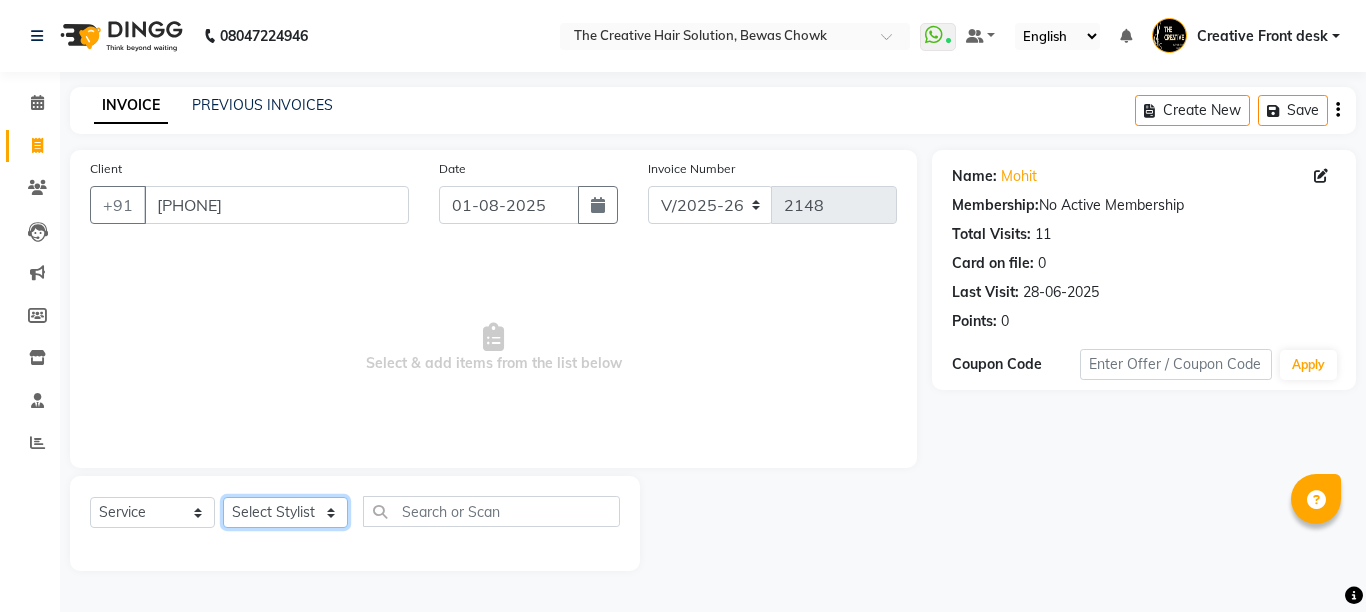 click on "Select Stylist Ankit Creative Front desk Deepak Firoz Geeta Golu Nisha Prince Priyanka Satyam Savita Shivam Shubham Sonu Sir Swapnil Taruna Panjwani Umesh Vidya" 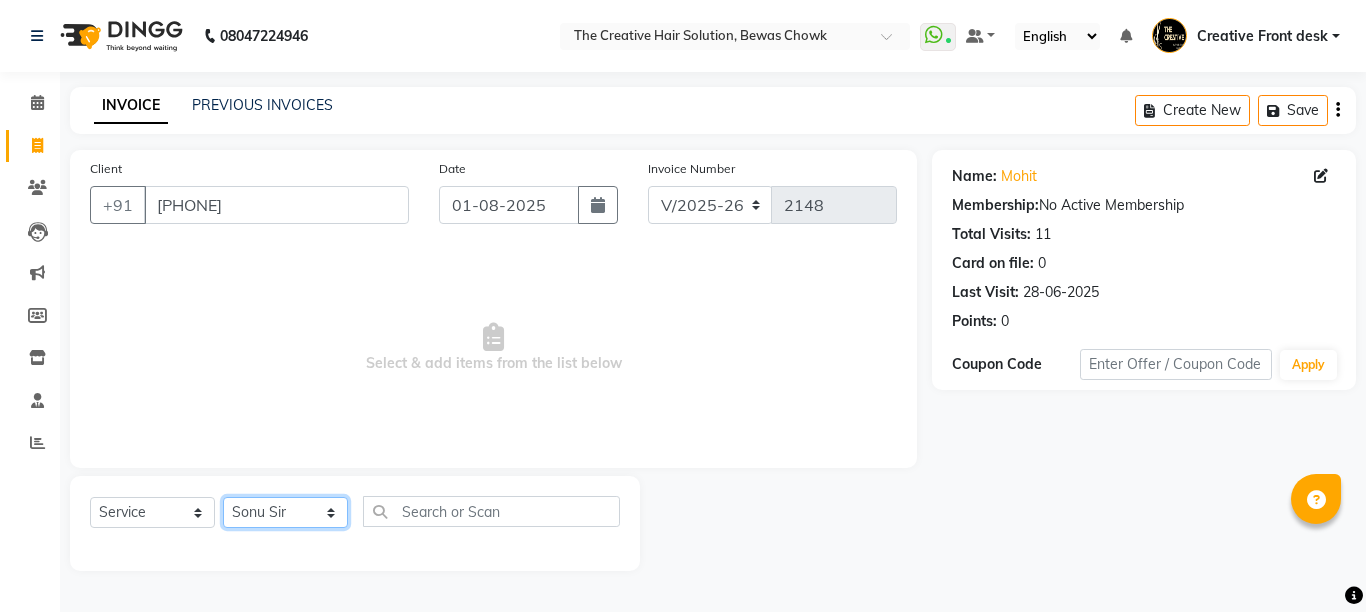 click on "Select Stylist Ankit Creative Front desk Deepak Firoz Geeta Golu Nisha Prince Priyanka Satyam Savita Shivam Shubham Sonu Sir Swapnil Taruna Panjwani Umesh Vidya" 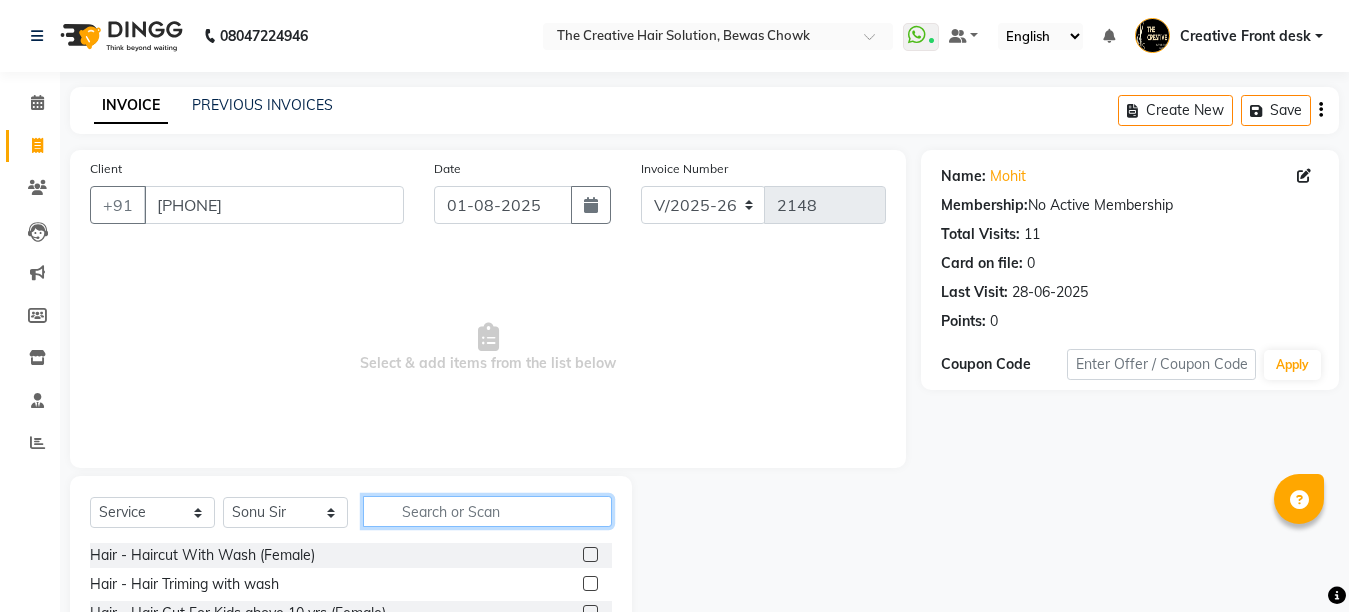 click 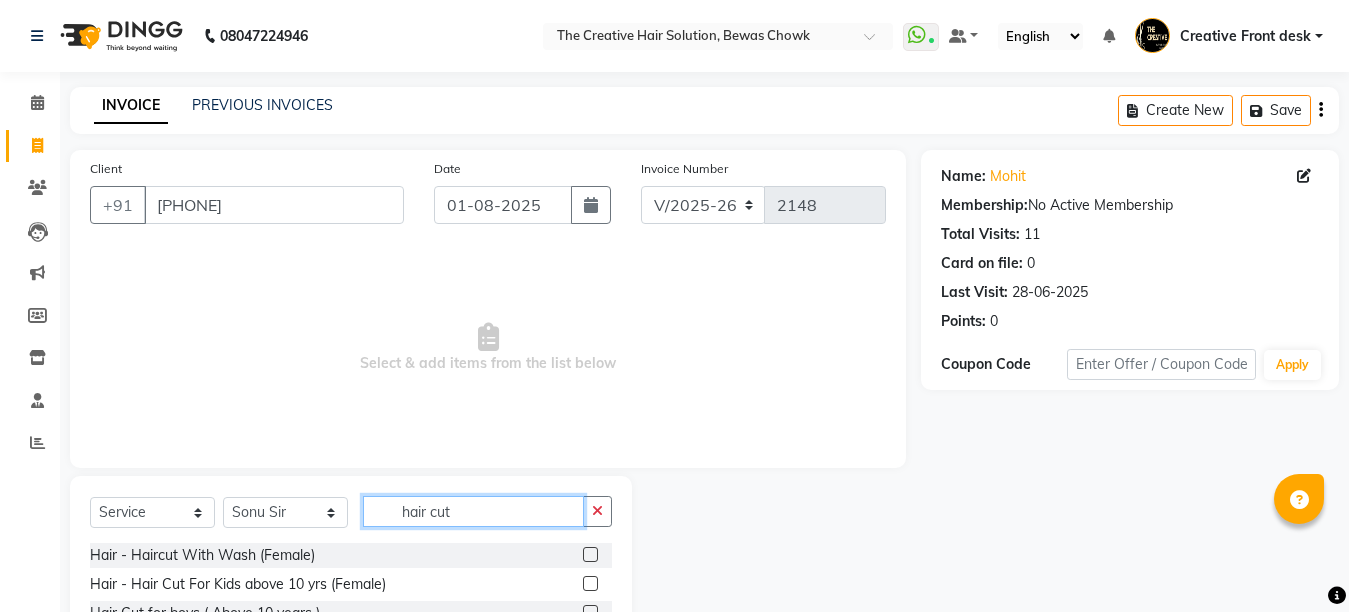 type on "hair cut" 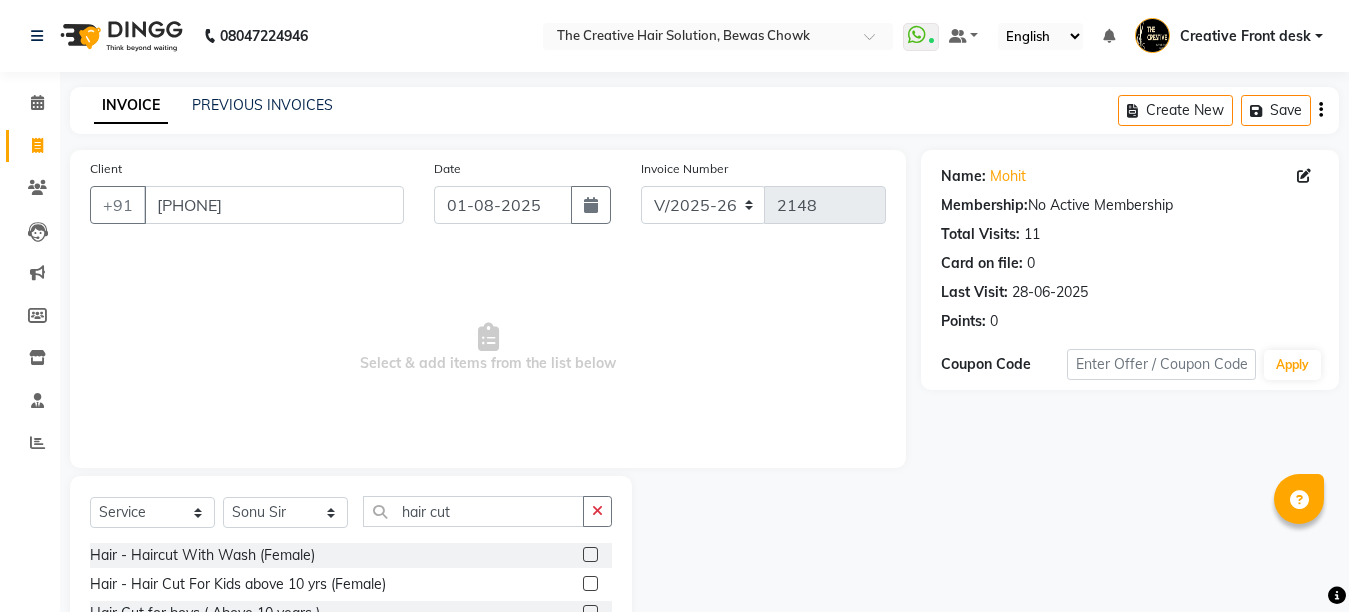 click 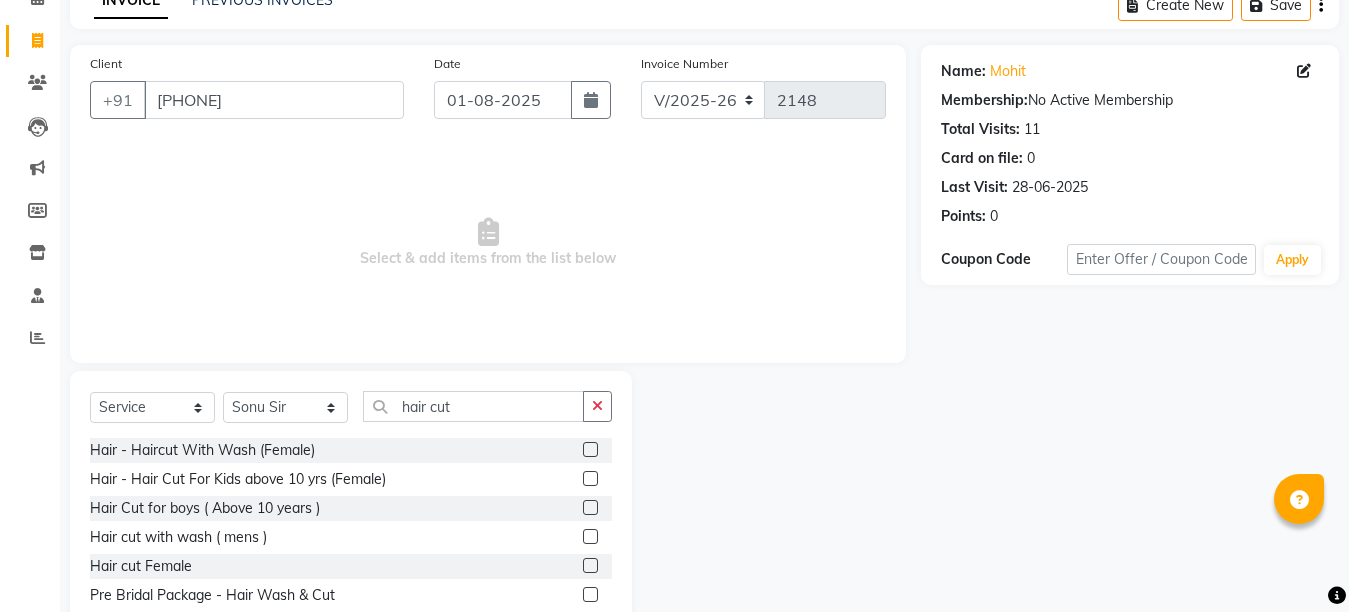 scroll, scrollTop: 160, scrollLeft: 0, axis: vertical 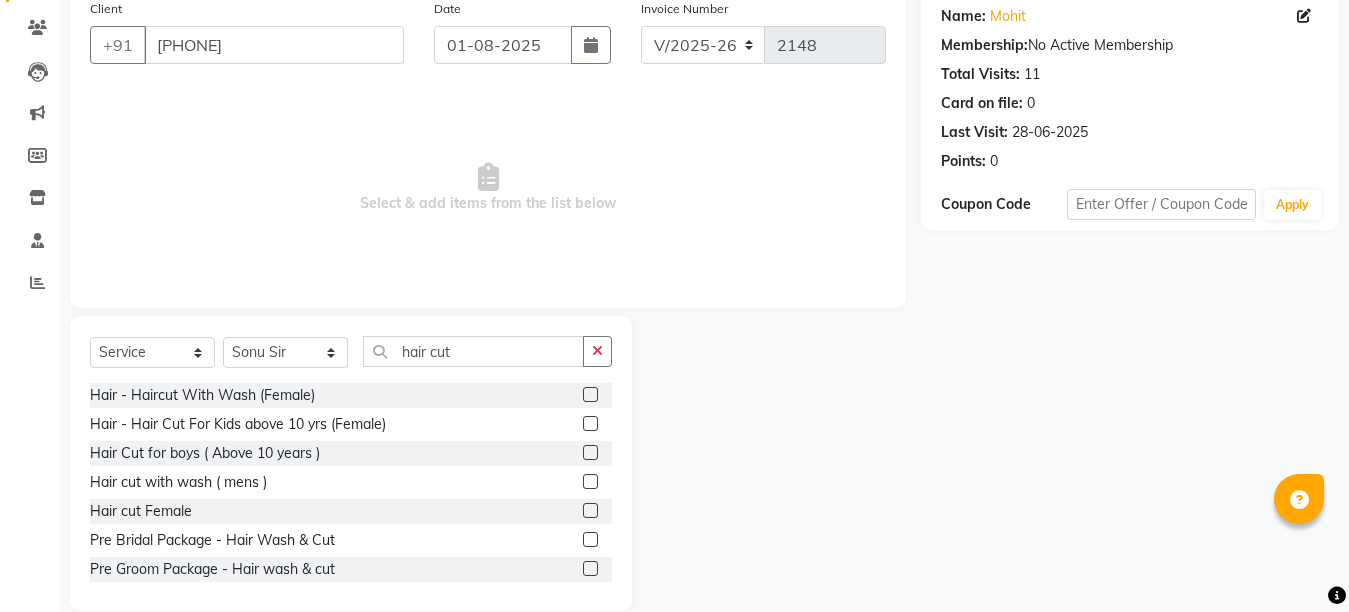 click 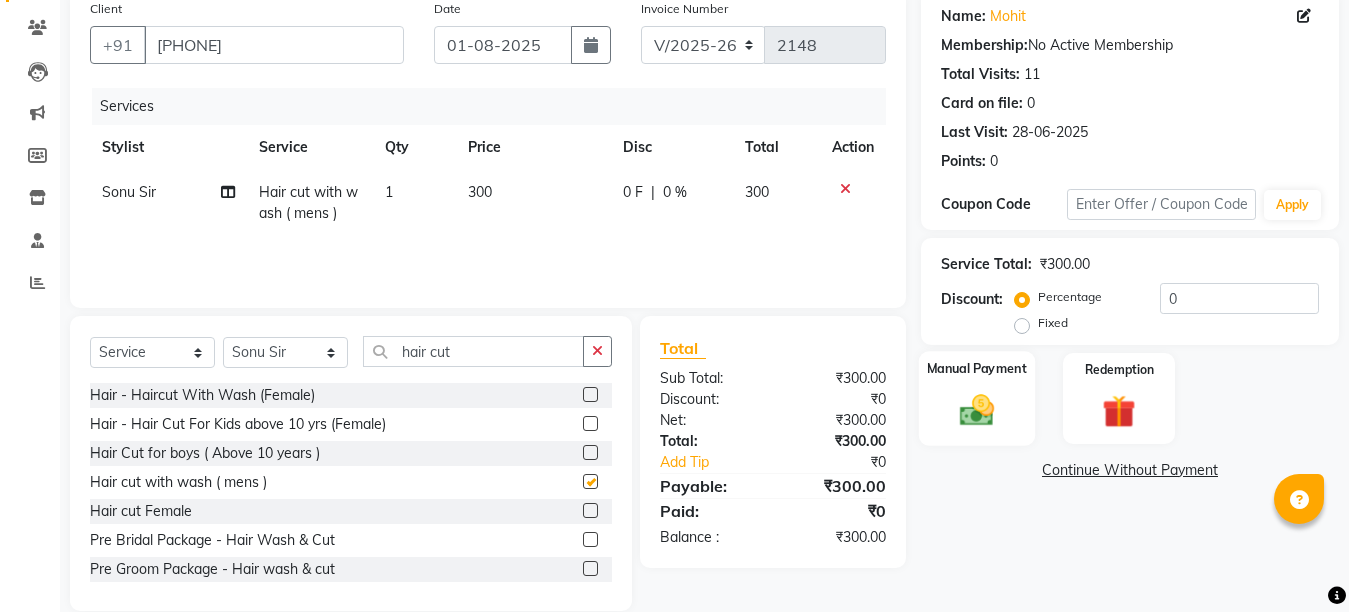 checkbox on "false" 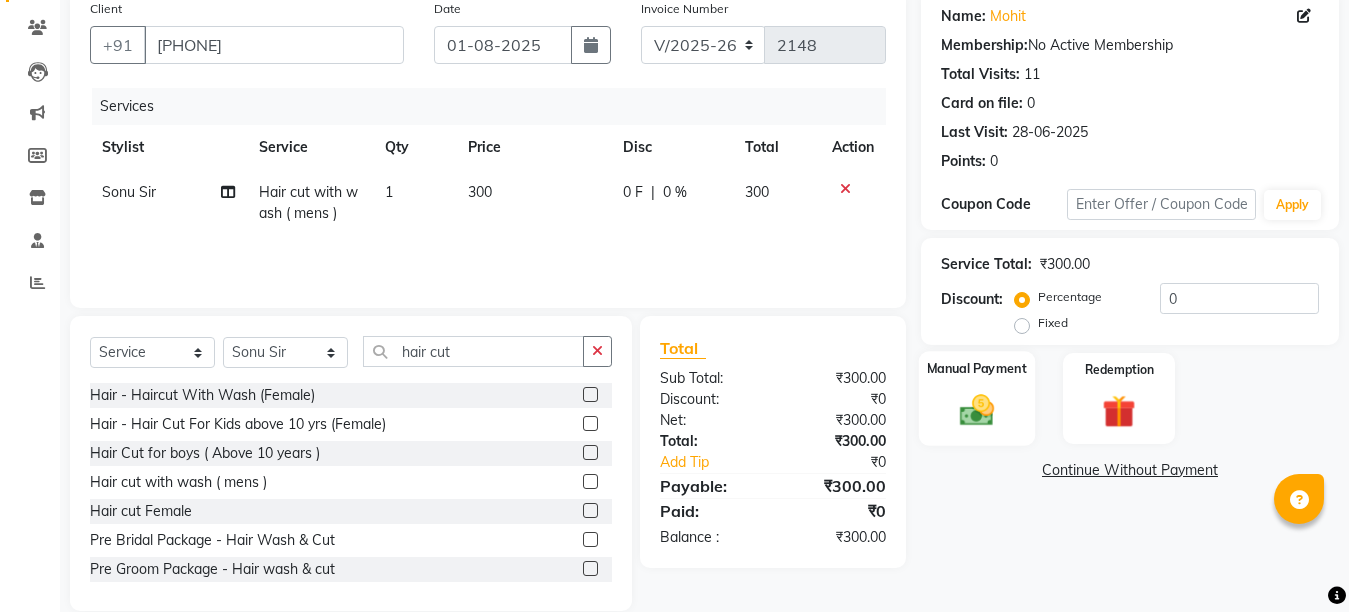 click 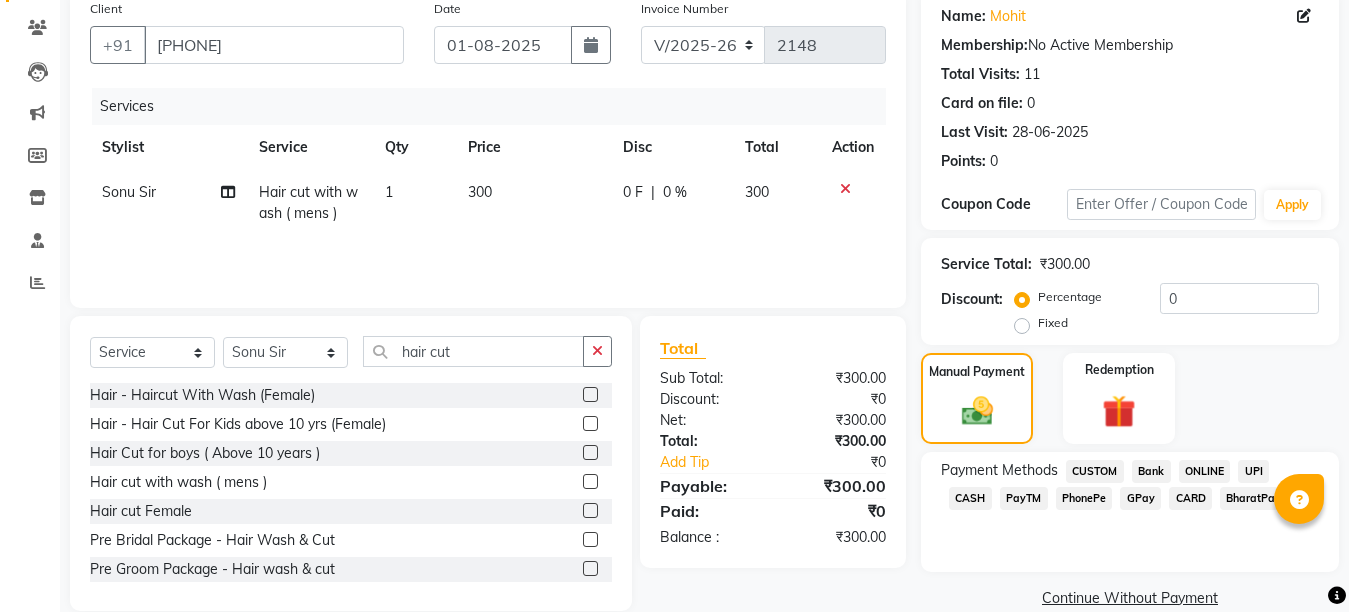 click on "GPay" 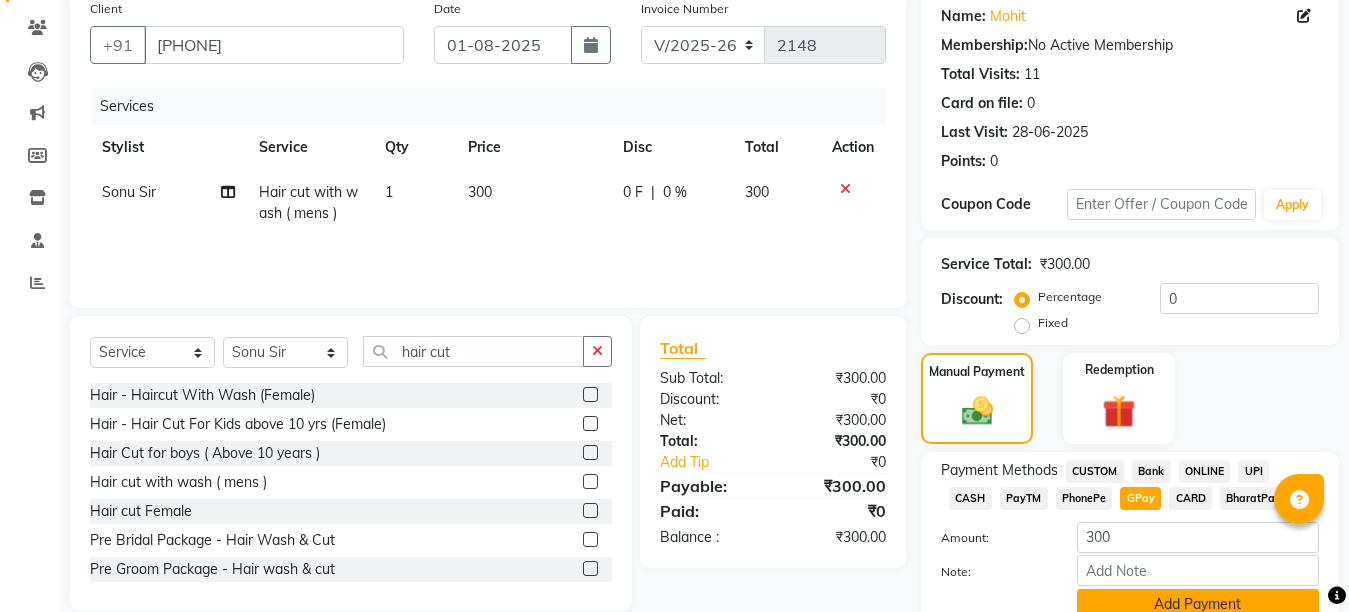 click on "Add Payment" 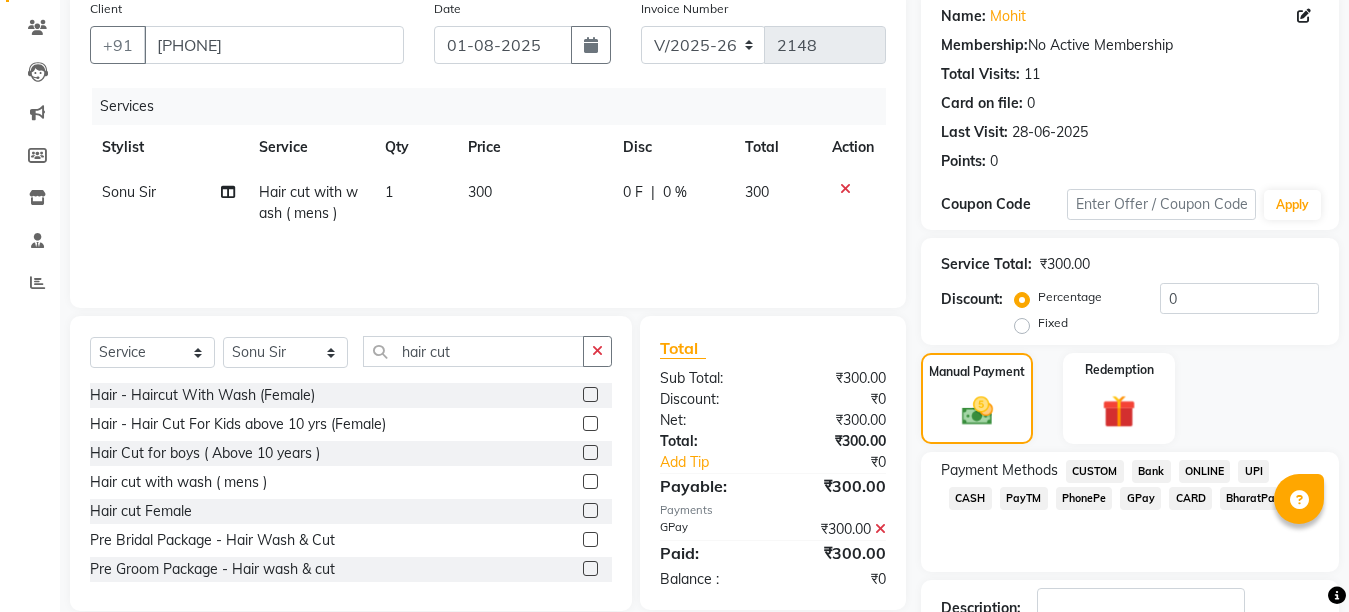 scroll, scrollTop: 304, scrollLeft: 0, axis: vertical 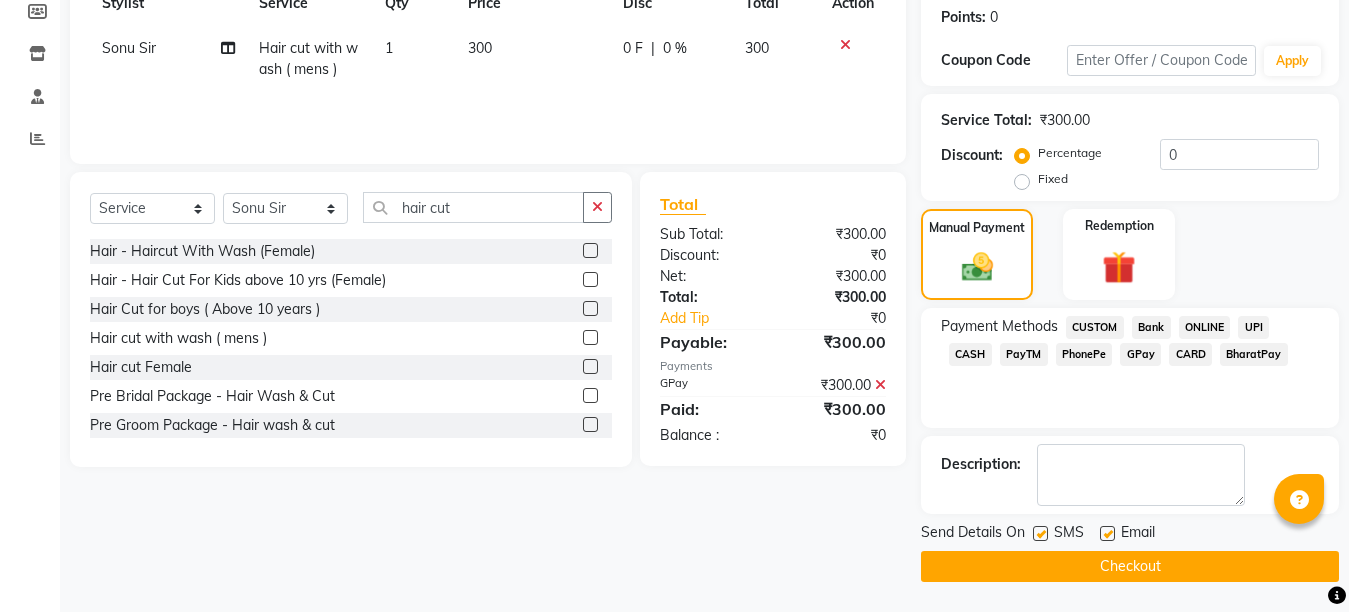 click 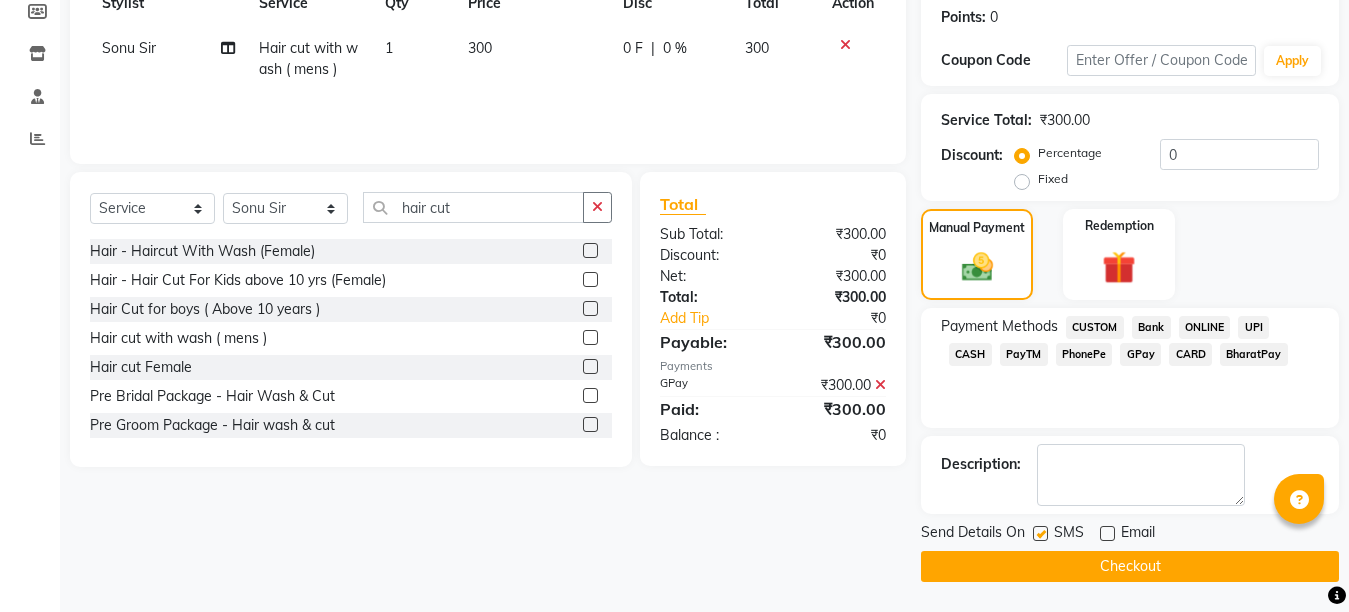 click on "Checkout" 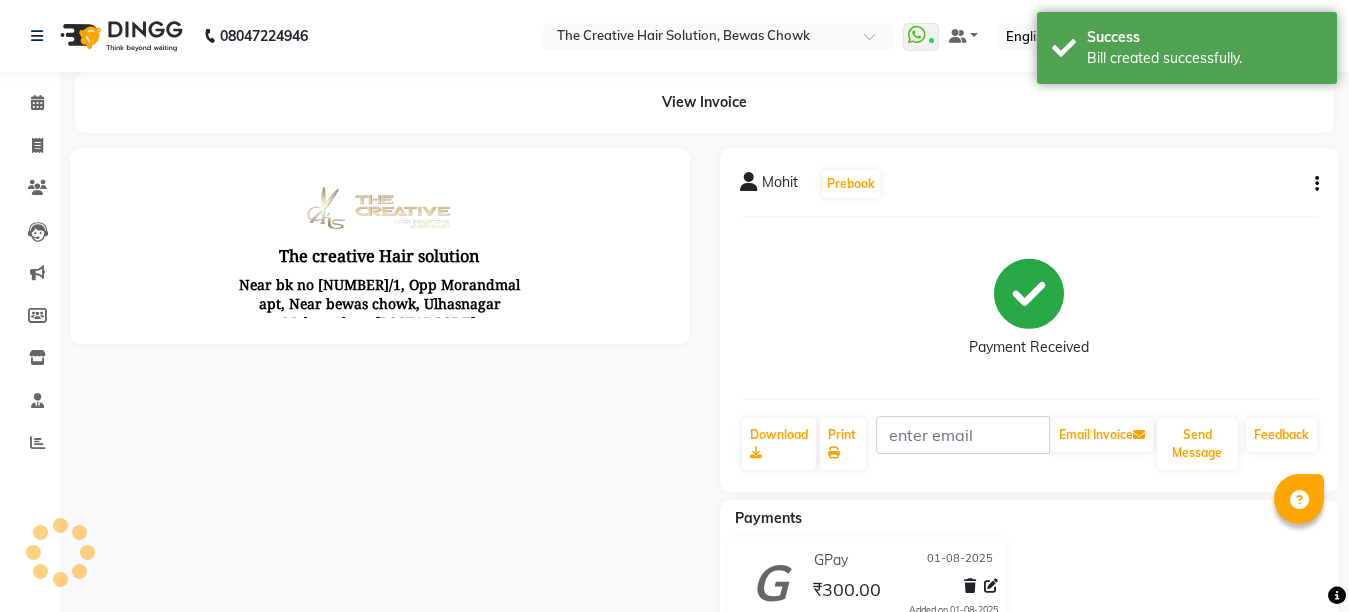 scroll, scrollTop: 0, scrollLeft: 0, axis: both 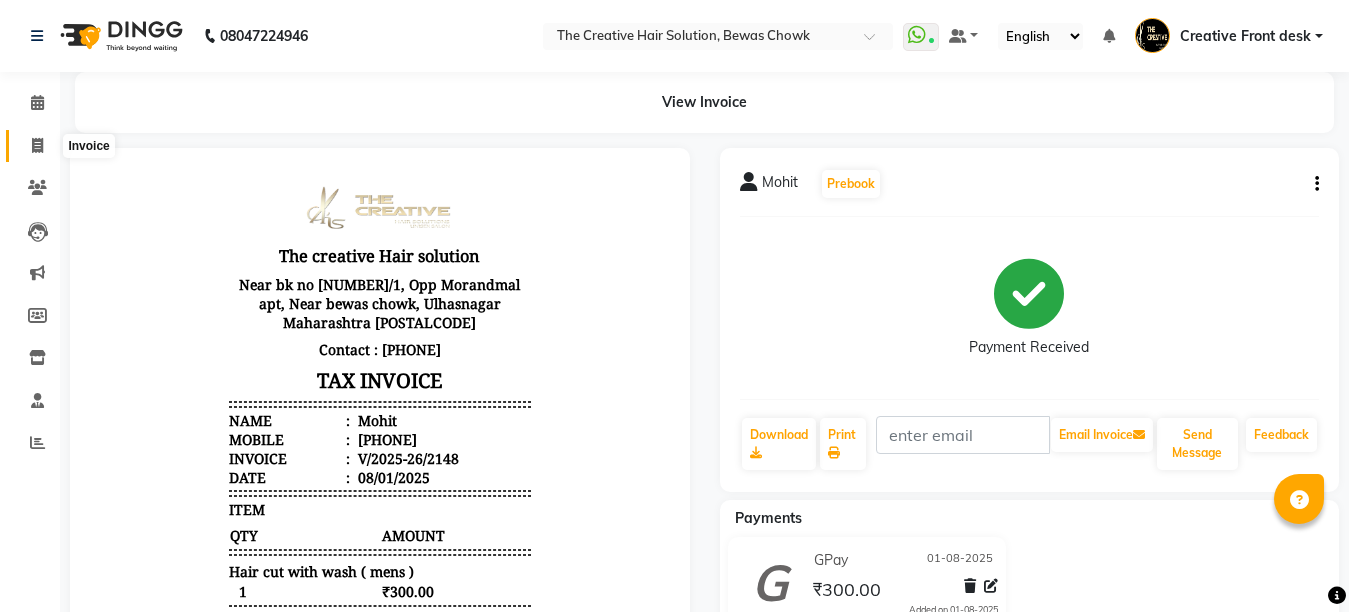 click 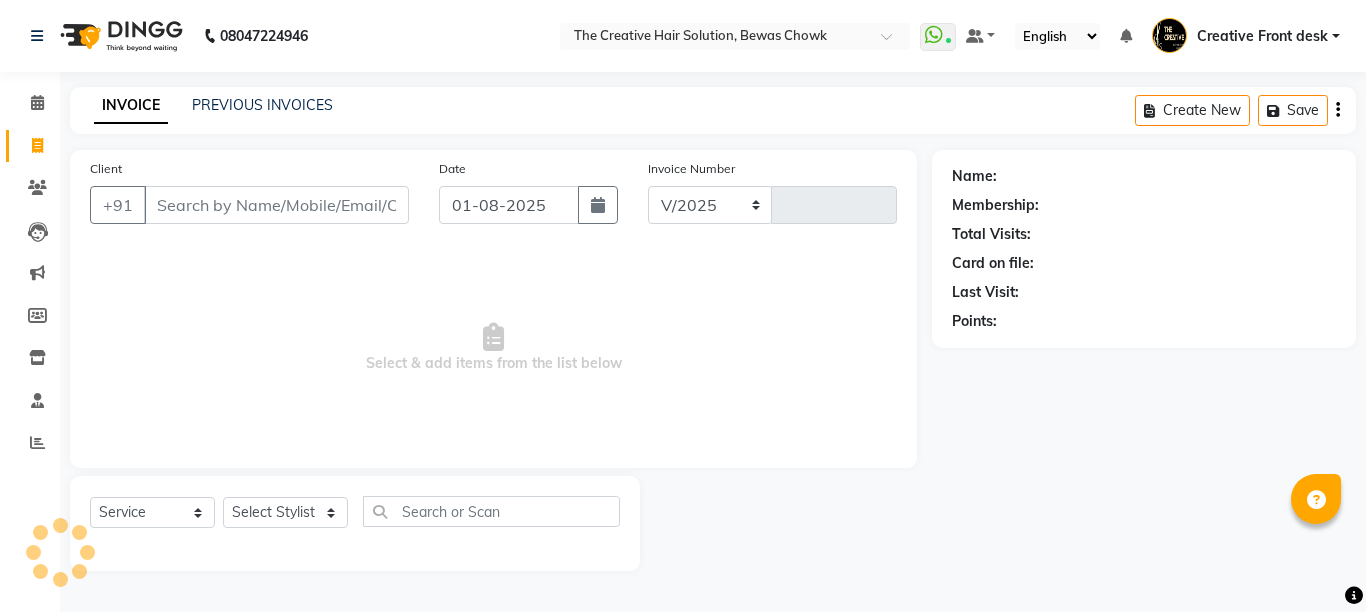select on "146" 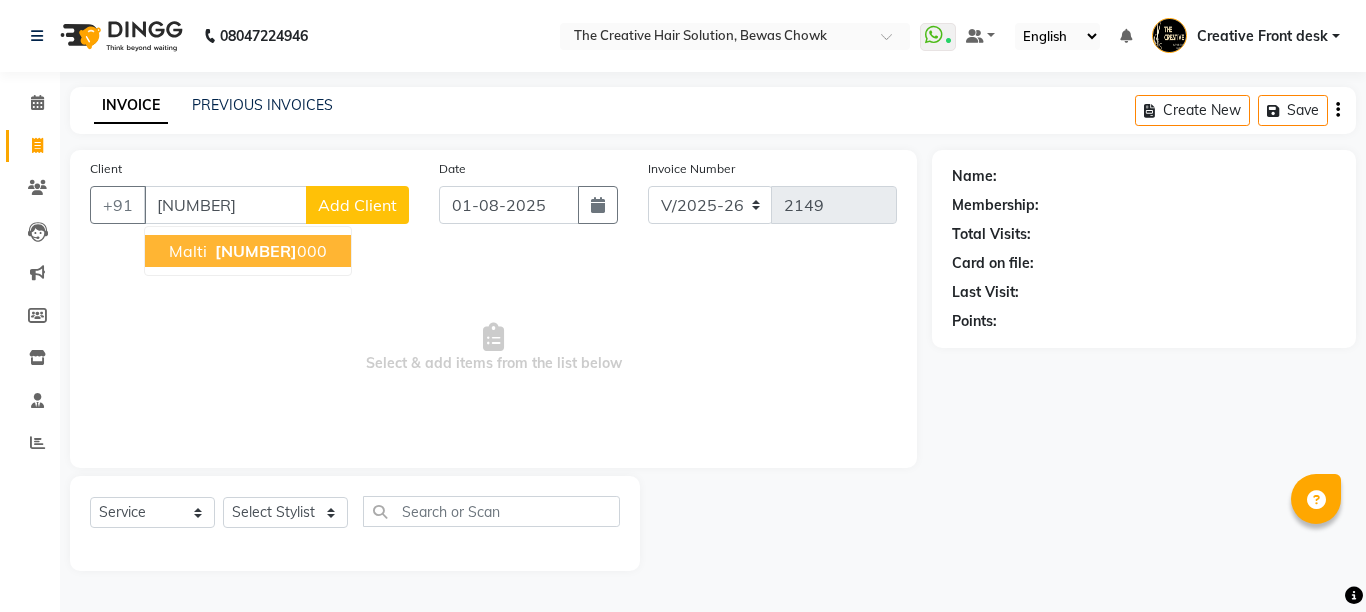 click on "Malti" at bounding box center (188, 251) 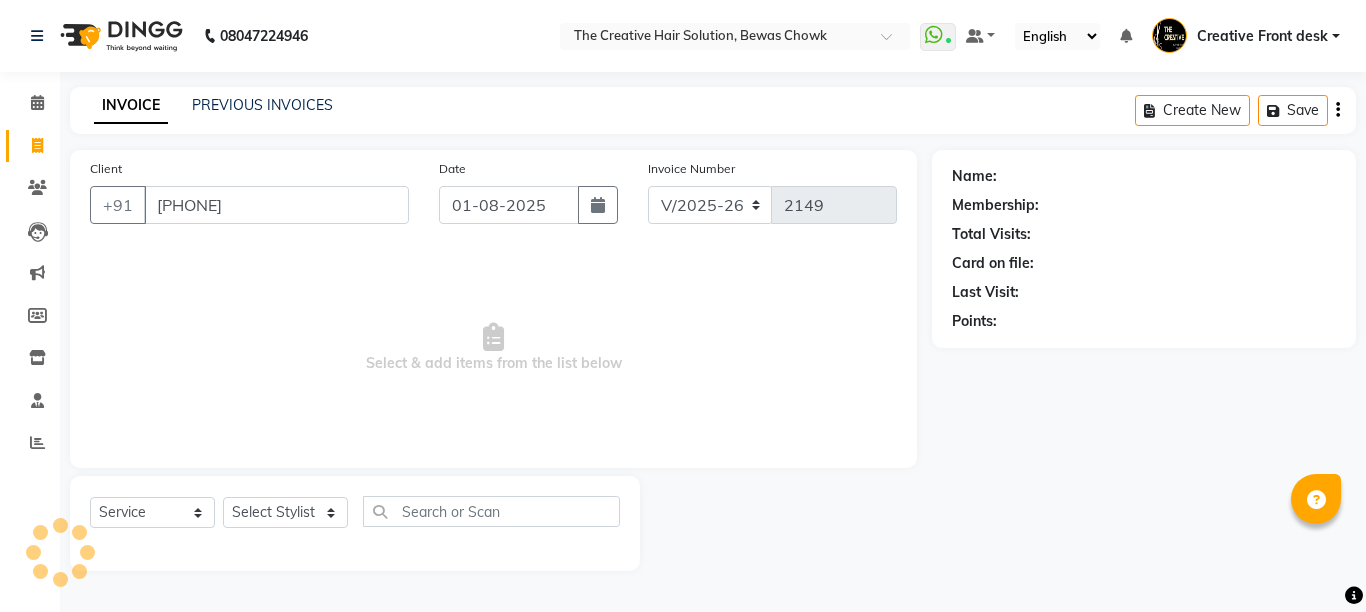 type on "[PHONE]" 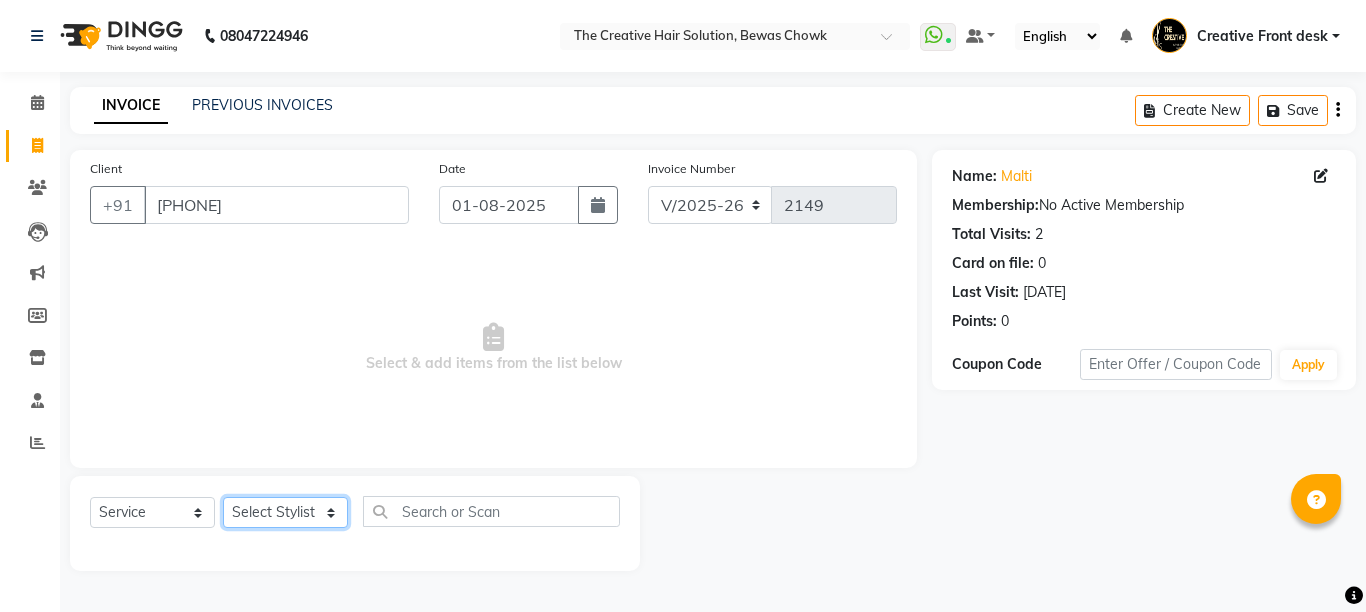 click on "Select Stylist Ankit Creative Front desk Deepak Firoz Geeta Golu Nisha Prince Priyanka Satyam Savita Shivam Shubham Sonu Sir Swapnil Taruna Panjwani Umesh Vidya" 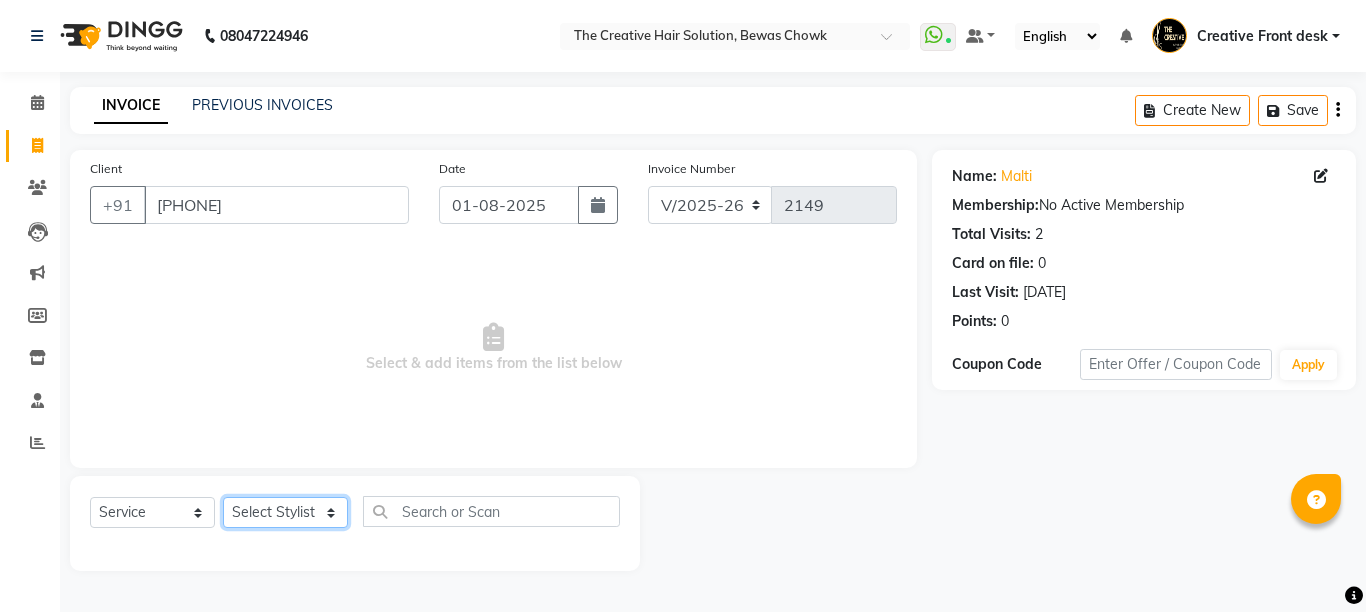 select on "44369" 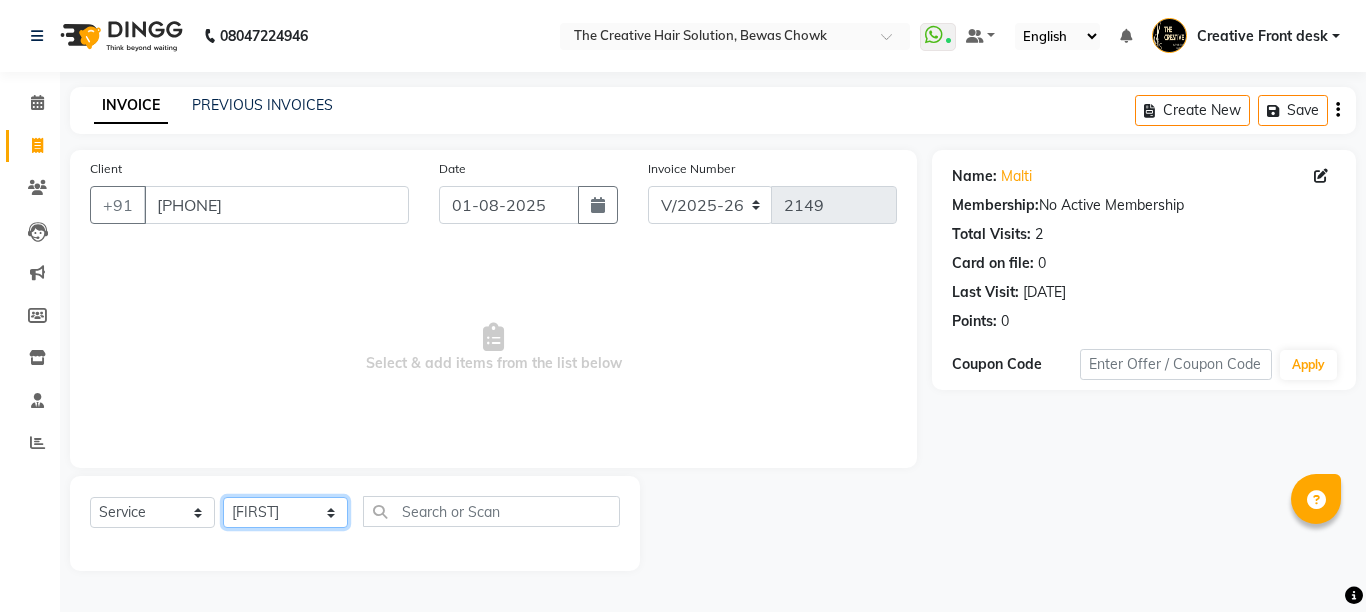 click on "Select Stylist Ankit Creative Front desk Deepak Firoz Geeta Golu Nisha Prince Priyanka Satyam Savita Shivam Shubham Sonu Sir Swapnil Taruna Panjwani Umesh Vidya" 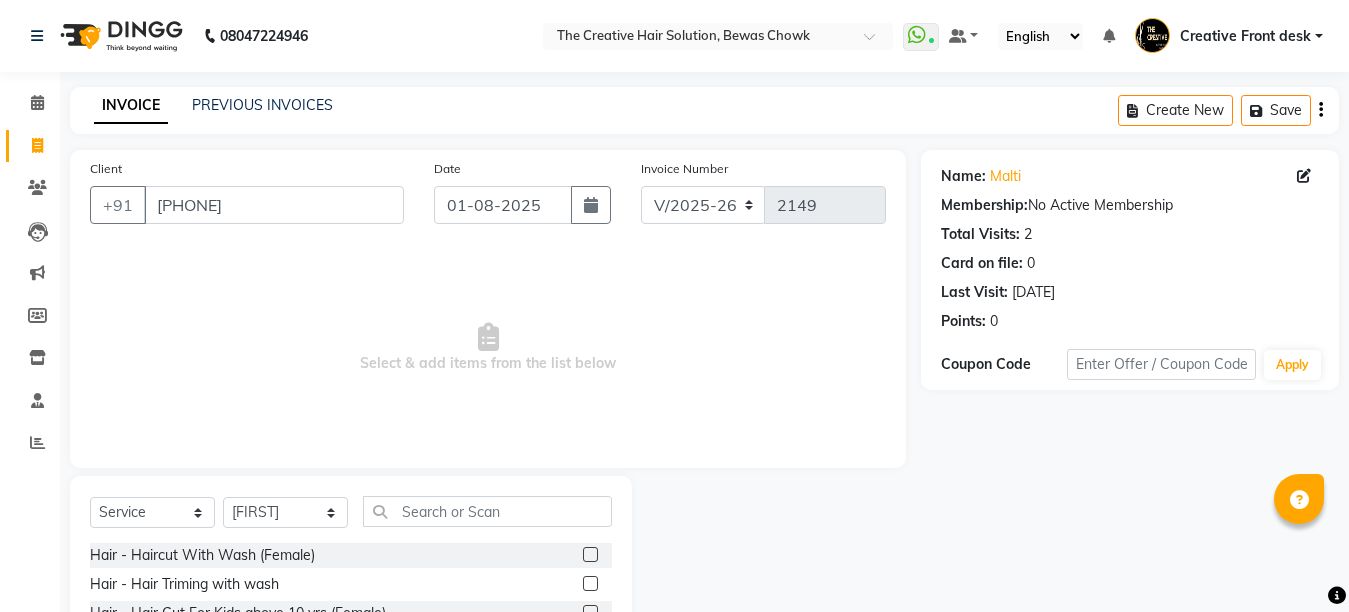 click on "Select & add items from the list below" at bounding box center [488, 348] 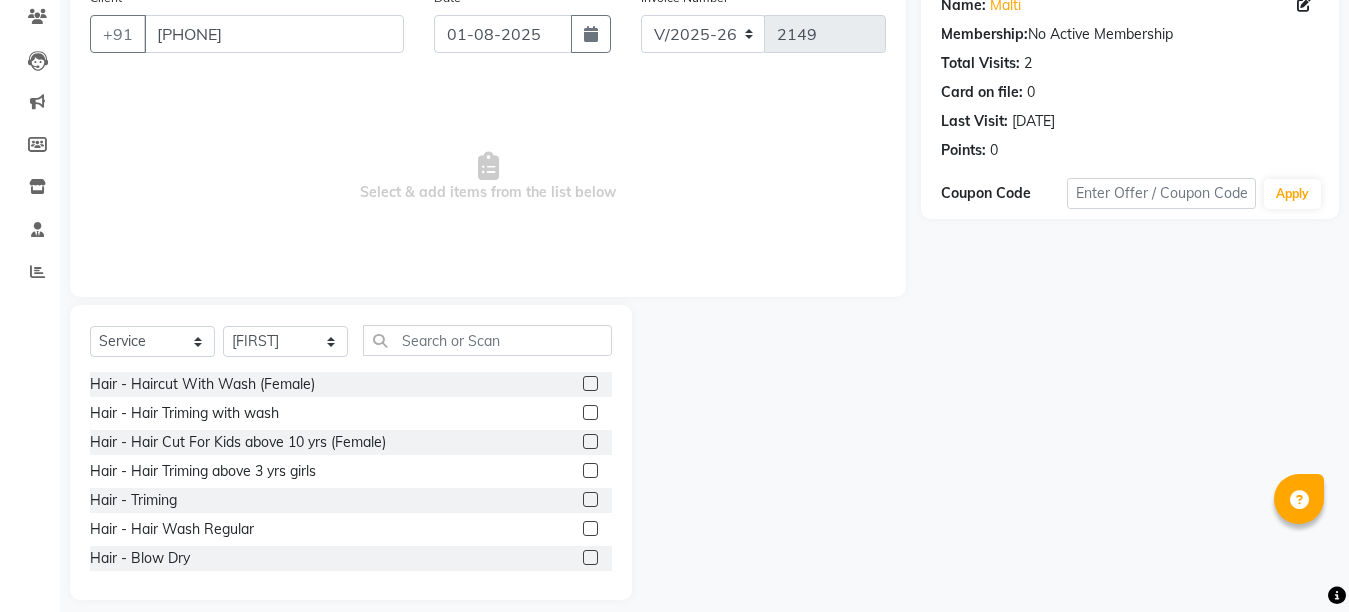 scroll, scrollTop: 189, scrollLeft: 0, axis: vertical 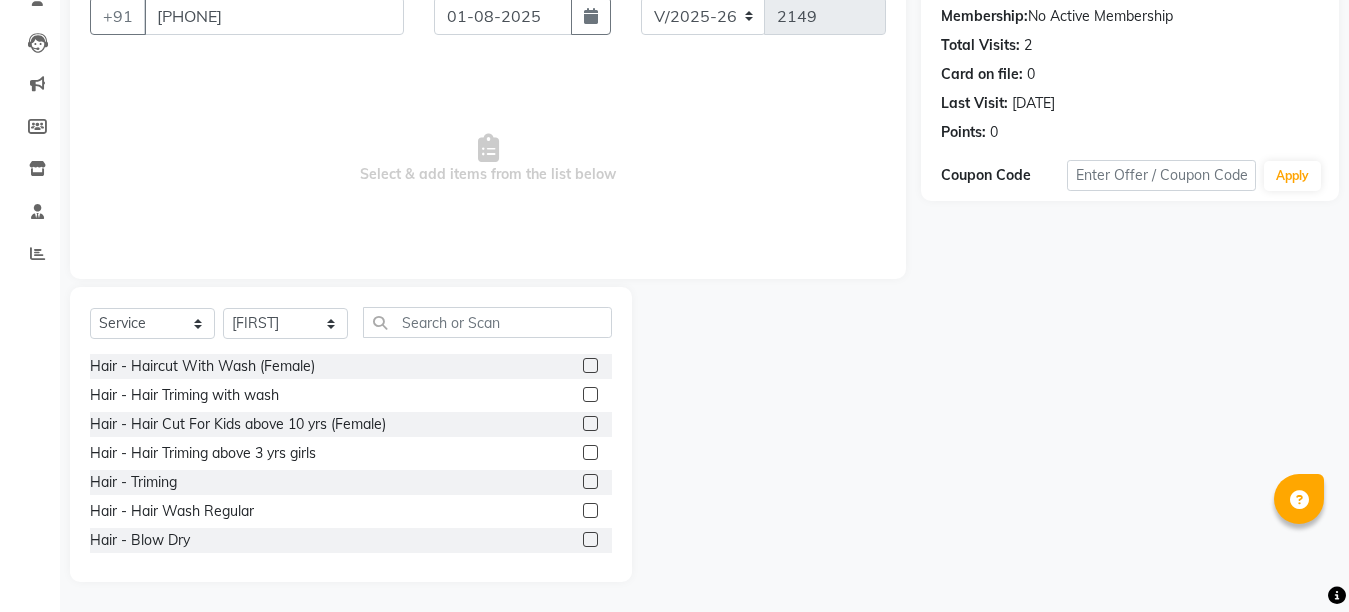click 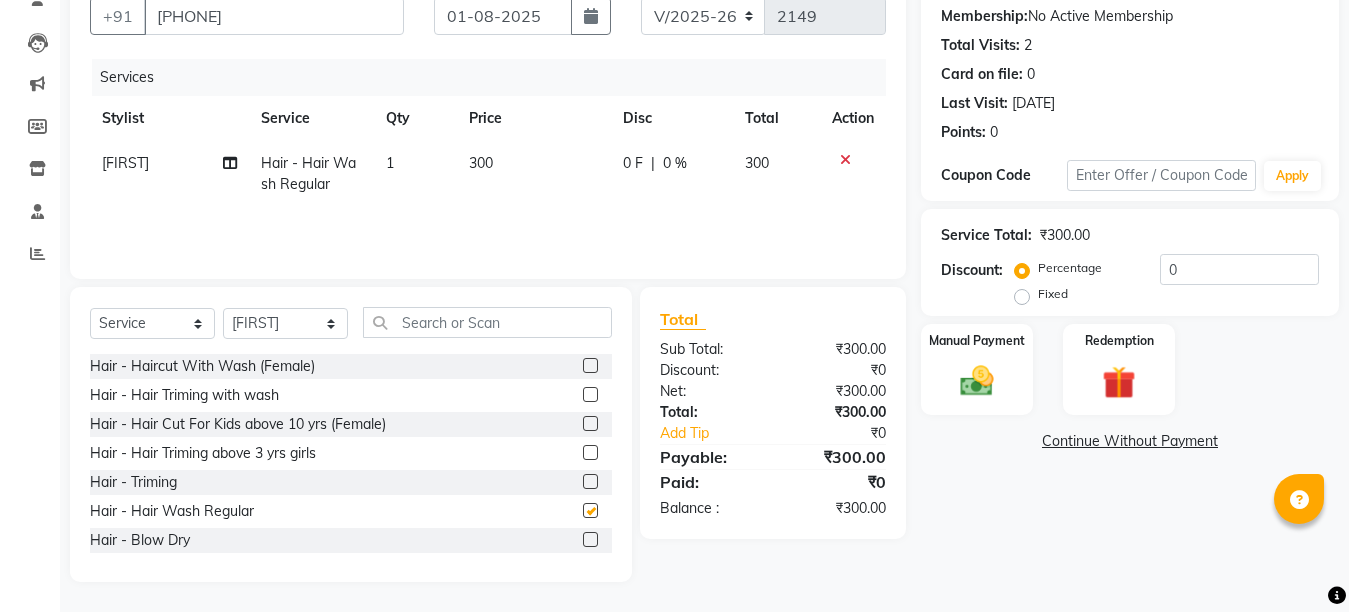 type 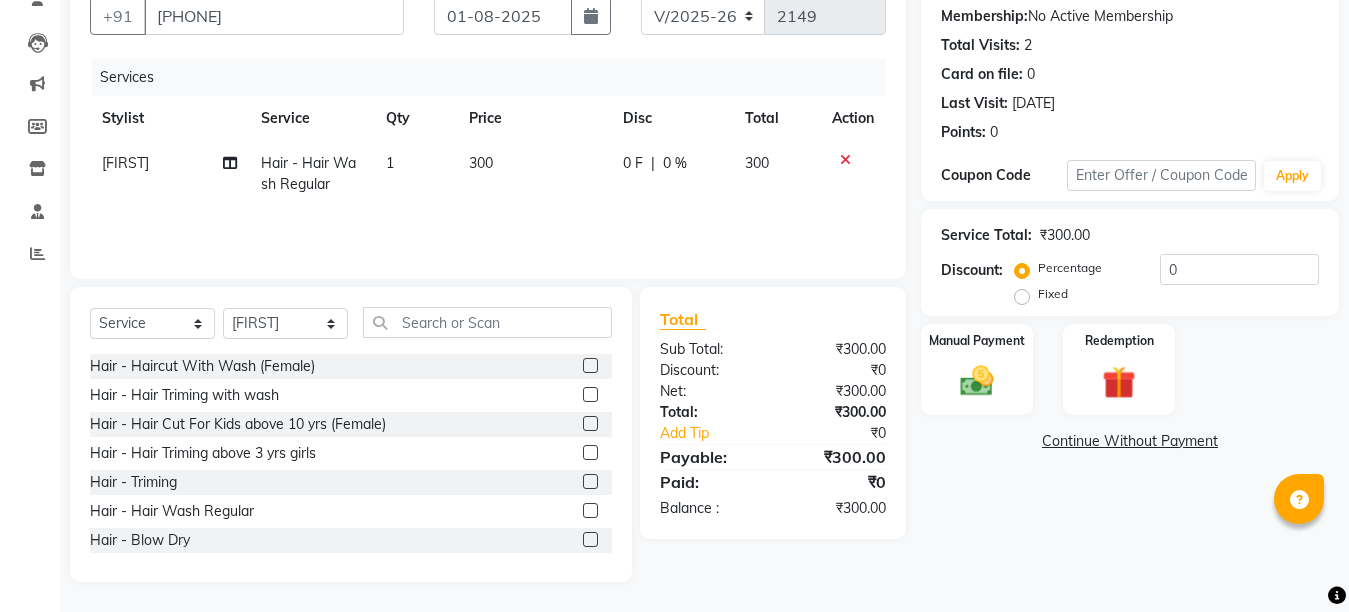 click on "300" 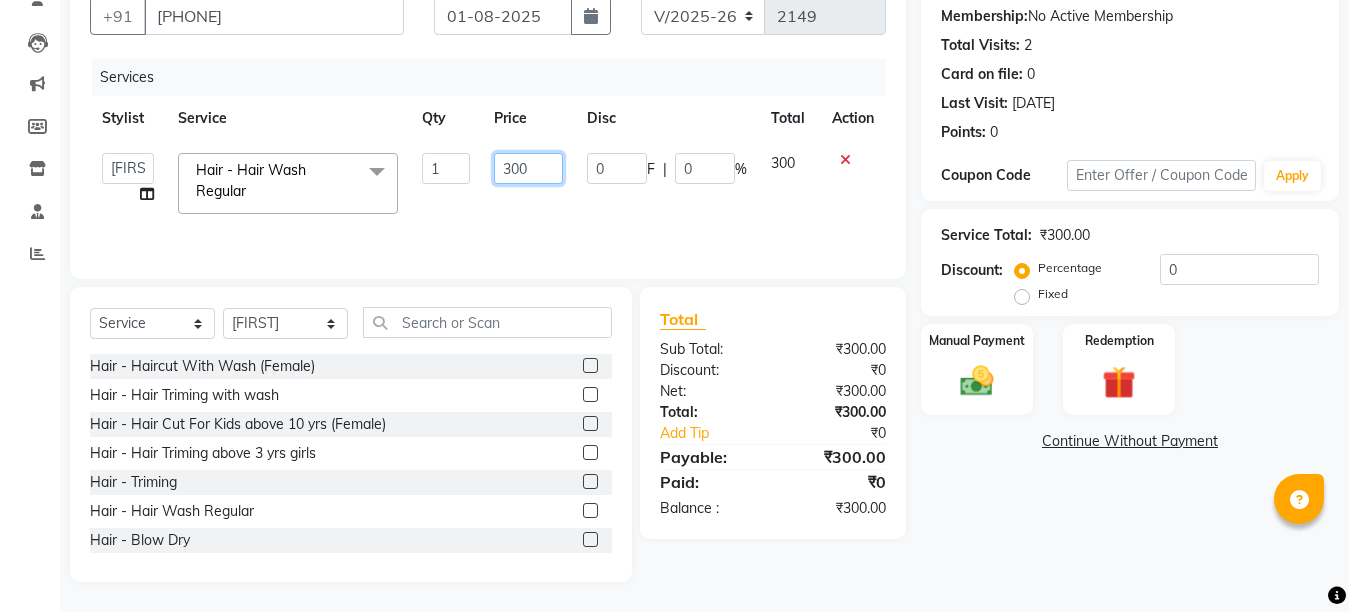 click on "300" 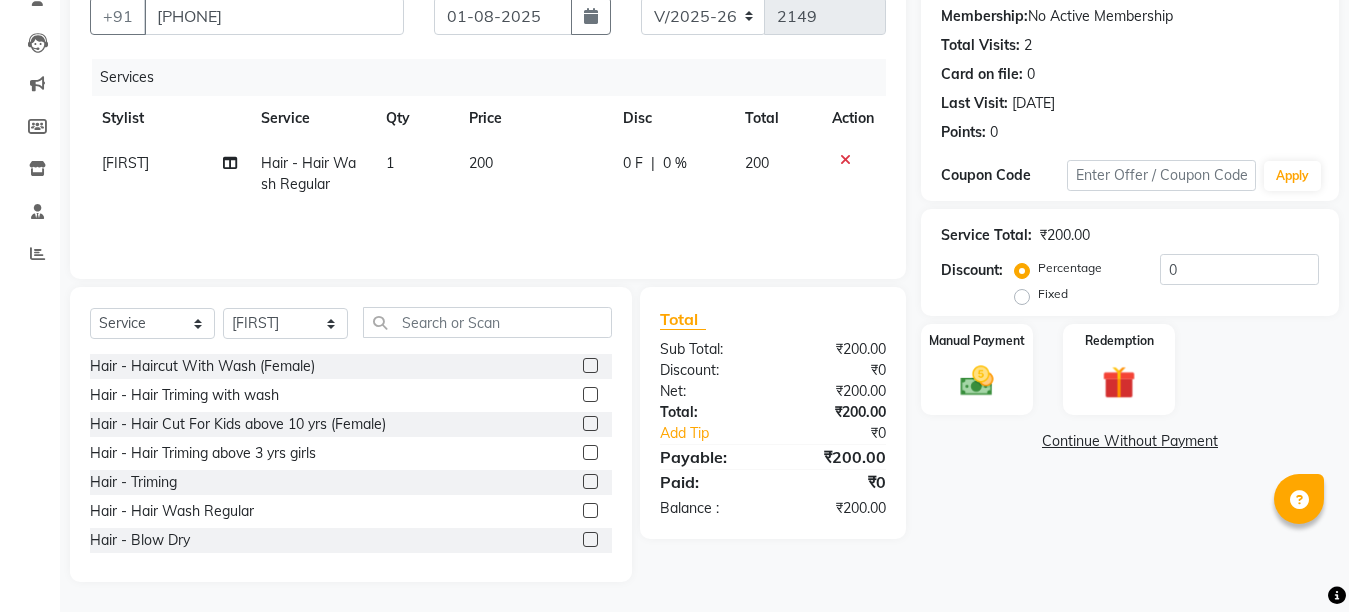 click on "Services Stylist Service Qty Price Disc Total Action Golu Hair - Hair Wash Regular  1 200 0 F | 0 % 200" 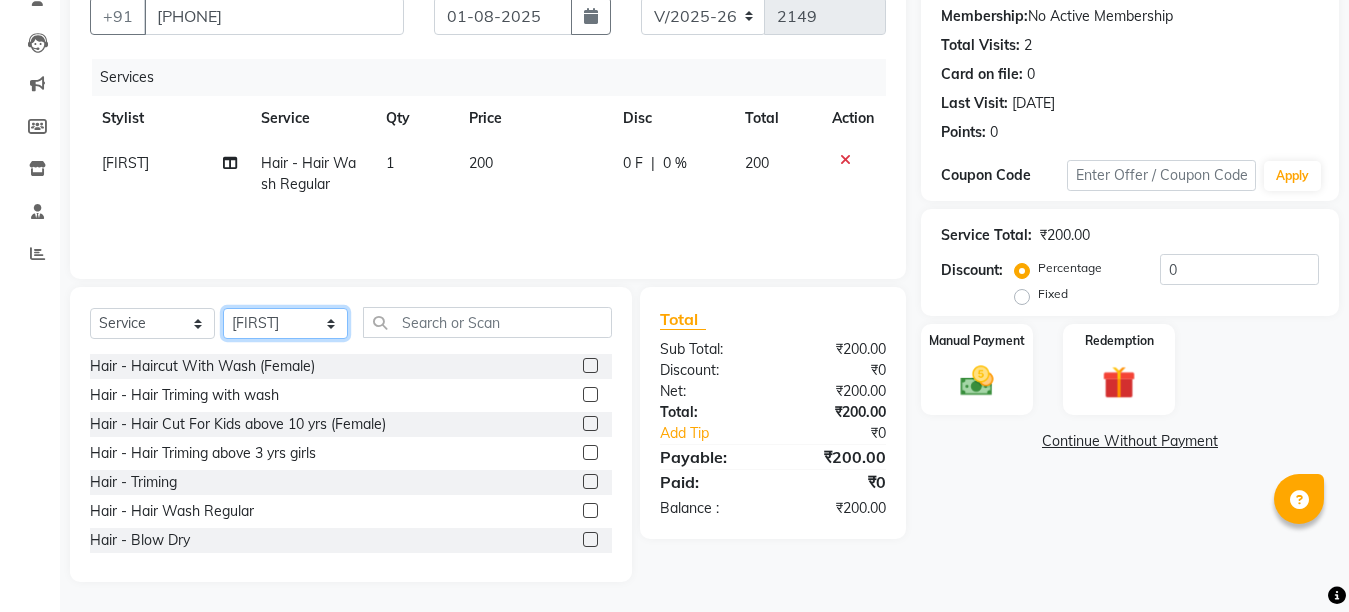 click on "Select Stylist Ankit Creative Front desk Deepak Firoz Geeta Golu Nisha Prince Priyanka Satyam Savita Shivam Shubham Sonu Sir Swapnil Taruna Panjwani Umesh Vidya" 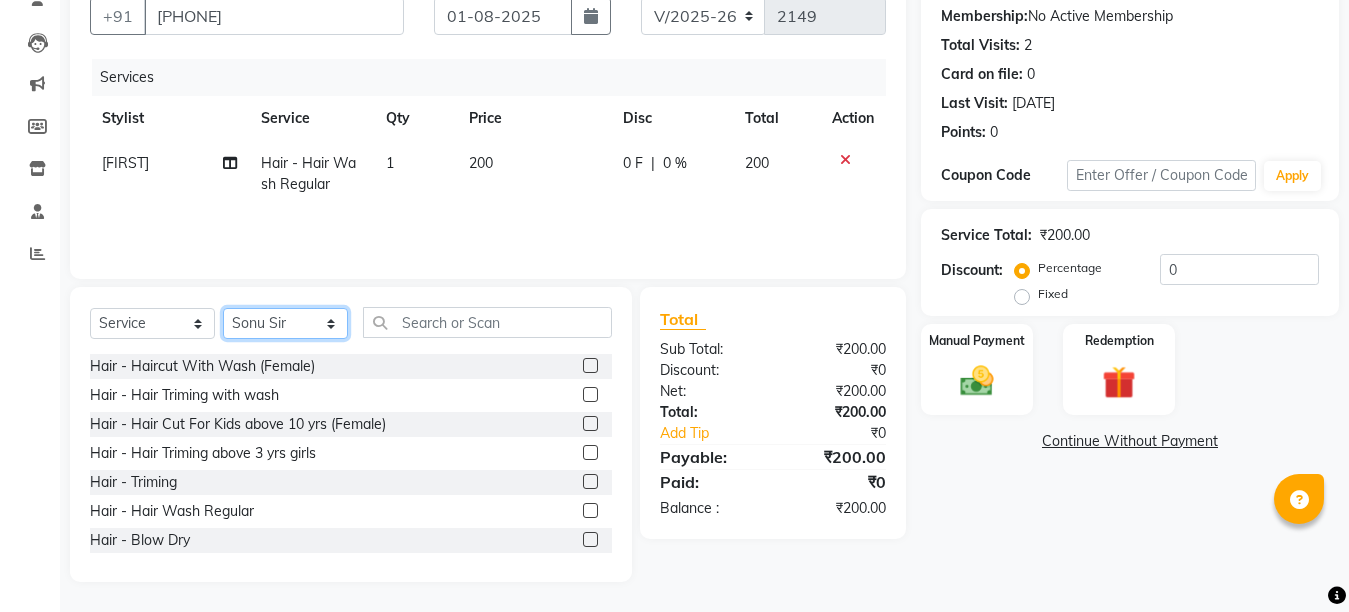 click on "Select Stylist Ankit Creative Front desk Deepak Firoz Geeta Golu Nisha Prince Priyanka Satyam Savita Shivam Shubham Sonu Sir Swapnil Taruna Panjwani Umesh Vidya" 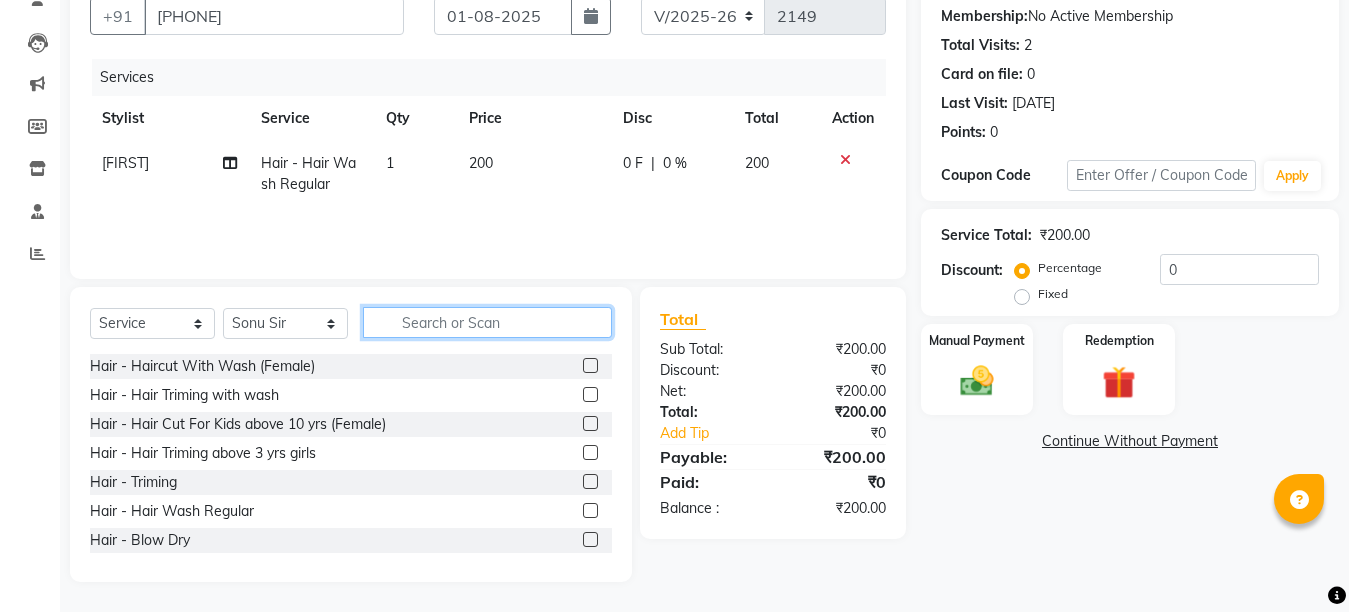 click 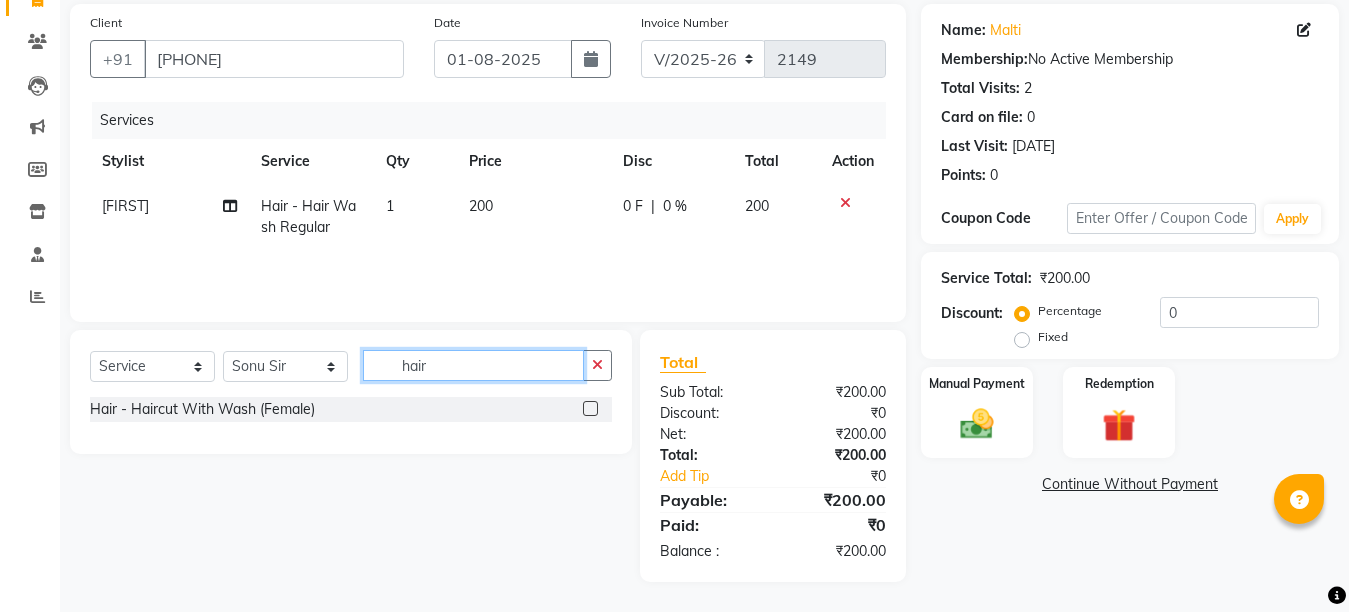 scroll, scrollTop: 189, scrollLeft: 0, axis: vertical 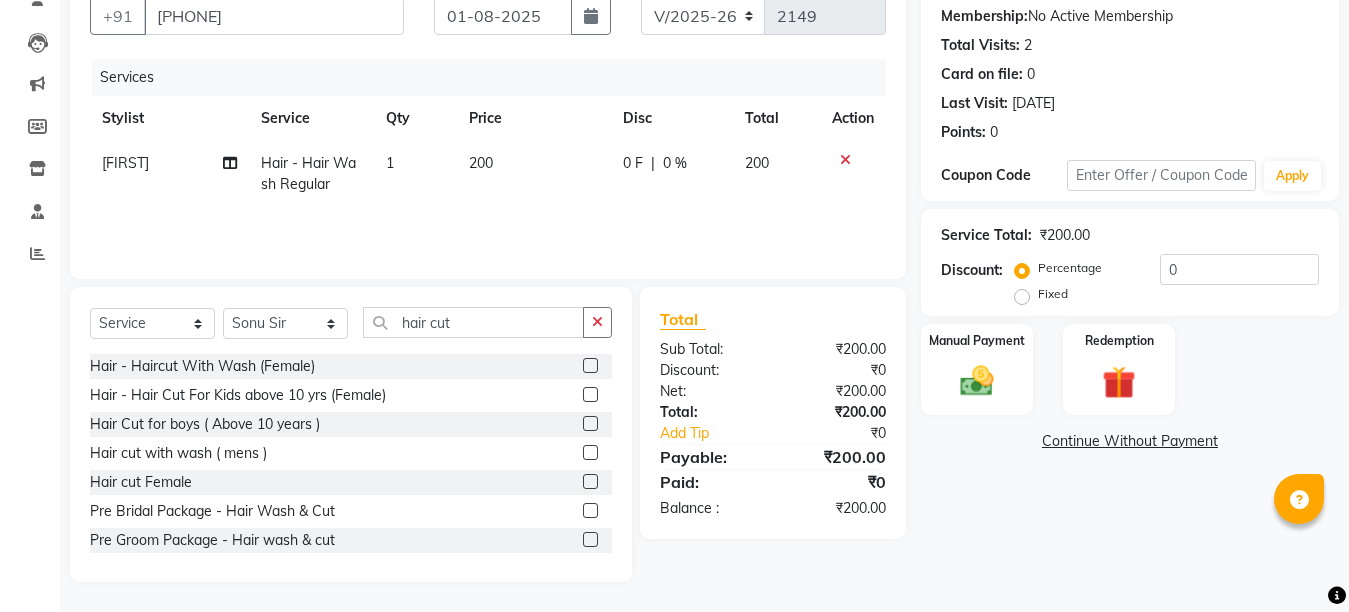 click 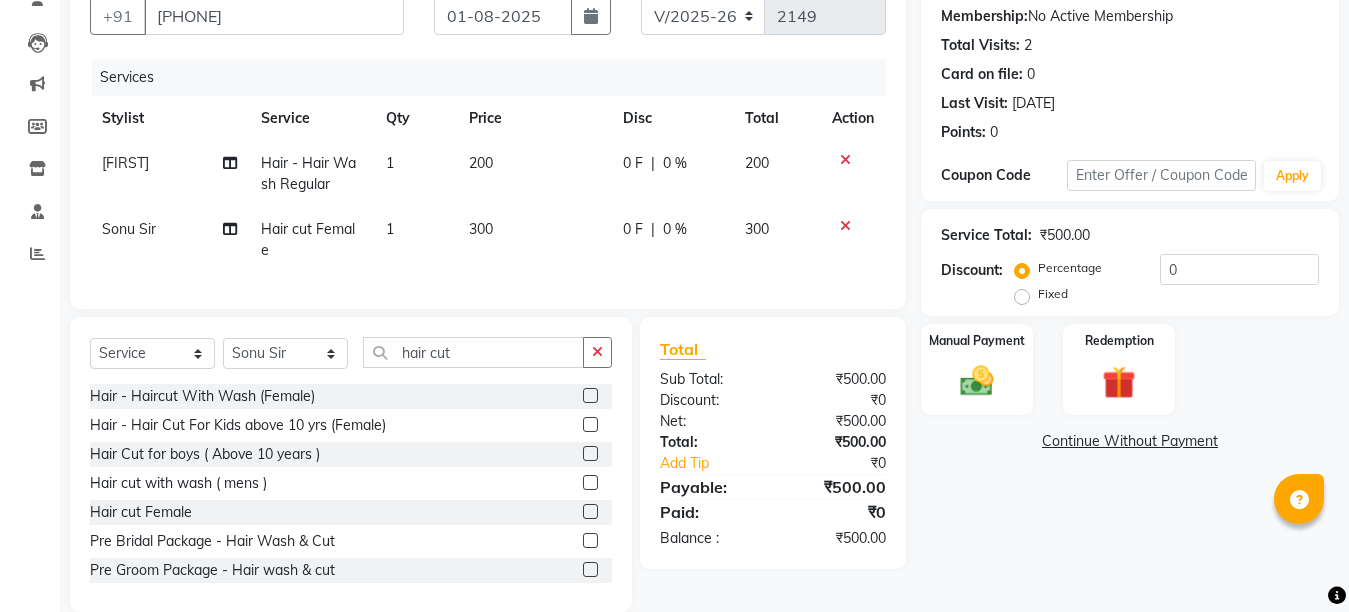 click on "300" 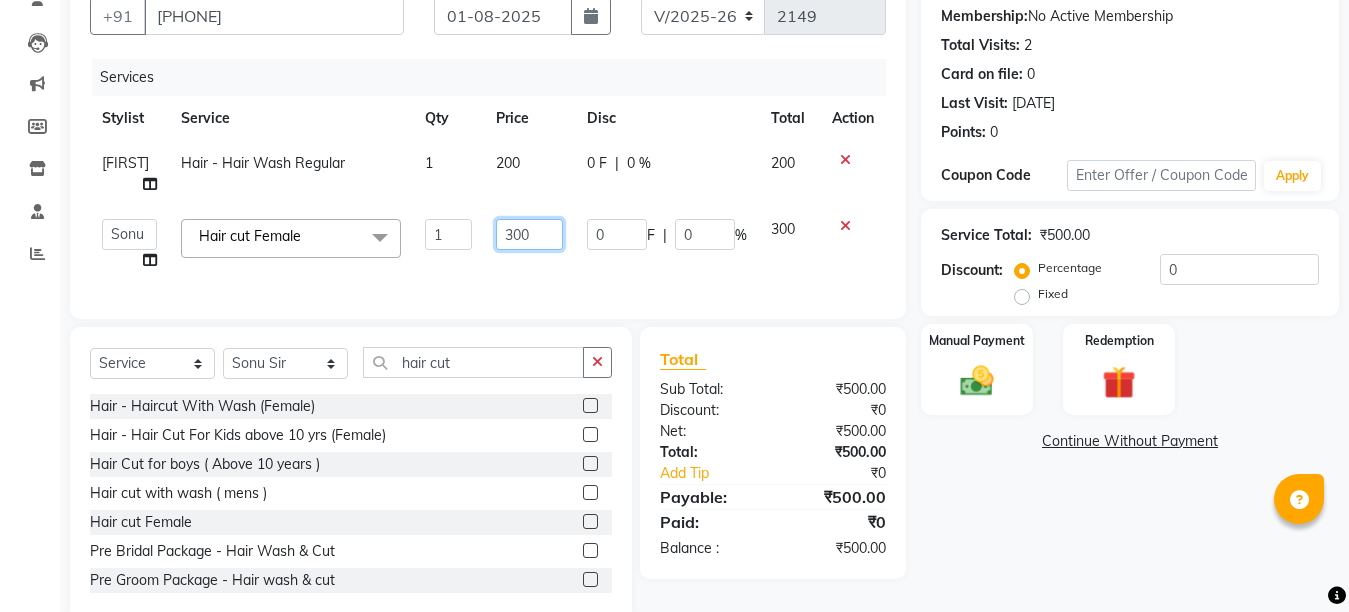 click on "300" 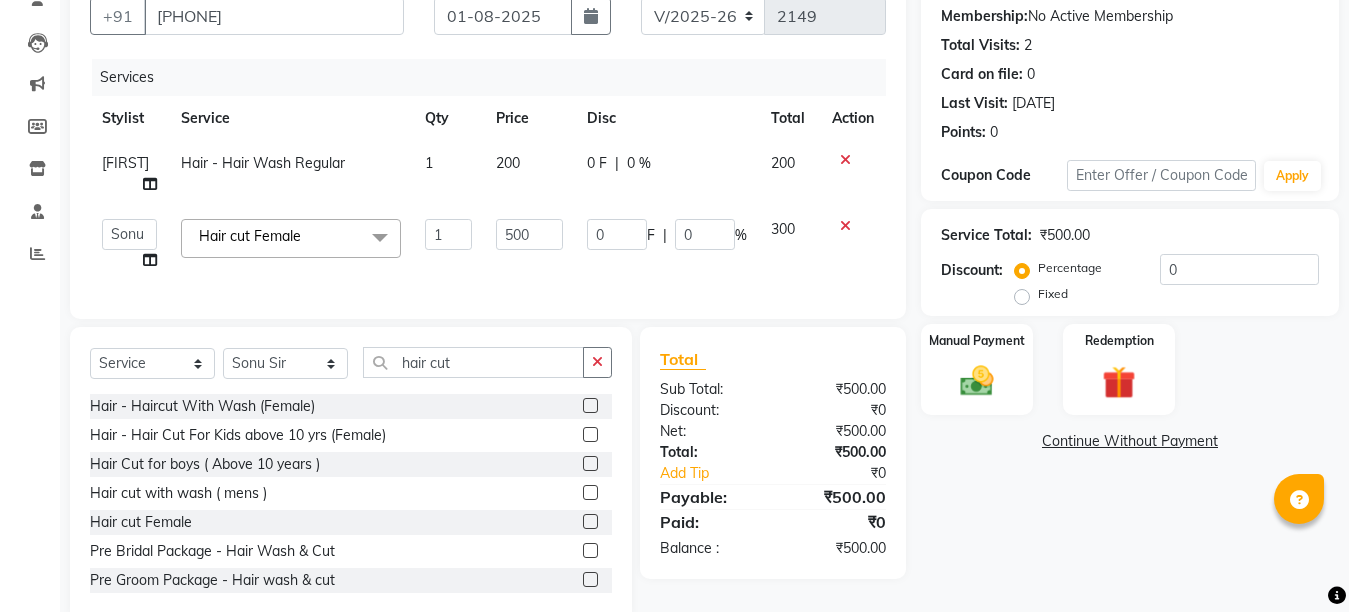 click on "500" 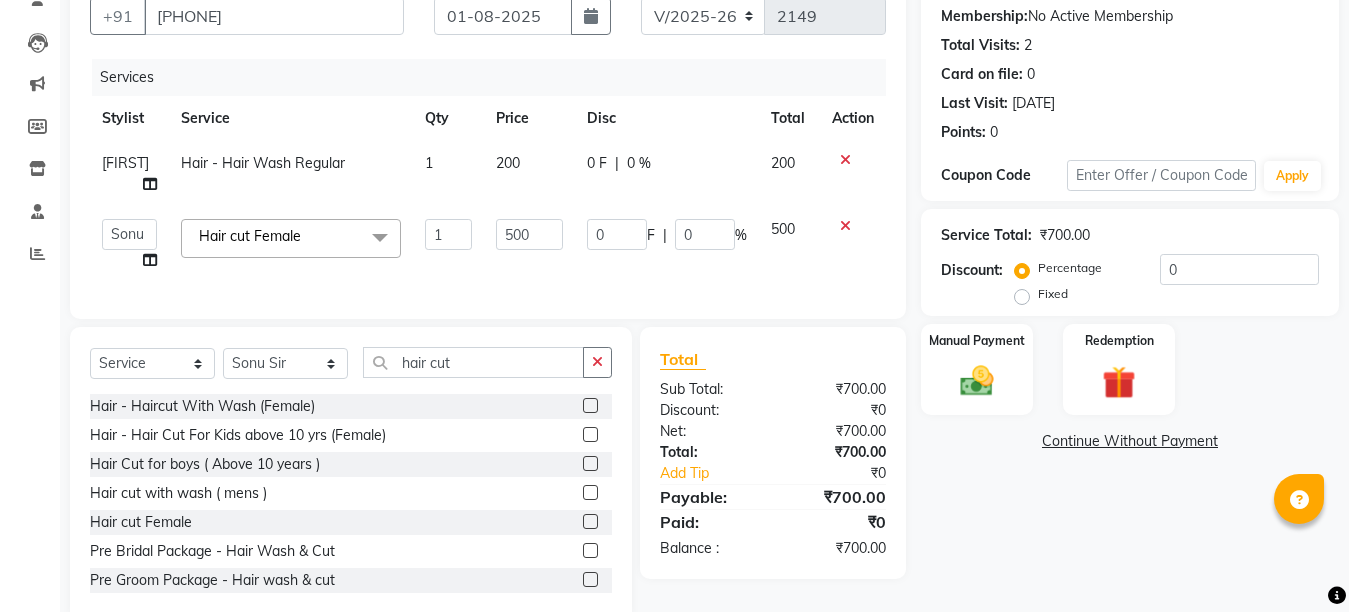click on "500" 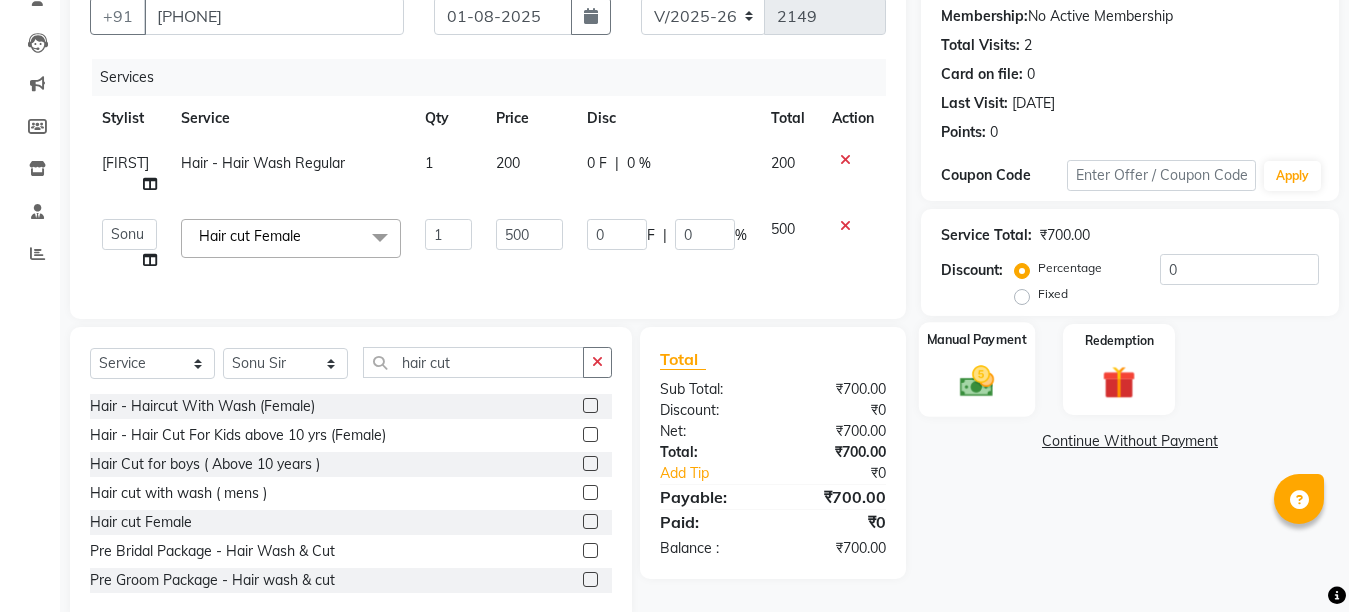 click 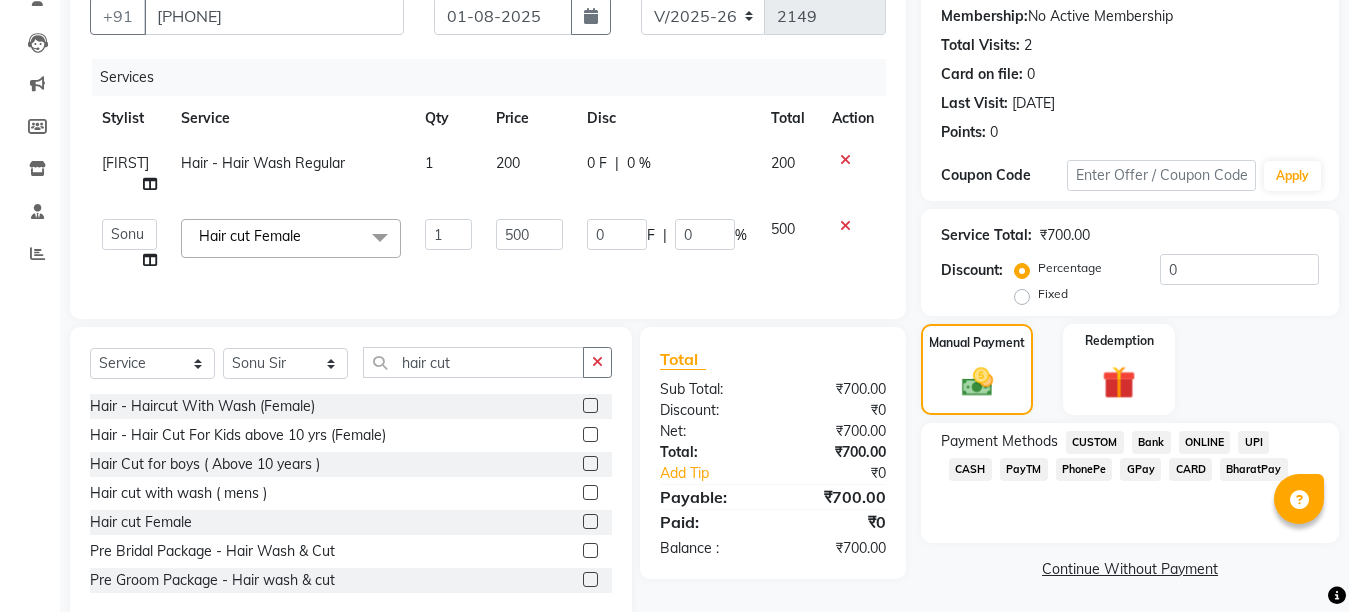 click on "CASH" 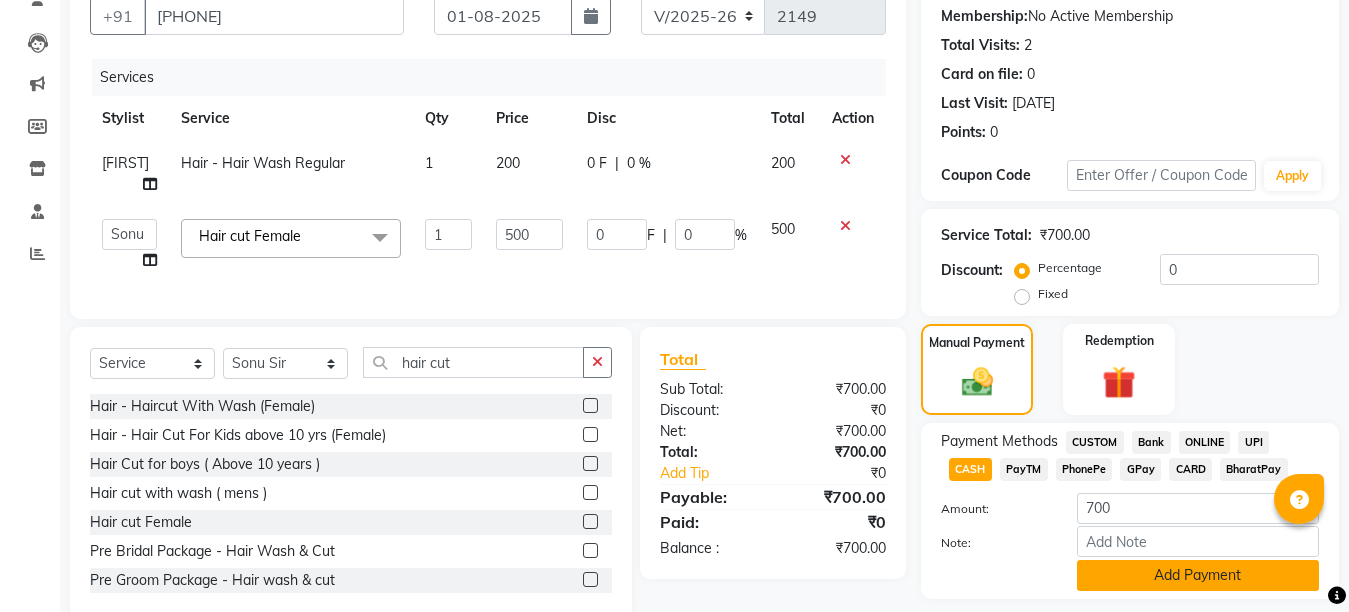 click on "Add Payment" 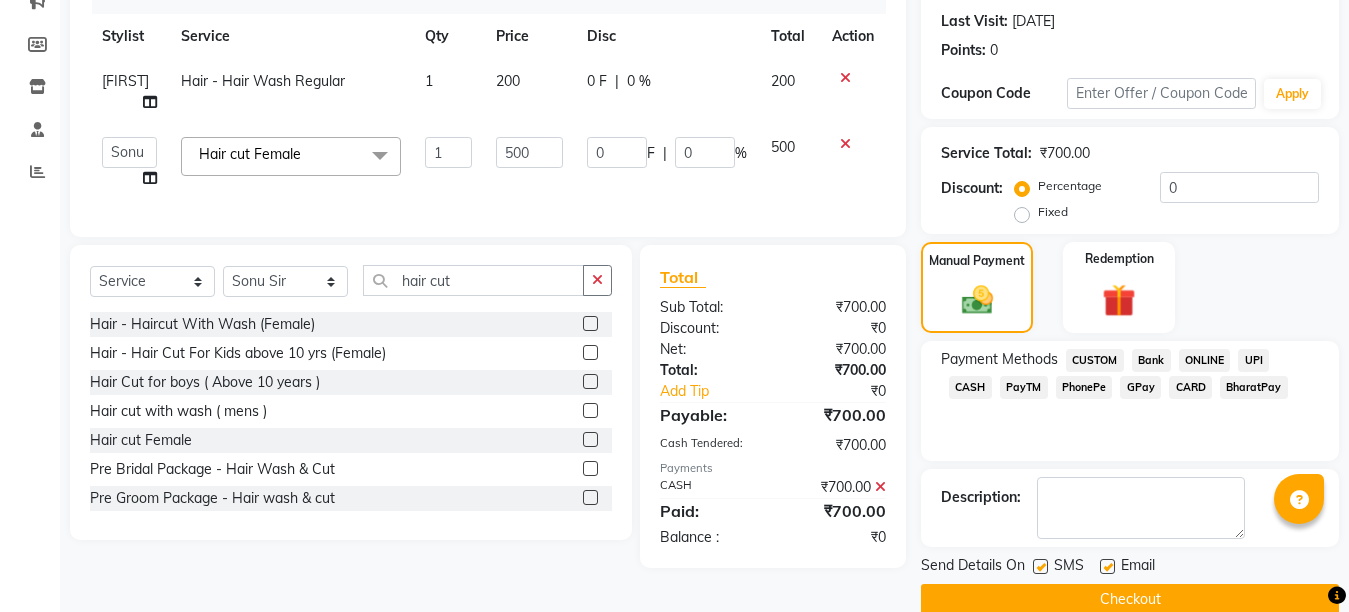 scroll, scrollTop: 304, scrollLeft: 0, axis: vertical 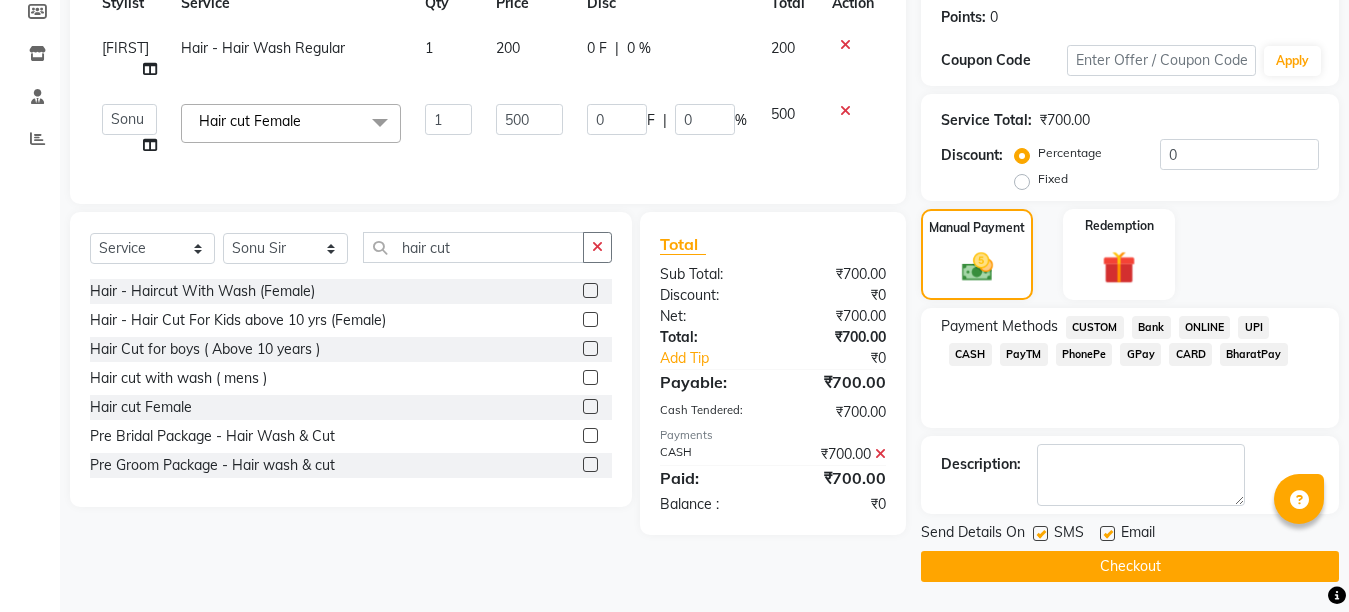 click 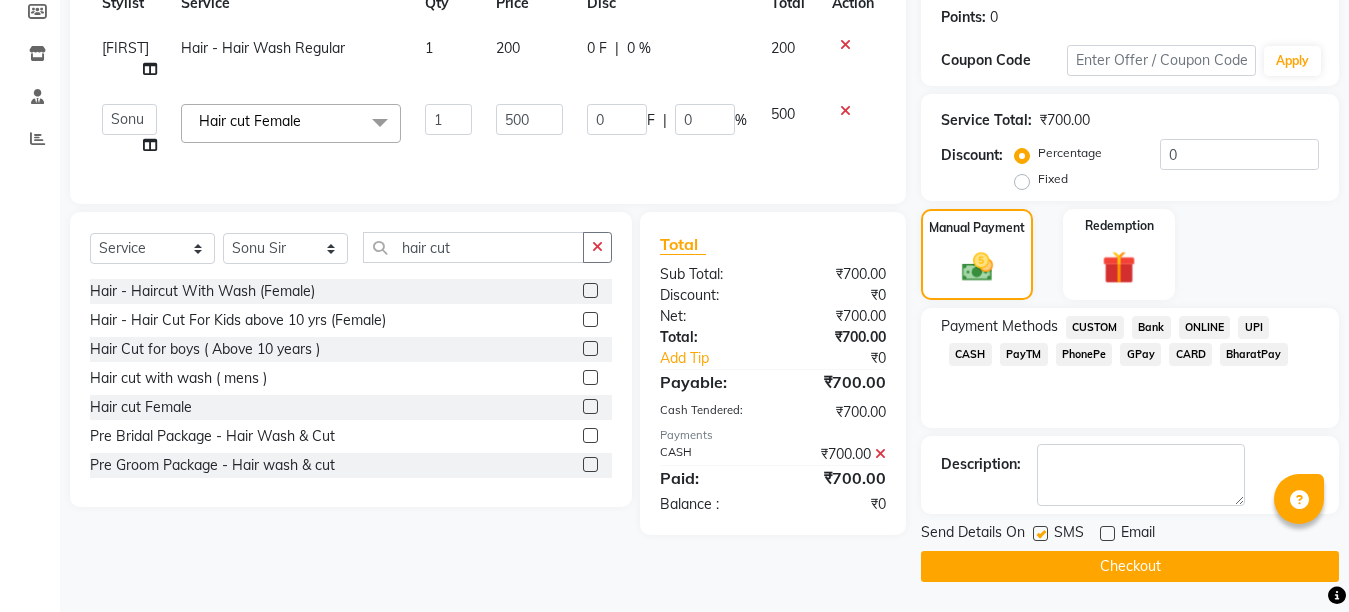 click on "Checkout" 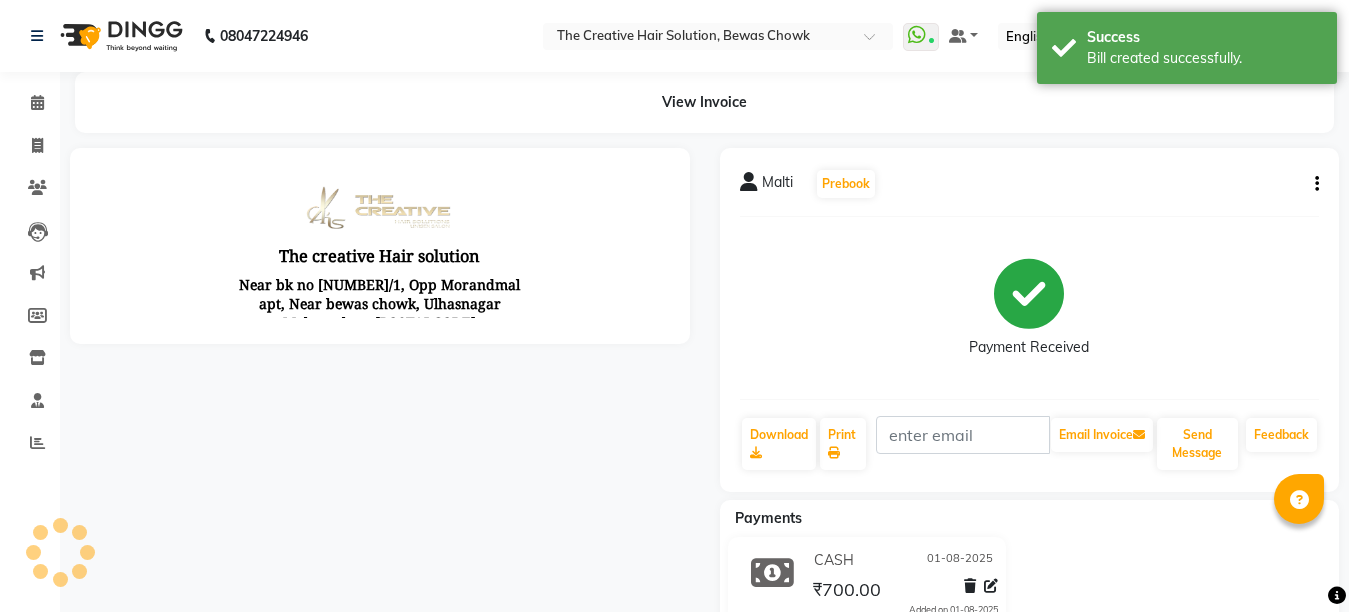 scroll, scrollTop: 0, scrollLeft: 0, axis: both 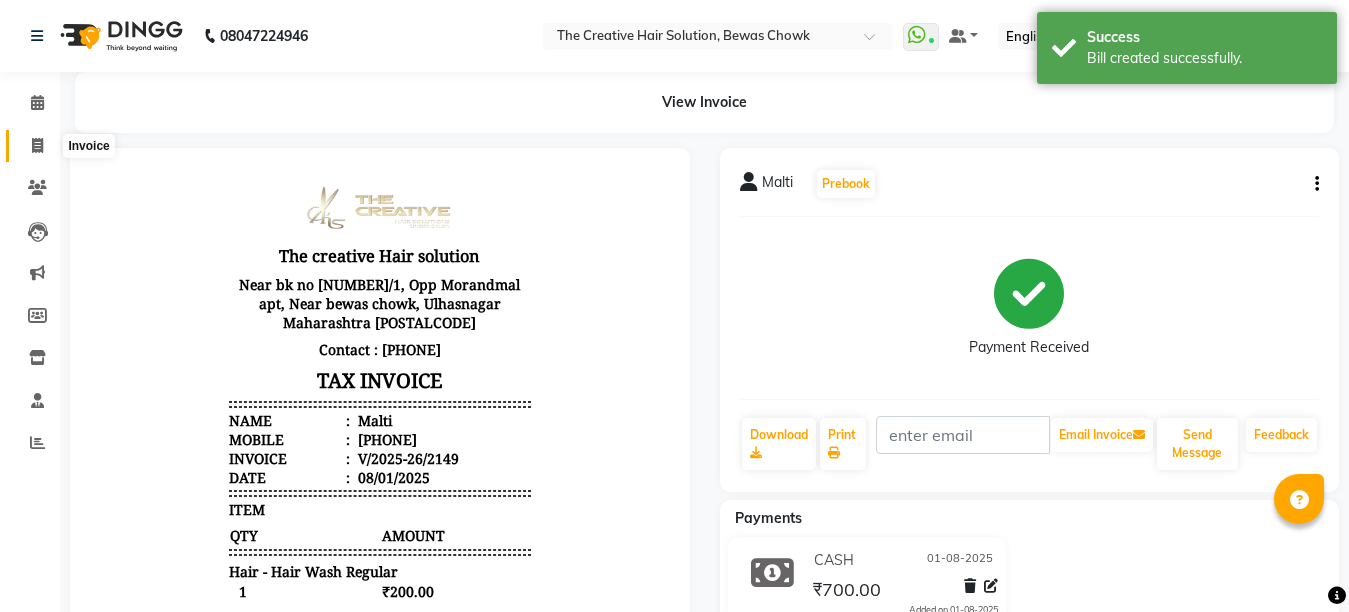 click 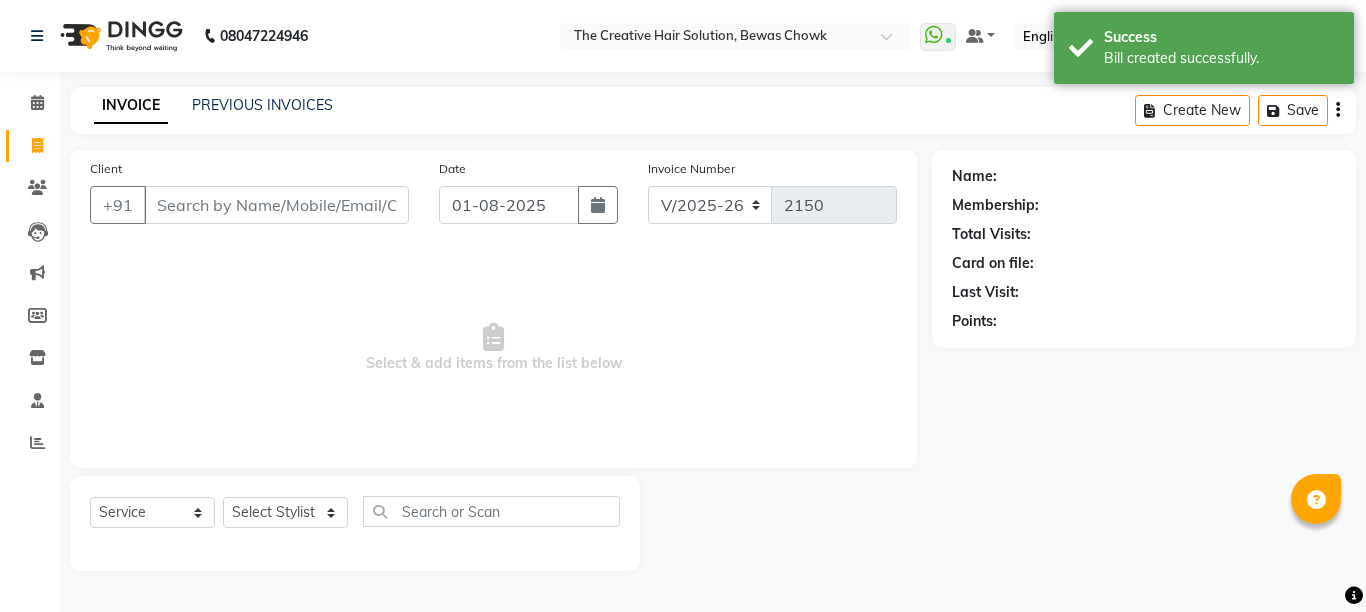 click on "Client" at bounding box center (276, 205) 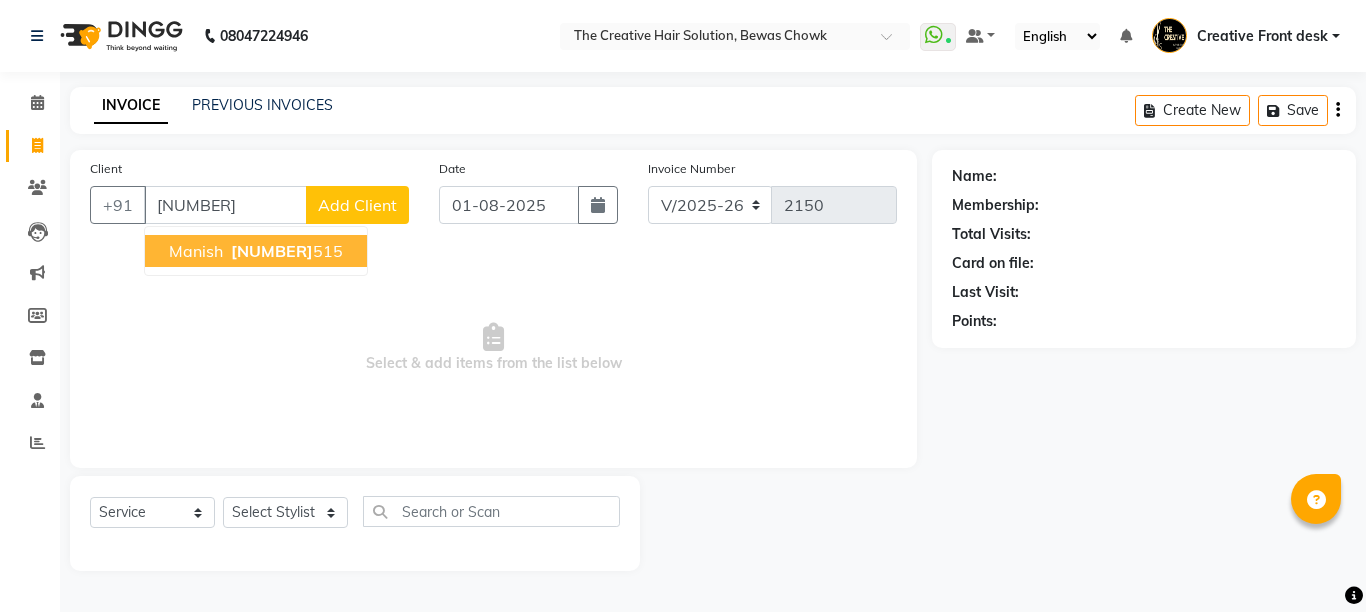 click on "[NUMBER]" at bounding box center [272, 251] 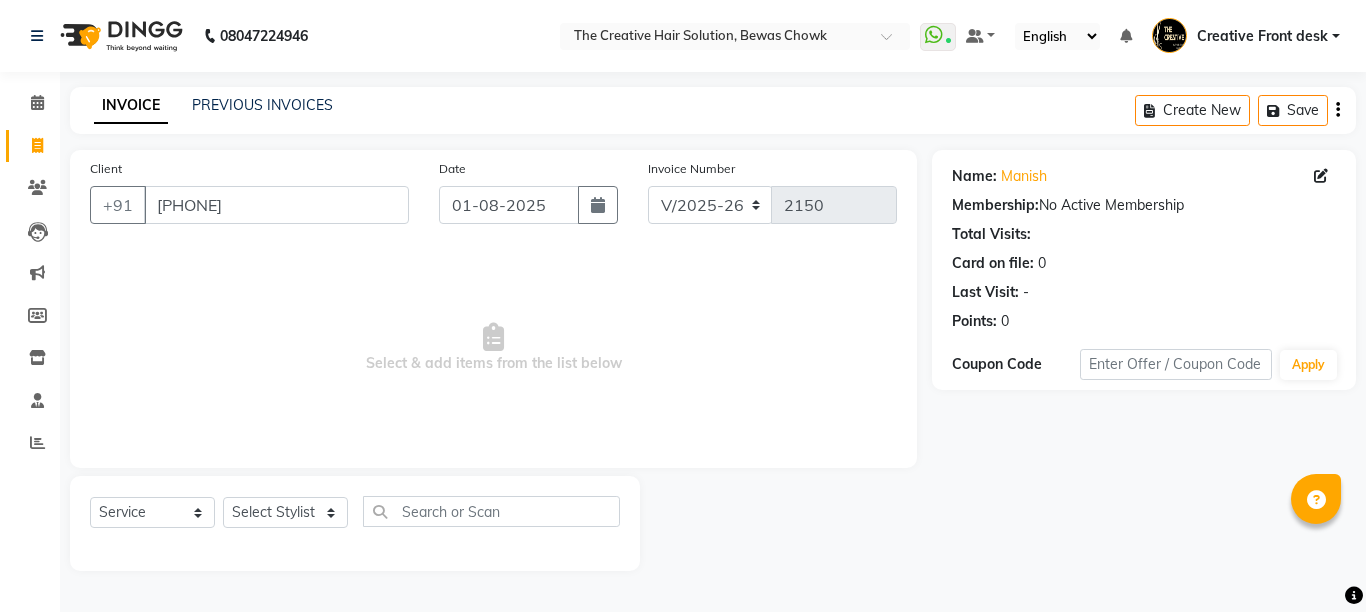 click on "Client +[COUNTRYCODE] [PHONE] Date [DATE] Invoice Number V/2025 V/2025-26 2150 Select & add items from the list below" 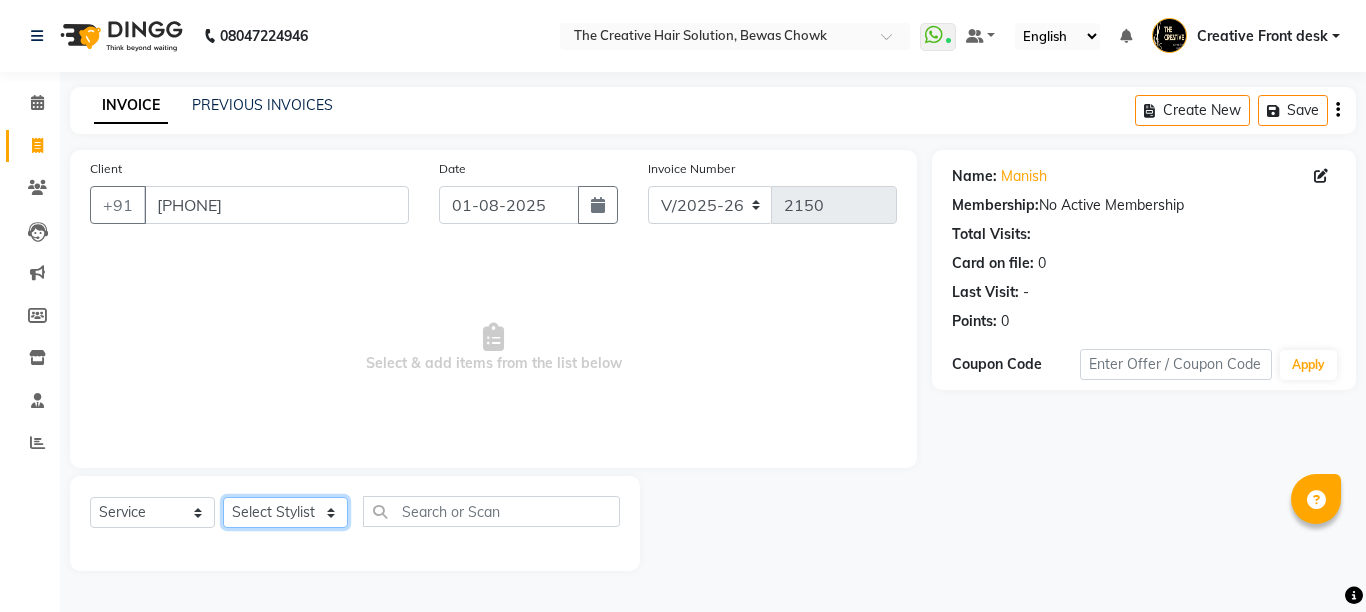 click on "Select Stylist Ankit Creative Front desk Deepak Firoz Geeta Golu Nisha Prince Priyanka Satyam Savita Shivam Shubham Sonu Sir Swapnil Taruna Panjwani Umesh Vidya" 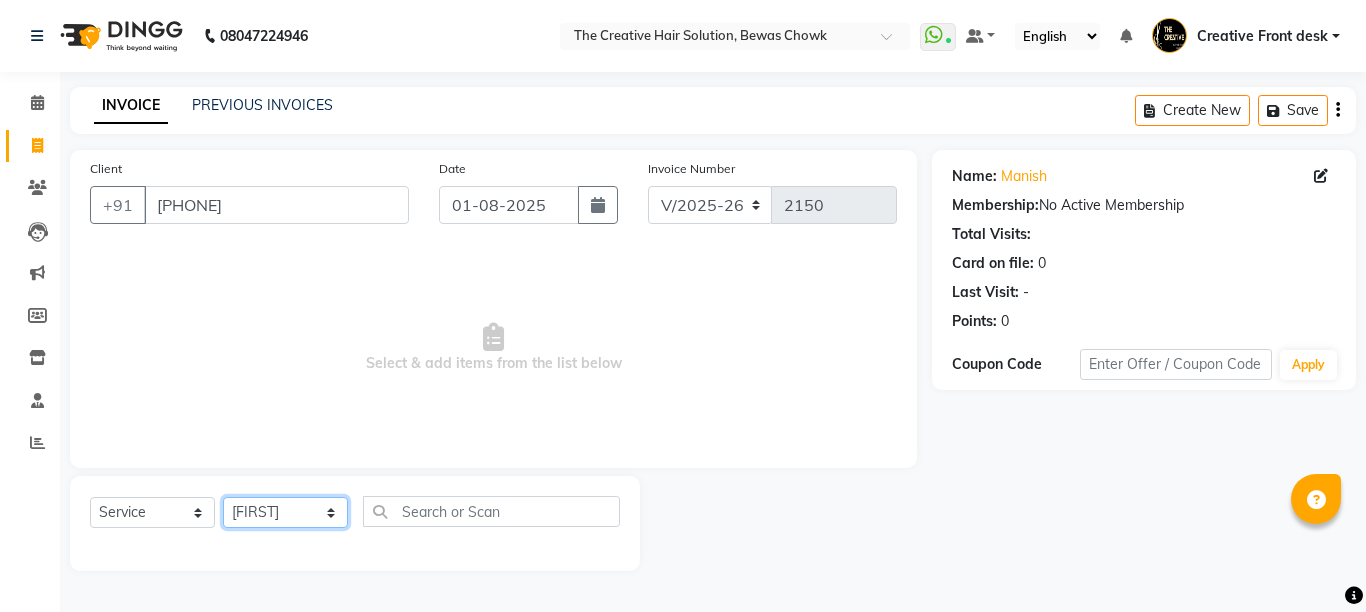 click on "Select Stylist Ankit Creative Front desk Deepak Firoz Geeta Golu Nisha Prince Priyanka Satyam Savita Shivam Shubham Sonu Sir Swapnil Taruna Panjwani Umesh Vidya" 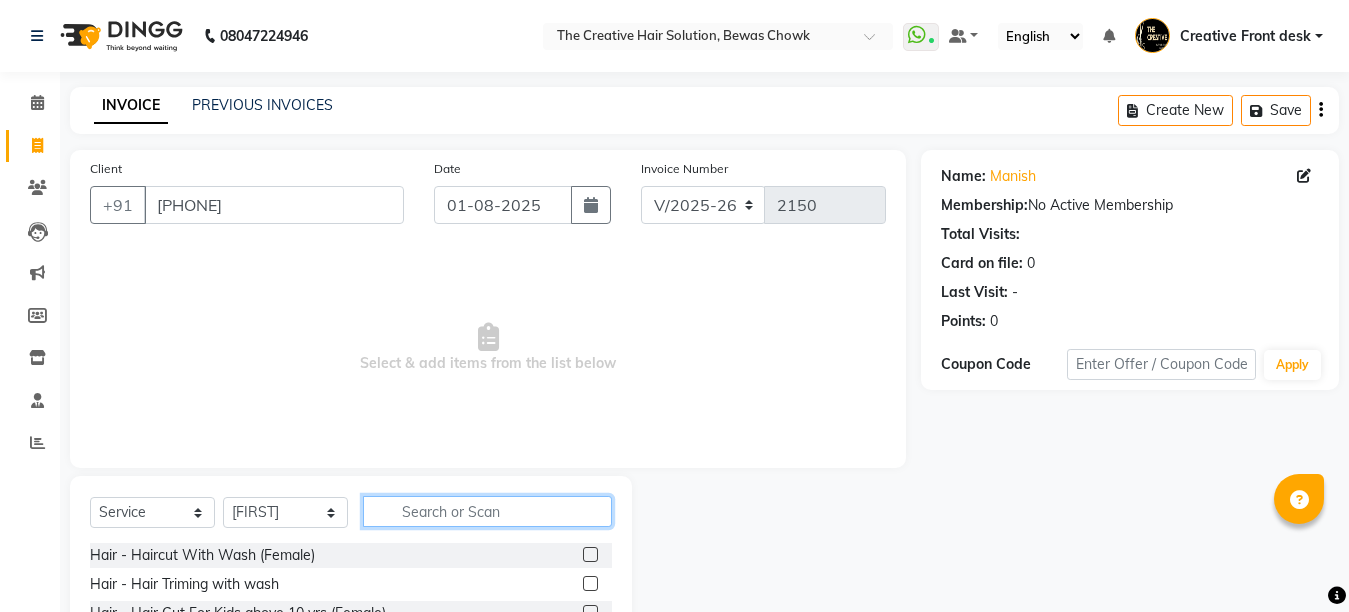 click 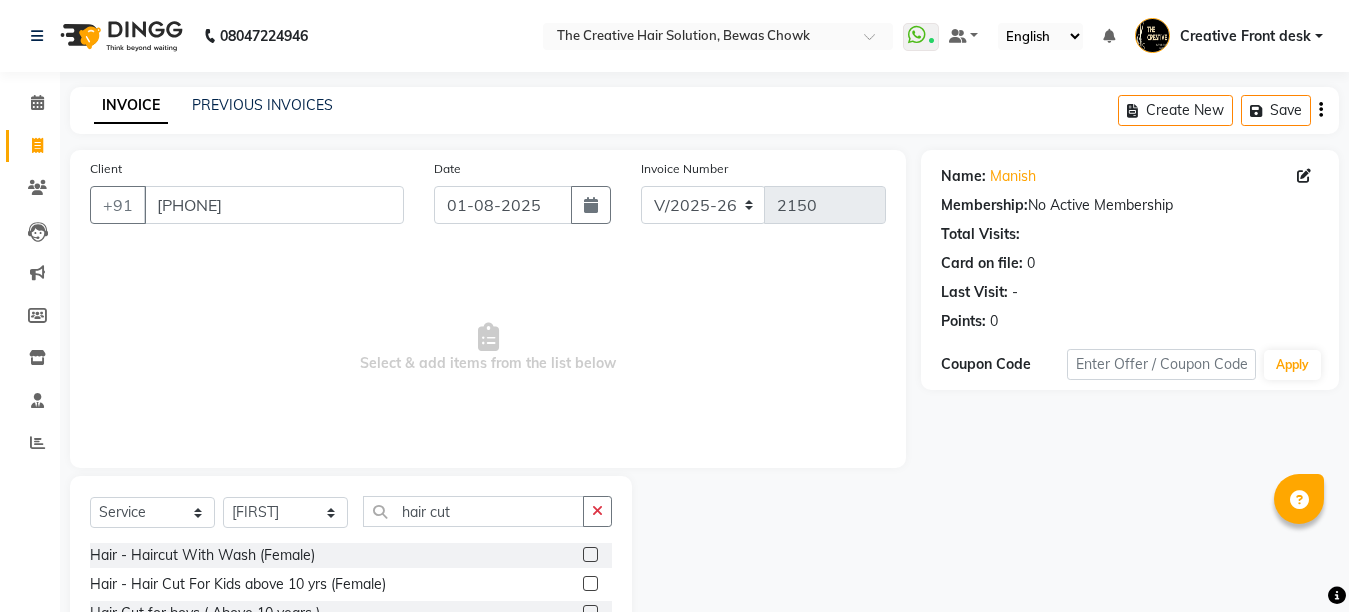 click on "Select & add items from the list below" at bounding box center (488, 348) 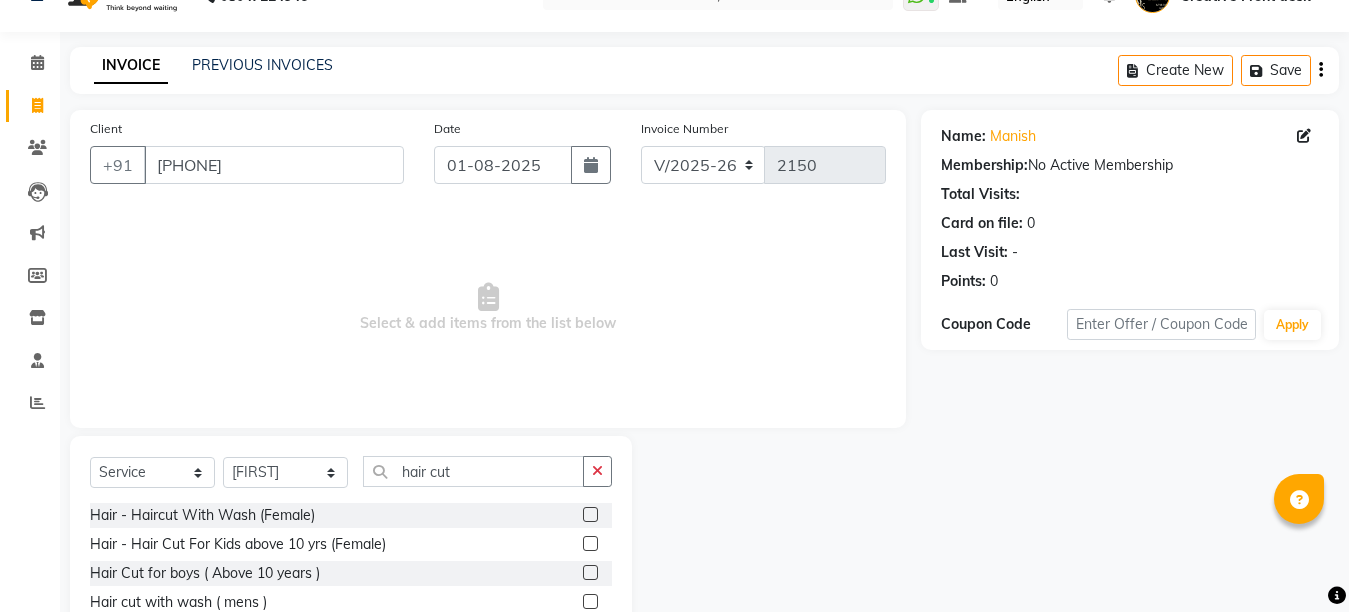 scroll, scrollTop: 160, scrollLeft: 0, axis: vertical 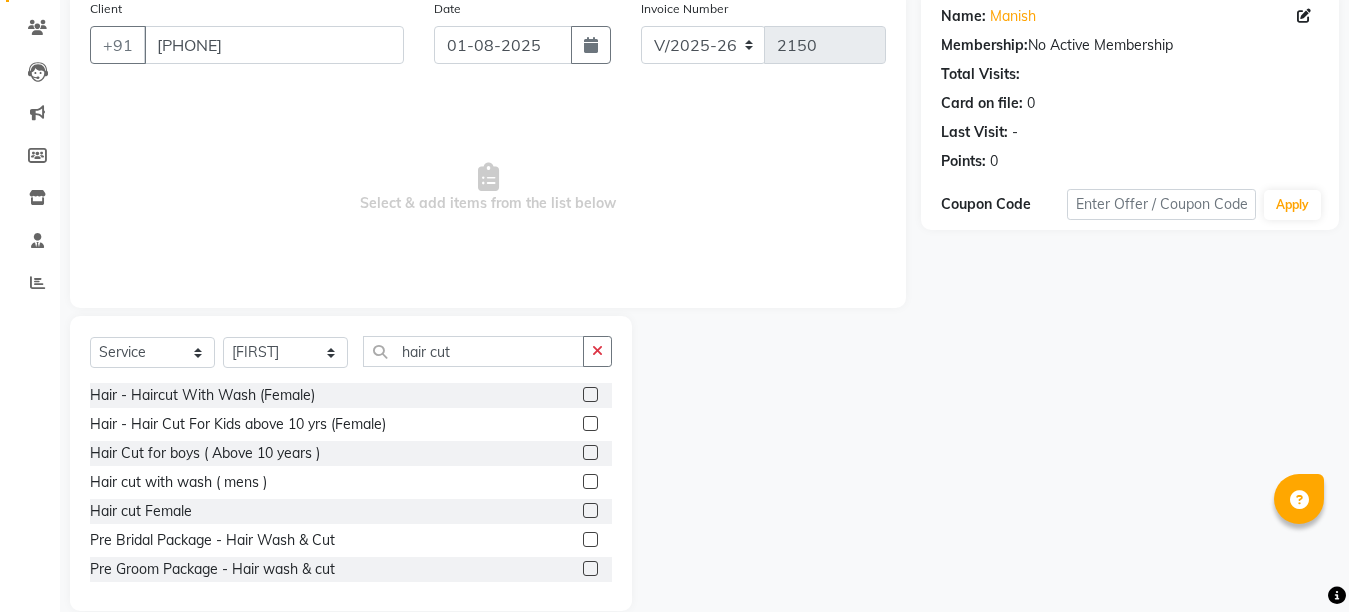click 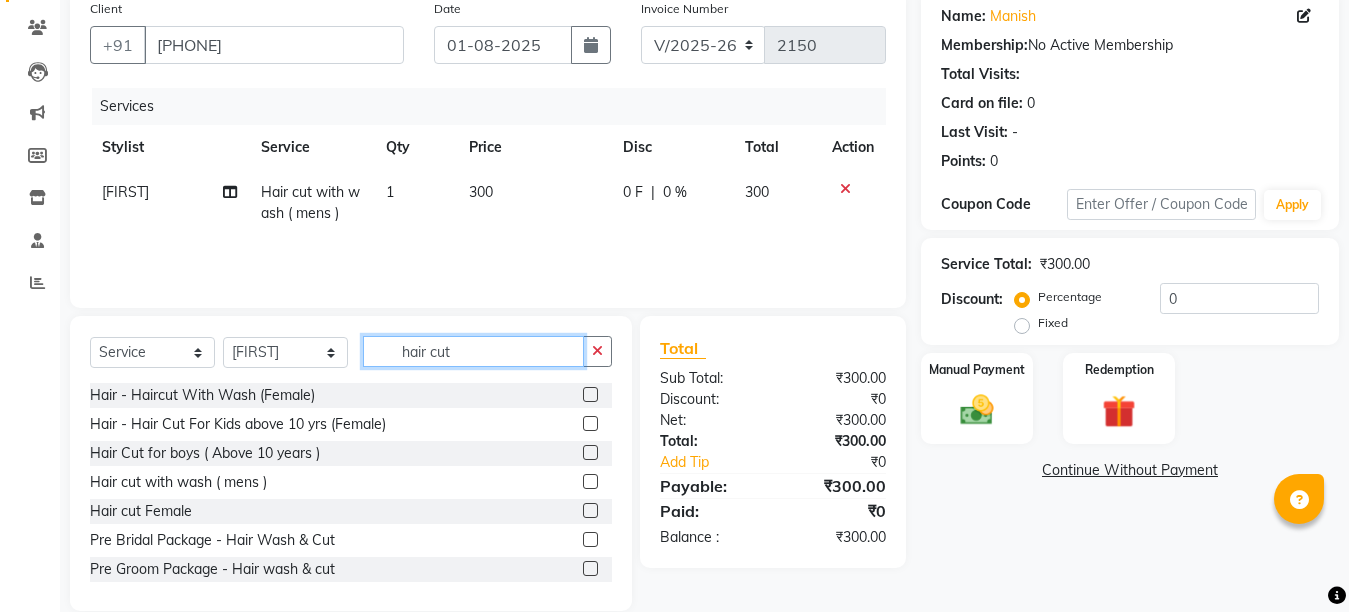 click on "hair cut" 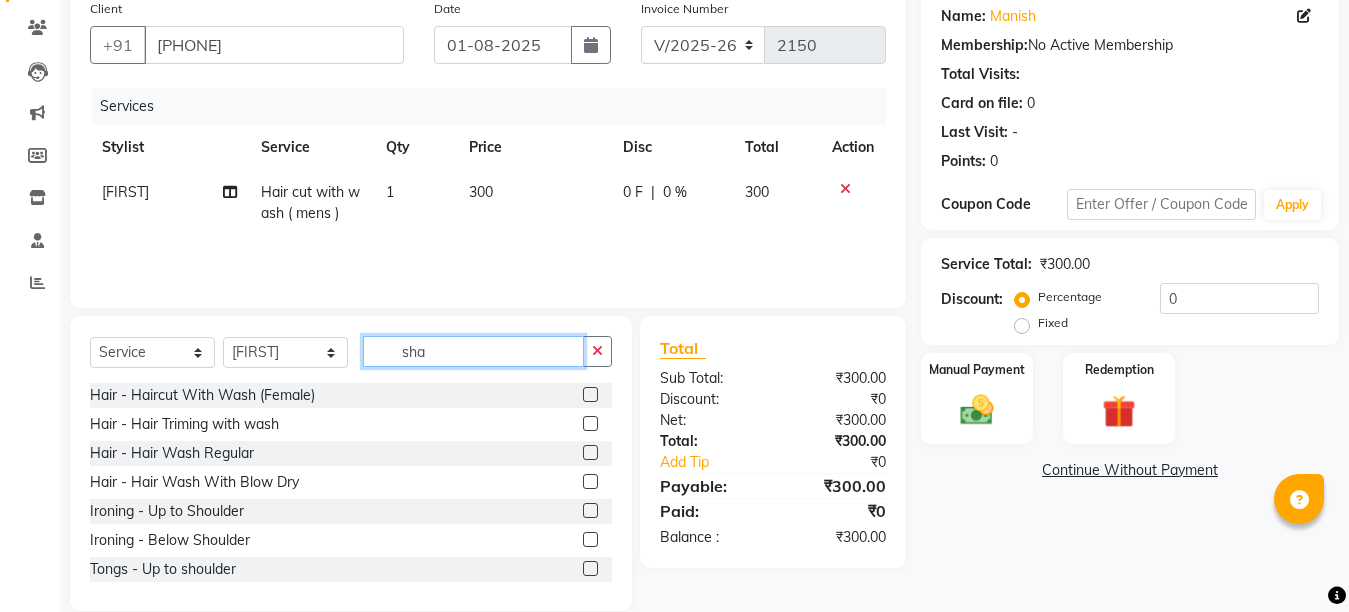 scroll, scrollTop: 146, scrollLeft: 0, axis: vertical 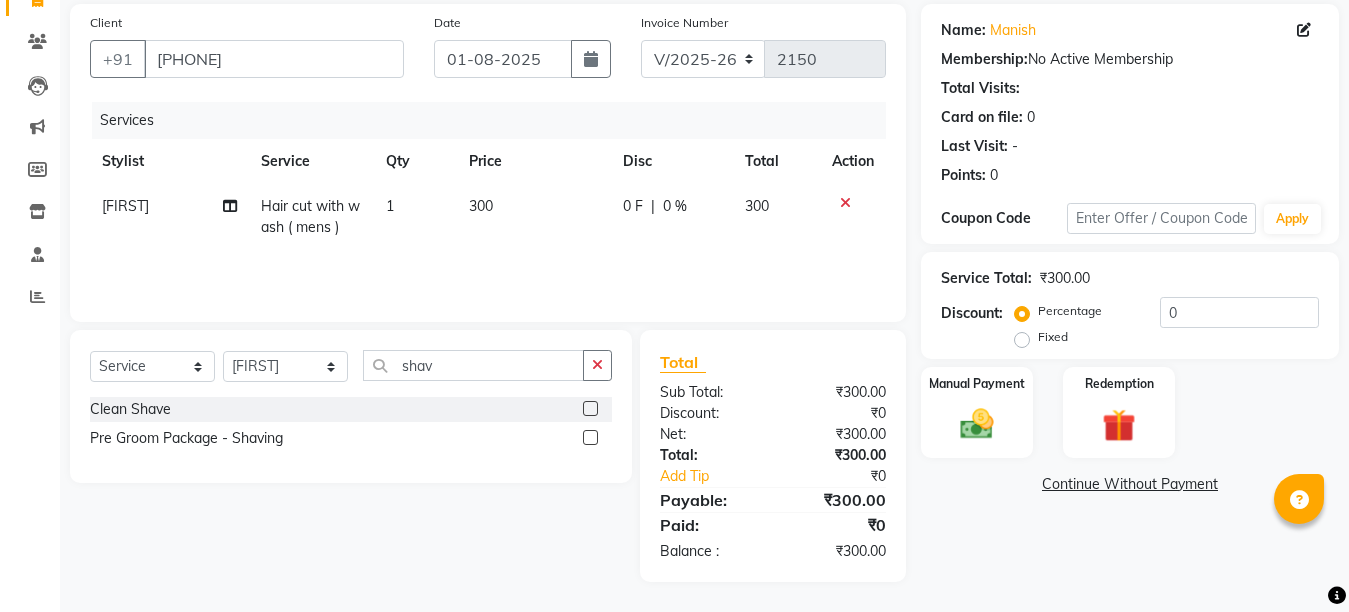 click 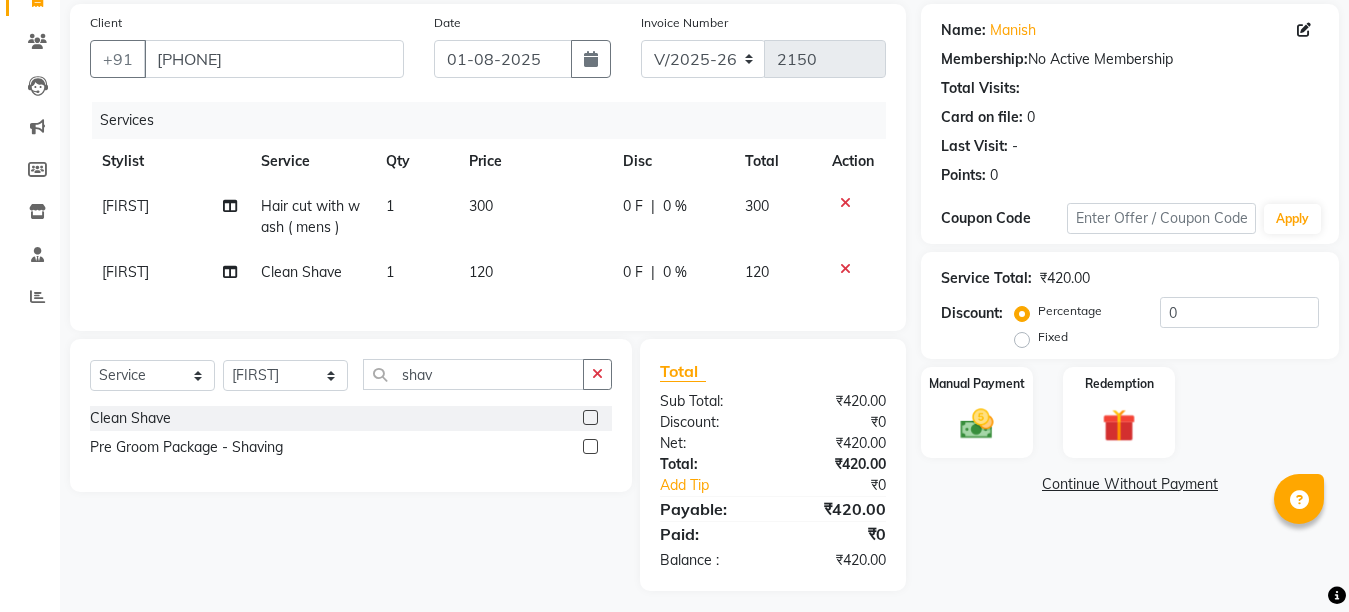 click on "300" 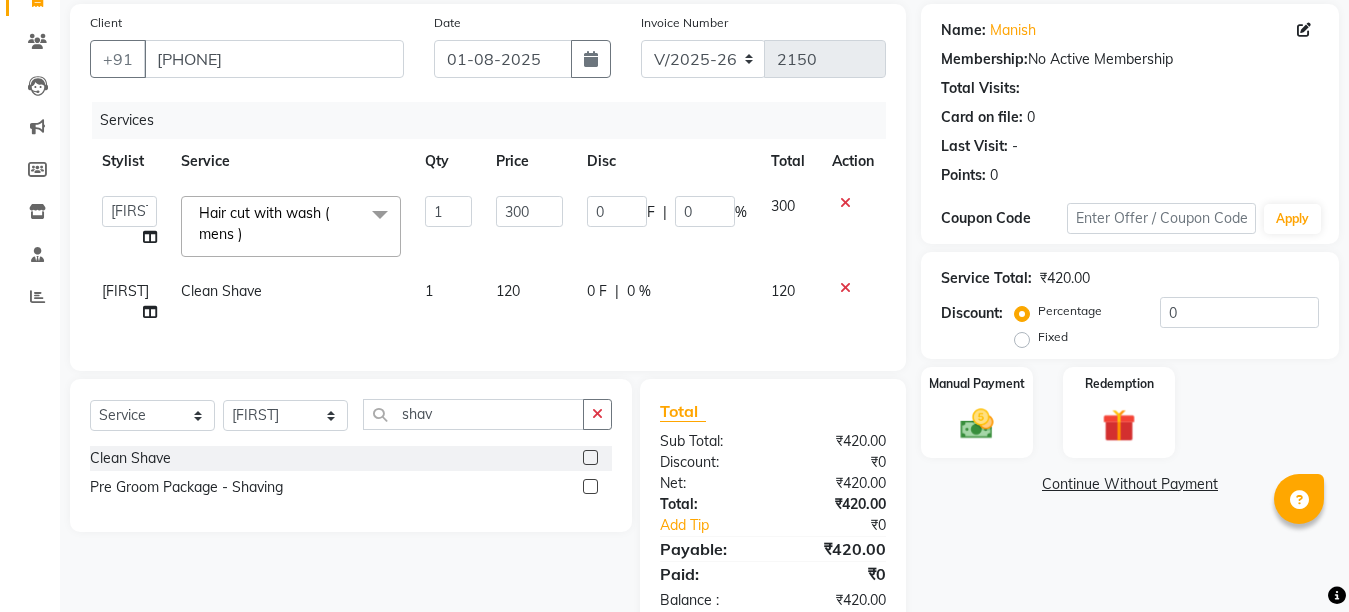 click on "120" 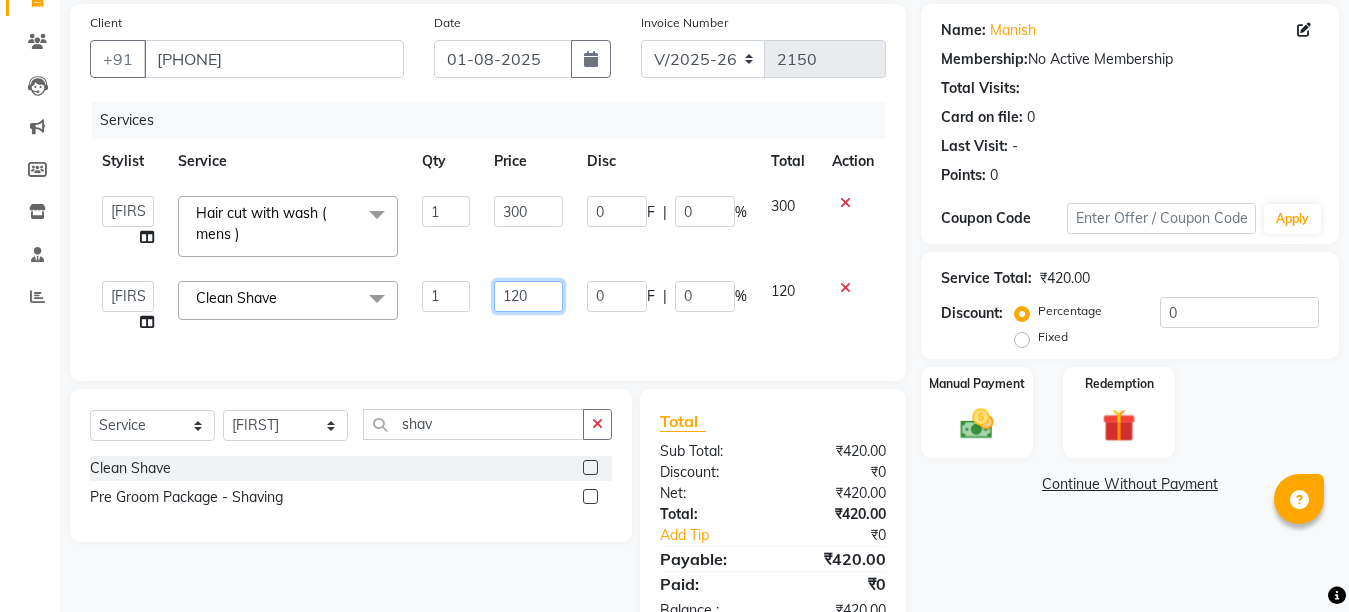 click on "120" 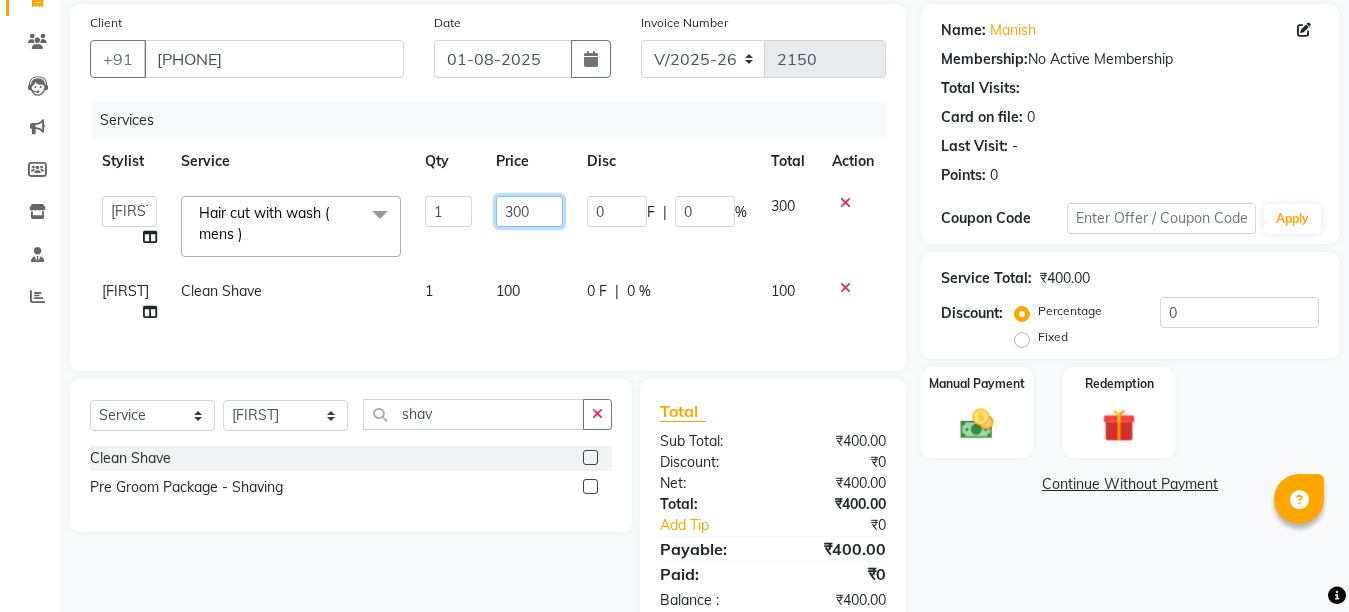 click on "300" 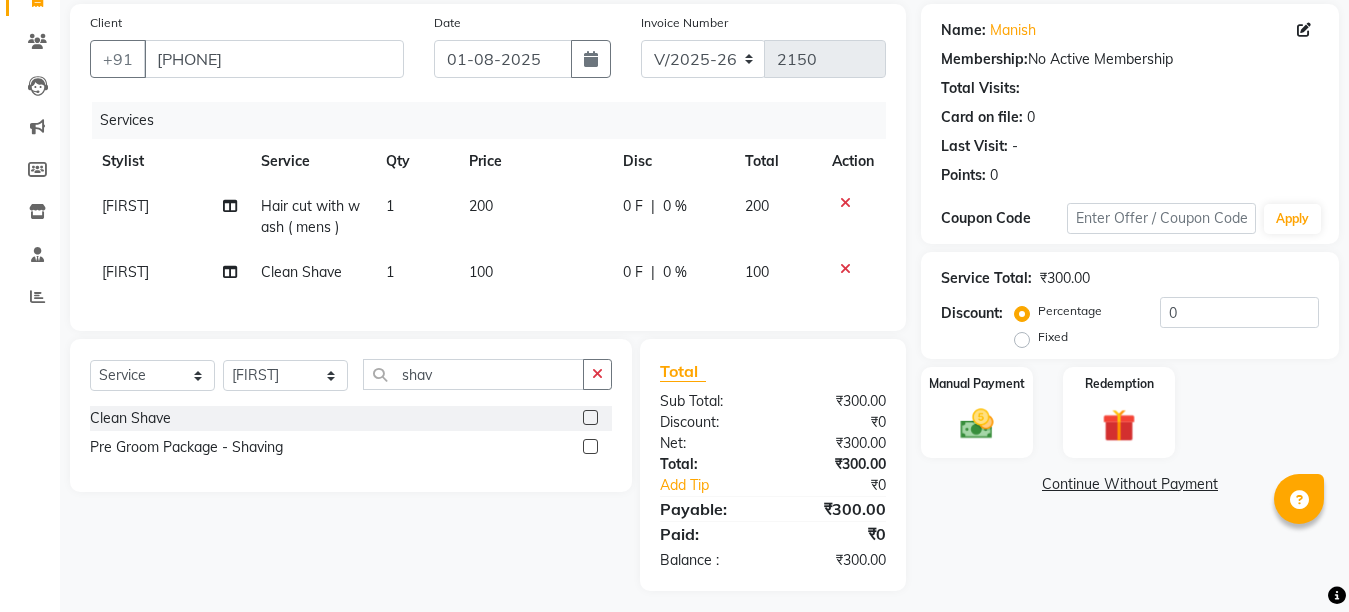 click on "200" 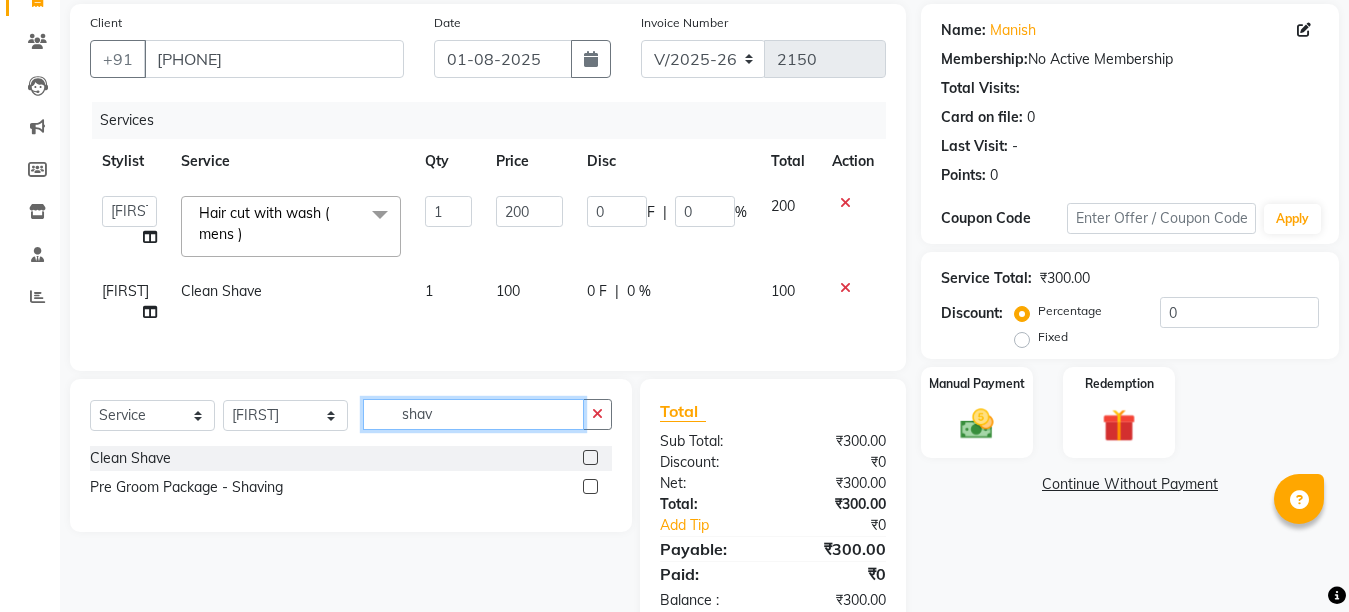 click on "shav" 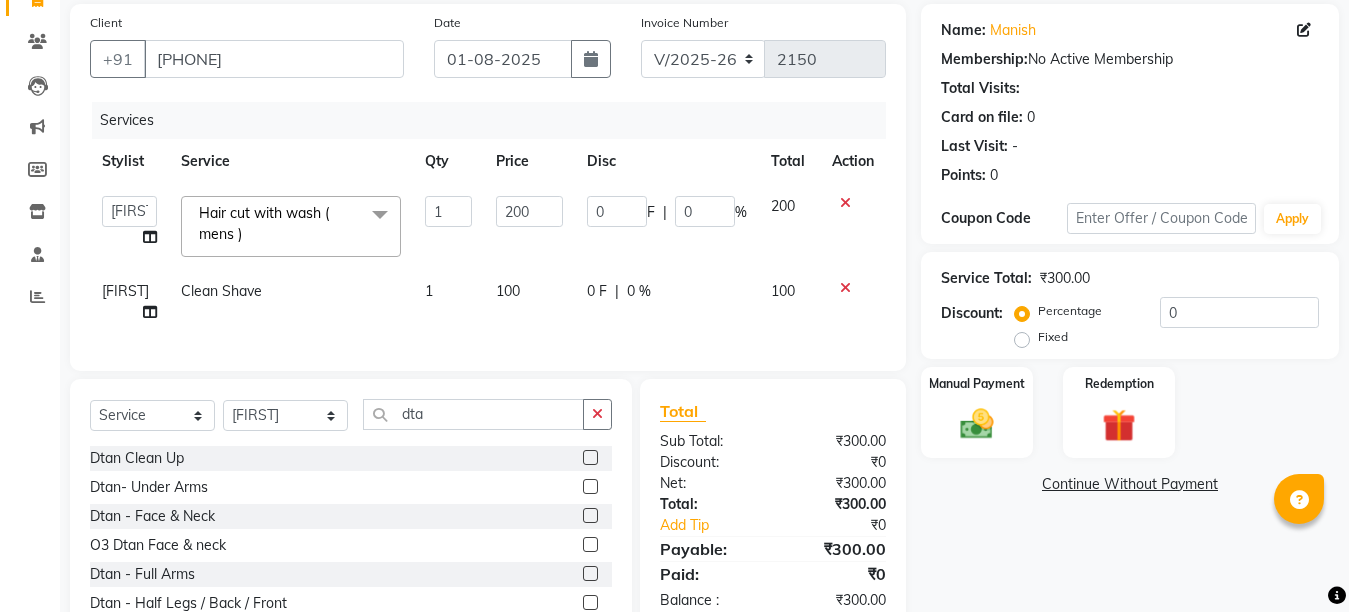 click on "Dtan - Face & Neck" 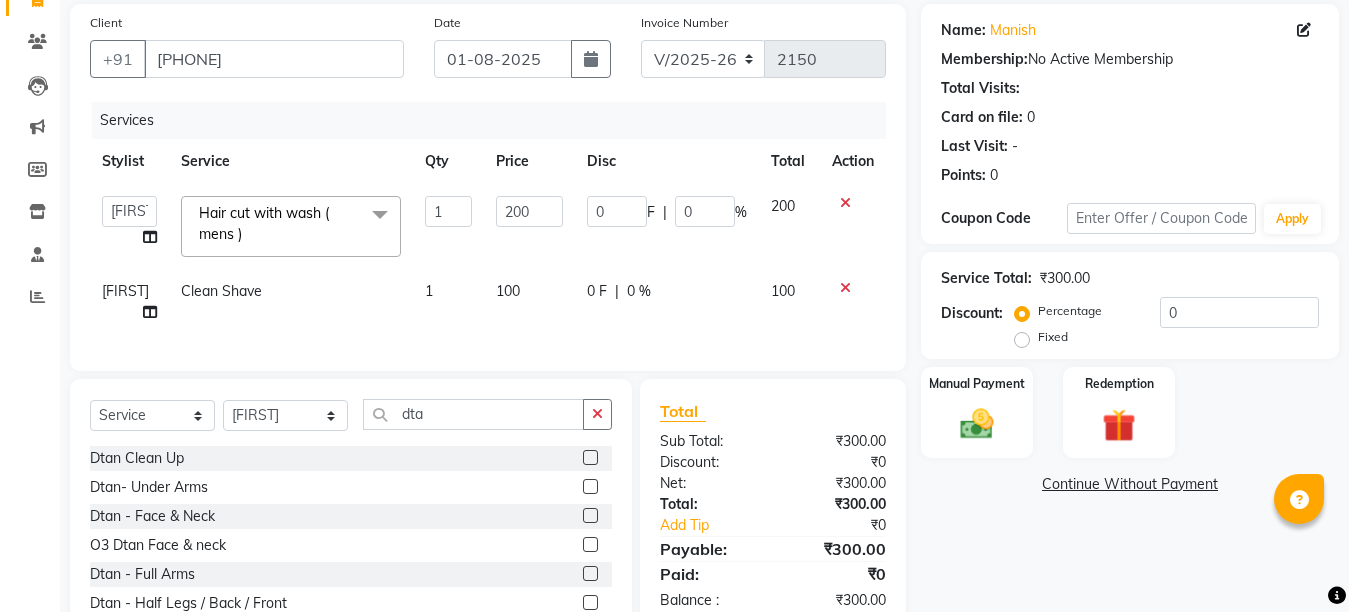 click 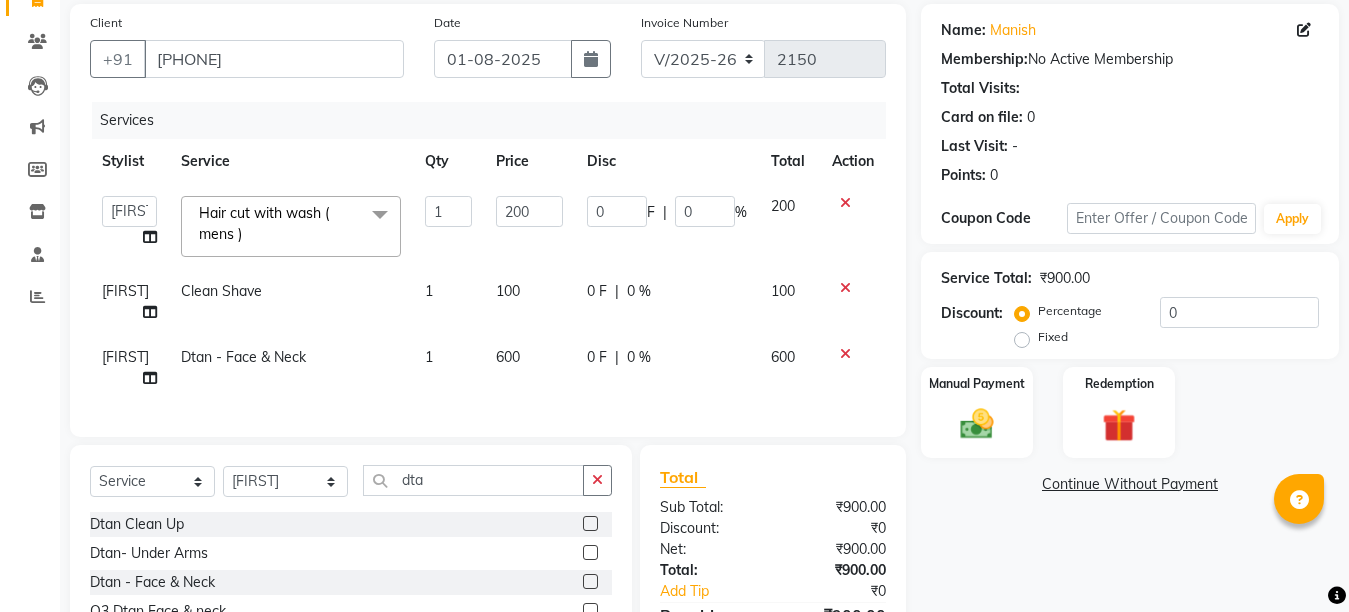 click on "600" 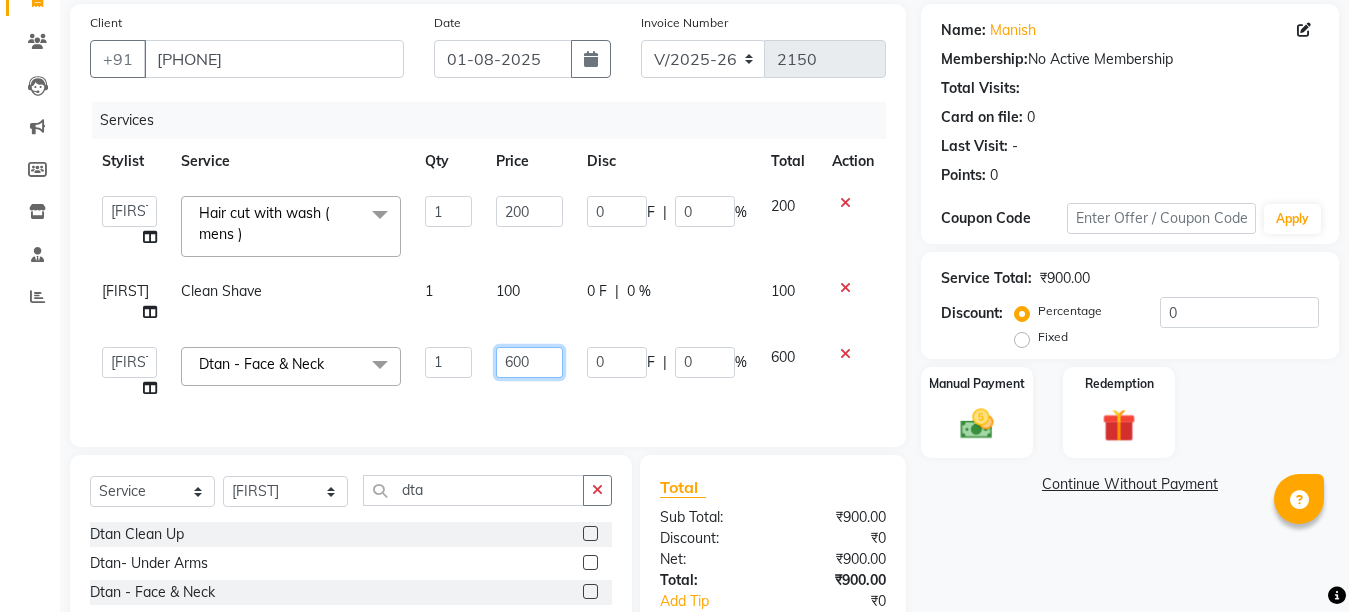 click on "600" 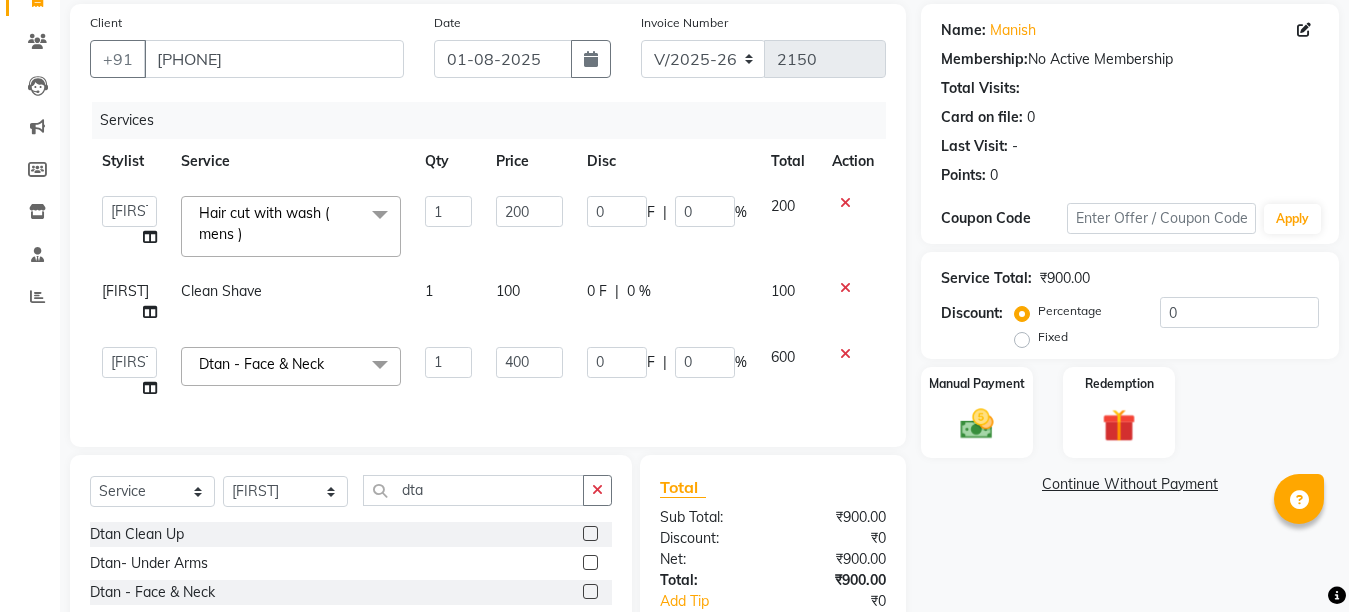 click on "Services Stylist Service Qty Price Disc Total Action Ankit Creative Front desk Deepak Firoz Geeta Golu Nisha Prince Priyanka Satyam Savita Shivam Shubham Sonu Sir Swapnil Taruna Panjwani Umesh Vidya Hair cut with wash ( mens ) x Hair - Haircut With Wash (Female) Hair - Hair Triming with wash Hair - Hair Cut For Kids above 10 yrs (Female) Hair - Hair Triming above 3 yrs girls Hair - Triming Hair - Hair Wash Regular Hair - Blow Dry Hair - Hair Wash With Blow Dry Ironing - Up to Shoulder Ironing - Below Shoulder Ironing - Mid Waist Ironing - Below Wait Tongs - Up to shoulder Tongs - Below Shoulder Tongs - Mid Waist Tongs - Below Waist Head Massage with oil ( 30 Min ) Head massage with oil & steam ( 30 Min ) Head Massage with aroma oil & steam ( 30 Min ) Hair Spa - Up to shoulder Hair Spa - Below Shoulder Hair Spa - Mid Waist Hair Spa - Below Waist Hair - Ola plex ( Up to neck ) Hair - Ola Plex ( Up to shoulder ) Hair - Ola Plex ( Below shoulder ) Deep Luxury Hair Spa" 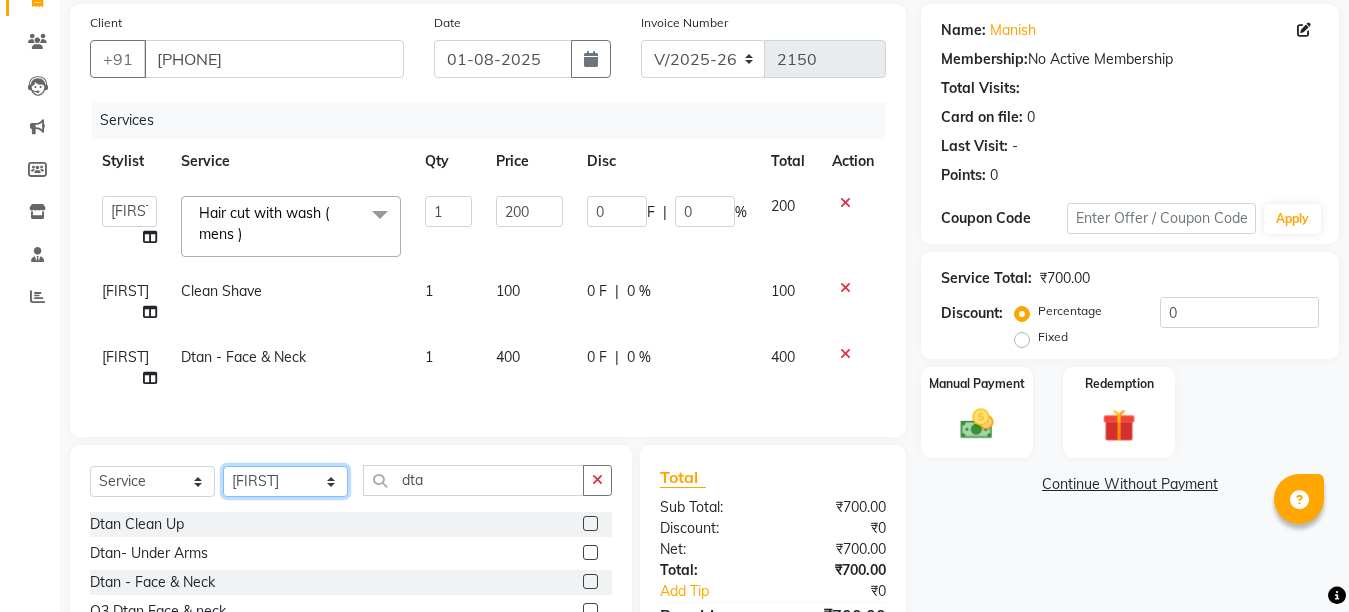 click on "Select Stylist Ankit Creative Front desk Deepak Firoz Geeta Golu Nisha Prince Priyanka Satyam Savita Shivam Shubham Sonu Sir Swapnil Taruna Panjwani Umesh Vidya" 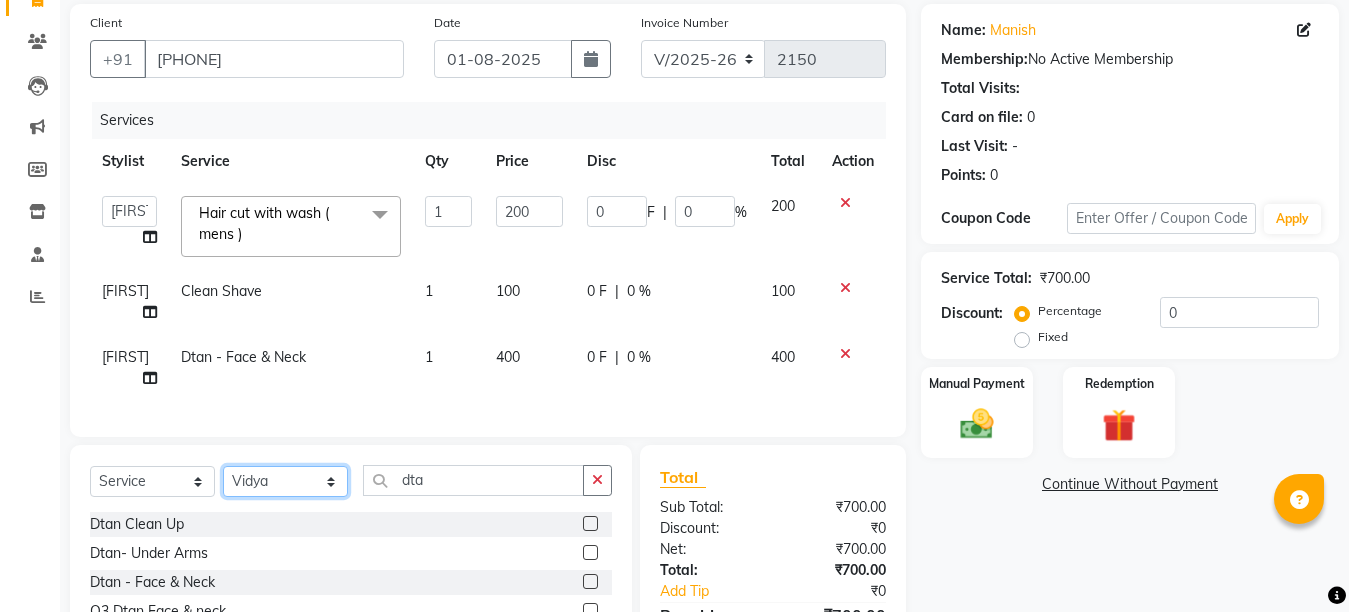 click on "Select Stylist Ankit Creative Front desk Deepak Firoz Geeta Golu Nisha Prince Priyanka Satyam Savita Shivam Shubham Sonu Sir Swapnil Taruna Panjwani Umesh Vidya" 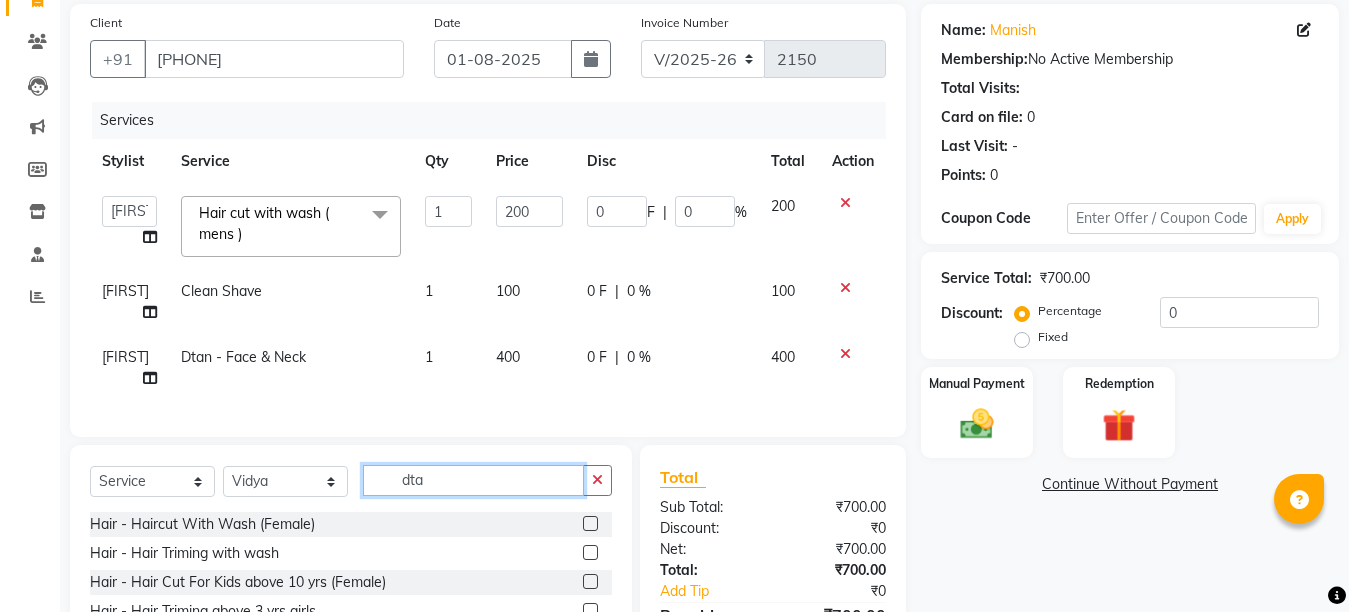 click on "dta" 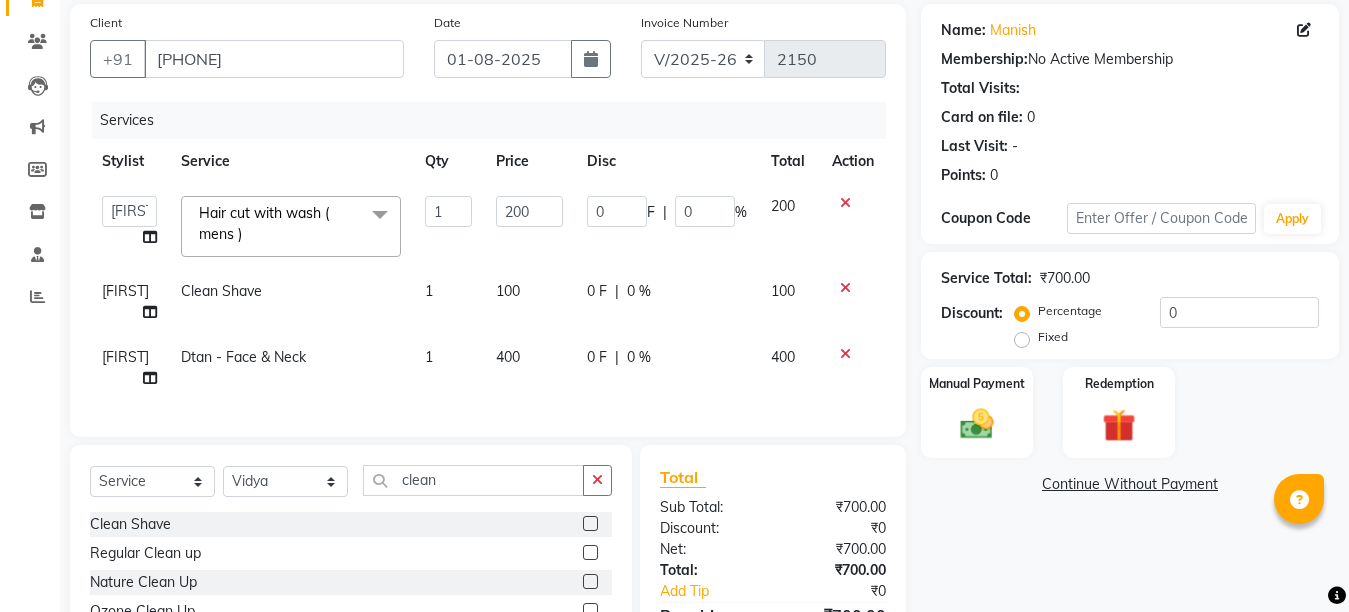 click 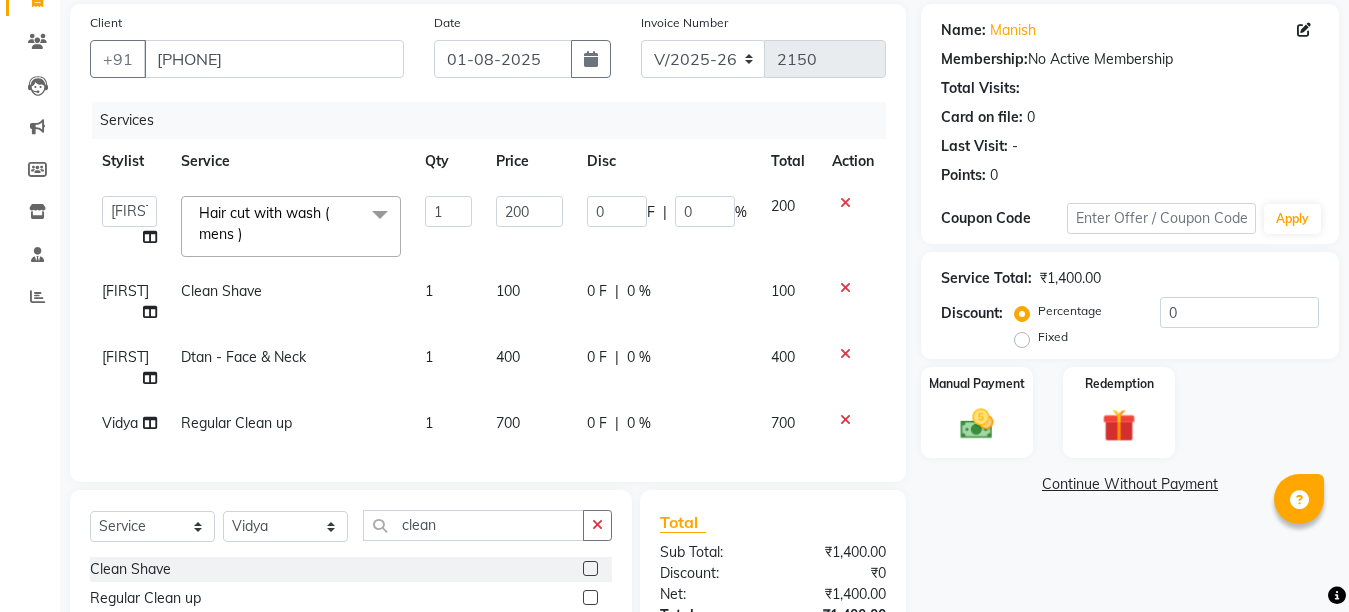 click on "Services Stylist Service Qty Price Disc Total Action Ankit Creative Front desk Deepak Firoz Geeta Golu Nisha Prince Priyanka Satyam Savita Shivam Shubham Sonu Sir Swapnil Taruna Panjwani Umesh Vidya Hair cut with wash ( mens ) x Hair - Haircut With Wash (Female) Hair - Hair Triming with wash Hair - Hair Cut For Kids above 10 yrs (Female) Hair - Hair Triming above 3 yrs girls Hair - Triming Hair - Hair Wash Regular Hair - Blow Dry Hair - Hair Wash With Blow Dry Ironing - Up to Shoulder Ironing - Below Shoulder Ironing - Mid Waist Ironing - Below Wait Tongs - Up to shoulder Tongs - Below Shoulder Tongs - Mid Waist Tongs - Below Waist Head Massage with oil ( 30 Min ) Head massage with oil & steam ( 30 Min ) Head Massage with aroma oil & steam ( 30 Min ) Hair Spa - Up to shoulder Hair Spa - Below Shoulder Hair Spa - Mid Waist Hair Spa - Below Waist Hair - Ola plex ( Up to neck ) Hair - Ola Plex ( Up to shoulder ) Hair - Ola Plex ( Below shoulder ) Deep Luxury Hair Spa" 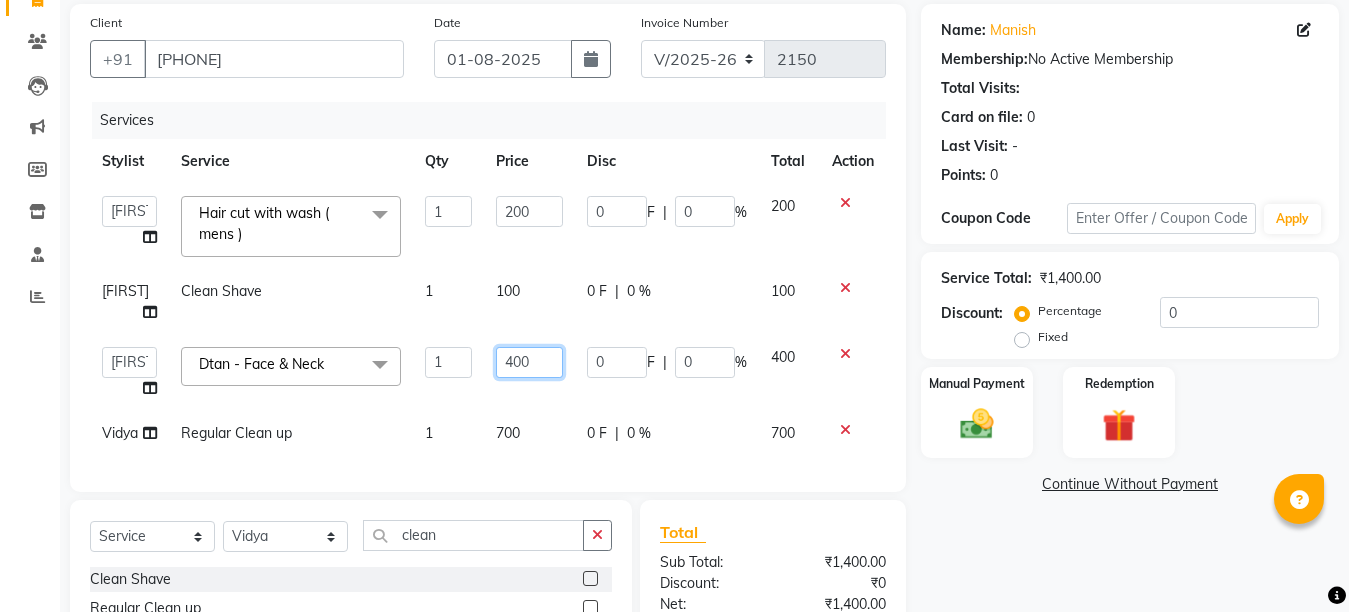click on "400" 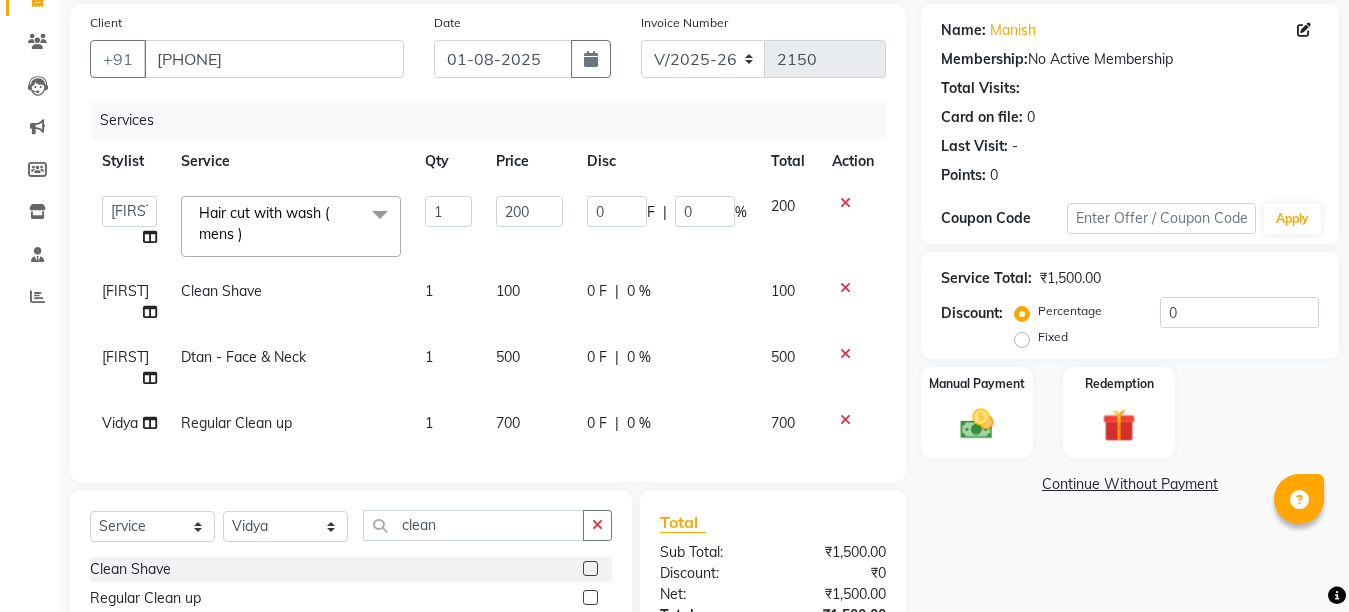 click on "0 F" 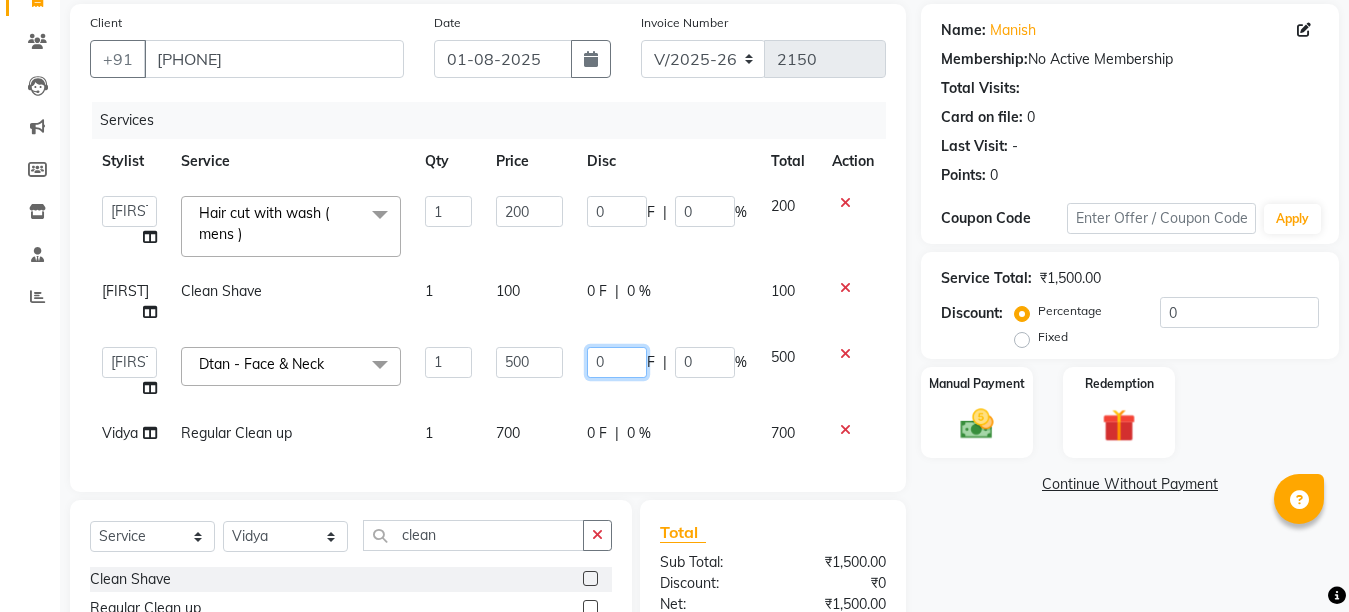 click on "0" 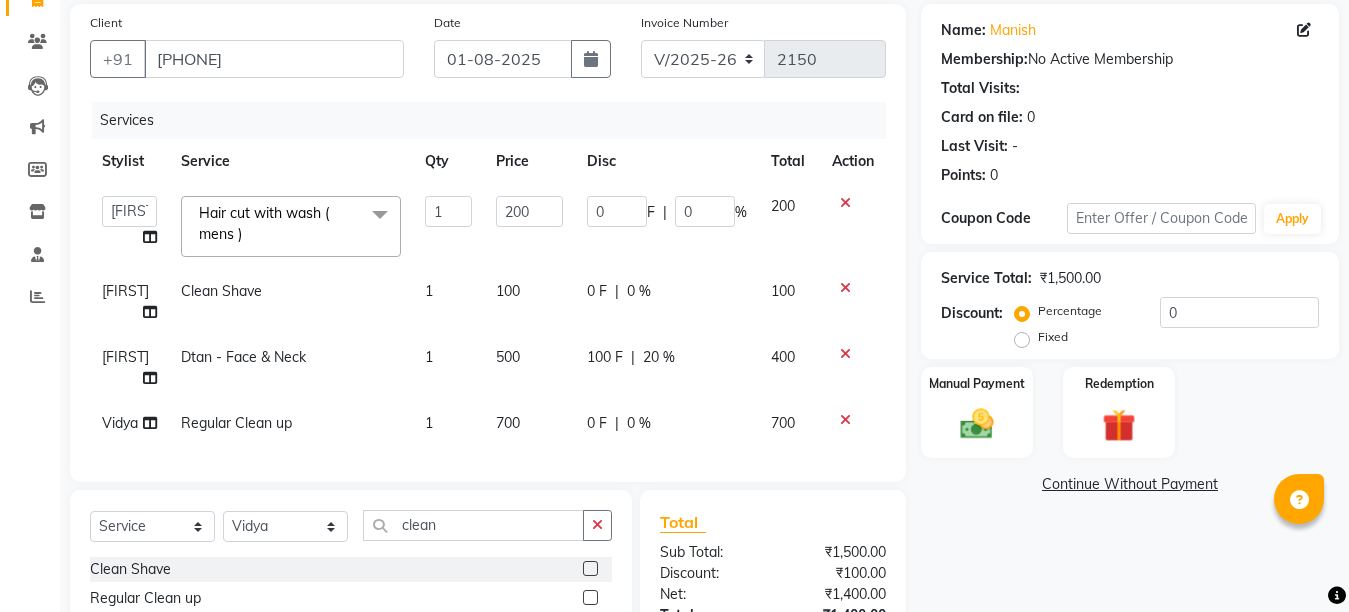 click on "Services Stylist Service Qty Price Disc Total Action Ankit Creative Front desk Deepak Firoz Geeta Golu Nisha Prince Priyanka Satyam Savita Shivam Shubham Sonu Sir Swapnil Taruna Panjwani Umesh Vidya Hair cut with wash ( mens ) x Hair - Haircut With Wash (Female) Hair - Hair Triming with wash Hair - Hair Cut For Kids above 10 yrs (Female) Hair - Hair Triming above 3 yrs girls Hair - Triming Hair - Hair Wash Regular Hair - Blow Dry Hair - Hair Wash With Blow Dry Ironing - Up to Shoulder Ironing - Below Shoulder Ironing - Mid Waist Ironing - Below Wait Tongs - Up to shoulder Tongs - Below Shoulder Tongs - Mid Waist Tongs - Below Waist Head Massage with oil ( 30 Min ) Head massage with oil & steam ( 30 Min ) Head Massage with aroma oil & steam ( 30 Min ) Hair Spa - Up to shoulder Hair Spa - Below Shoulder Hair Spa - Mid Waist Hair Spa - Below Waist Hair - Ola plex ( Up to neck ) Hair - Ola Plex ( Up to shoulder ) Hair - Ola Plex ( Below shoulder ) Deep Luxury Hair Spa" 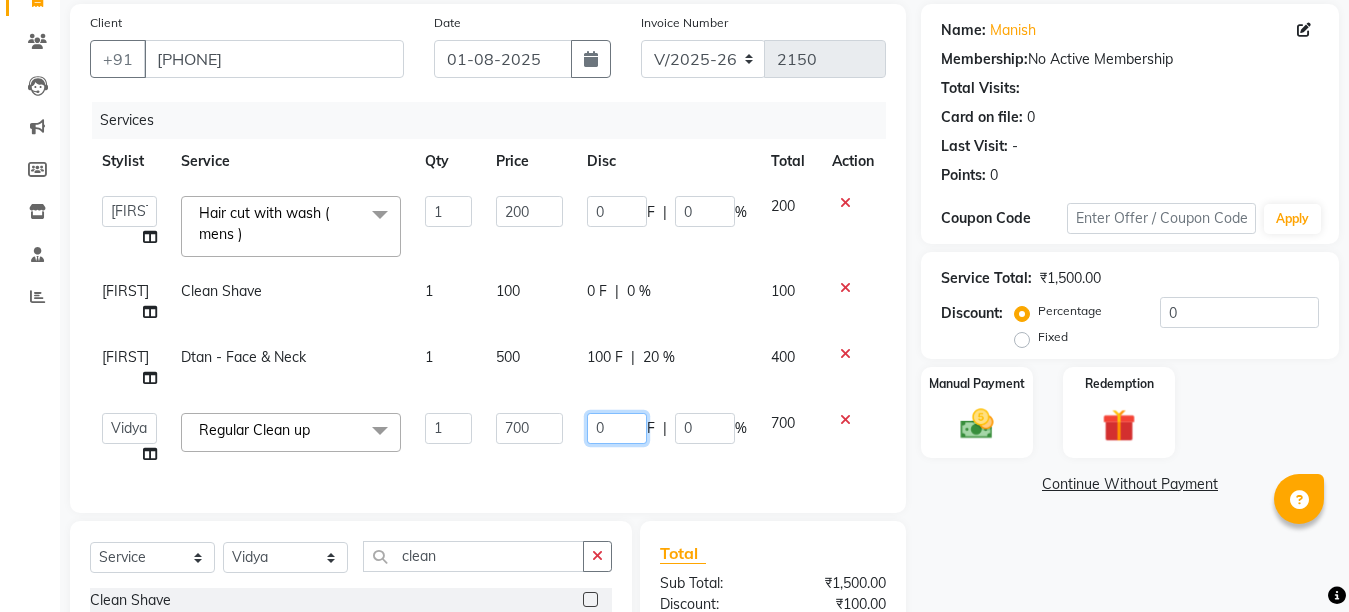 click on "0" 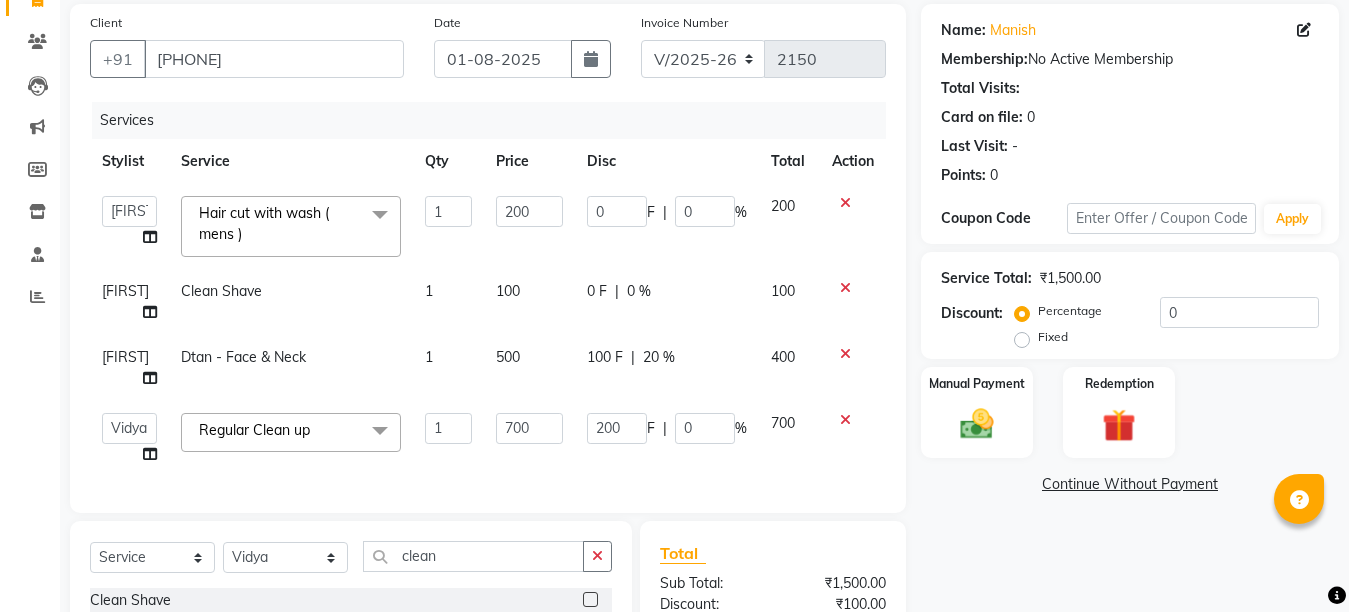 click on "Services Stylist Service Qty Price Disc Total Action Ankit Creative Front desk Deepak Firoz Geeta Golu Nisha Prince Priyanka Satyam Savita Shivam Shubham Sonu Sir Swapnil Taruna Panjwani Umesh Vidya Hair cut with wash ( mens ) x Hair - Haircut With Wash (Female) Hair - Hair Triming with wash Hair - Hair Cut For Kids above 10 yrs (Female) Hair - Hair Triming above 3 yrs girls Hair - Triming Hair - Hair Wash Regular Hair - Blow Dry Hair - Hair Wash With Blow Dry Ironing - Up to Shoulder Ironing - Below Shoulder Ironing - Mid Waist Ironing - Below Wait Tongs - Up to shoulder Tongs - Below Shoulder Tongs - Mid Waist Tongs - Below Waist Head Massage with oil ( 30 Min ) Head massage with oil & steam ( 30 Min ) Head Massage with aroma oil & steam ( 30 Min ) Hair Spa - Up to shoulder Hair Spa - Below Shoulder Hair Spa - Mid Waist Hair Spa - Below Waist Hair - Ola plex ( Up to neck ) Hair - Ola Plex ( Up to shoulder ) Hair - Ola Plex ( Below shoulder ) Deep Luxury Hair Spa" 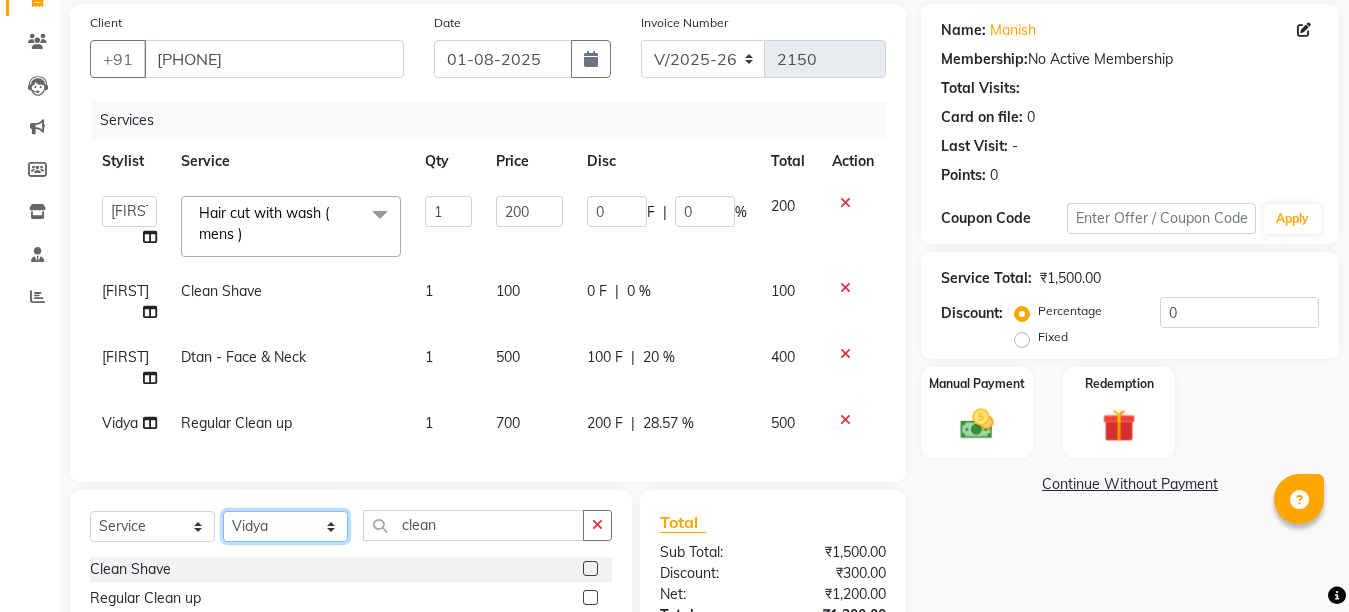 click on "Select Stylist Ankit Creative Front desk Deepak Firoz Geeta Golu Nisha Prince Priyanka Satyam Savita Shivam Shubham Sonu Sir Swapnil Taruna Panjwani Umesh Vidya" 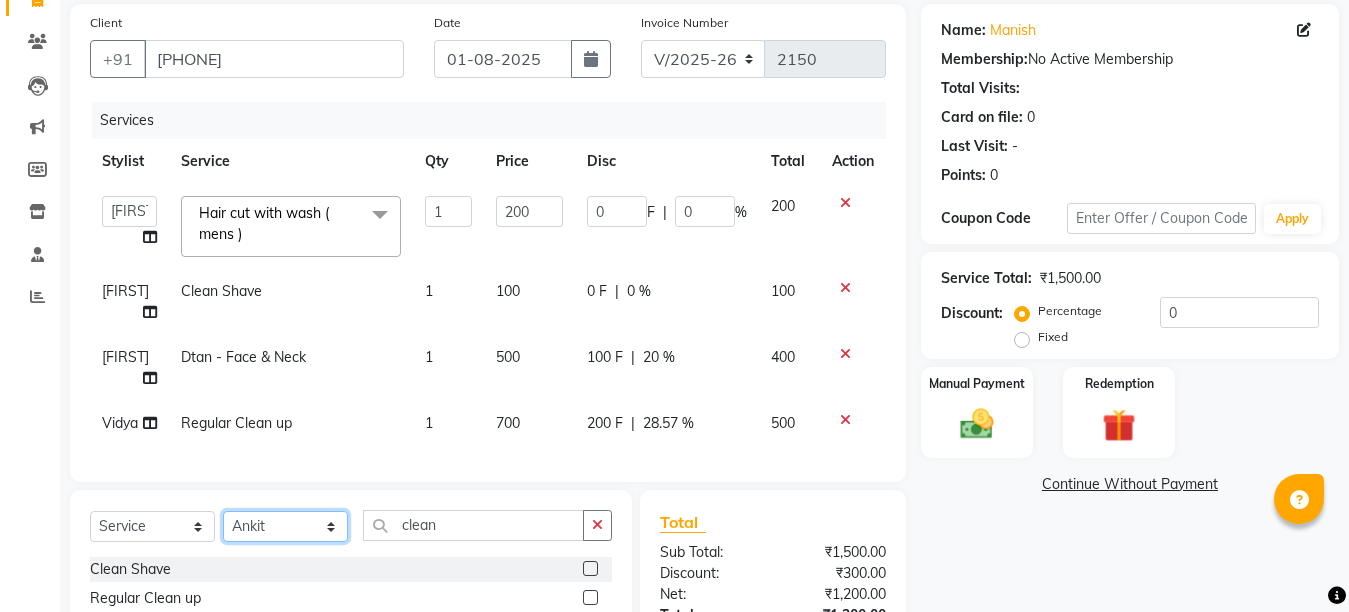 click on "Select Stylist Ankit Creative Front desk Deepak Firoz Geeta Golu Nisha Prince Priyanka Satyam Savita Shivam Shubham Sonu Sir Swapnil Taruna Panjwani Umesh Vidya" 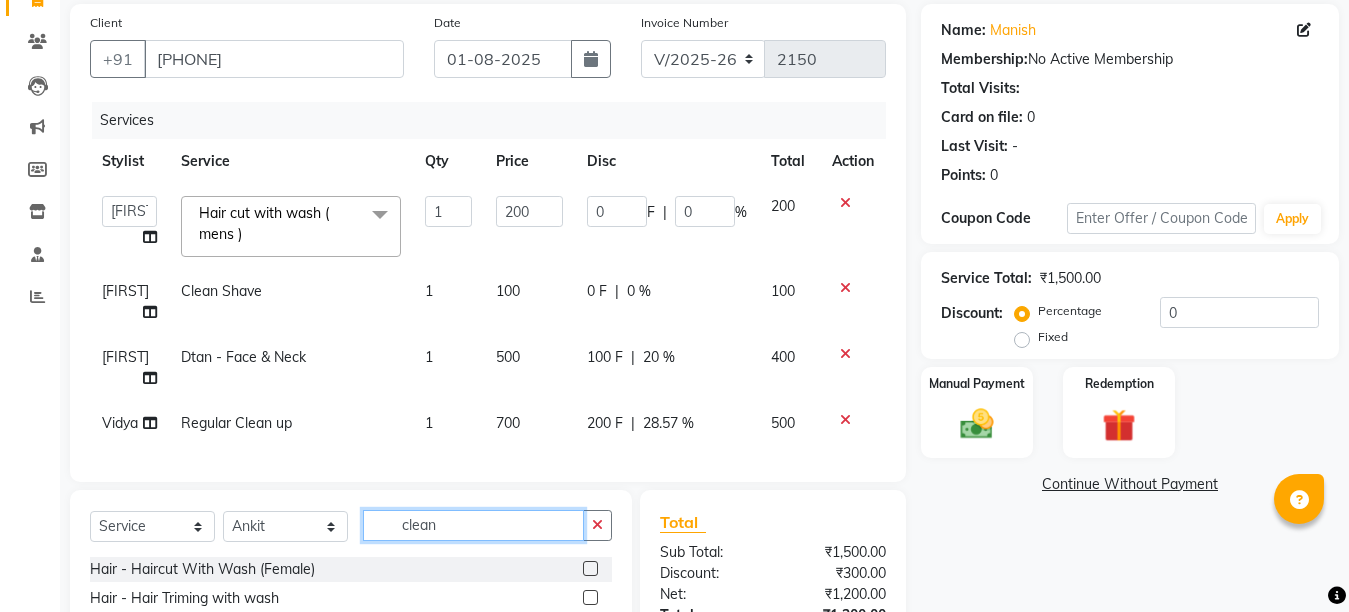 click on "clean" 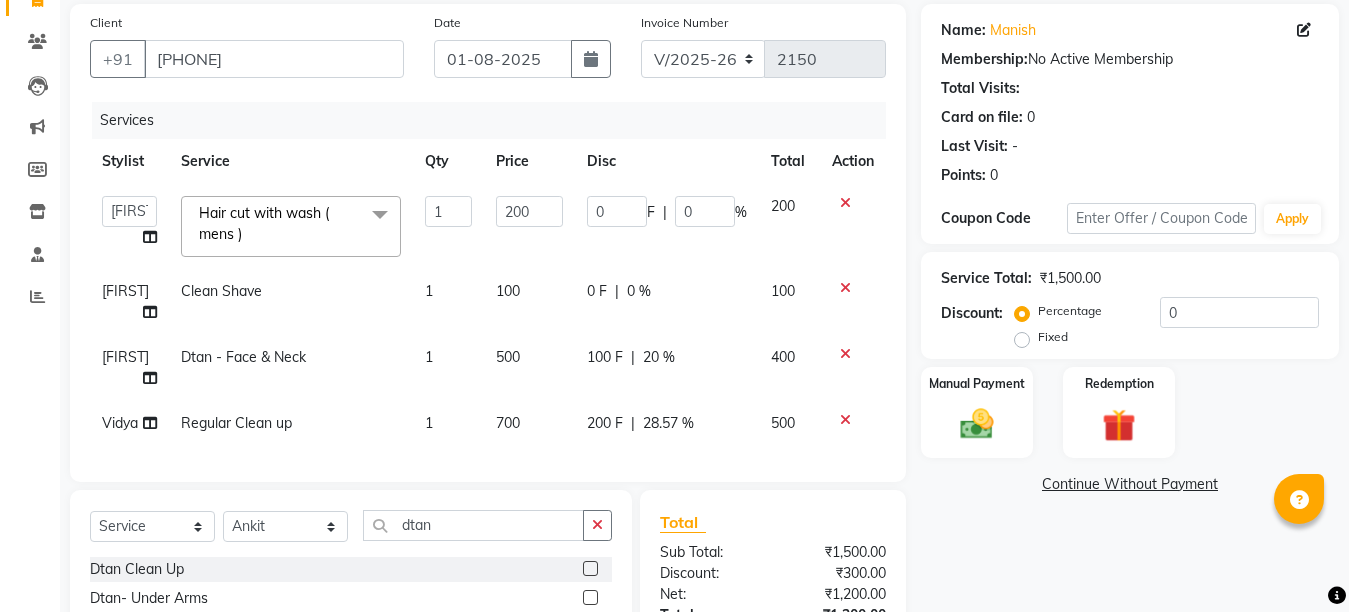 click on "Services Stylist Service Qty Price Disc Total Action Ankit Creative Front desk Deepak Firoz Geeta Golu Nisha Prince Priyanka Satyam Savita Shivam Shubham Sonu Sir Swapnil Taruna Panjwani Umesh Vidya Hair cut with wash ( mens ) x Hair - Haircut With Wash (Female) Hair - Hair Triming with wash Hair - Hair Cut For Kids above 10 yrs (Female) Hair - Hair Triming above 3 yrs girls Hair - Triming Hair - Hair Wash Regular Hair - Blow Dry Hair - Hair Wash With Blow Dry Ironing - Up to Shoulder Ironing - Below Shoulder Ironing - Mid Waist Ironing - Below Wait Tongs - Up to shoulder Tongs - Below Shoulder Tongs - Mid Waist Tongs - Below Waist Head Massage with oil ( 30 Min ) Head massage with oil & steam ( 30 Min ) Head Massage with aroma oil & steam ( 30 Min ) Hair Spa - Up to shoulder Hair Spa - Below Shoulder Hair Spa - Mid Waist Hair Spa - Below Waist Hair - Ola plex ( Up to neck ) Hair - Ola Plex ( Up to shoulder ) Hair - Ola Plex ( Below shoulder ) Deep Luxury Hair Spa" 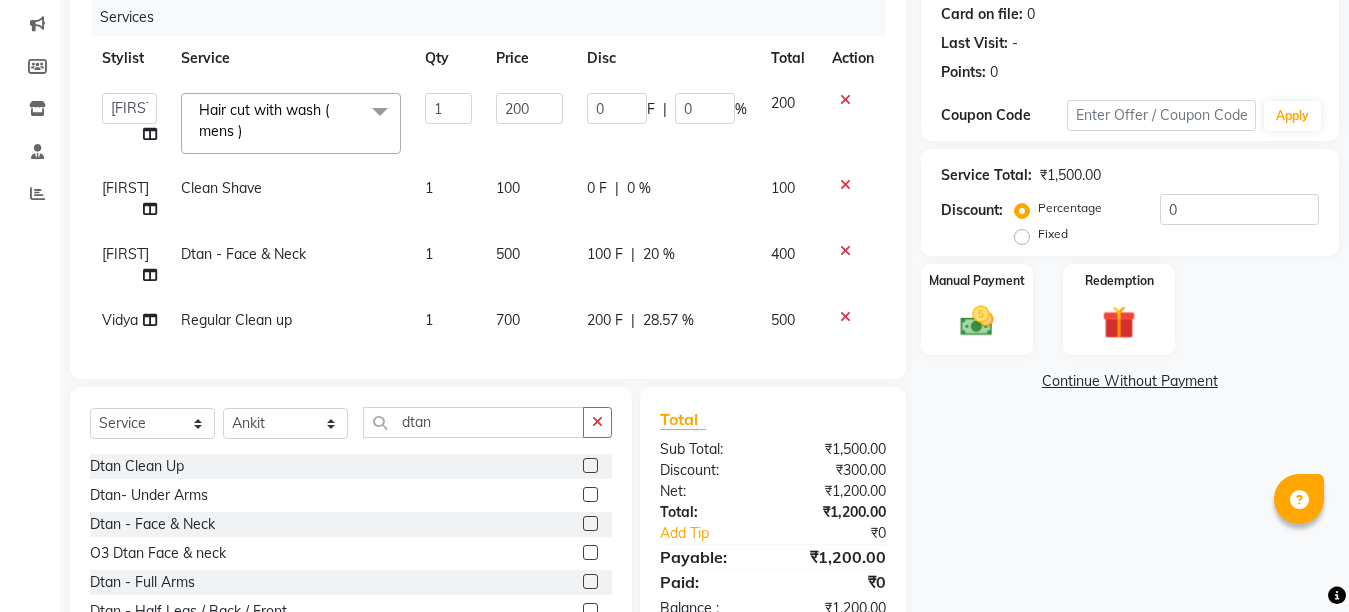 scroll, scrollTop: 324, scrollLeft: 0, axis: vertical 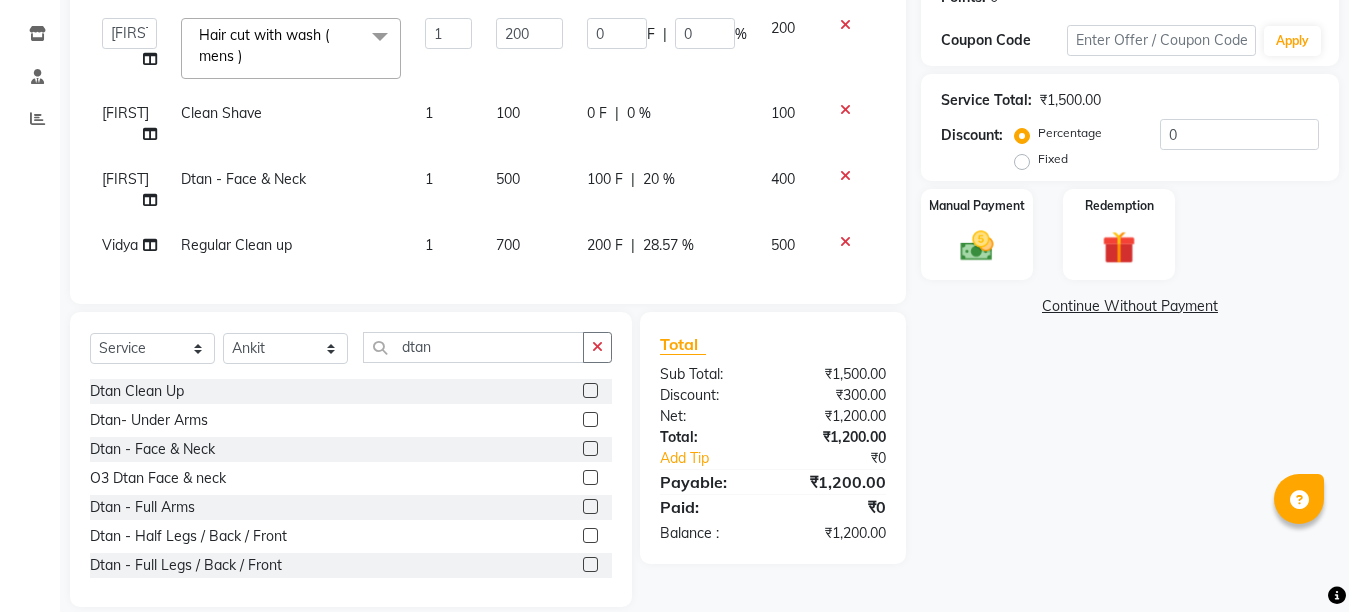 click 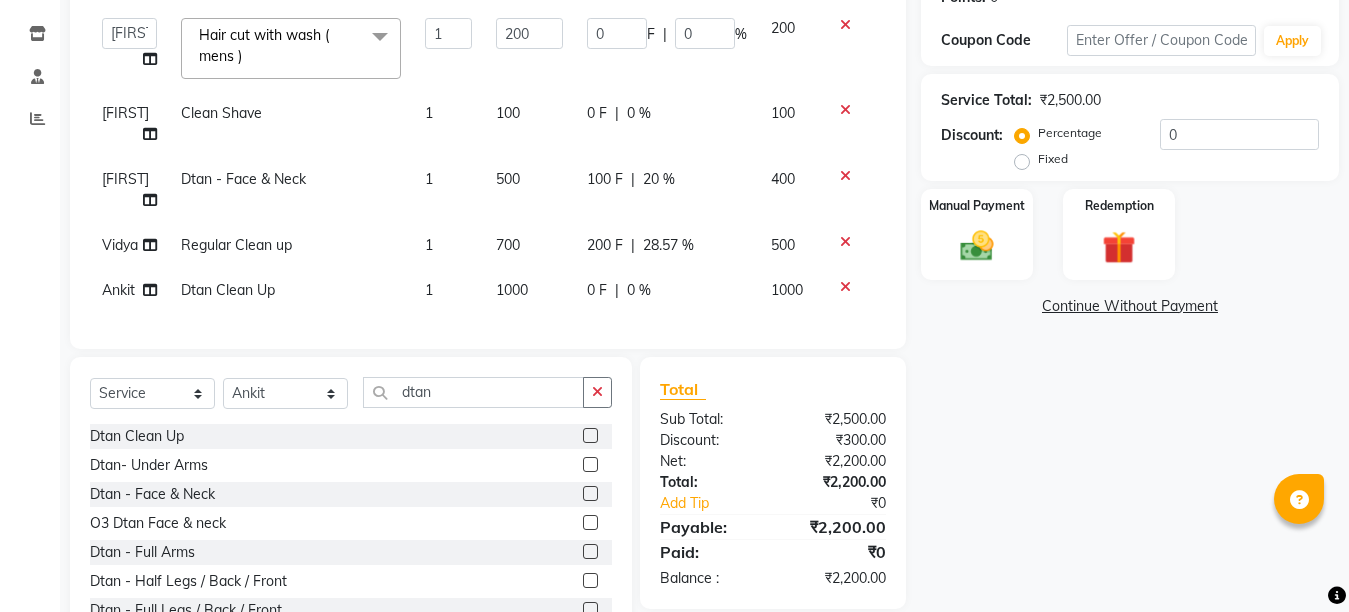 click on "0 F | 0 %" 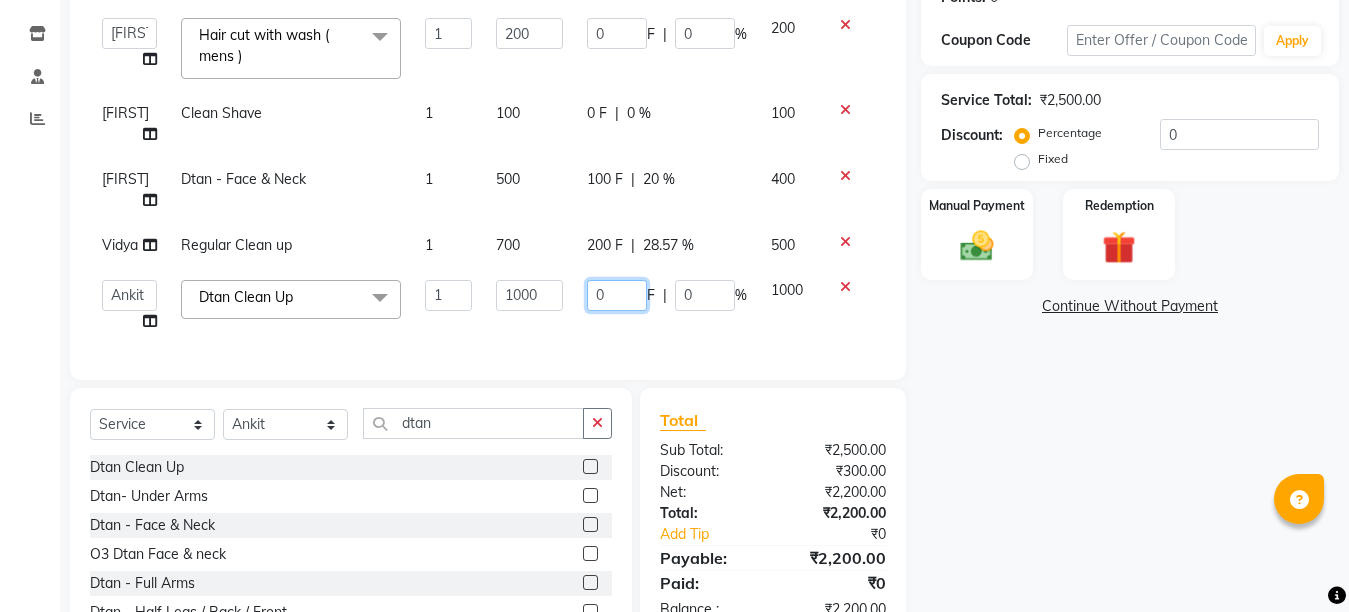 click on "0" 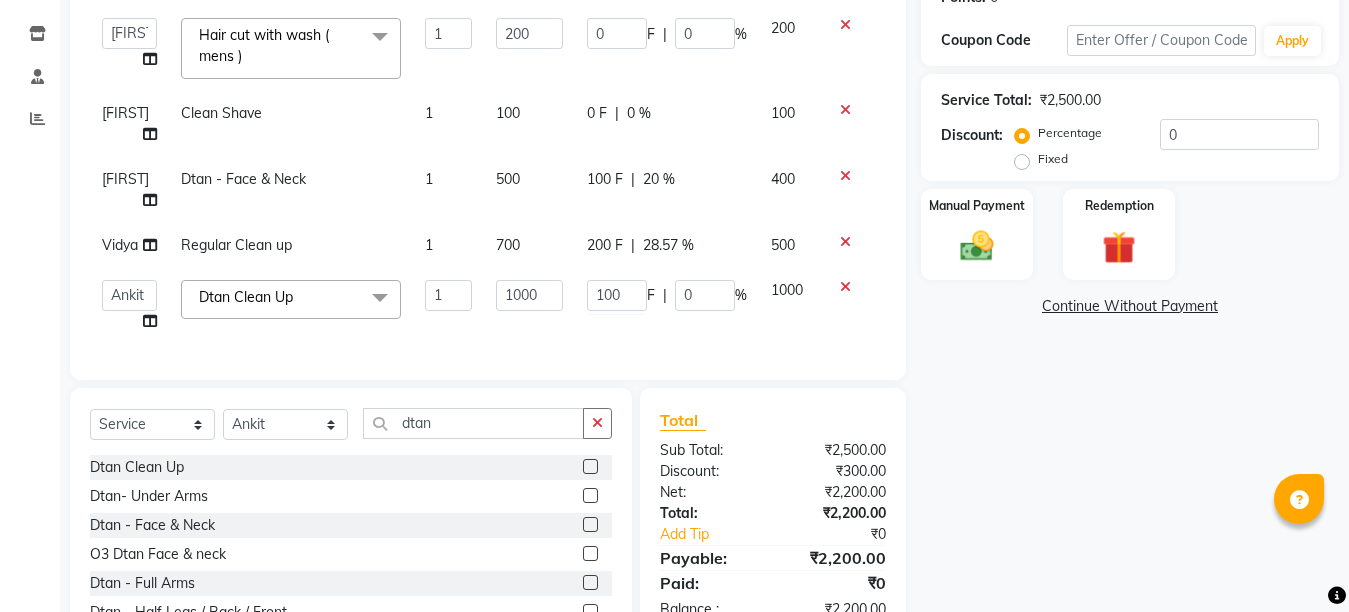 click on "Name: [CLIENT]  Membership:  No Active Membership  Total Visits:   Card on file:  0 Last Visit:   - Points:   0  Coupon Code Apply Service Total:  ₹2,500.00  Discount:  Percentage   Fixed  0 Manual Payment Redemption  Continue Without Payment" 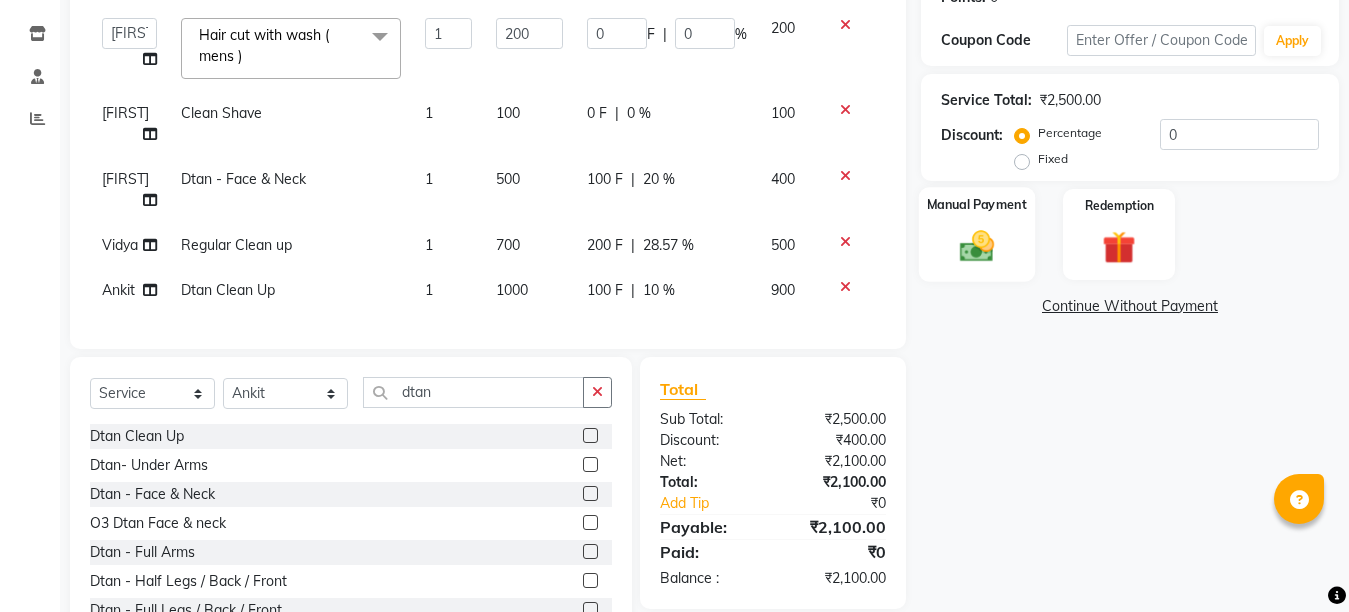 click on "Manual Payment" 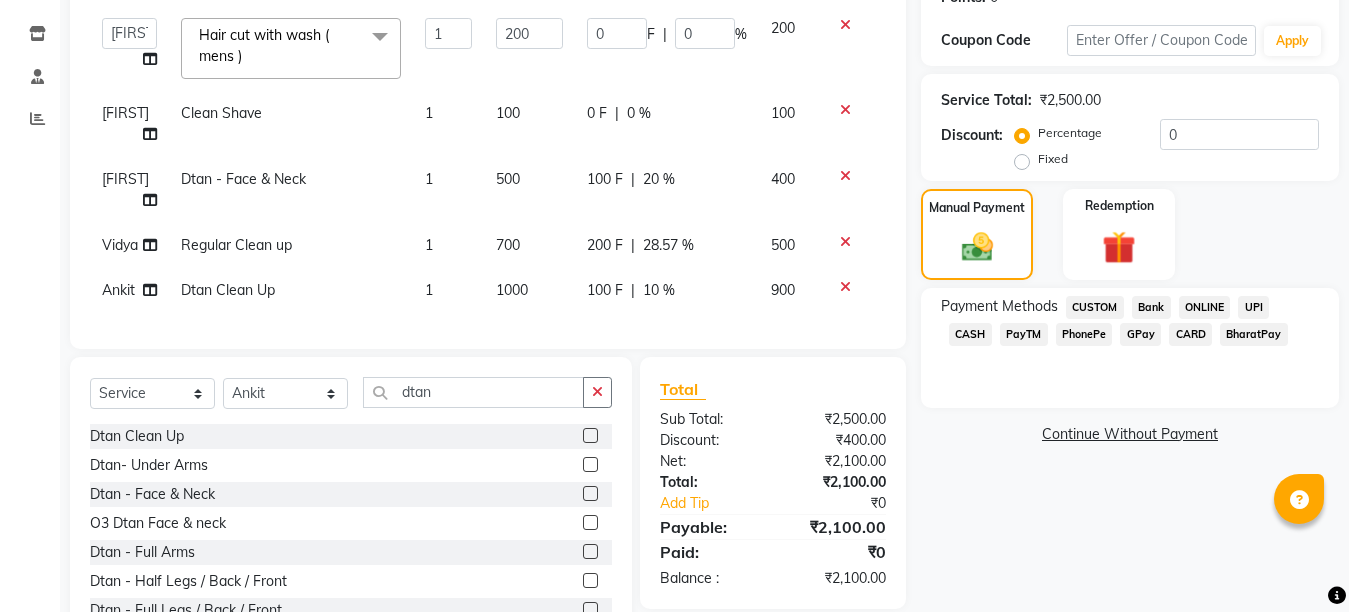 click on "Name: [CLIENT]  Membership:  No Active Membership  Total Visits:   Card on file:  0 Last Visit:   - Points:   0  Coupon Code Apply Service Total:  ₹2,500.00  Discount:  Percentage   Fixed  0 Manual Payment Redemption Payment Methods  CUSTOM   Bank   ONLINE   UPI   CASH   PayTM   PhonePe   GPay   CARD   BharatPay   Continue Without Payment" 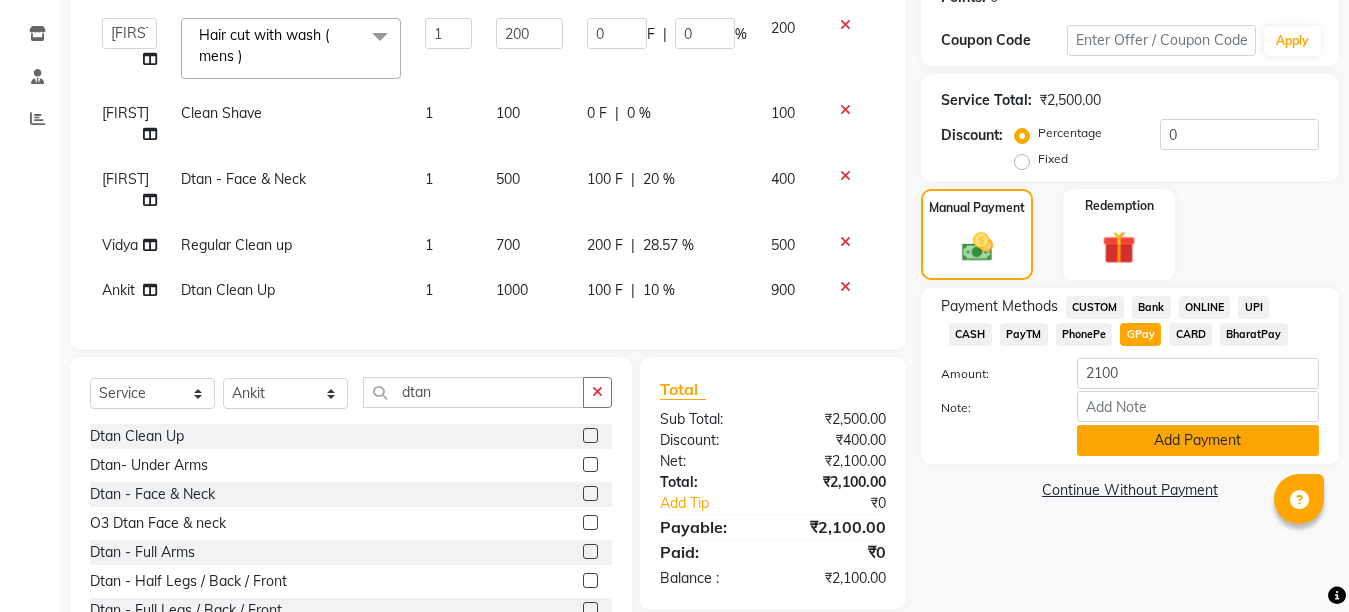 click on "Add Payment" 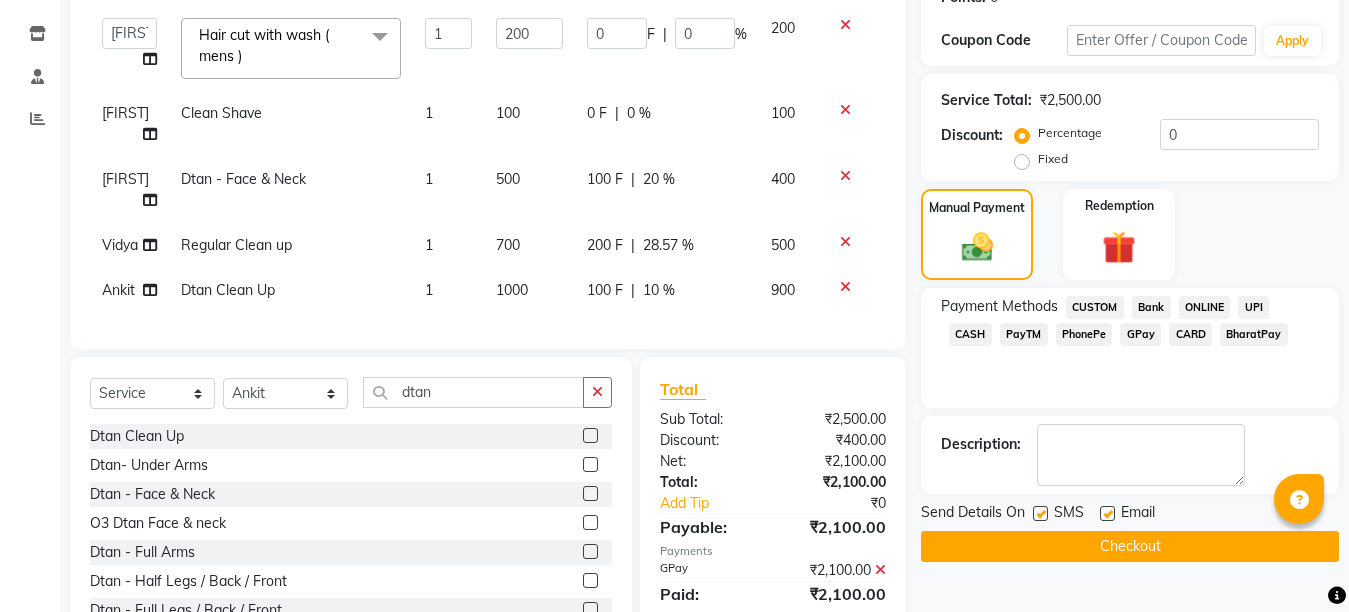 click on "Email" 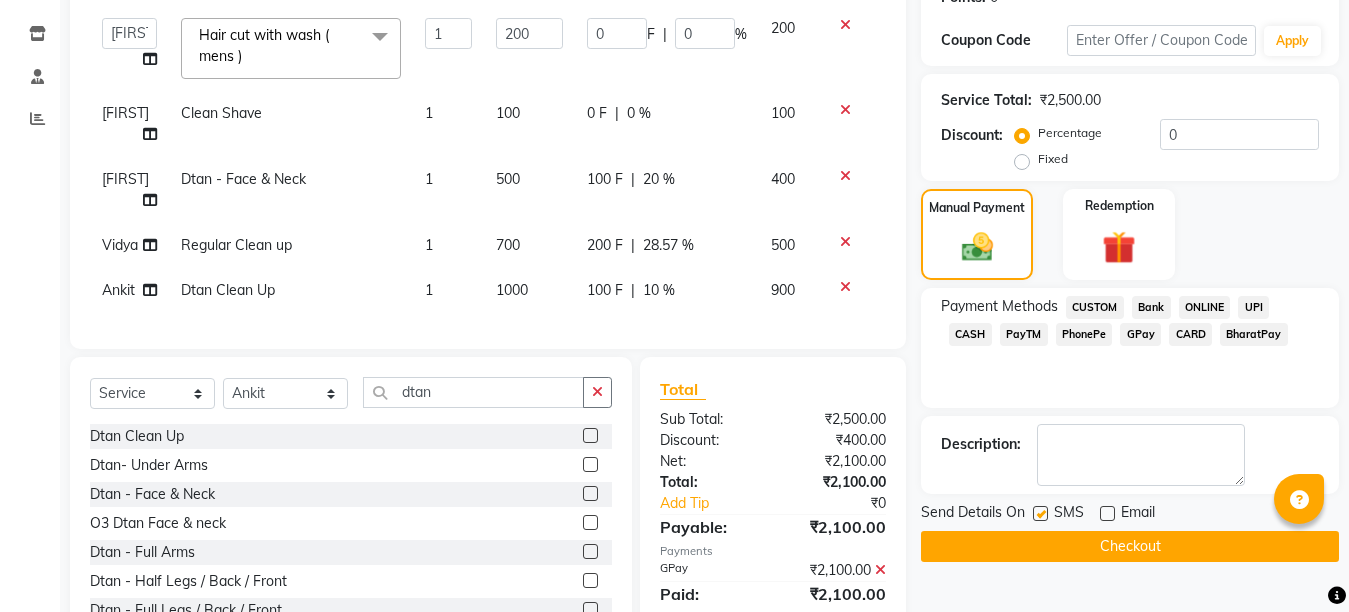 click 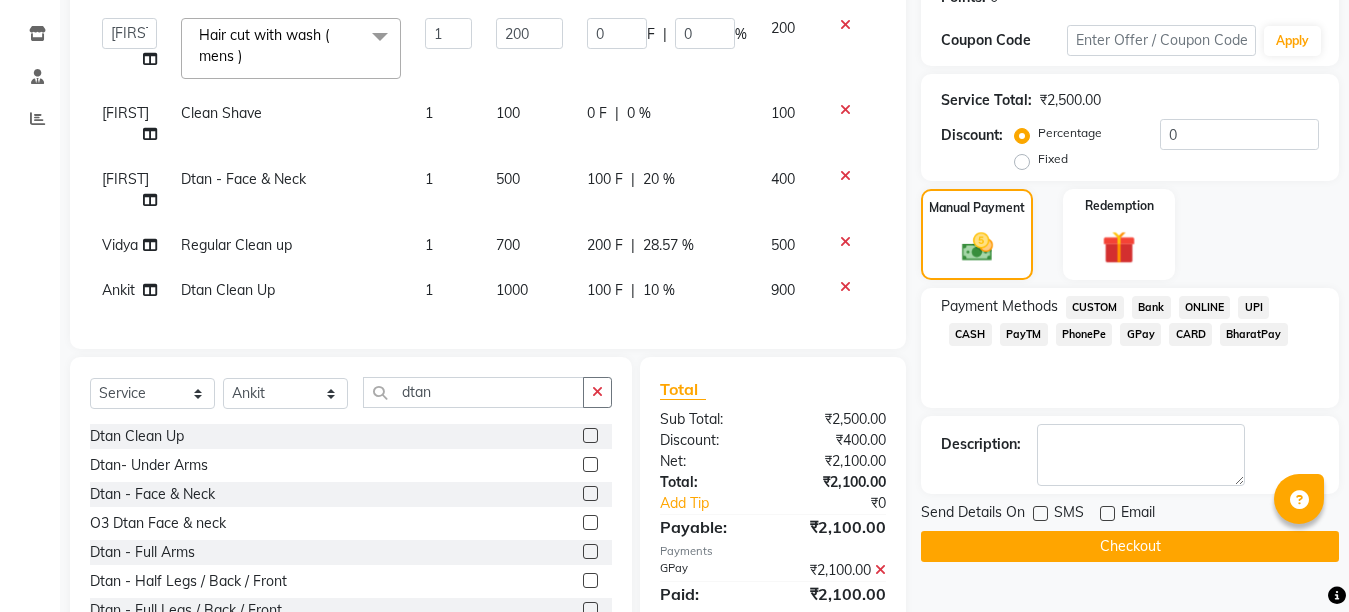 click on "Checkout" 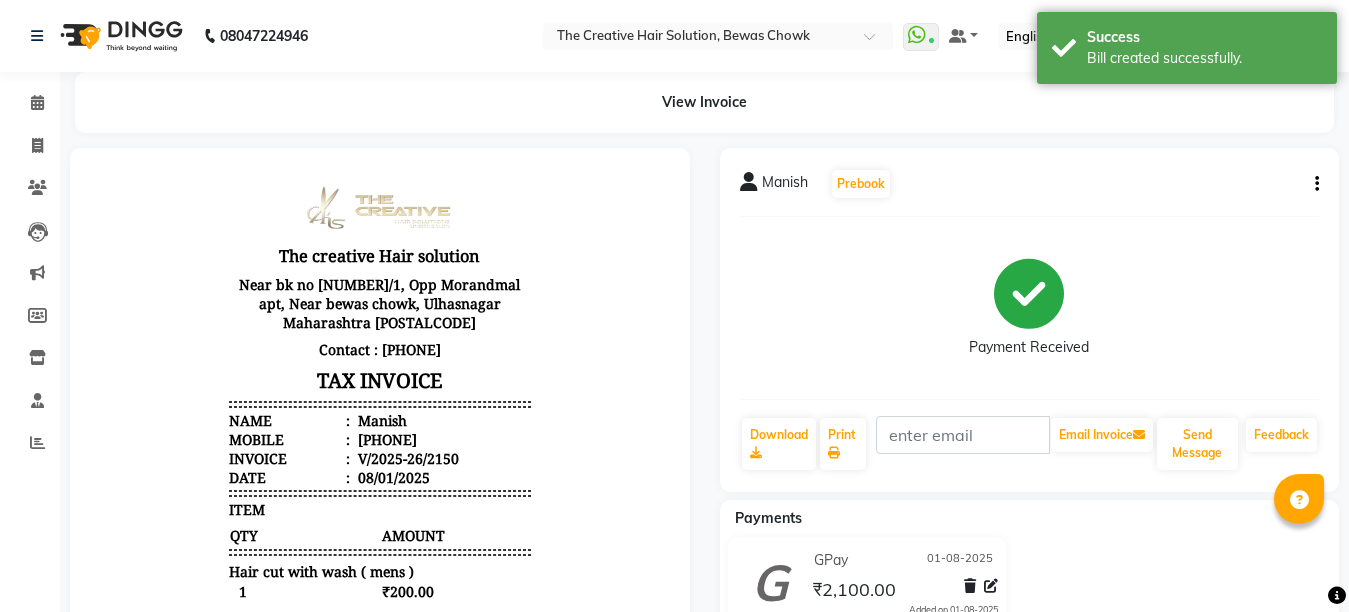 scroll, scrollTop: 0, scrollLeft: 0, axis: both 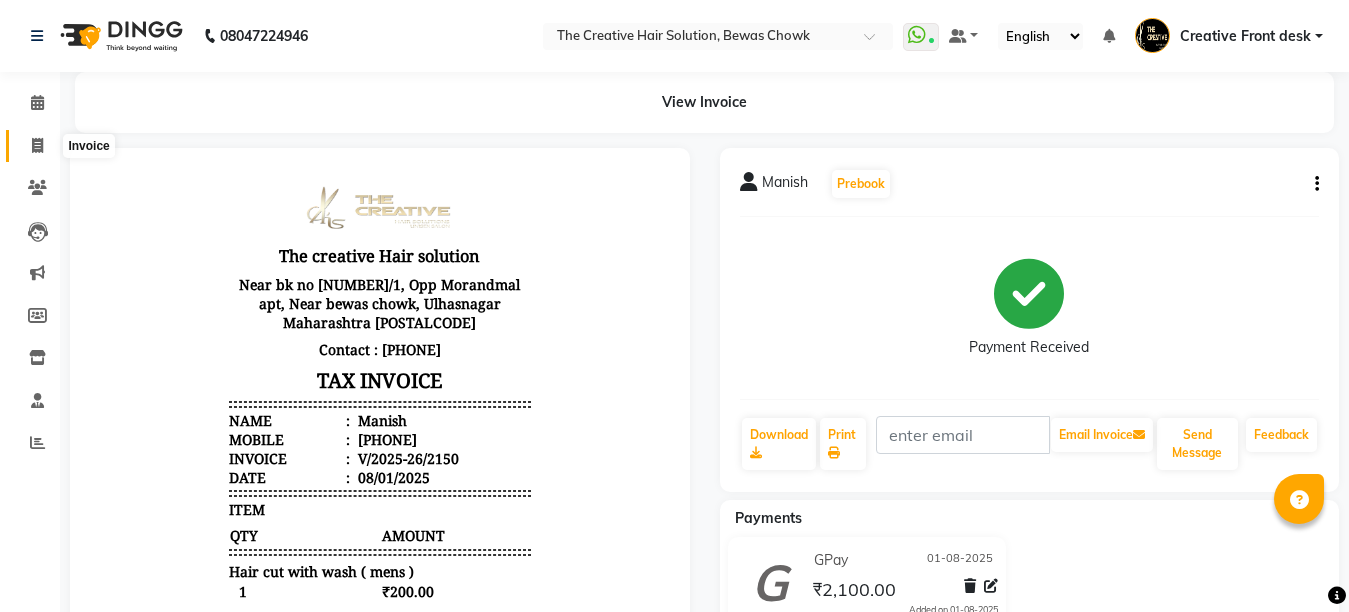 click 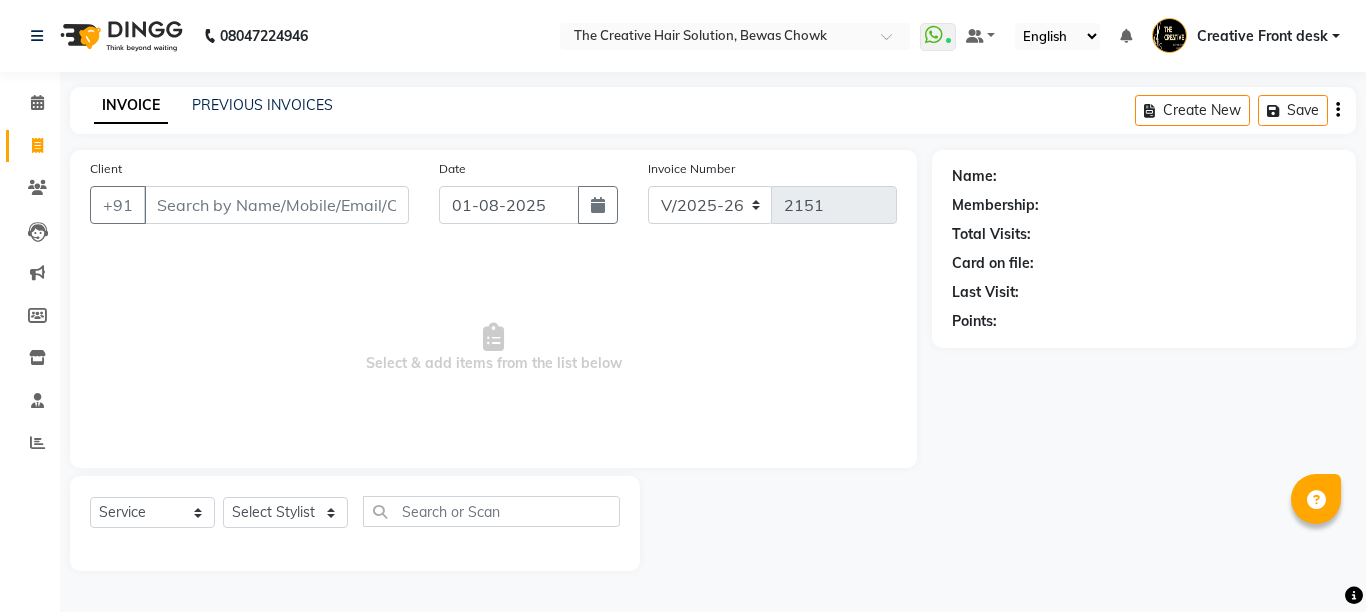 click on "Client" at bounding box center (276, 205) 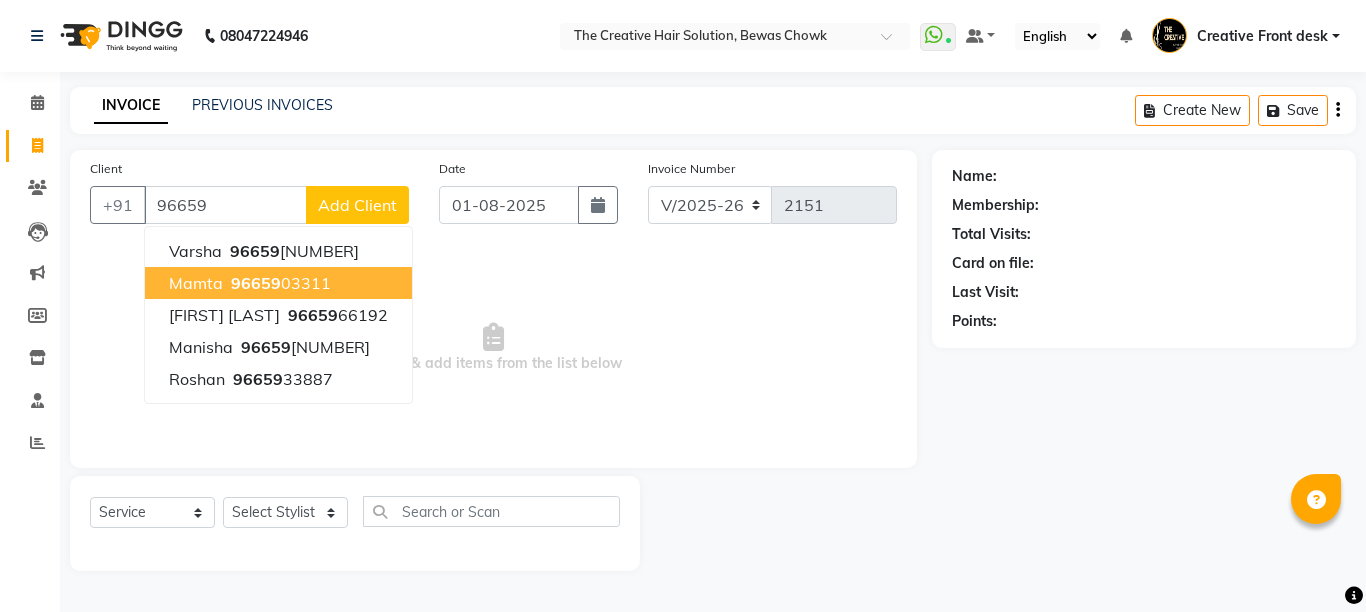 click on "[PHONE]" at bounding box center [279, 283] 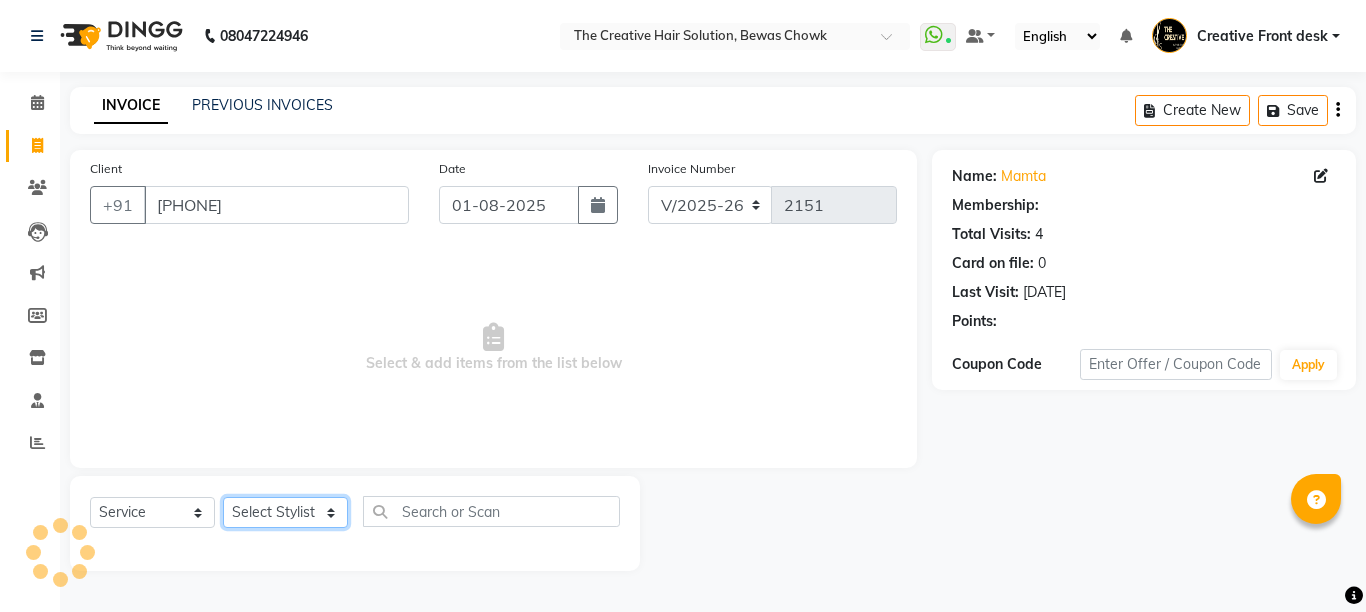 click on "Select Stylist Ankit Creative Front desk Deepak Firoz Geeta Golu Nisha Prince Priyanka Satyam Savita Shivam Shubham Sonu Sir Swapnil Taruna Panjwani Umesh Vidya" 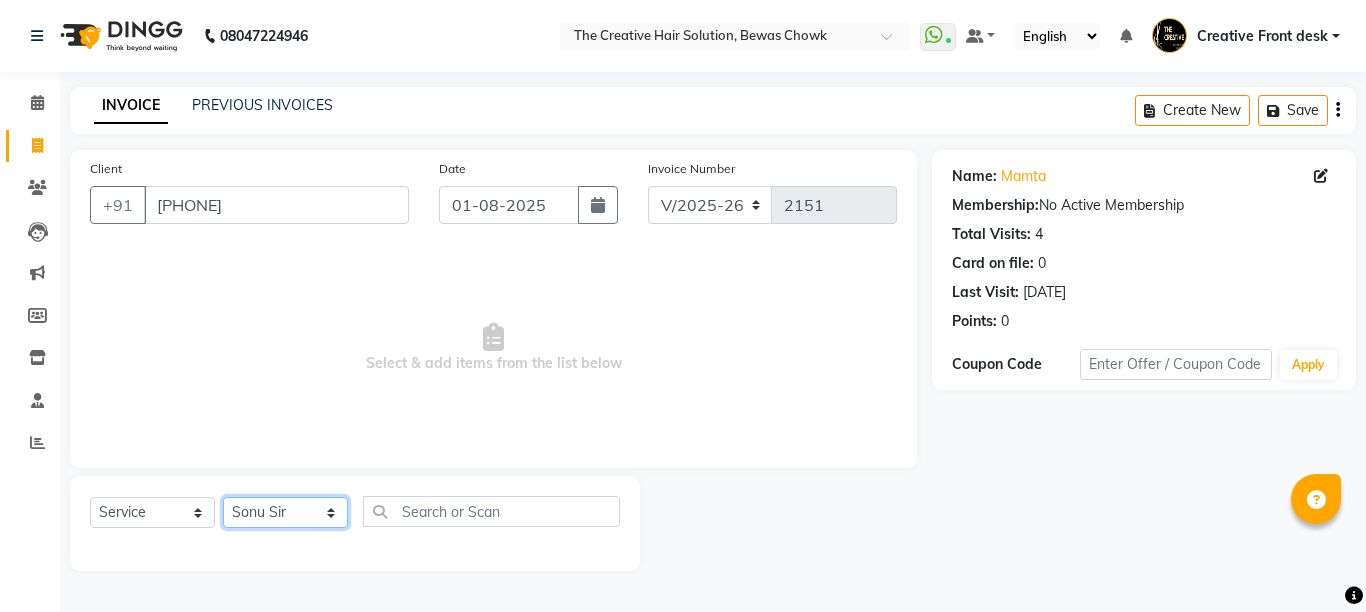 click on "Select Stylist Ankit Creative Front desk Deepak Firoz Geeta Golu Nisha Prince Priyanka Satyam Savita Shivam Shubham Sonu Sir Swapnil Taruna Panjwani Umesh Vidya" 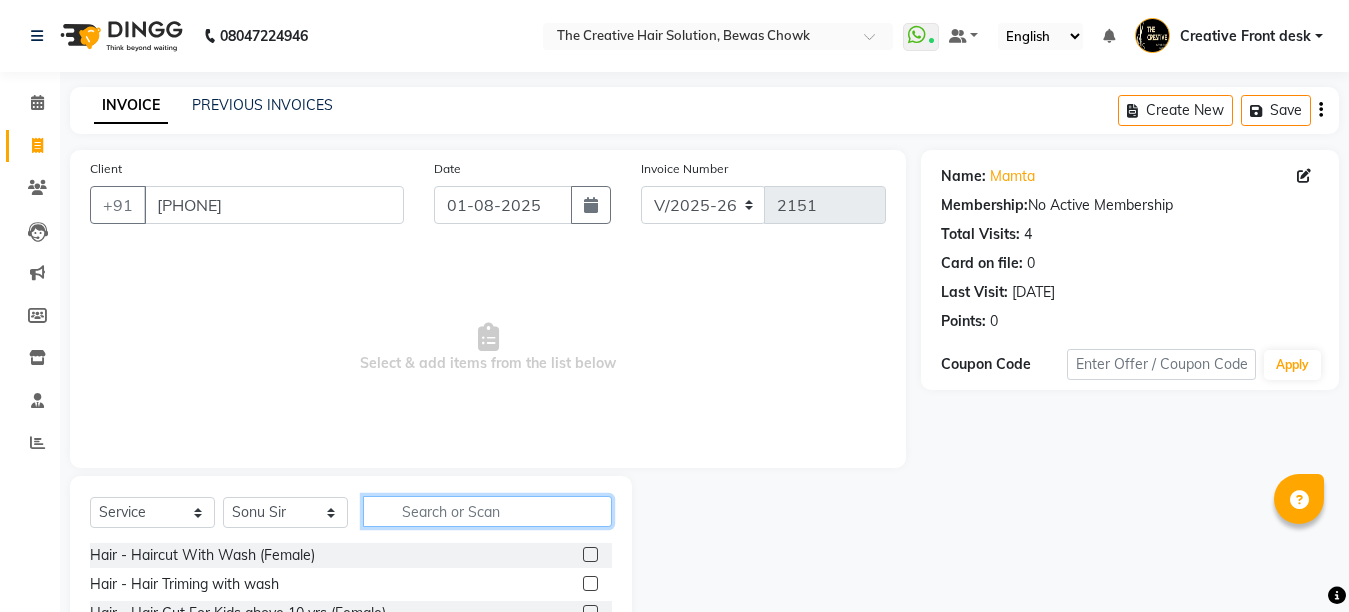 click 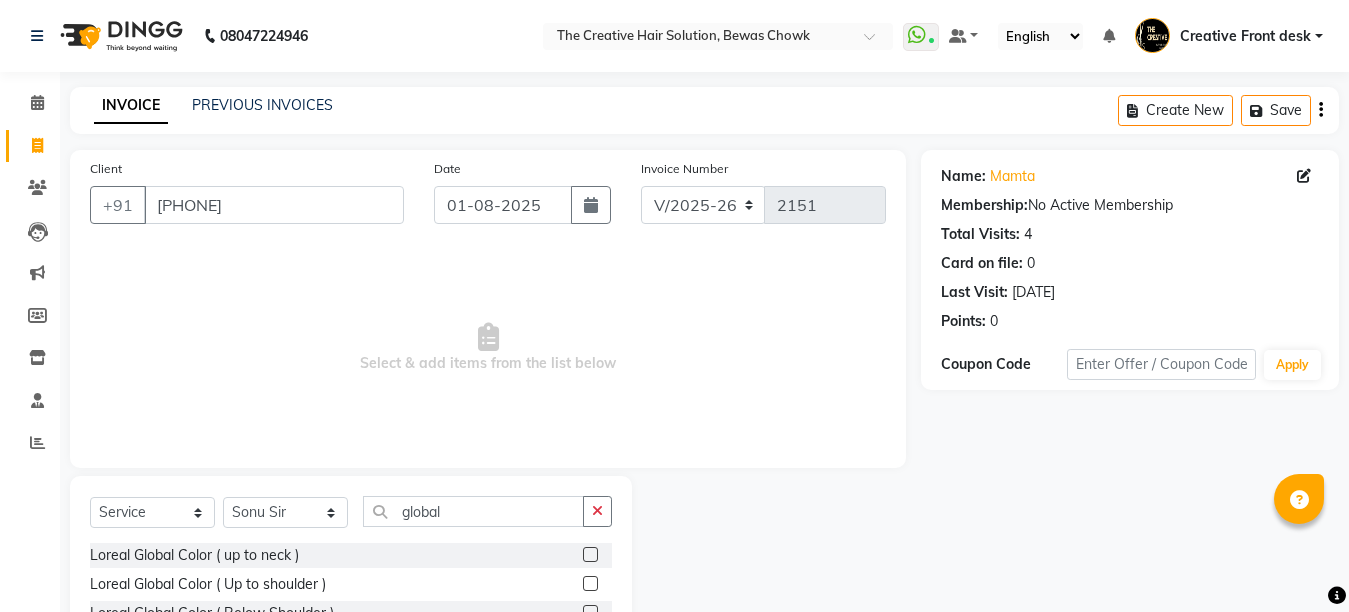 click on "Select & add items from the list below" at bounding box center (488, 348) 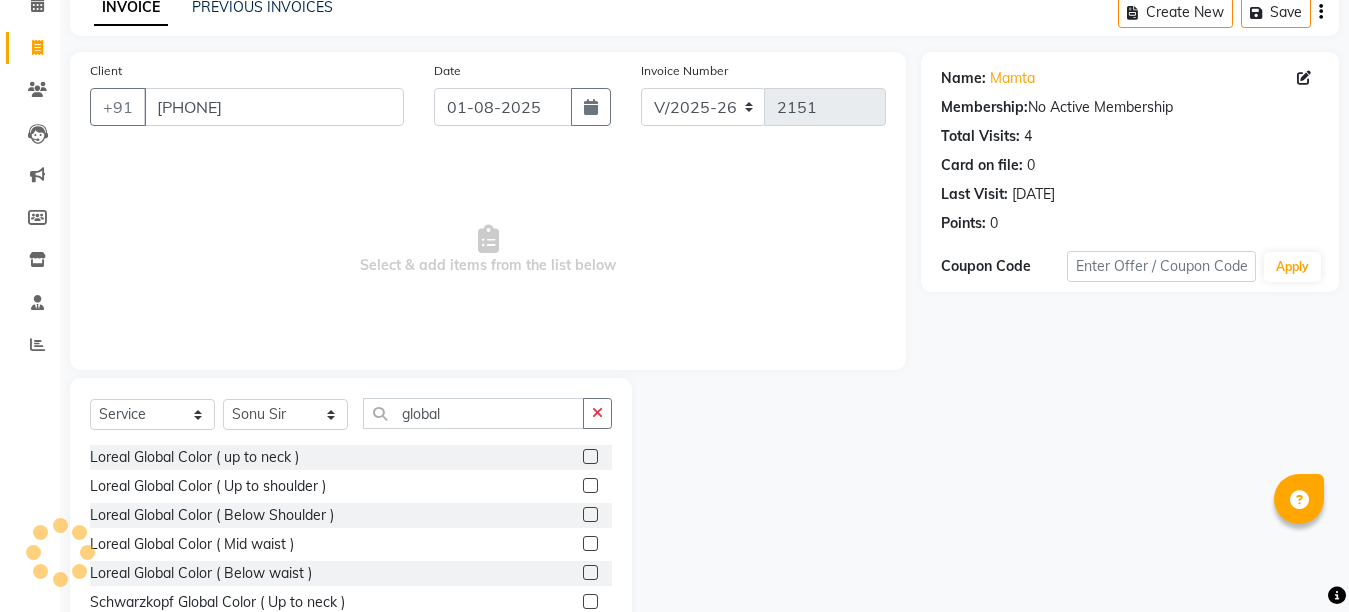 scroll, scrollTop: 189, scrollLeft: 0, axis: vertical 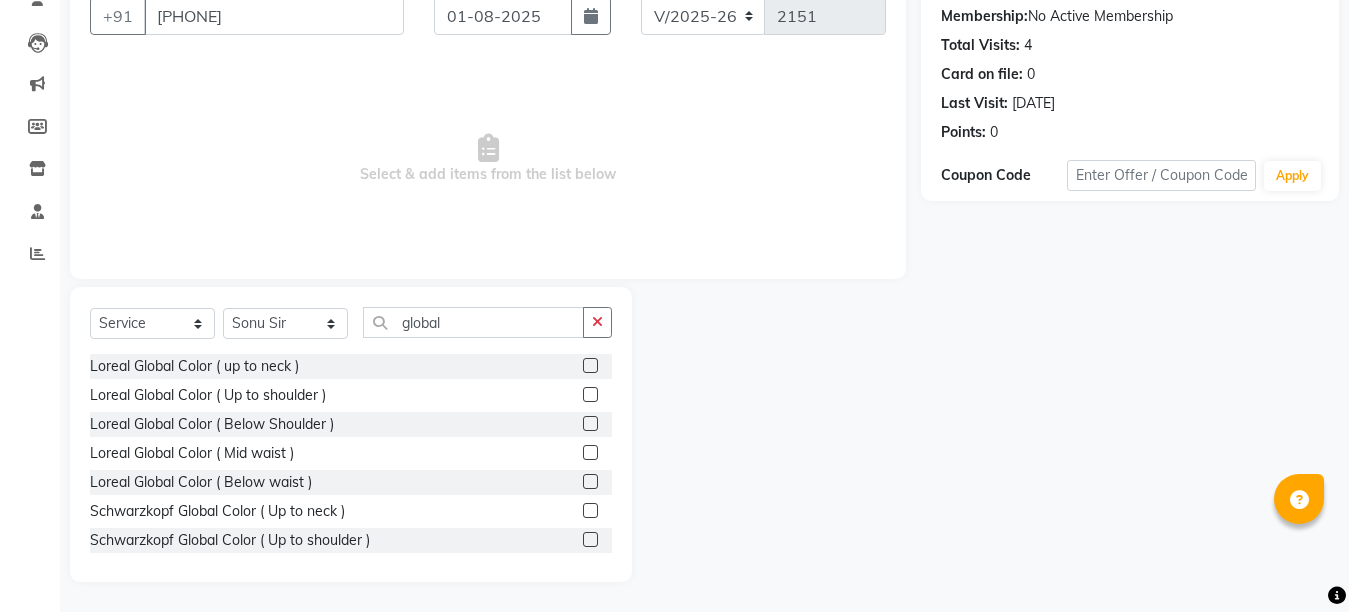 click 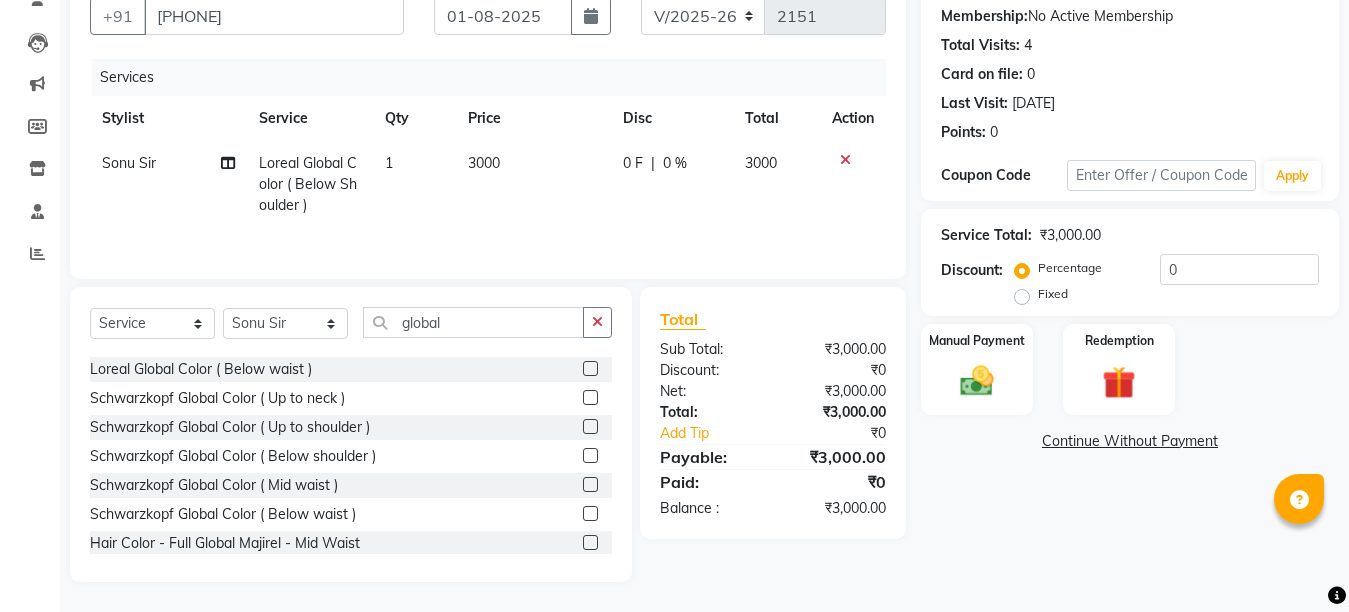 scroll, scrollTop: 148, scrollLeft: 0, axis: vertical 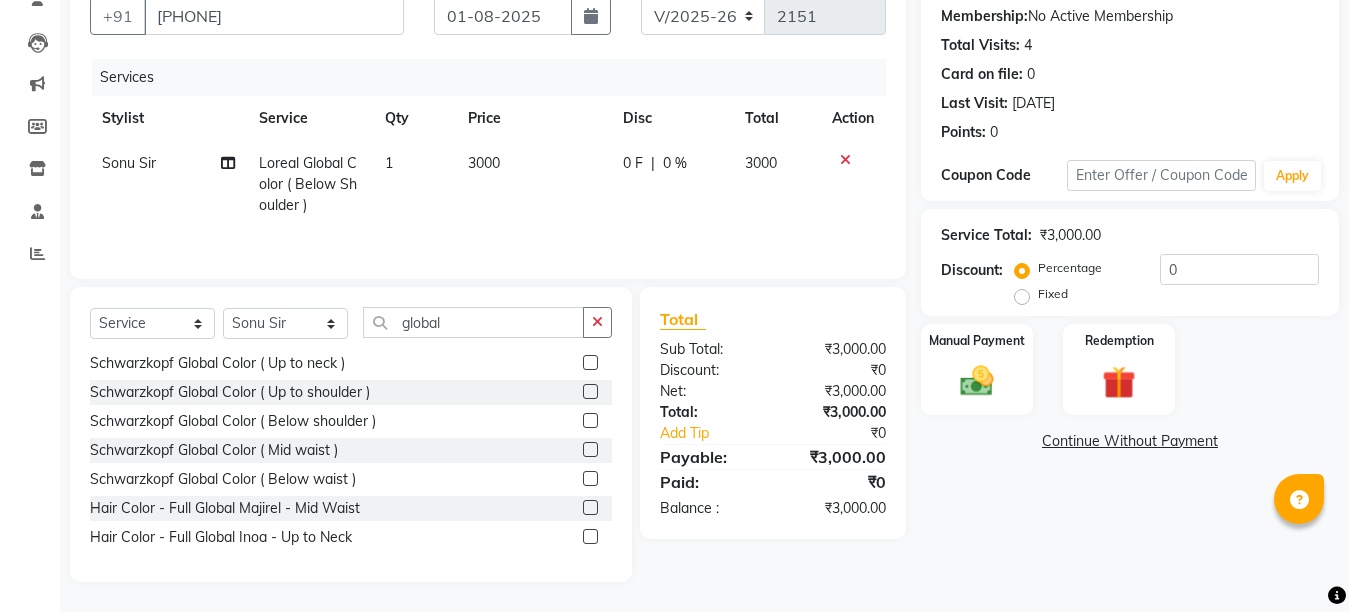 click 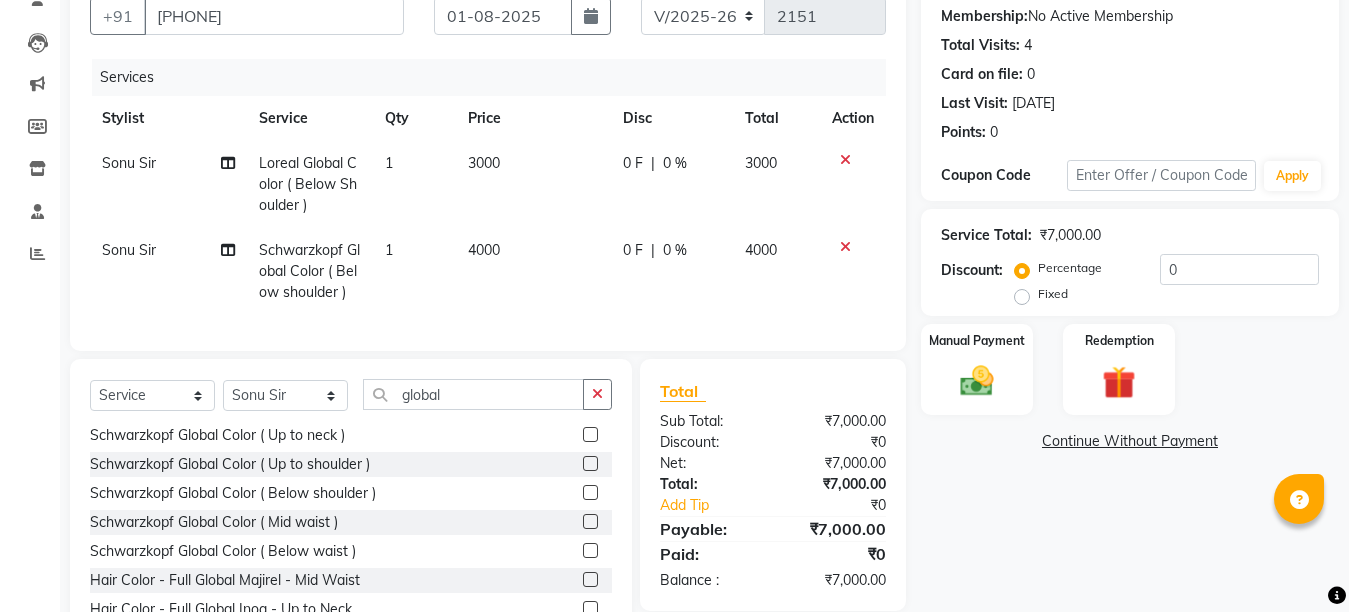 click 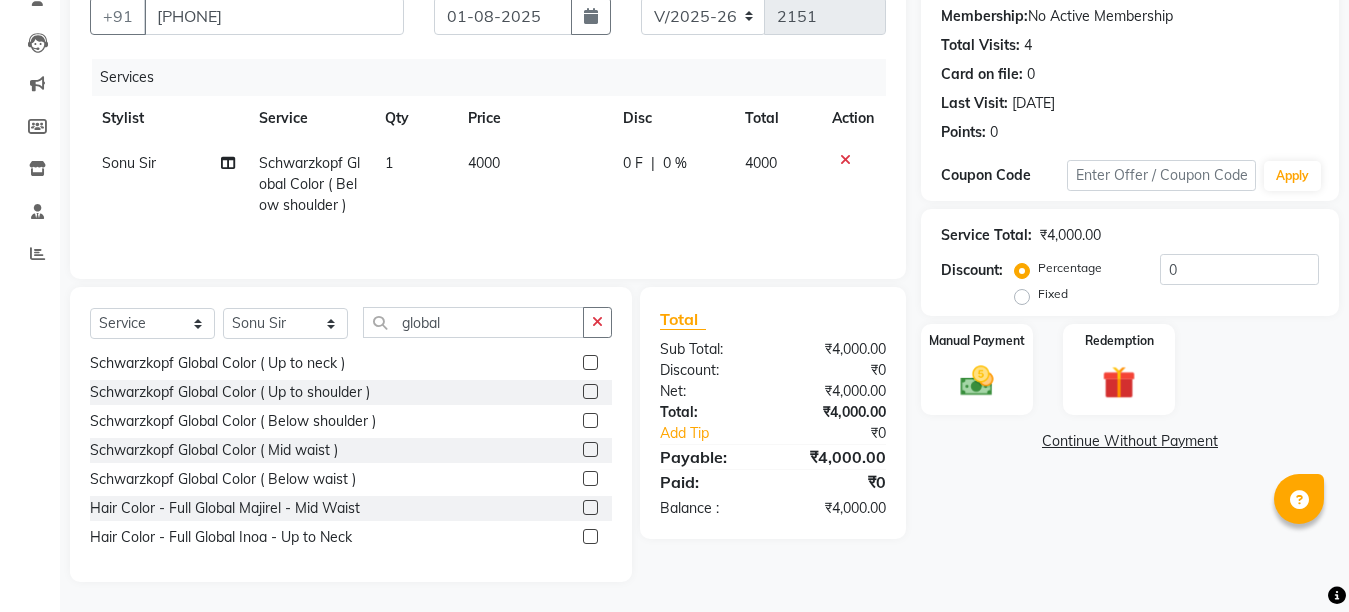 click on "0 F | 0 %" 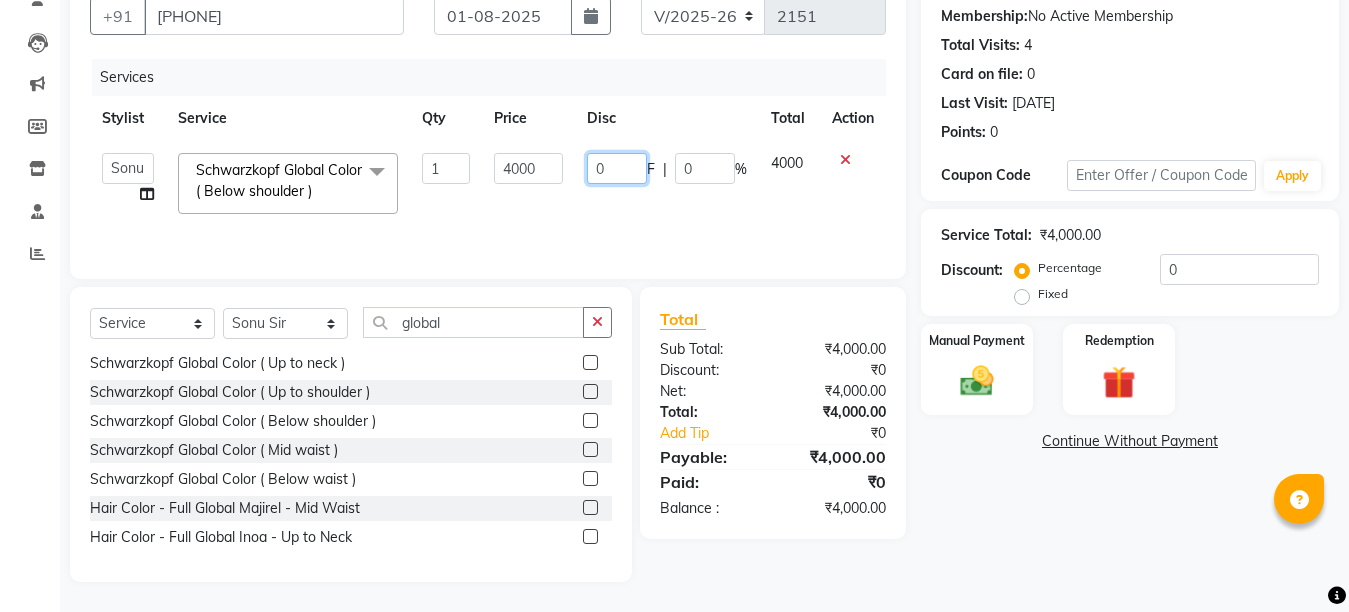 click on "0" 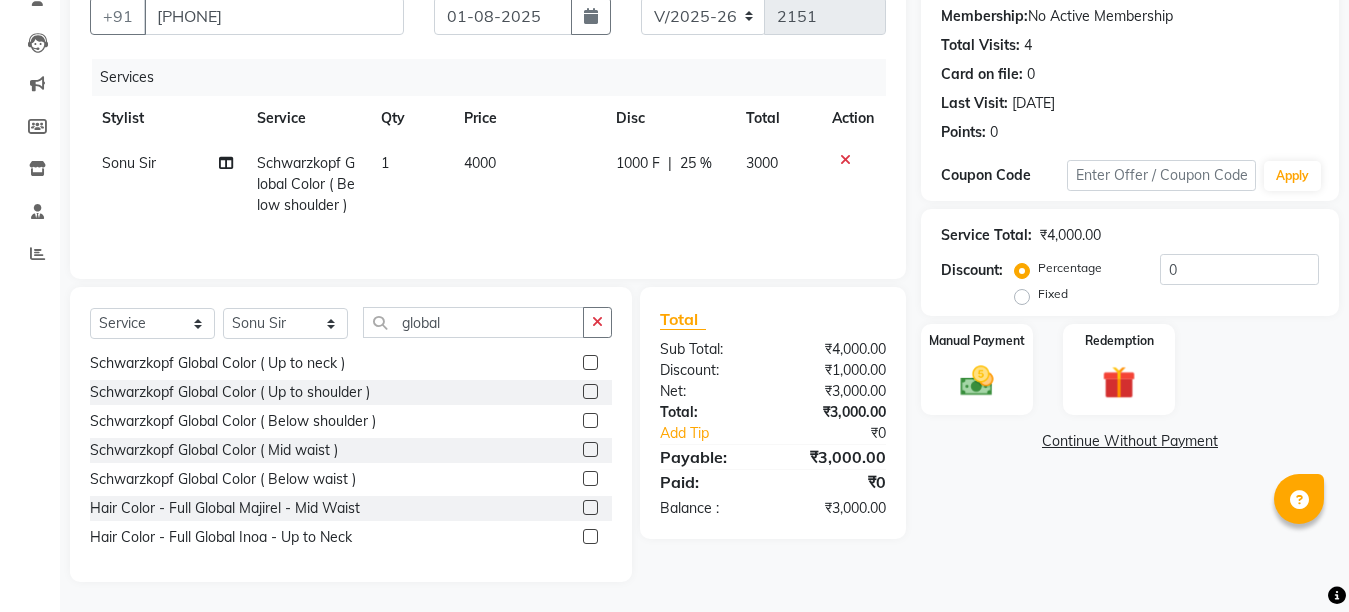 click on "[PRODUCT] [PRODUCT] ( Below shoulder ) 1 4000 1000 F | 25 % 3000" 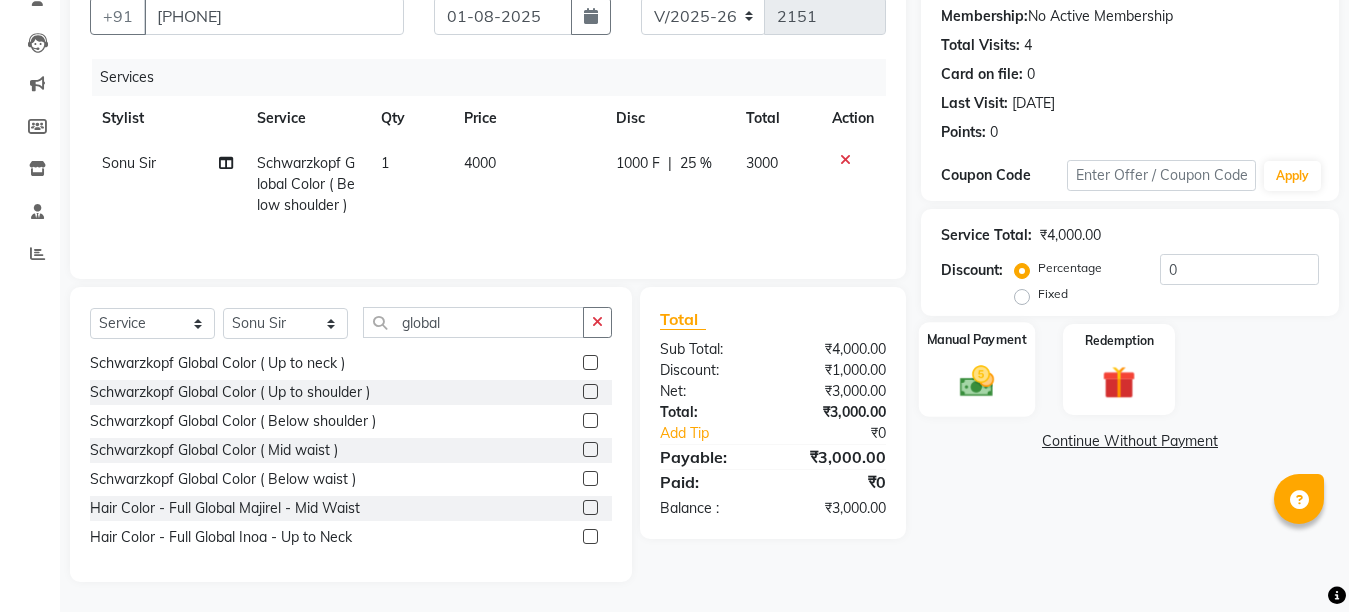 click on "Manual Payment" 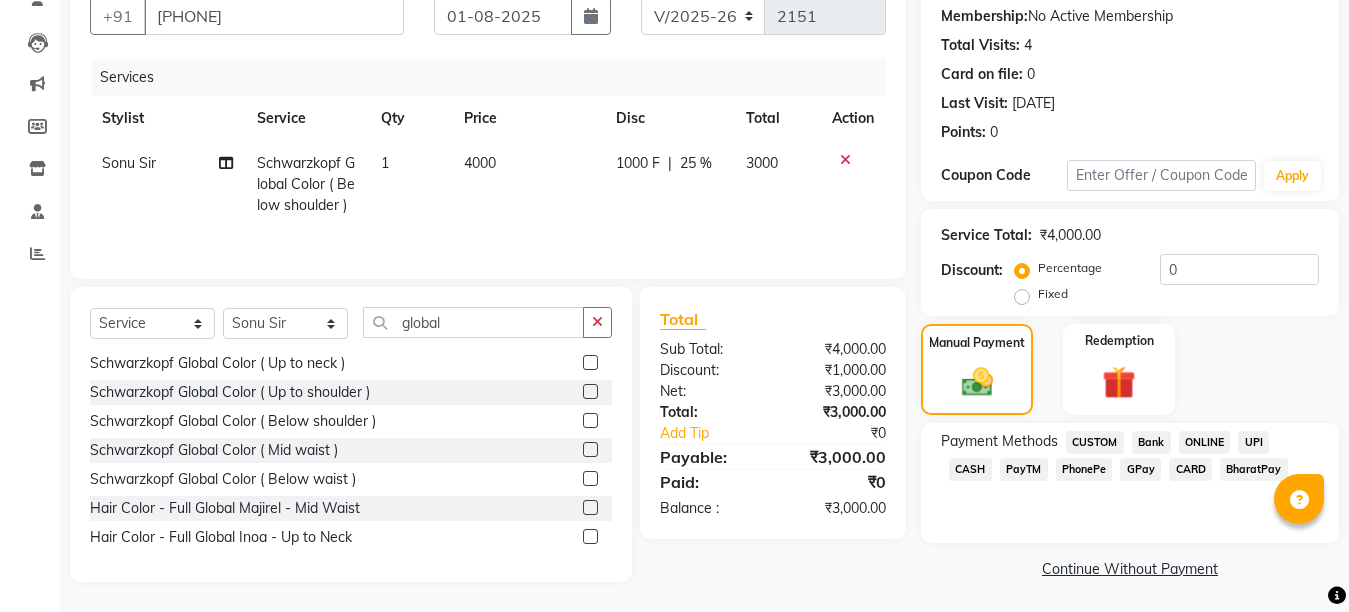 click on "GPay" 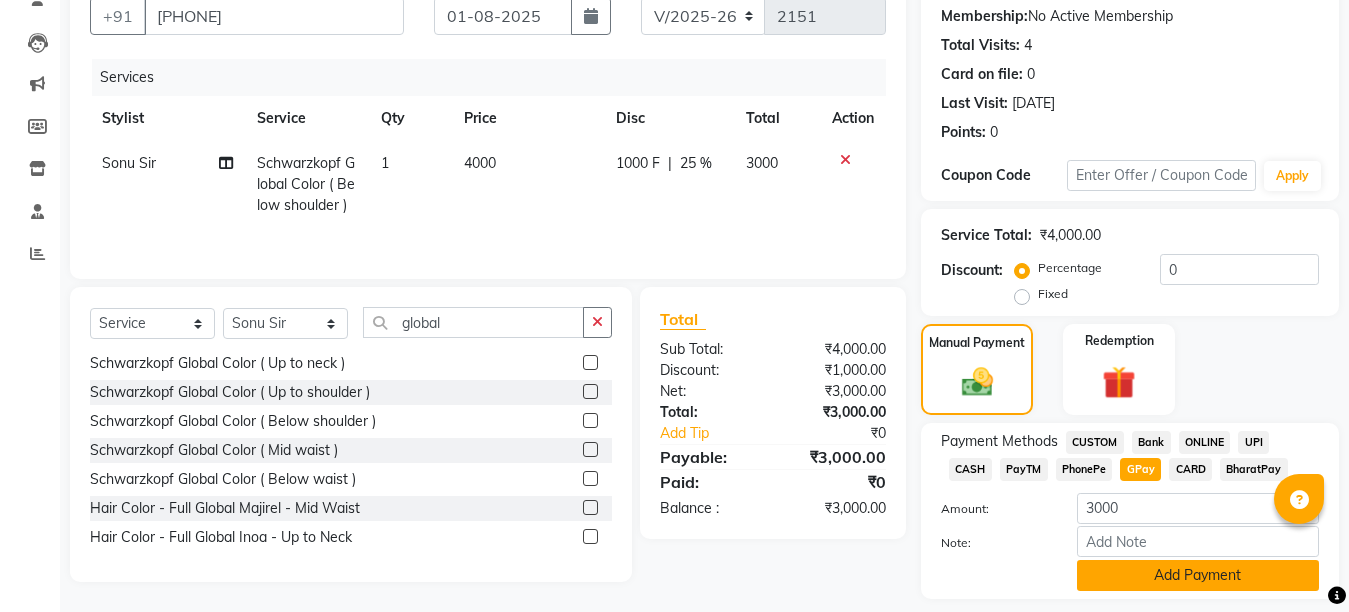 click on "Add Payment" 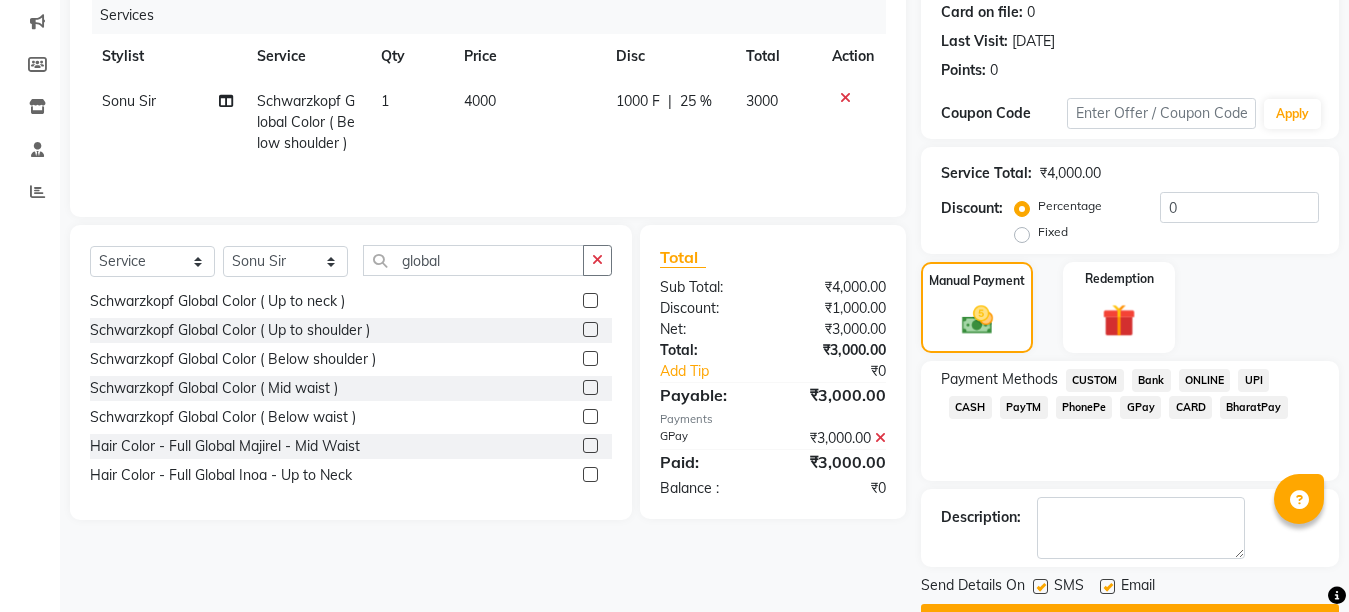 scroll, scrollTop: 304, scrollLeft: 0, axis: vertical 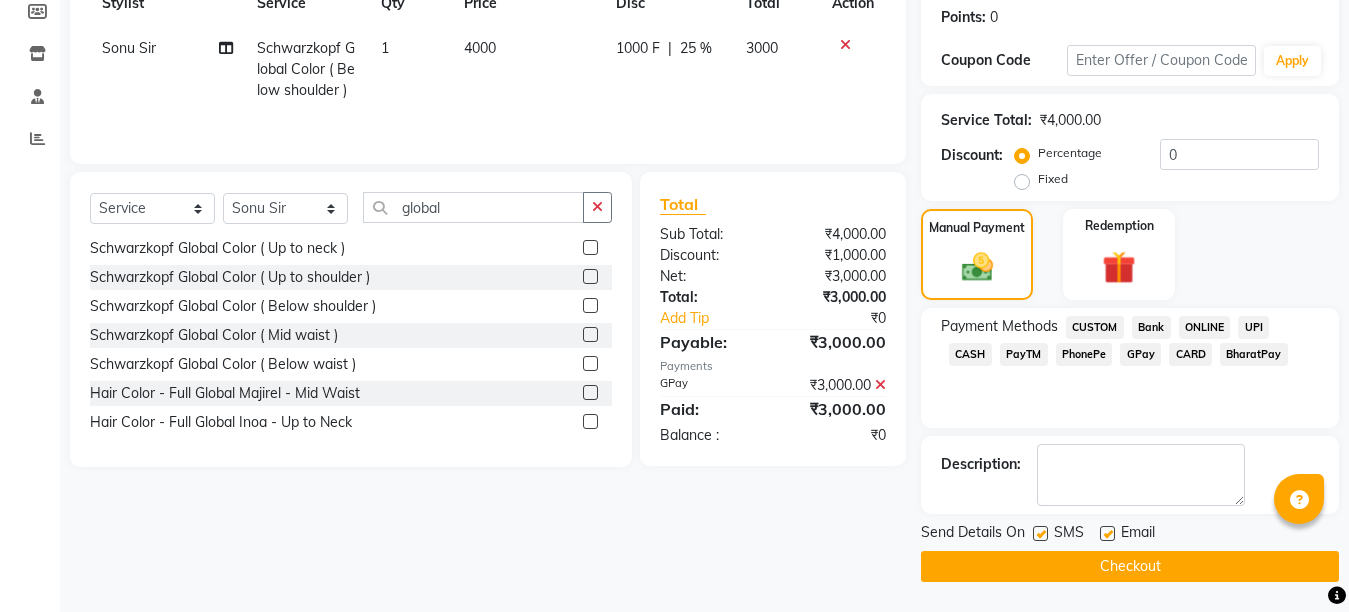 click 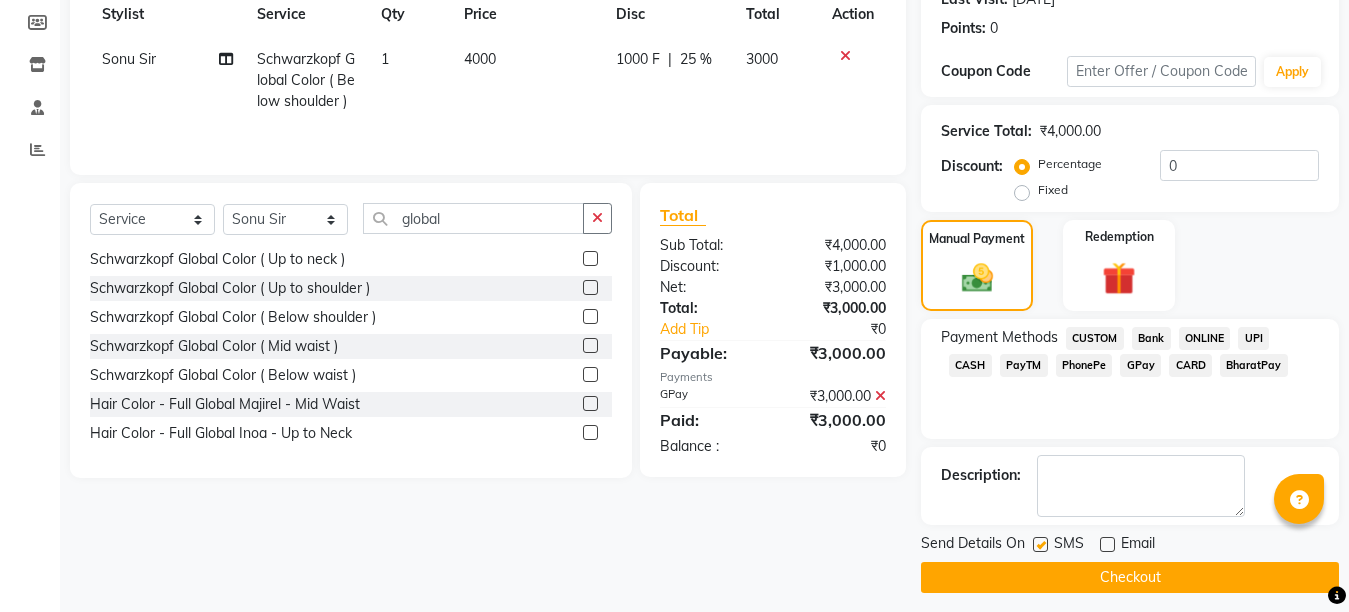 scroll, scrollTop: 304, scrollLeft: 0, axis: vertical 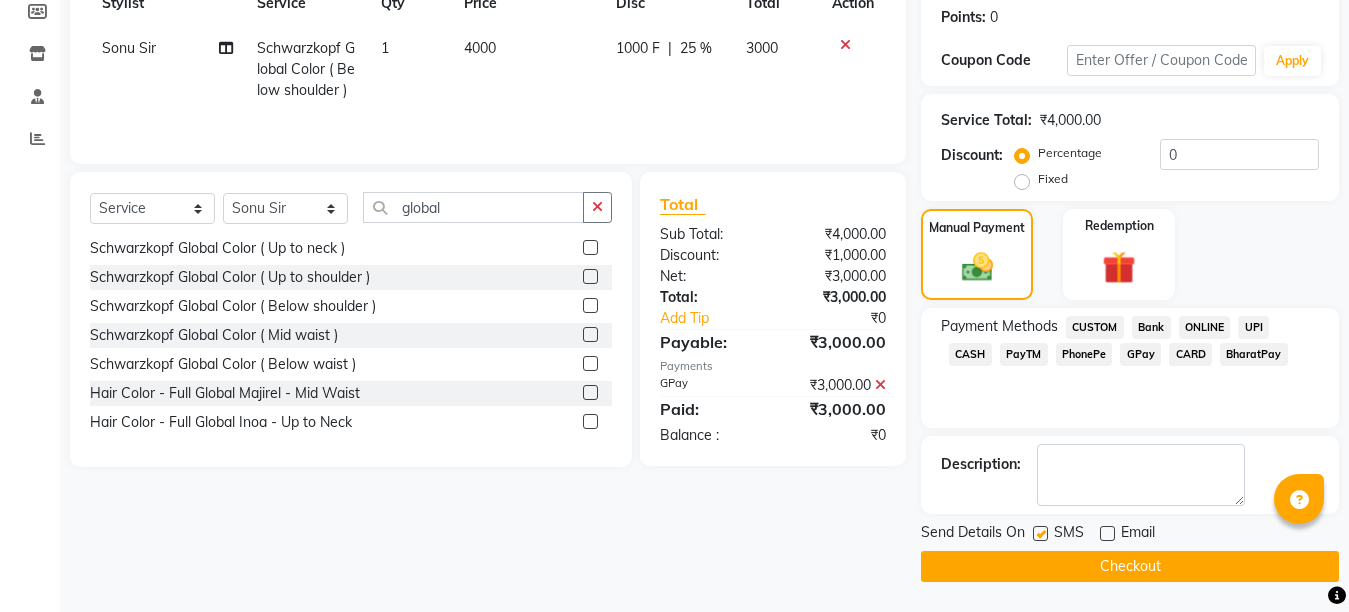 click on "Checkout" 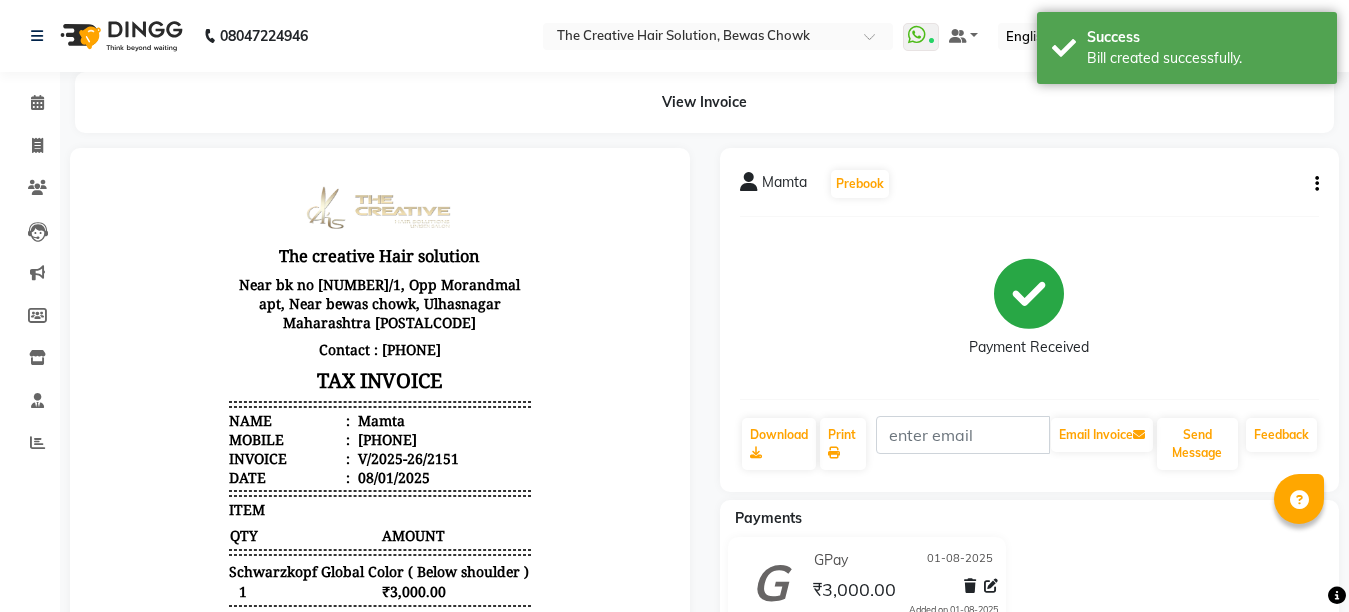 scroll, scrollTop: 0, scrollLeft: 0, axis: both 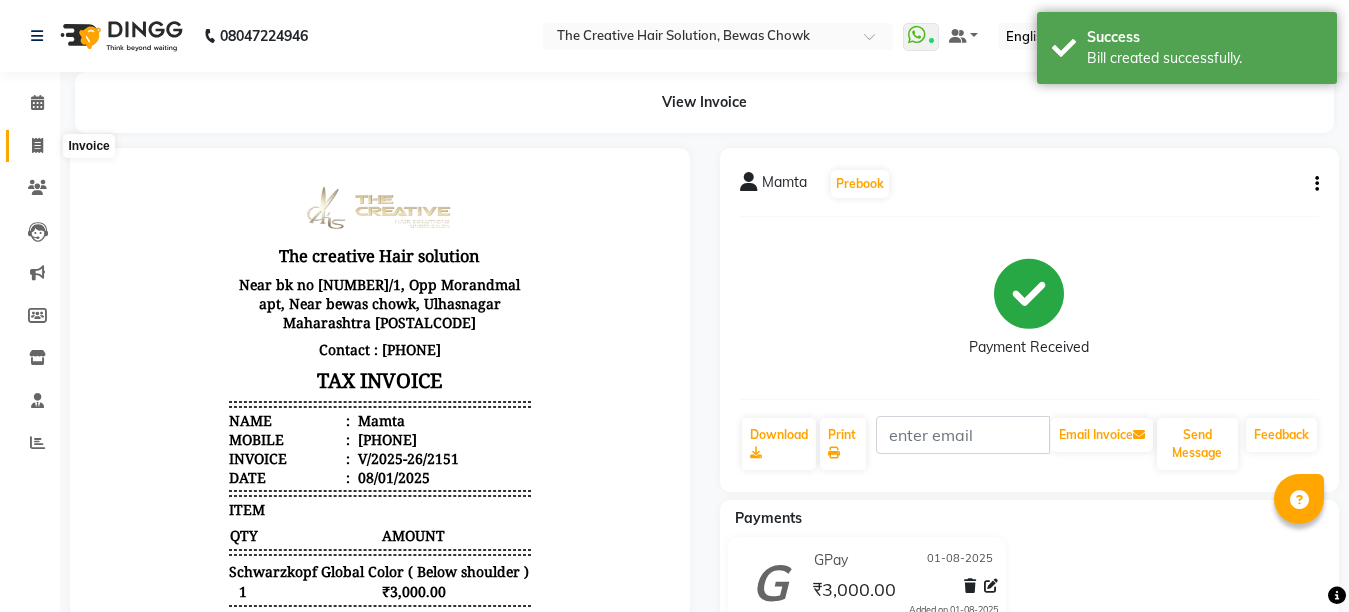 click 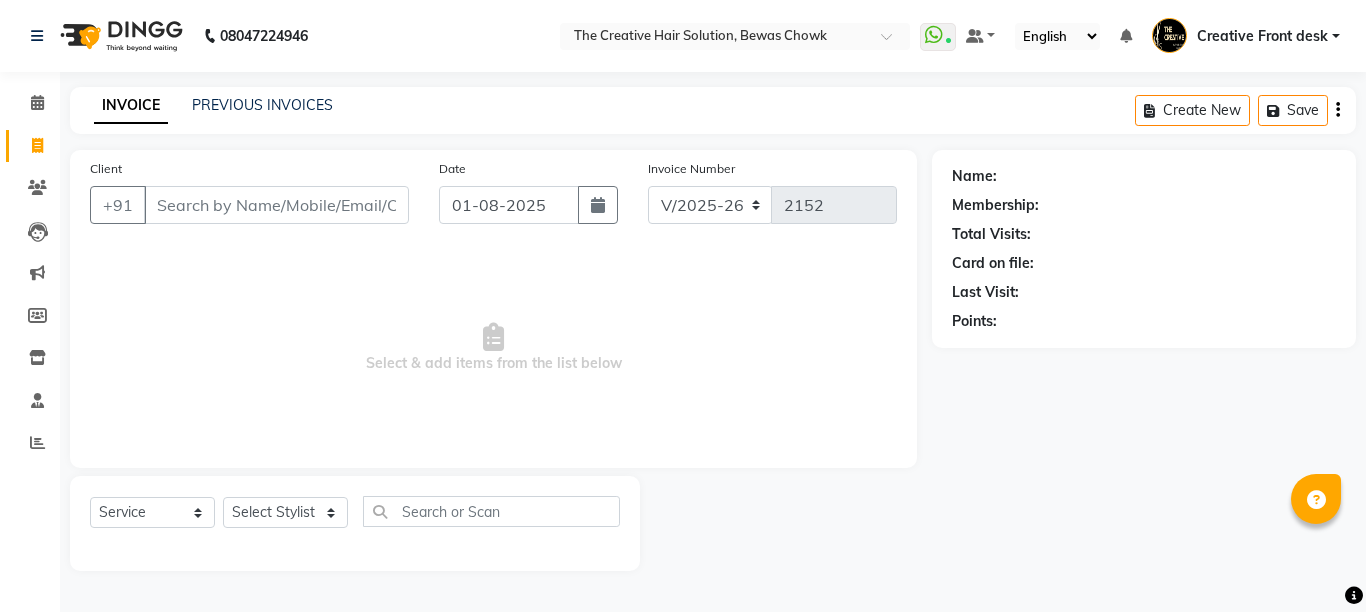 click on "Client" at bounding box center (276, 205) 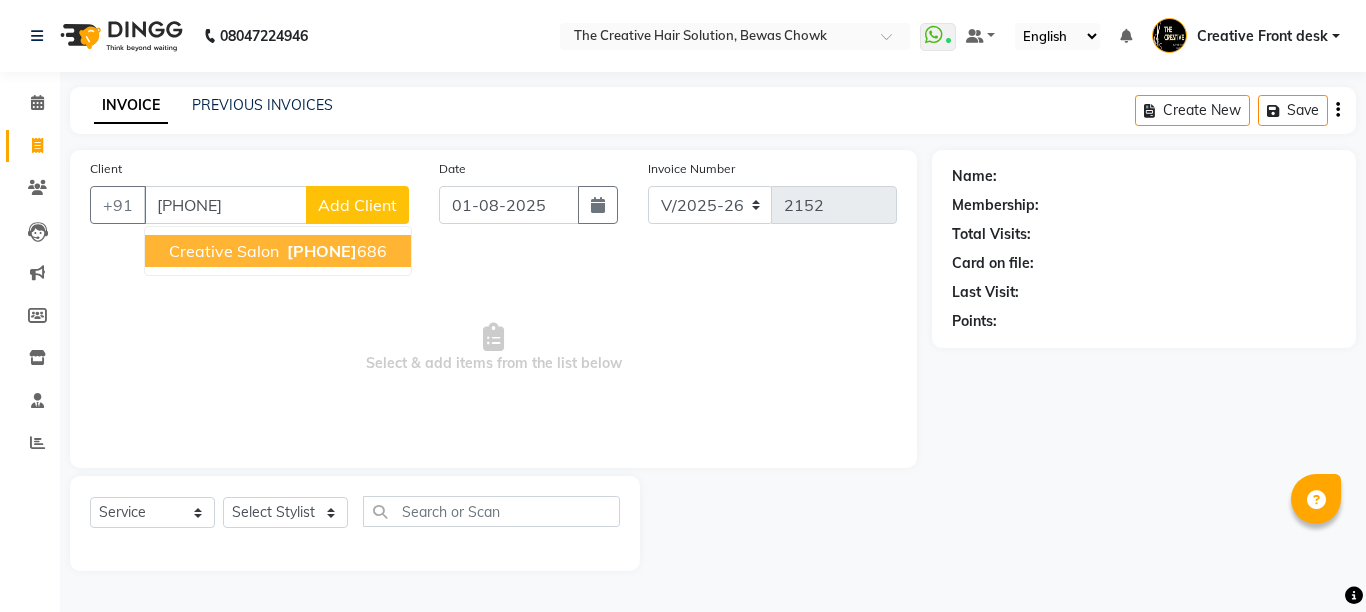 click on "[PHONE]" at bounding box center (335, 251) 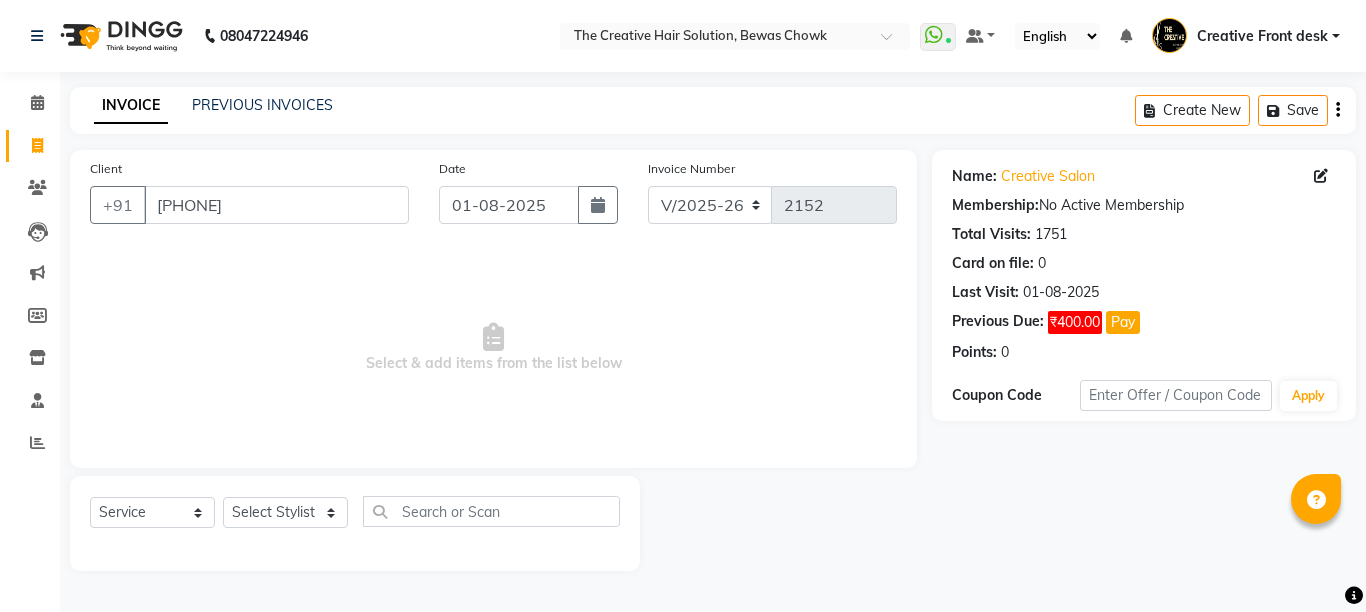 click on "Select & add items from the list below" at bounding box center [493, 348] 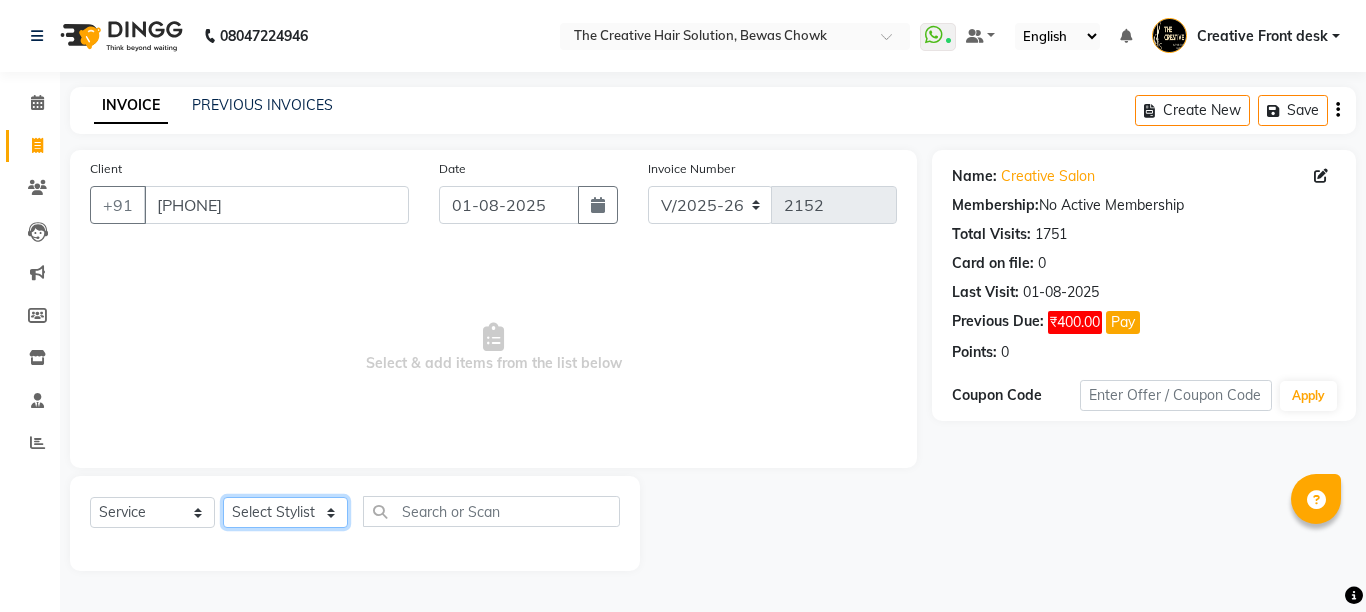 click on "Select Stylist Ankit Creative Front desk Deepak Firoz Geeta Golu Nisha Prince Priyanka Satyam Savita Shivam Shubham Sonu Sir Swapnil Taruna Panjwani Umesh Vidya" 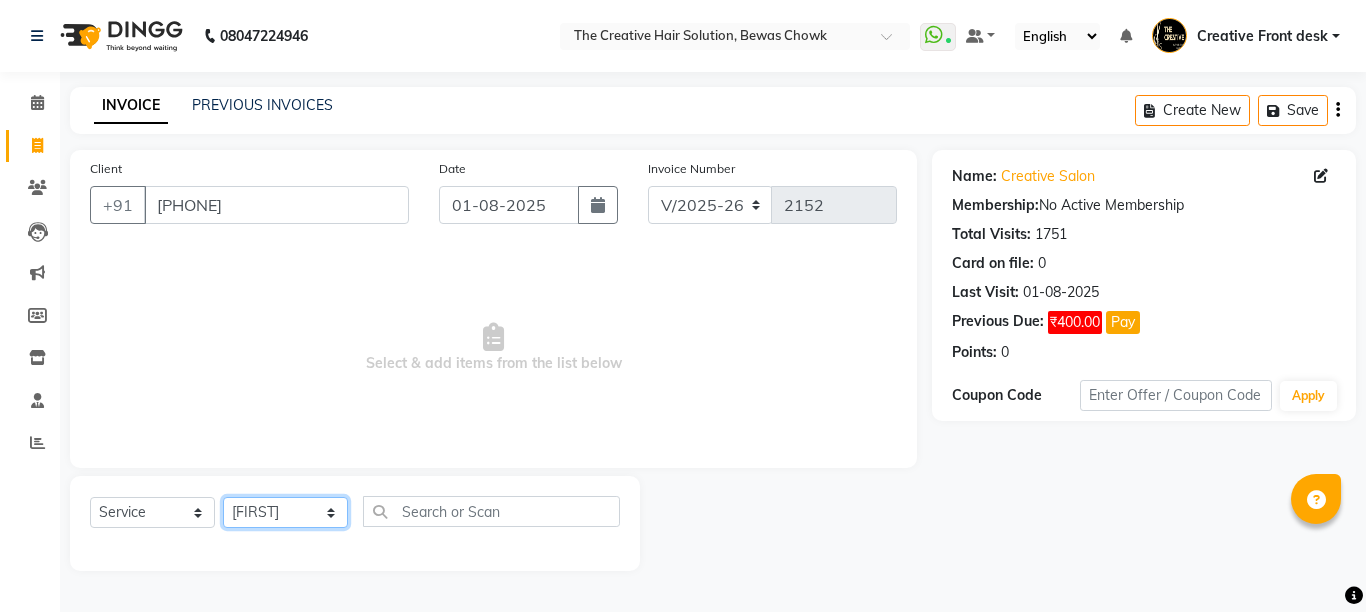 click on "Select Stylist Ankit Creative Front desk Deepak Firoz Geeta Golu Nisha Prince Priyanka Satyam Savita Shivam Shubham Sonu Sir Swapnil Taruna Panjwani Umesh Vidya" 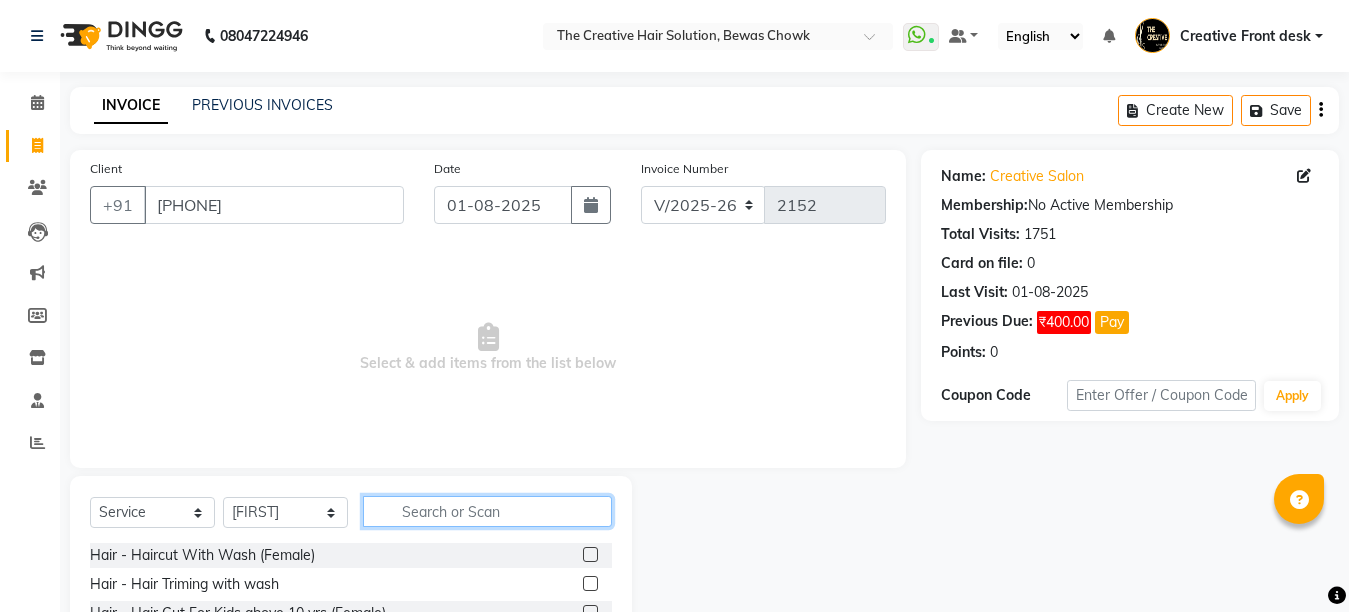 click 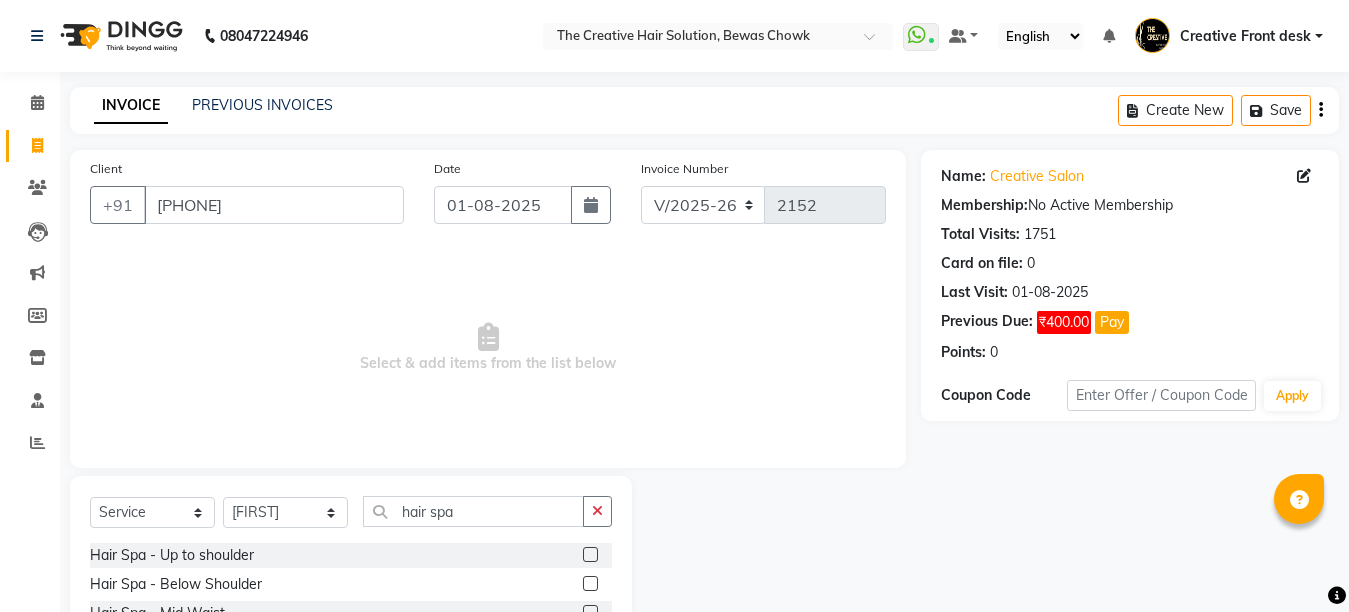 click on "Select & add items from the list below" at bounding box center [488, 348] 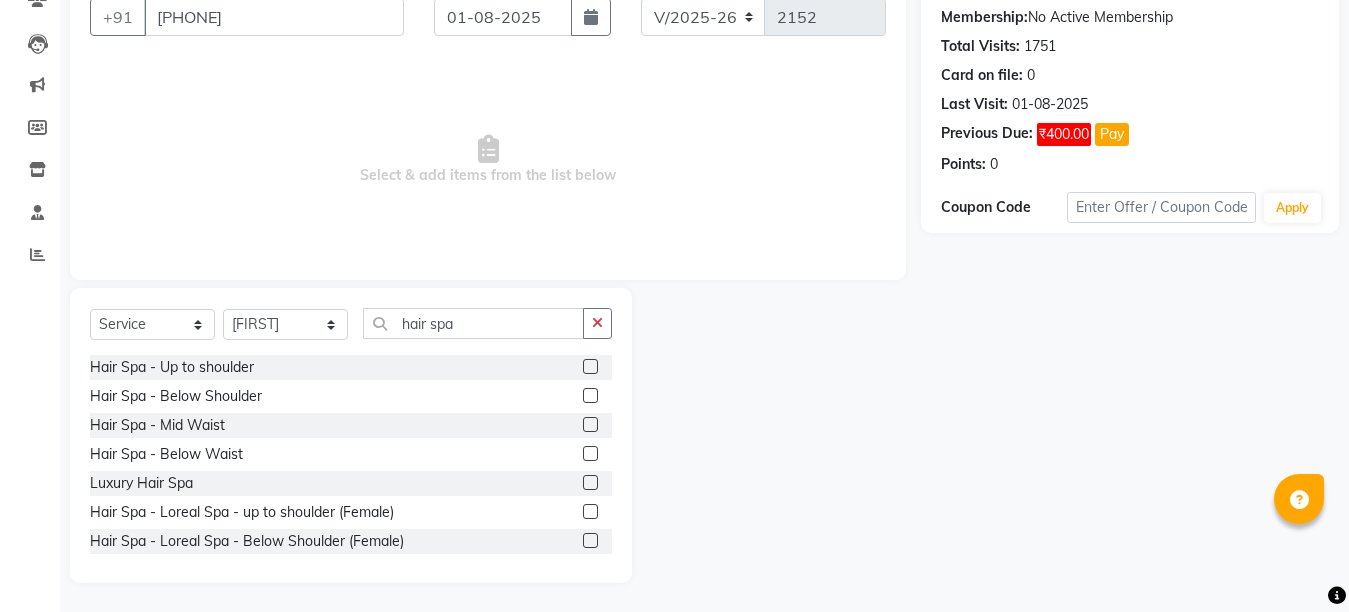 scroll, scrollTop: 189, scrollLeft: 0, axis: vertical 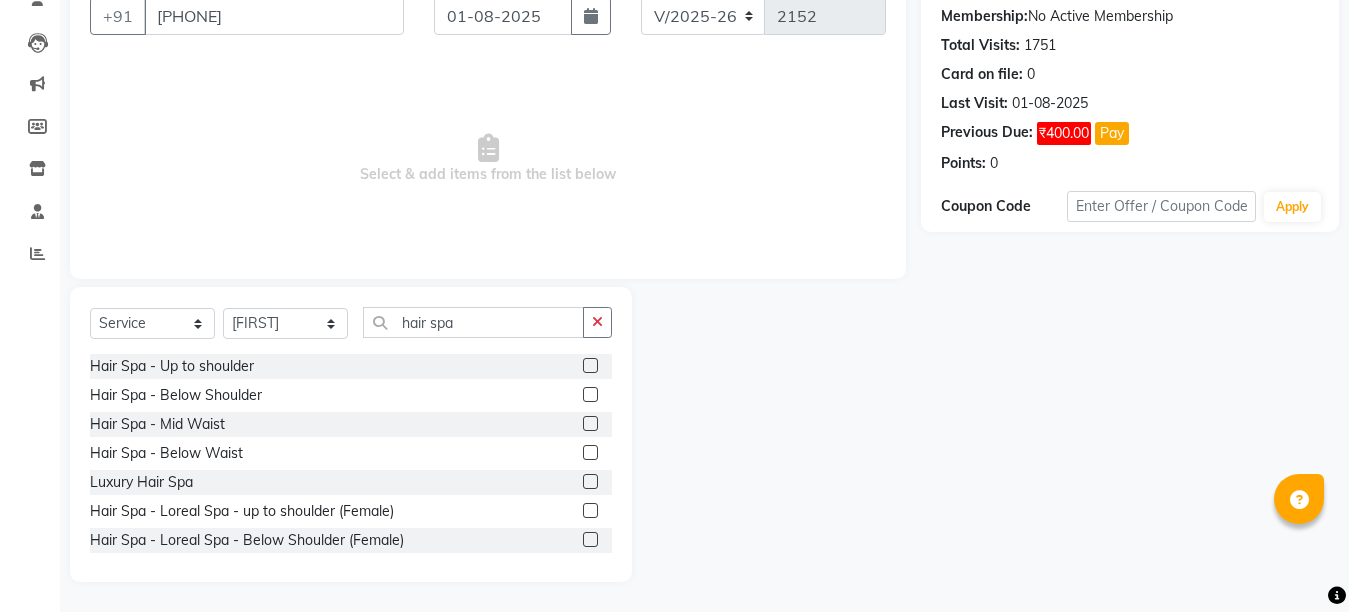 click 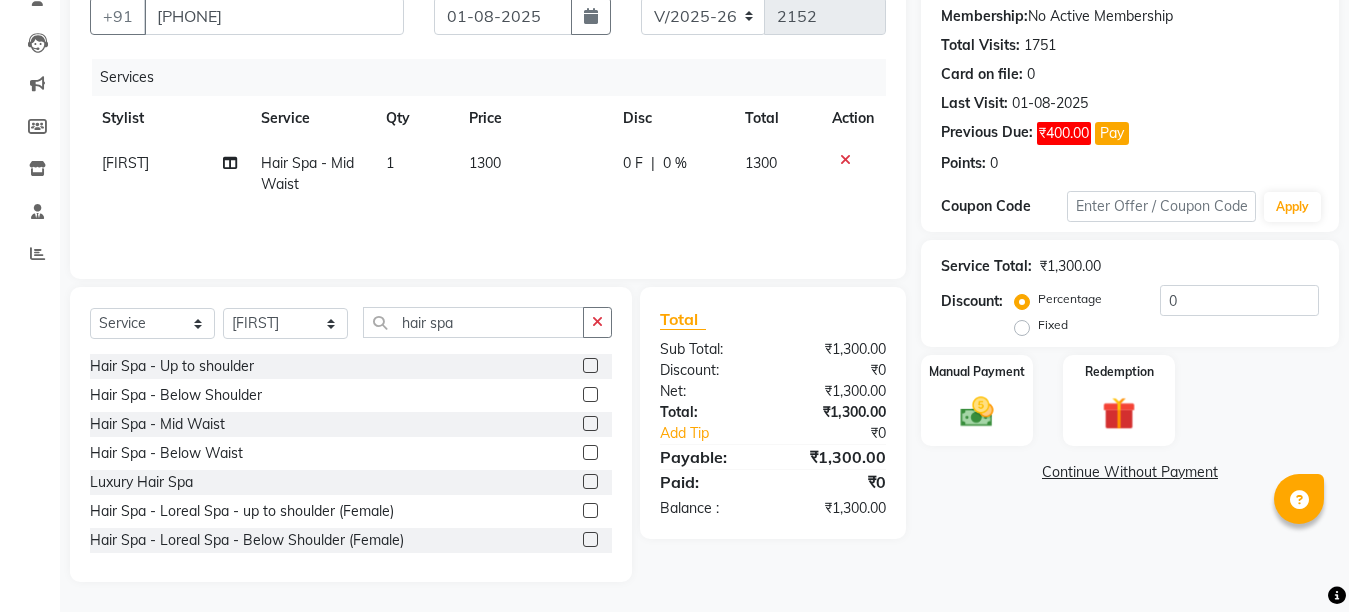 click on "0 F | 0 %" 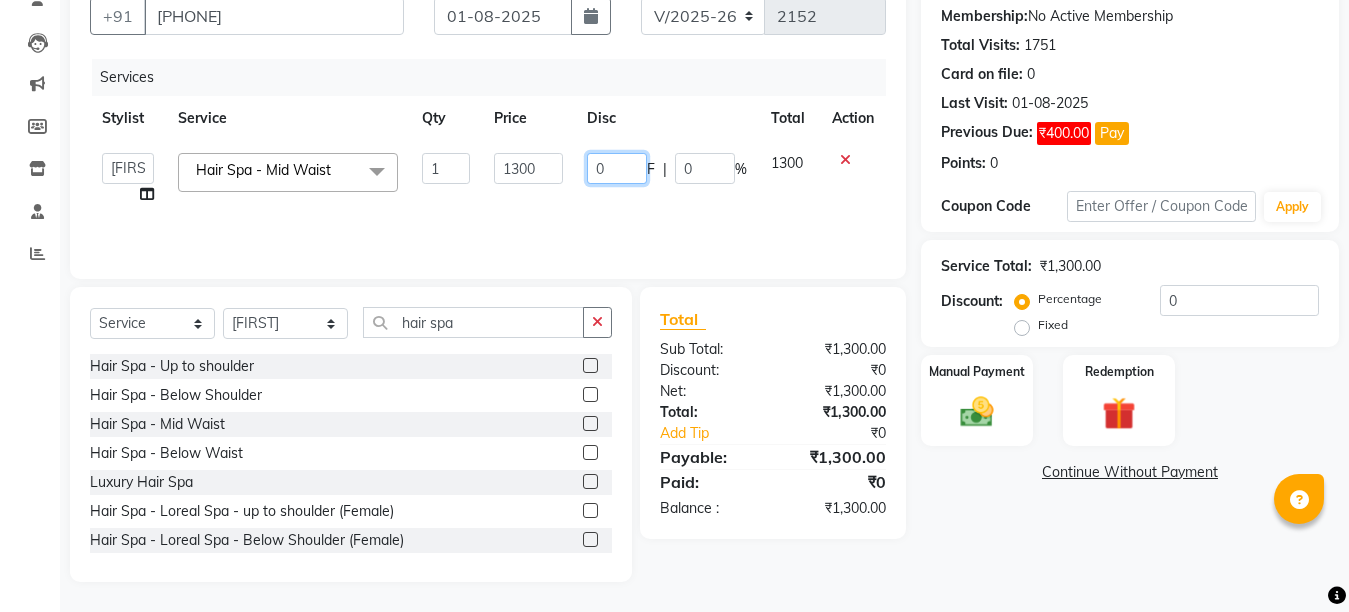 click on "0" 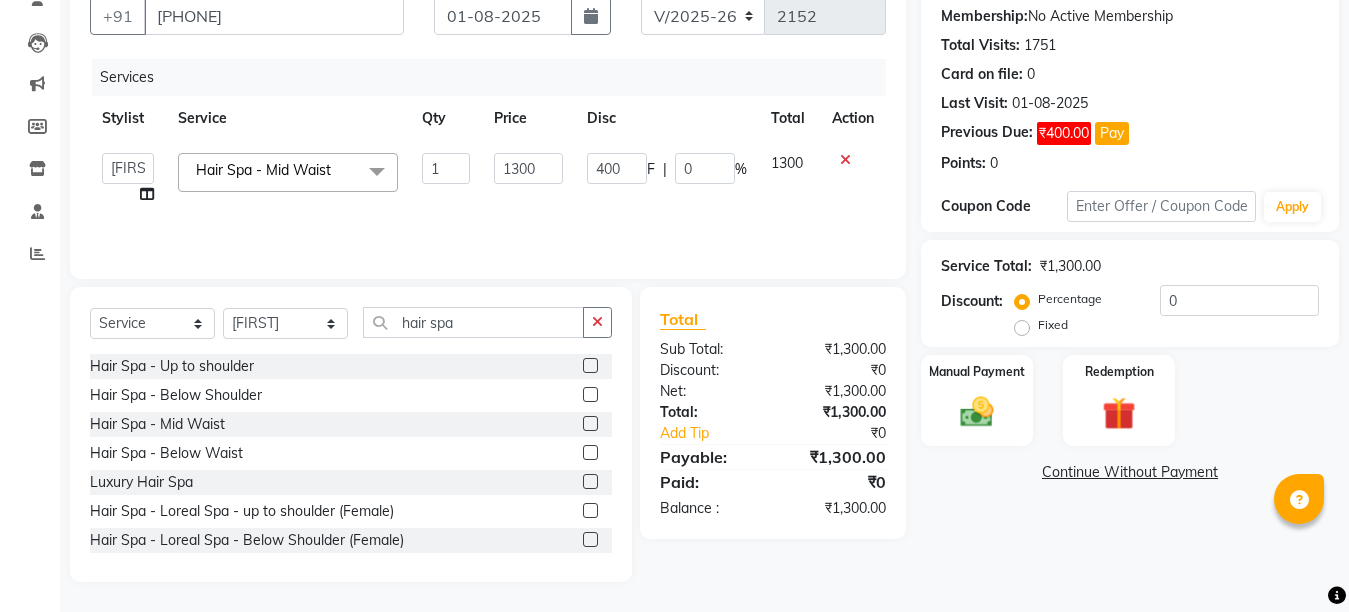 click on "400 F | 0 %" 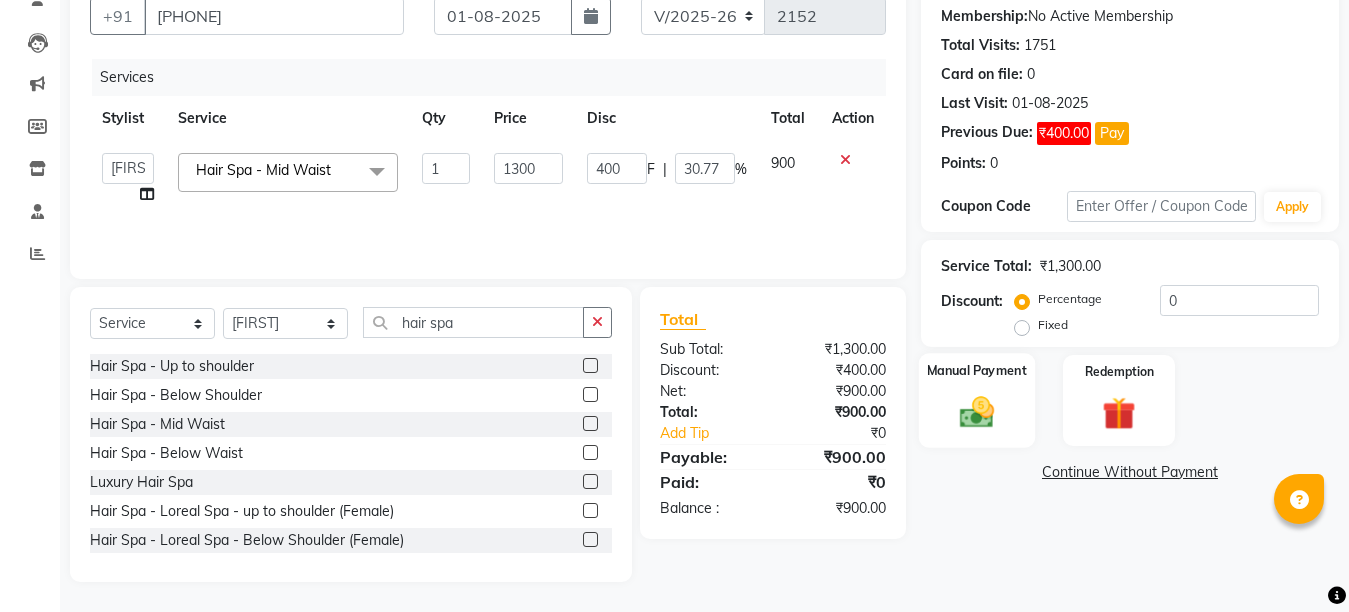 click 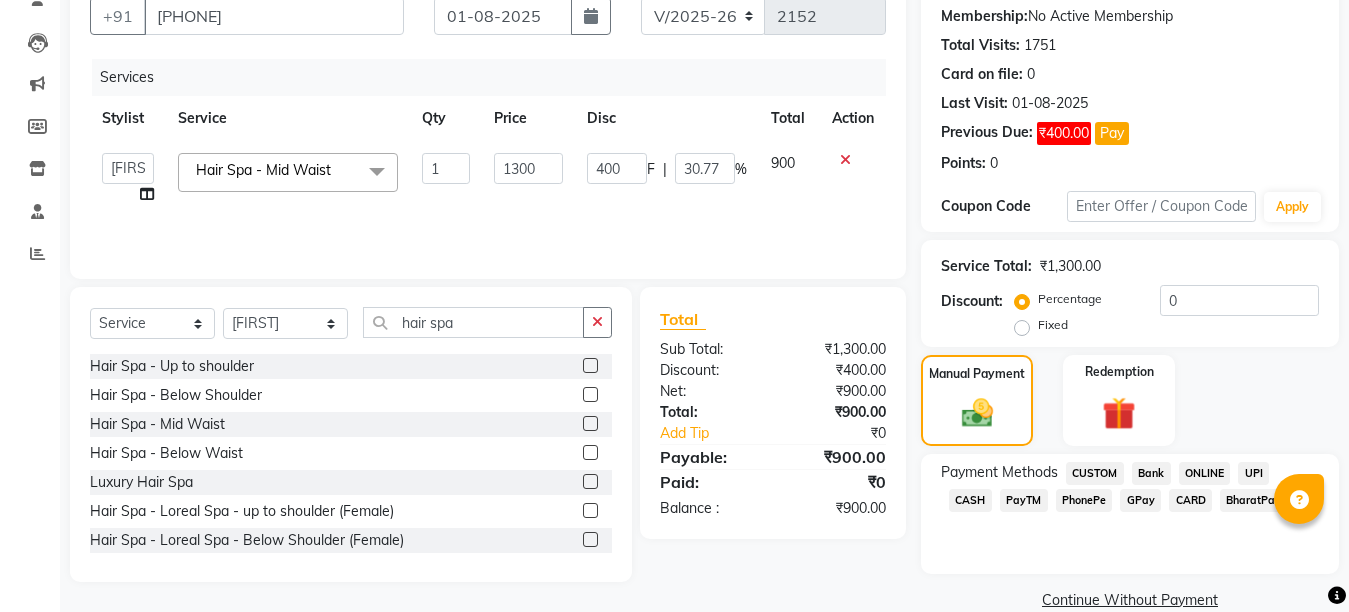 click on "GPay" 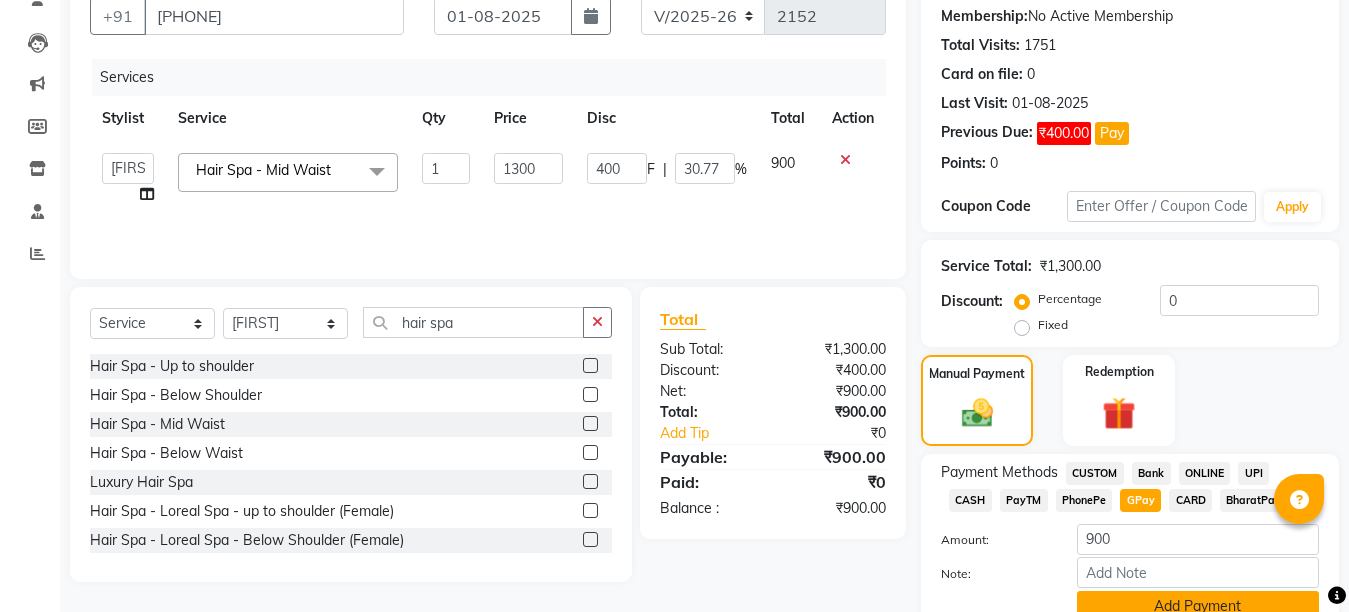 click on "Add Payment" 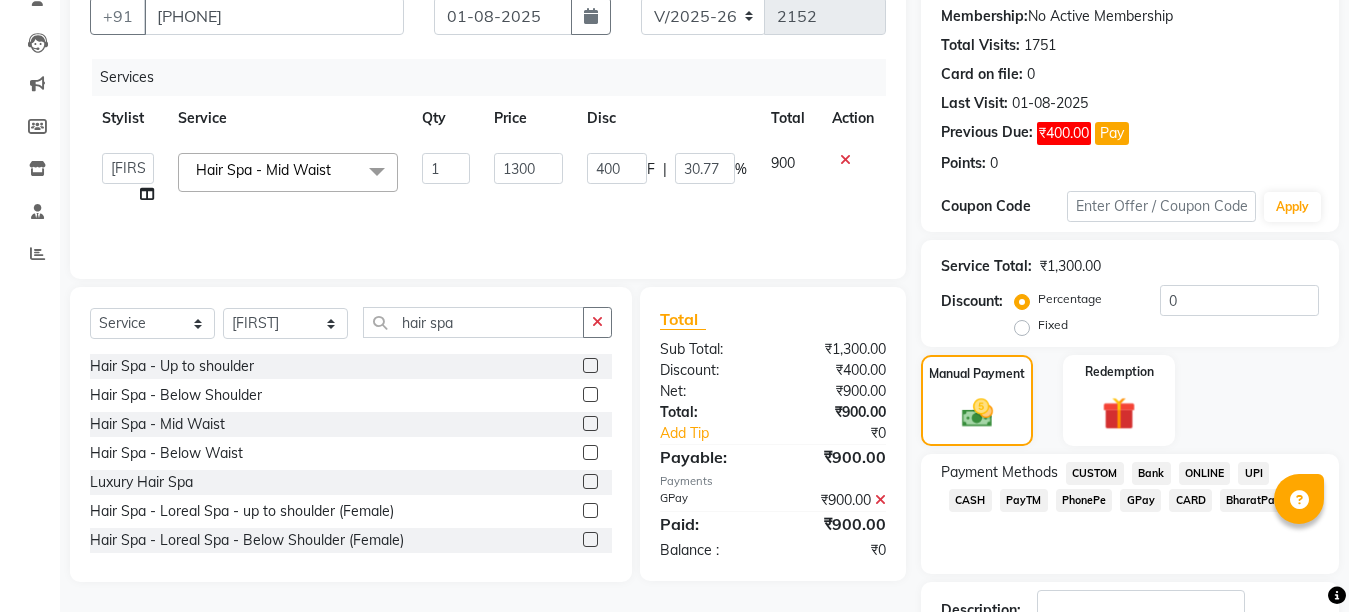 scroll, scrollTop: 335, scrollLeft: 0, axis: vertical 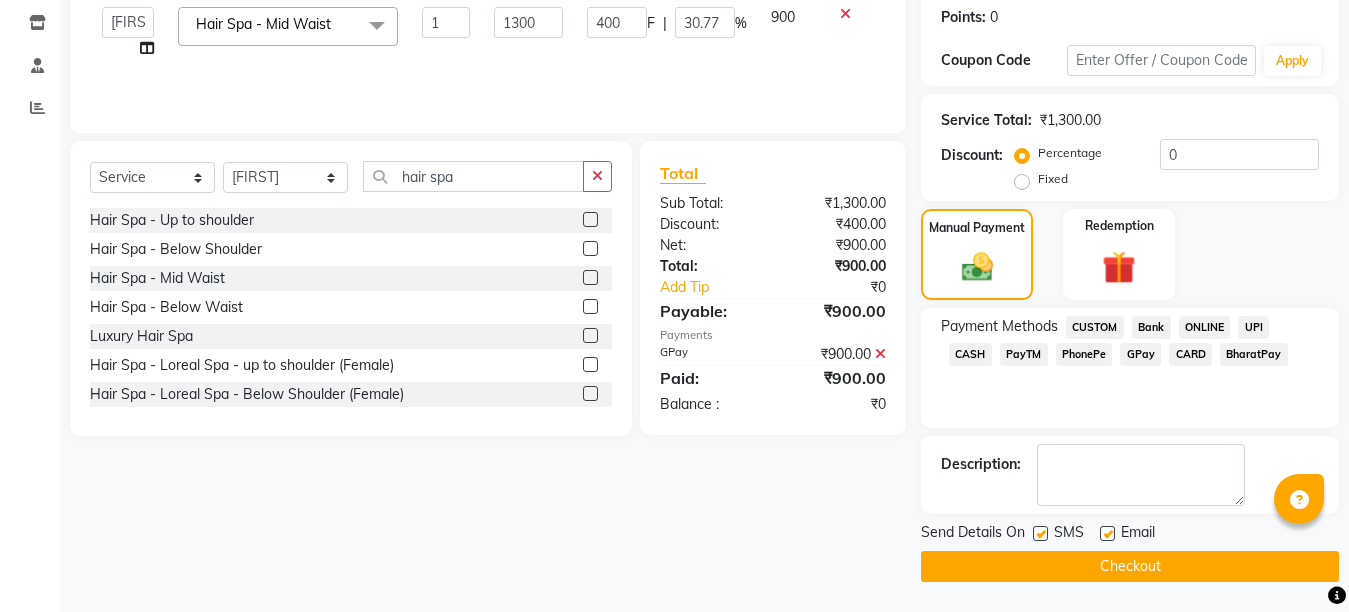 click 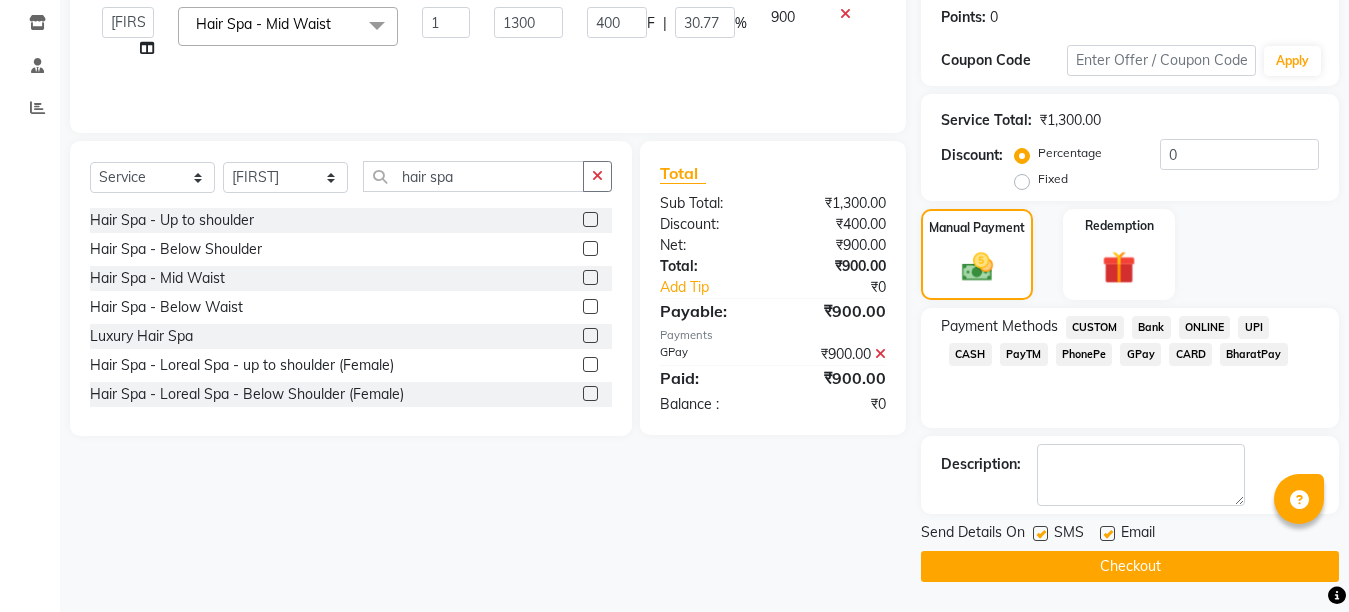 click at bounding box center (1106, 534) 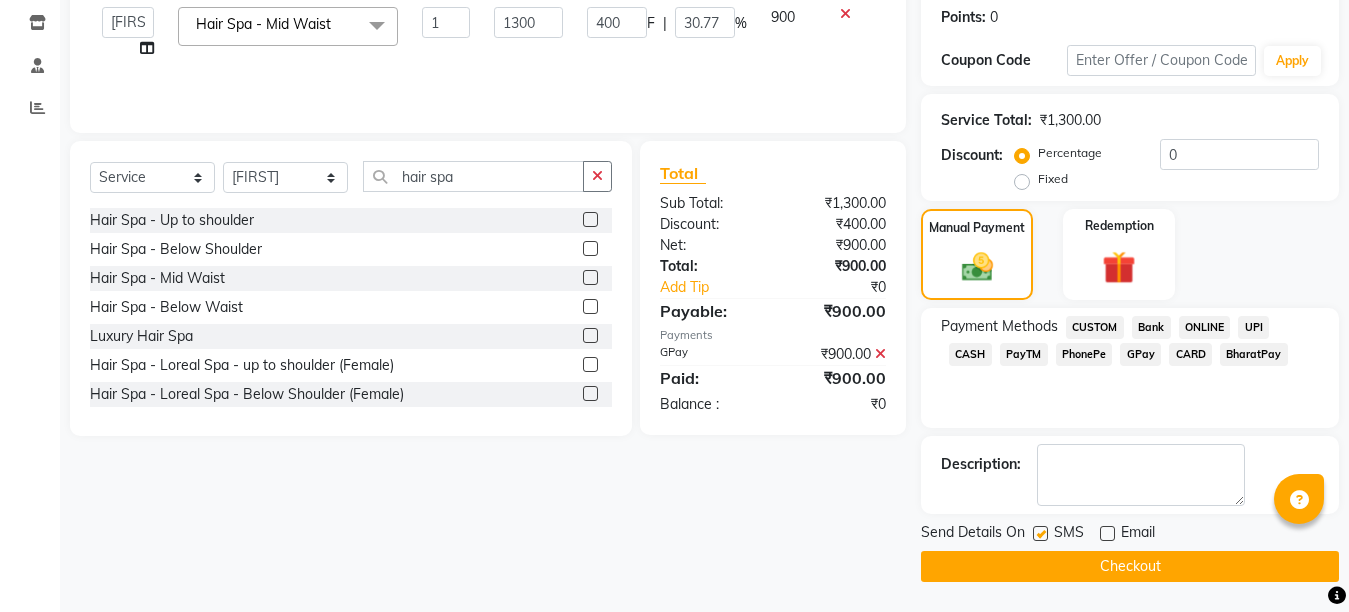 click 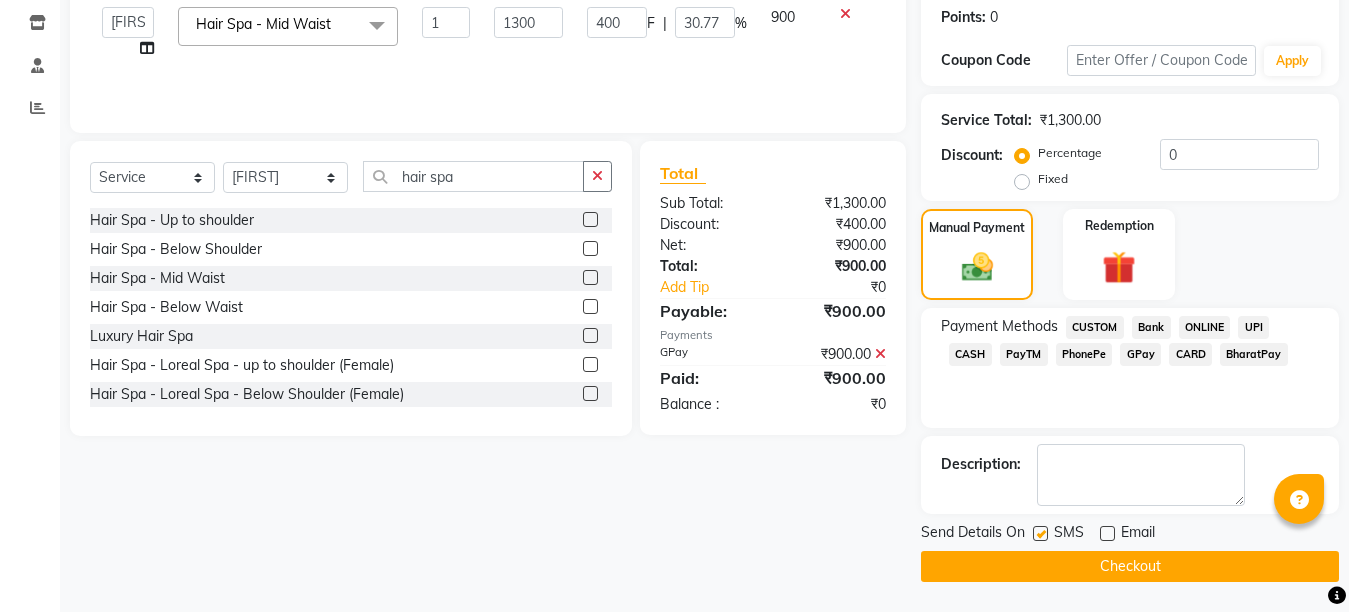 click at bounding box center (1039, 534) 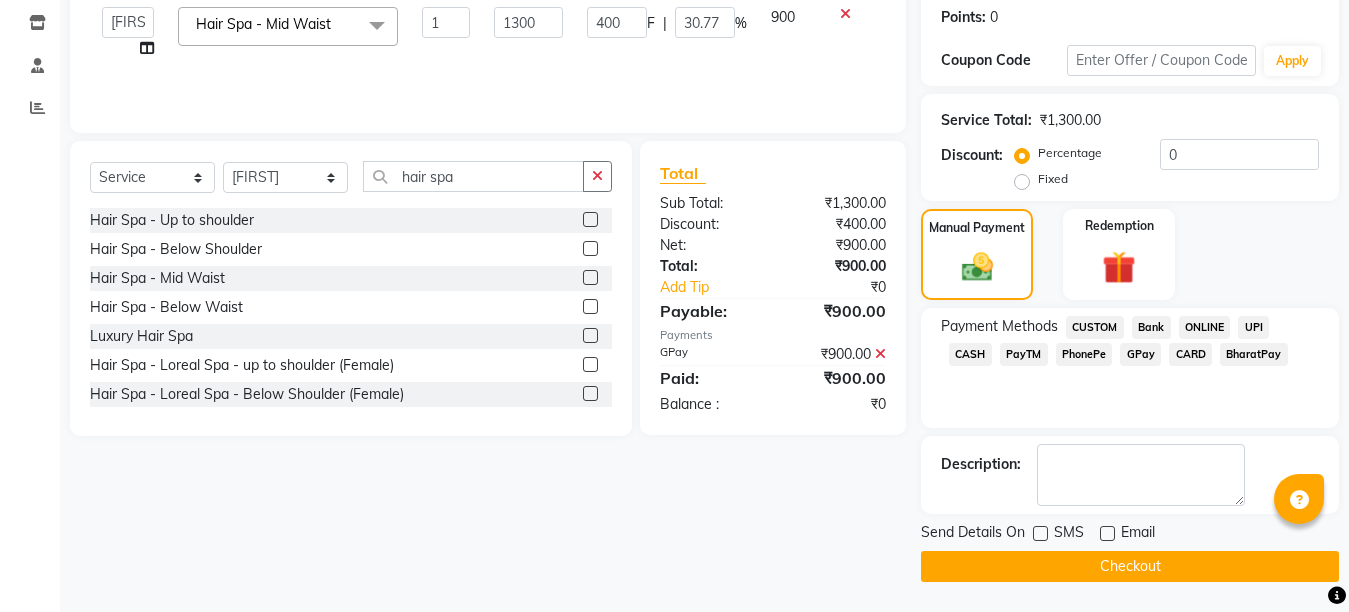 click on "Checkout" 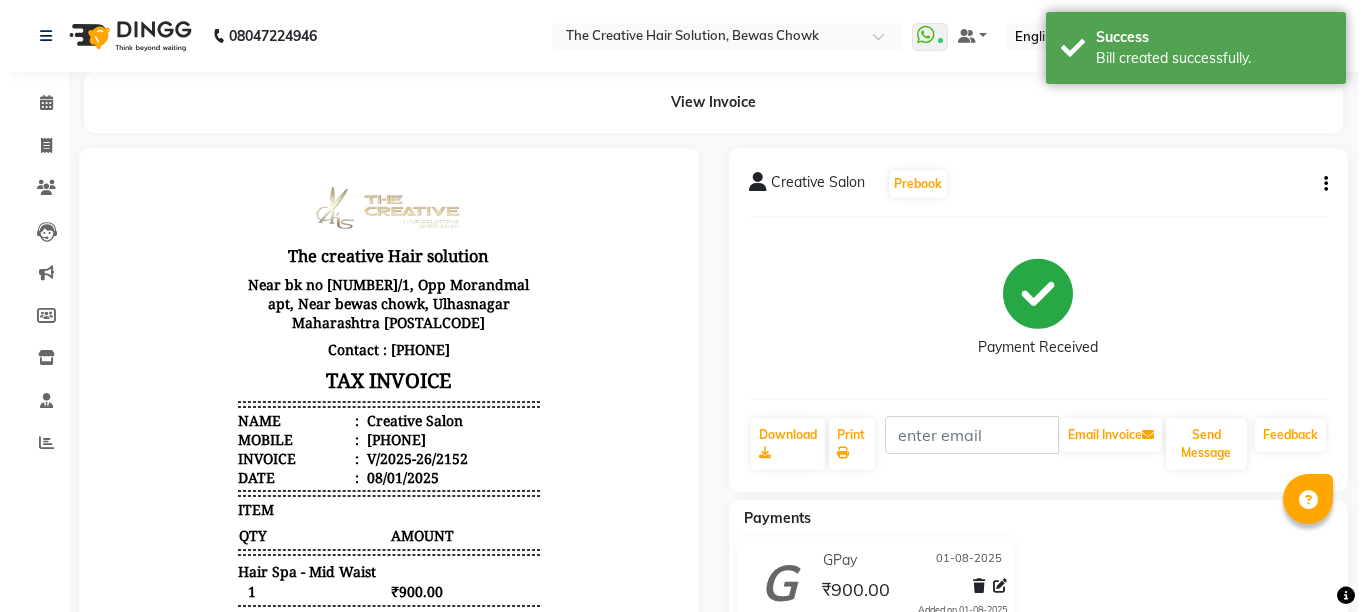 scroll, scrollTop: 0, scrollLeft: 0, axis: both 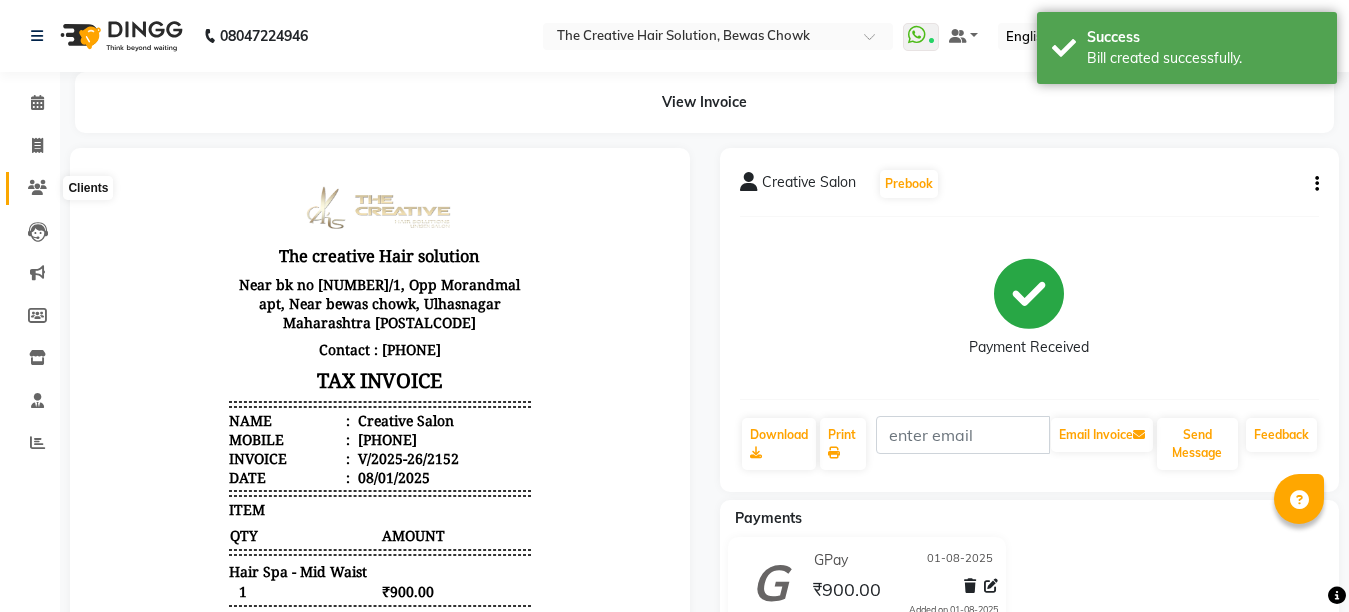 click 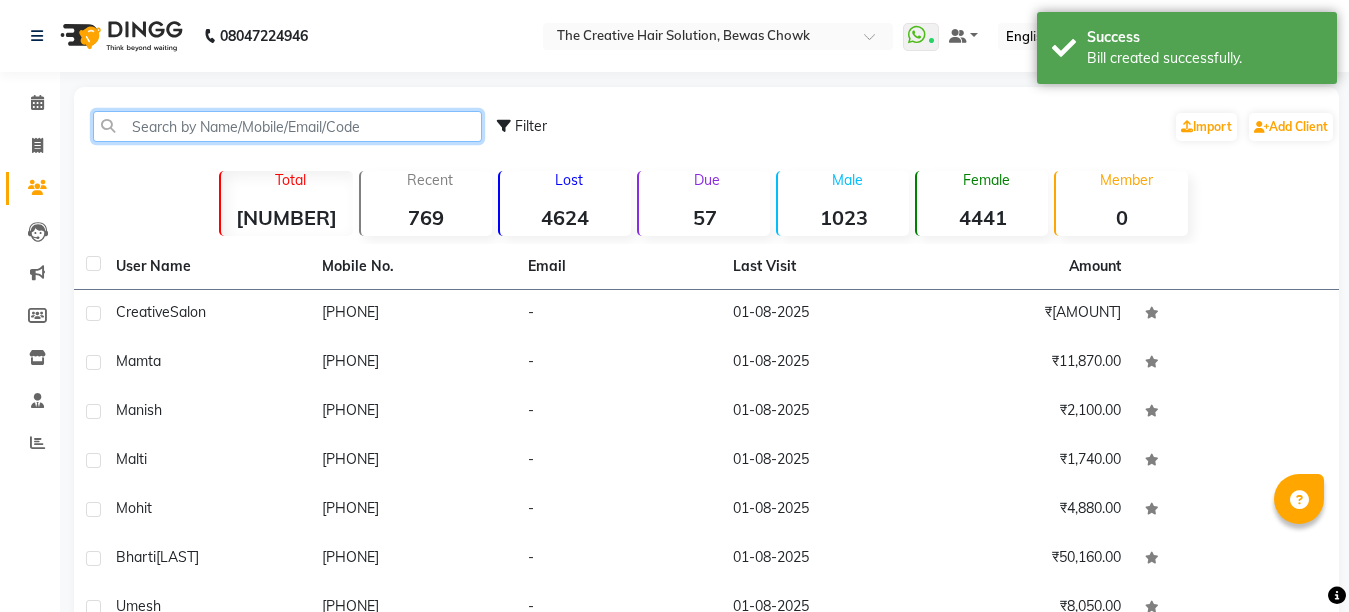 click 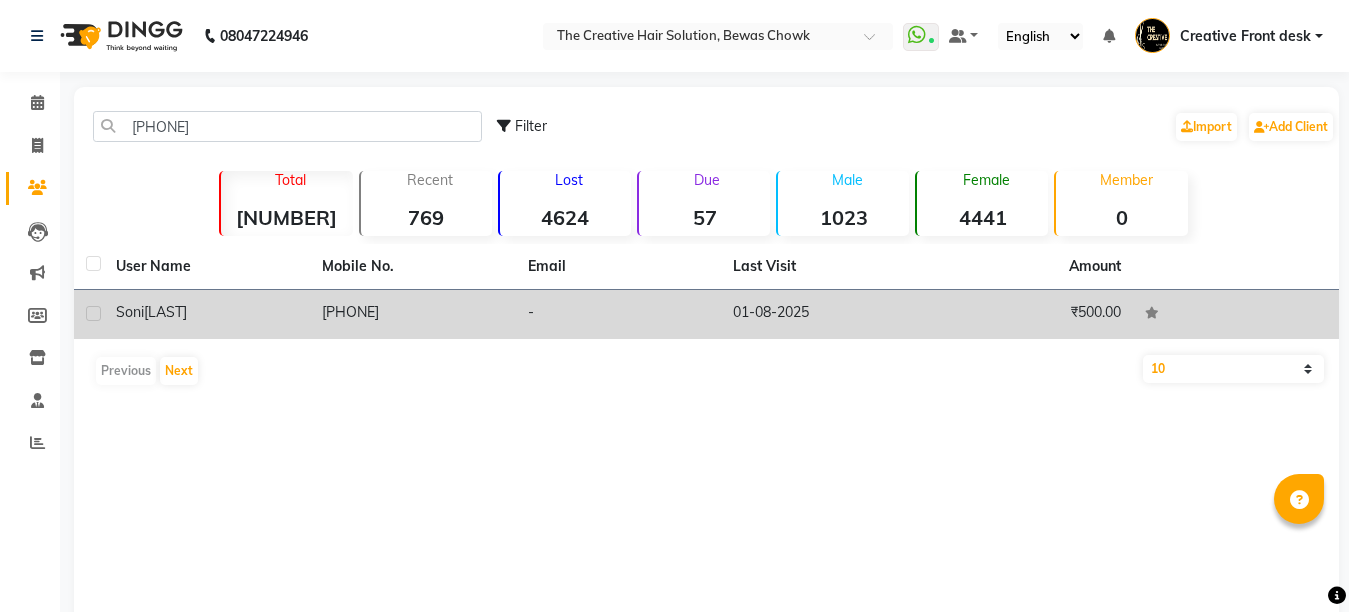 click on "[PHONE]" 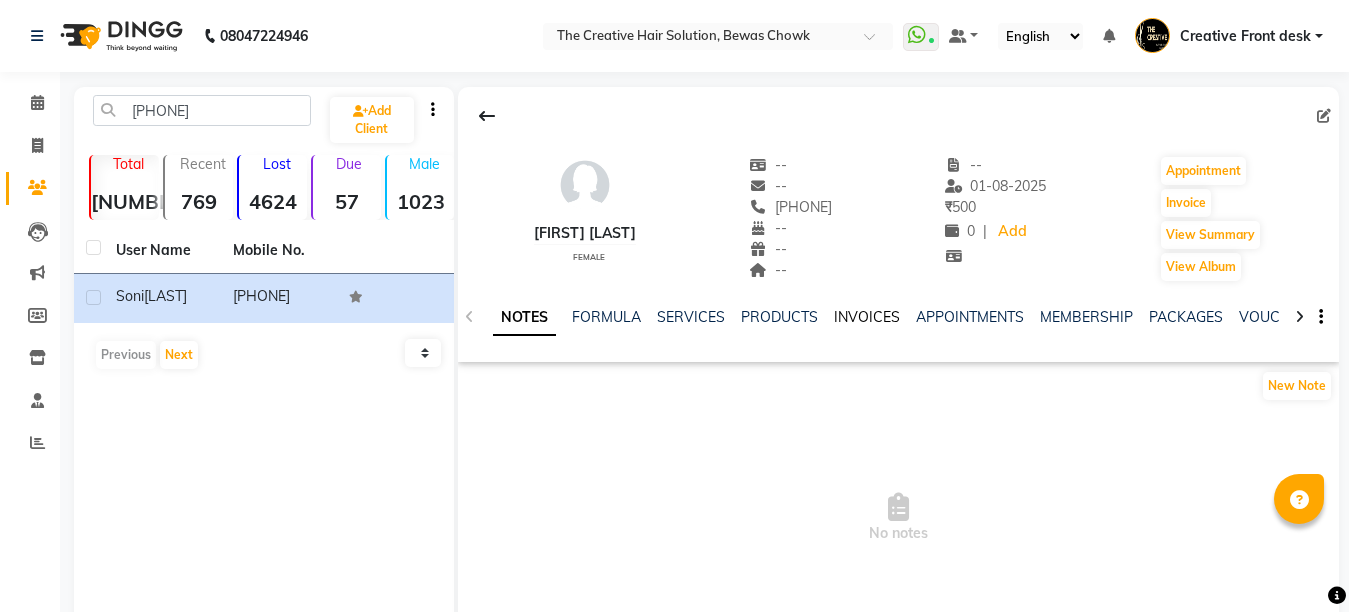 click on "INVOICES" 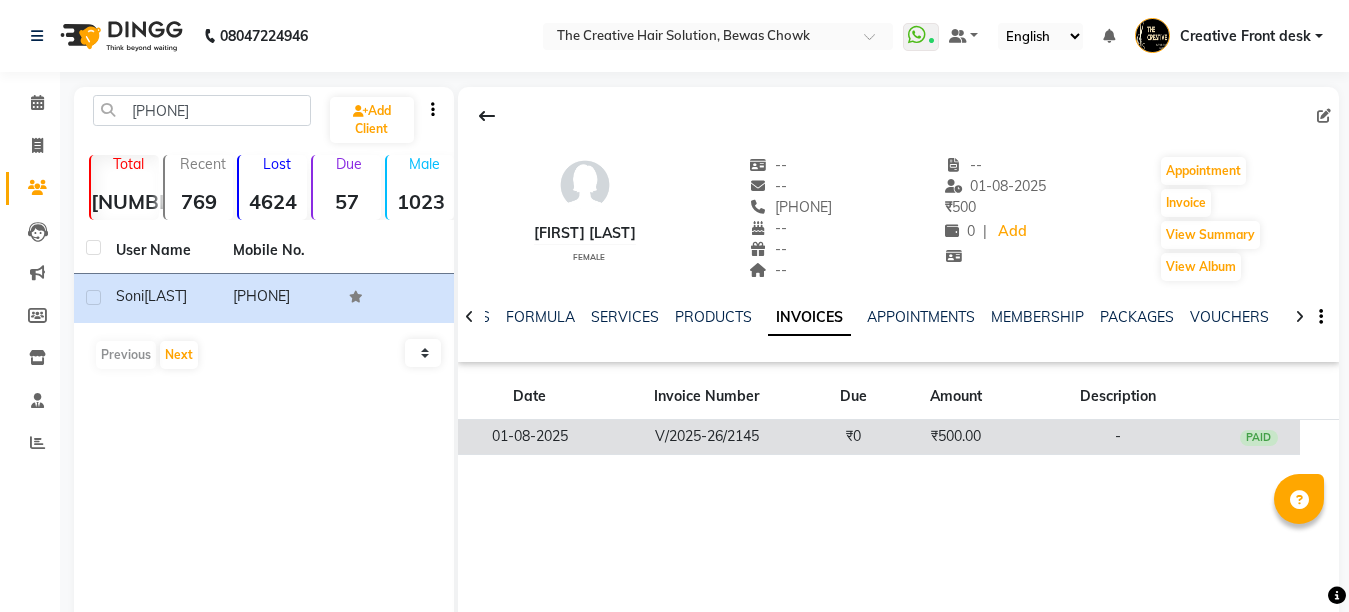 click on "₹0" 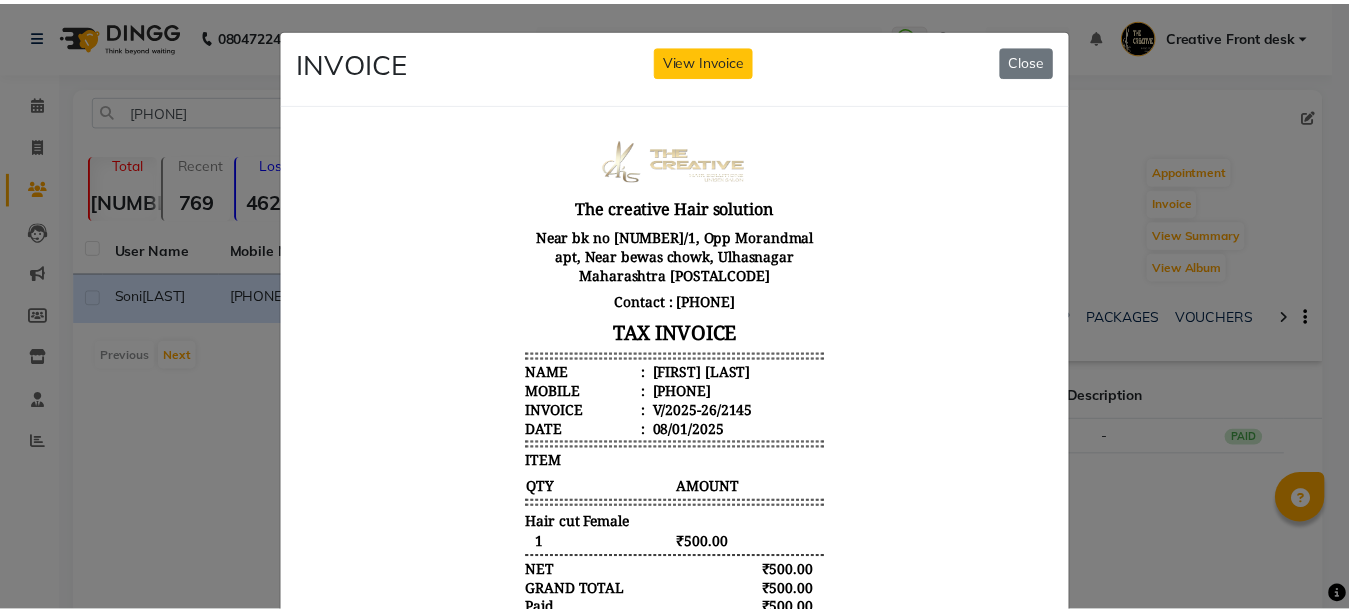 scroll, scrollTop: 0, scrollLeft: 0, axis: both 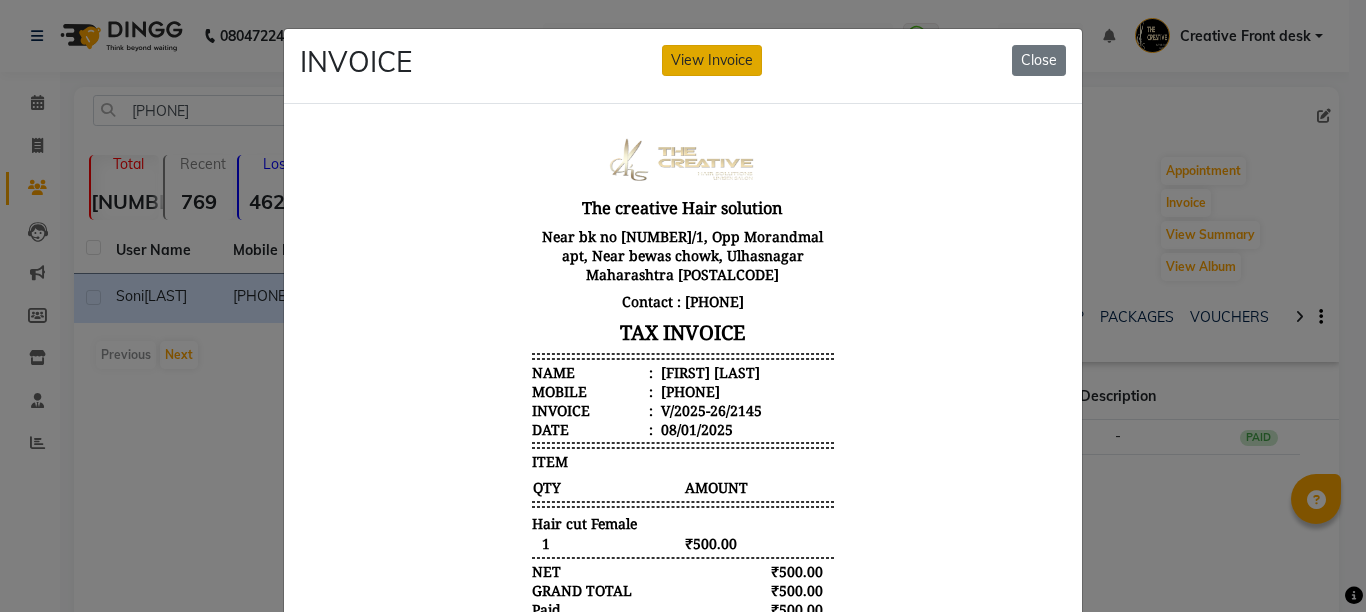 click on "View Invoice" 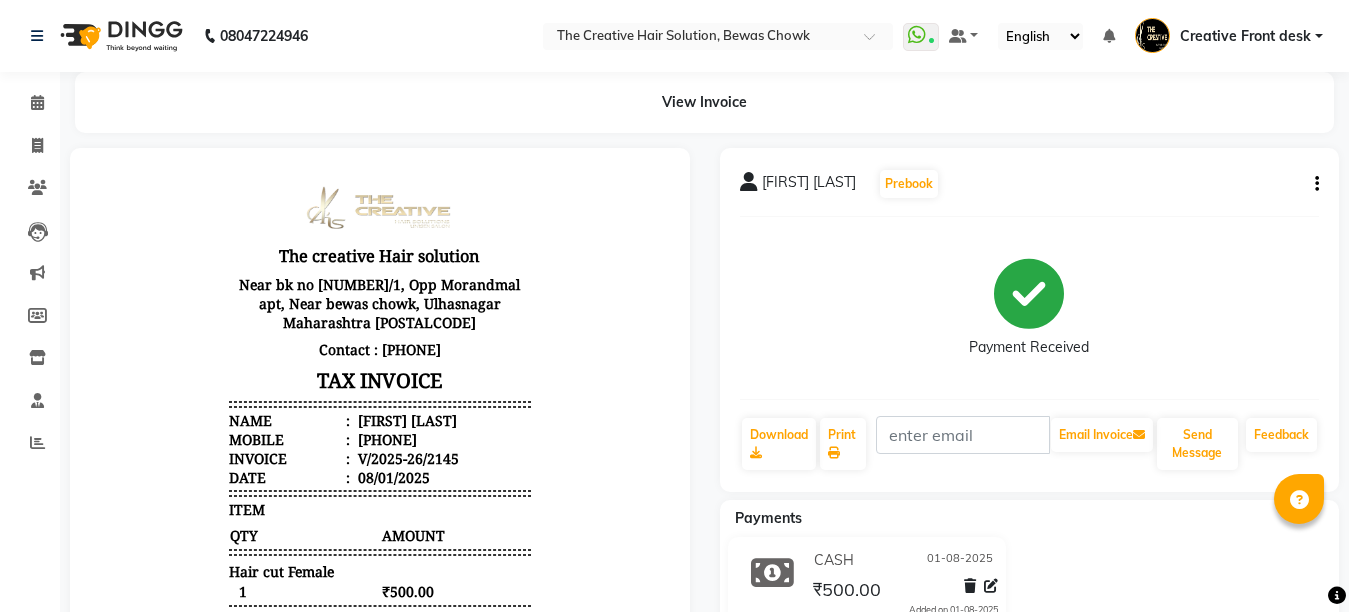 scroll, scrollTop: 0, scrollLeft: 0, axis: both 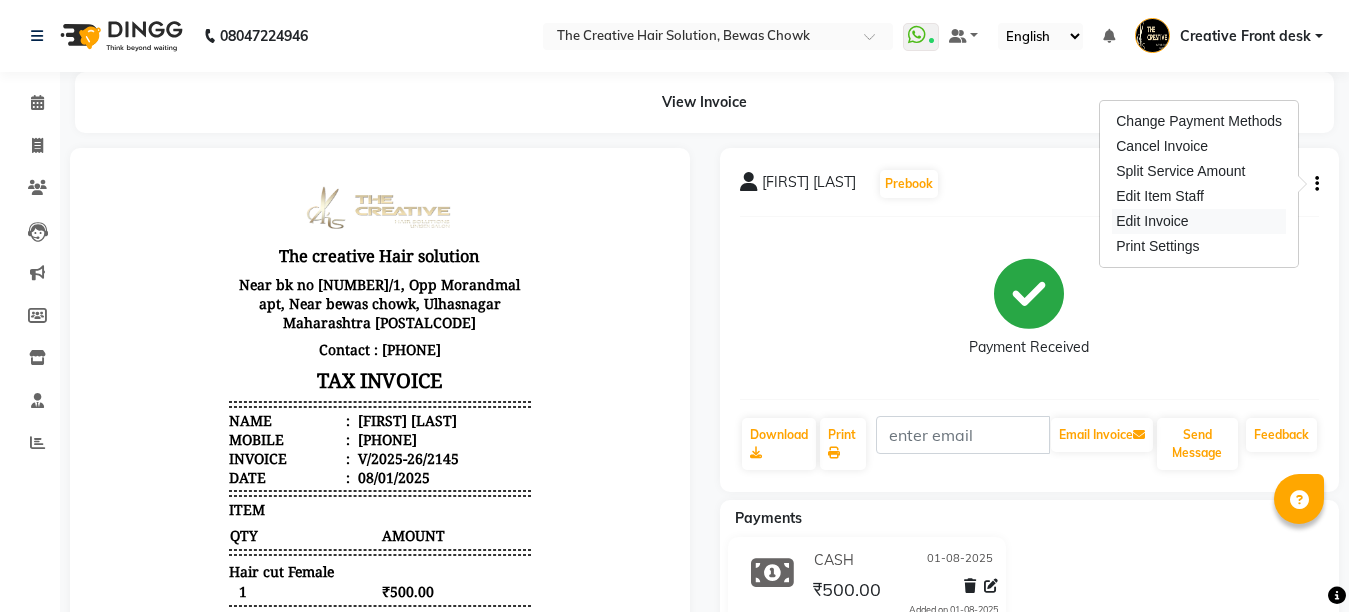 click on "Edit Invoice" at bounding box center (1199, 221) 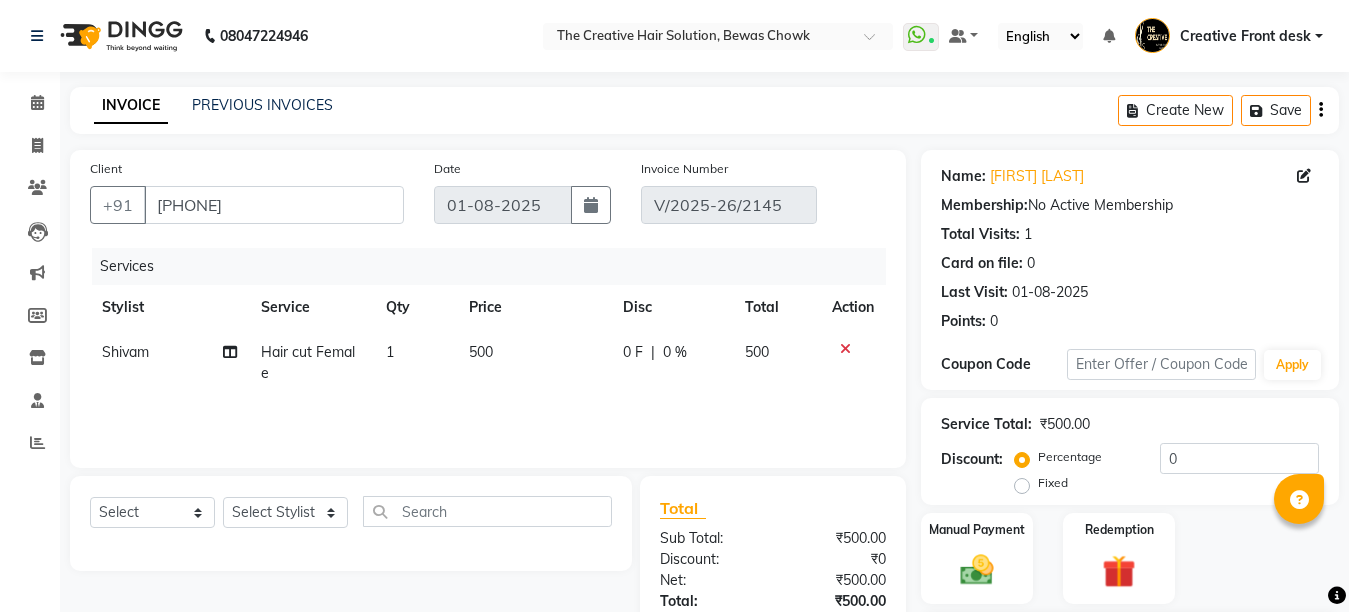 click on "Shivam" 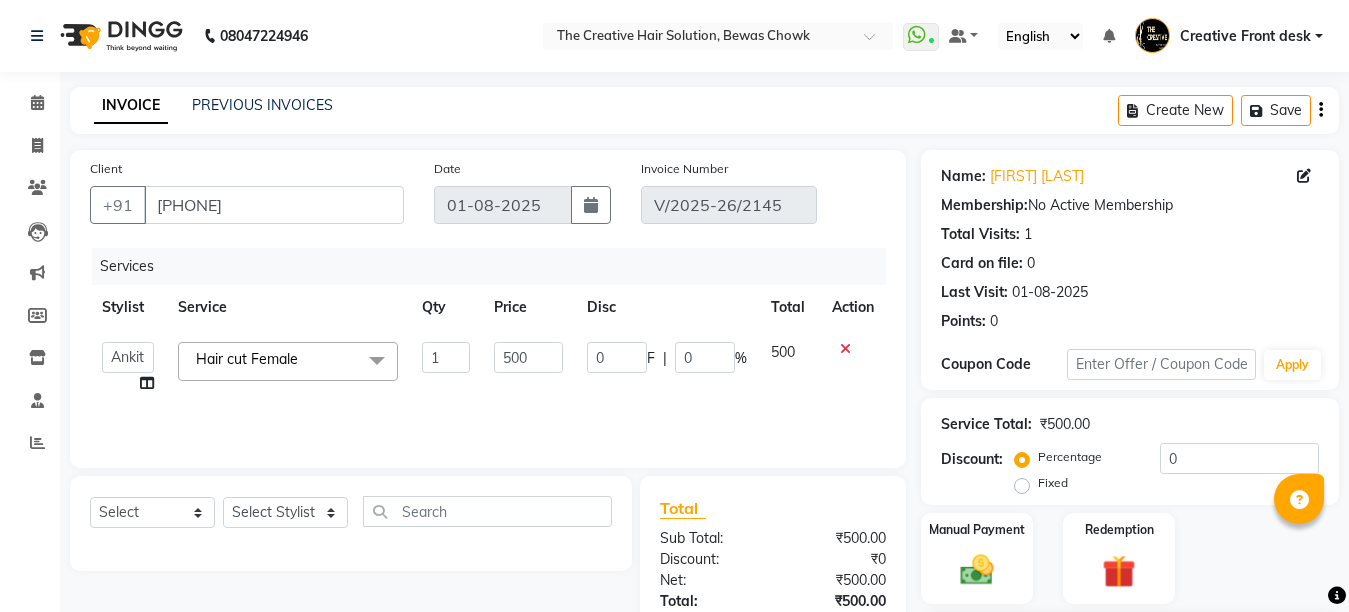 click on "Client +[PHONE] [DATE] [INVOICE] [INVOICE] [NUMBER]" 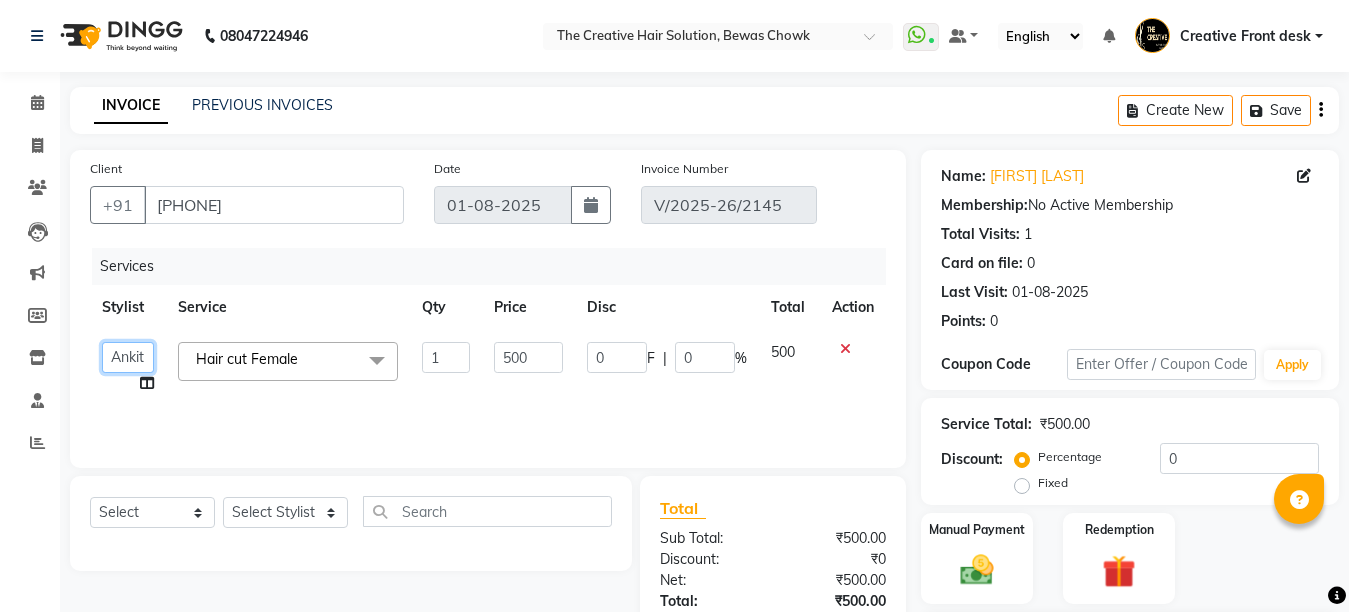 click on "Client +[PHONE] [DATE] [INVOICE] [INVOICE] [NUMBER]" 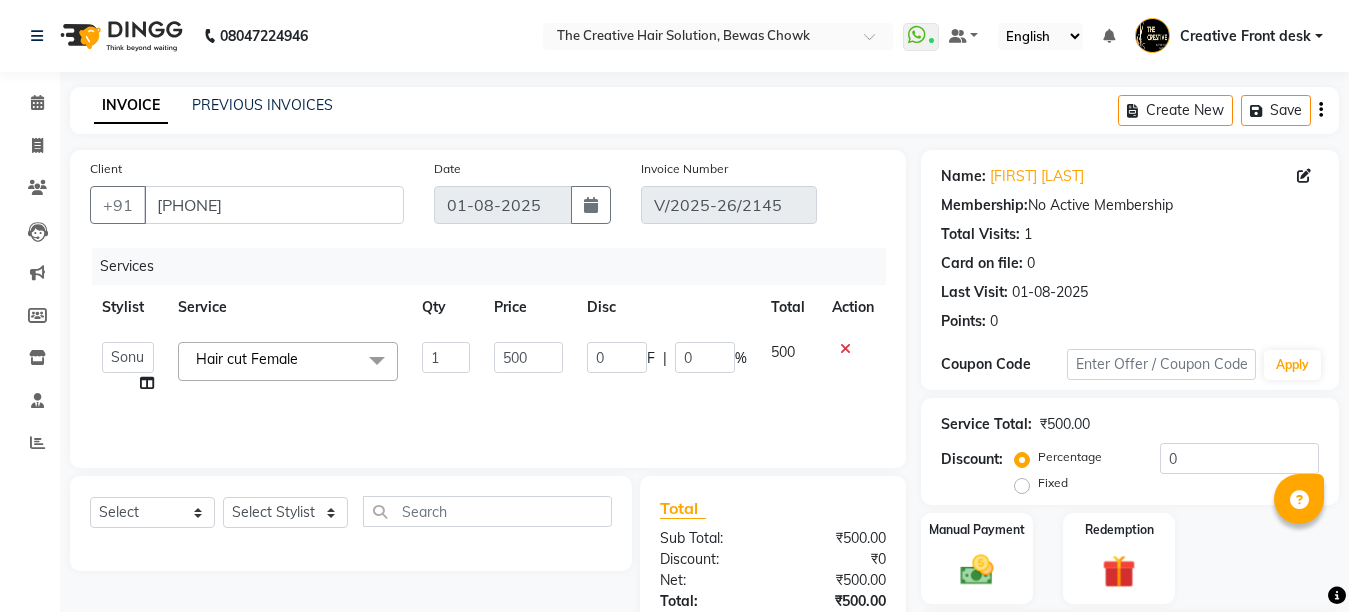 click on "Services Stylist Service Qty Price Disc Total Action Ankit Creative Front desk Deepak Firoz Geeta Golu Nisha Prince Priyanka Satyam Savita Shivam Shubham Sonu Sir Swapnil Taruna Panjwani Umesh Vidya Hair cut Female x Hair - Haircut With Wash (Female) Hair - Hair Triming with wash Hair - Hair Cut For Kids above 10 yrs (Female) Hair - Hair Triming above 3 yrs girls Hair - Triming Hair - Hair Wash Regular Hair - Blow Dry Hair - Hair Wash With Blow Dry Ironing - Up to Shoulder Ironing - Below Shoulder Ironing - Mid Waist Ironing - Below Wait Tongs - Up to shoulder Tongs - Below Shoulder Tongs - Mid Waist Tongs - Below Waist Head Massage with oil ( 30 Min ) Head massage with oil & steam ( 30 Min ) Head Massage with aroma oil & steam ( 30 Min ) Hair Spa - Up to shoulder Hair Spa - Below Shoulder Hair Spa - Mid Waist Hair Spa - Below Waist Hair - Ola plex ( Up to neck ) Hair - Ola Plex ( Up to shoulder ) Hair - Ola Plex ( Below shoulder ) Hair - Ola Plex ( Mid waist ) 1" 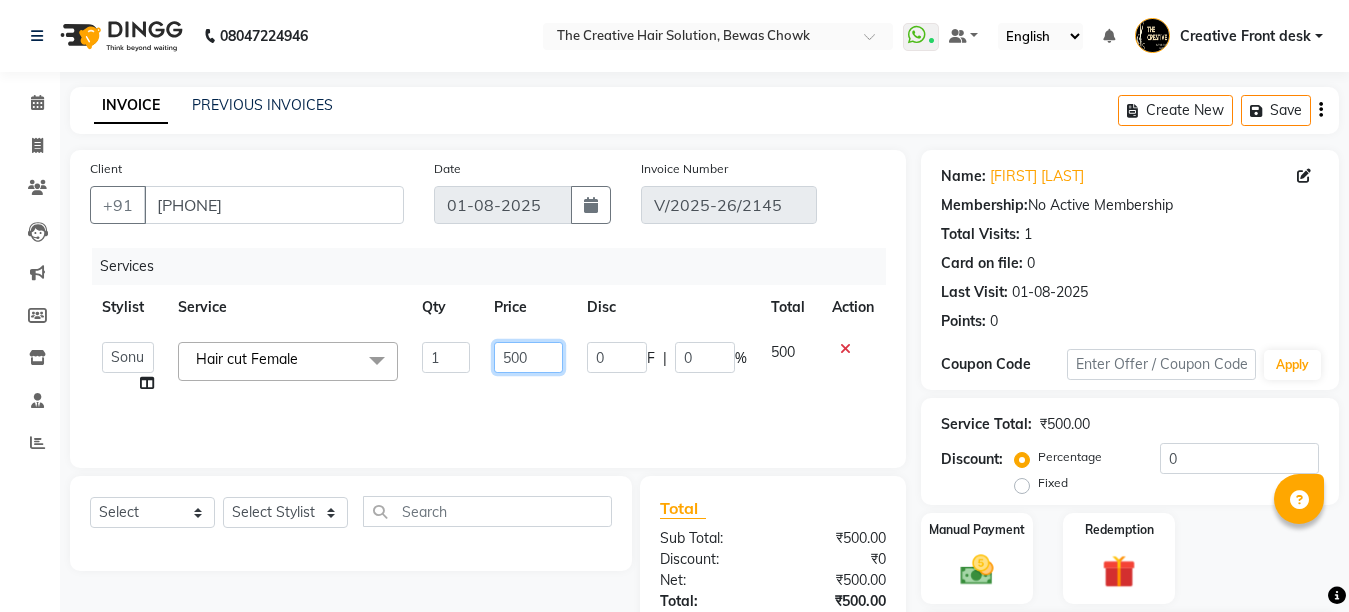 click on "500" 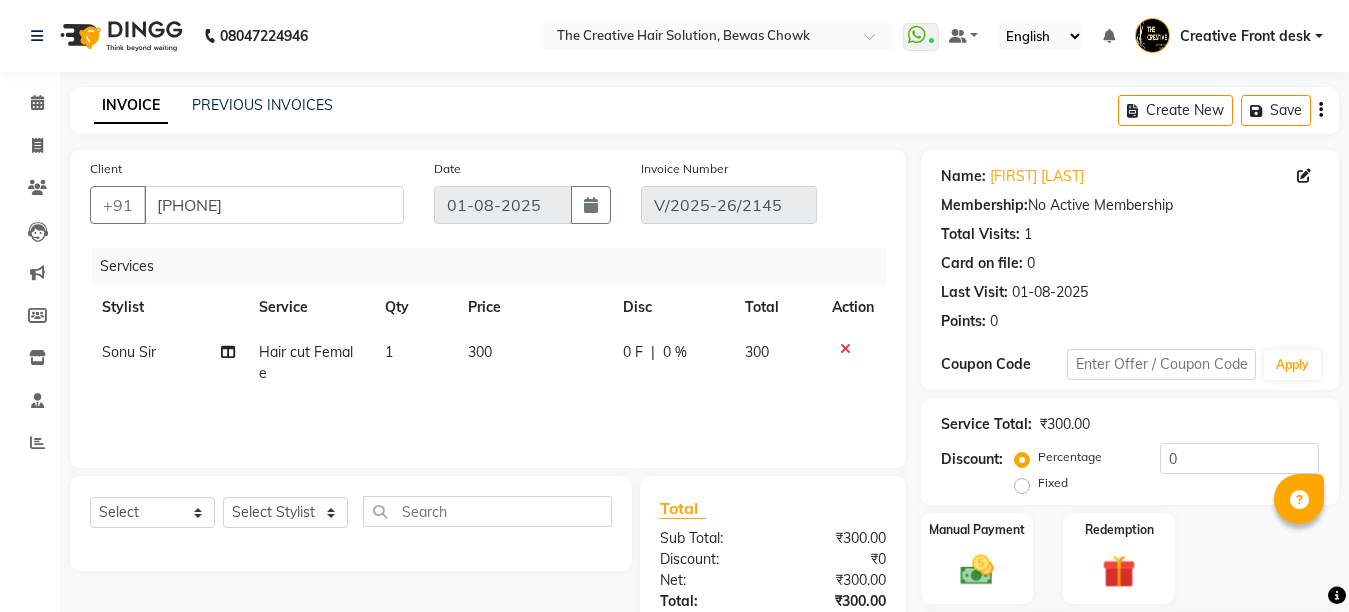 click on "300" 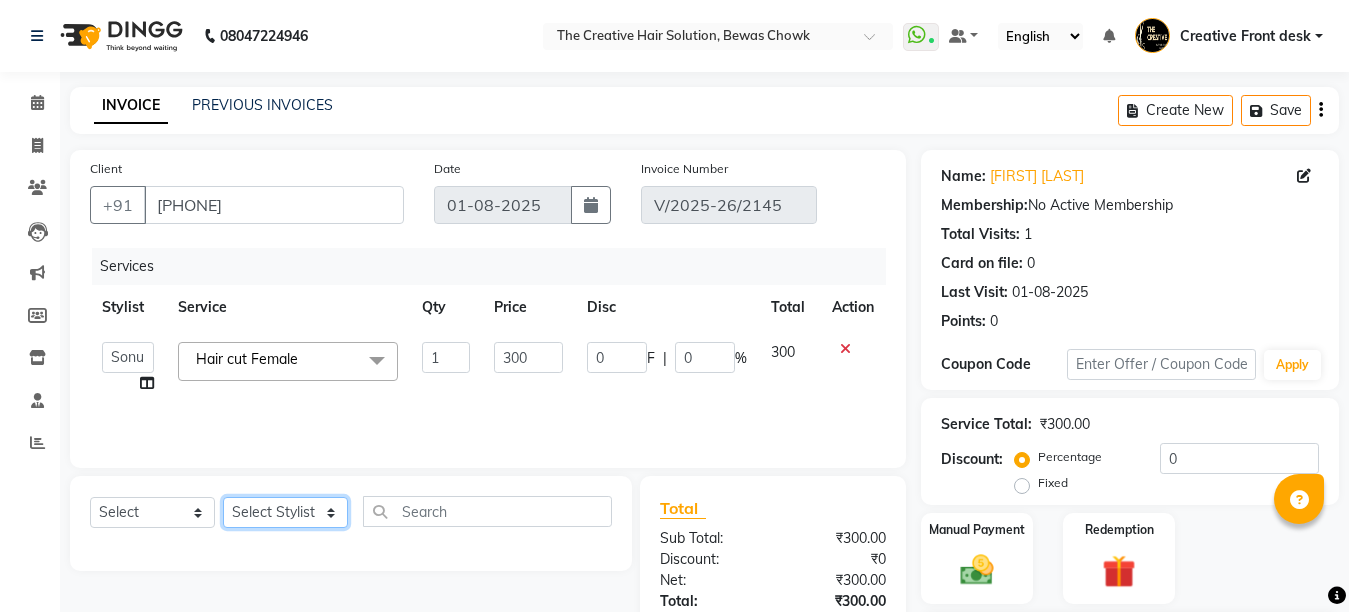 click on "Select Stylist Ankit Creative Front desk Deepak Firoz Geeta Golu Nisha Prince Priyanka Satyam Savita Shivam Shubham Sonu Sir Swapnil Taruna Panjwani Umesh Vidya" 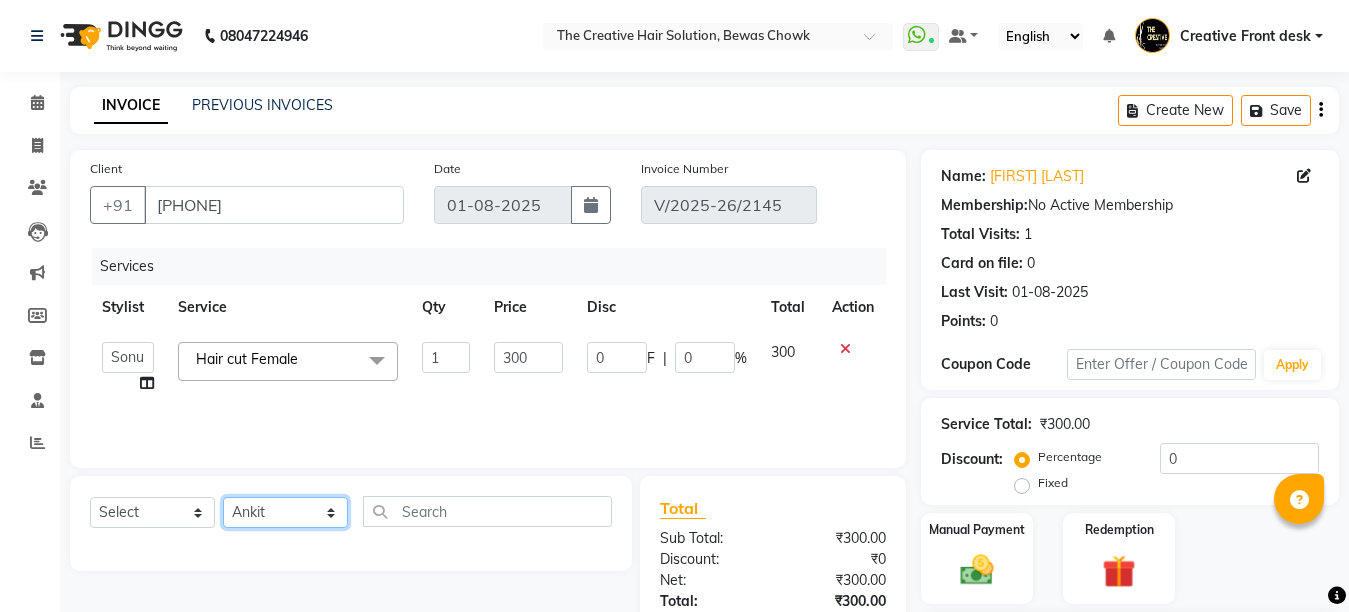 click on "Select Stylist Ankit Creative Front desk Deepak Firoz Geeta Golu Nisha Prince Priyanka Satyam Savita Shivam Shubham Sonu Sir Swapnil Taruna Panjwani Umesh Vidya" 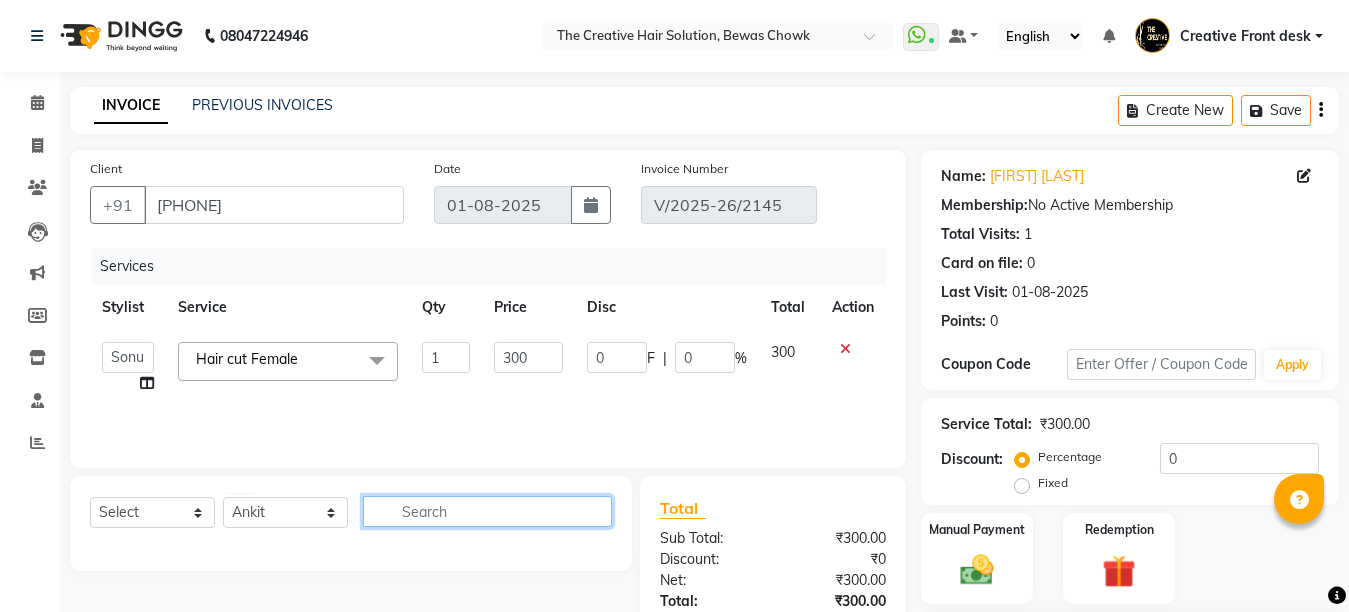click 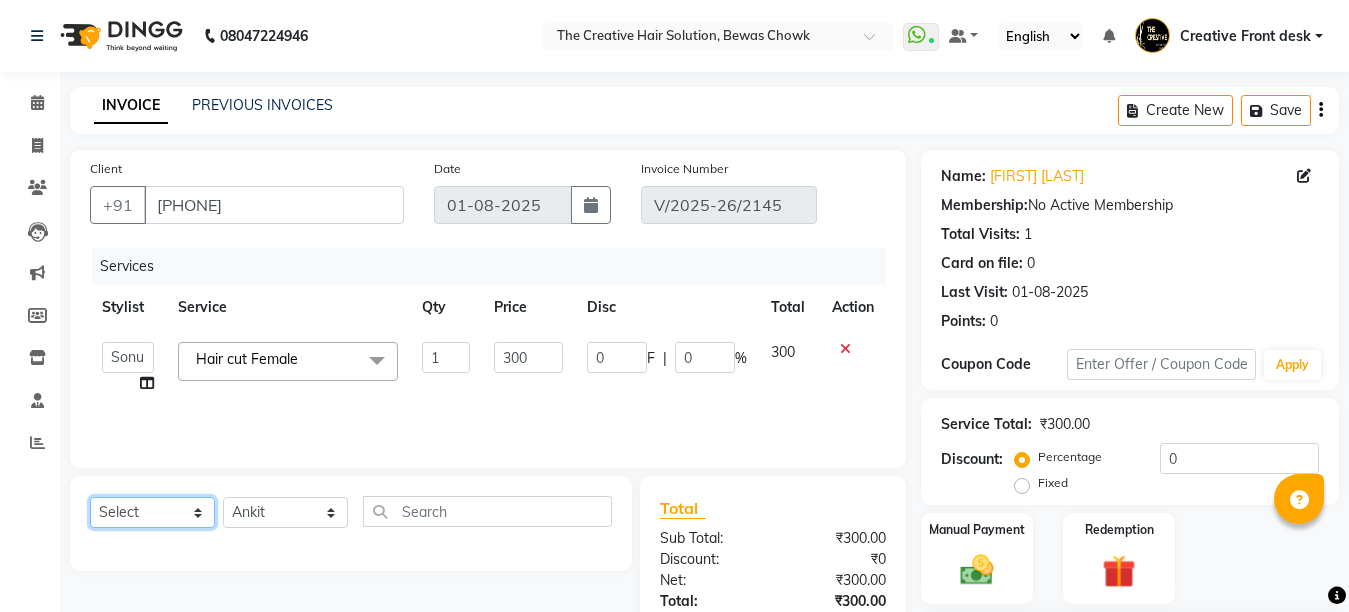 click on "Select  Service  Product  Membership  Package Voucher Prepaid Gift Card" 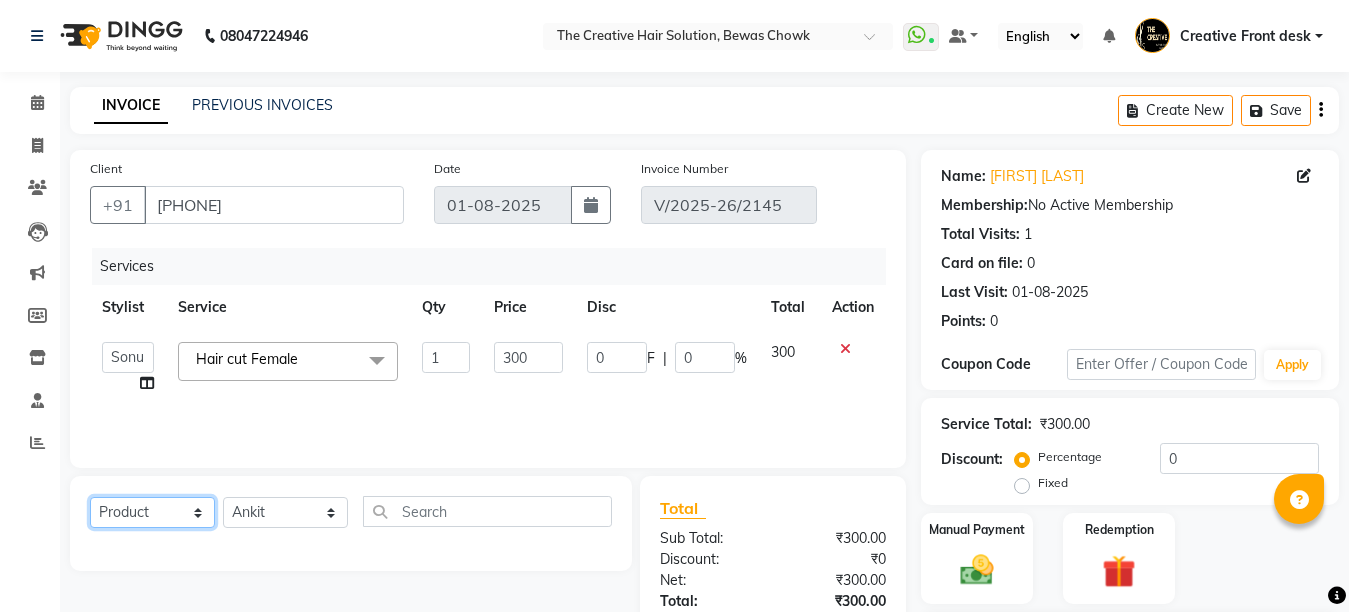 click on "Select  Service  Product  Membership  Package Voucher Prepaid Gift Card" 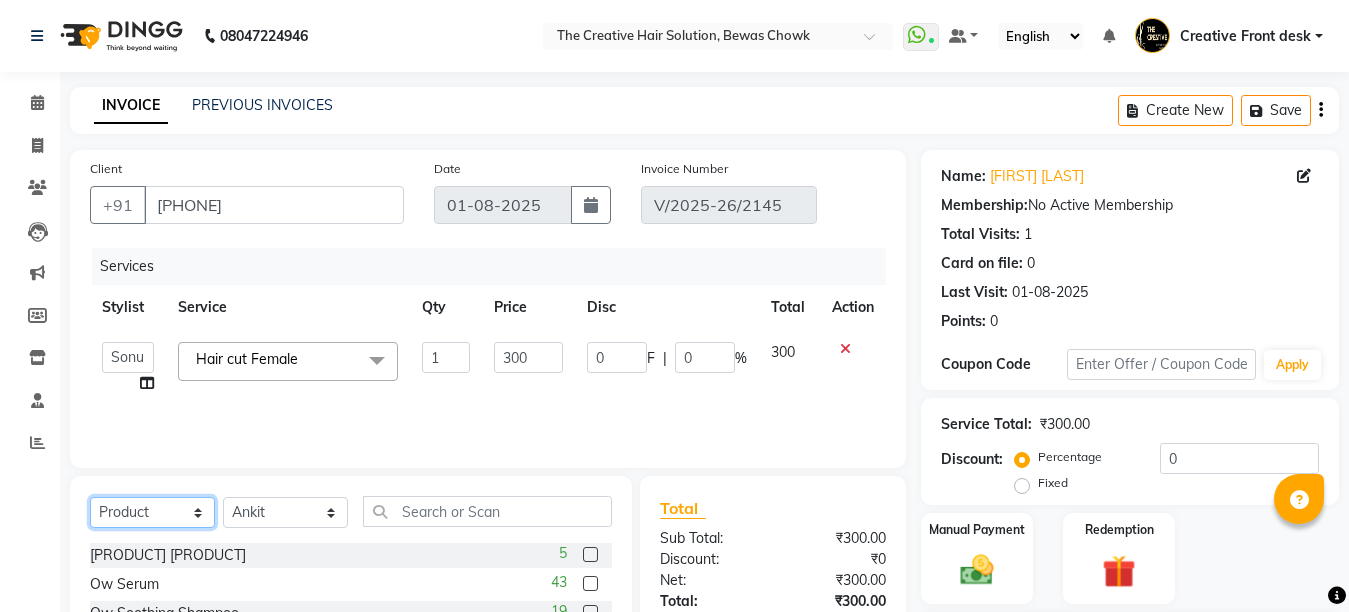 click on "Select  Service  Product  Membership  Package Voucher Prepaid Gift Card" 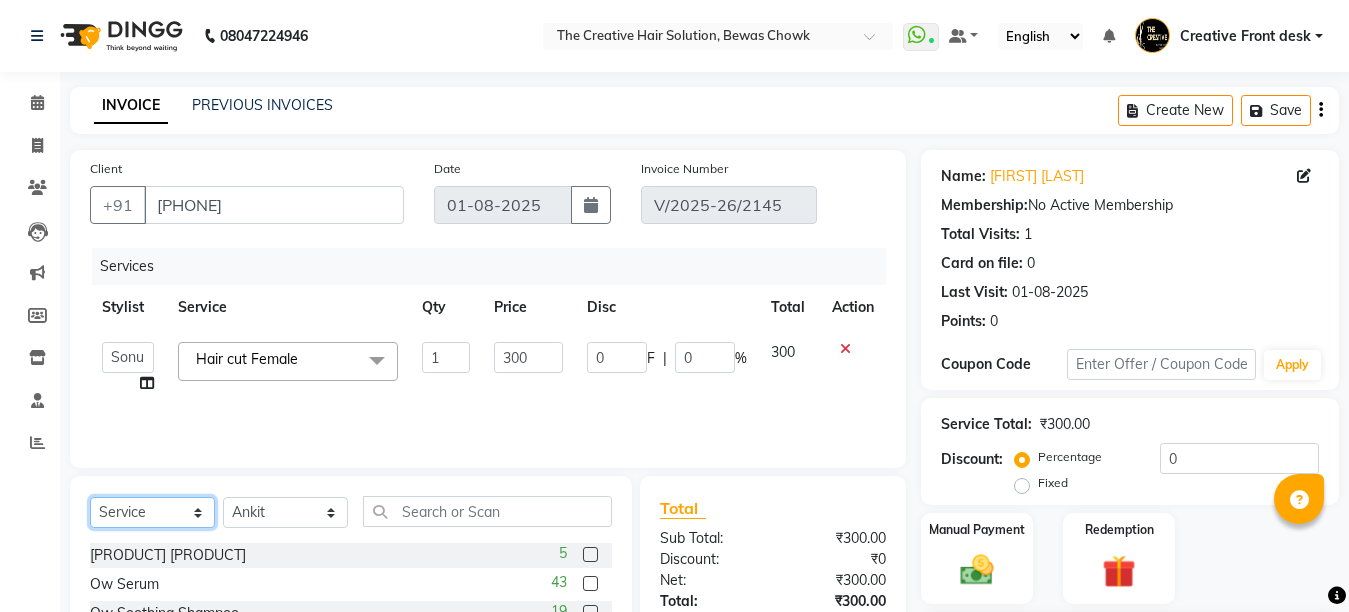 click on "Select  Service  Product  Membership  Package Voucher Prepaid Gift Card" 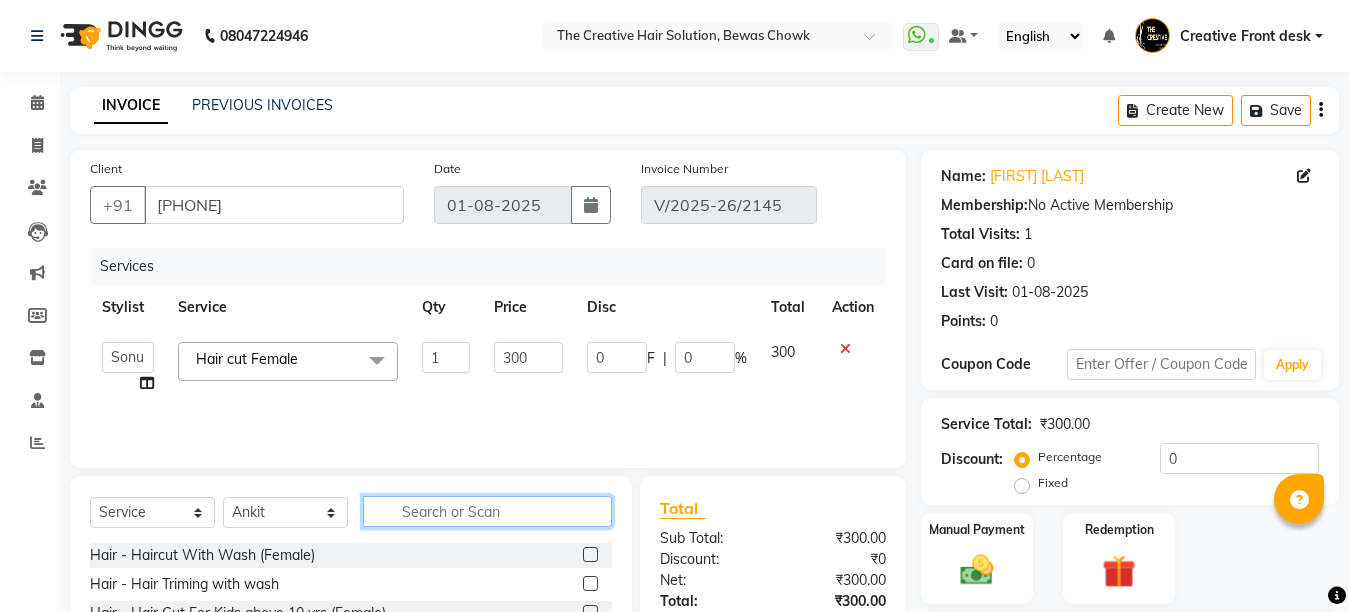 click 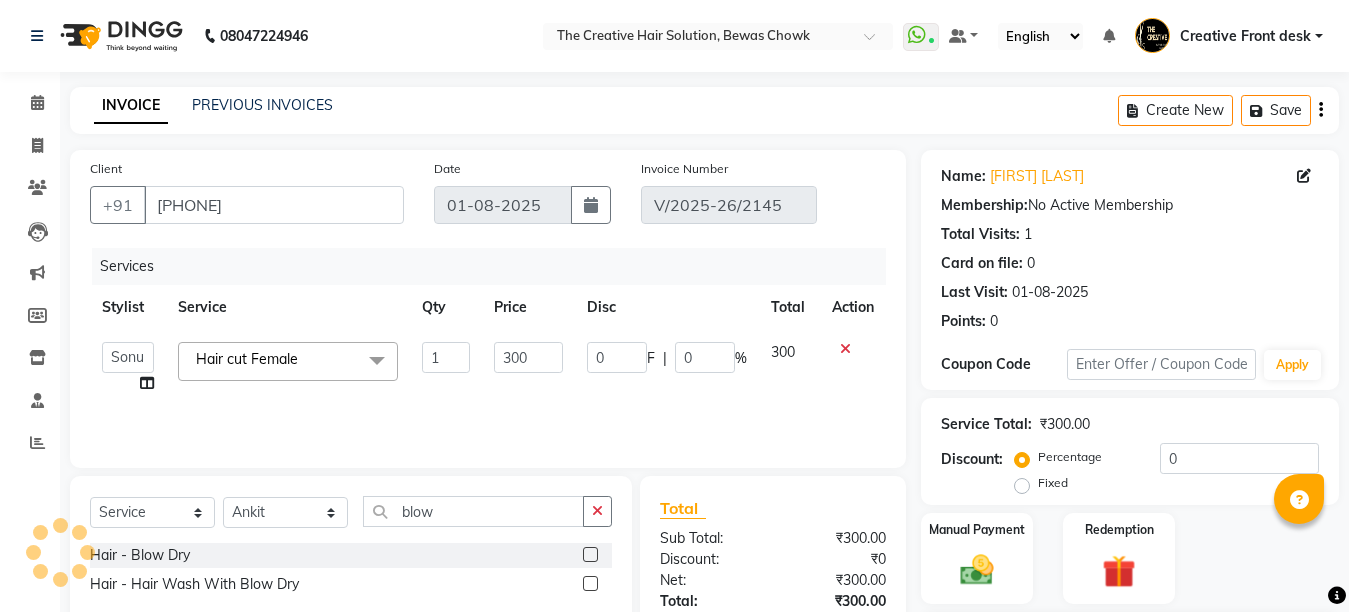 click 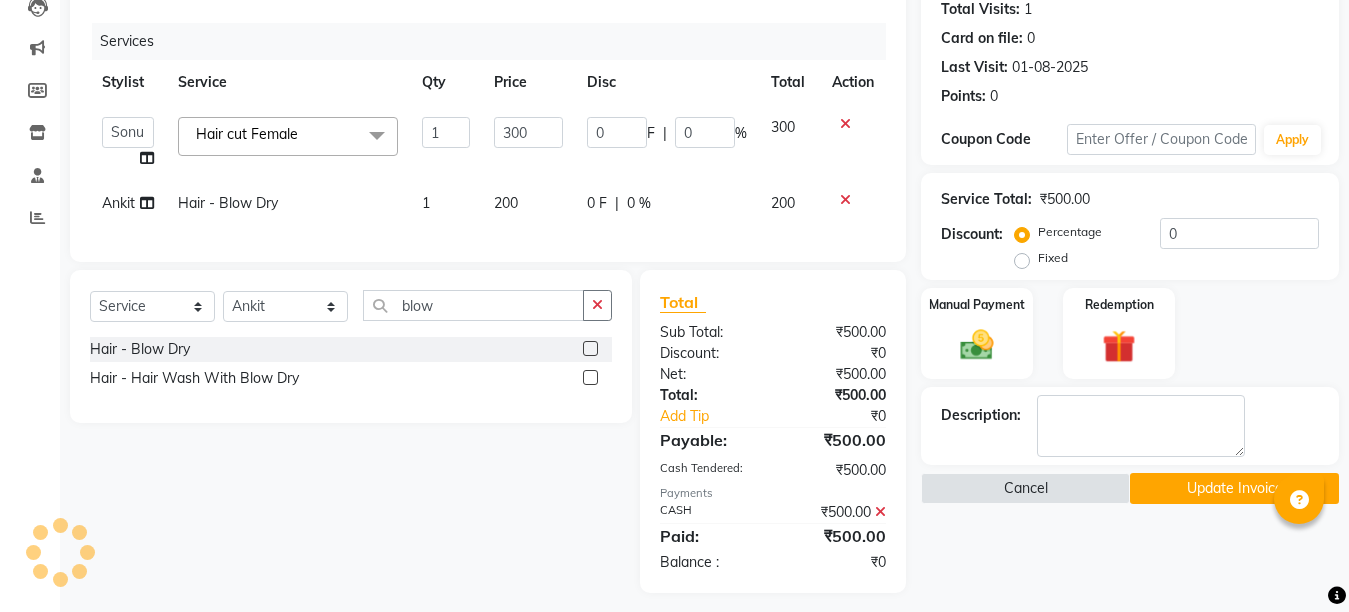 scroll, scrollTop: 253, scrollLeft: 0, axis: vertical 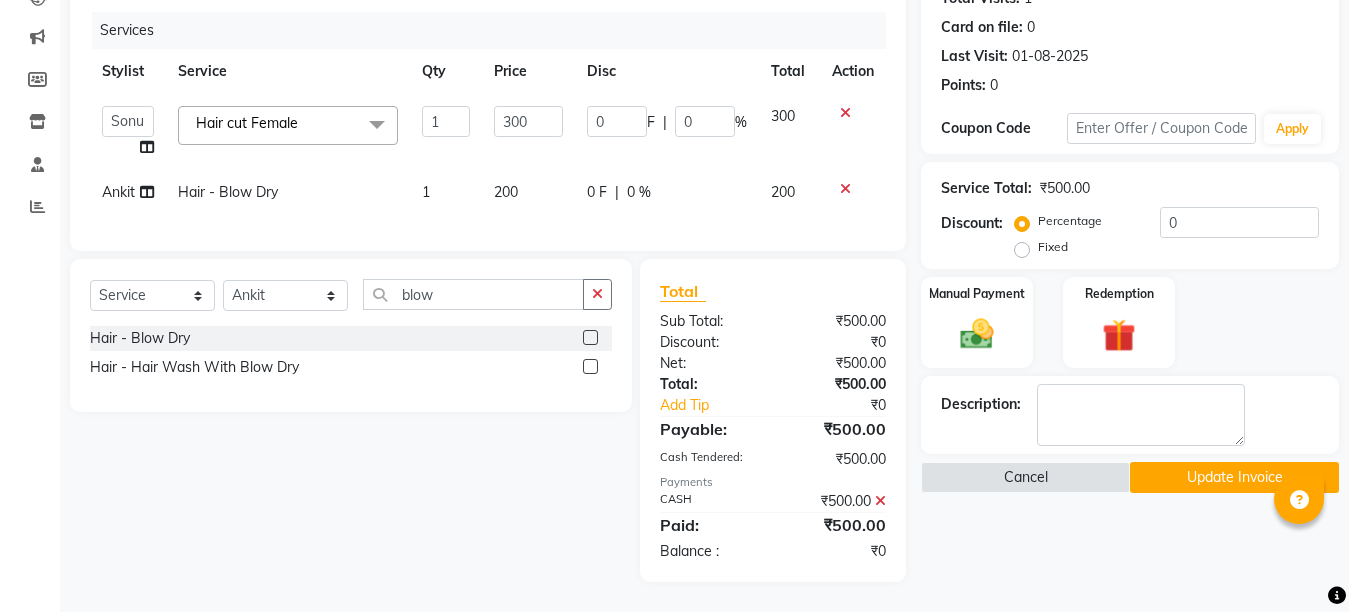 click on "Update Invoice" 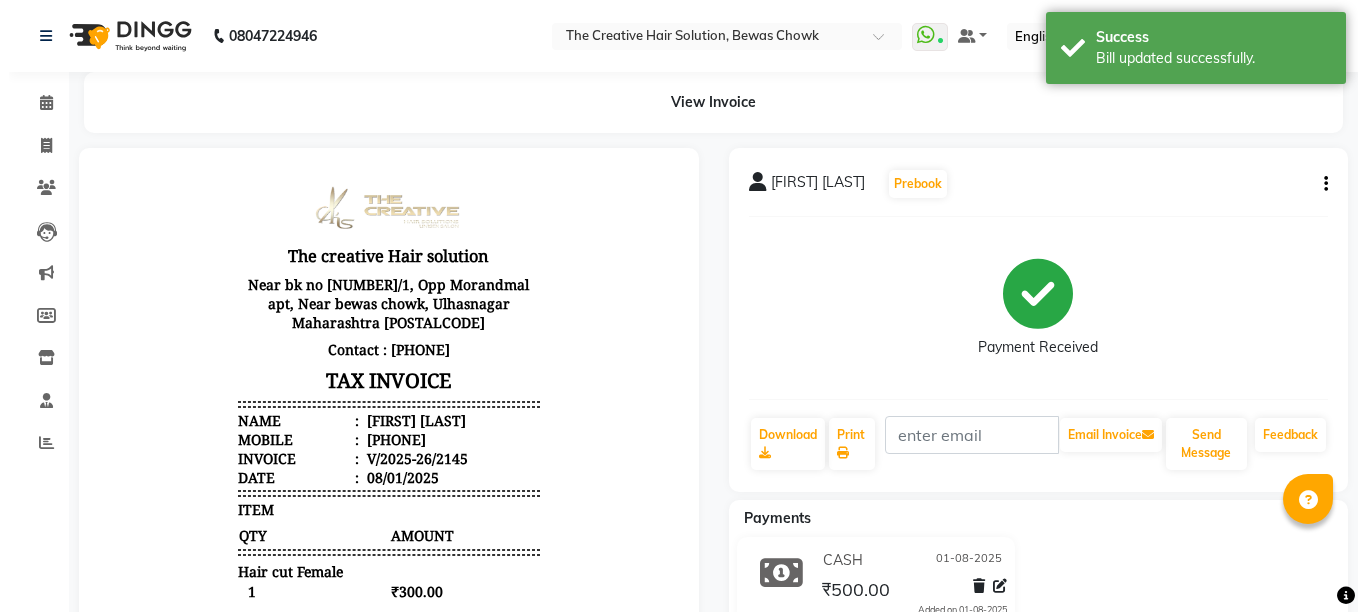 scroll, scrollTop: 0, scrollLeft: 0, axis: both 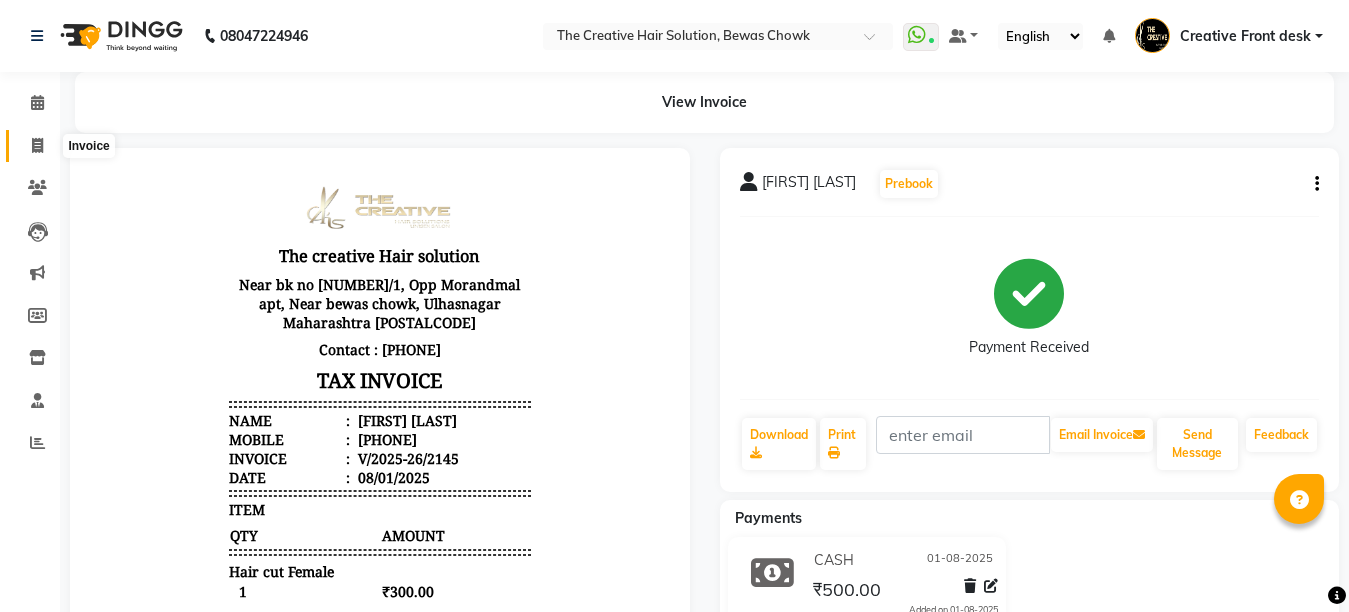click 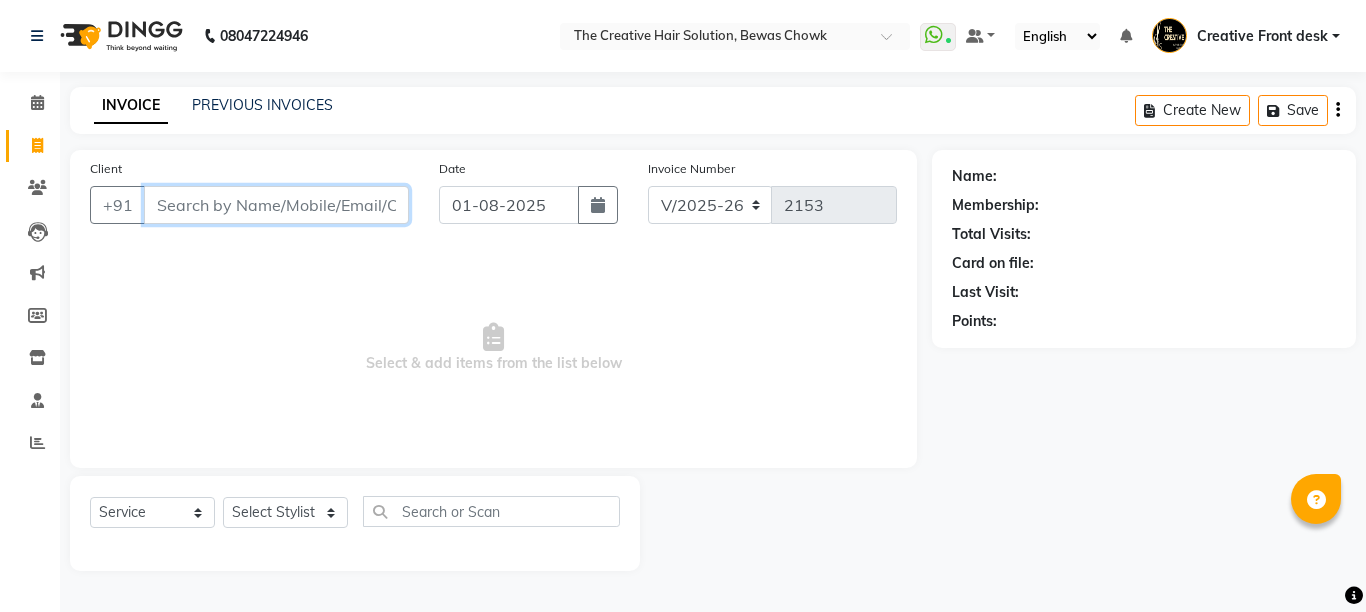 click on "Client" at bounding box center (276, 205) 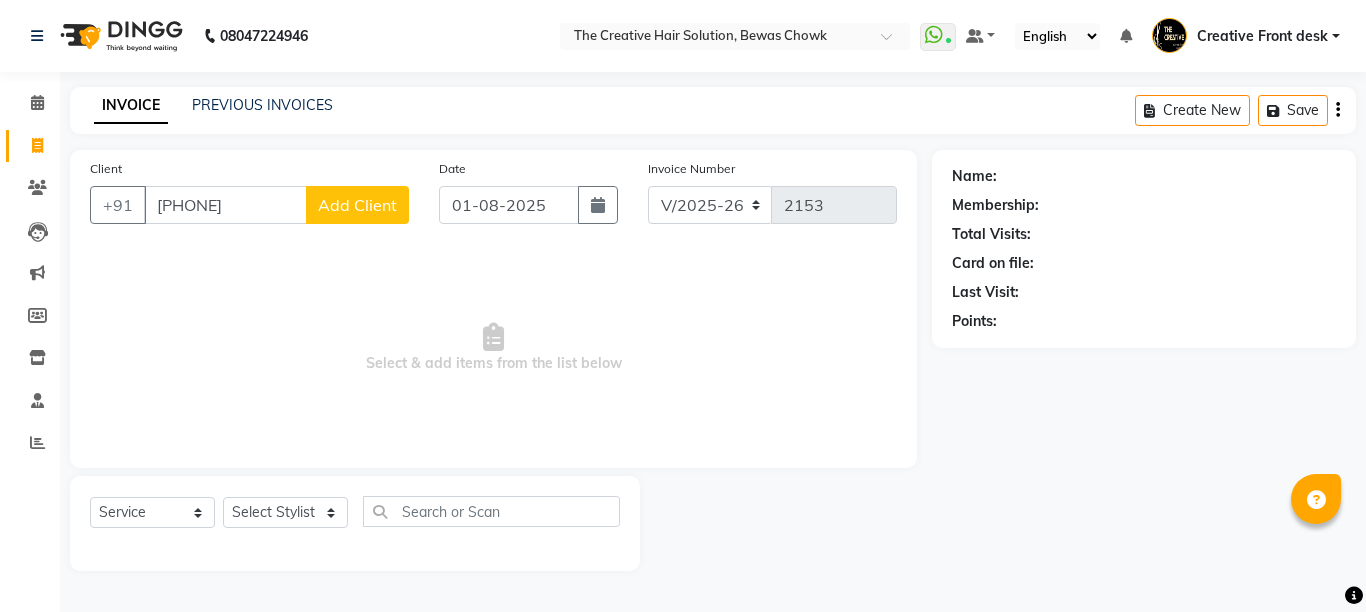 click on "Add Client" 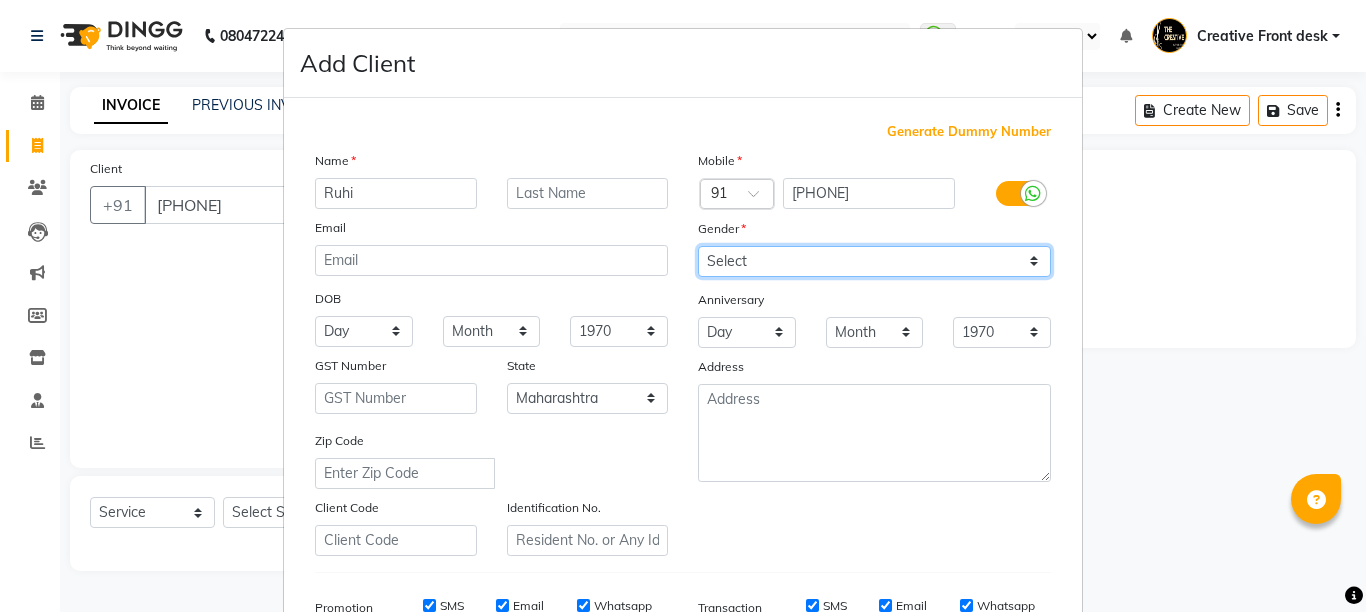 click on "Select Male Female Other Prefer Not To Say" at bounding box center (874, 261) 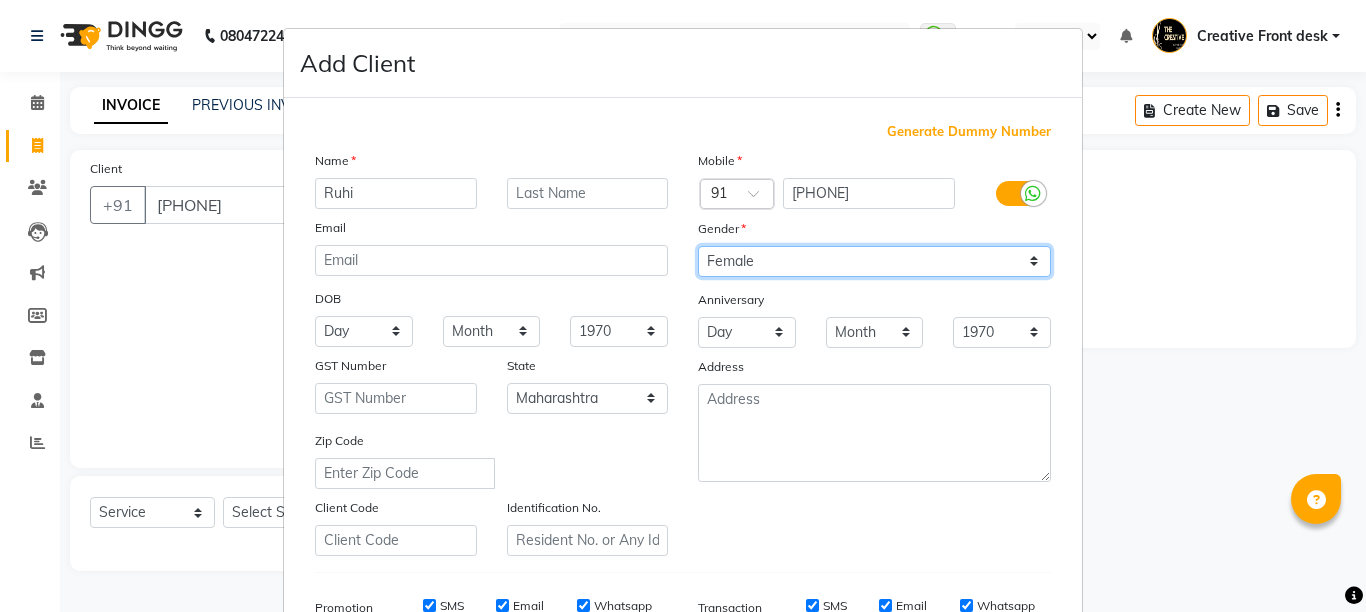 click on "Select Male Female Other Prefer Not To Say" at bounding box center (874, 261) 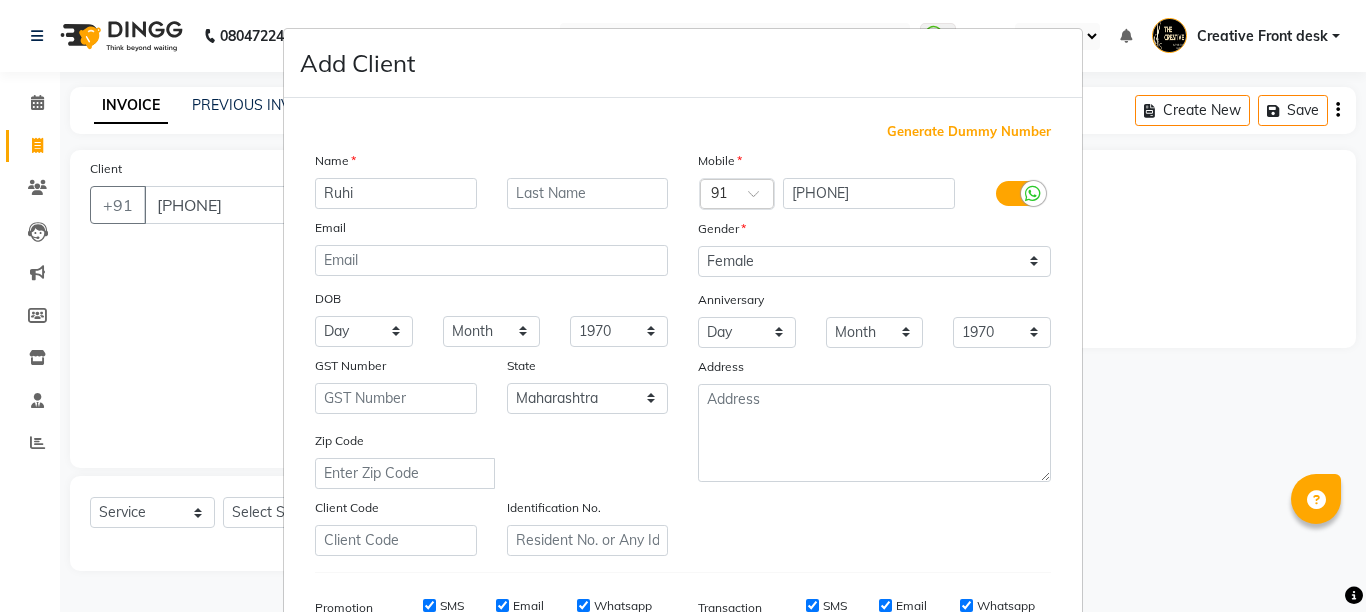 click on "DOB" at bounding box center [491, 300] 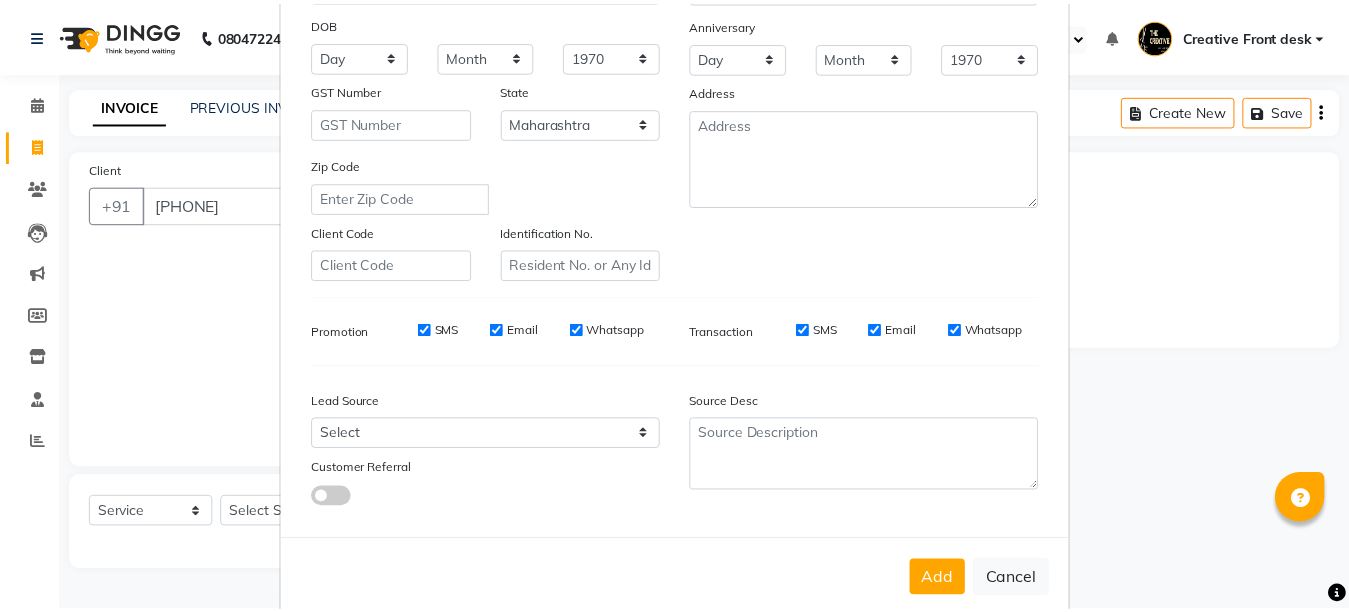 scroll, scrollTop: 311, scrollLeft: 0, axis: vertical 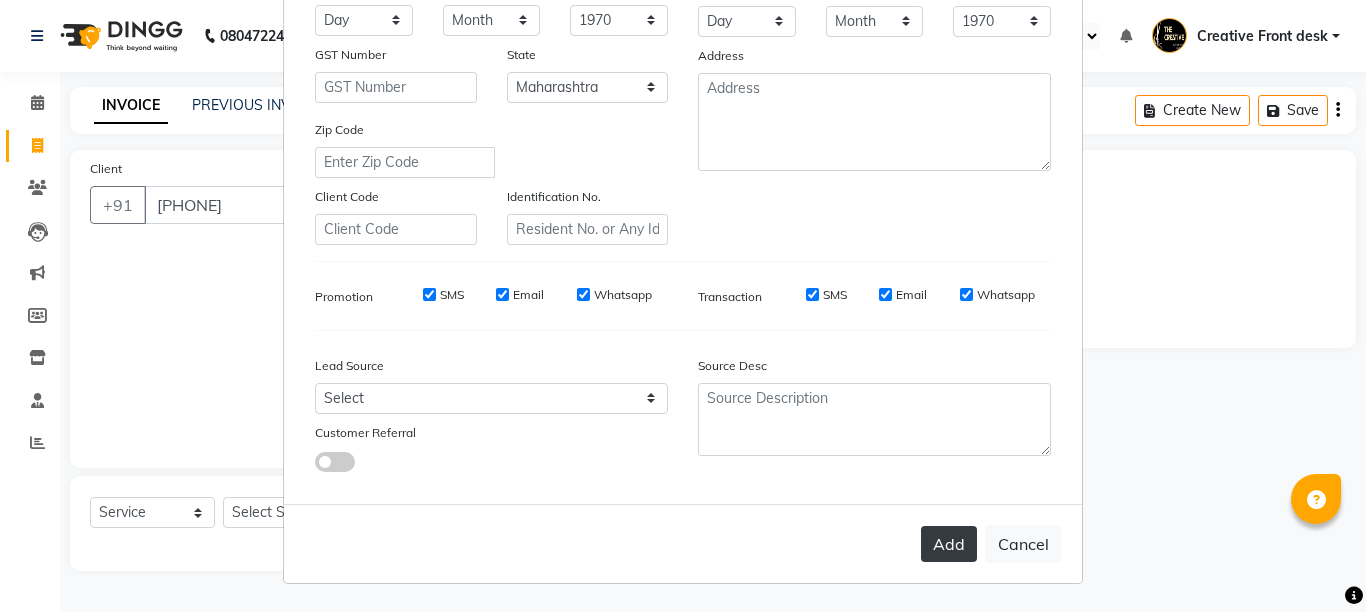 click on "Add" at bounding box center [949, 544] 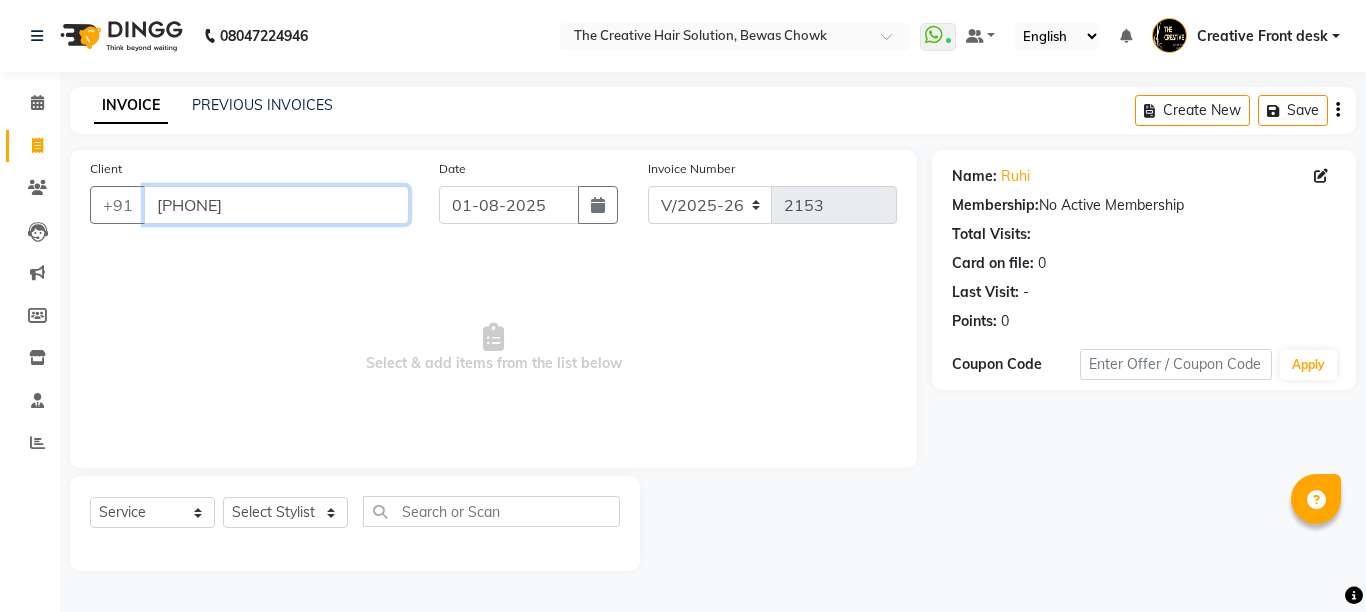 click on "[PHONE]" at bounding box center [276, 205] 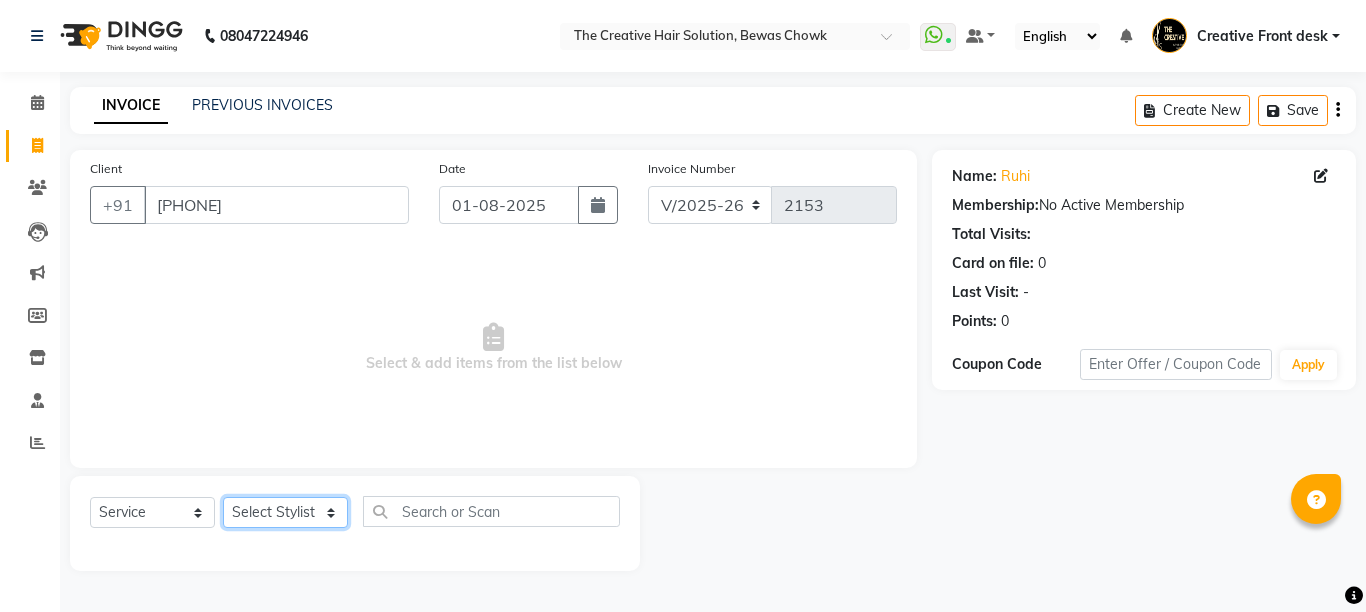 click on "Select Stylist Ankit Creative Front desk Deepak Firoz Geeta Golu Nisha Prince Priyanka Satyam Savita Shivam Shubham Sonu Sir Swapnil Taruna Panjwani Umesh Vidya" 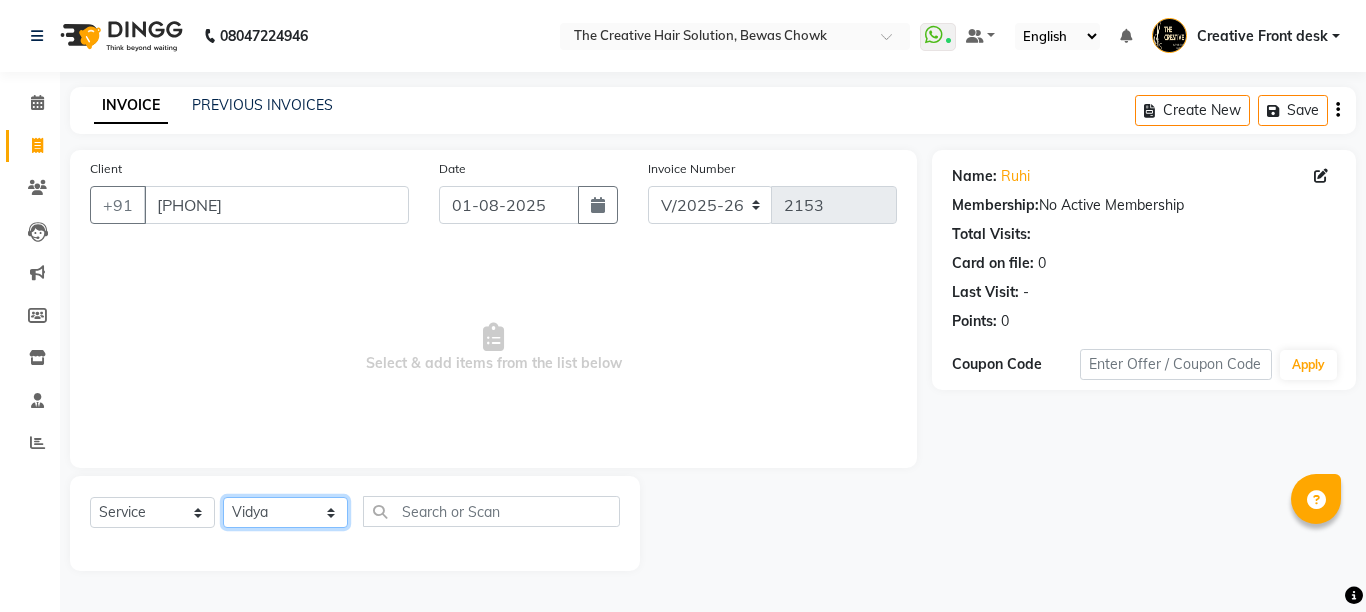 click on "Select Stylist Ankit Creative Front desk Deepak Firoz Geeta Golu Nisha Prince Priyanka Satyam Savita Shivam Shubham Sonu Sir Swapnil Taruna Panjwani Umesh Vidya" 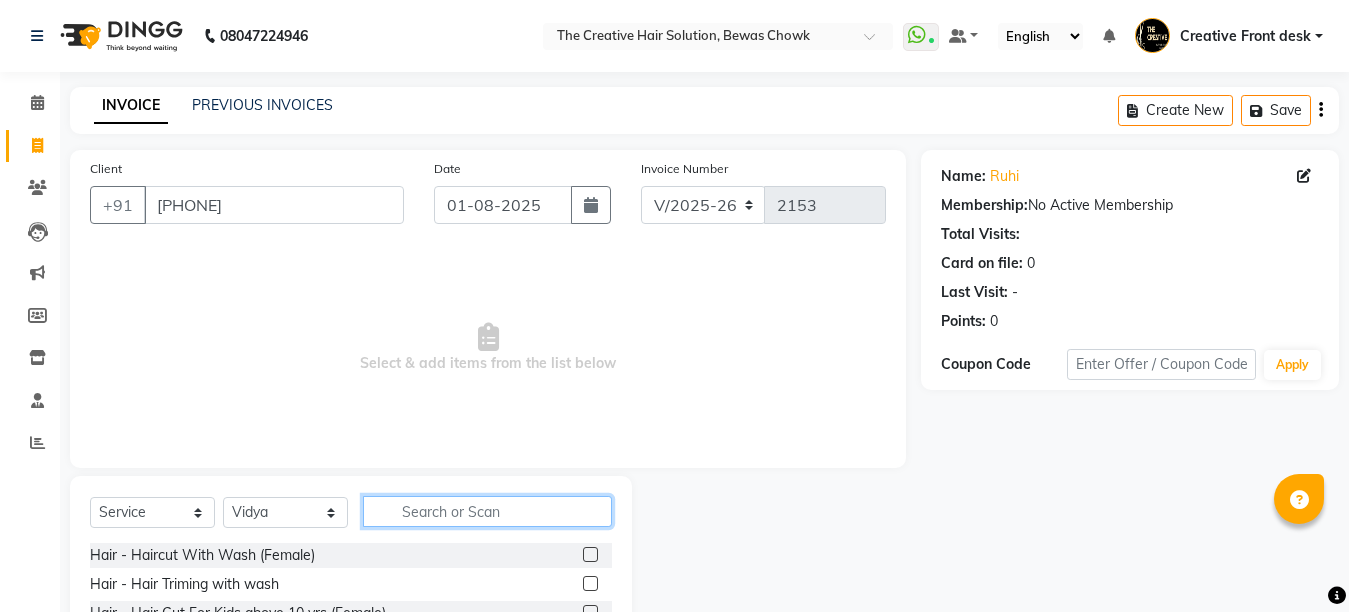 click 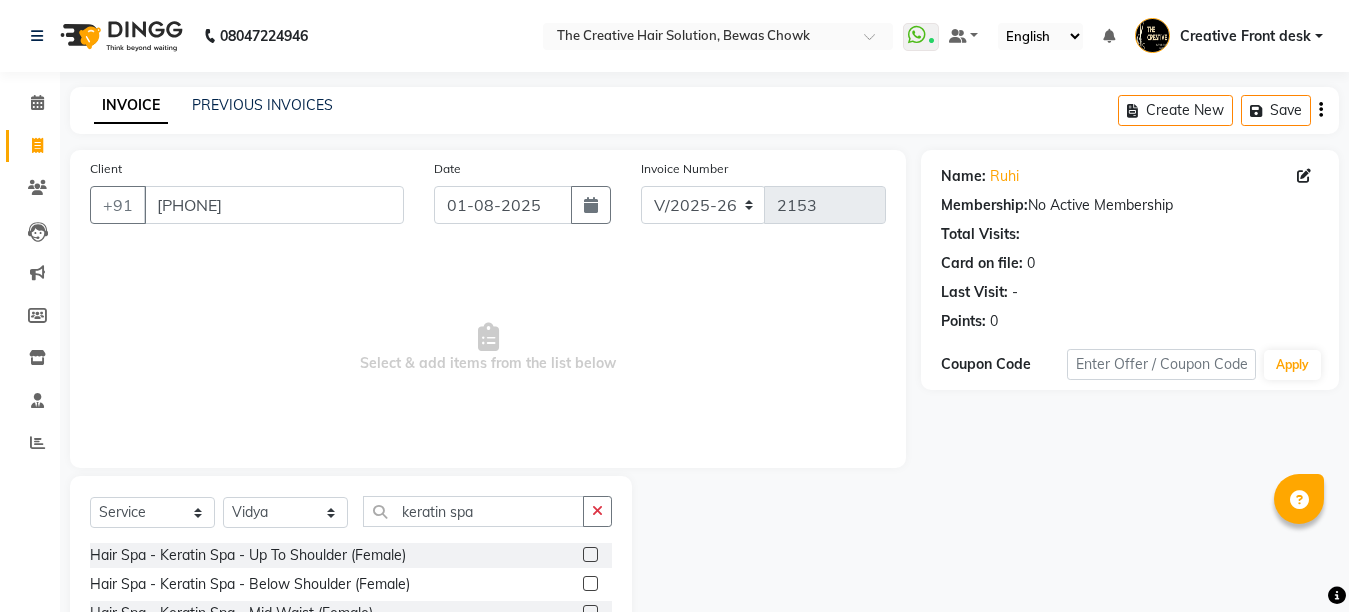 click 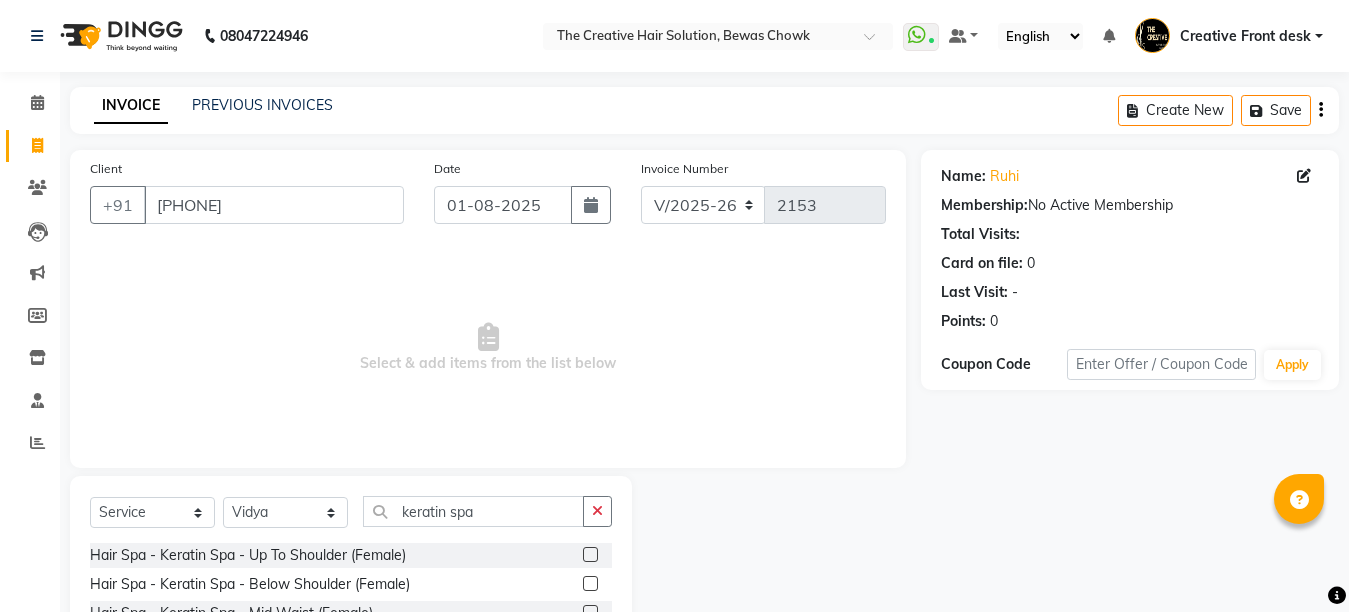 click on "Select & add items from the list below" at bounding box center [488, 348] 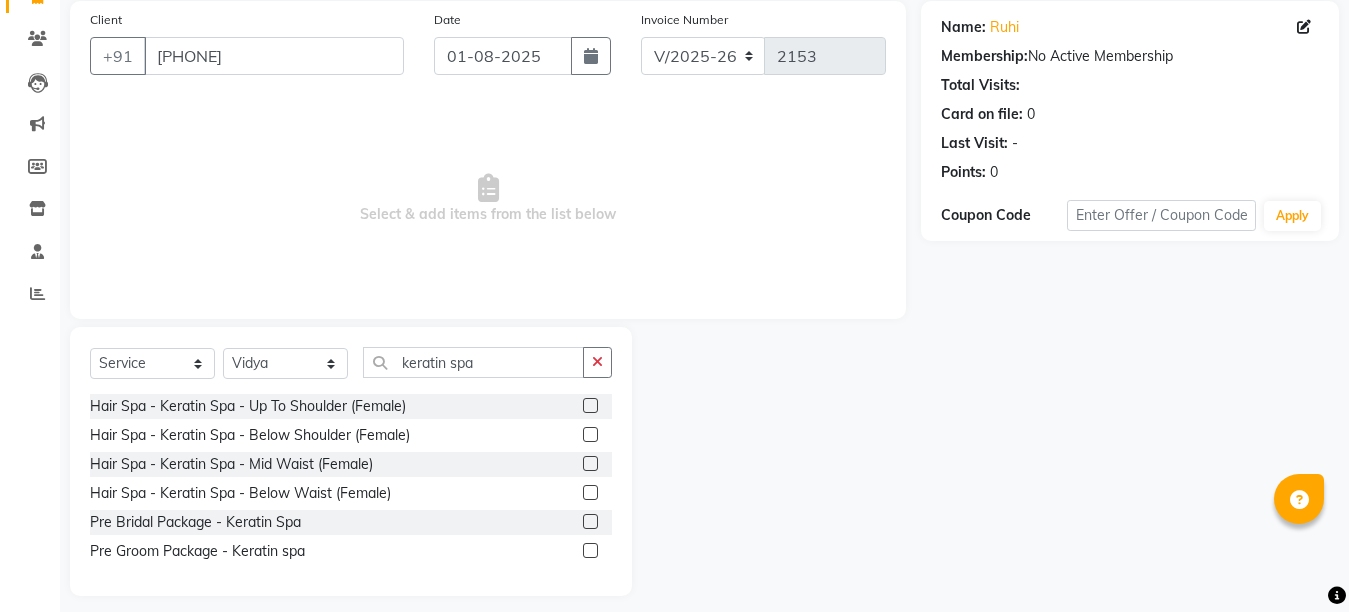 scroll, scrollTop: 163, scrollLeft: 0, axis: vertical 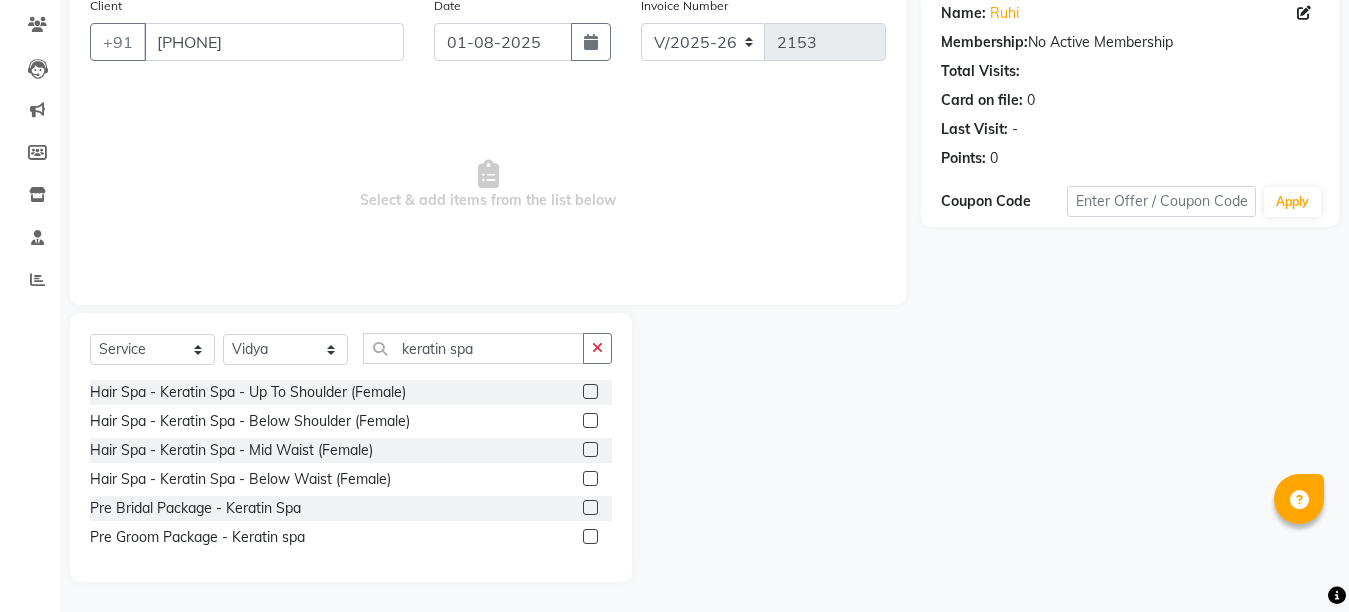 click 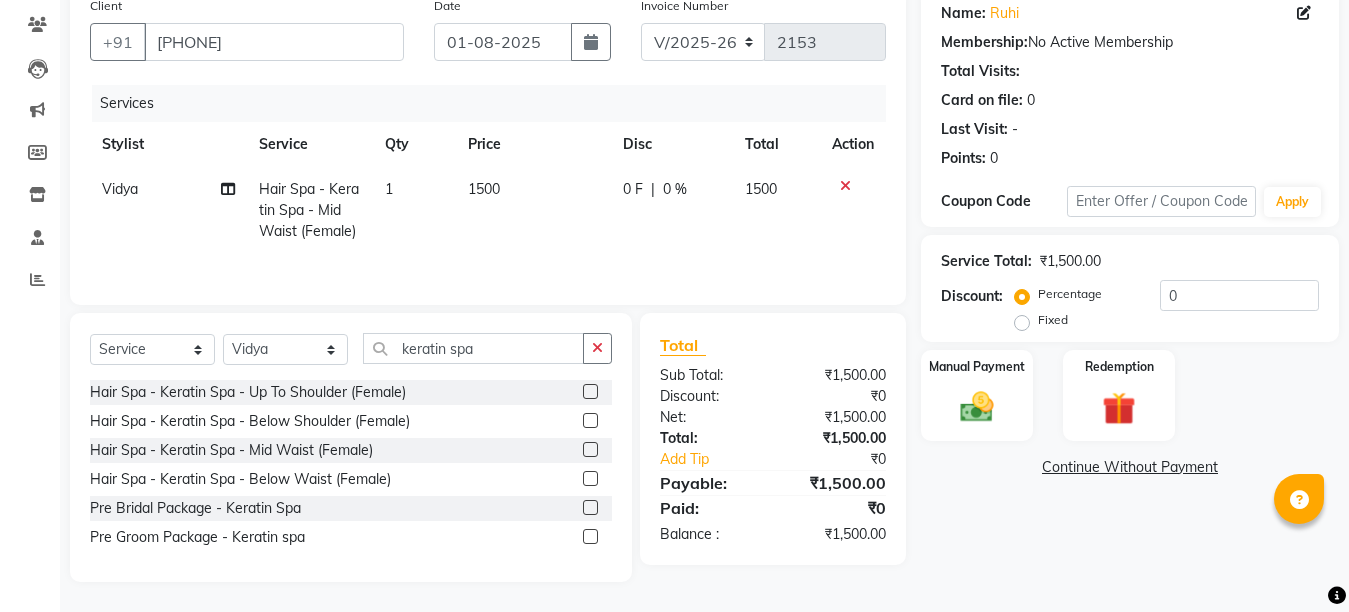 click on "1500" 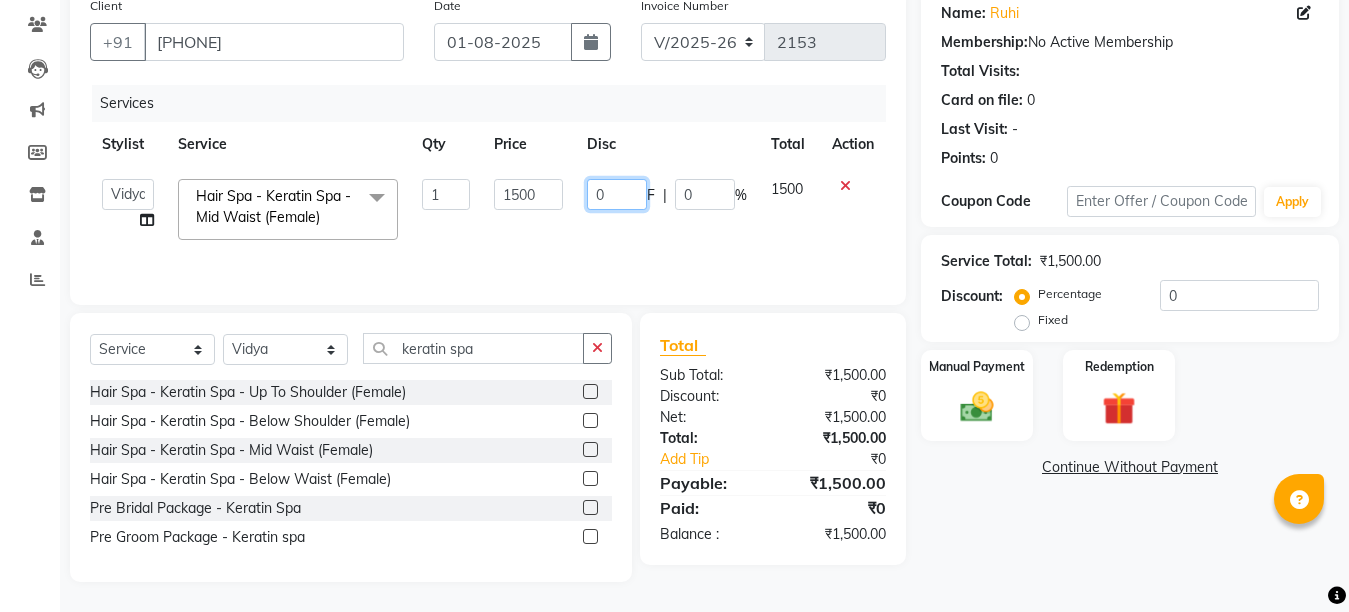 click on "0" 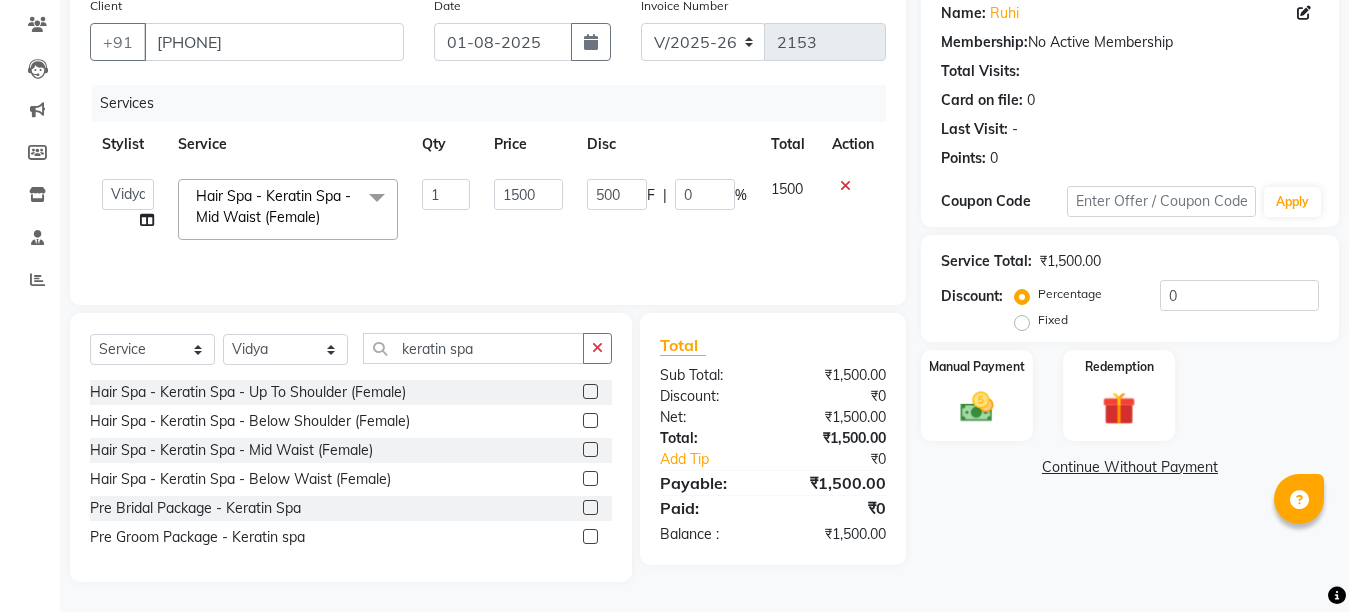 click on "500 F | 0 %" 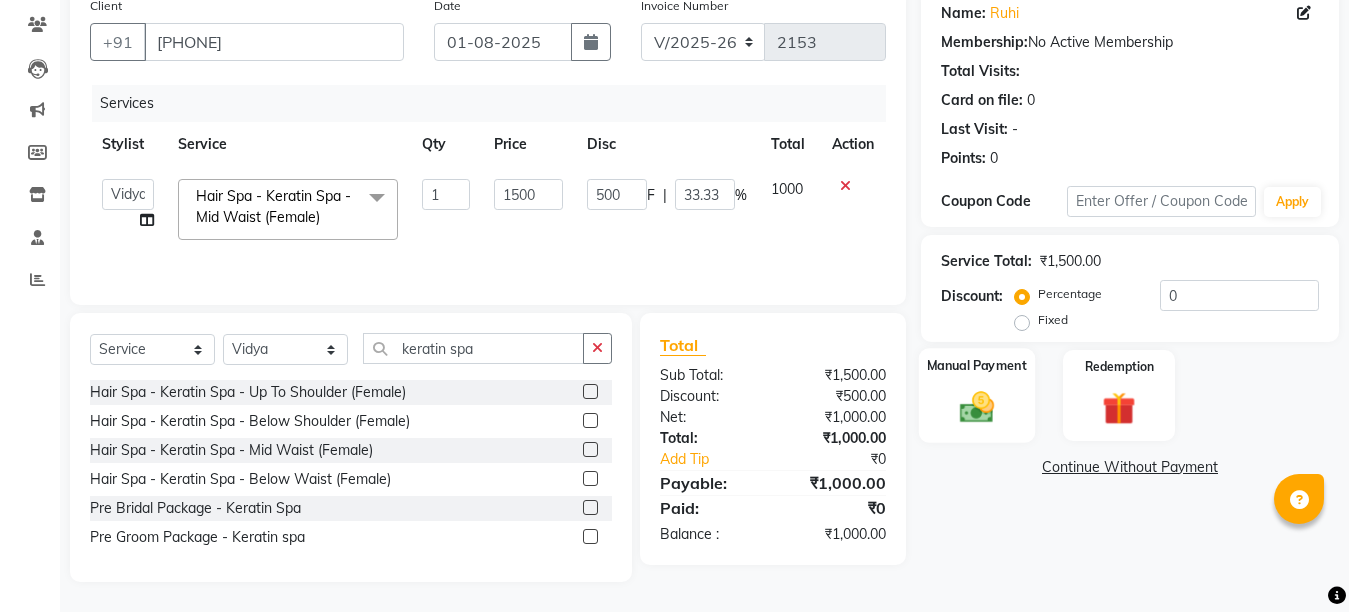 click 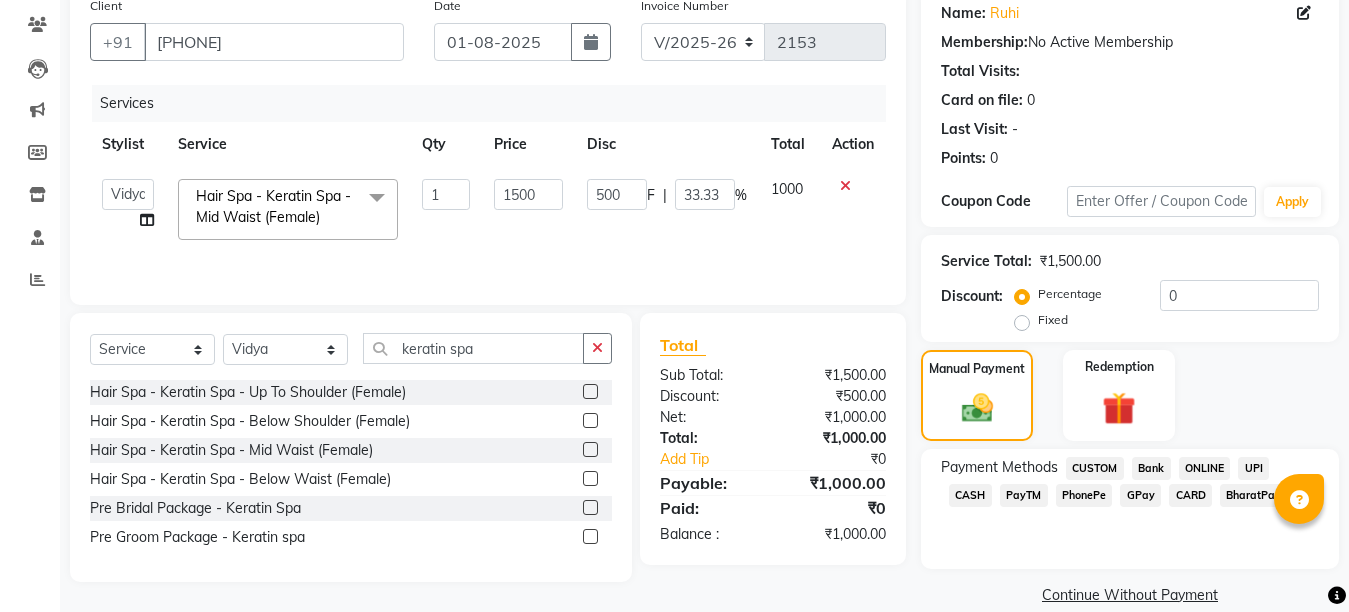click on "CASH" 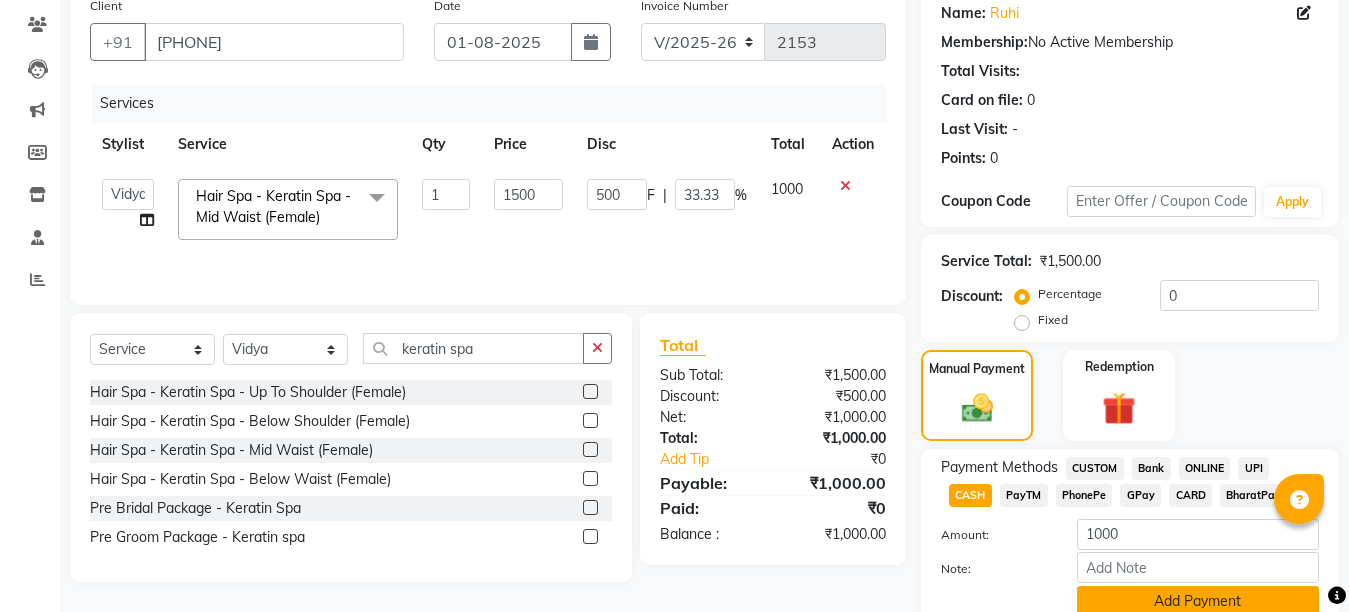 click on "Add Payment" 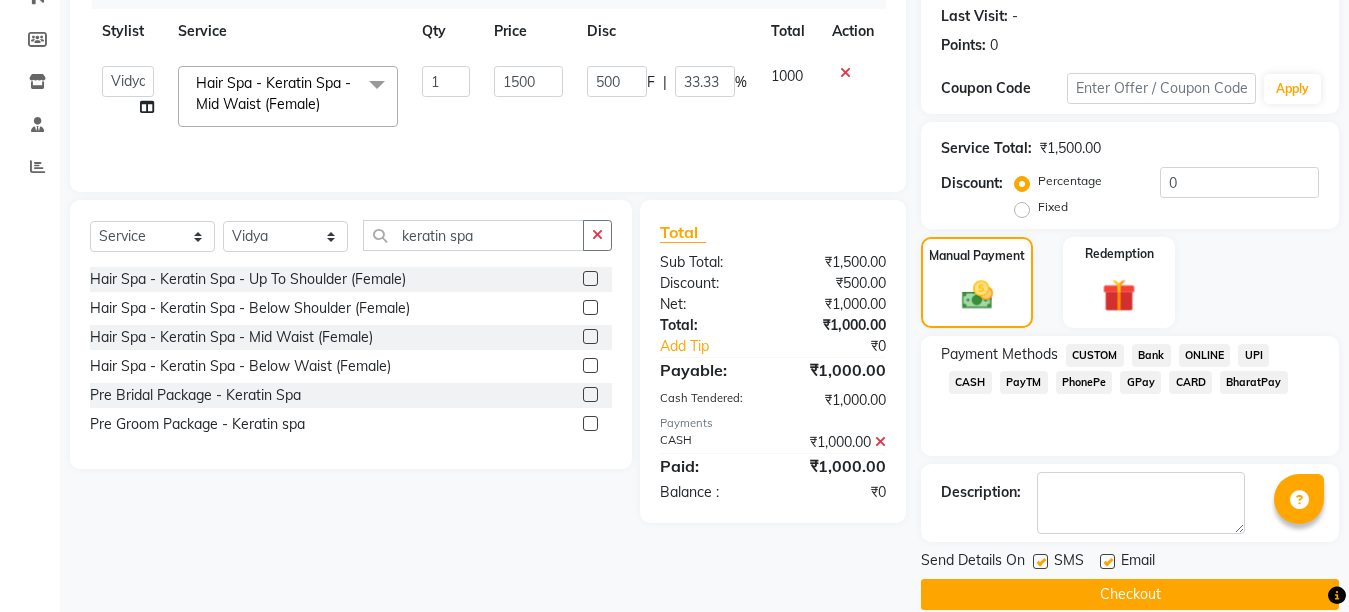 scroll, scrollTop: 304, scrollLeft: 0, axis: vertical 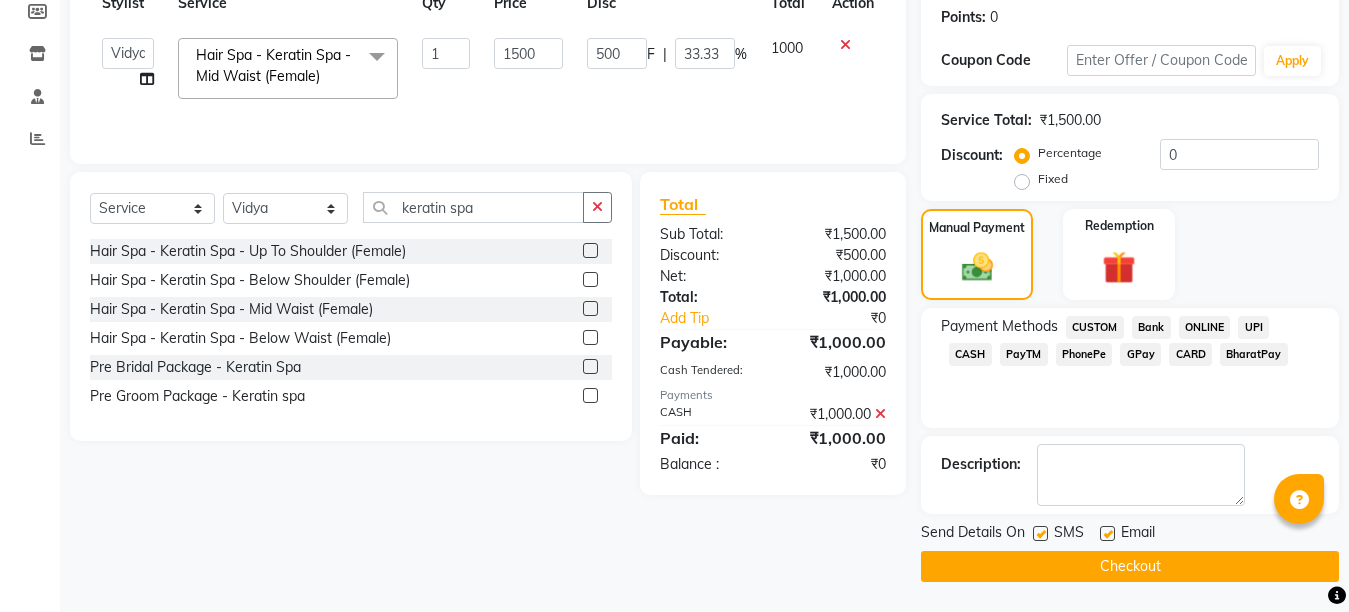 click 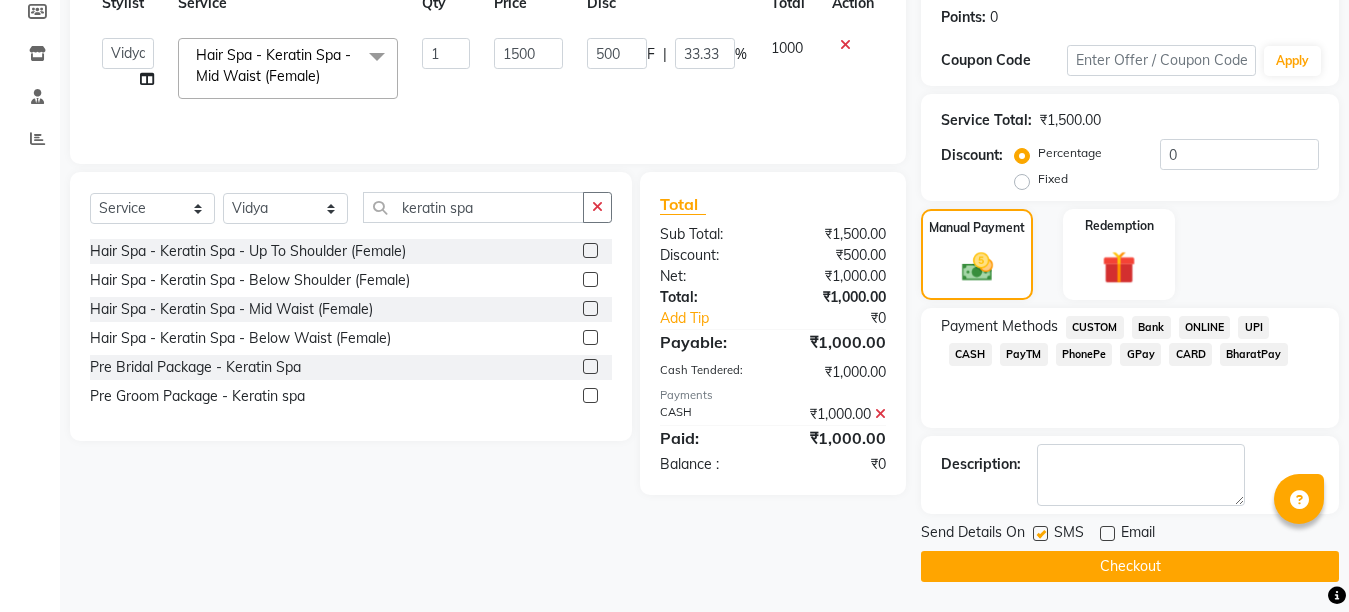click on "Checkout" 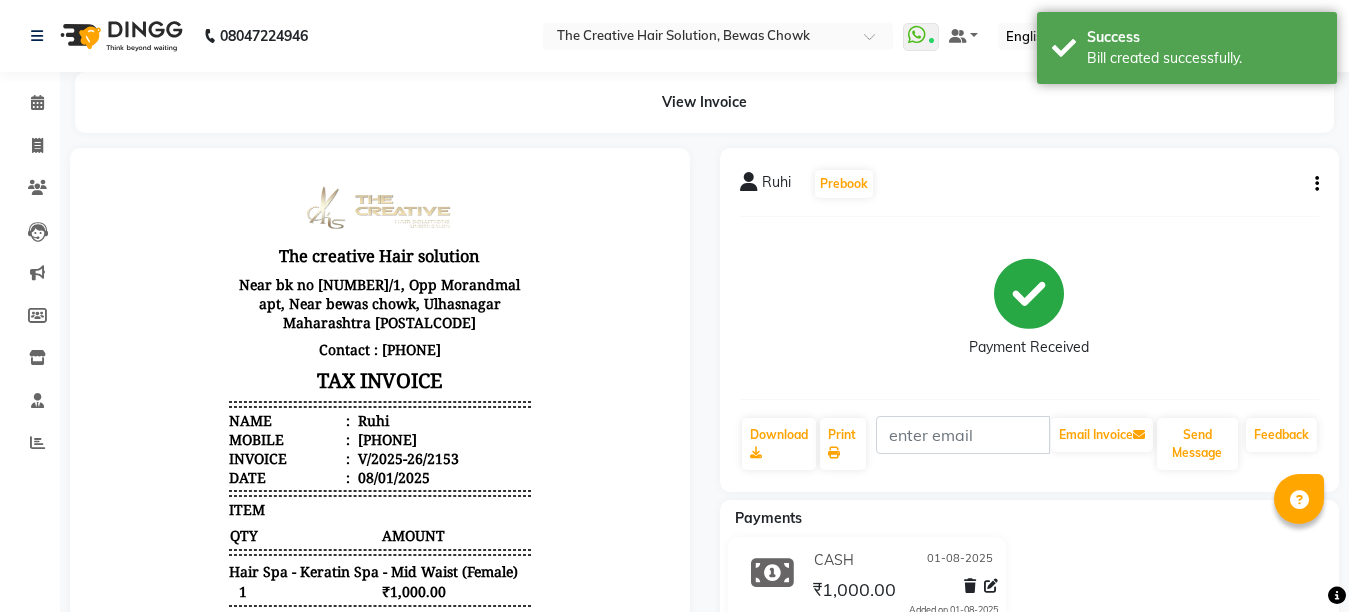 scroll, scrollTop: 0, scrollLeft: 0, axis: both 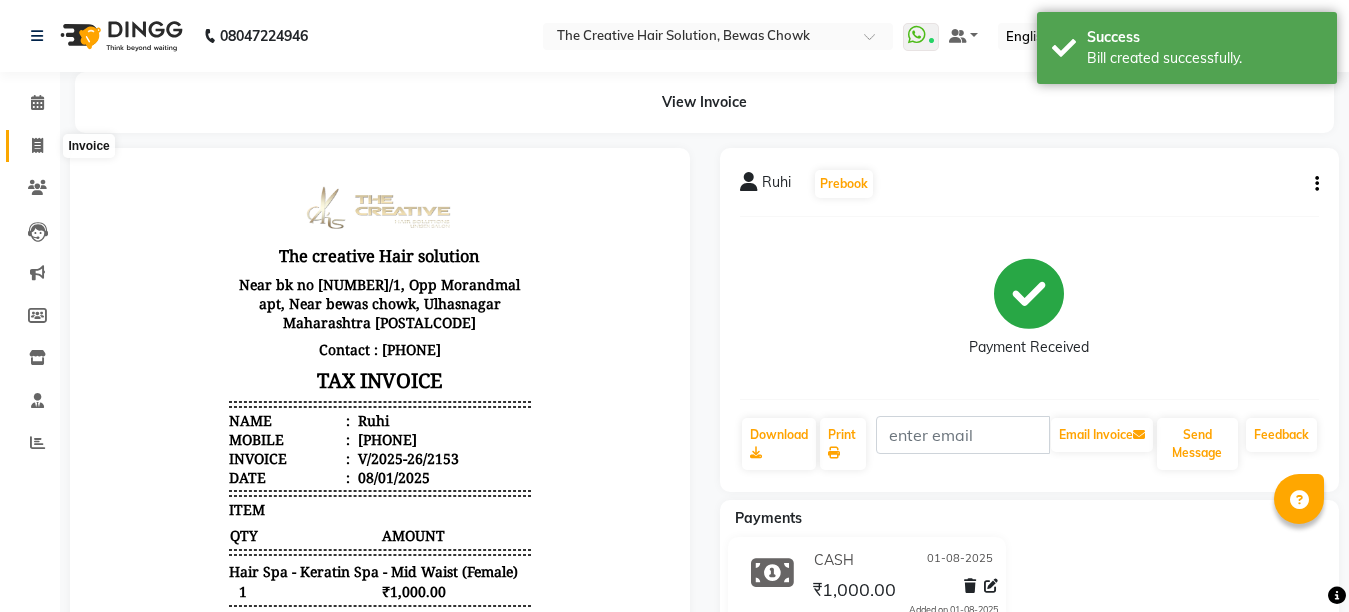 click 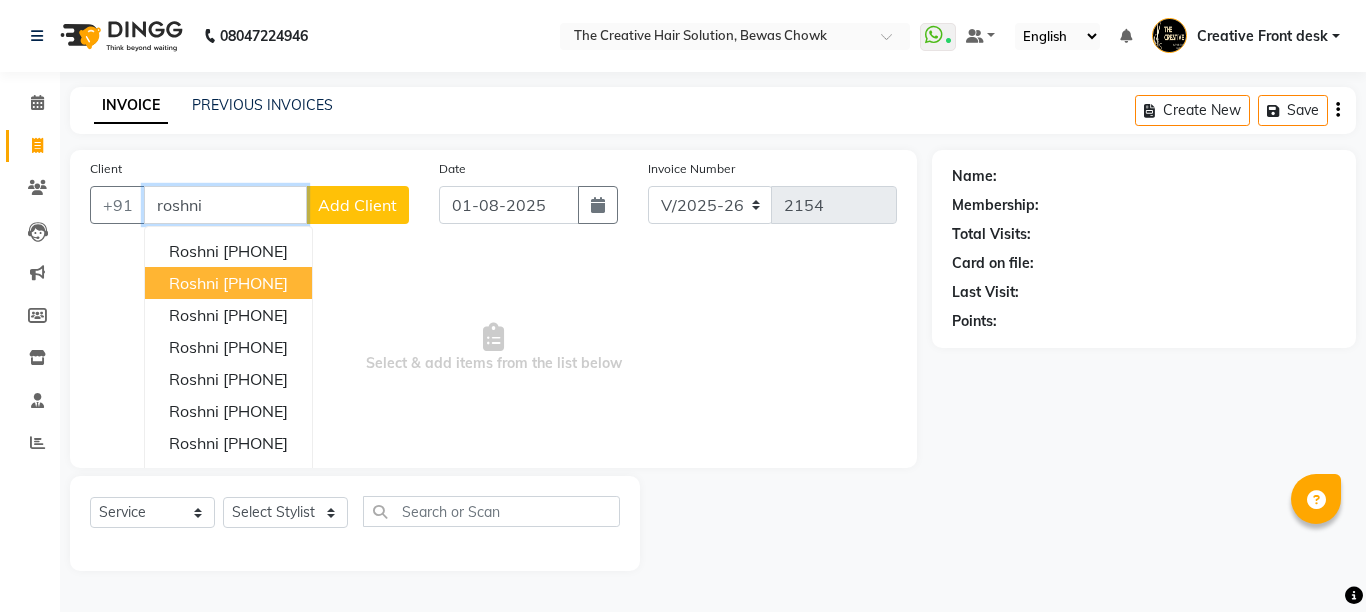 click on "[FIRST] [PHONE]" at bounding box center [228, 283] 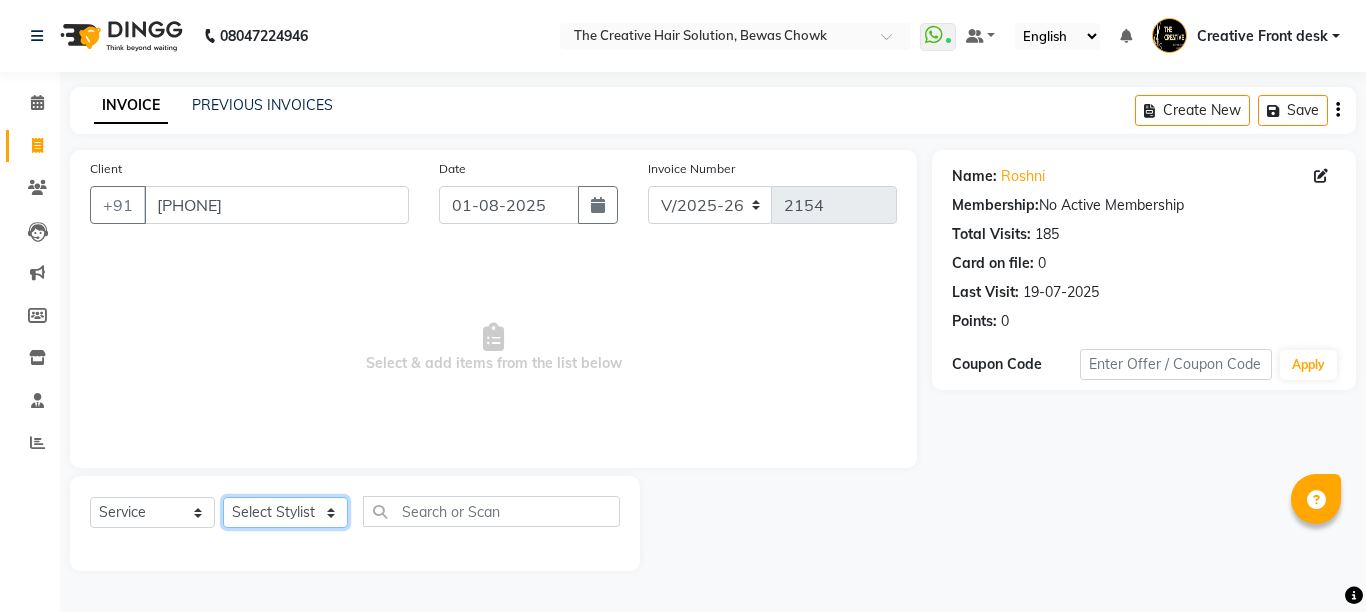 click on "Select Stylist Ankit Creative Front desk Deepak Firoz Geeta Golu Nisha Prince Priyanka Satyam Savita Shivam Shubham Sonu Sir Swapnil Taruna Panjwani Umesh Vidya" 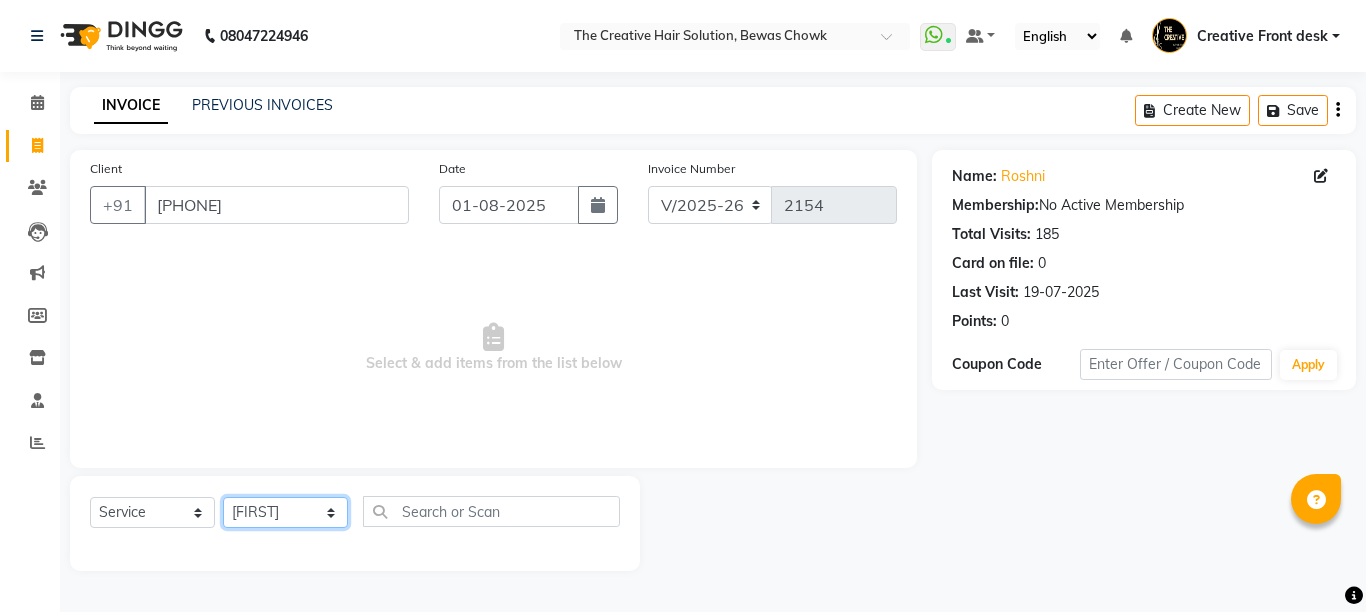 click on "Select Stylist Ankit Creative Front desk Deepak Firoz Geeta Golu Nisha Prince Priyanka Satyam Savita Shivam Shubham Sonu Sir Swapnil Taruna Panjwani Umesh Vidya" 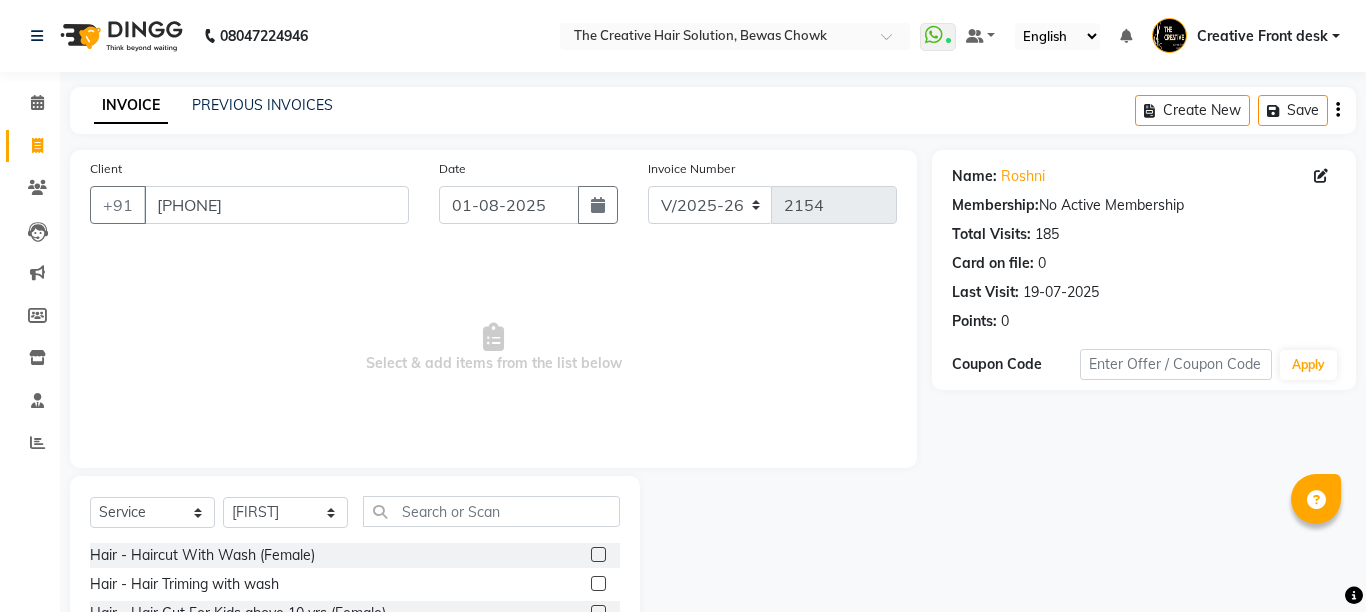 click on "Select & add items from the list below" at bounding box center [493, 348] 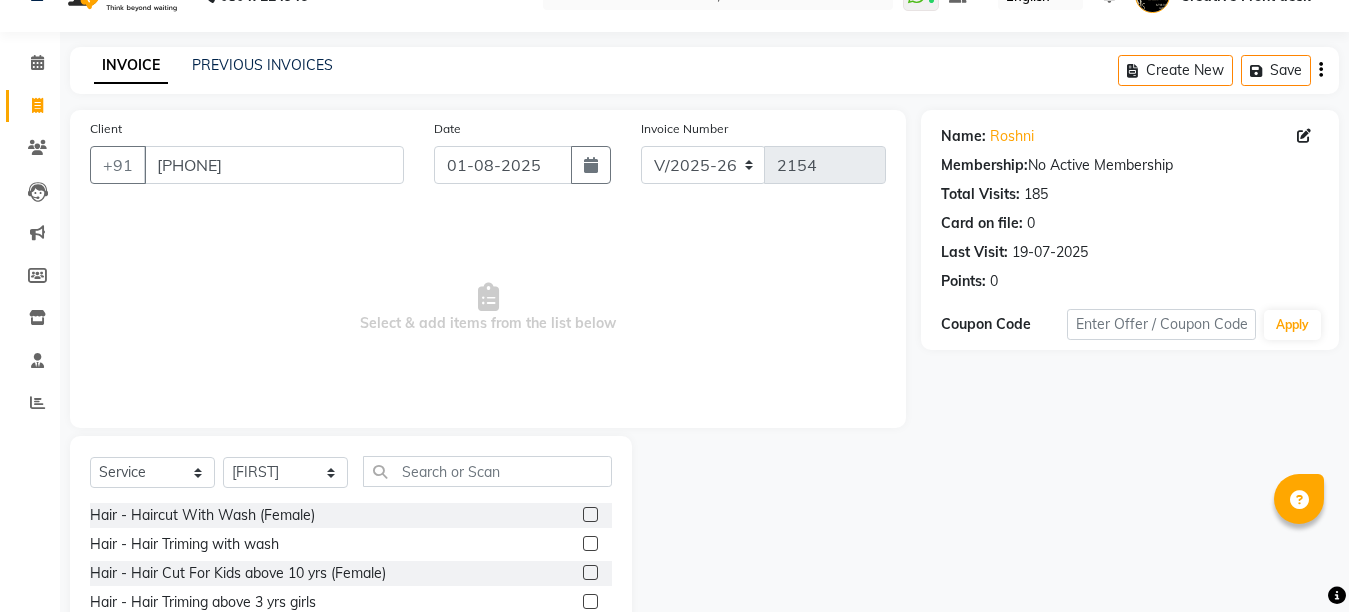 scroll, scrollTop: 189, scrollLeft: 0, axis: vertical 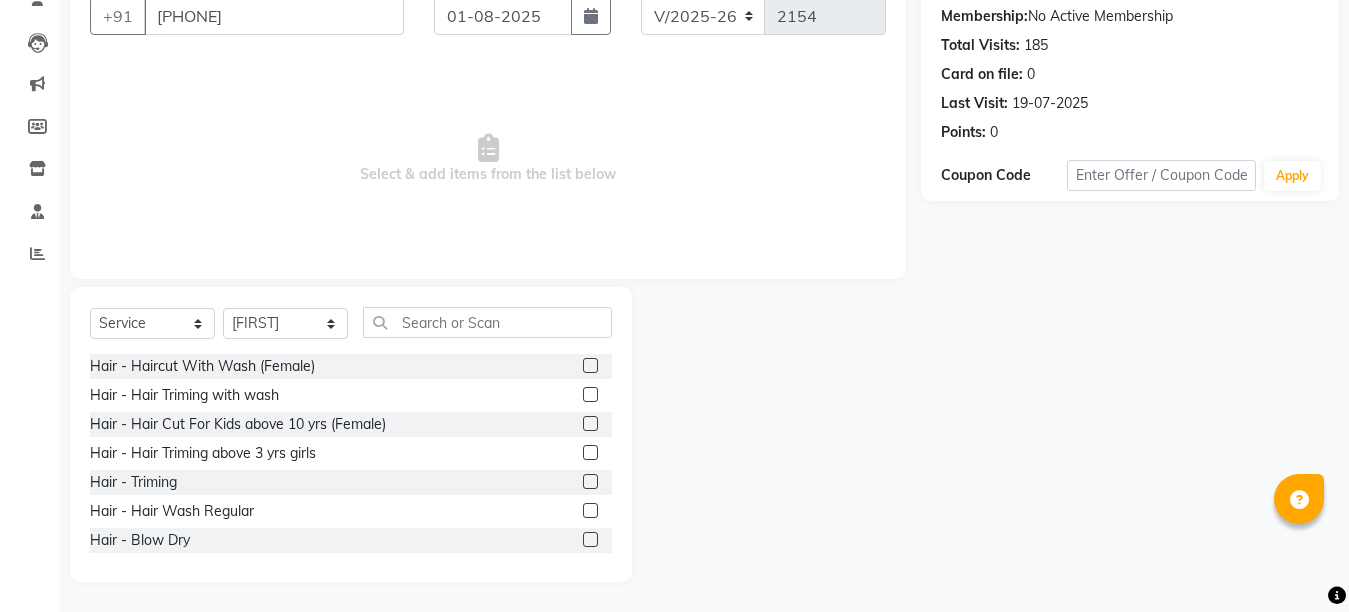 click 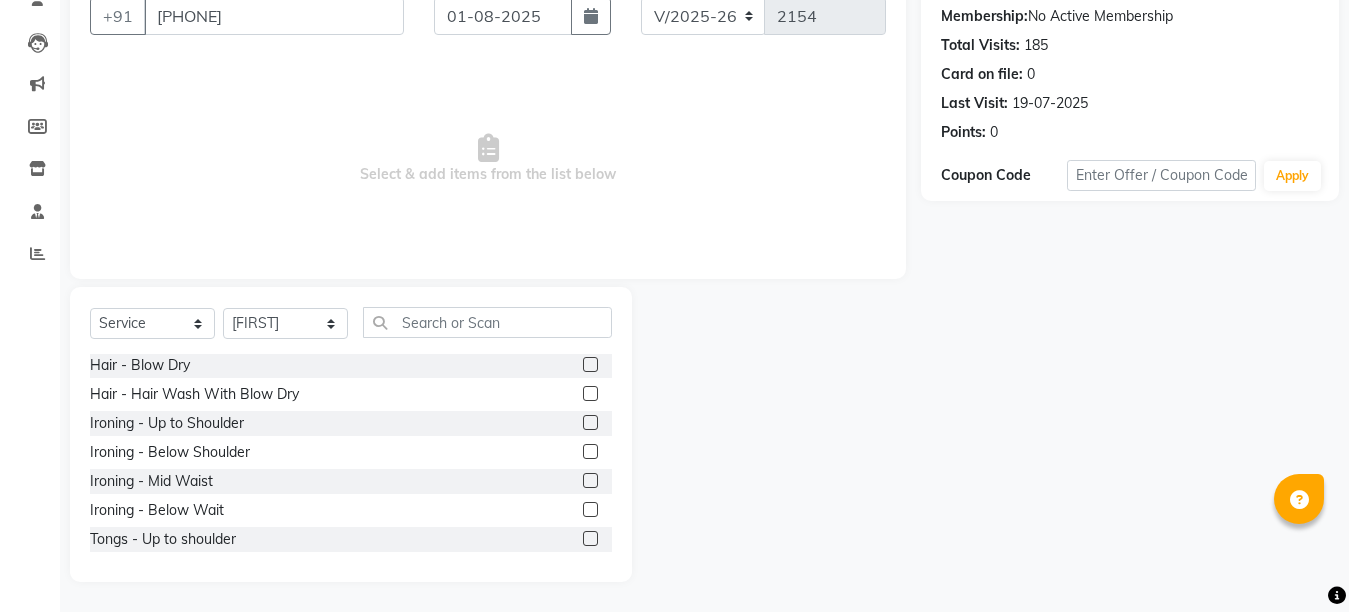 click 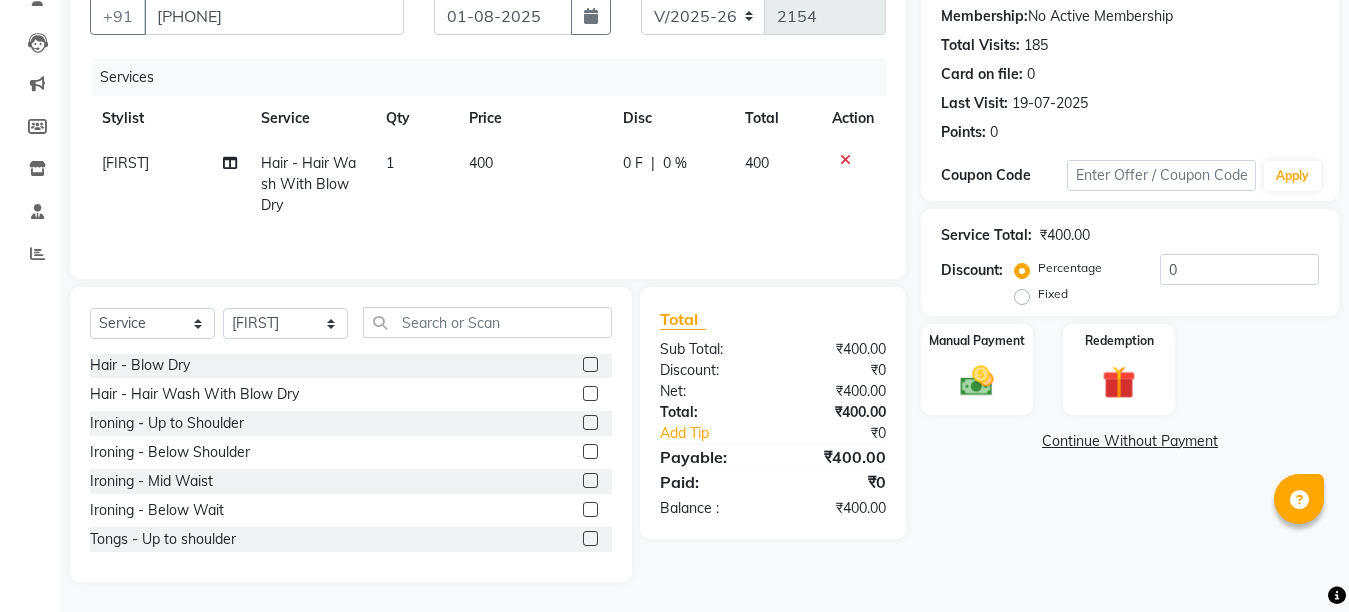 click on "0 F | 0 %" 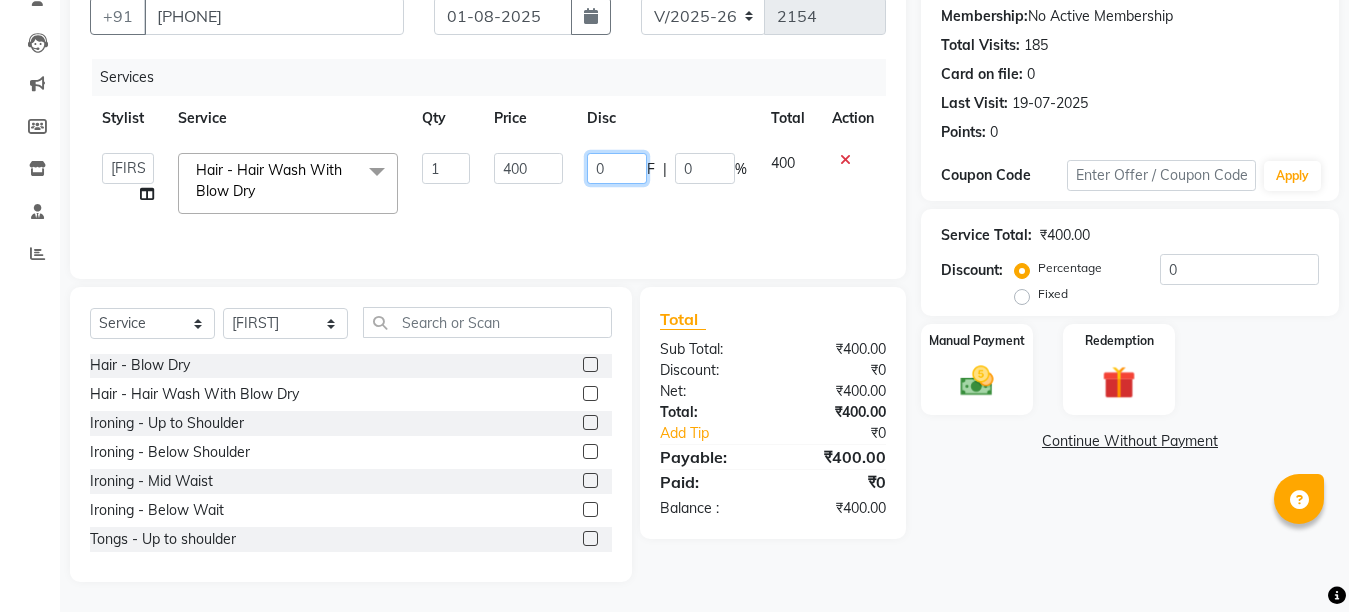 click on "0" 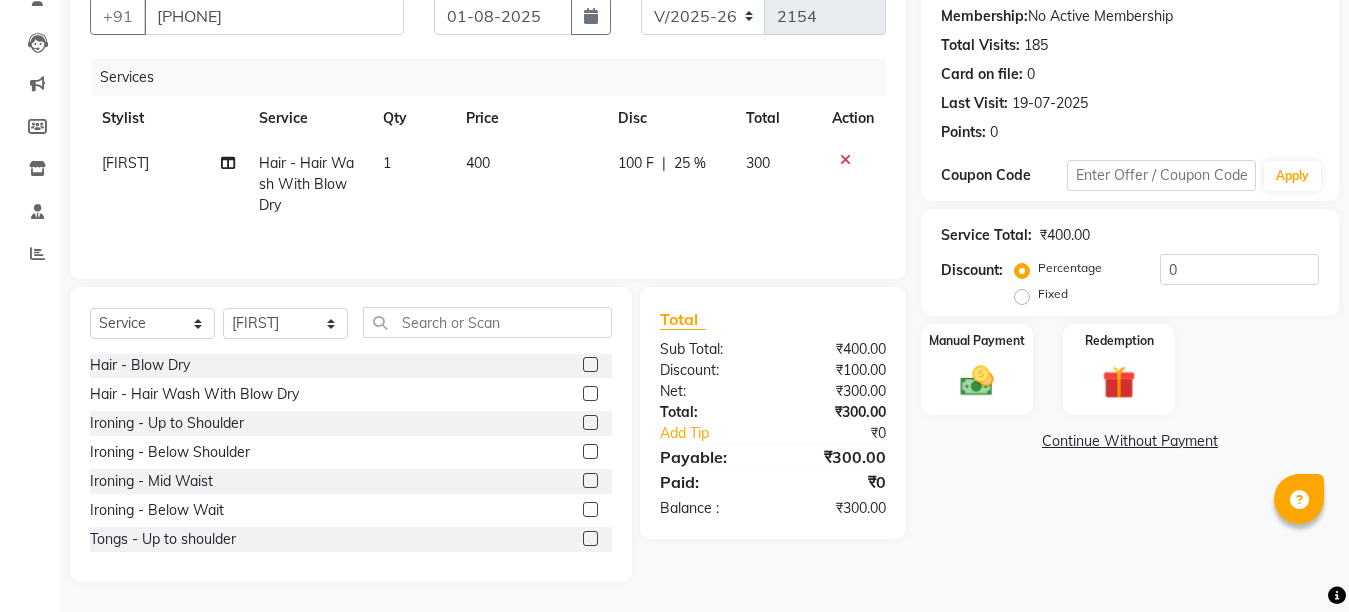 click on "100 F | 25 %" 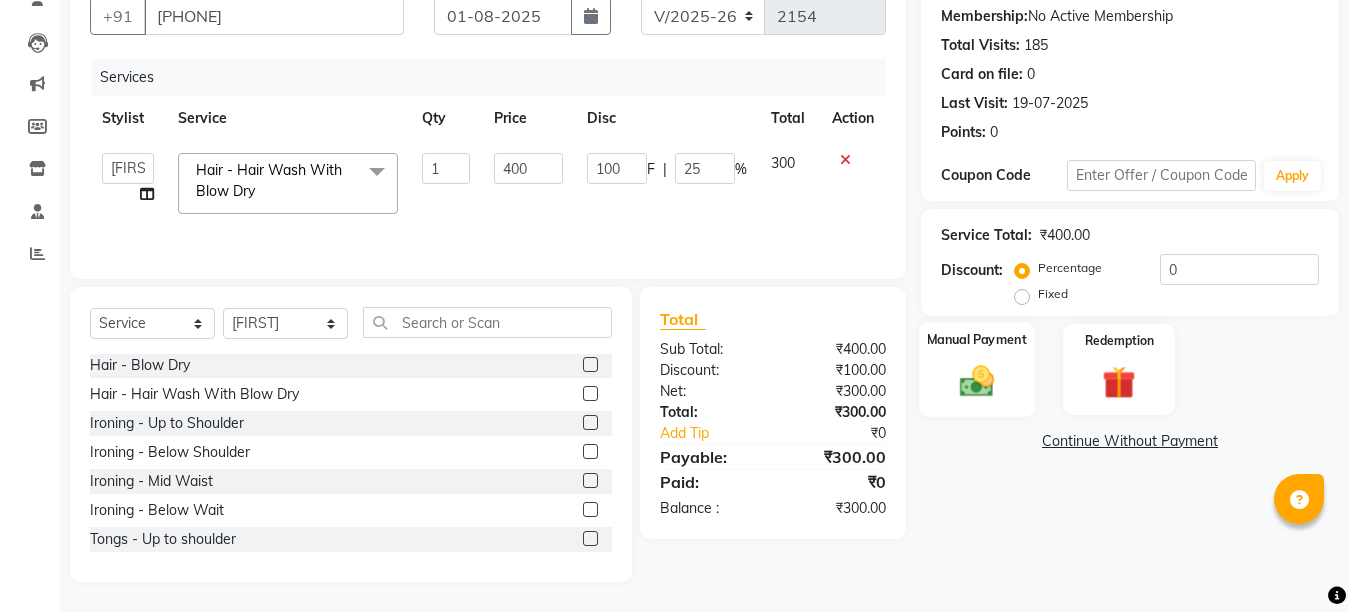 click on "Manual Payment" 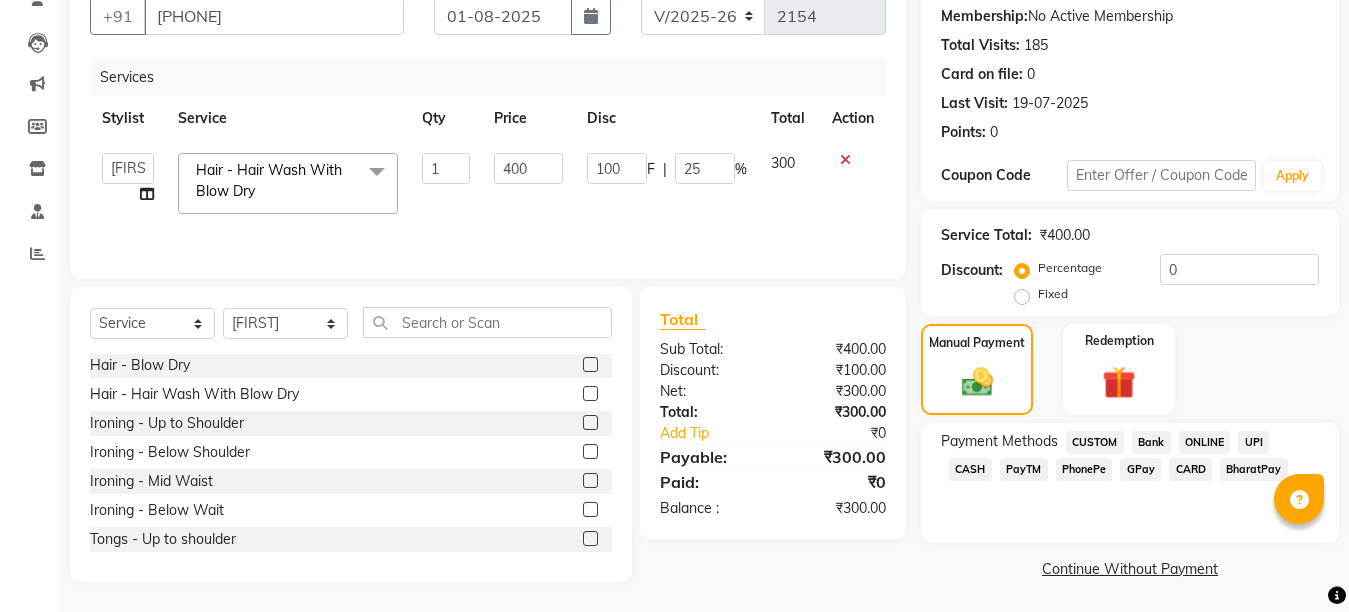 click on "CASH" 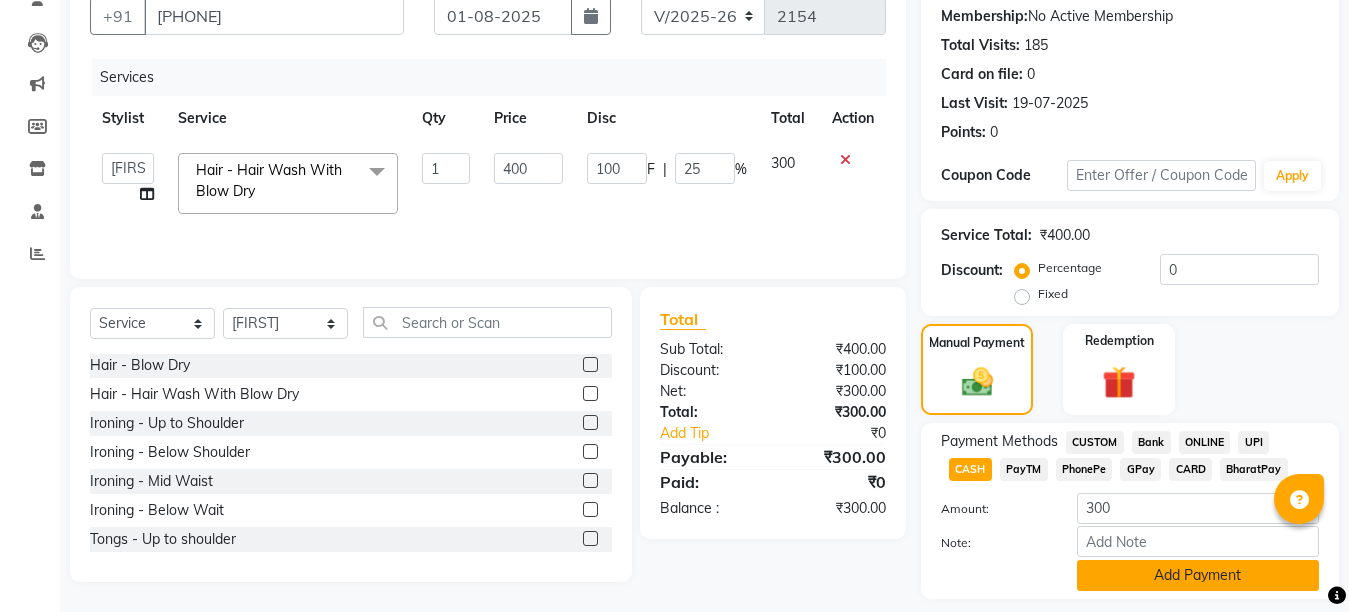 click on "Add Payment" 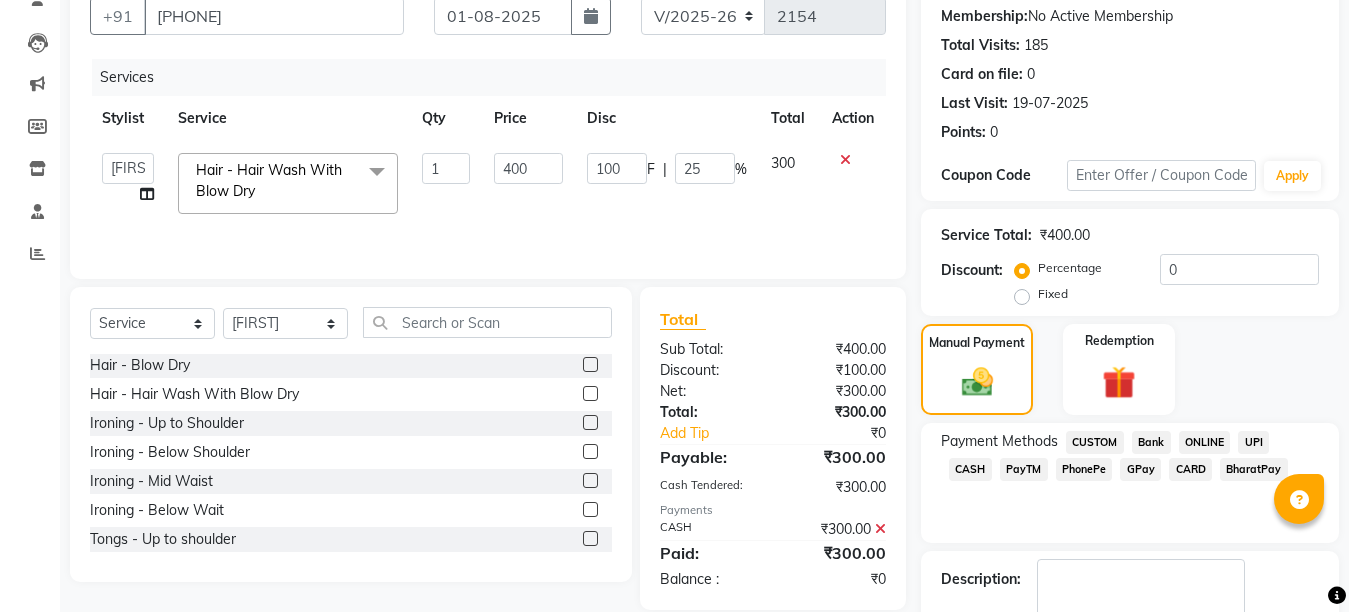 scroll, scrollTop: 304, scrollLeft: 0, axis: vertical 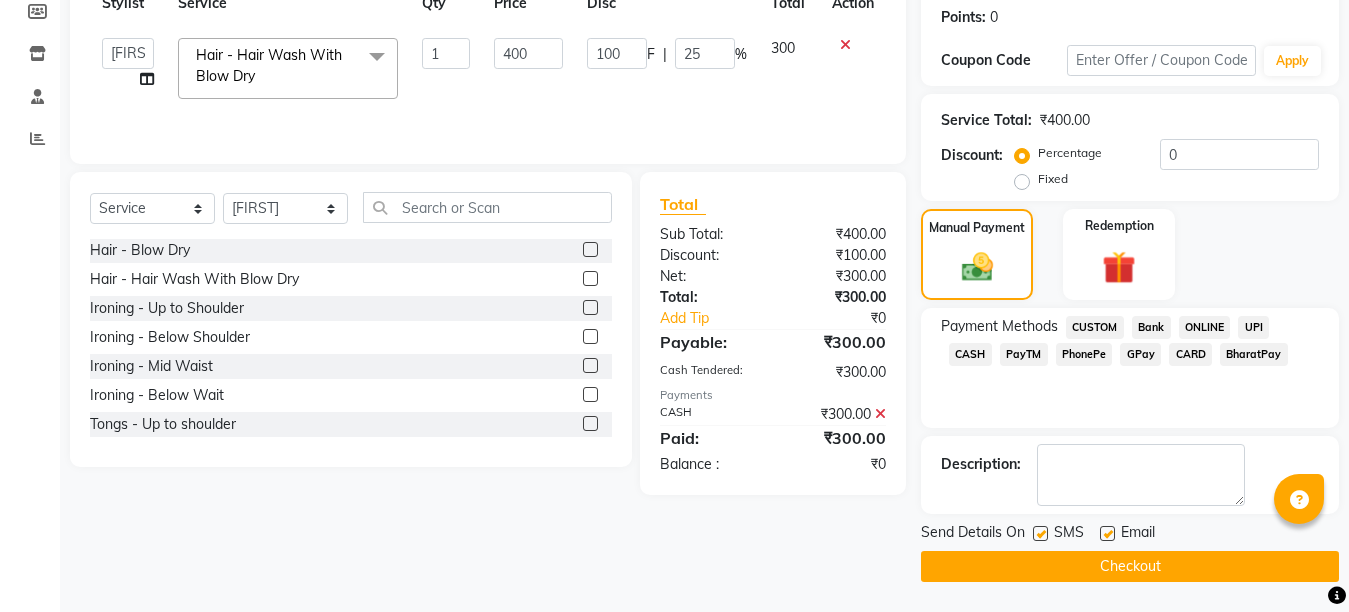click 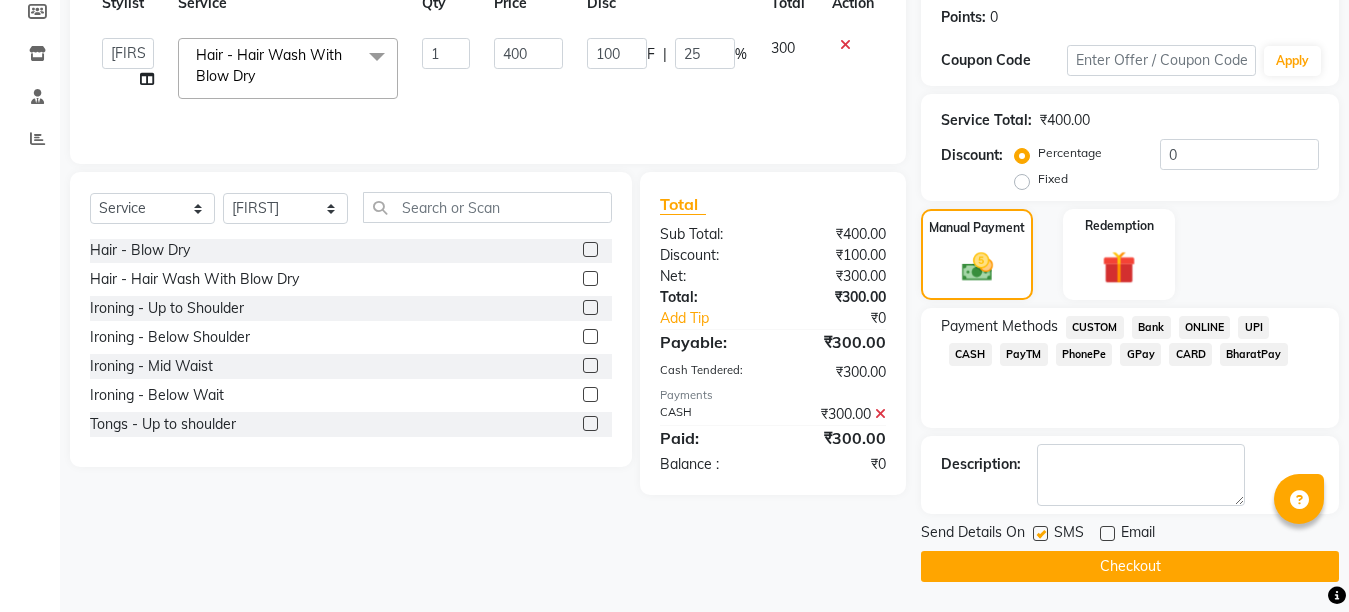click on "Checkout" 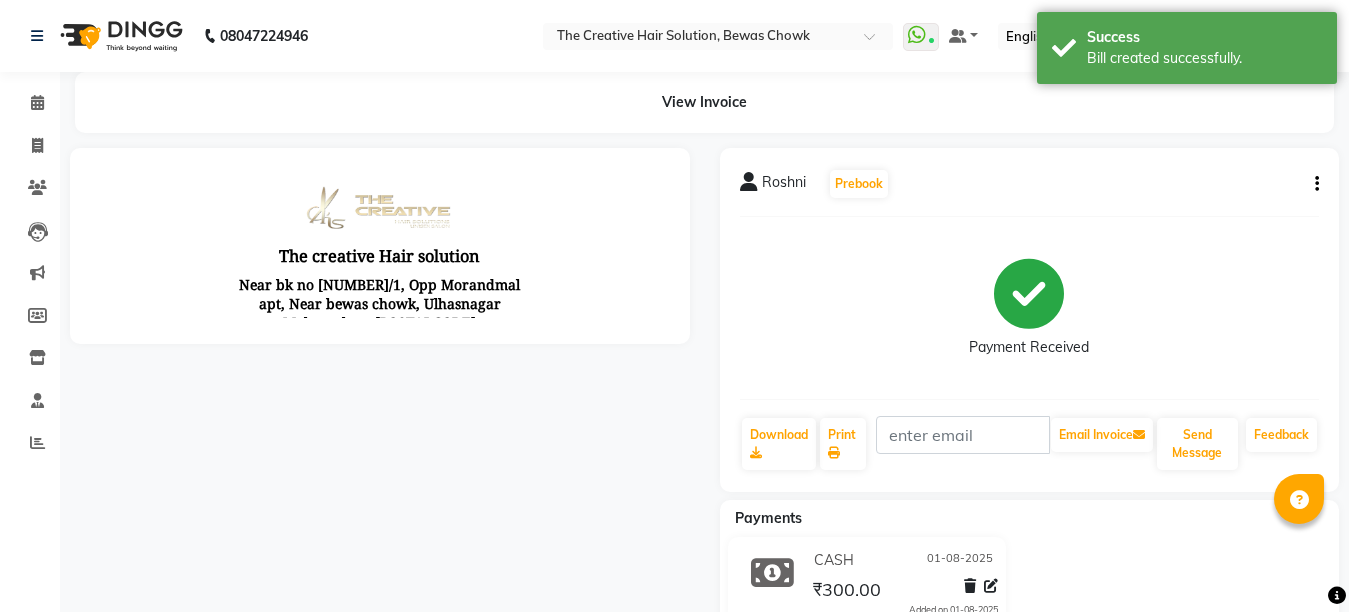 scroll, scrollTop: 0, scrollLeft: 0, axis: both 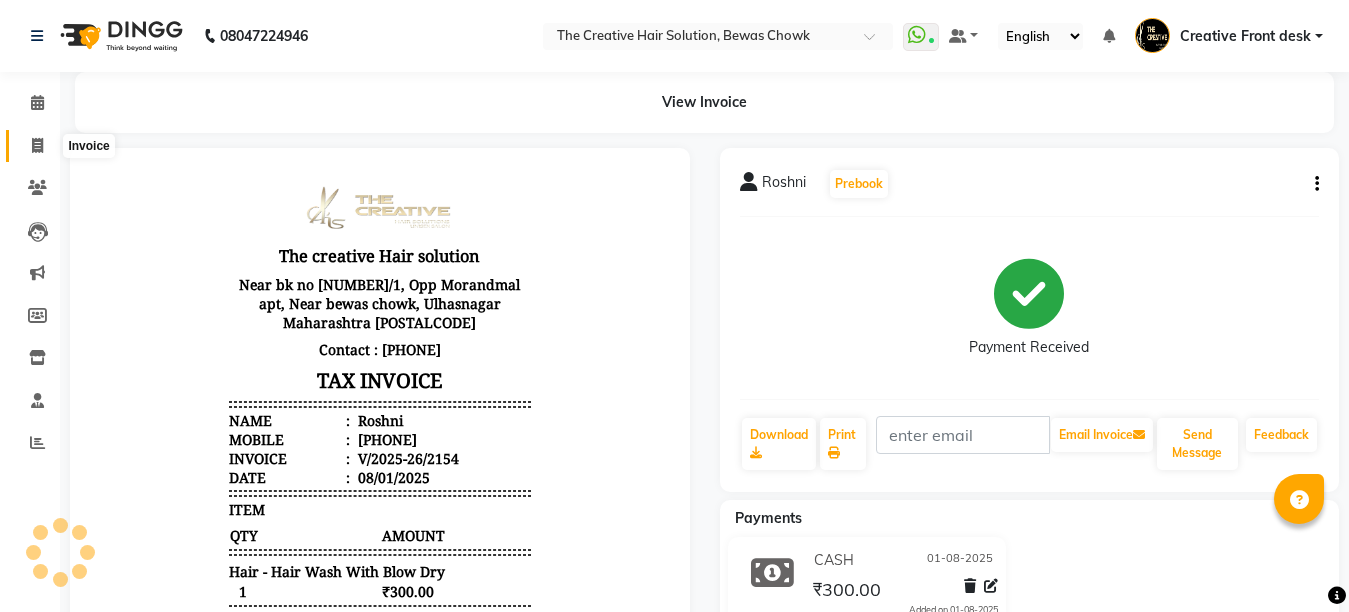 click 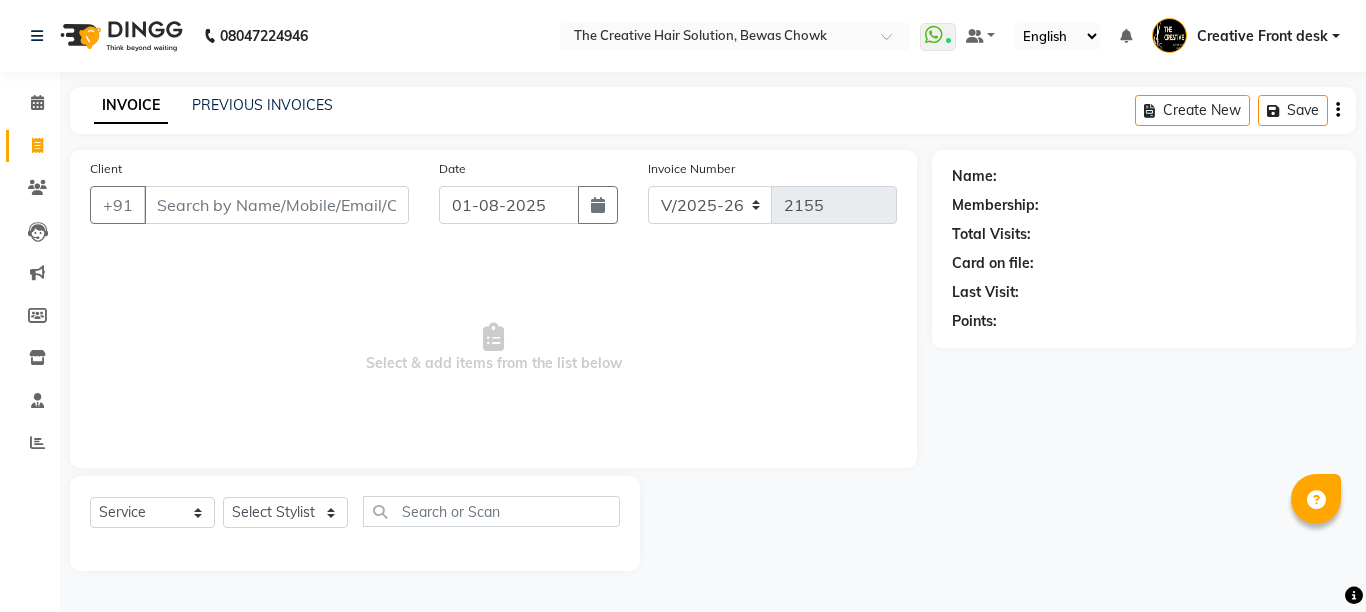 click on "Client" at bounding box center [276, 205] 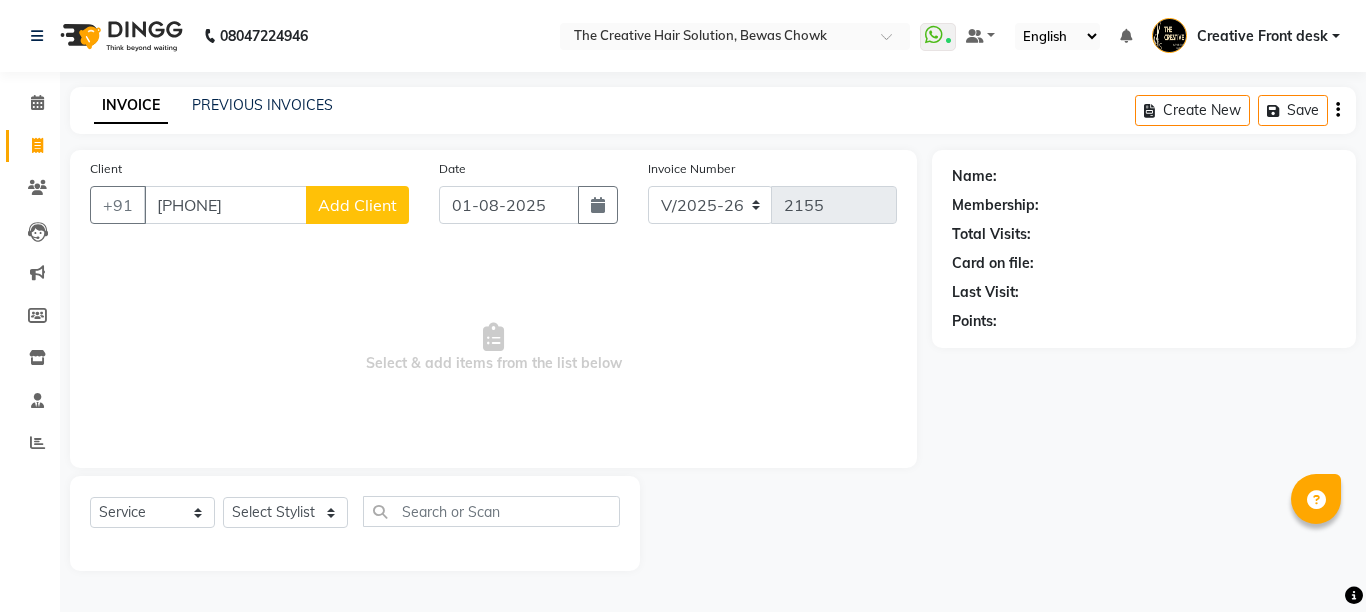 click on "[PHONE]" at bounding box center [225, 205] 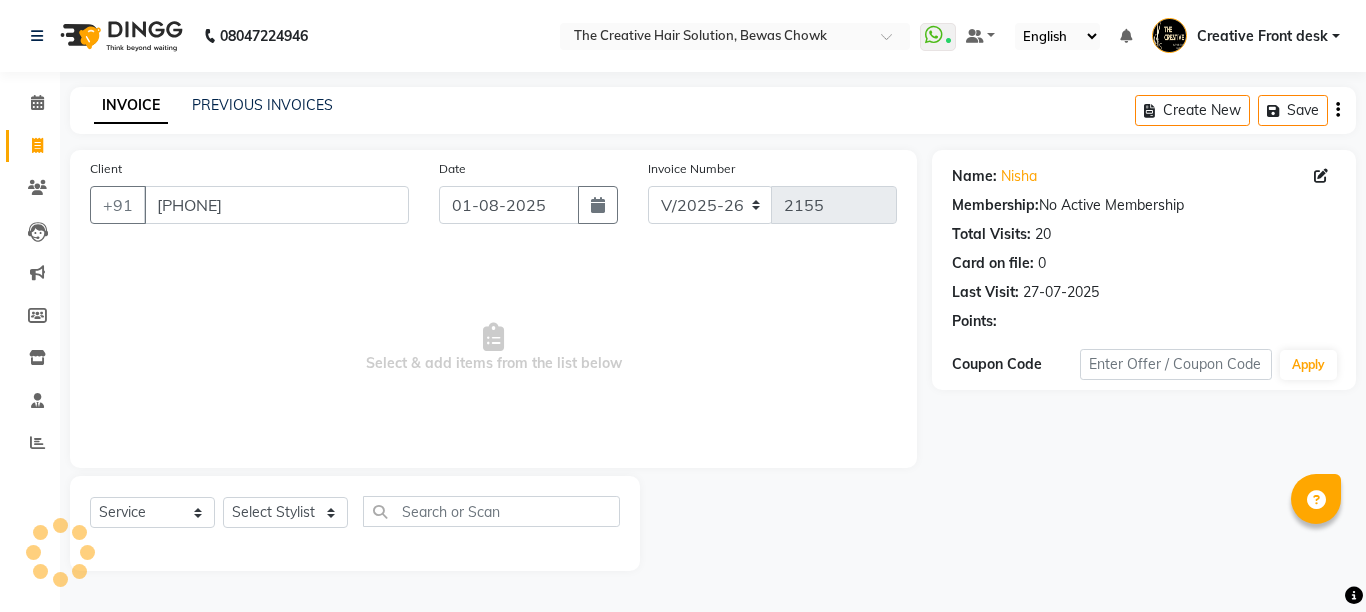 click on "Select & add items from the list below" at bounding box center [493, 348] 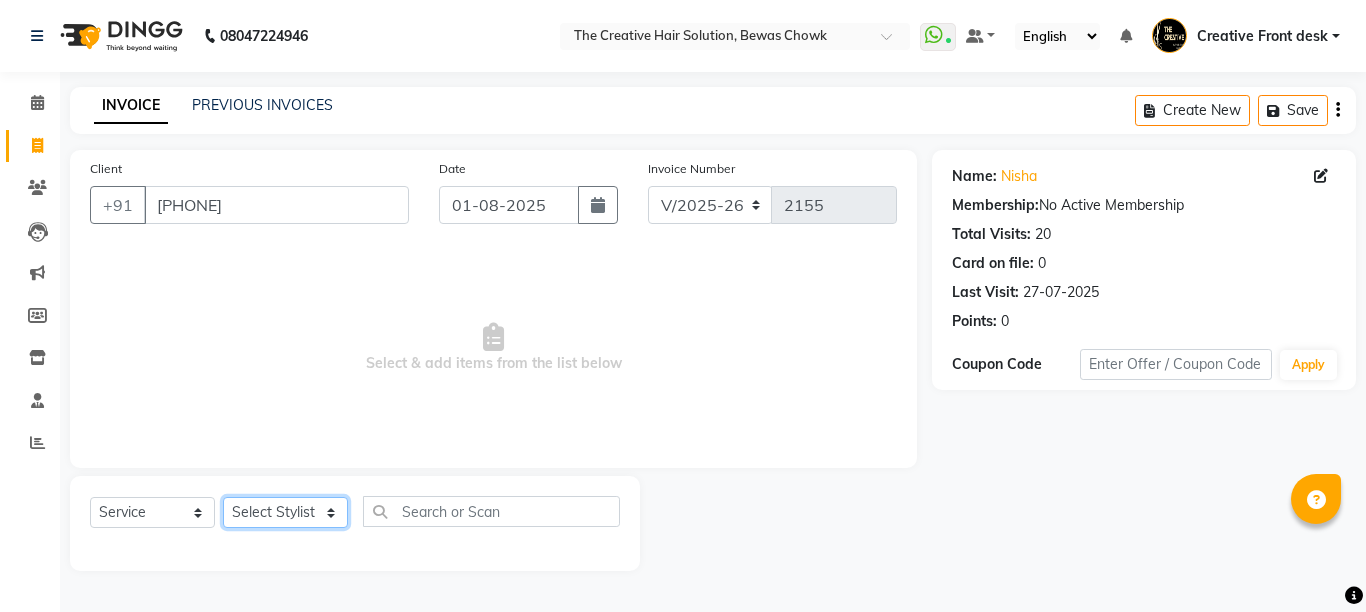 click on "Select Stylist Ankit Creative Front desk Deepak Firoz Geeta Golu Nisha Prince Priyanka Satyam Savita Shivam Shubham Sonu Sir Swapnil Taruna Panjwani Umesh Vidya" 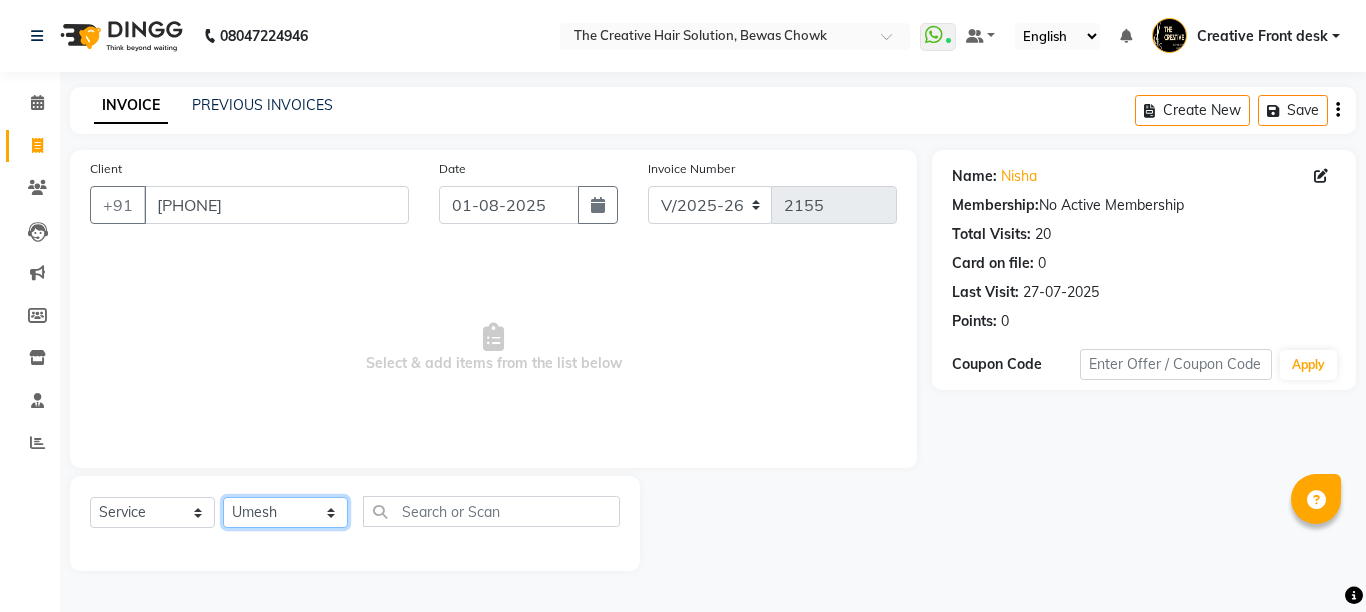 click on "Select Stylist Ankit Creative Front desk Deepak Firoz Geeta Golu Nisha Prince Priyanka Satyam Savita Shivam Shubham Sonu Sir Swapnil Taruna Panjwani Umesh Vidya" 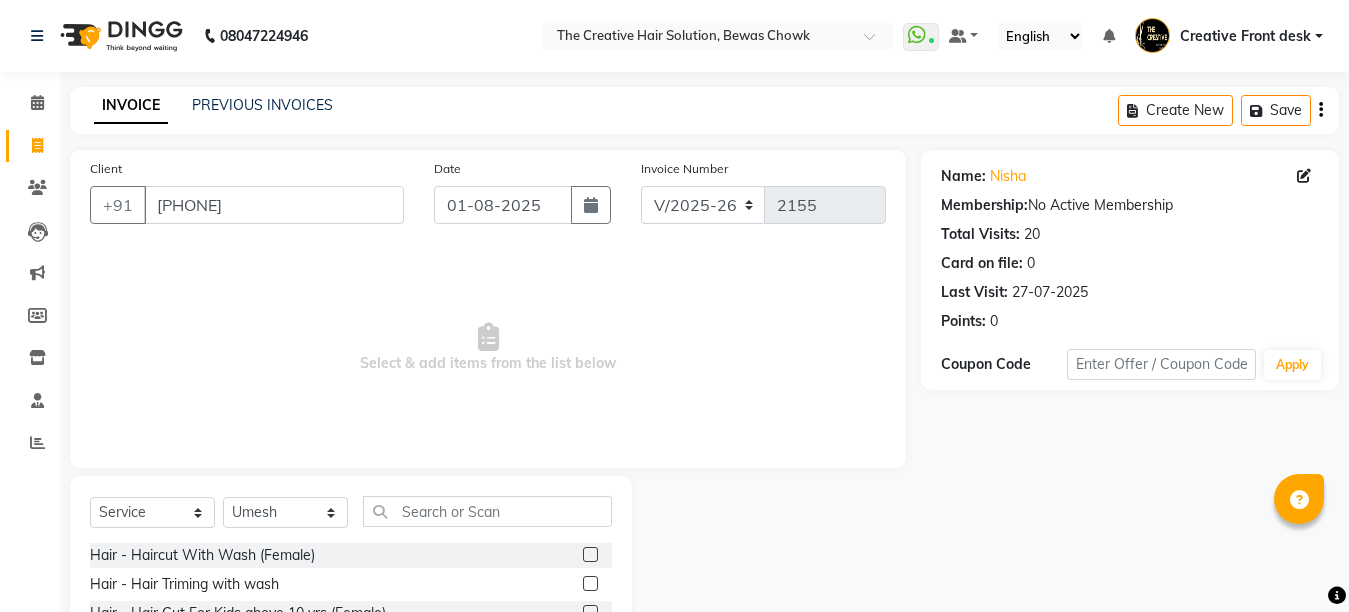 click on "Select & add items from the list below" at bounding box center [488, 348] 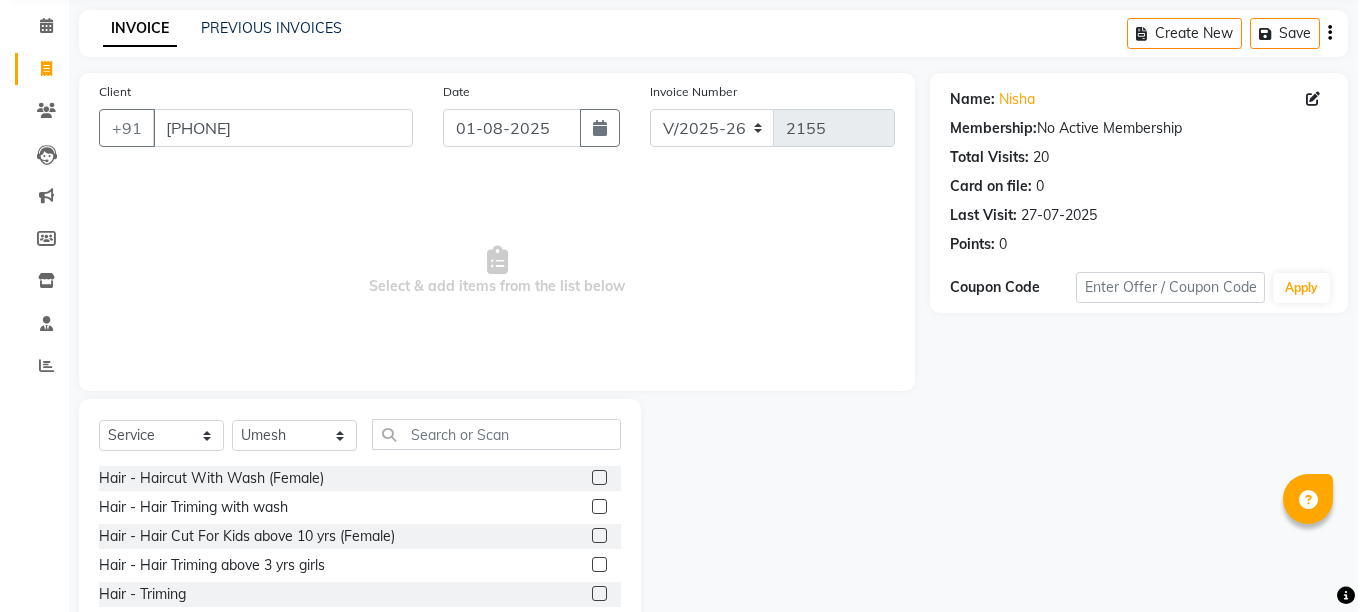 scroll, scrollTop: 80, scrollLeft: 0, axis: vertical 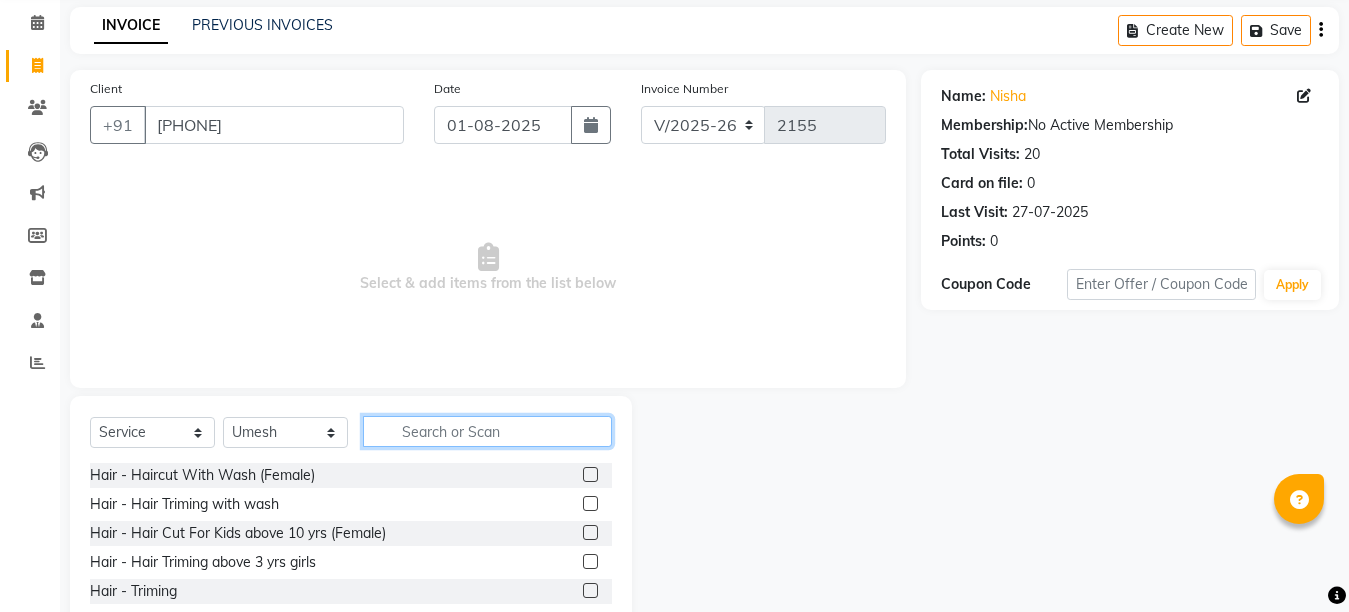 click 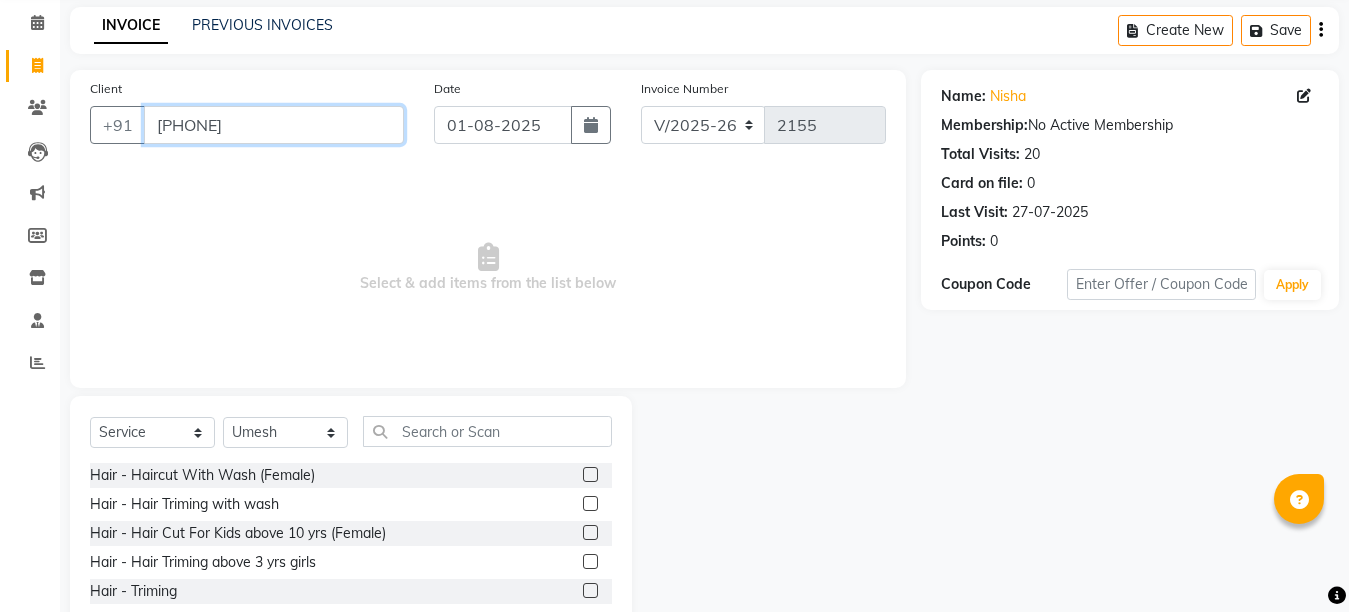 click on "[PHONE]" at bounding box center (274, 125) 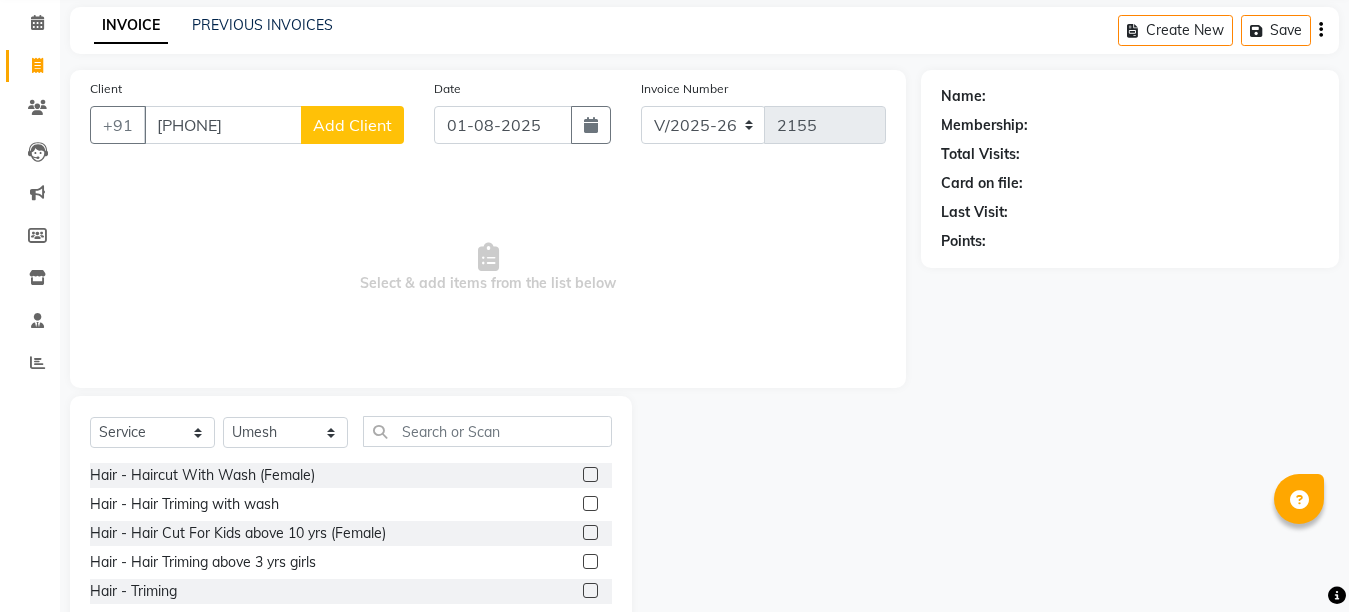 click on "Add Client" 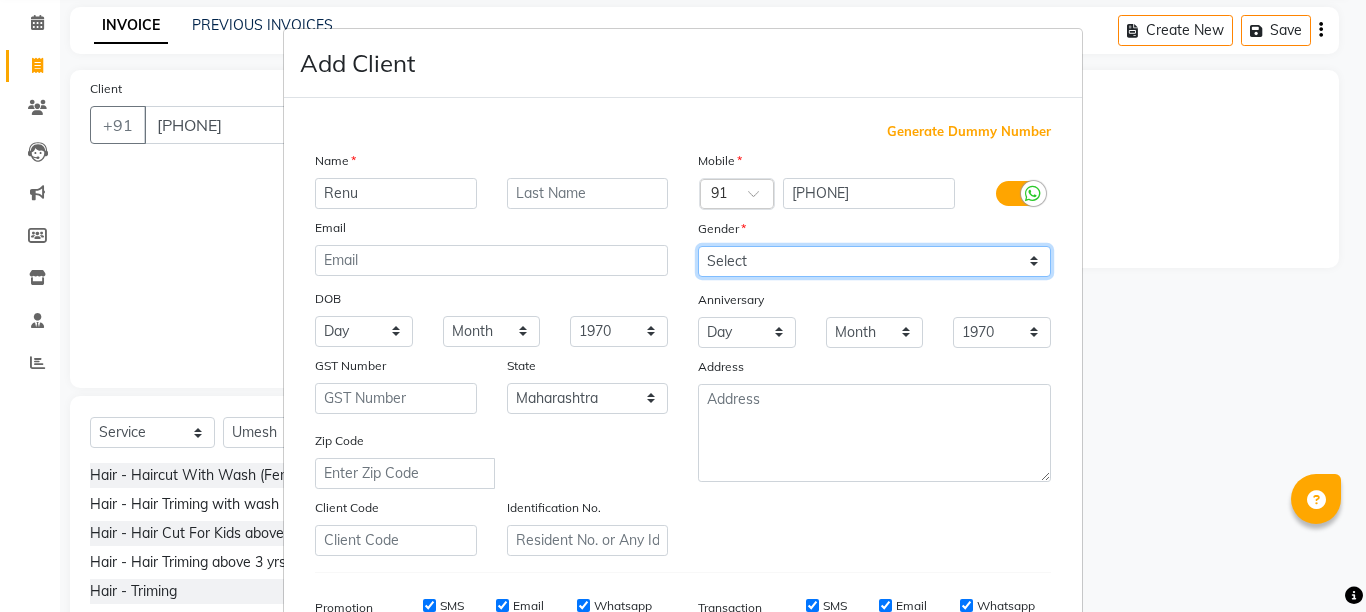 click on "Select Male Female Other Prefer Not To Say" at bounding box center (874, 261) 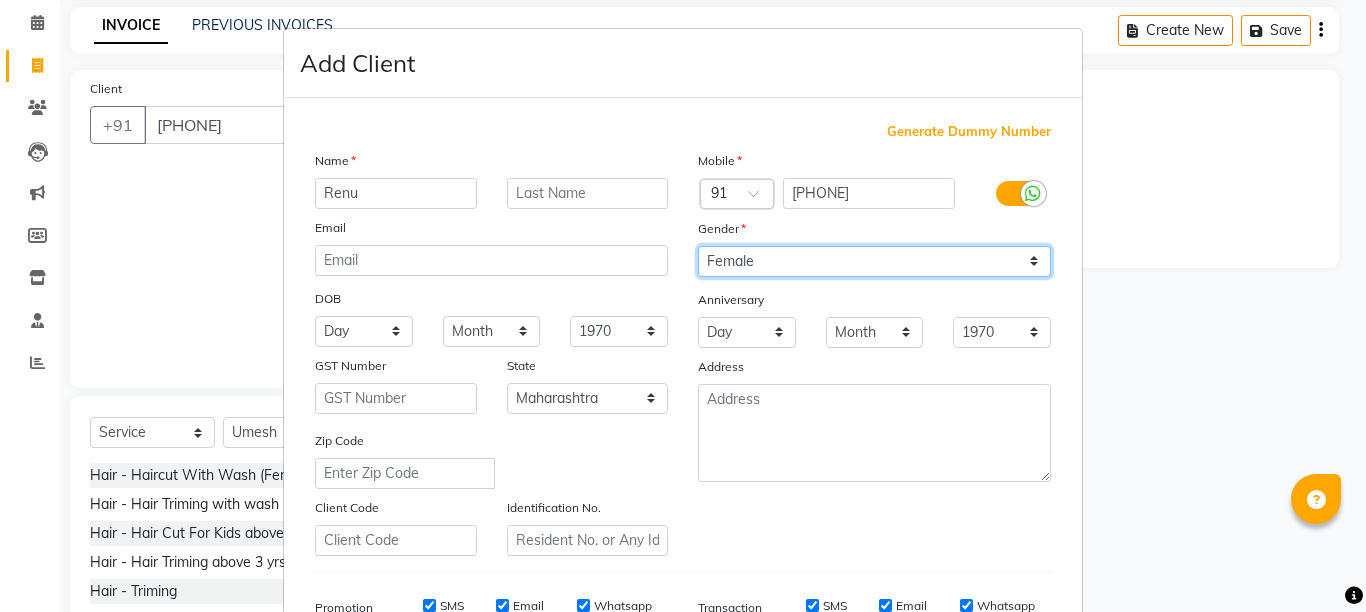 click on "Select Male Female Other Prefer Not To Say" at bounding box center (874, 261) 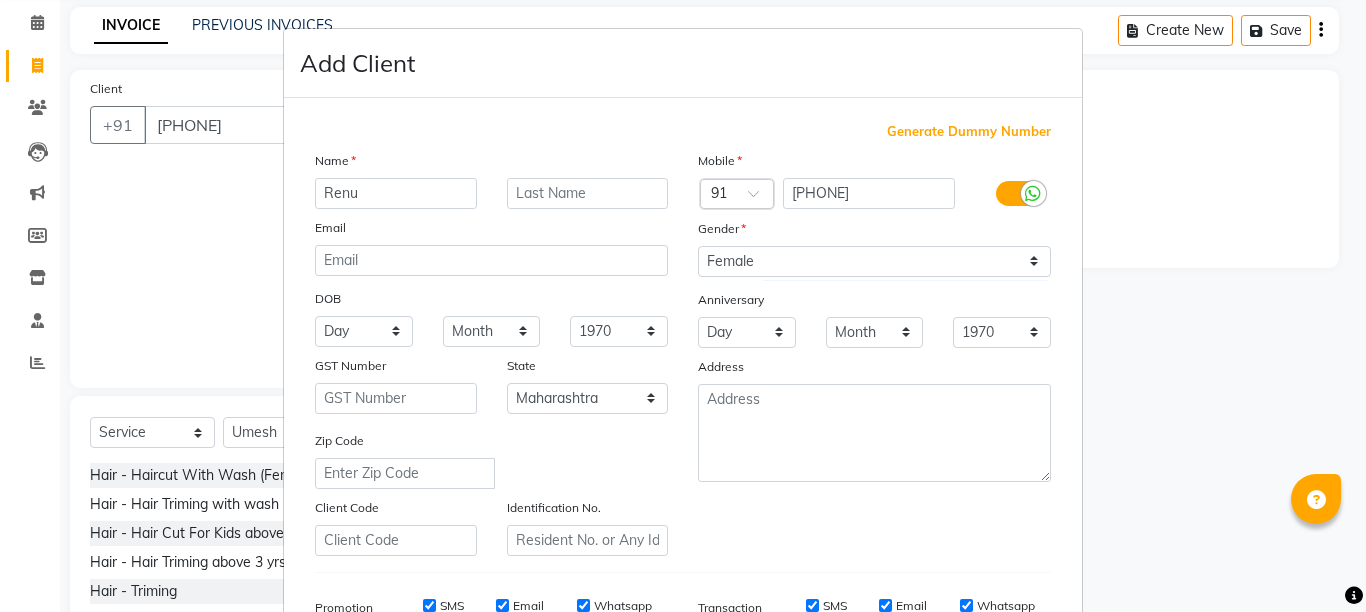 click on "Anniversary" at bounding box center (715, 303) 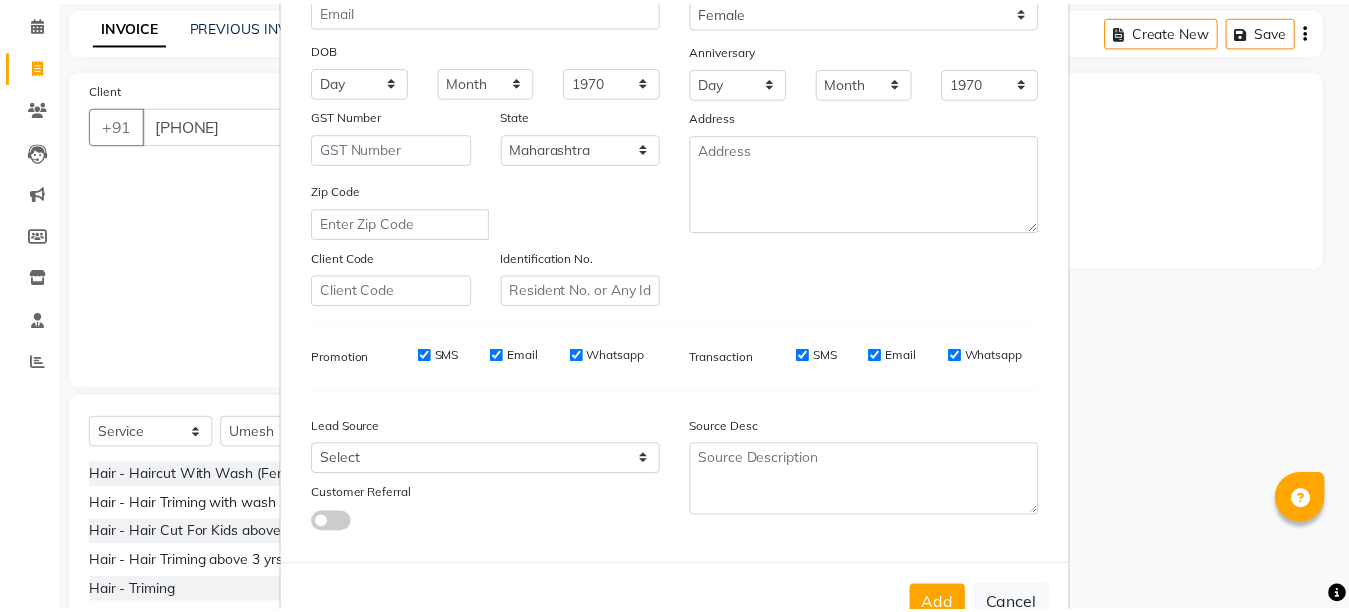 scroll, scrollTop: 311, scrollLeft: 0, axis: vertical 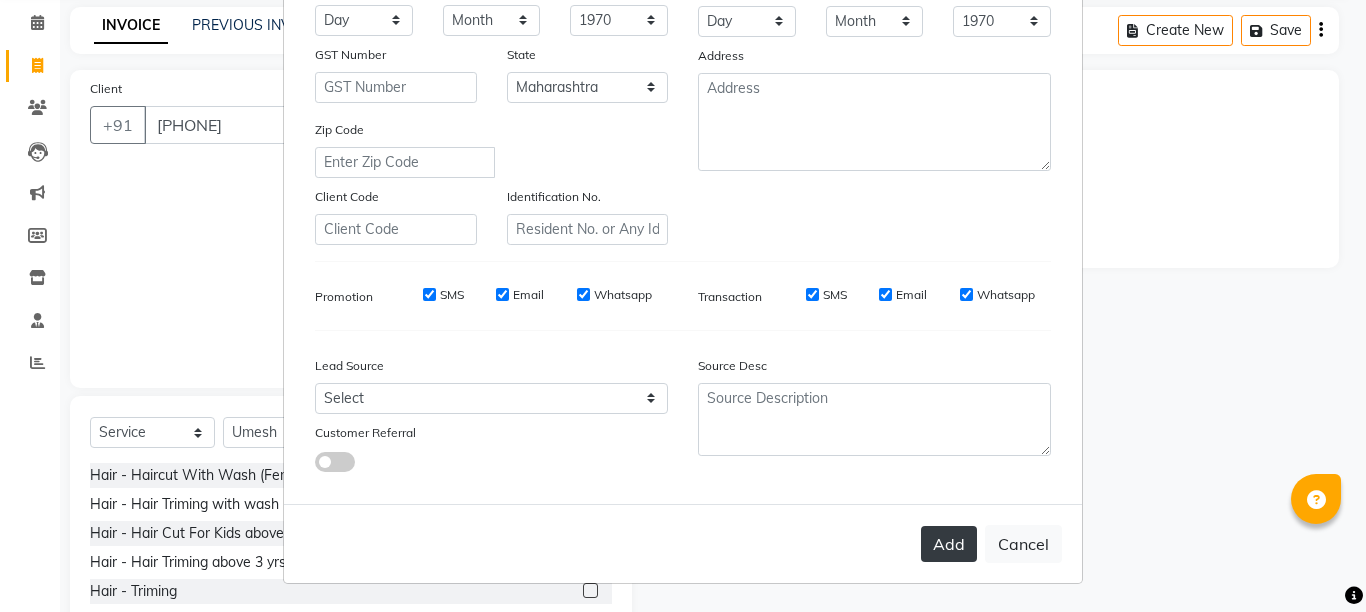 click on "Add" at bounding box center [949, 544] 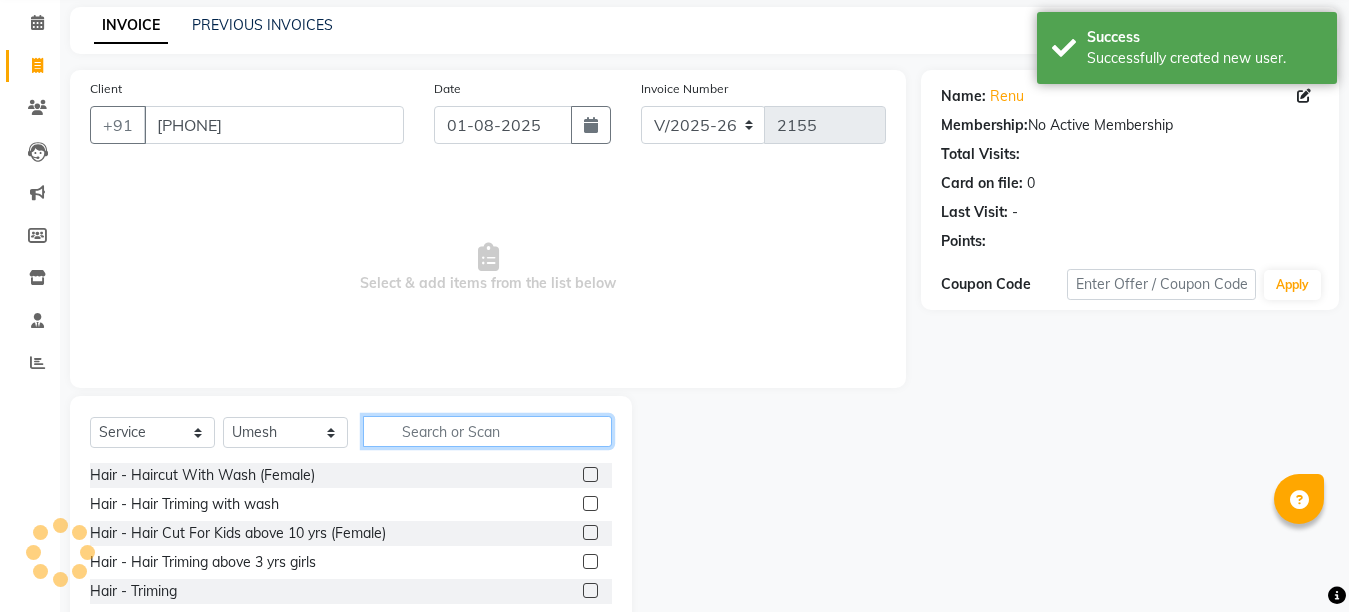 click 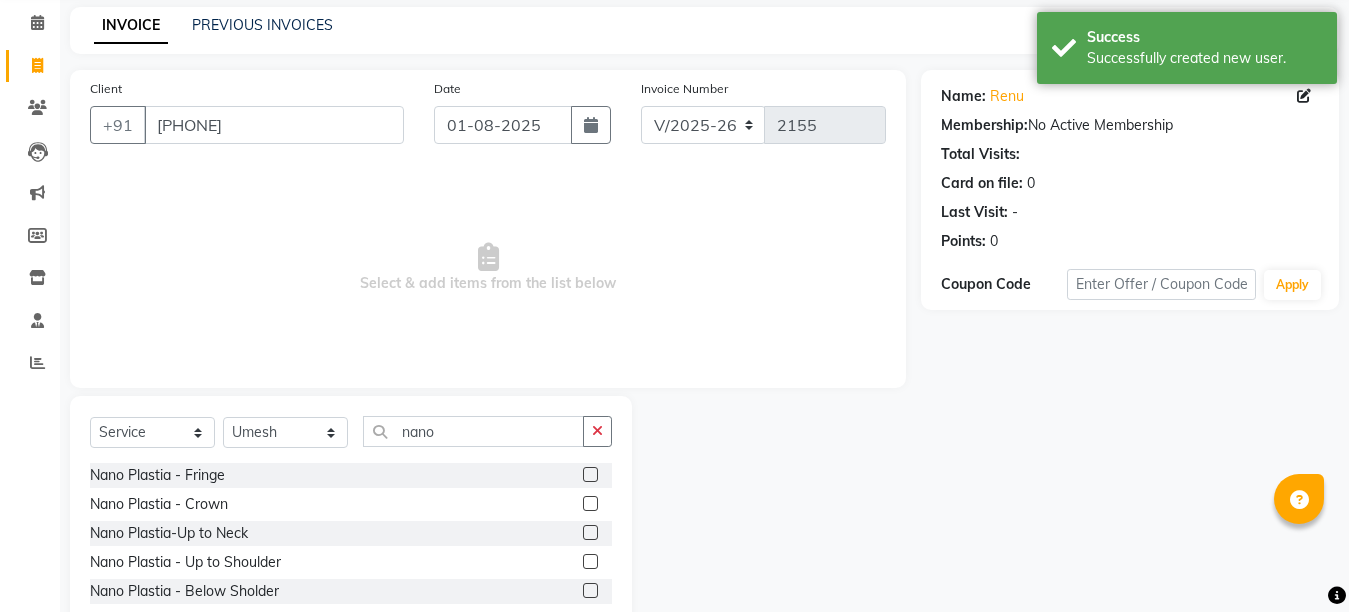 click 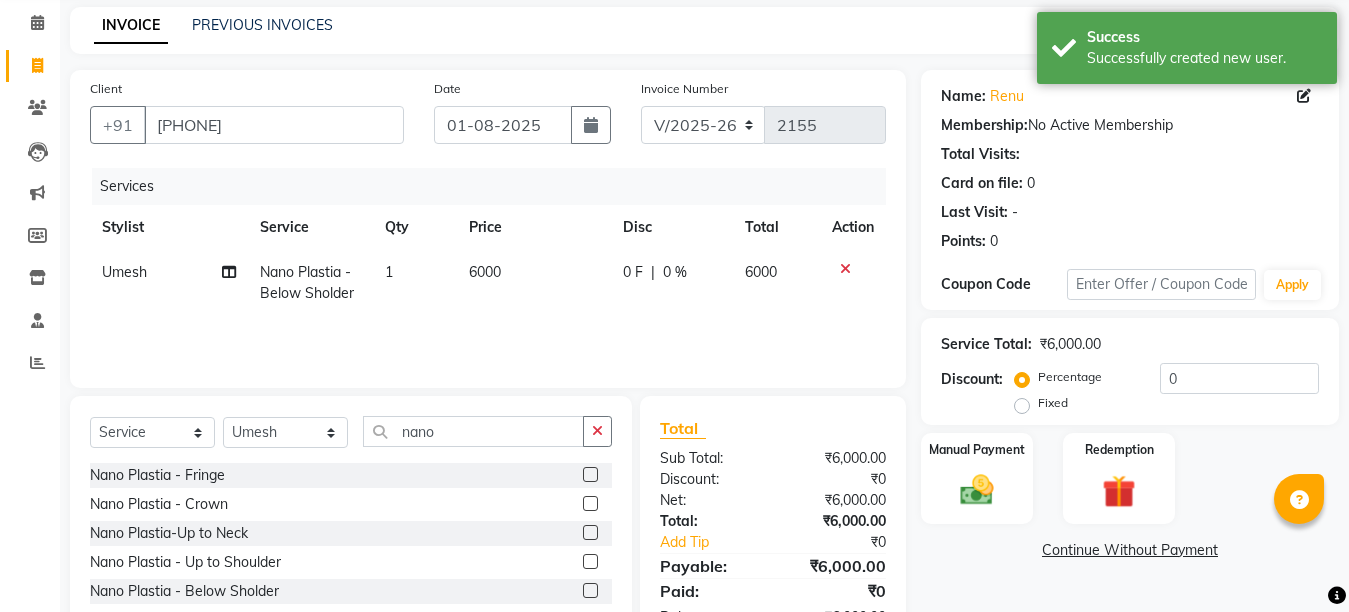 click on "6000" 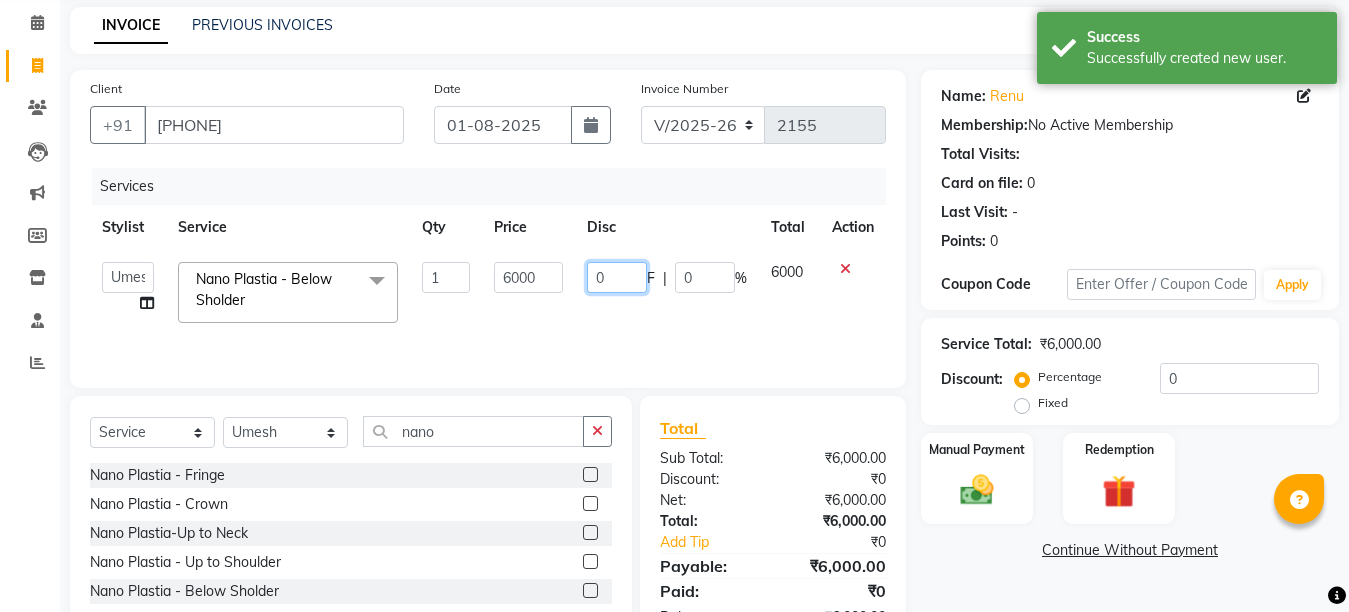 click on "0" 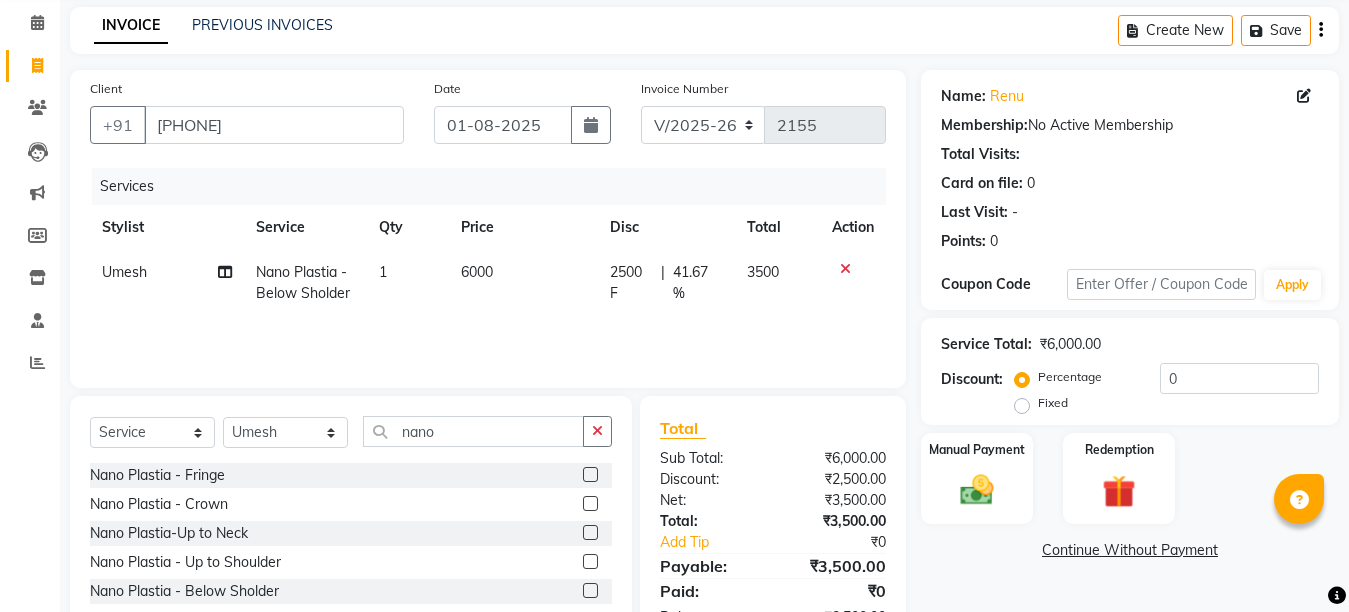 click on "Services Stylist Service Qty Price Disc Total Action Umesh Nano Plastia - Below Sholder 1 6000 2500 F | 41.67 % 3500" 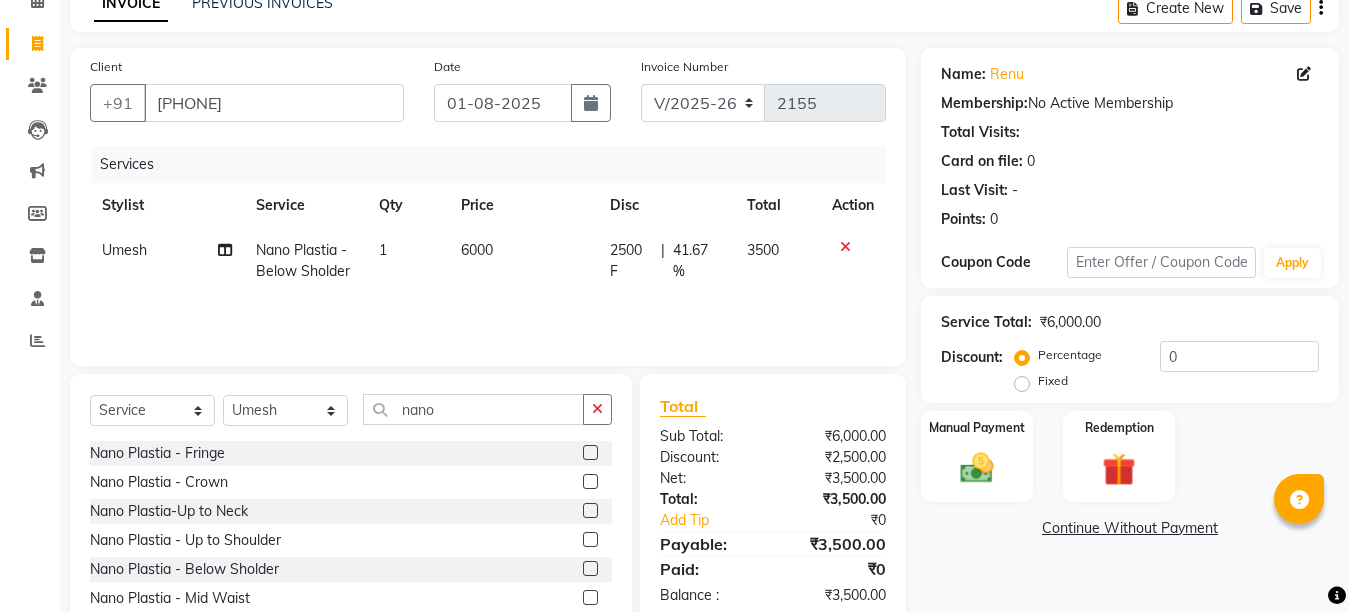 scroll, scrollTop: 69, scrollLeft: 0, axis: vertical 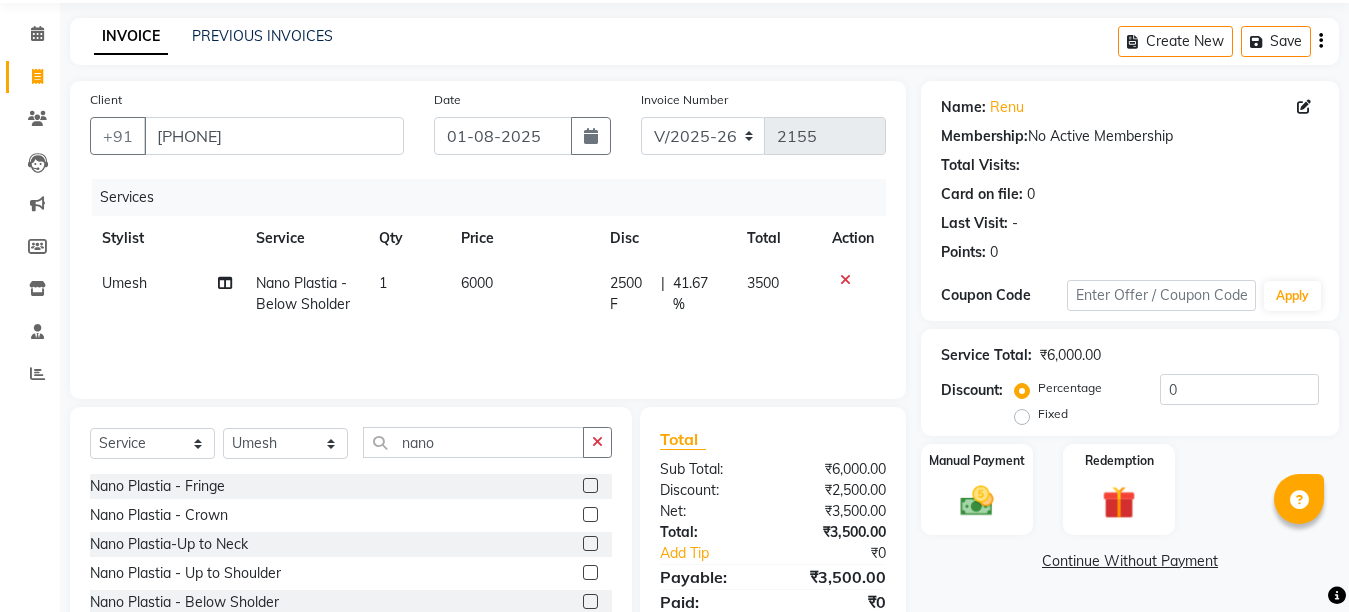 click on "Services Stylist Service Qty Price Disc Total Action Umesh Nano Plastia - Below Sholder 1 6000 2500 F | 41.67 % 3500" 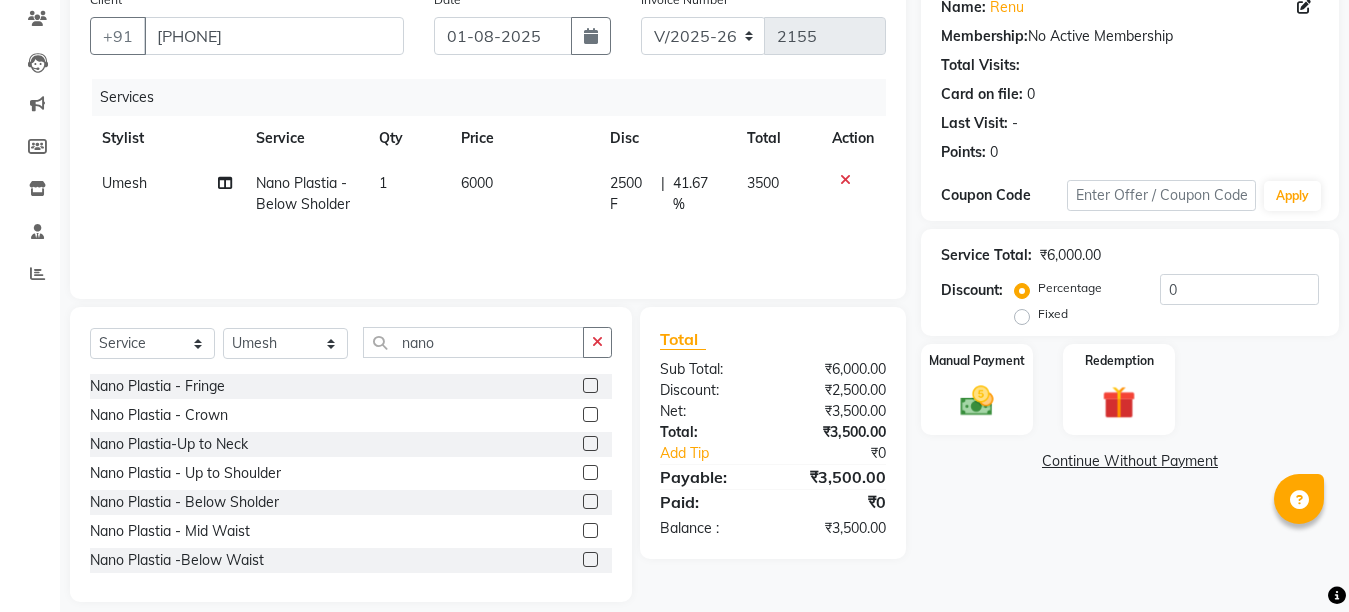 scroll, scrollTop: 189, scrollLeft: 0, axis: vertical 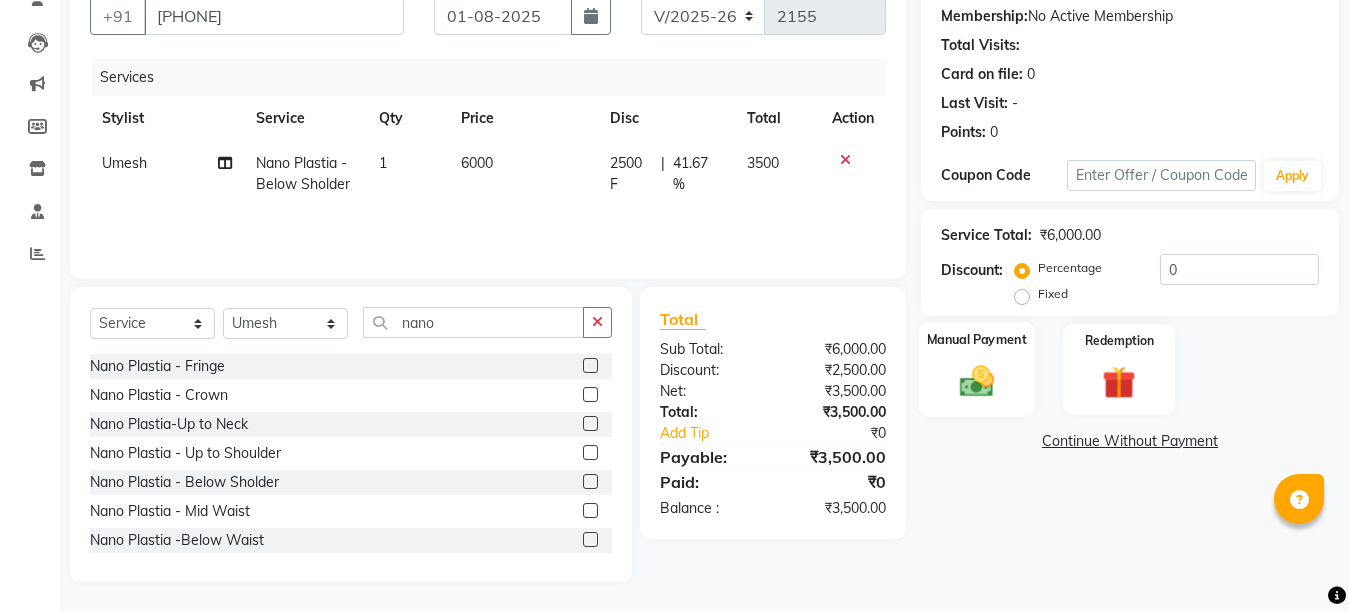 click on "Manual Payment" 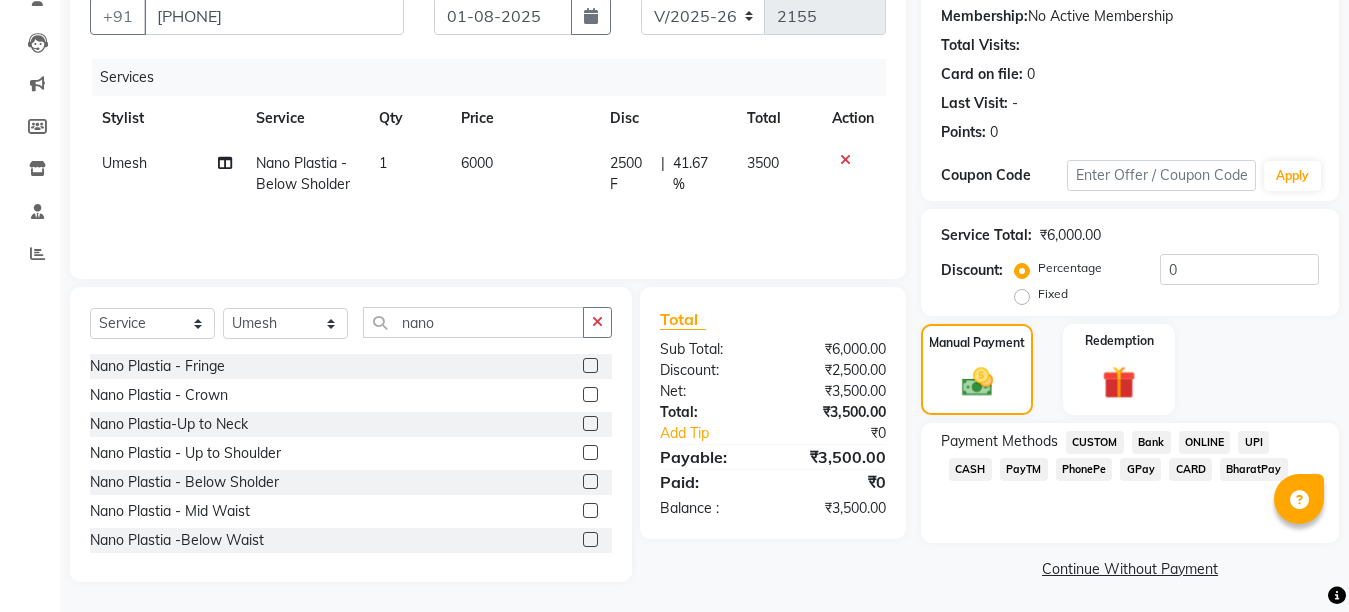 click on "GPay" 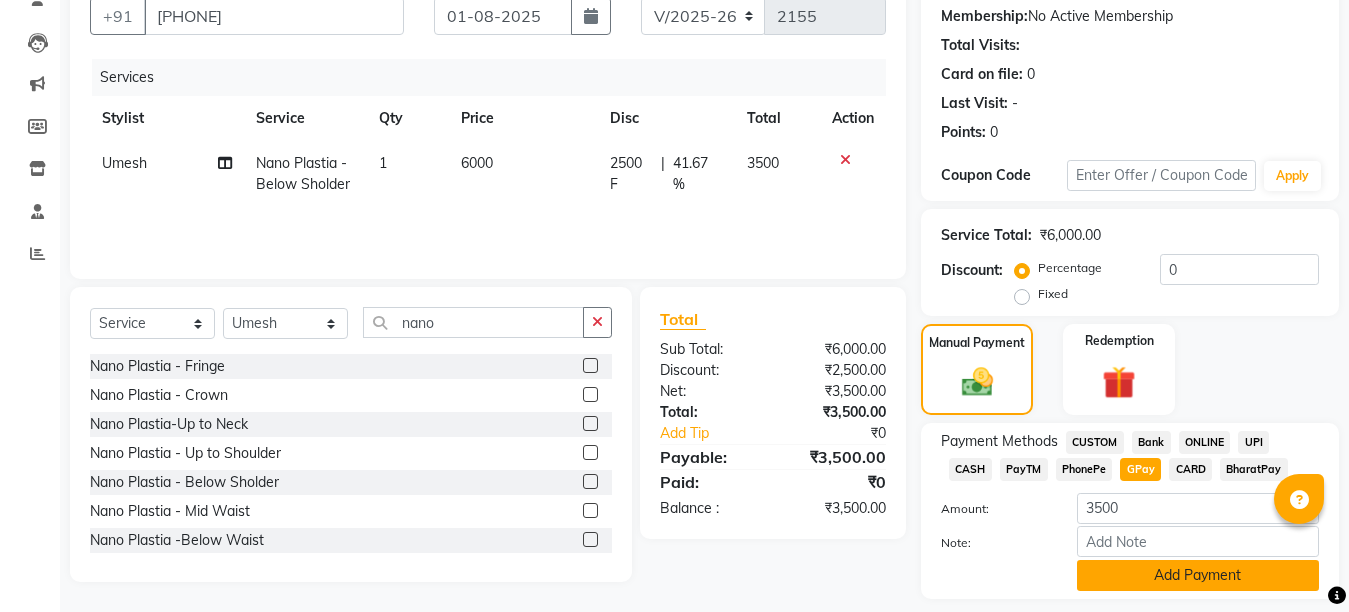 click on "Add Payment" 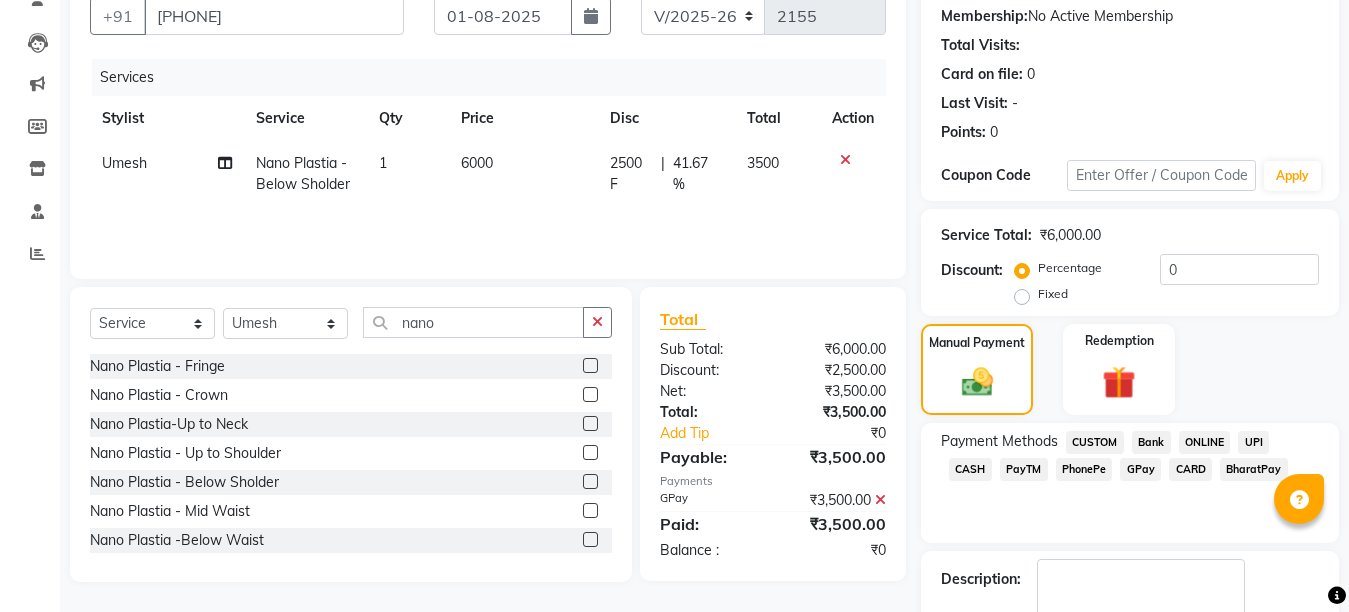 scroll, scrollTop: 304, scrollLeft: 0, axis: vertical 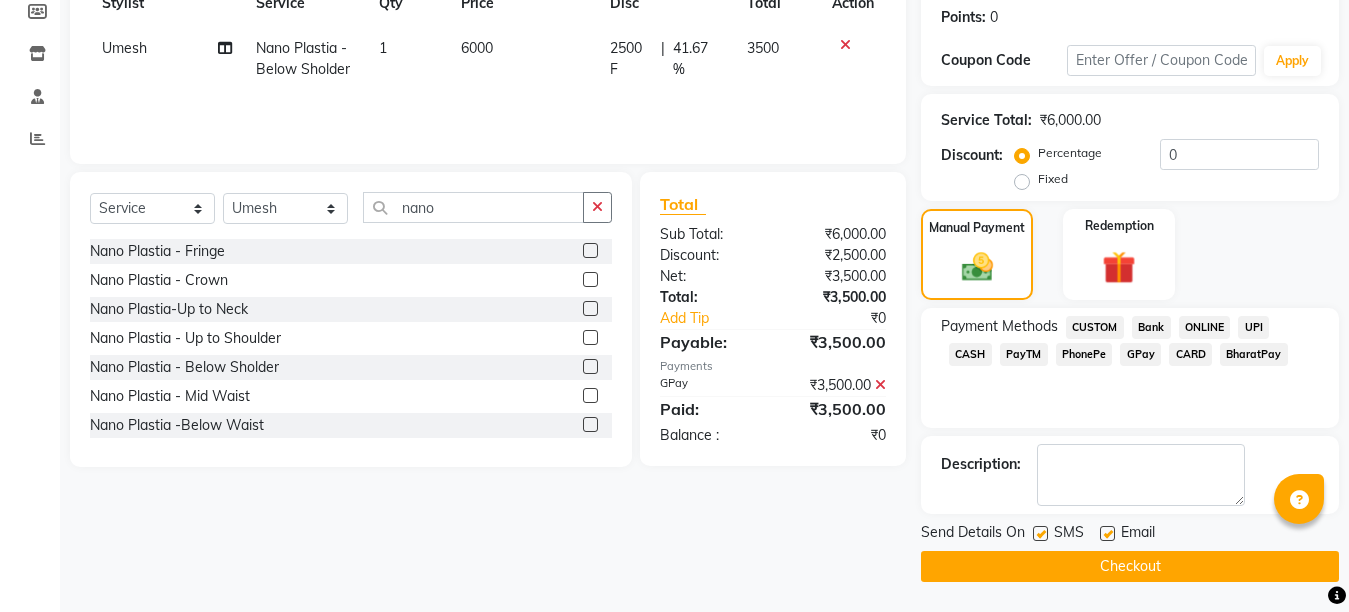 click 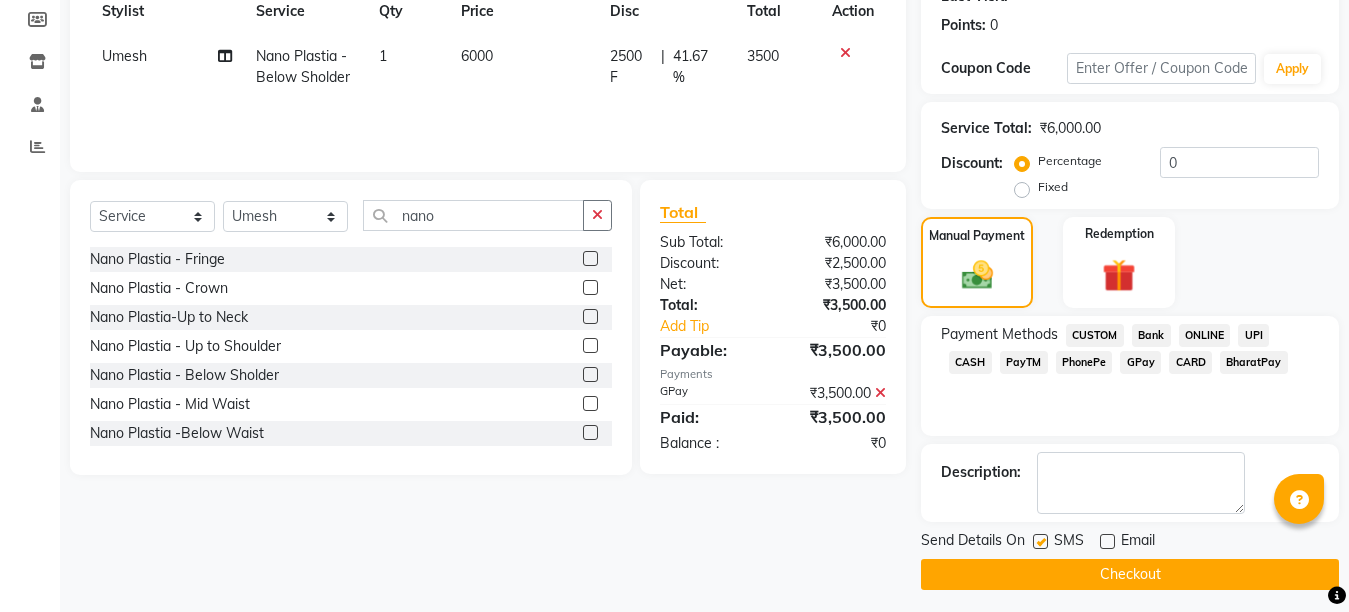 scroll, scrollTop: 304, scrollLeft: 0, axis: vertical 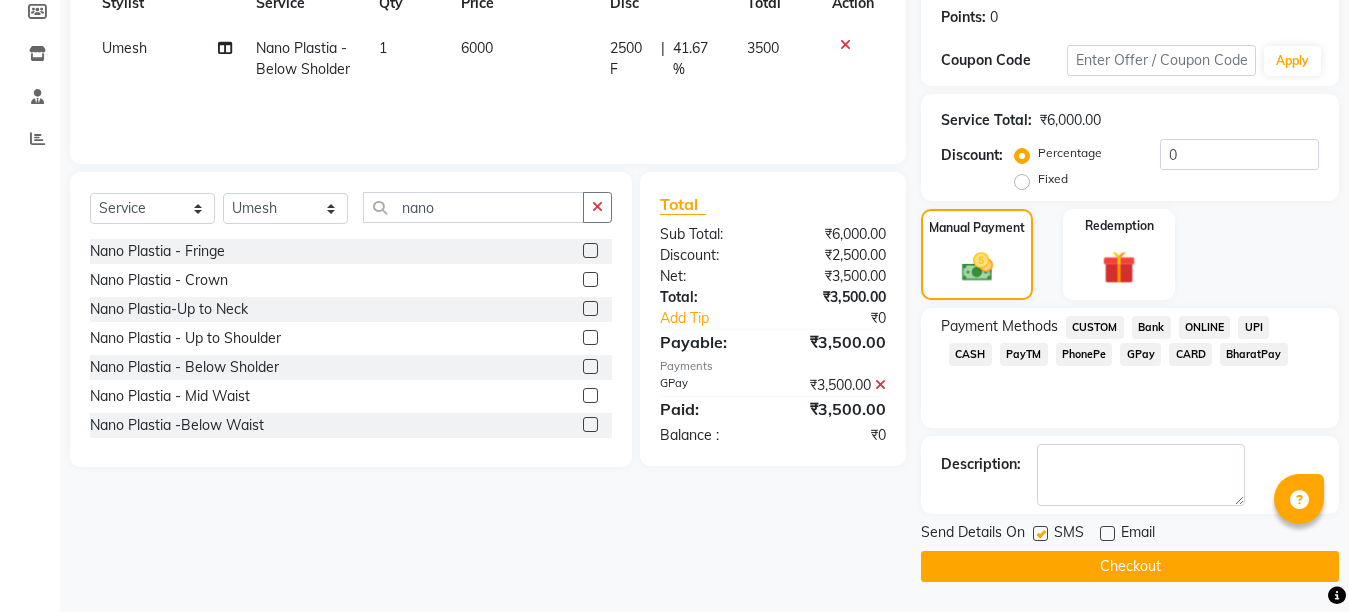 click on "Checkout" 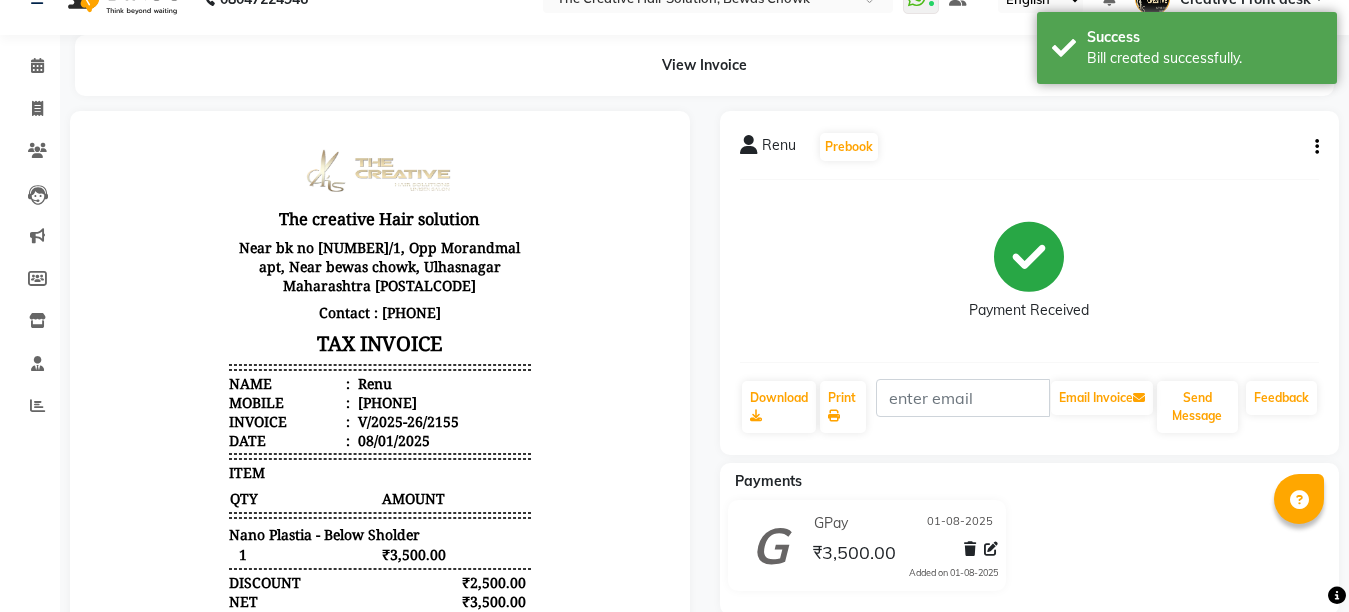 scroll, scrollTop: 40, scrollLeft: 0, axis: vertical 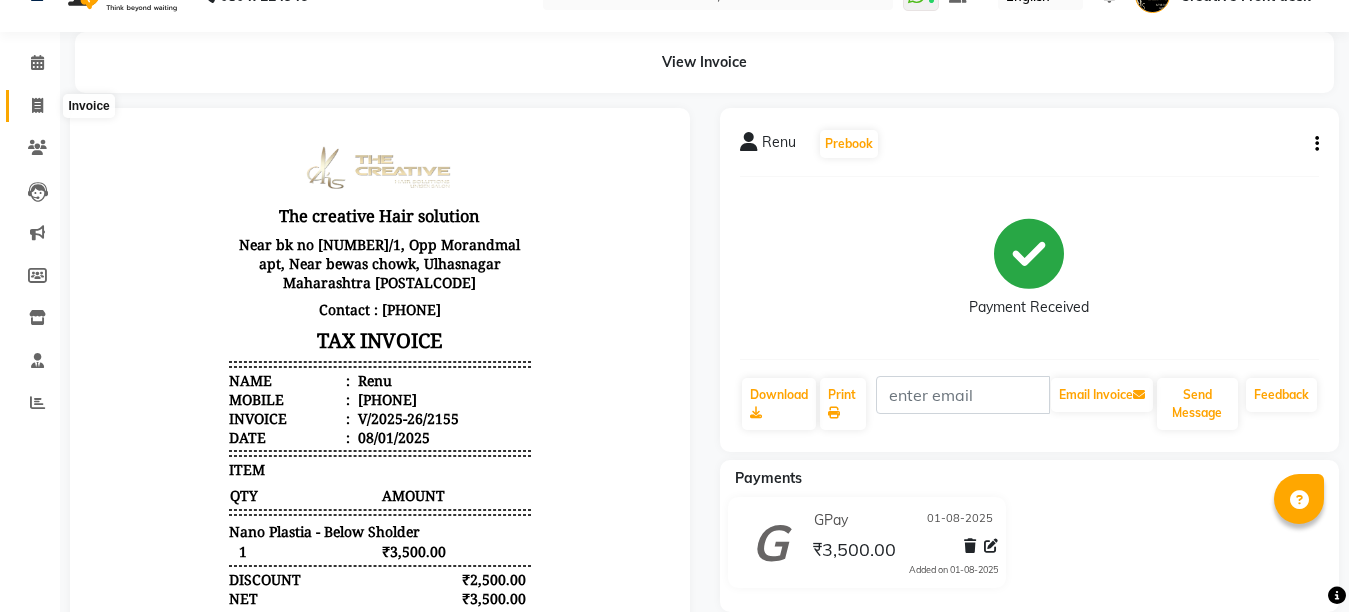 click 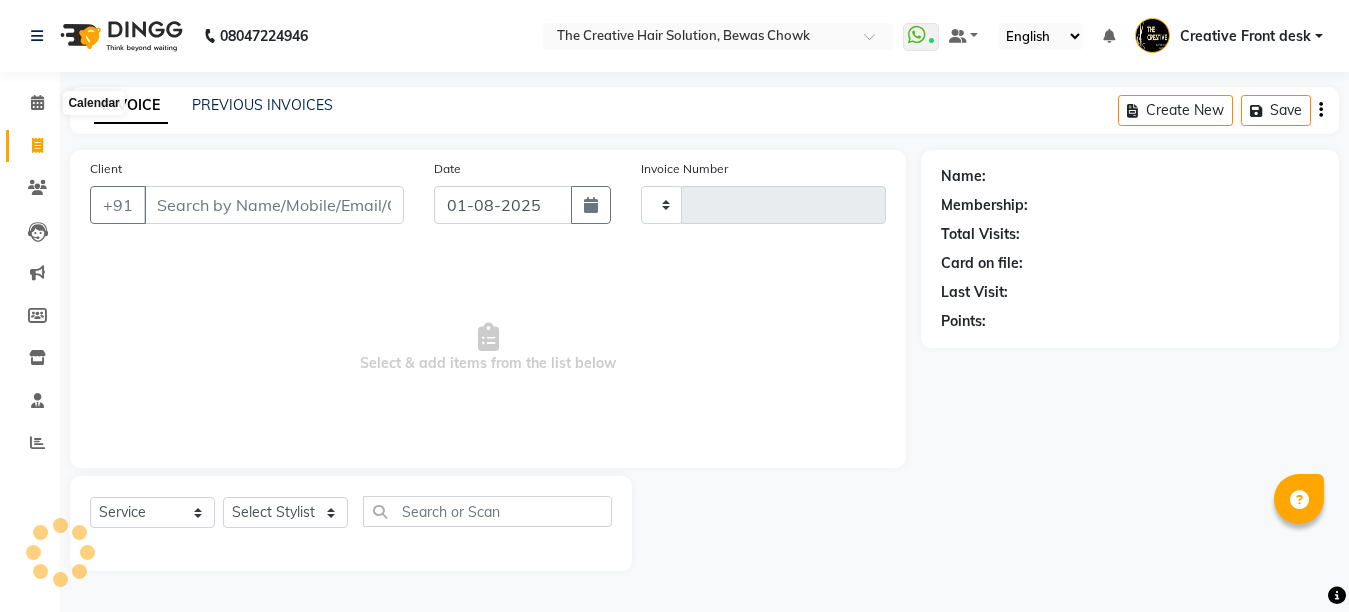 scroll, scrollTop: 0, scrollLeft: 0, axis: both 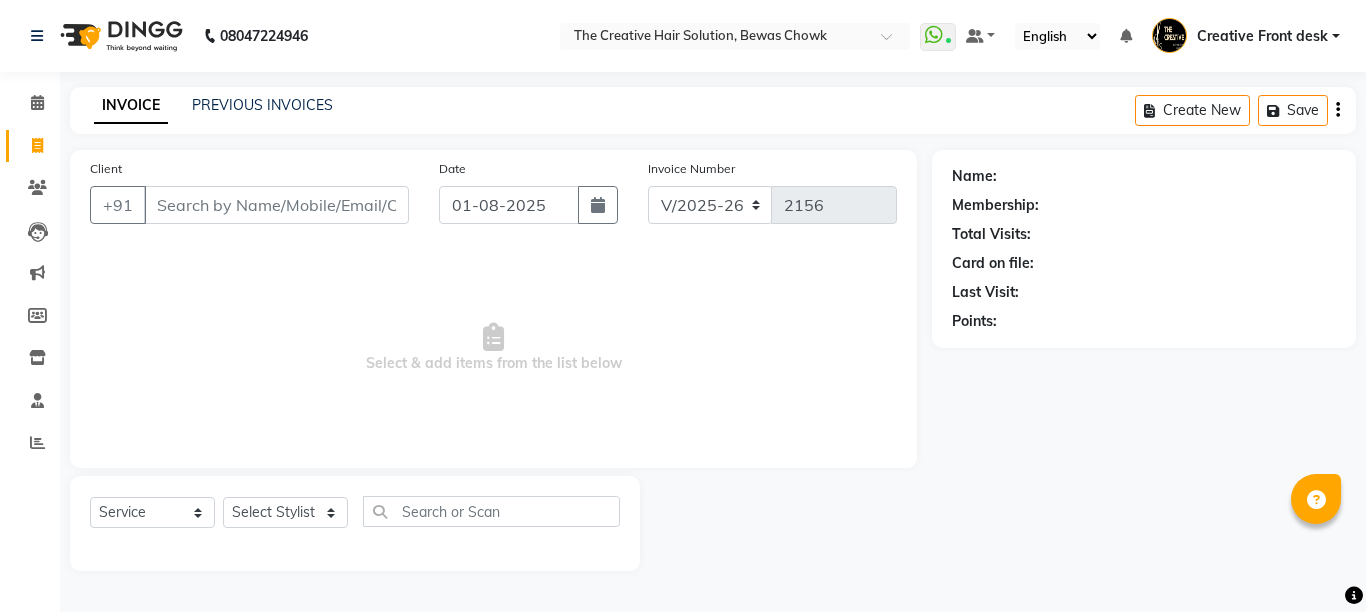 click on "Client" at bounding box center [276, 205] 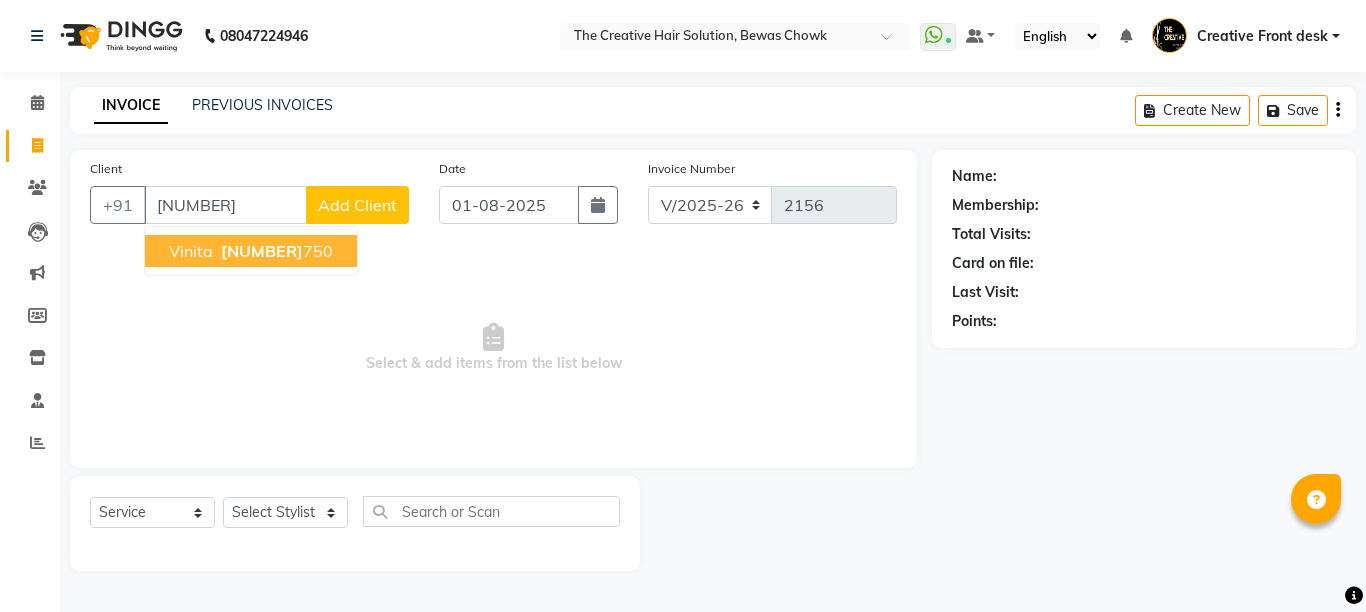 click on "[FIRST]  [NUMBER]" at bounding box center (251, 251) 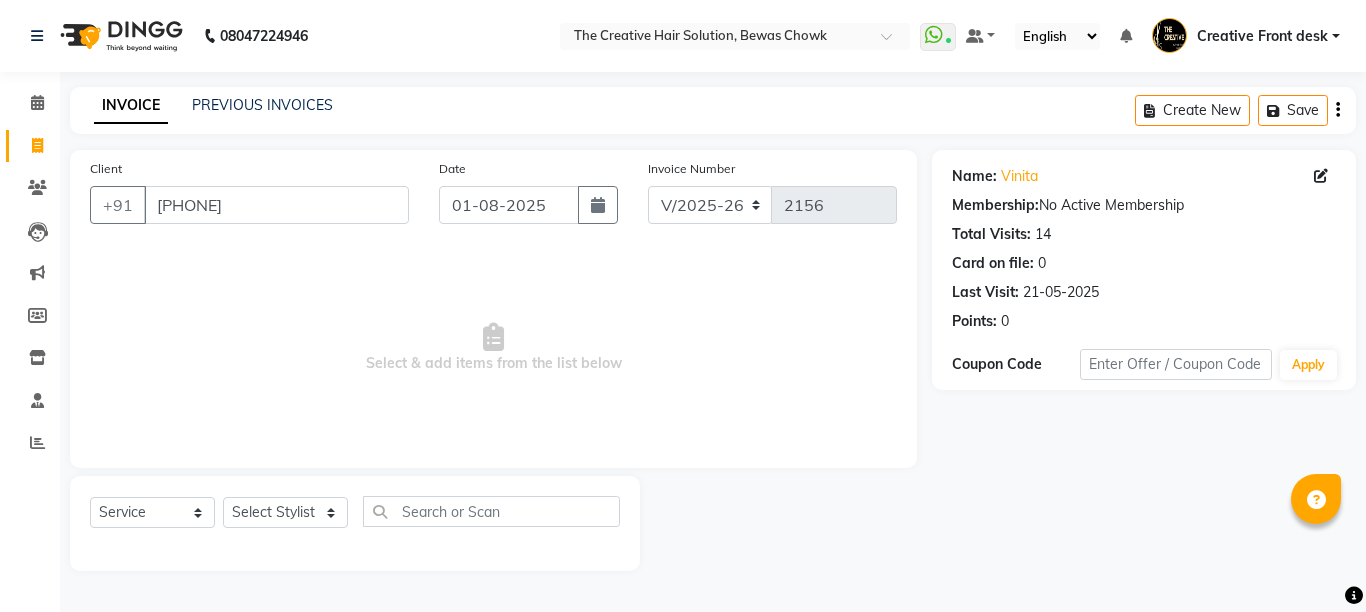 click on "Select & add items from the list below" at bounding box center [493, 348] 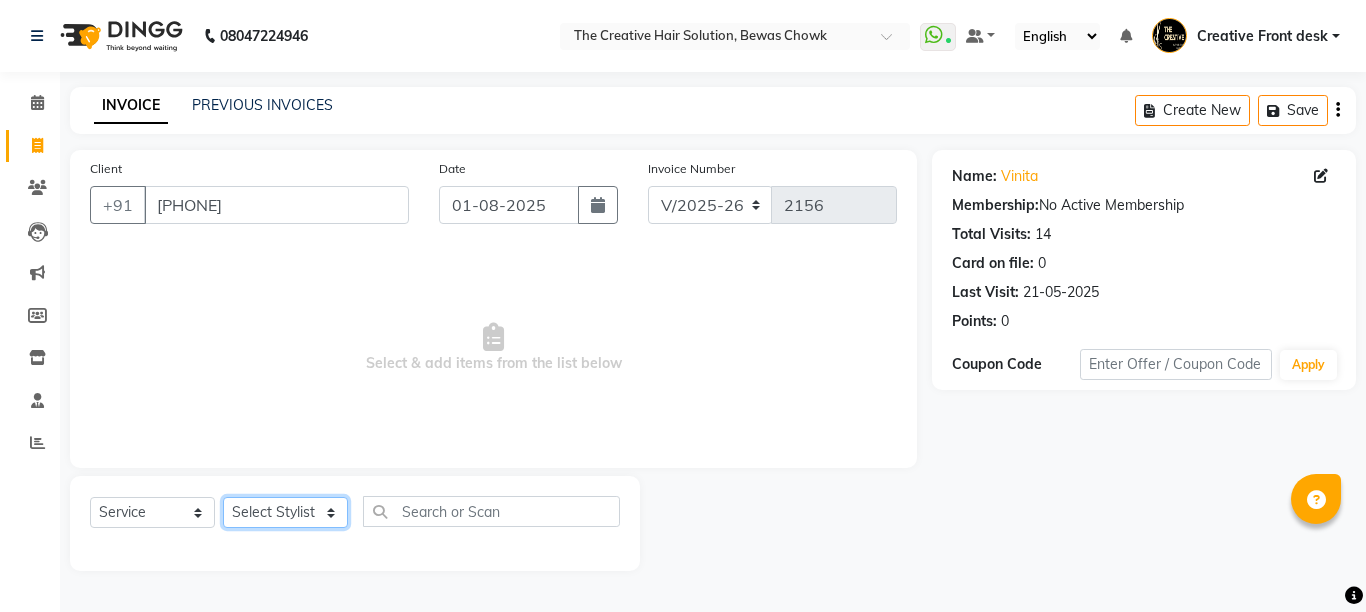 click on "Select Stylist Ankit Creative Front desk Deepak Firoz Geeta Golu Nisha Prince Priyanka Satyam Savita Shivam Shubham Sonu Sir Swapnil Taruna Panjwani Umesh Vidya" 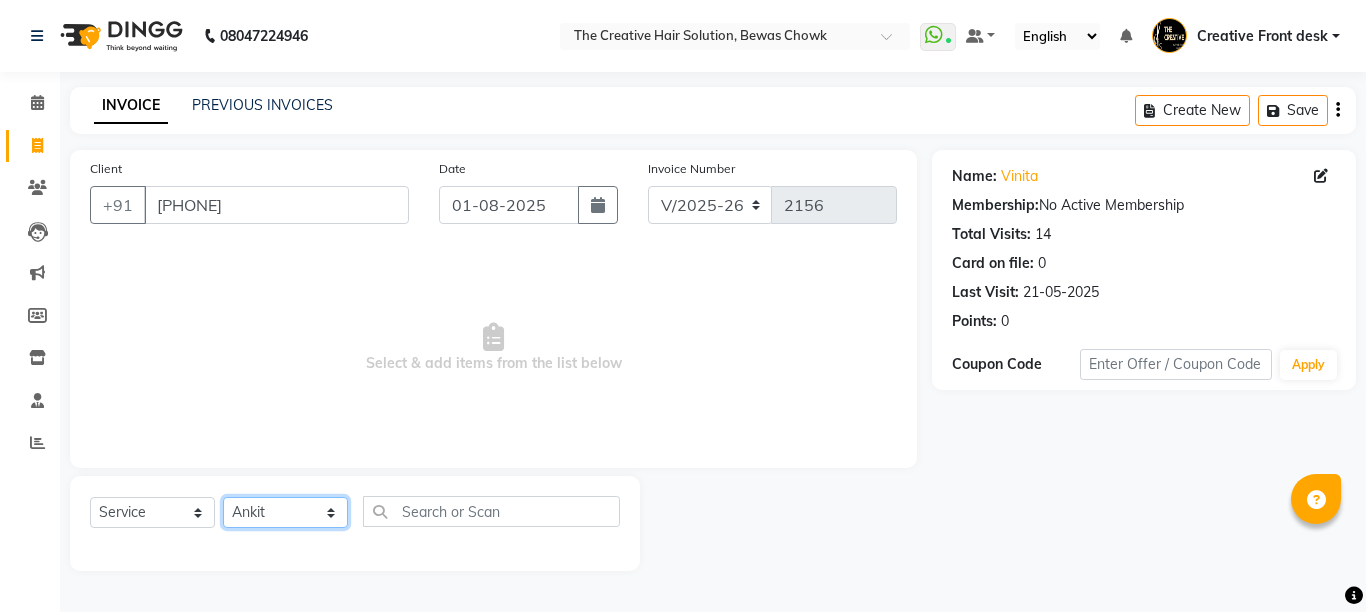 click on "Select Stylist Ankit Creative Front desk Deepak Firoz Geeta Golu Nisha Prince Priyanka Satyam Savita Shivam Shubham Sonu Sir Swapnil Taruna Panjwani Umesh Vidya" 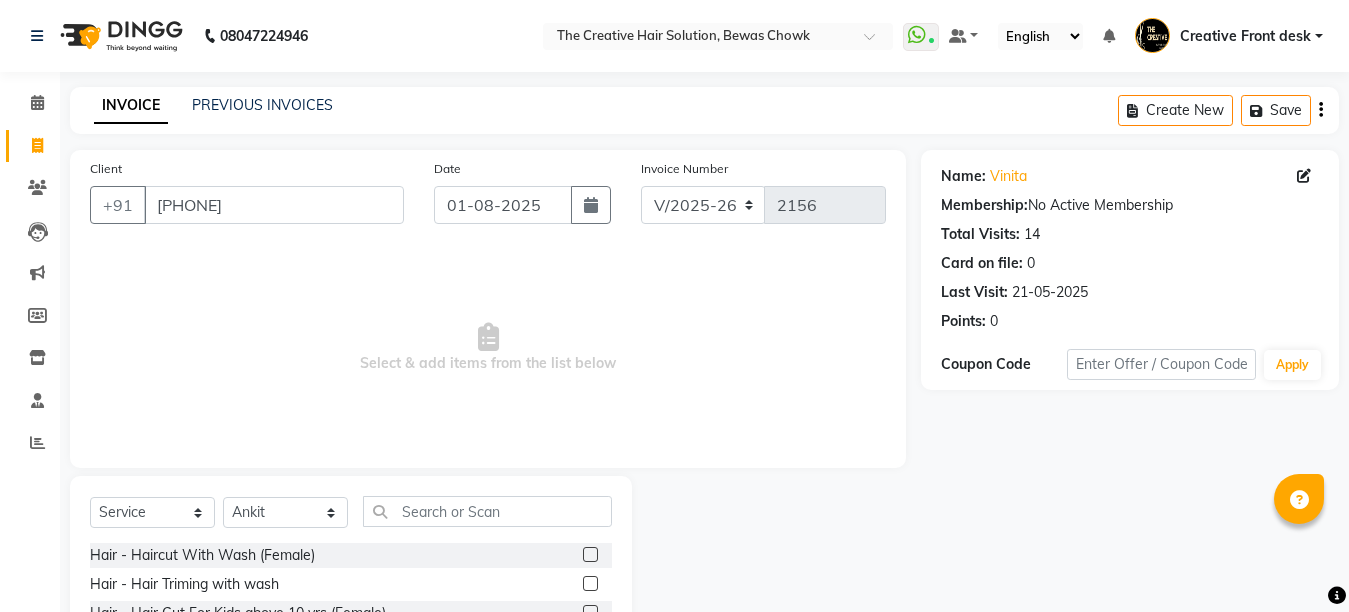 click on "Select & add items from the list below" at bounding box center (488, 348) 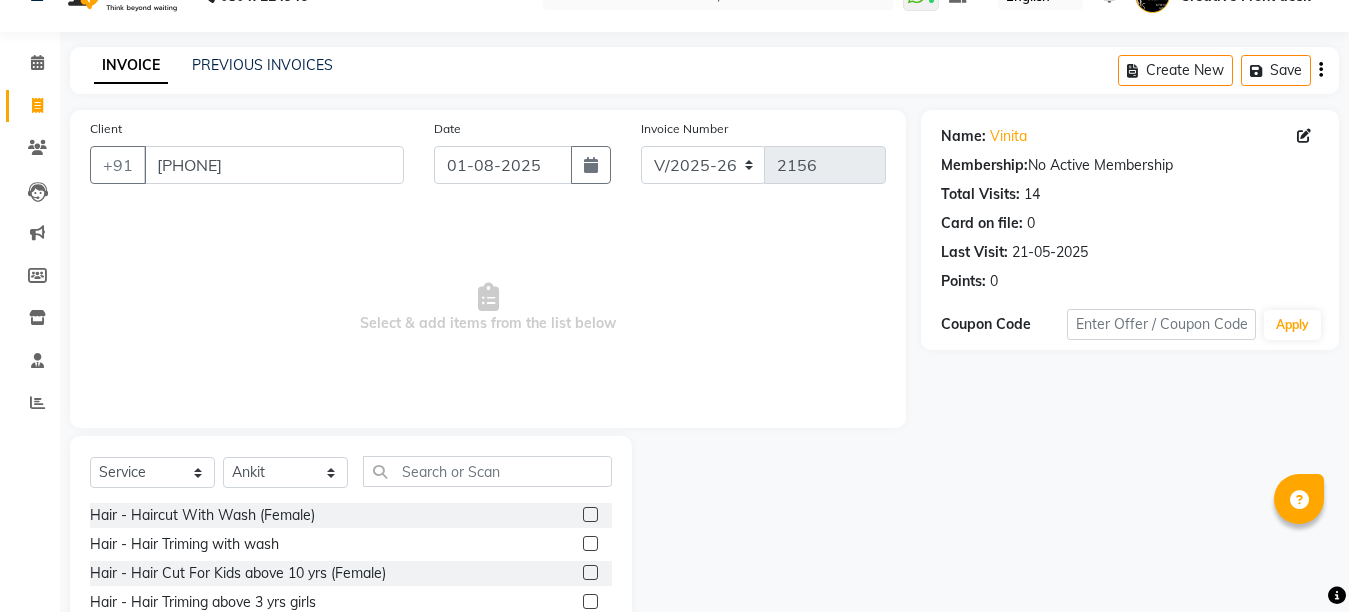 scroll, scrollTop: 189, scrollLeft: 0, axis: vertical 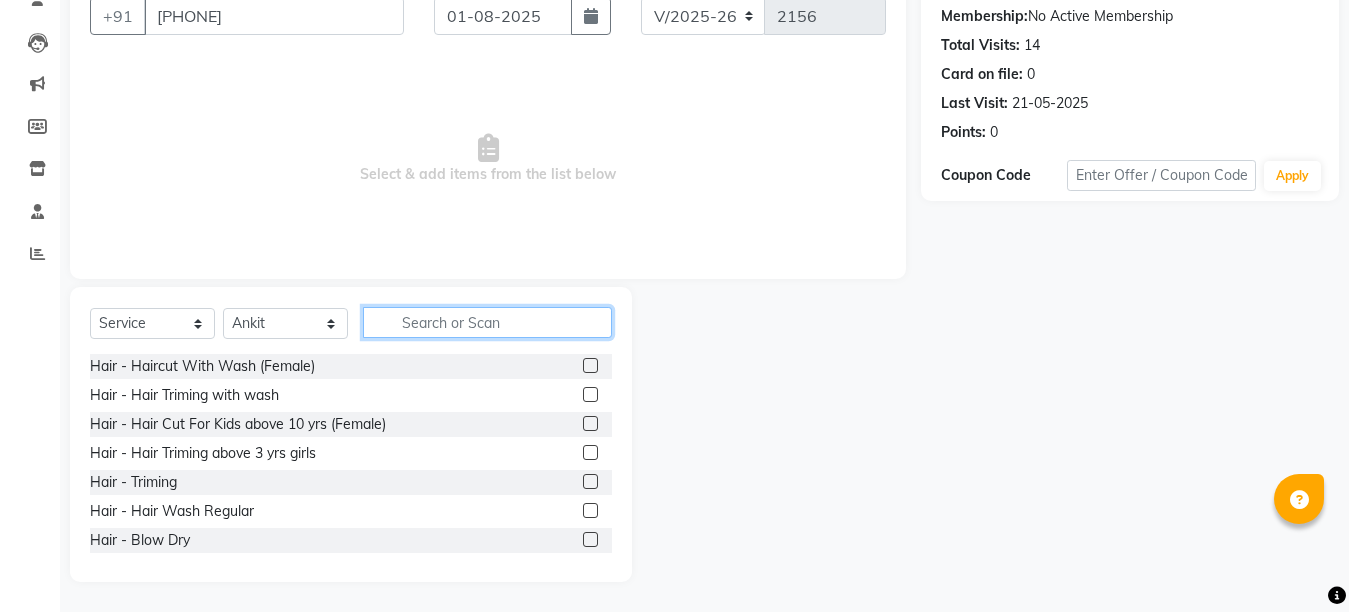 click 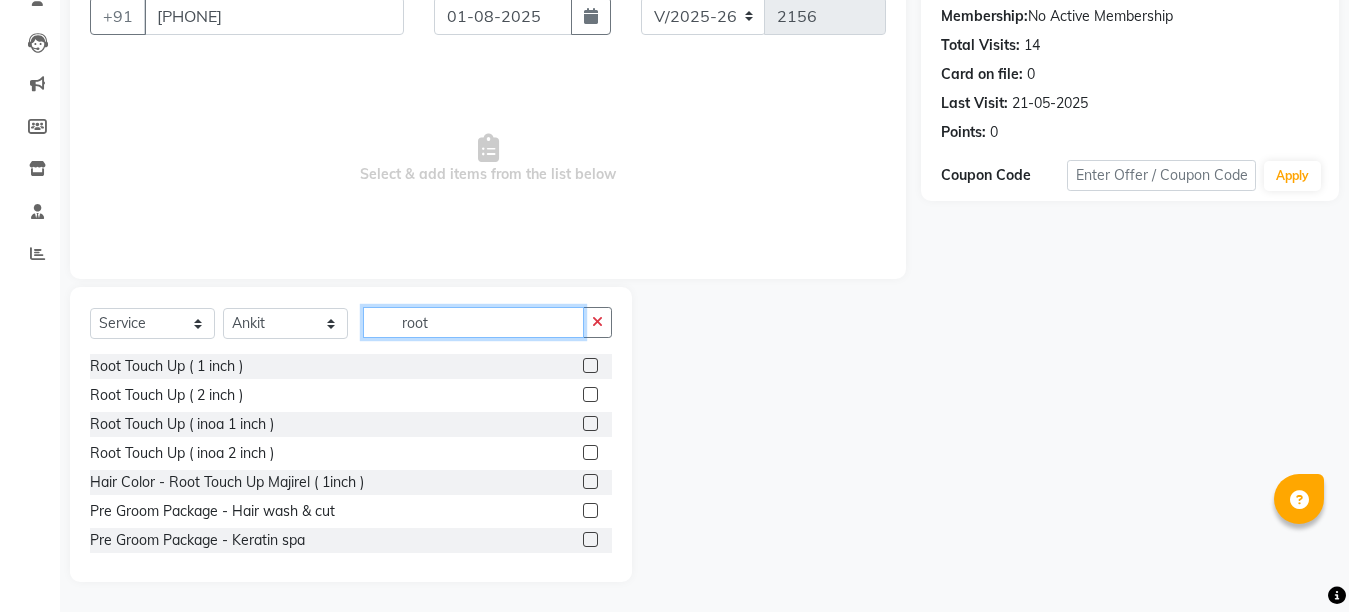 scroll, scrollTop: 134, scrollLeft: 0, axis: vertical 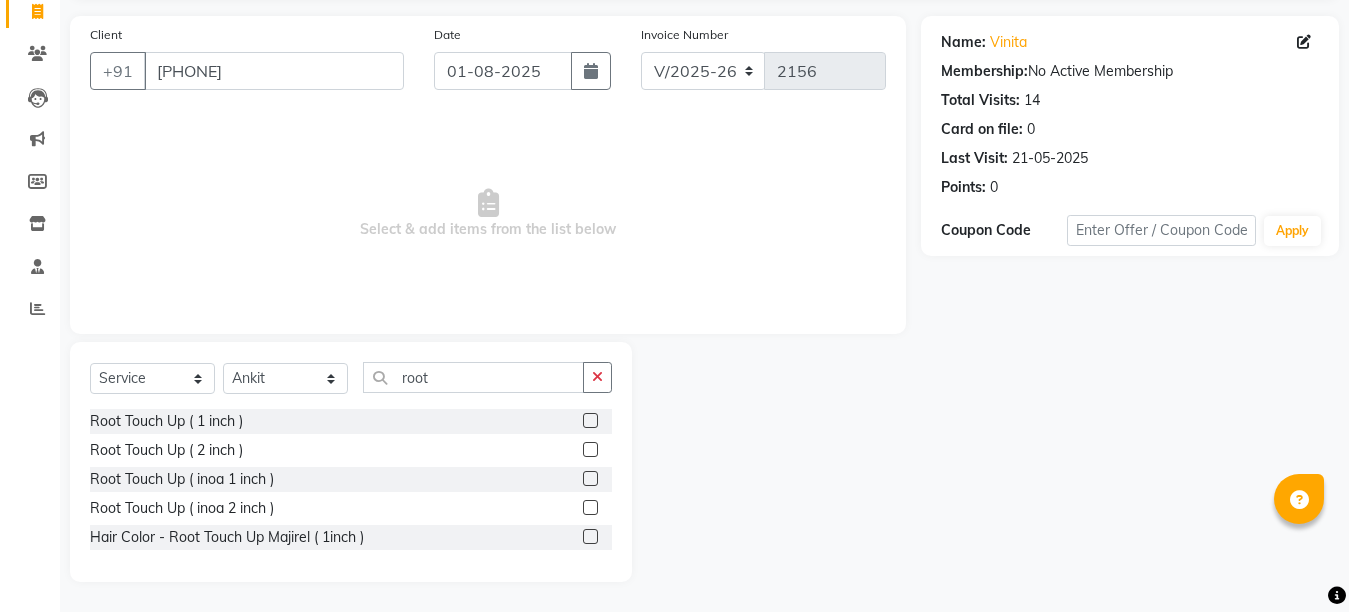 click 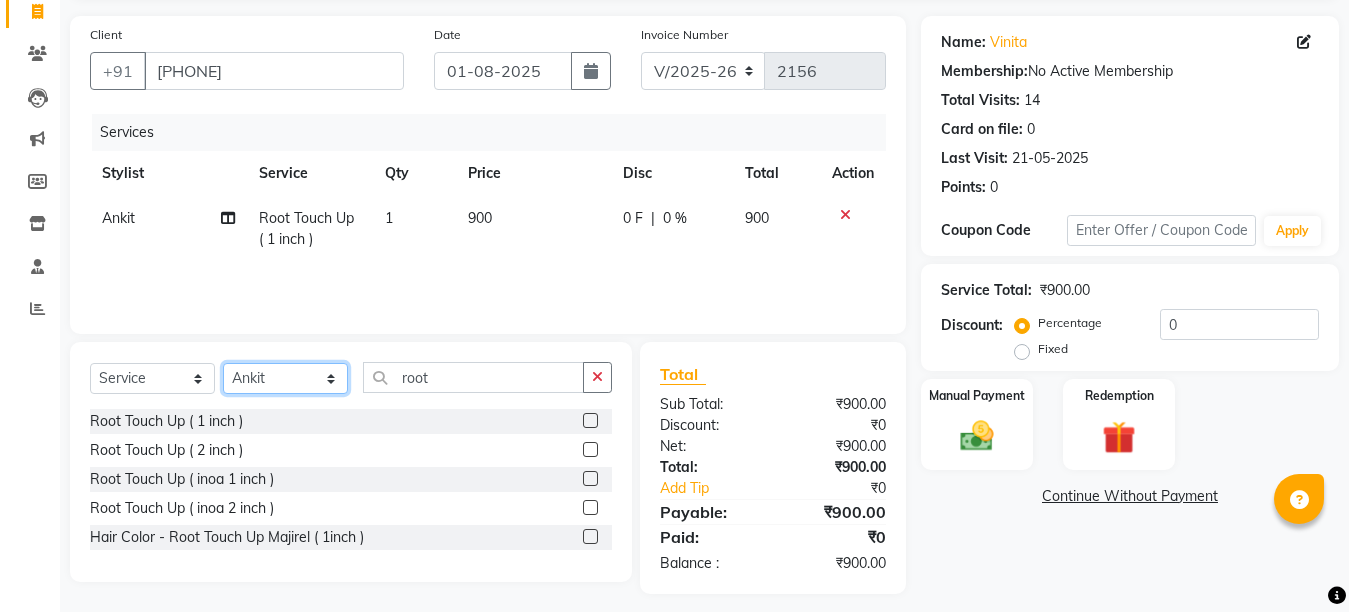 click on "Select Stylist Ankit Creative Front desk Deepak Firoz Geeta Golu Nisha Prince Priyanka Satyam Savita Shivam Shubham Sonu Sir Swapnil Taruna Panjwani Umesh Vidya" 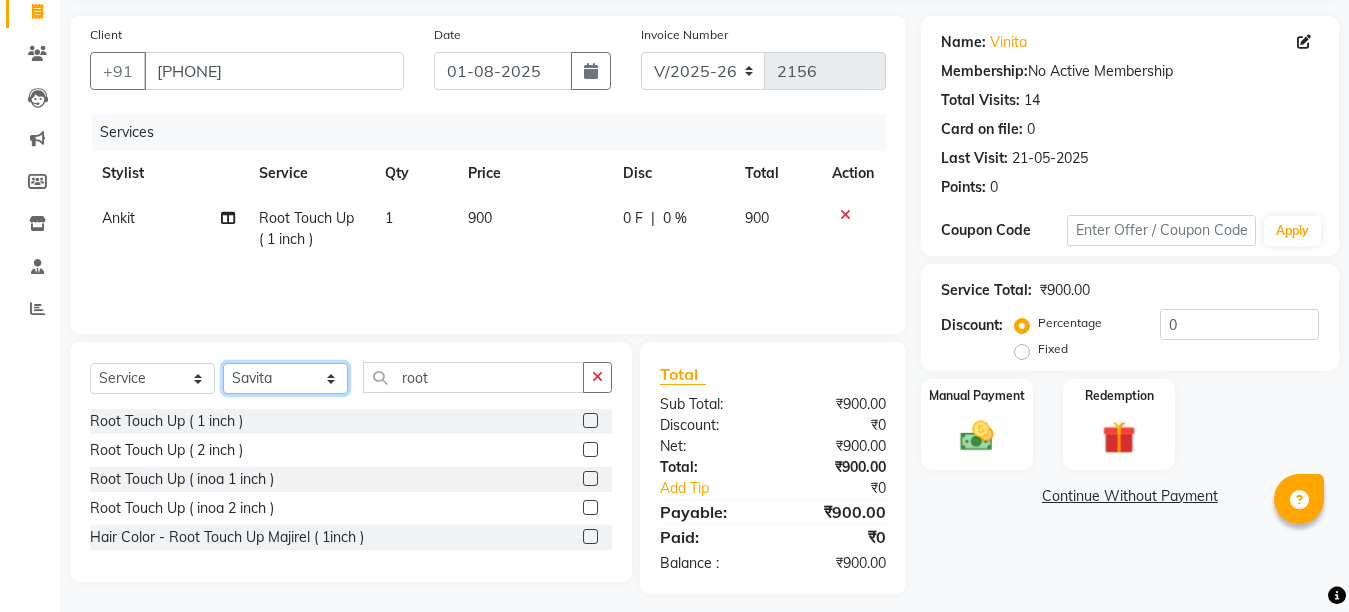 click on "Select Stylist Ankit Creative Front desk Deepak Firoz Geeta Golu Nisha Prince Priyanka Satyam Savita Shivam Shubham Sonu Sir Swapnil Taruna Panjwani Umesh Vidya" 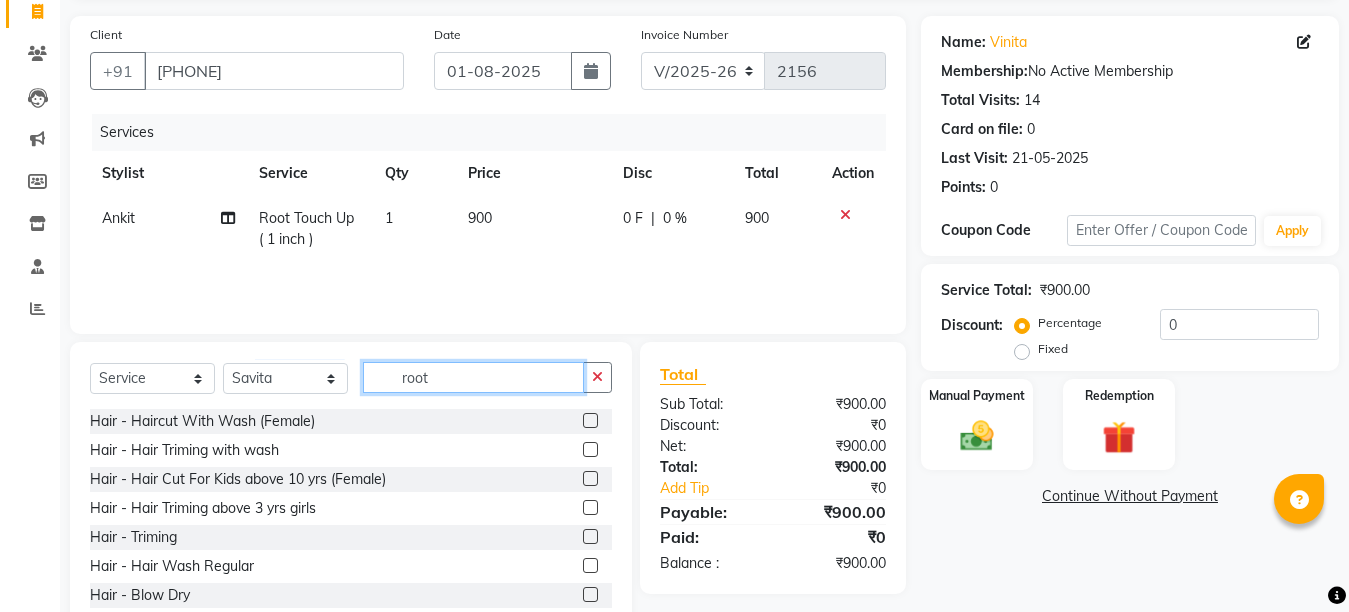 click on "root" 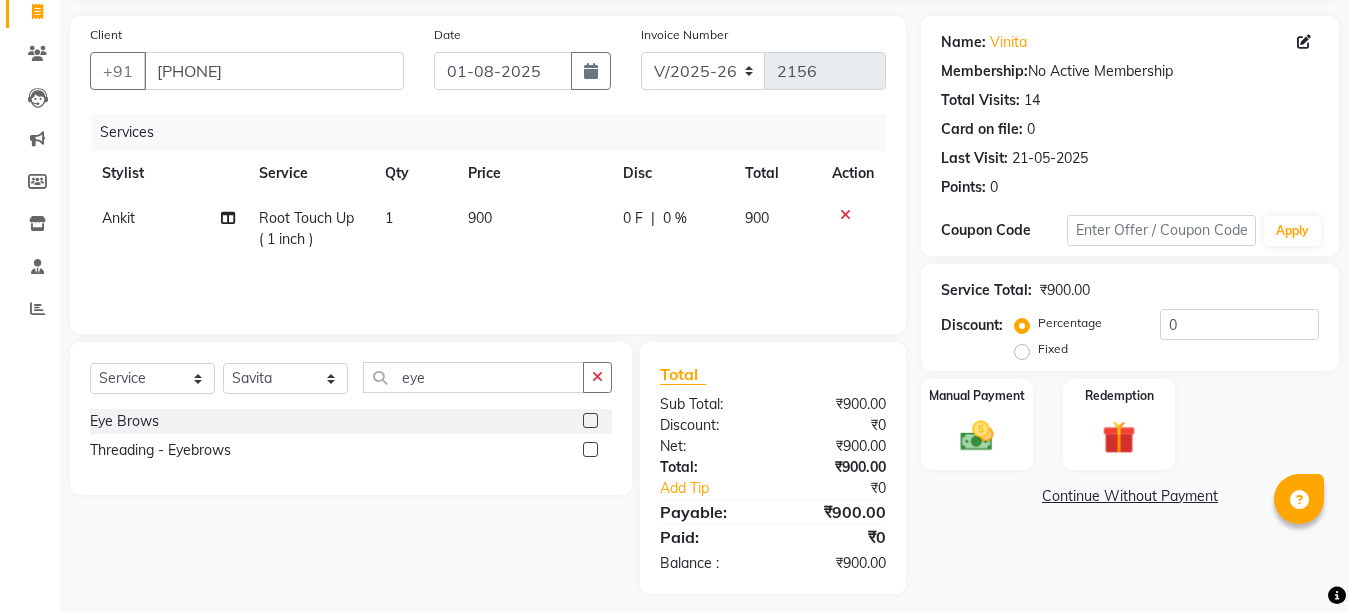 click 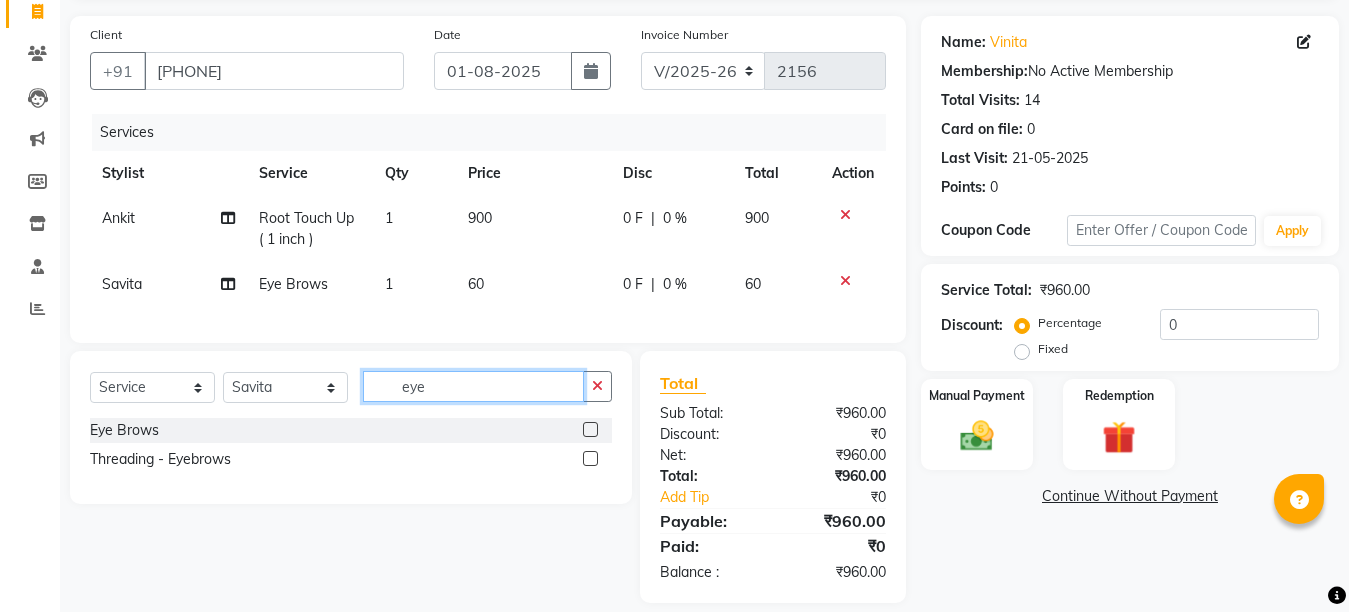 click on "eye" 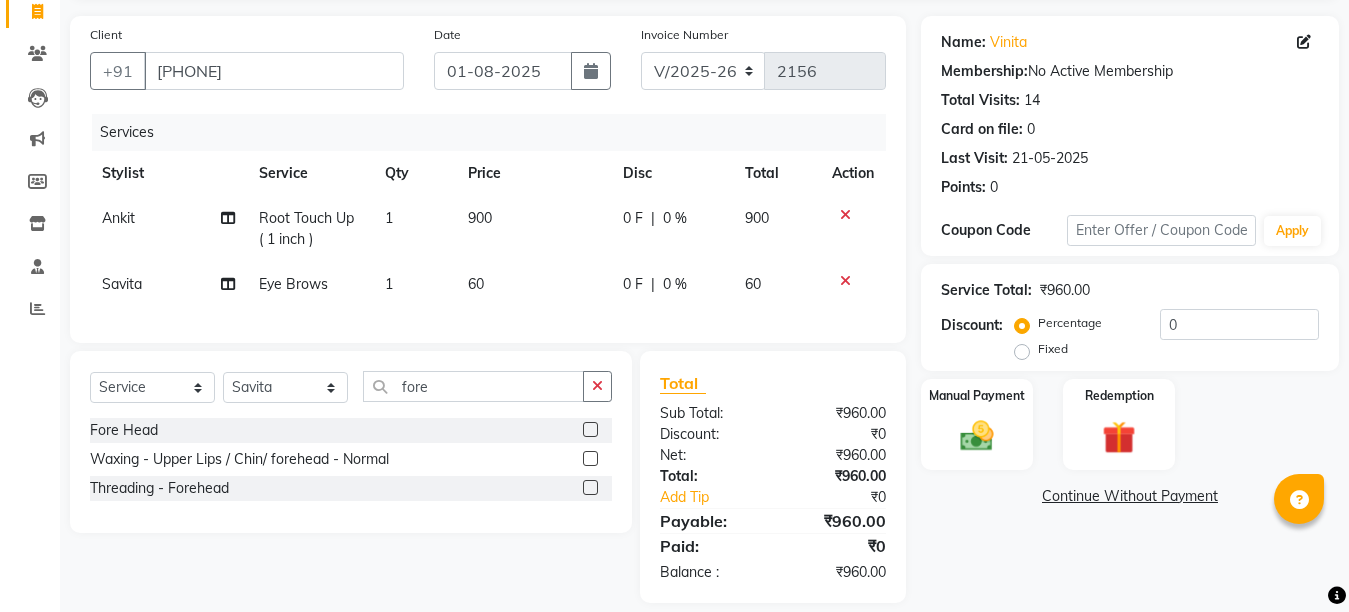 click 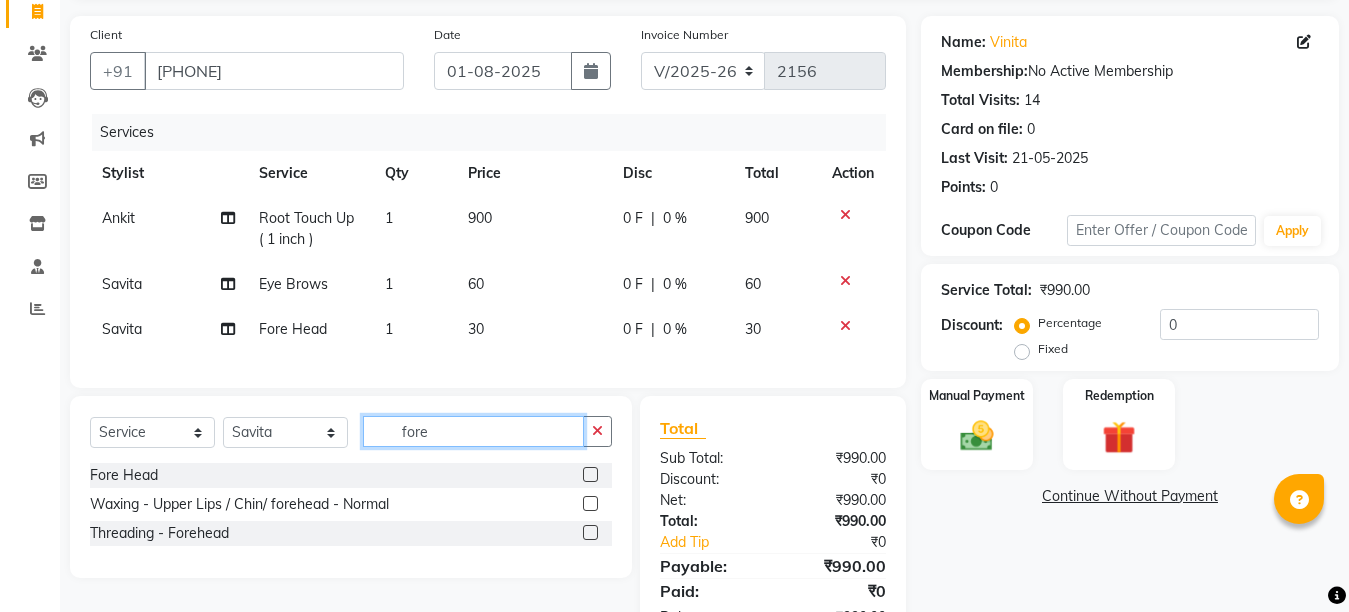 click on "fore" 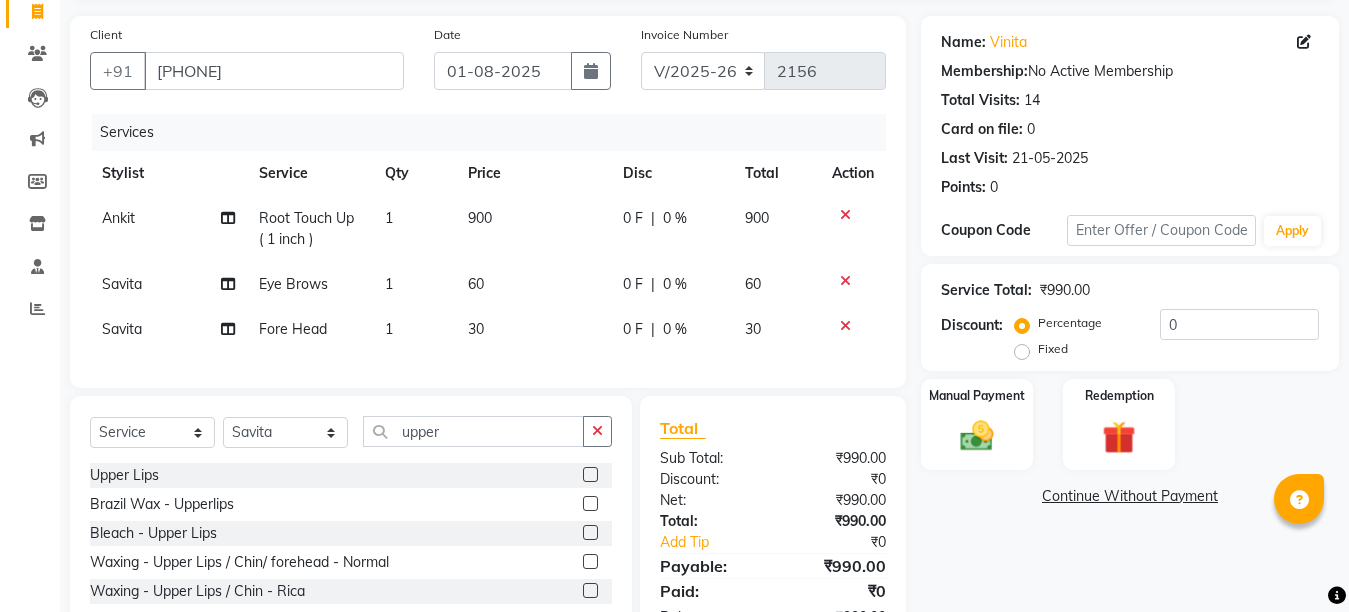 click 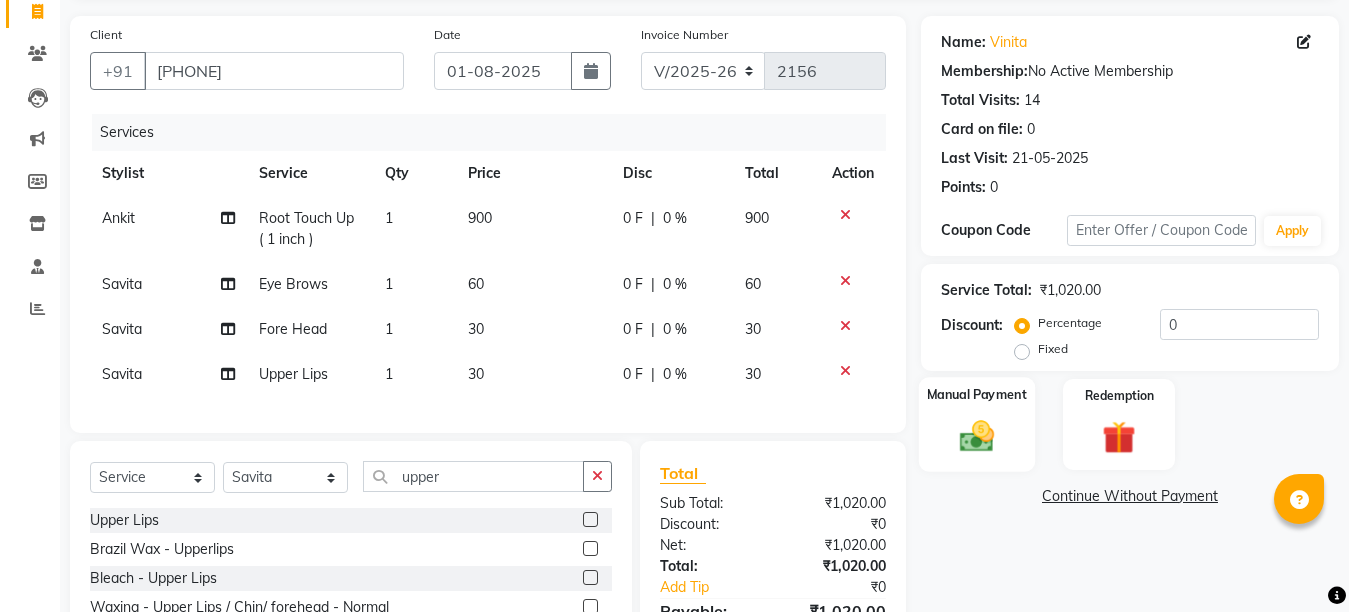 click 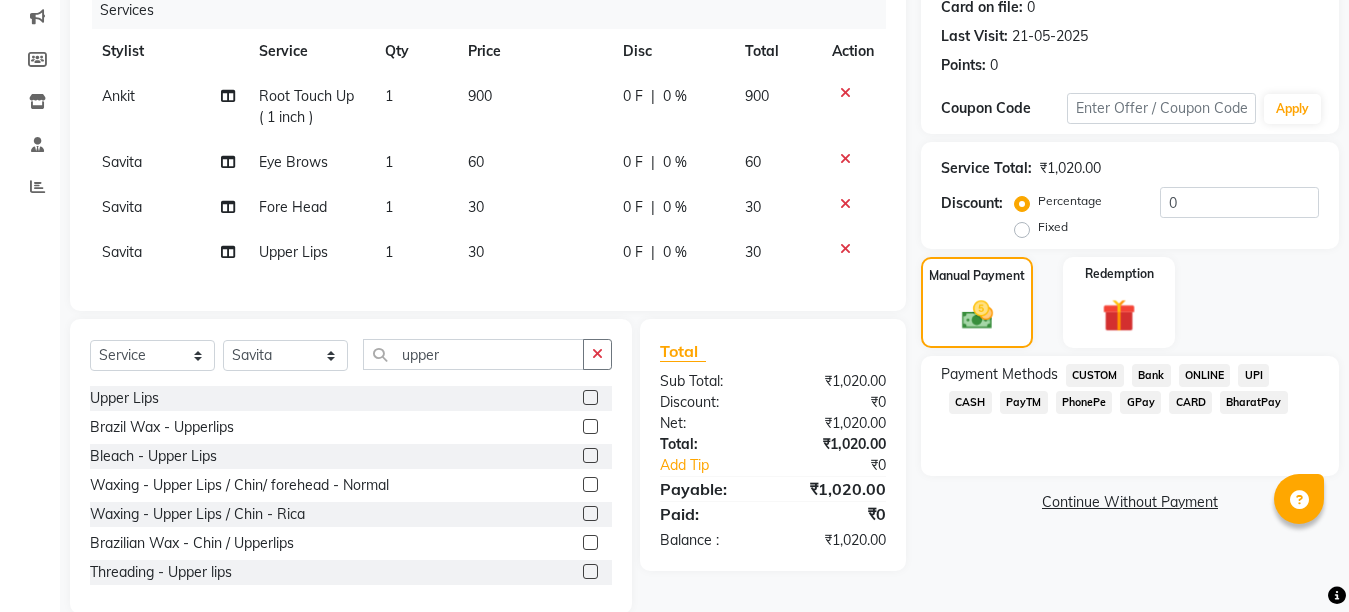 scroll, scrollTop: 305, scrollLeft: 0, axis: vertical 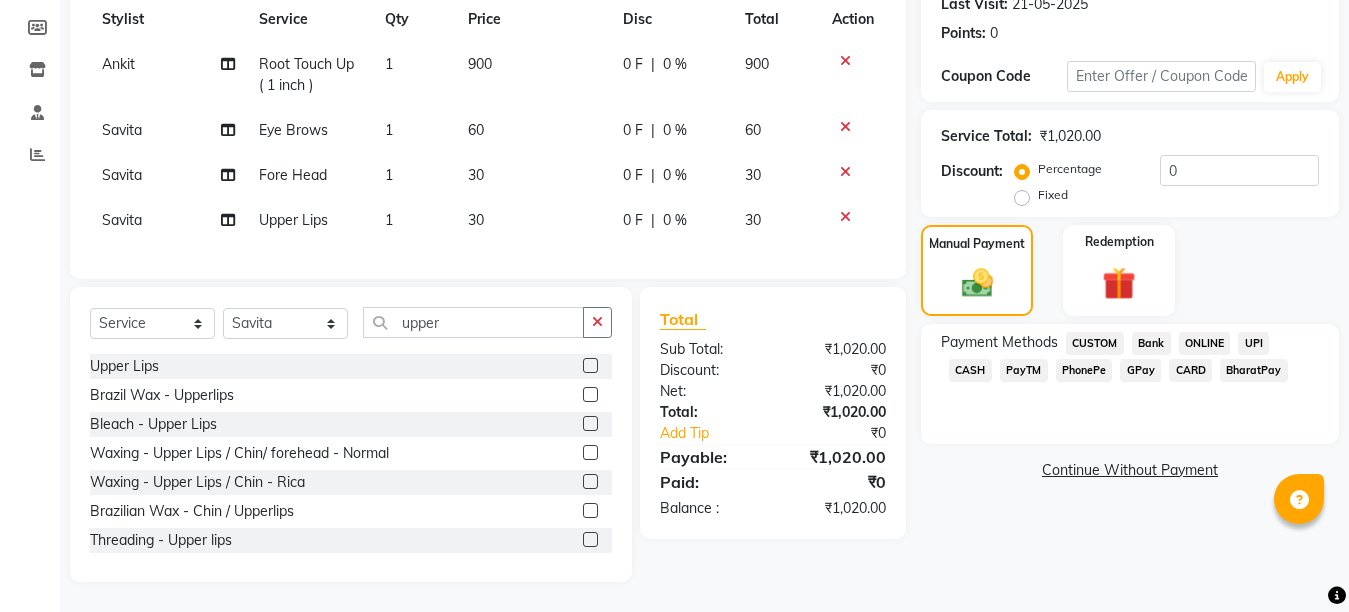 click on "GPay" 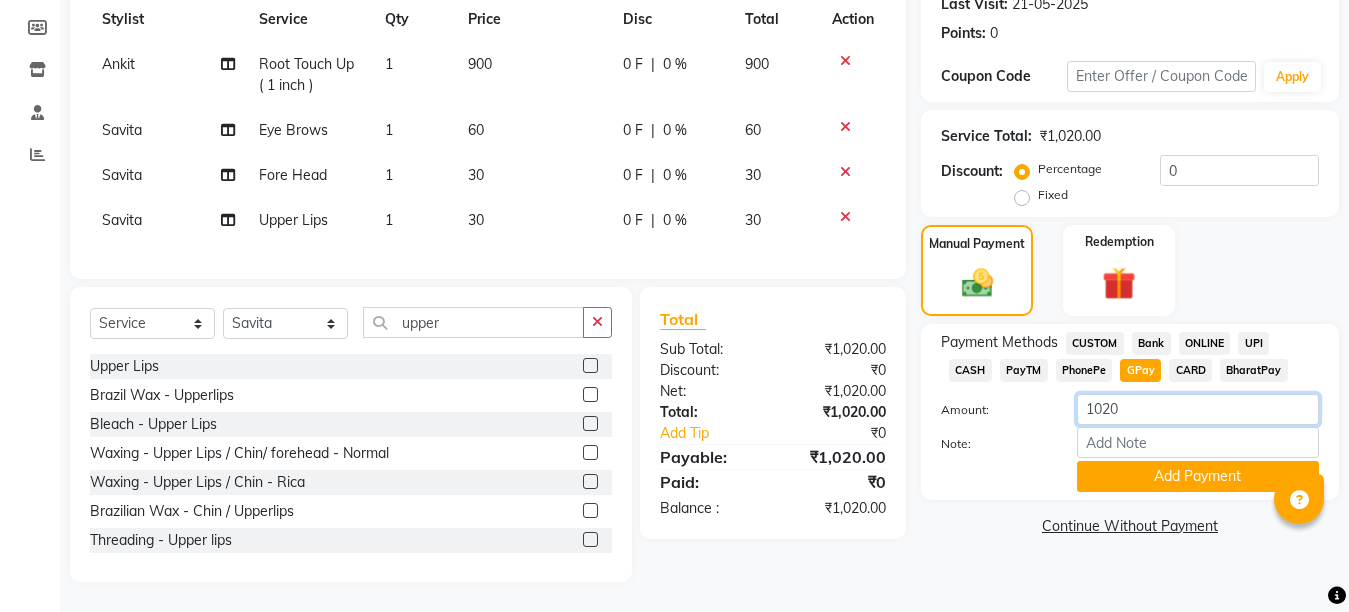 click on "1020" 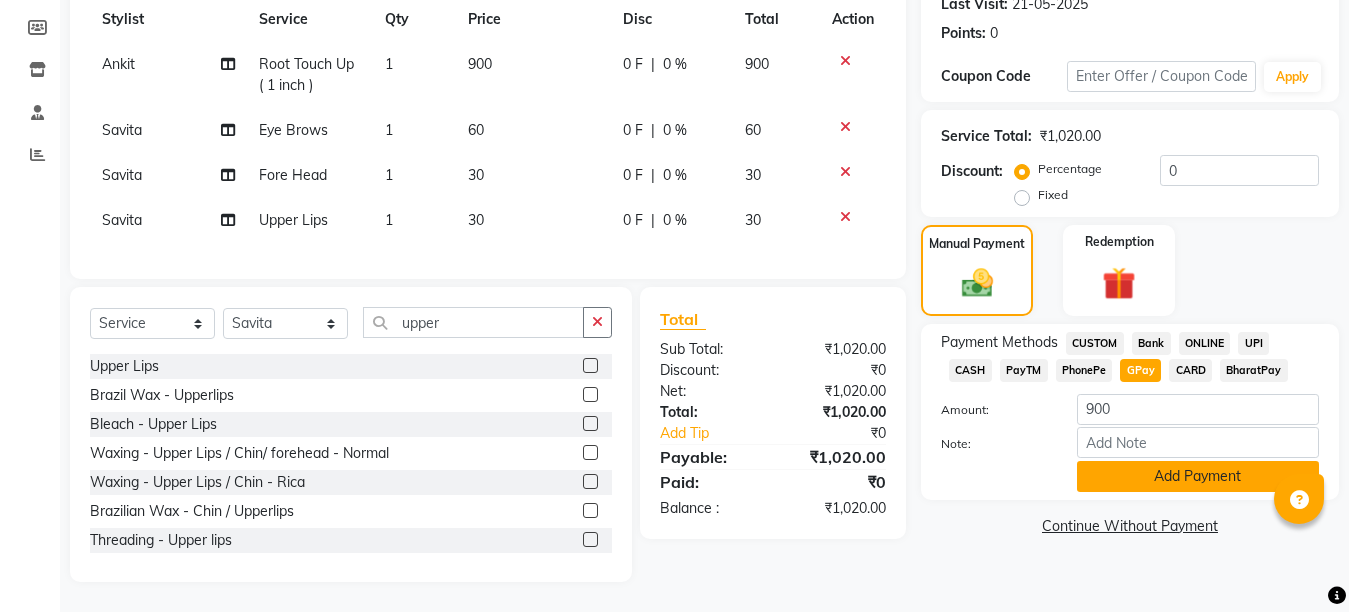 click on "Add Payment" 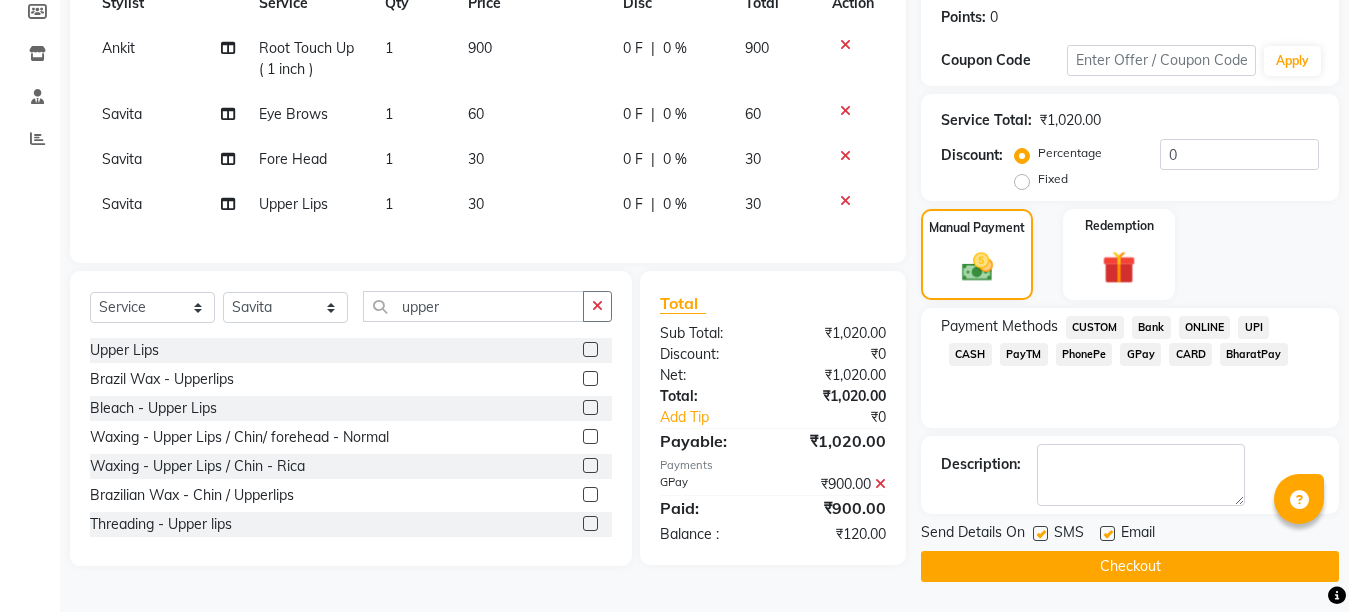 click on "Payment Methods  CUSTOM   Bank   ONLINE   UPI   CASH   PayTM   PhonePe   GPay   CARD   BharatPay" 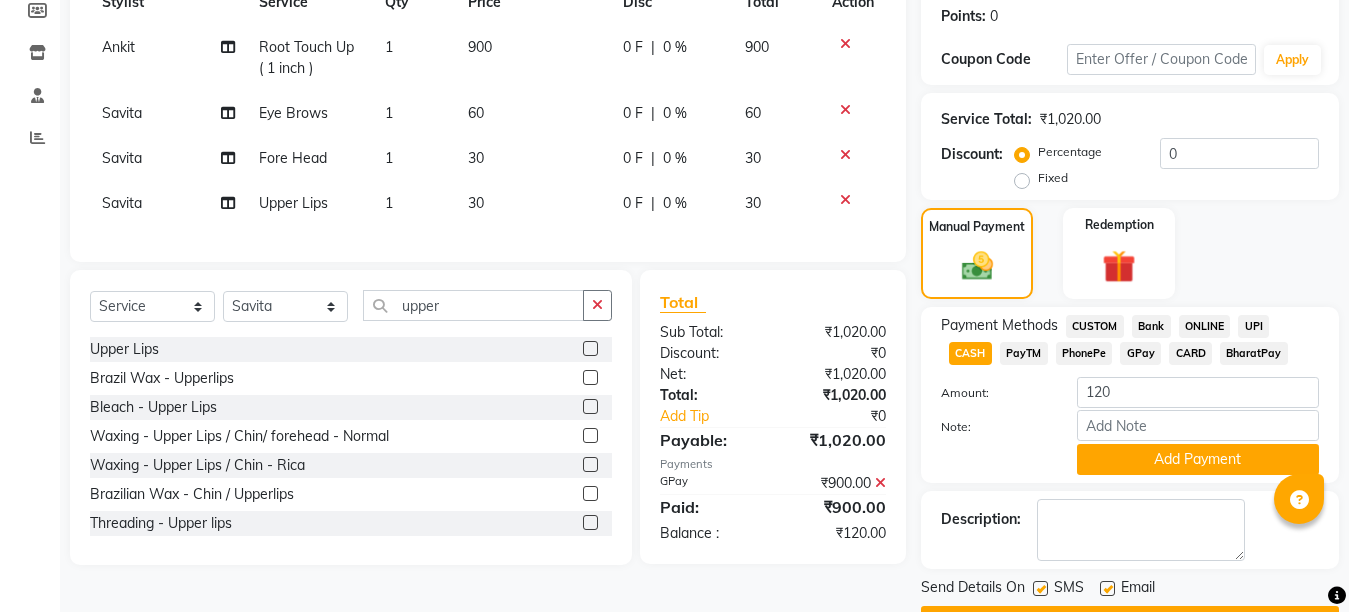 click on "Payment Methods  CUSTOM   Bank   ONLINE   UPI   CASH   PayTM   PhonePe   GPay   CARD   BharatPay  Amount: 120 Note: Add Payment" 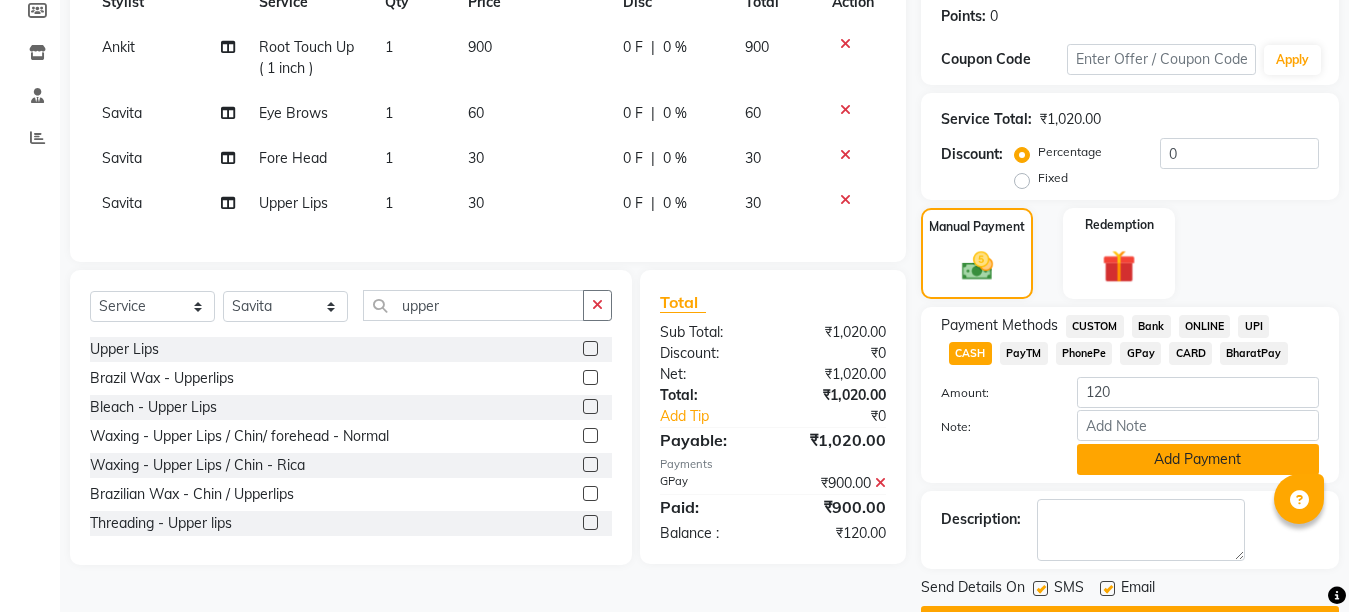 click on "Add Payment" 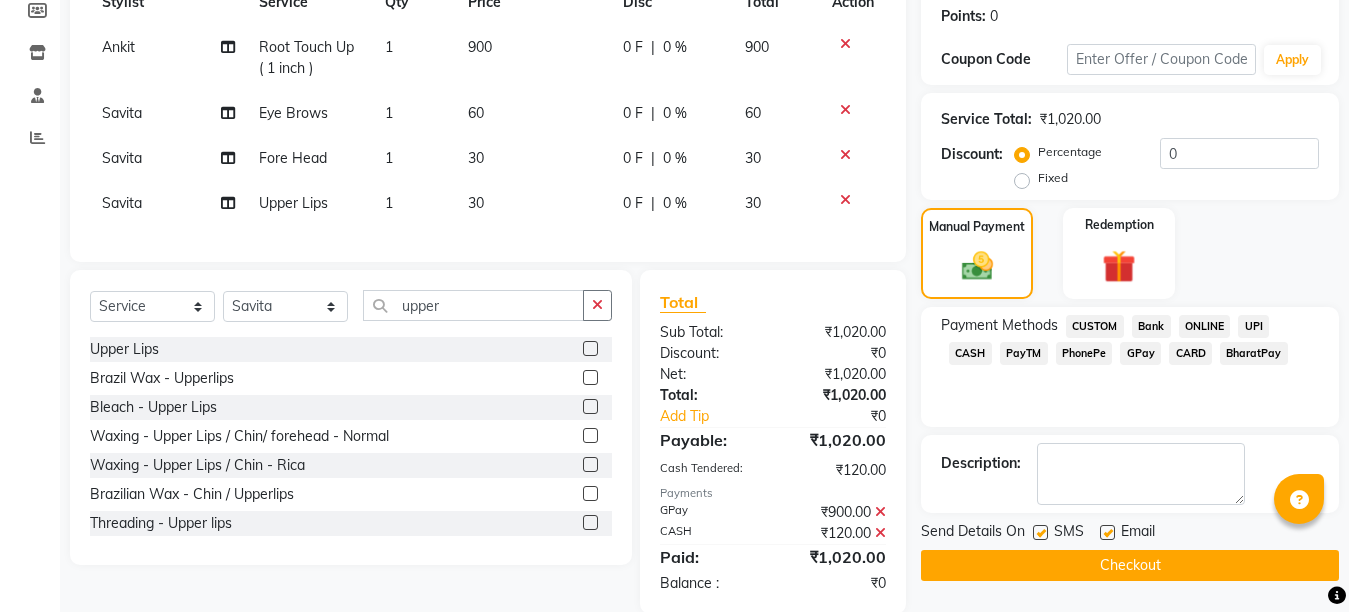click 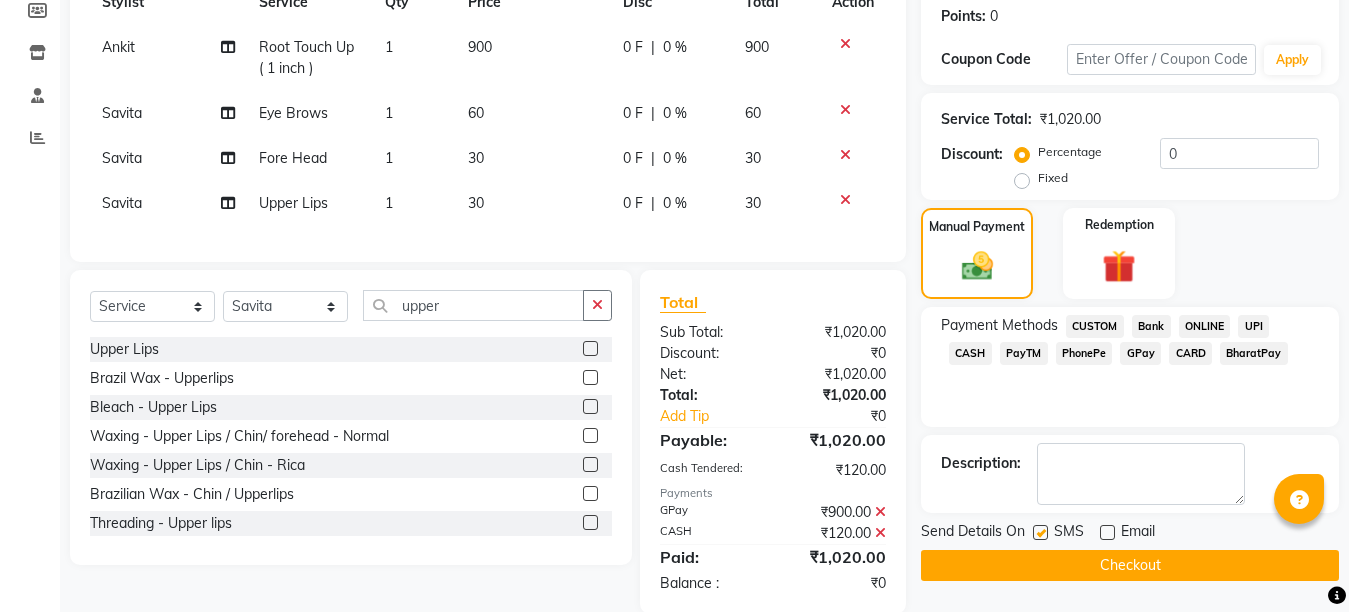 click on "Checkout" 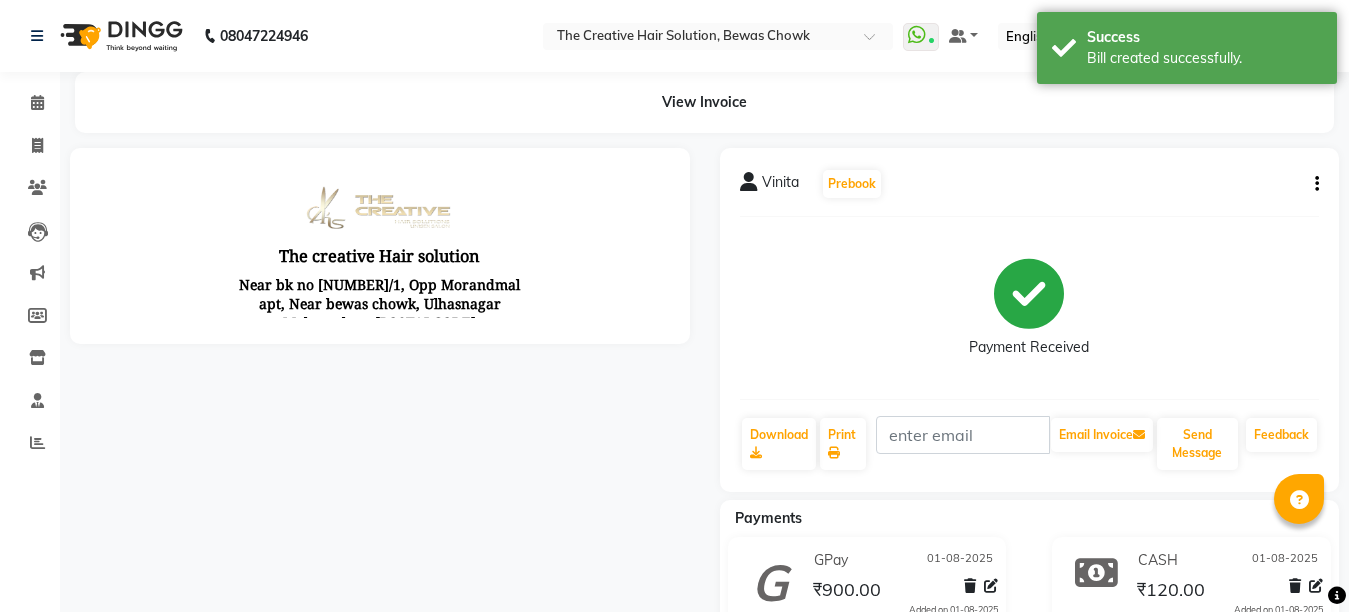 scroll, scrollTop: 0, scrollLeft: 0, axis: both 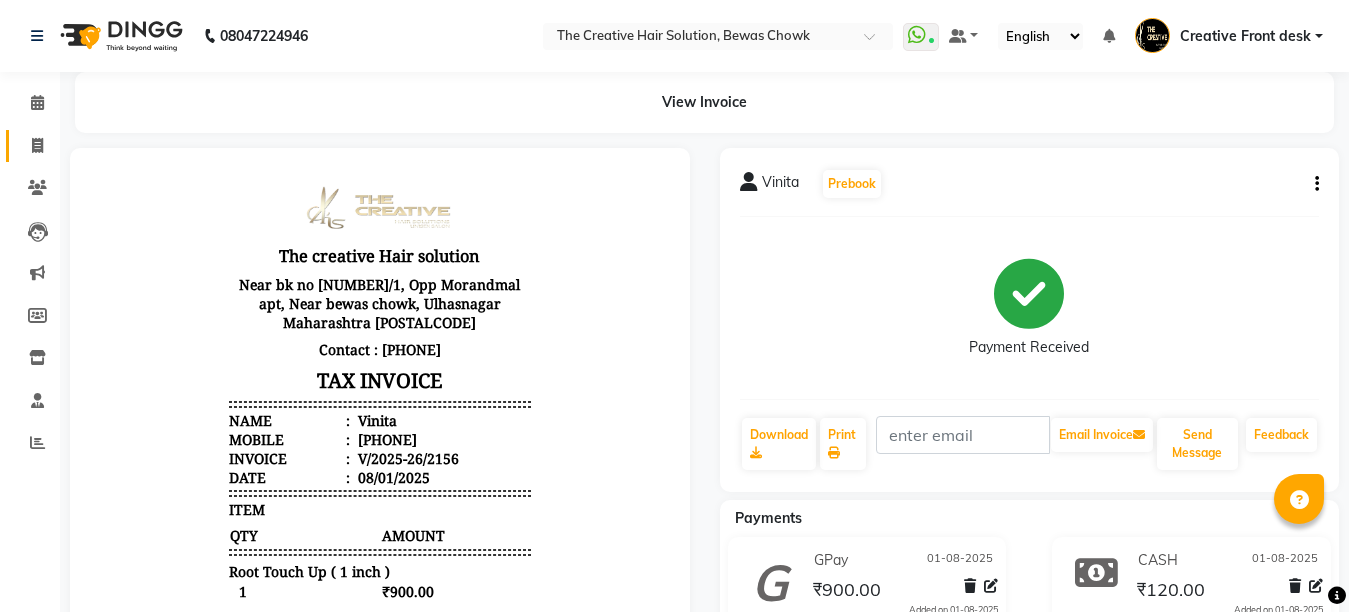 click 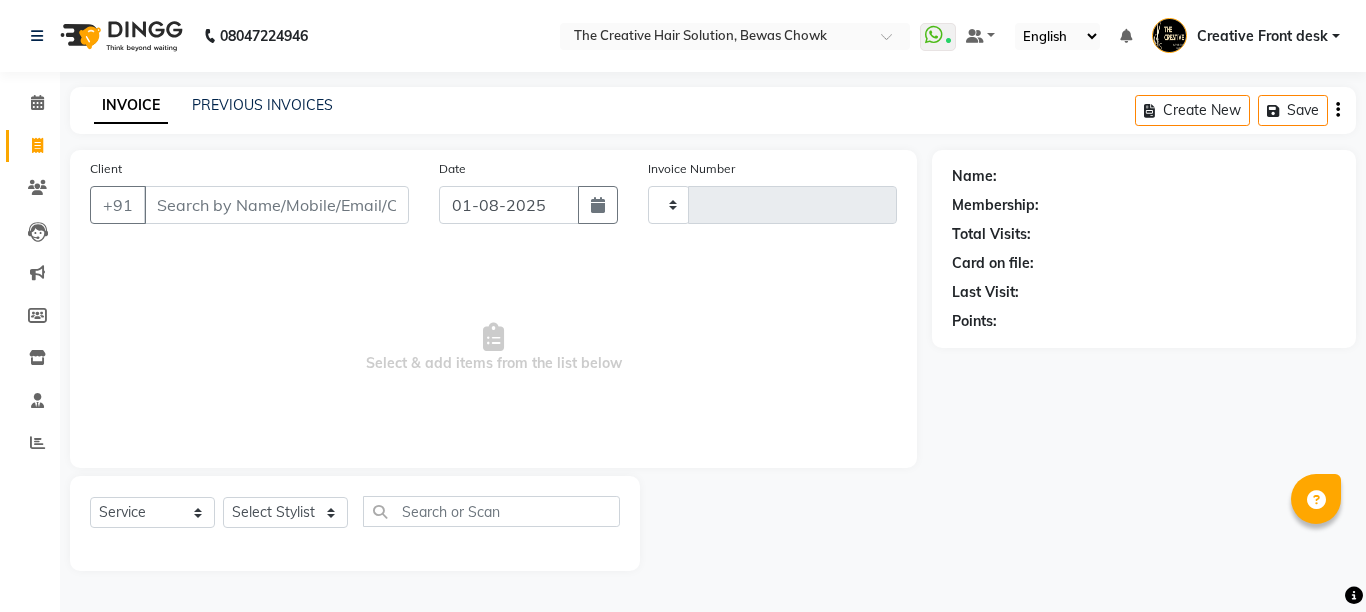 click on "Client" at bounding box center [276, 205] 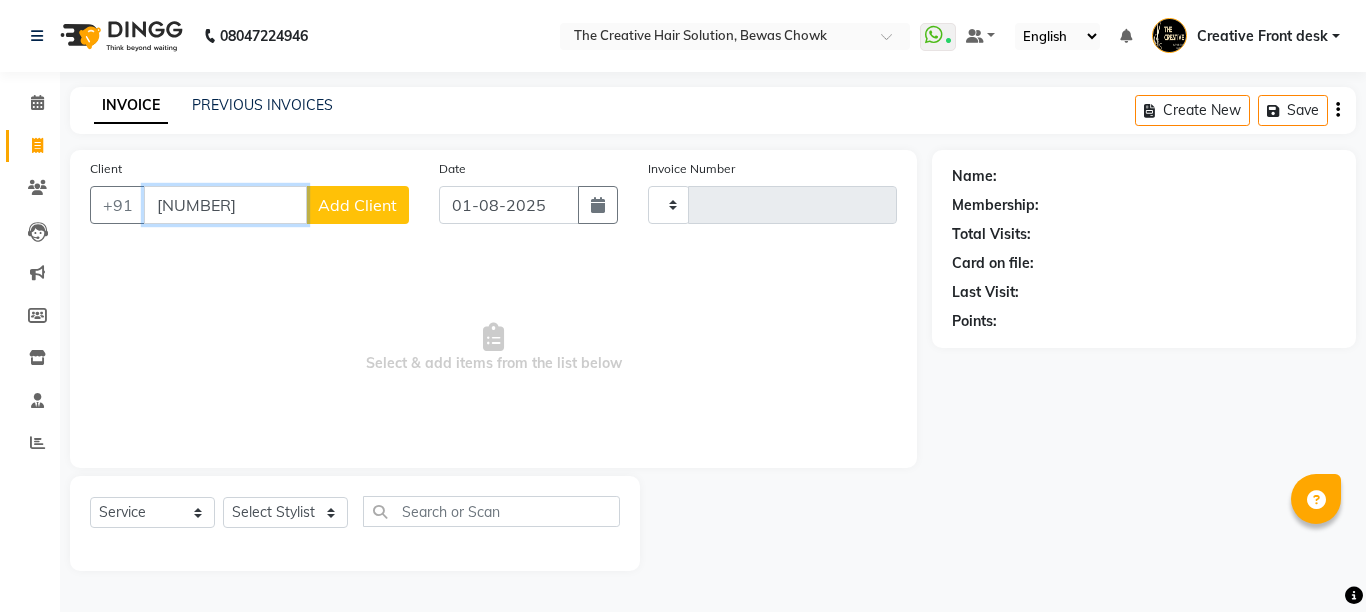 click on "[NUMBER]" at bounding box center (225, 205) 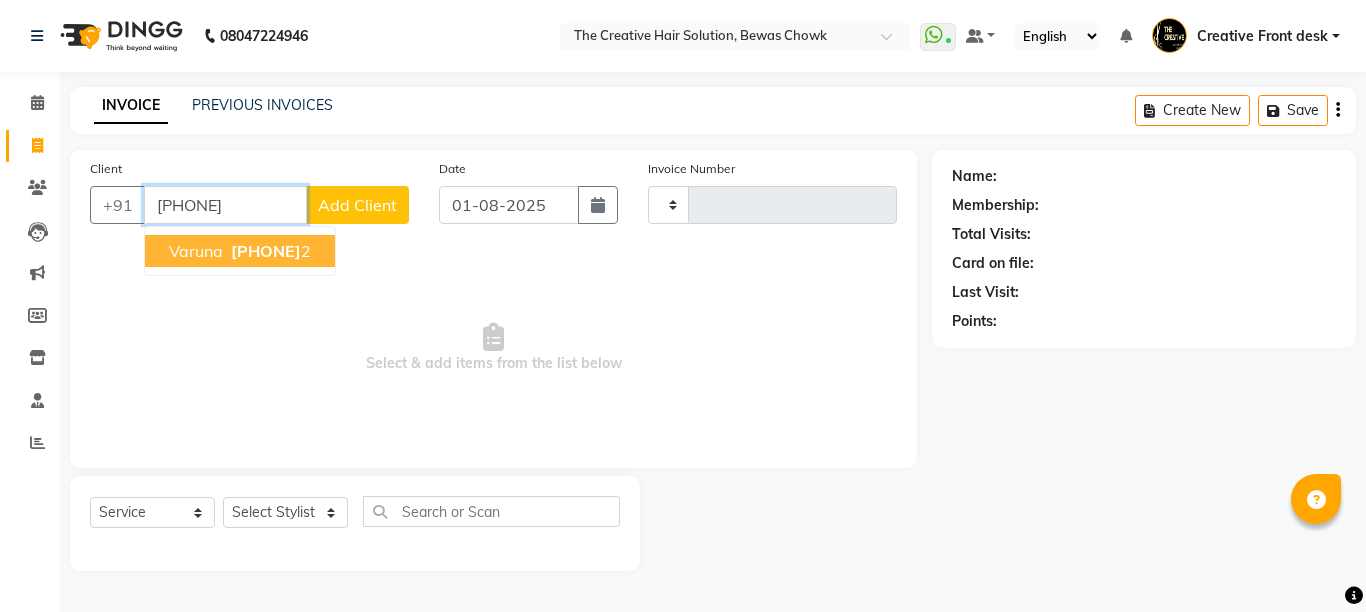 click on "[PHONE]" at bounding box center [225, 205] 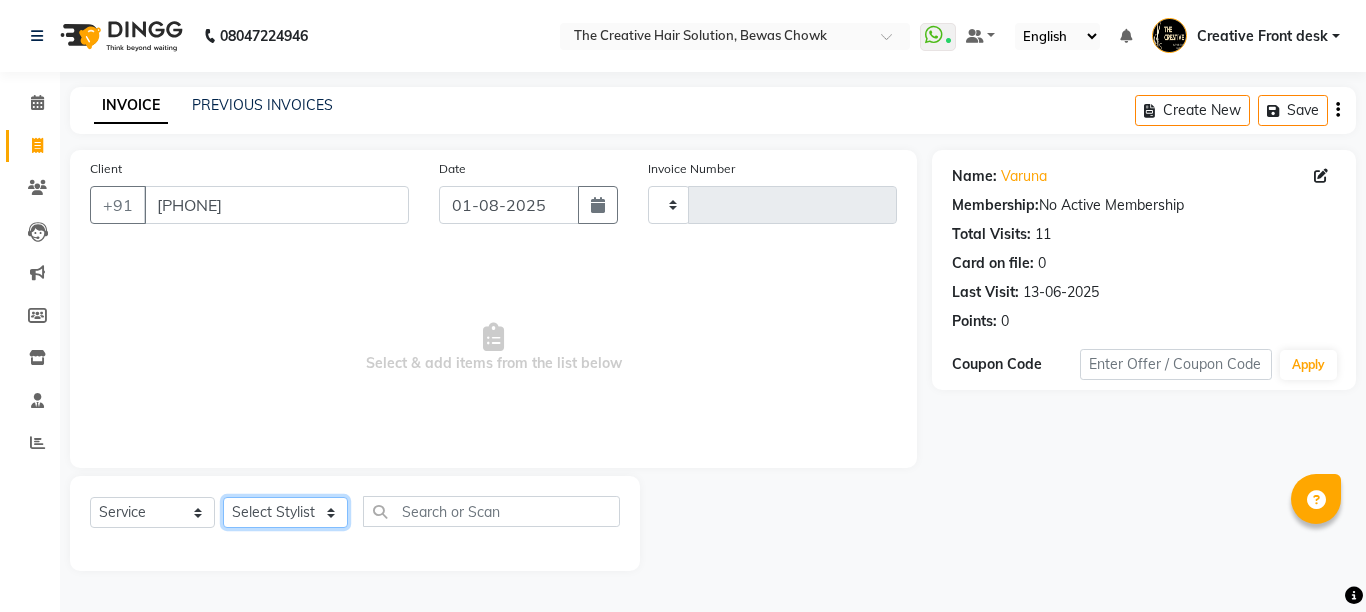 click on "Select Stylist" 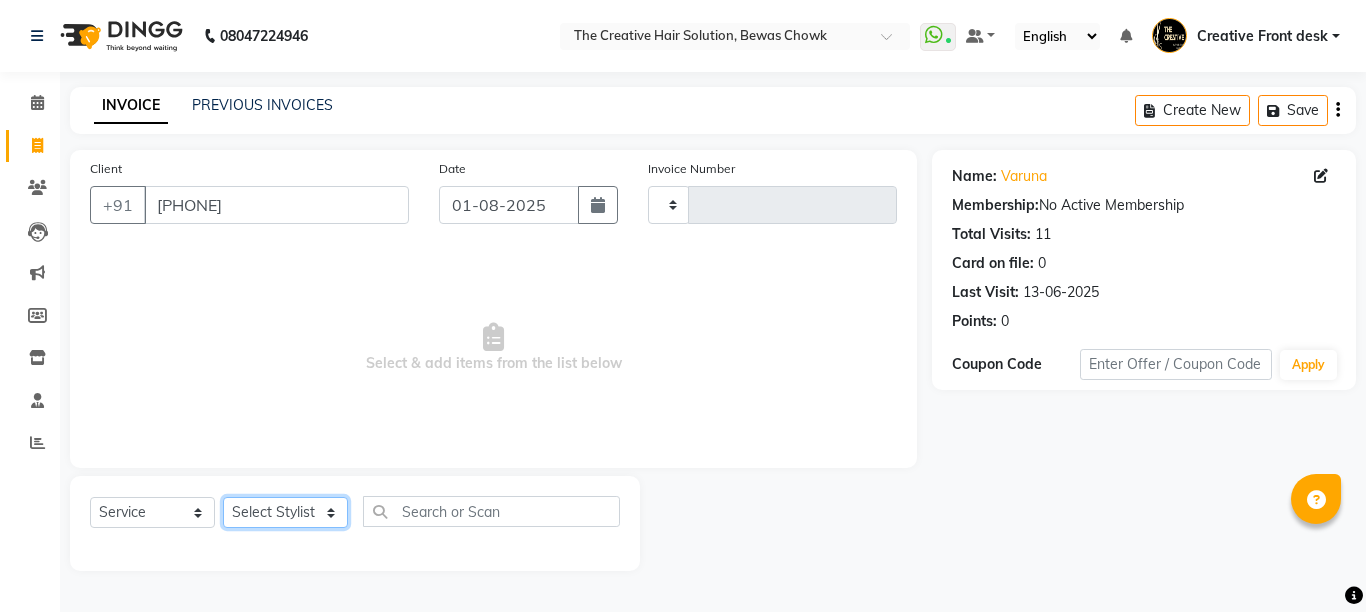 click on "Select Stylist" 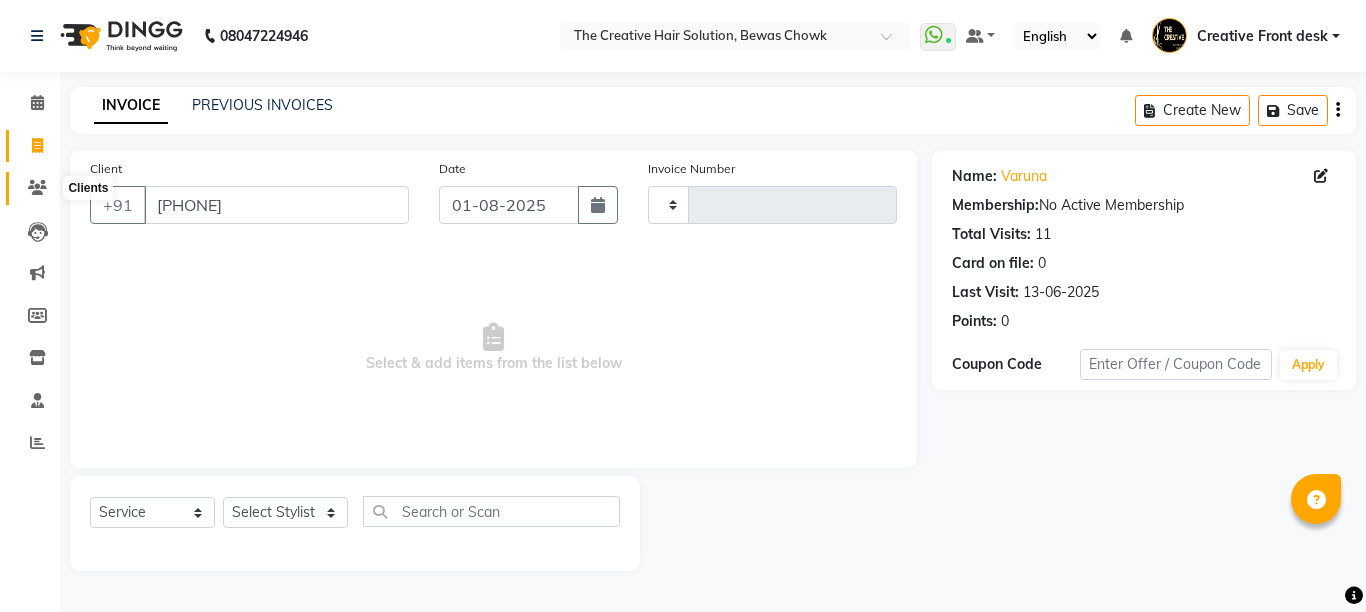click 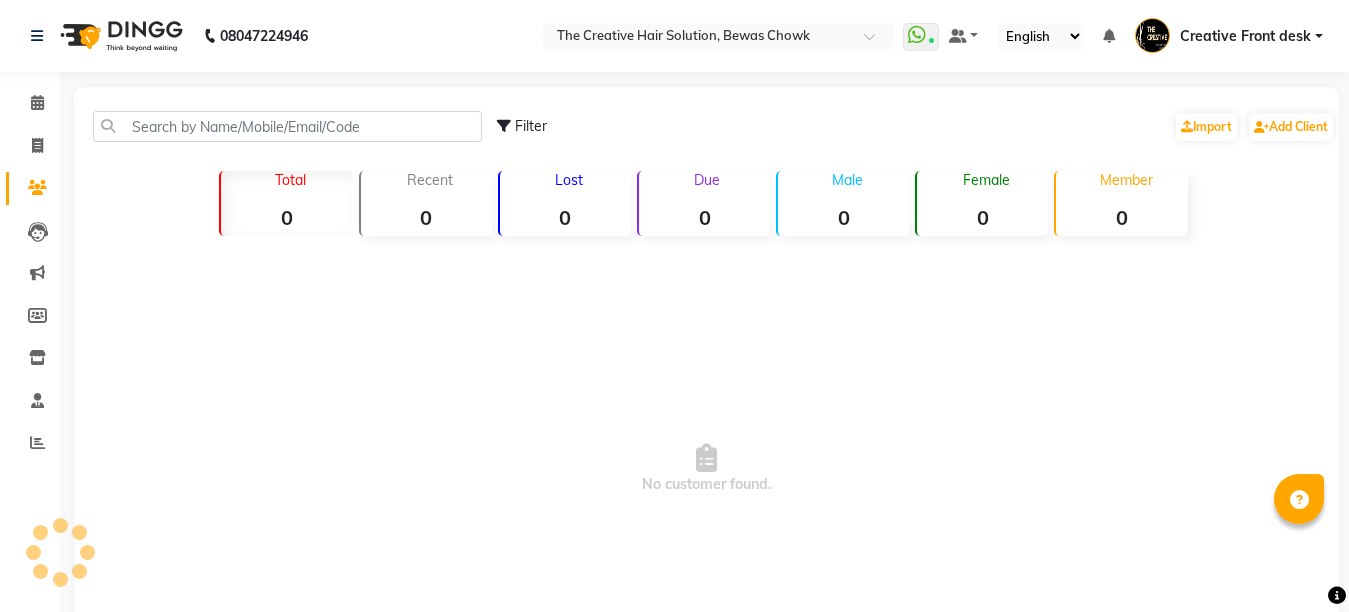 drag, startPoint x: 43, startPoint y: 193, endPoint x: 261, endPoint y: 213, distance: 218.91551 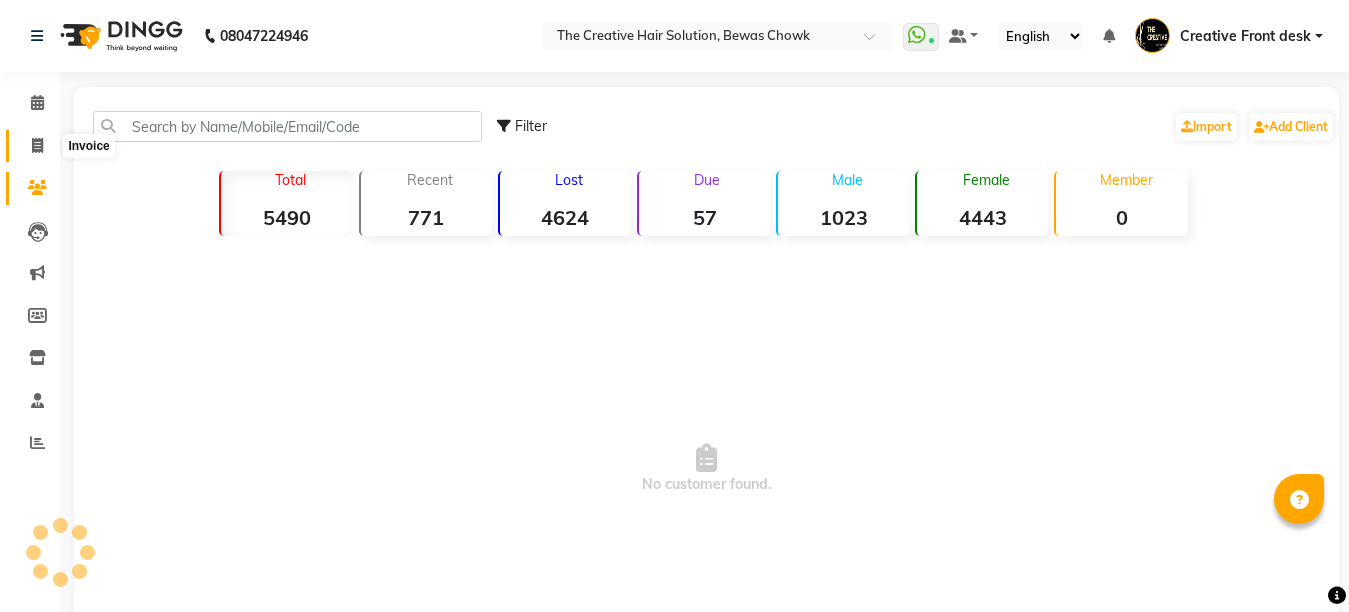 click 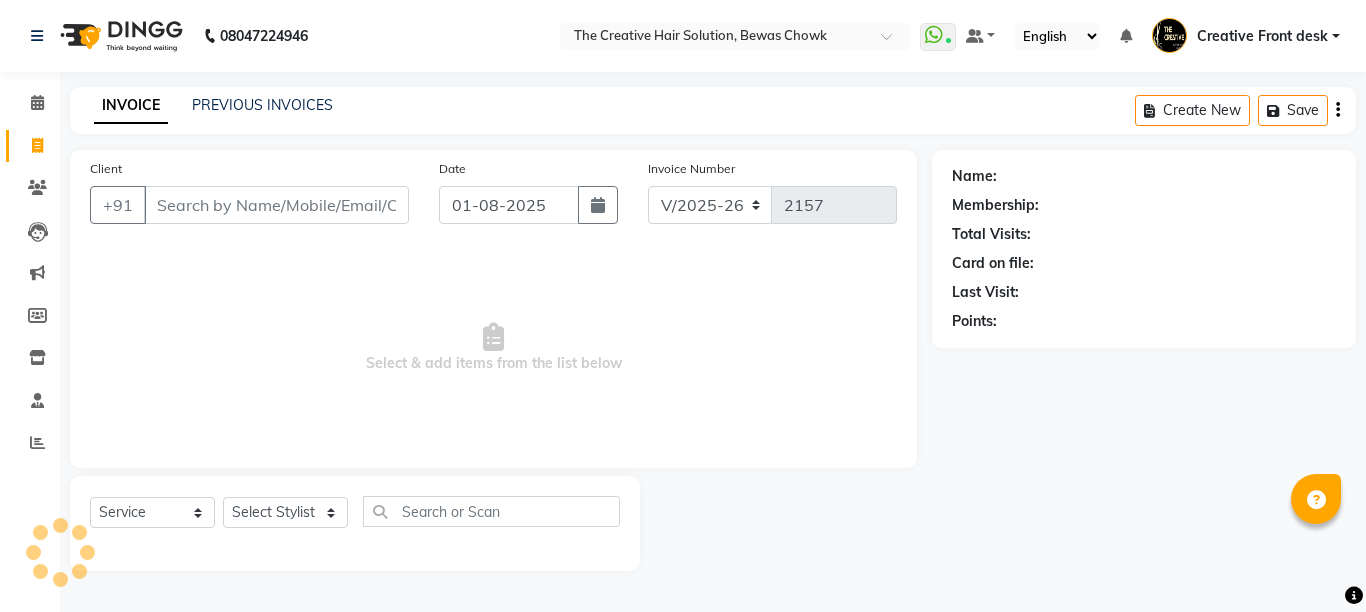 click on "Client" at bounding box center (276, 205) 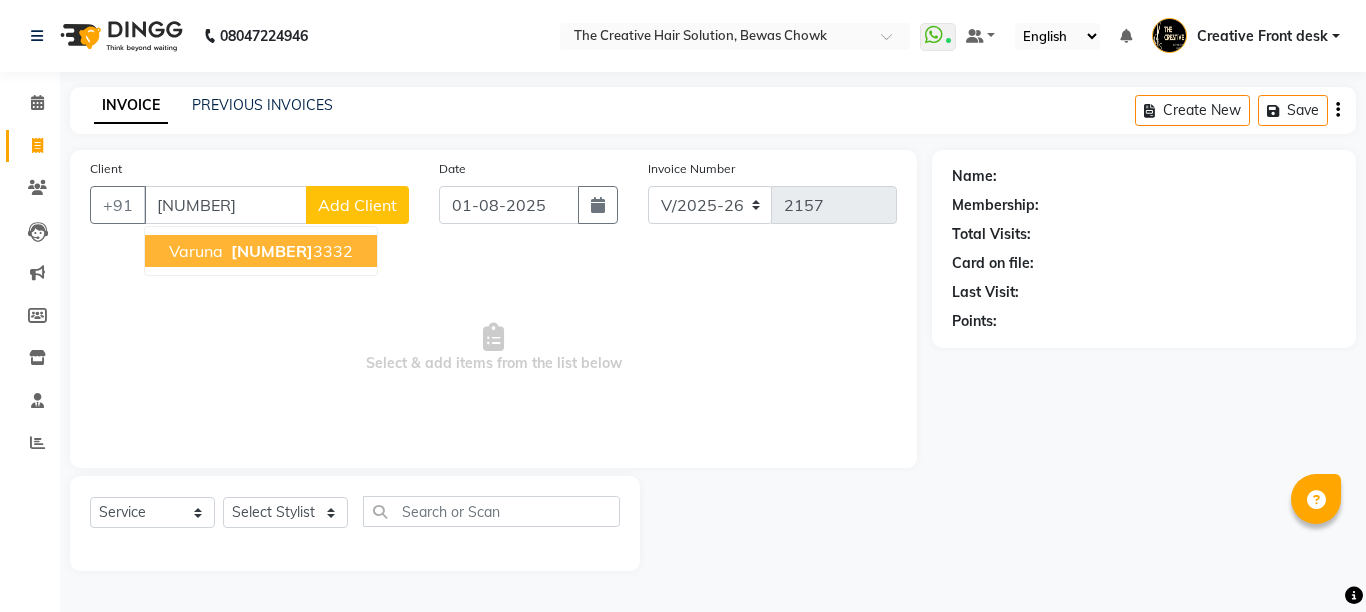 click on "[PHONE]" at bounding box center [290, 251] 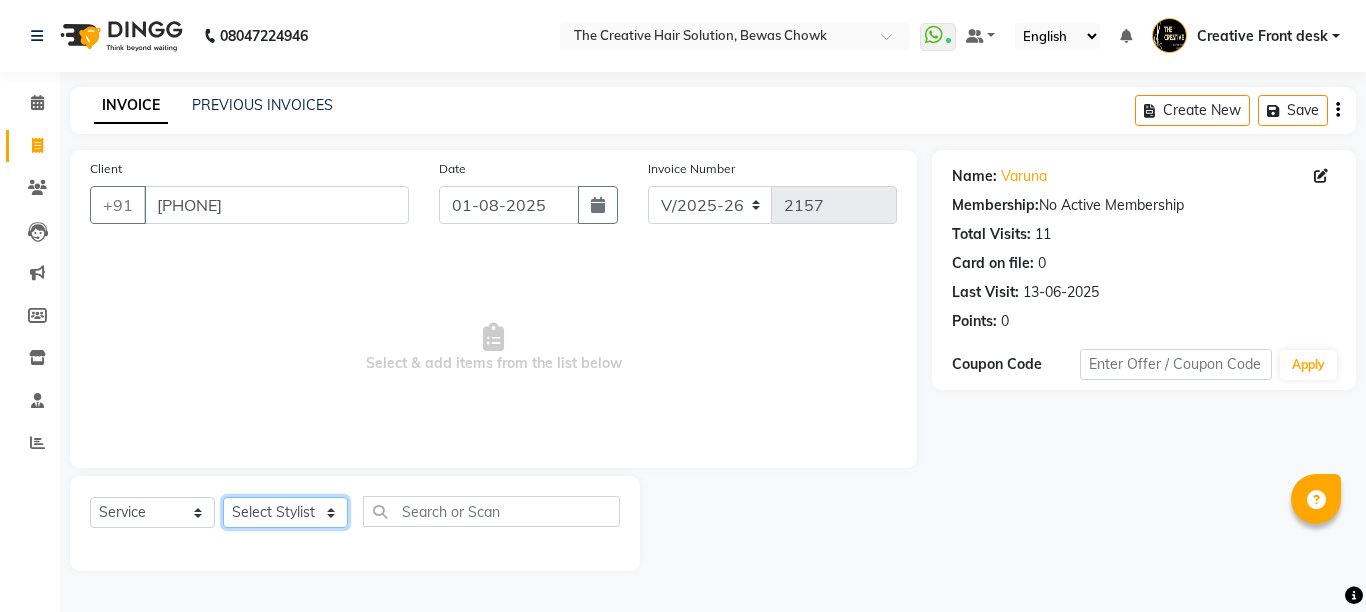 click on "Select Stylist Ankit Creative Front desk Deepak Firoz Geeta Golu Nisha Prince Priyanka Satyam Savita Shivam Shubham Sonu Sir Swapnil Taruna Panjwani Umesh Vidya" 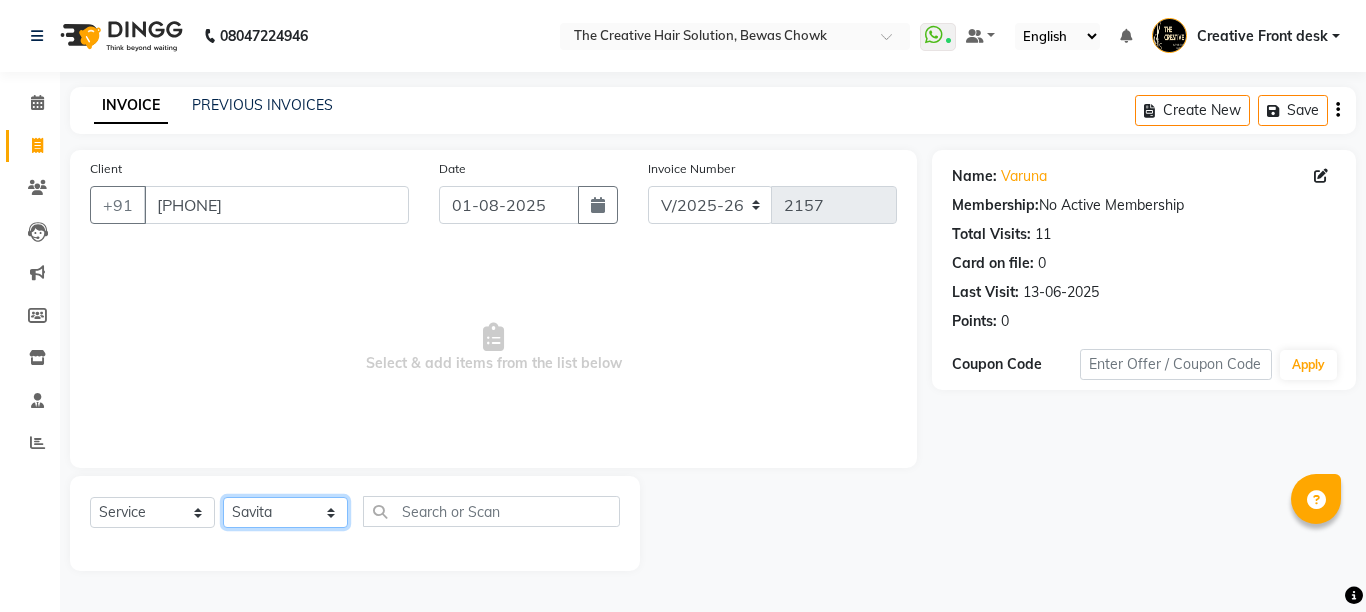 click on "Select Stylist Ankit Creative Front desk Deepak Firoz Geeta Golu Nisha Prince Priyanka Satyam Savita Shivam Shubham Sonu Sir Swapnil Taruna Panjwani Umesh Vidya" 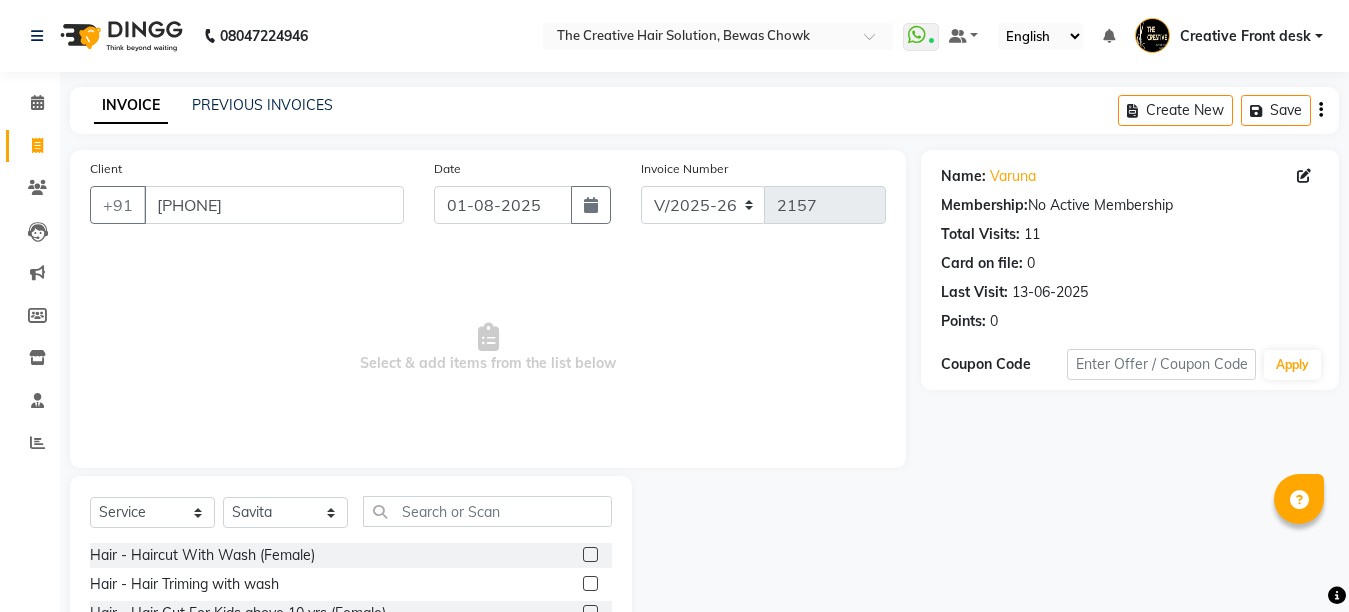click on "Select & add items from the list below" at bounding box center [488, 348] 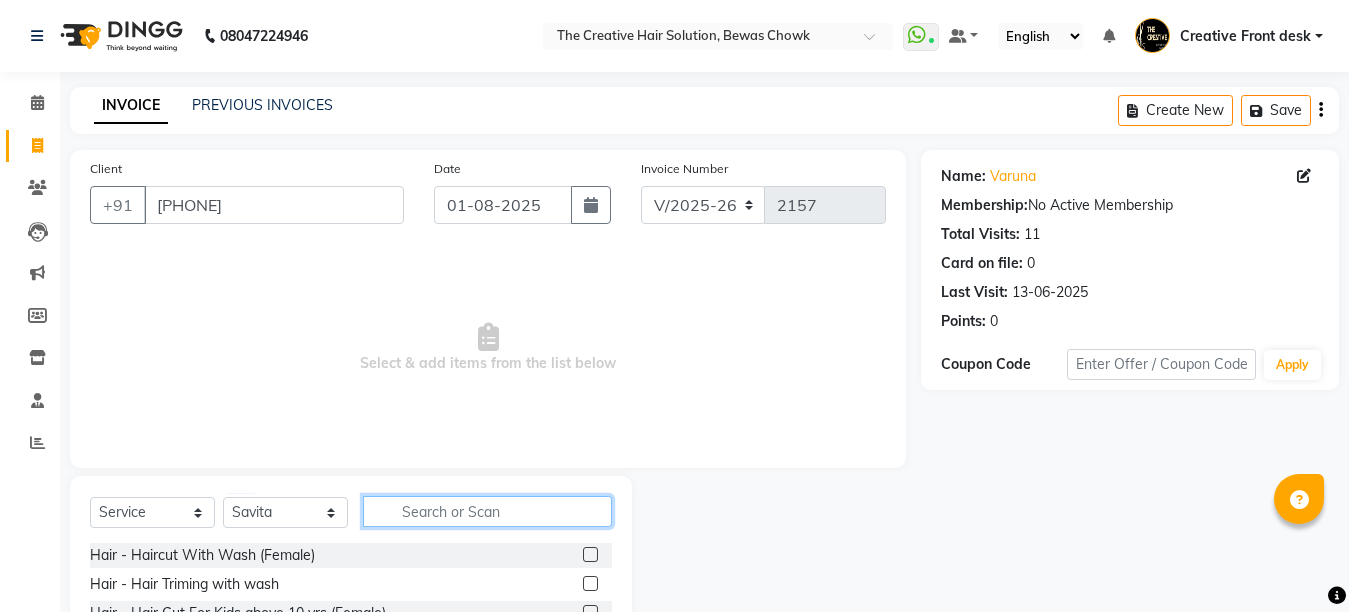 click 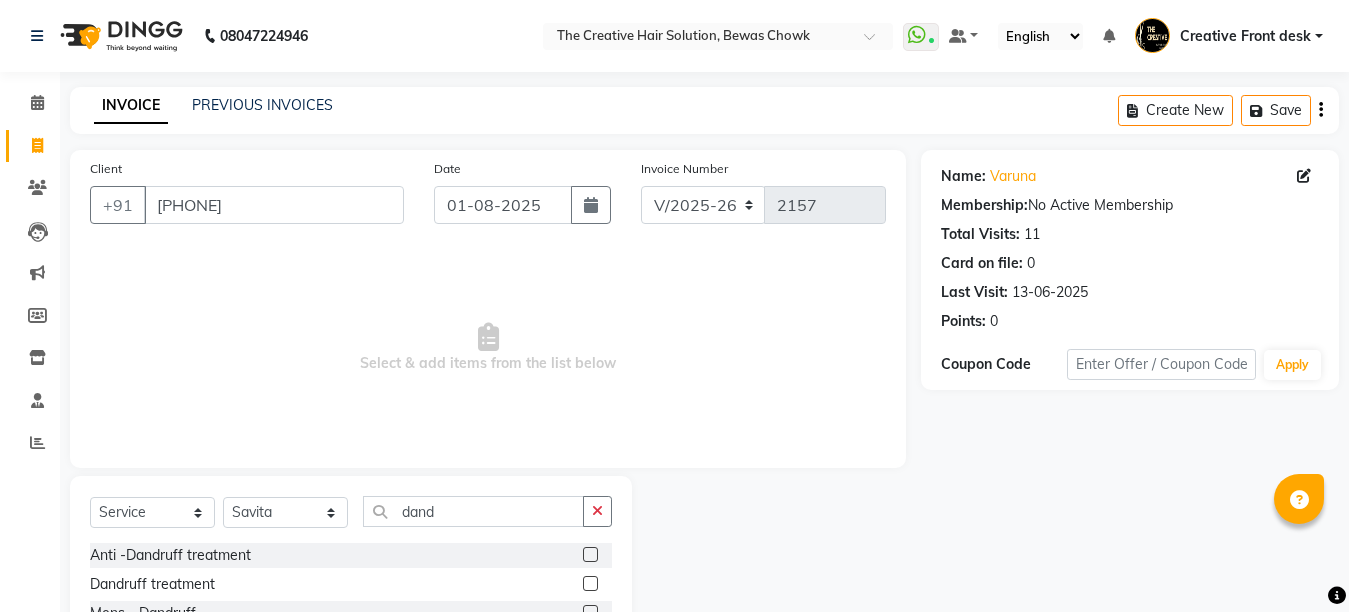 click 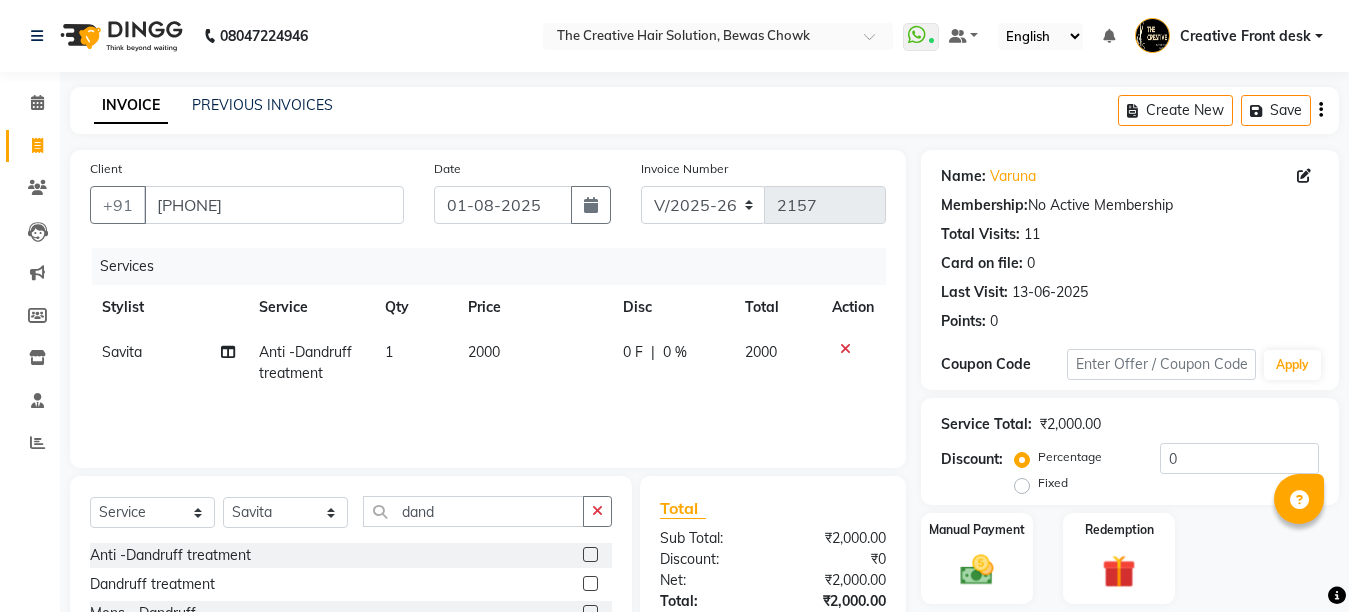 click on "0 F | 0 %" 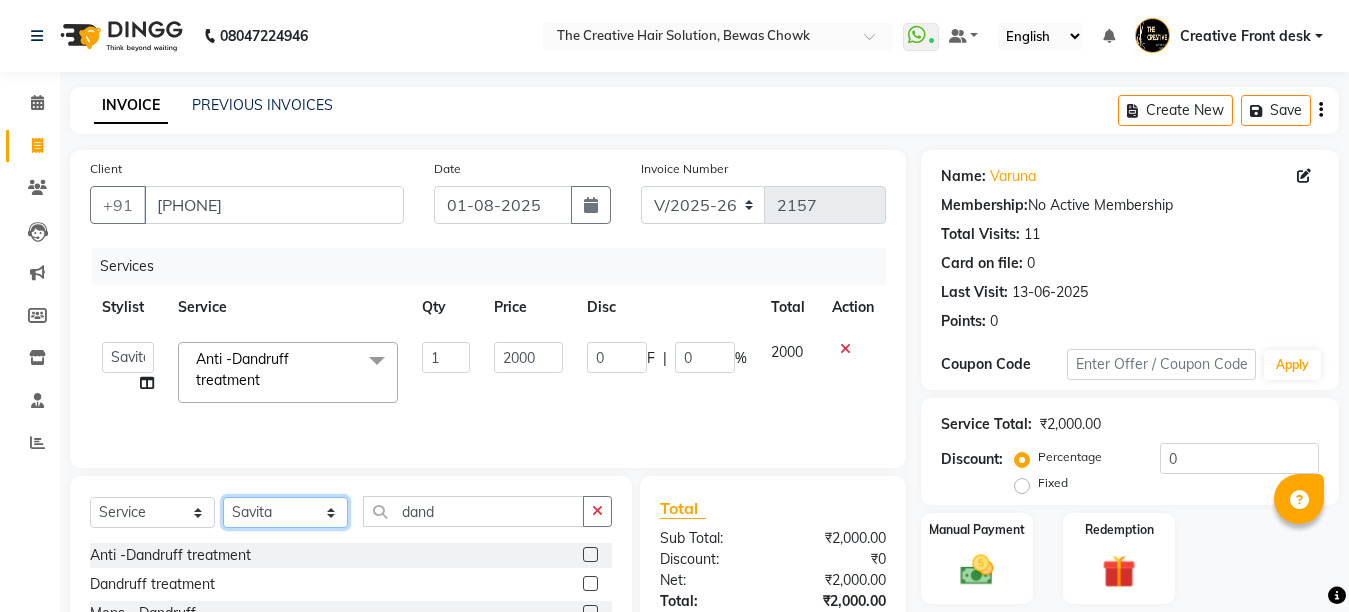click on "Select Stylist Ankit Creative Front desk Deepak Firoz Geeta Golu Nisha Prince Priyanka Satyam Savita Shivam Shubham Sonu Sir Swapnil Taruna Panjwani Umesh Vidya" 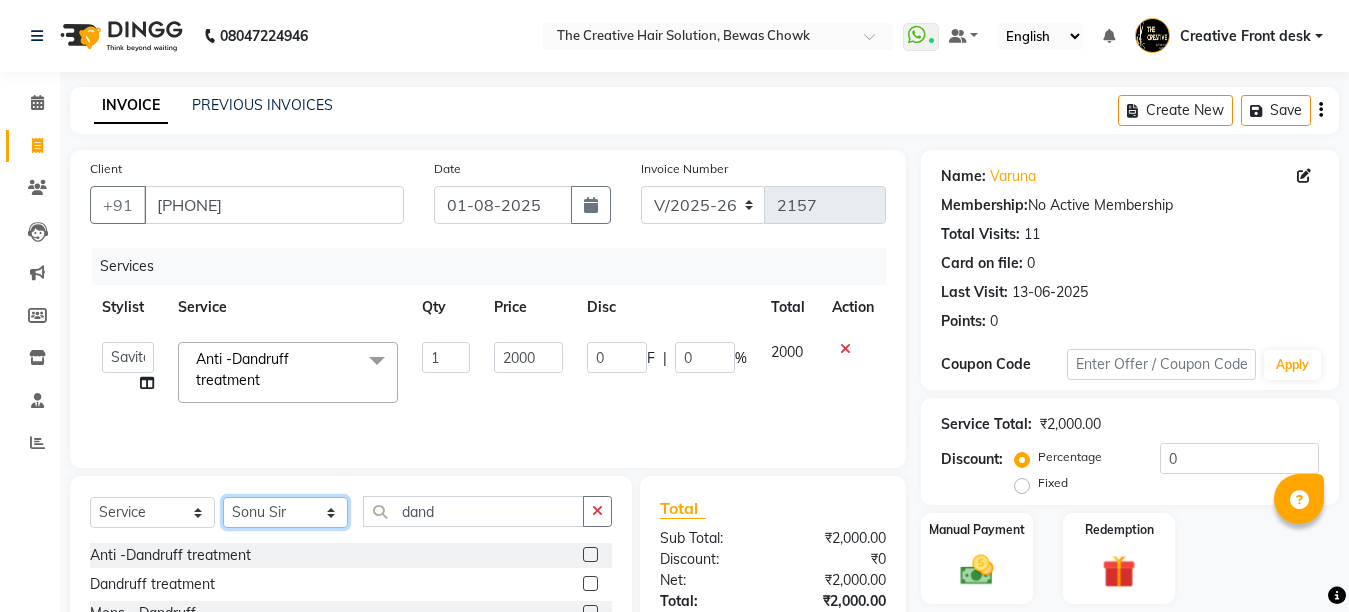 click on "Select Stylist Ankit Creative Front desk Deepak Firoz Geeta Golu Nisha Prince Priyanka Satyam Savita Shivam Shubham Sonu Sir Swapnil Taruna Panjwani Umesh Vidya" 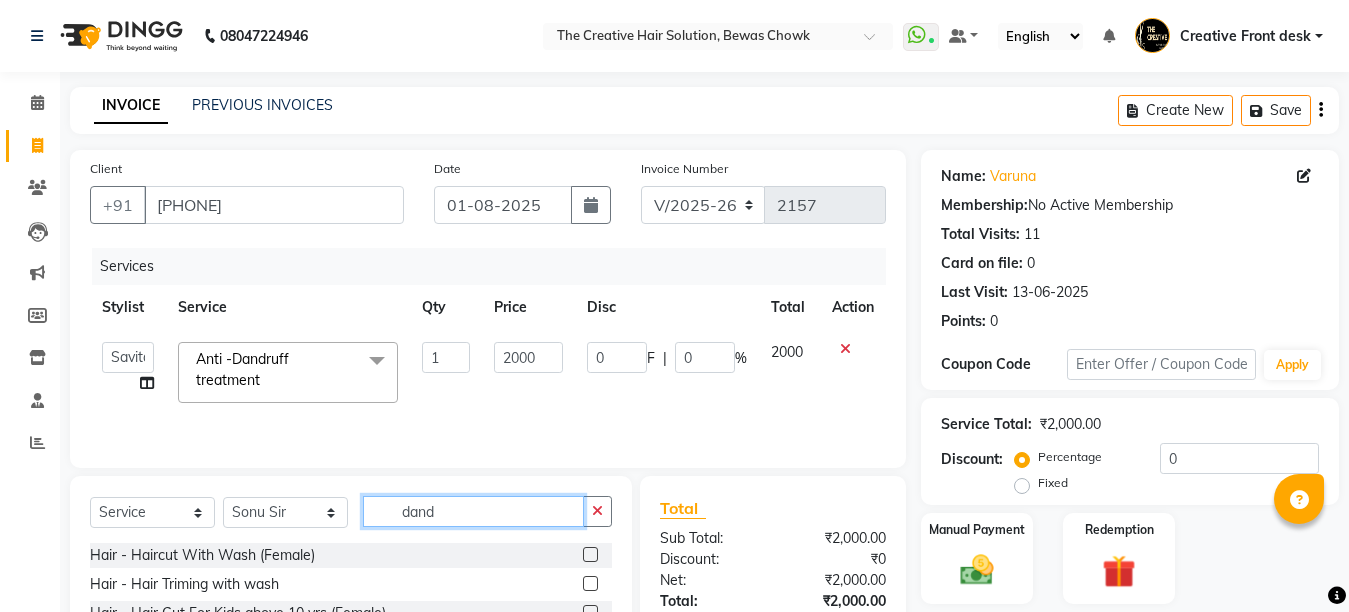 click on "dand" 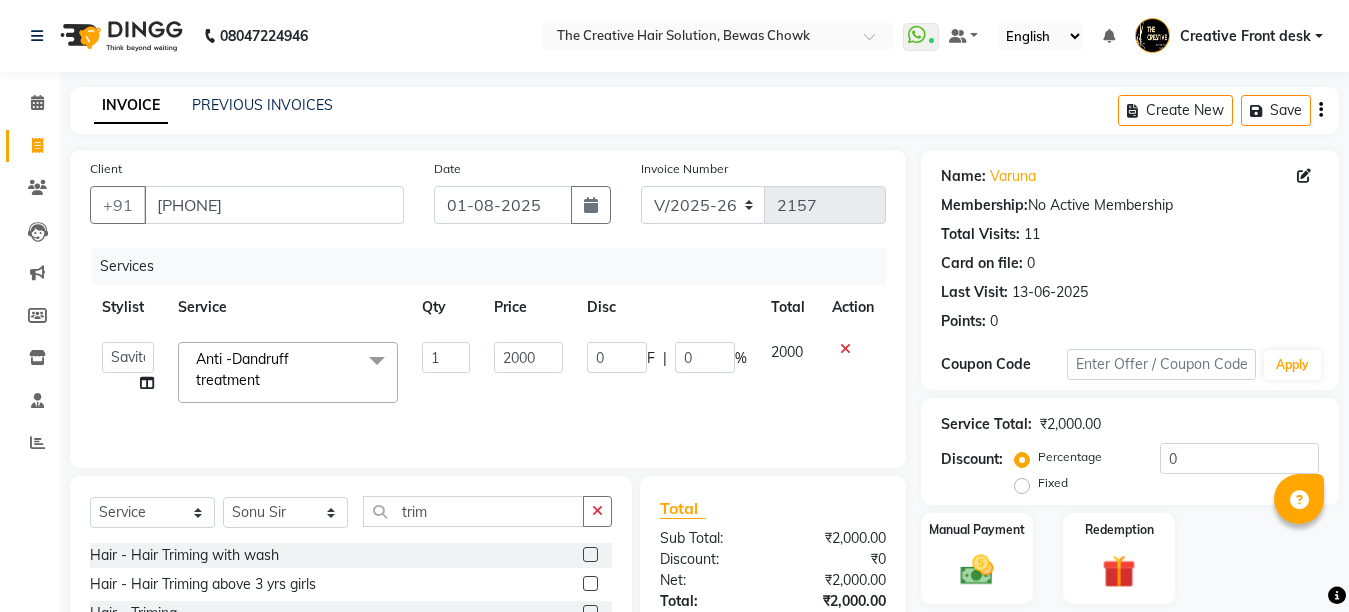 click 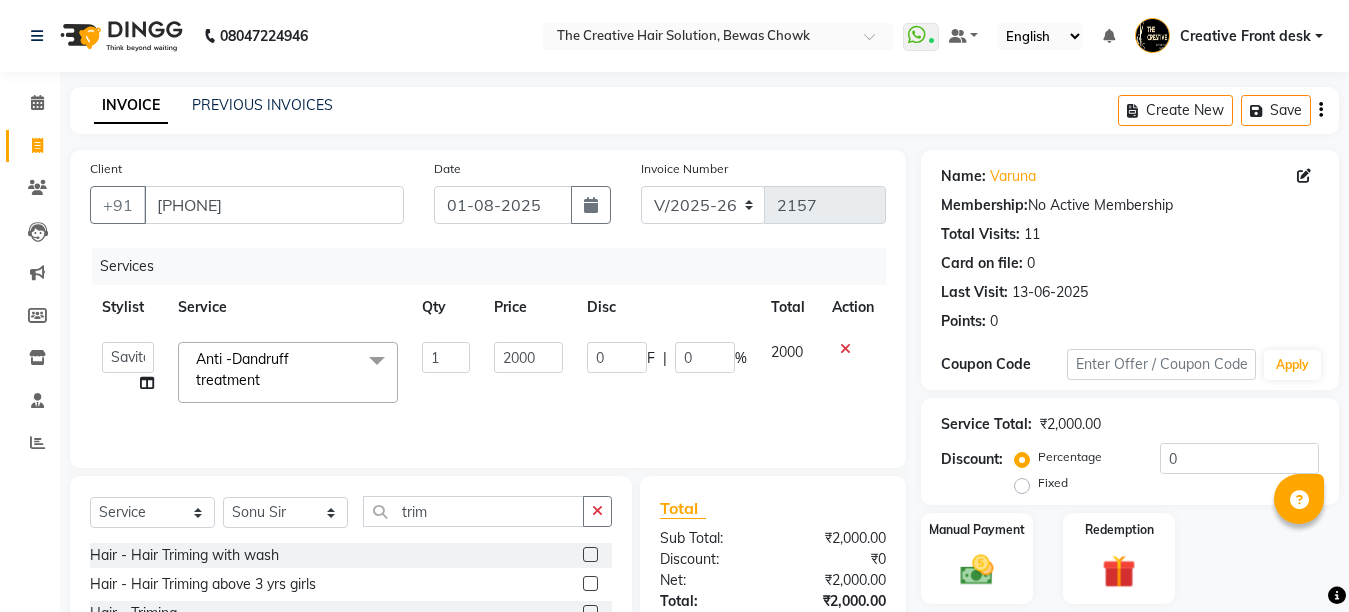click at bounding box center (589, 613) 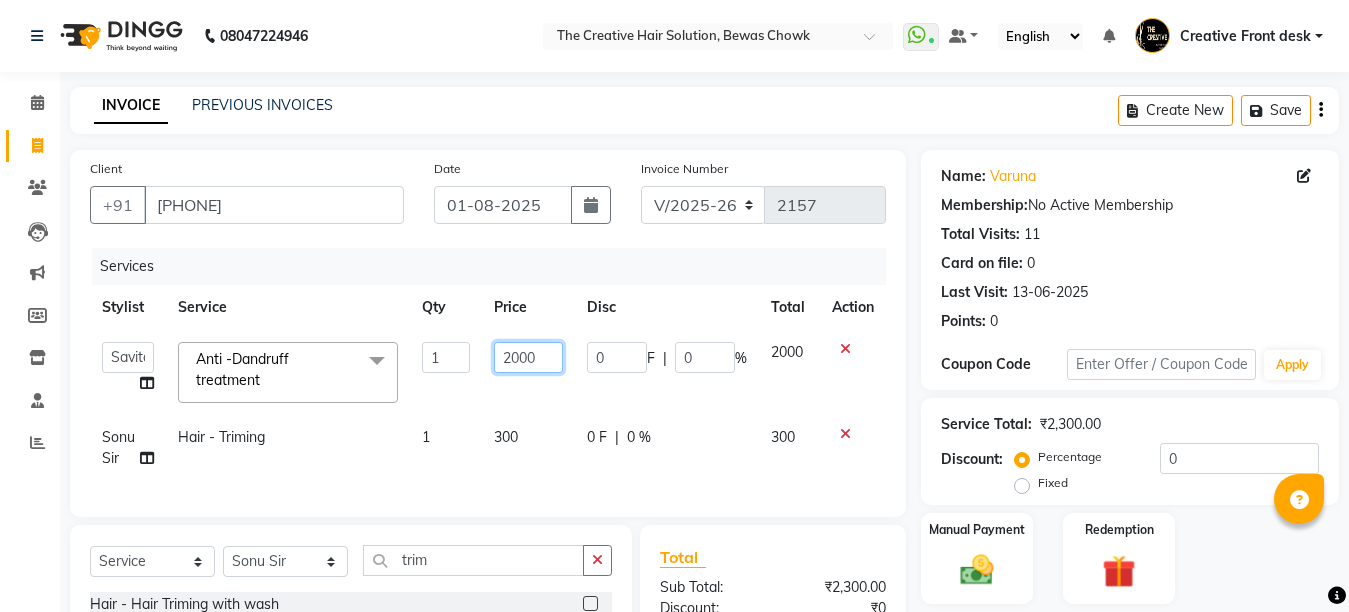 click on "2000" 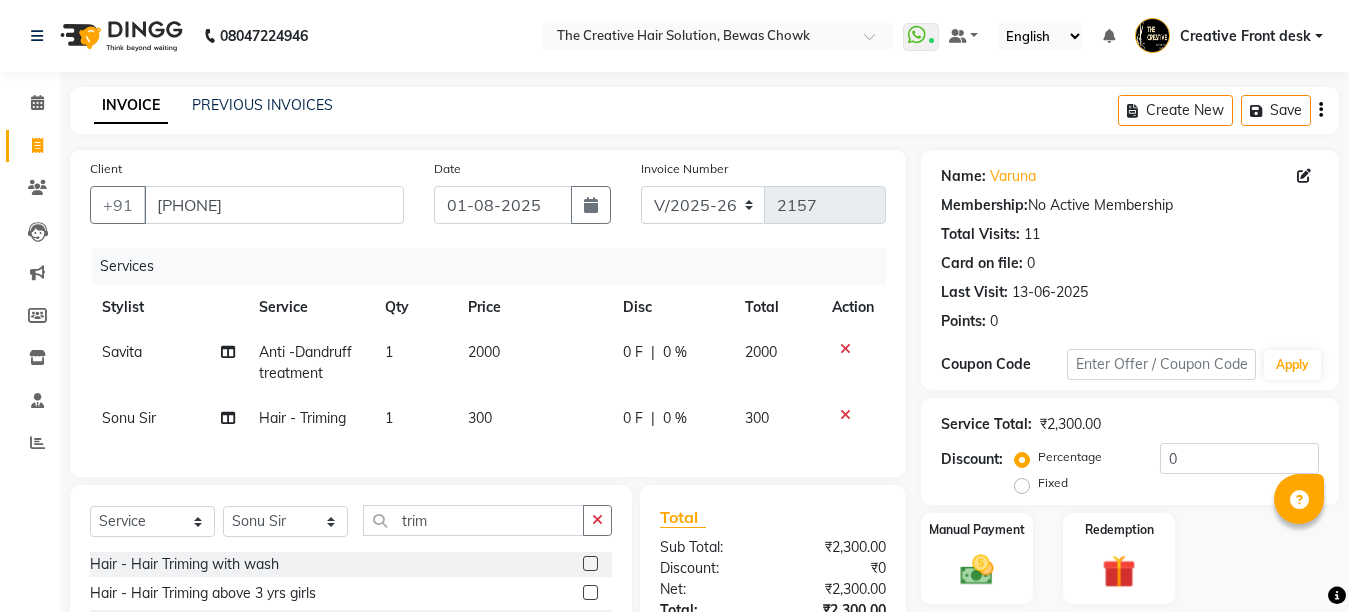 click on "0 %" 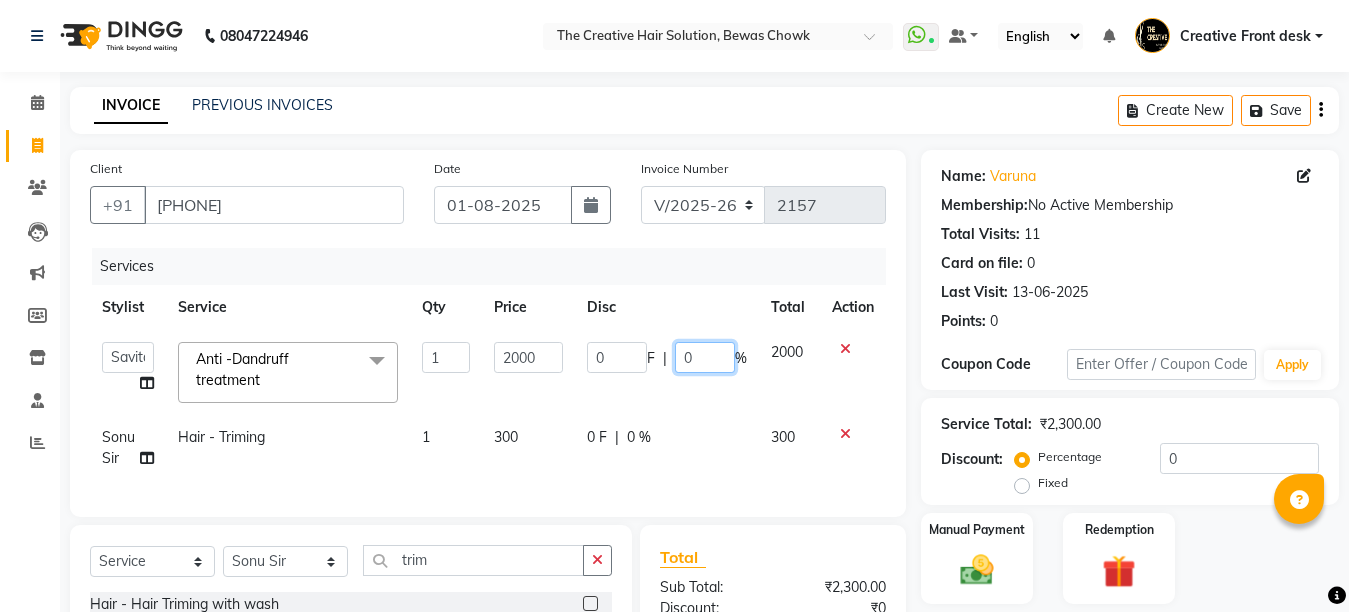 click on "0" 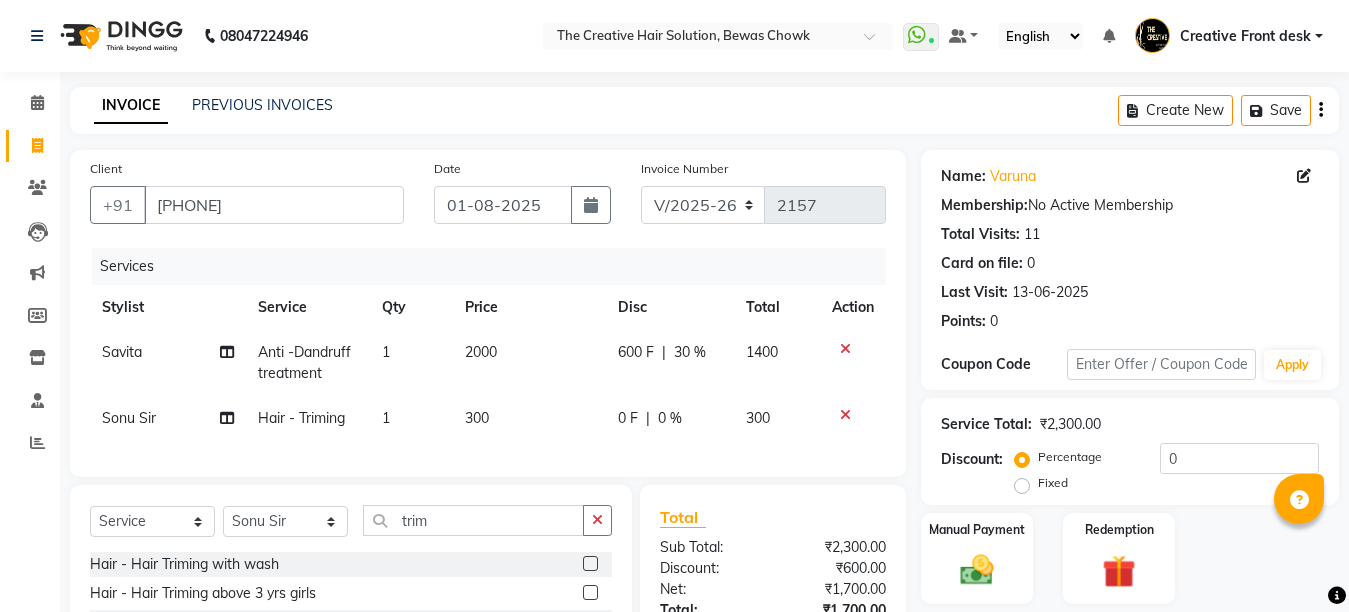 click on "Services Stylist Service Qty Price Disc Total Action Savita Anti -Dandruff treatment 1 2000 600 F | 30 % 1400 Sonu Sir Hair - Triming  1 300 0 F | 0 % 300" 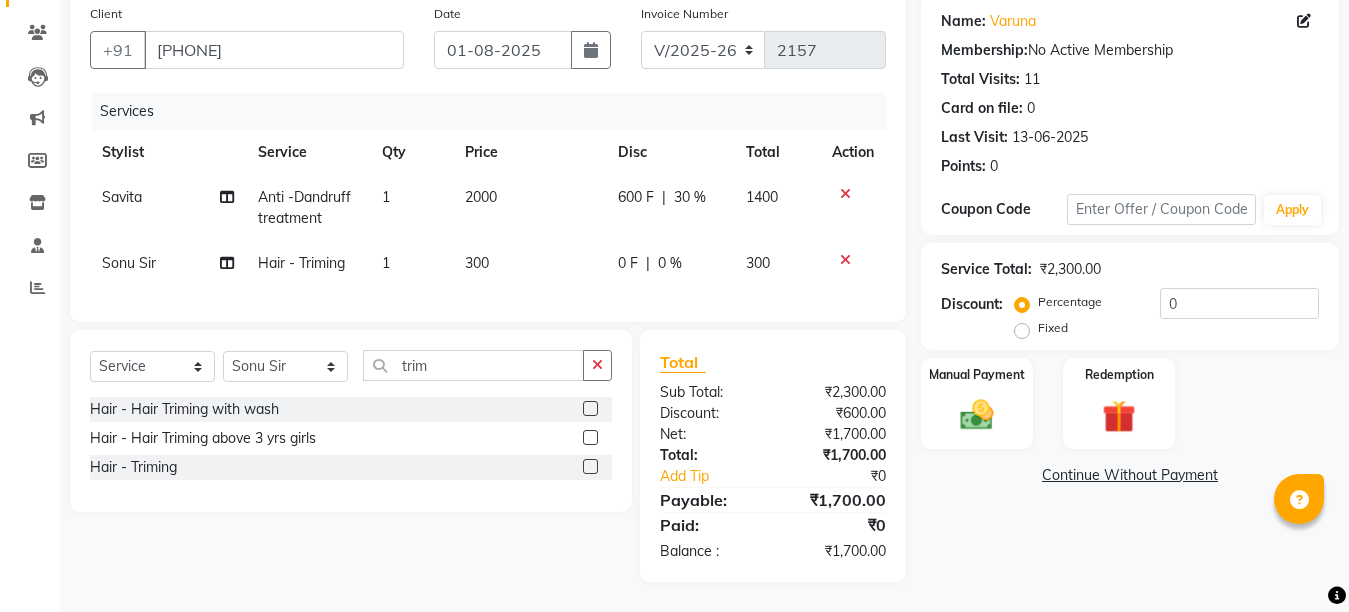 scroll, scrollTop: 172, scrollLeft: 0, axis: vertical 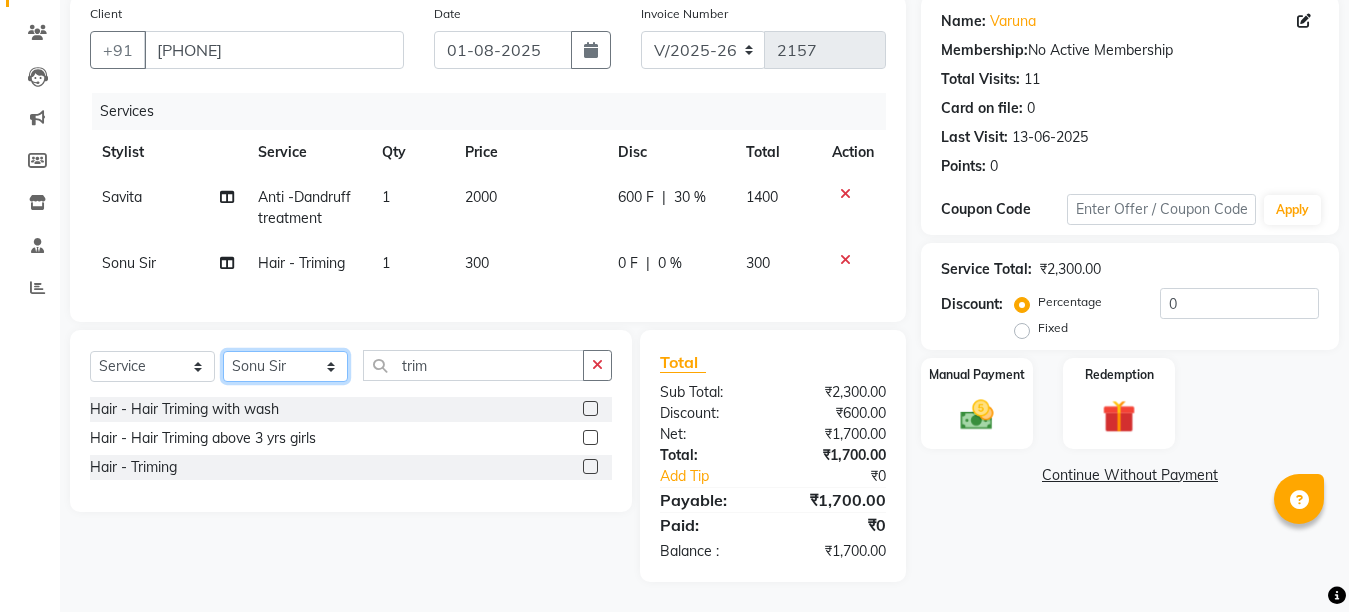 click on "Select Stylist Ankit Creative Front desk Deepak Firoz Geeta Golu Nisha Prince Priyanka Satyam Savita Shivam Shubham Sonu Sir Swapnil Taruna Panjwani Umesh Vidya" 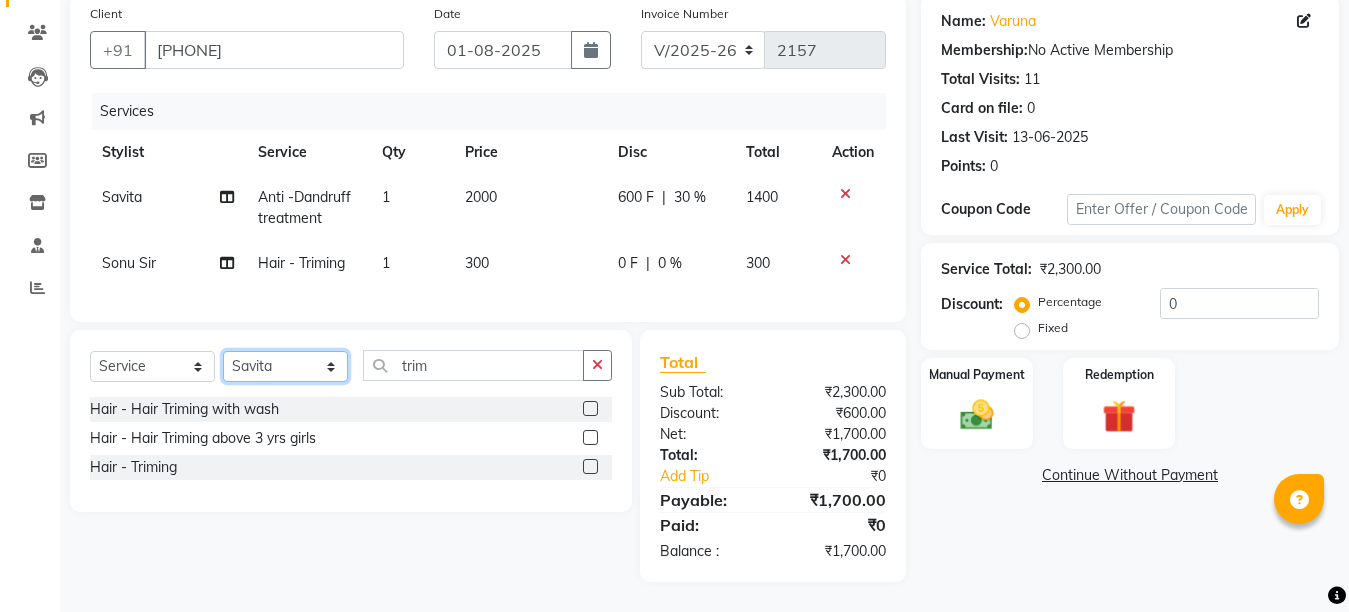 click on "Select Stylist Ankit Creative Front desk Deepak Firoz Geeta Golu Nisha Prince Priyanka Satyam Savita Shivam Shubham Sonu Sir Swapnil Taruna Panjwani Umesh Vidya" 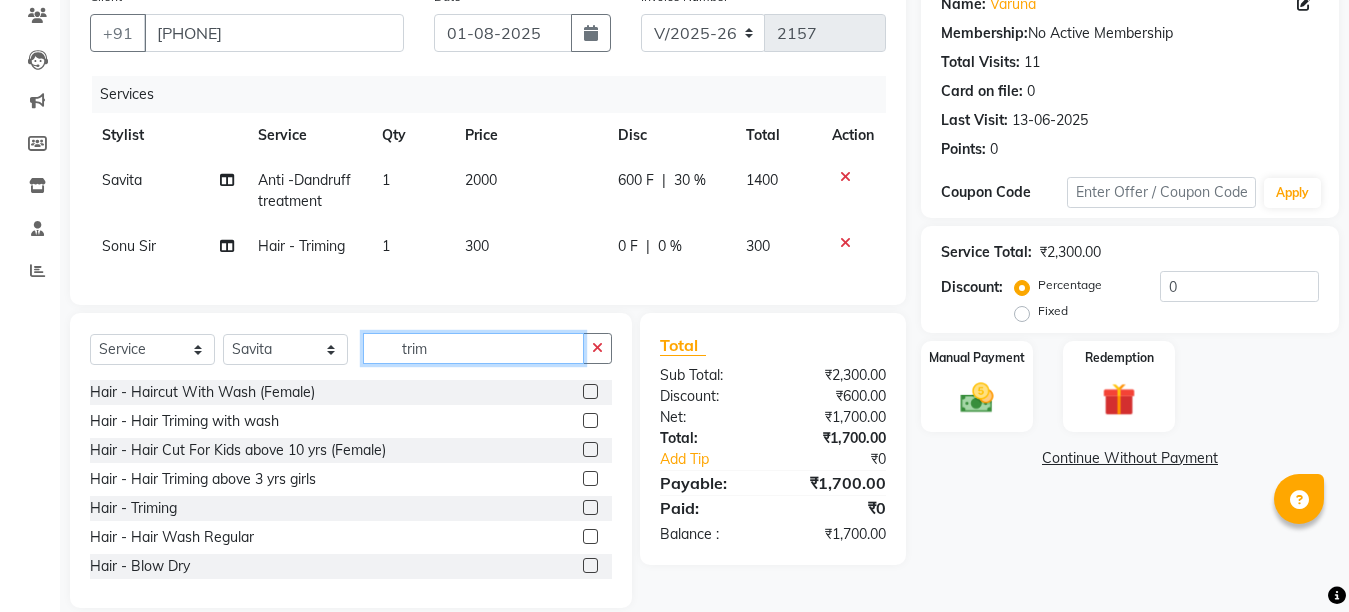 click on "trim" 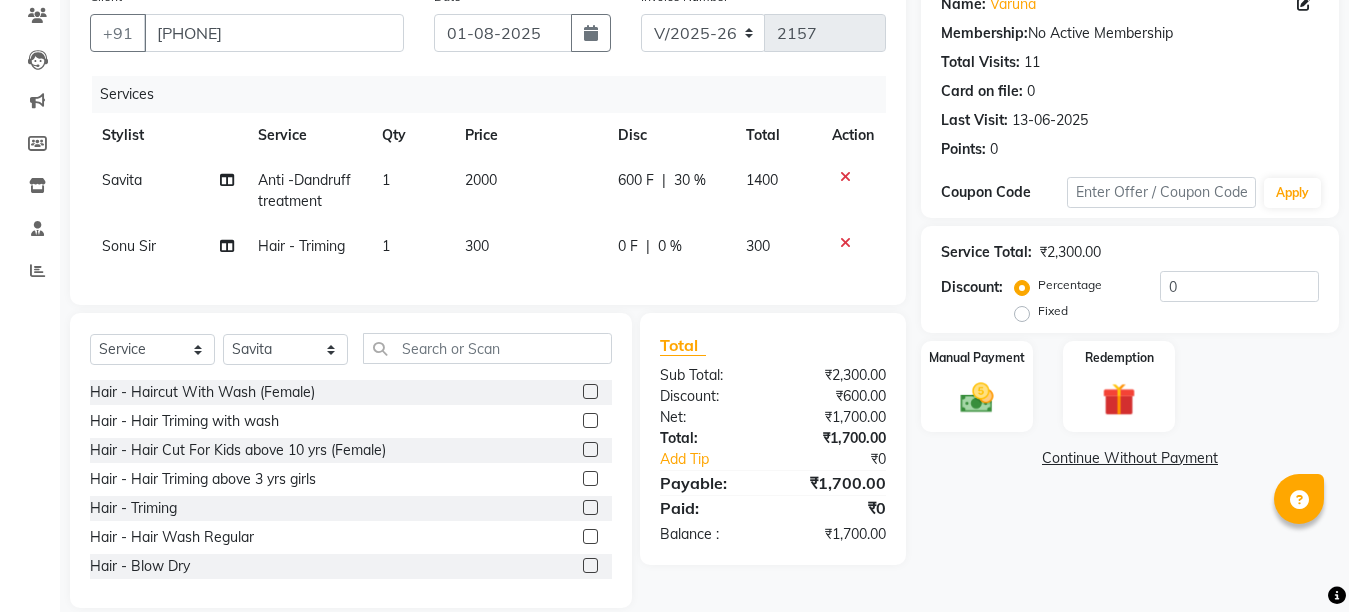 click 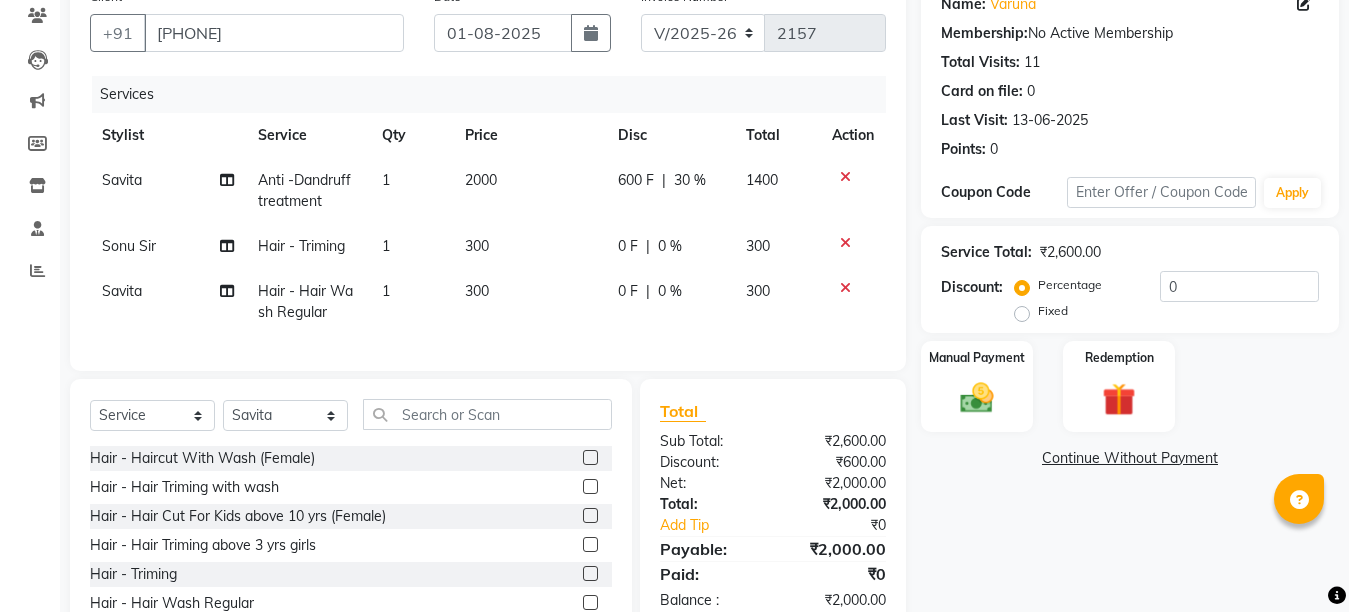 click on "300" 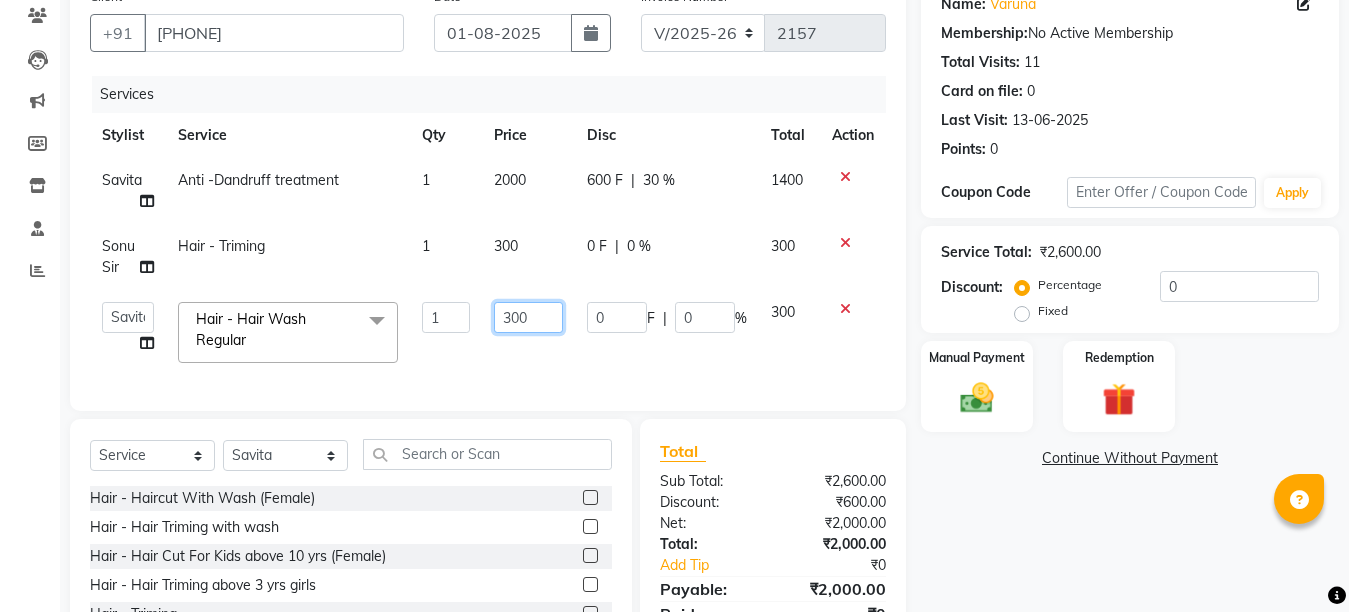 click on "300" 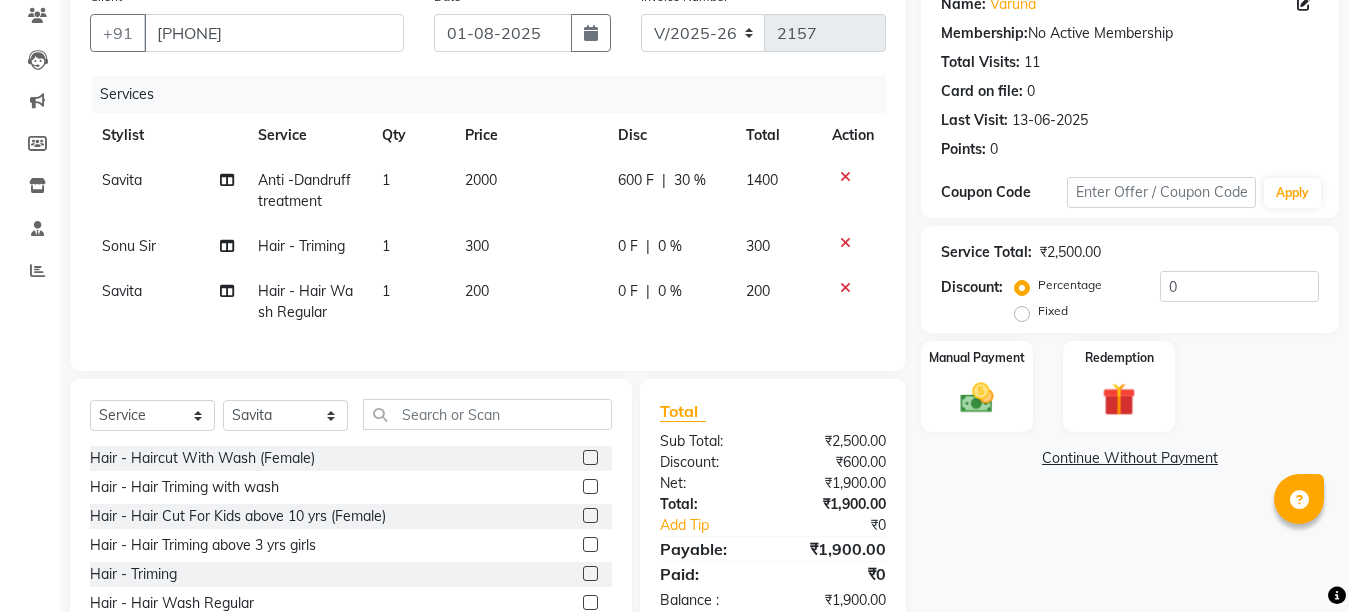 click on "Client +[COUNTRYCODE] [PHONE] Date [DATE] Invoice Number V/2025 V/2025-26 2157 Services Stylist Service Qty Price Disc Total Action Savita Anti -Dandruff treatment 1 2000 600 F | 30 % 1400 Sonu Sir Hair - Triming  1 300 0 F | 0 % 300 Savita Hair - Hair Wash Regular  1 200 0 F | 0 % 200" 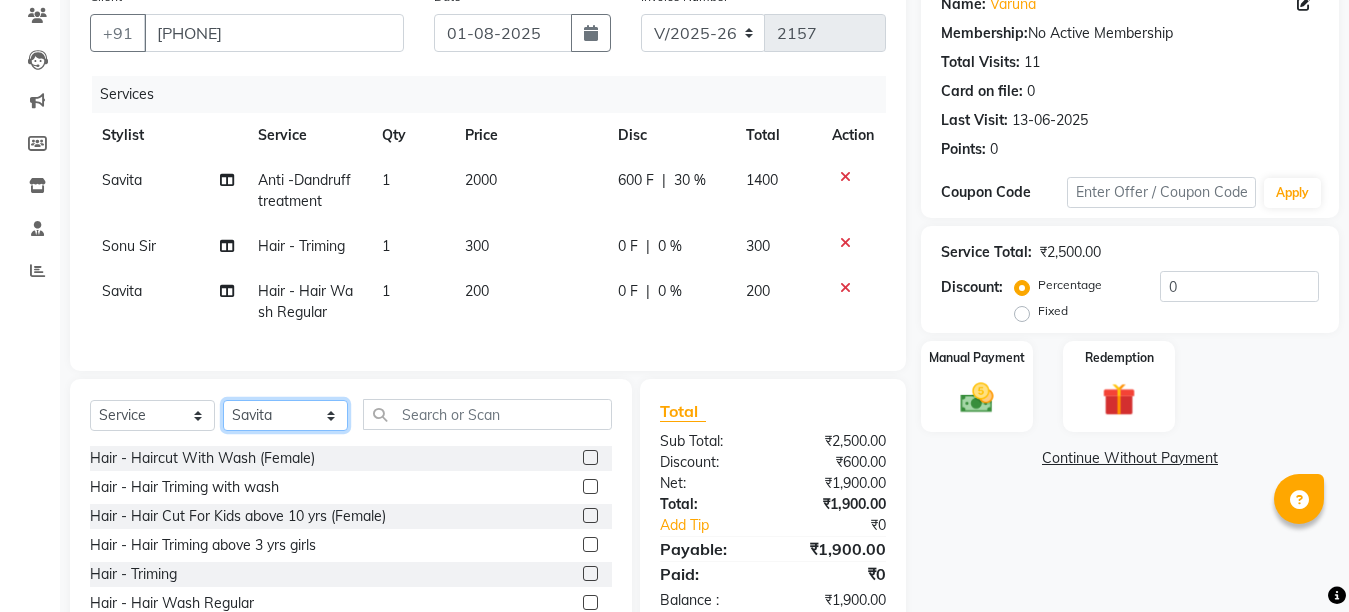 click on "Select Stylist Ankit Creative Front desk Deepak Firoz Geeta Golu Nisha Prince Priyanka Satyam Savita Shivam Shubham Sonu Sir Swapnil Taruna Panjwani Umesh Vidya" 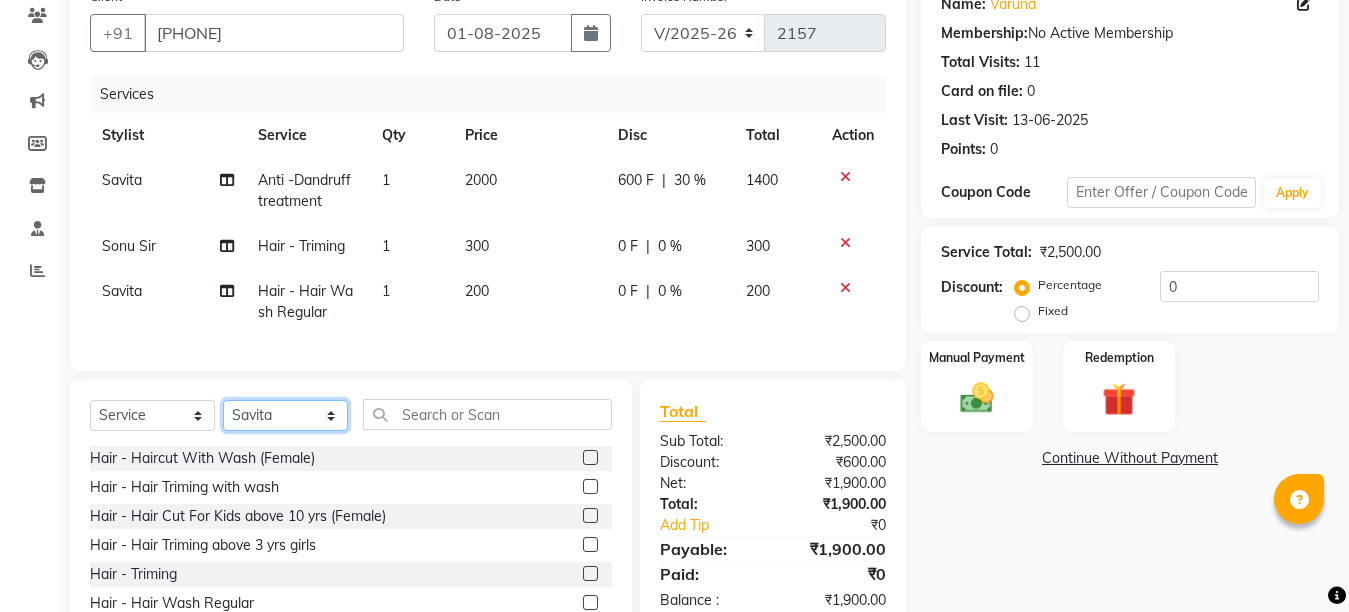 click on "Select Stylist Ankit Creative Front desk Deepak Firoz Geeta Golu Nisha Prince Priyanka Satyam Savita Shivam Shubham Sonu Sir Swapnil Taruna Panjwani Umesh Vidya" 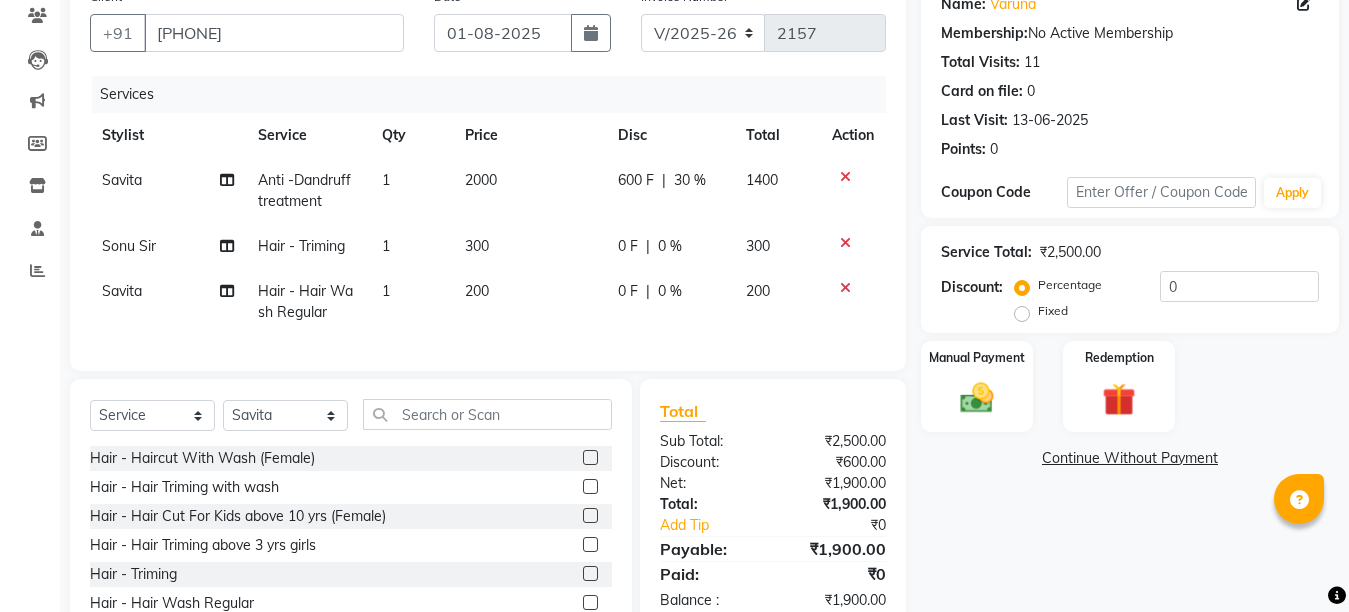 click on "Hair - Hair Wash Regular" 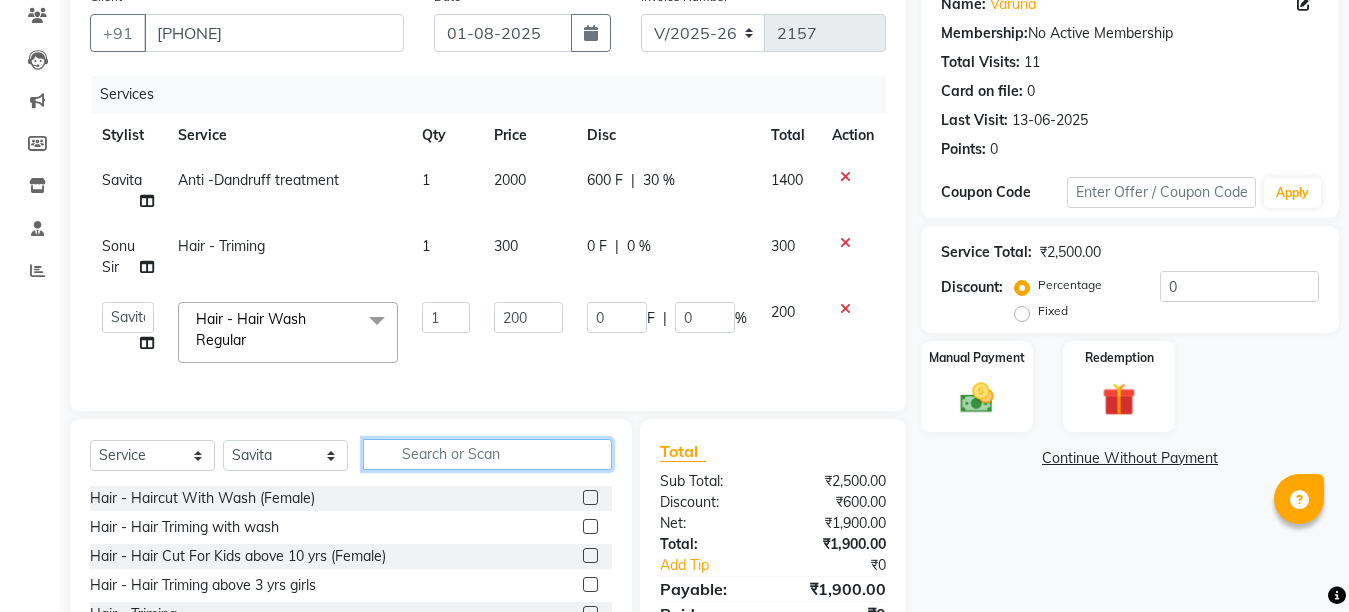 click 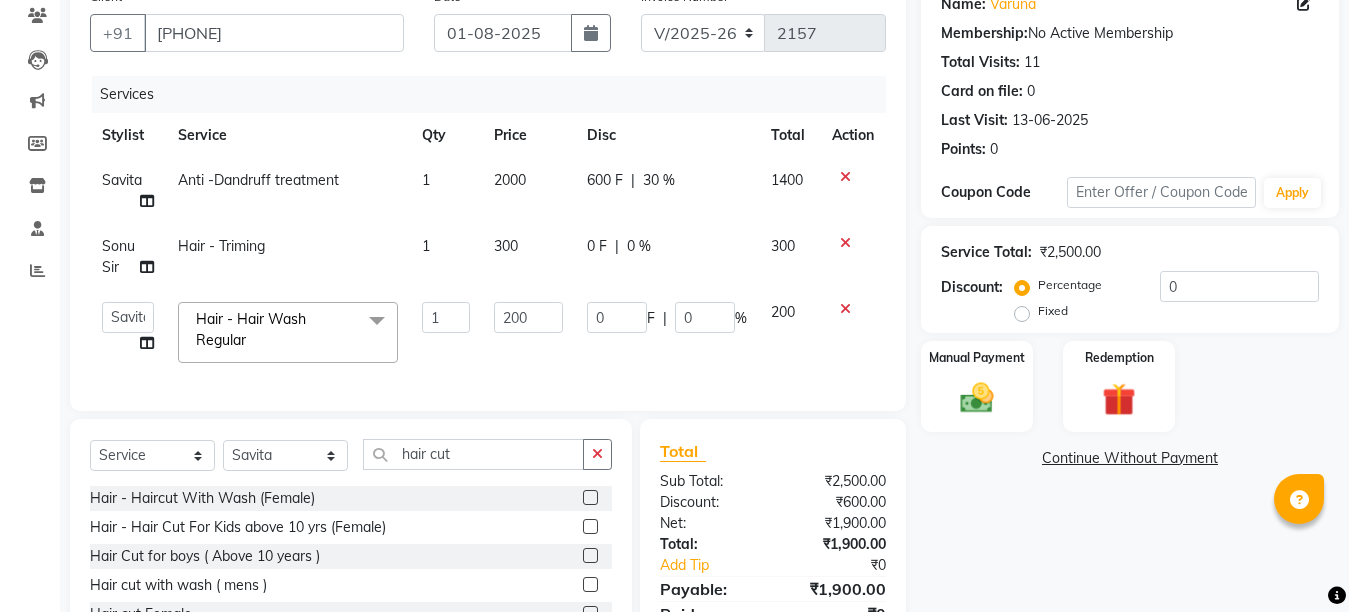 click on "Hair Cut for boys  ( Above 10 years )" 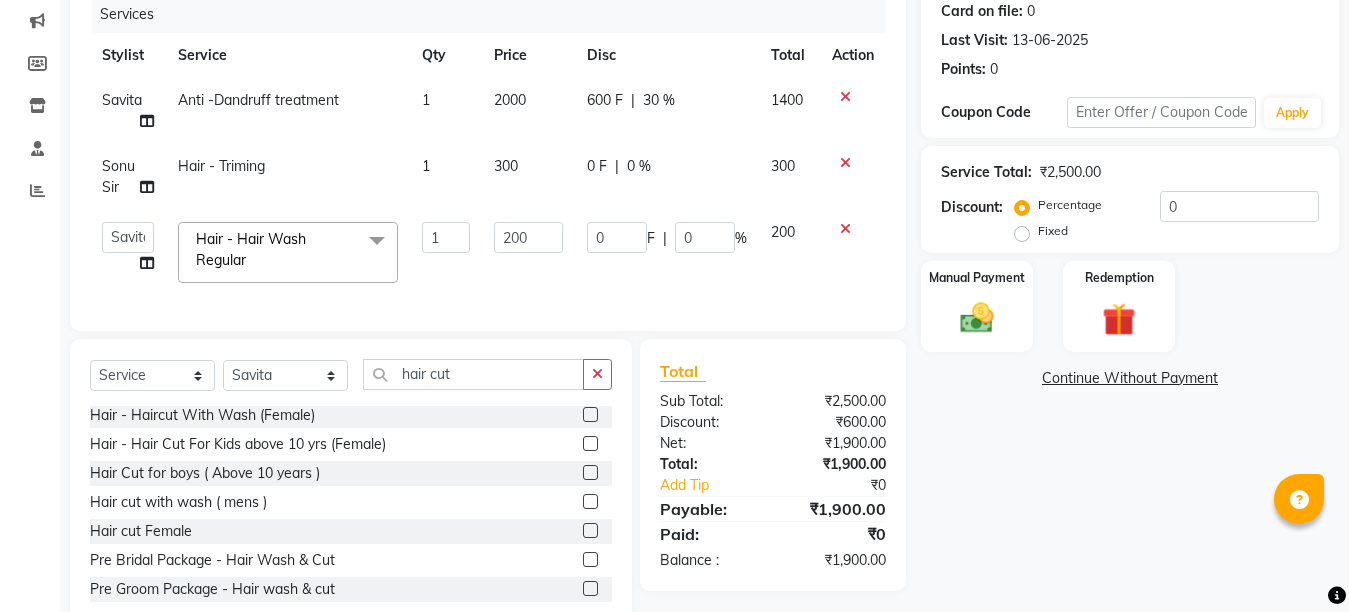 scroll, scrollTop: 292, scrollLeft: 0, axis: vertical 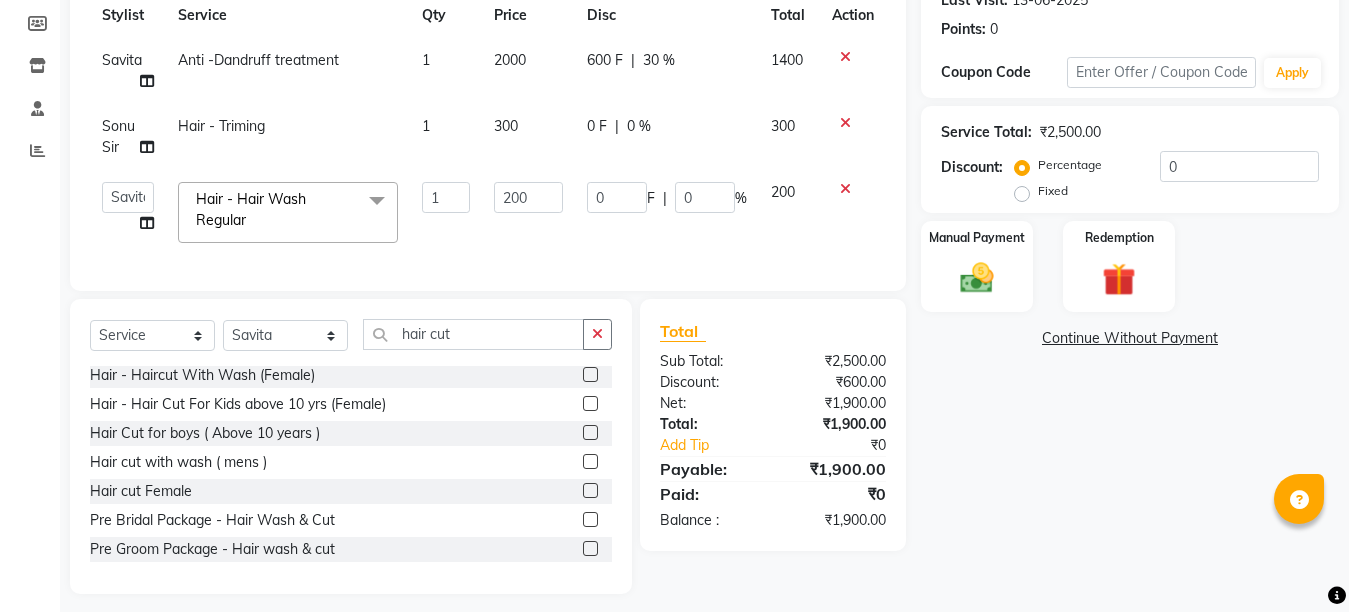 click 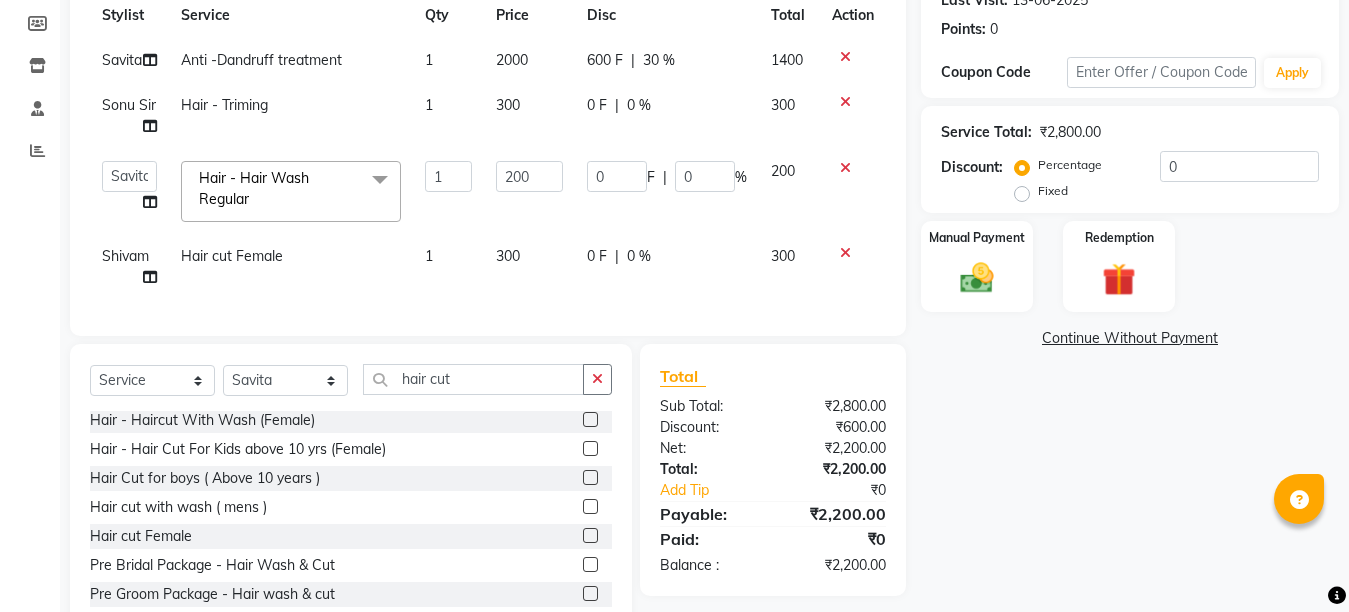 click on "300" 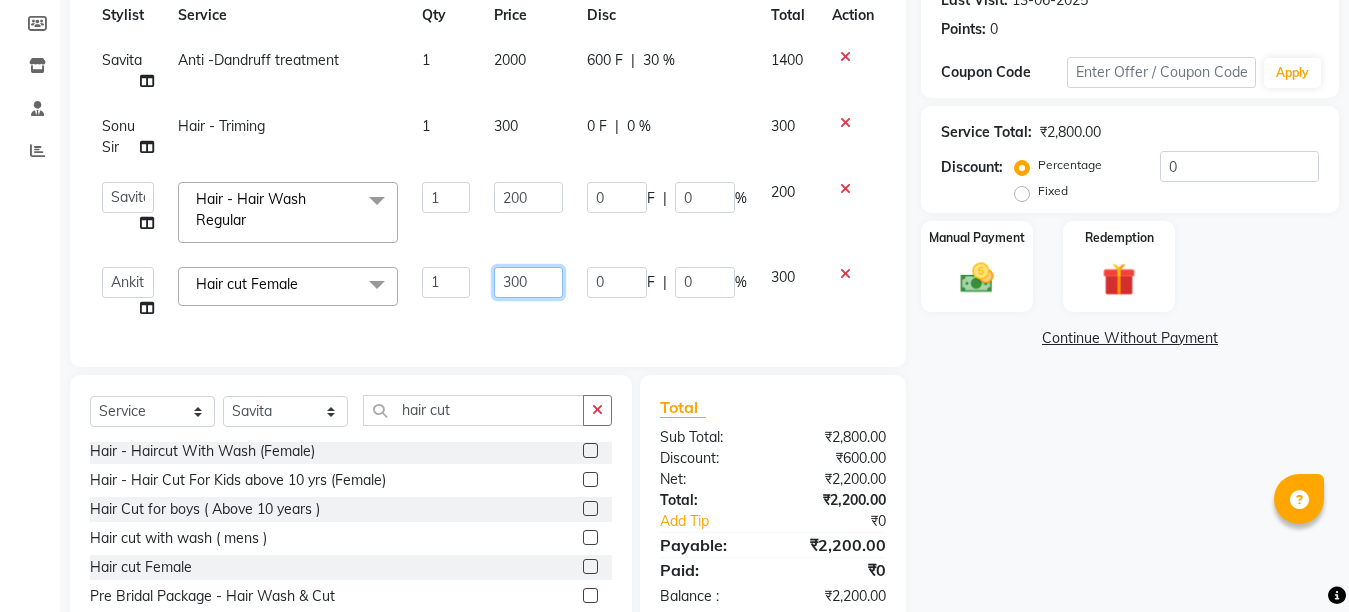 click on "300" 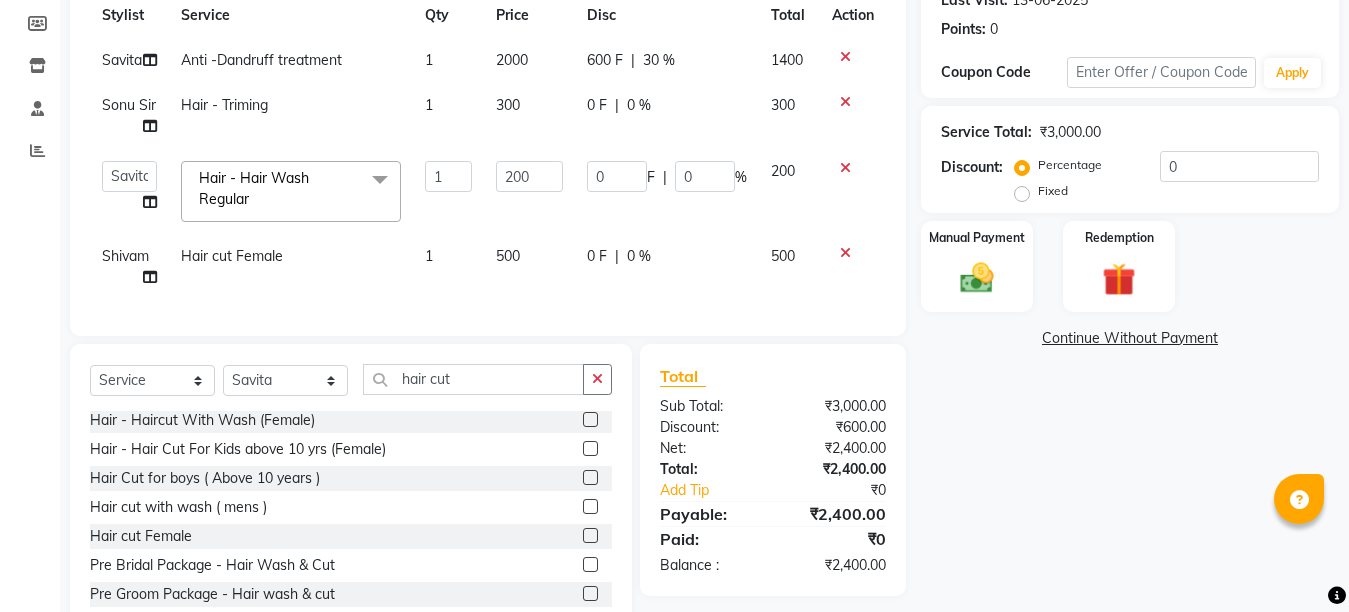 click on "Services Stylist Service Qty Price Disc Total Action Savita Anti -Dandruff treatment 1 2000 600 F | 30 % 1400 Sonu Sir Hair - Triming  1 300 0 F | 0 % 300  Ankit   Creative Front desk   Deepak   Firoz   Geeta   Golu   Nisha   Prince   Priyanka   Satyam   Savita   Shivam   Shubham   Sonu Sir   Swapnil   Taruna Panjwani   Umesh   Vidya  Hair - Hair Wash Regular   x Hair - Haircut With Wash (Female) Hair - Hair Triming with wash Hair - Hair Cut For Kids above 10 yrs (Female) Hair - Hair Triming above 3 yrs girls Hair - Triming  Hair - Hair Wash Regular  Hair - Blow Dry Hair - Hair Wash With Blow Dry Ironing - Up to Shoulder  Ironing - Below Shoulder  Ironing - Mid Waist Ironing - Below Wait Tongs - Up to shoulder Tongs - Below Shoulder Tongs - Mid Waist Tongs - Below Waist  Head Massage with oil ( 30 Min ) Head massage with oil & steam ( 30 Min ) Head Massage with aroma oil & steam ( 30 Min ) Hair Spa - Up to shoulder  Hair Spa - Below Shoulder Hair Spa - Mid Waist Hair Spa - Below Waist Hair -Smooth treatment" 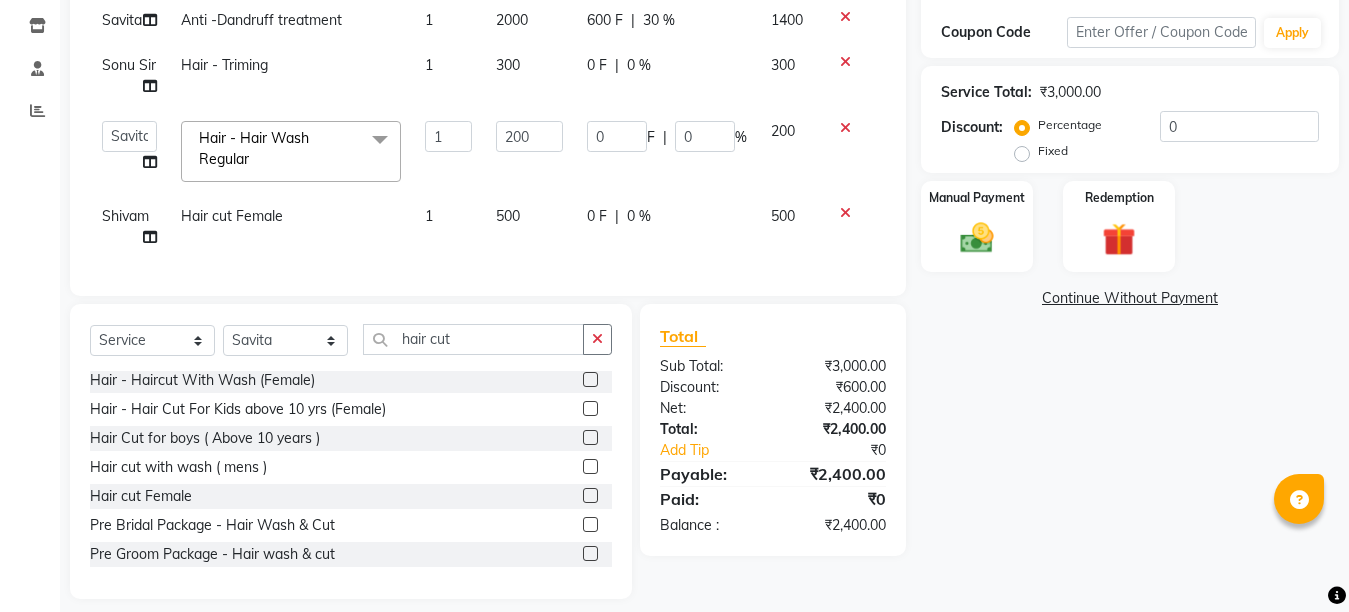 scroll, scrollTop: 366, scrollLeft: 0, axis: vertical 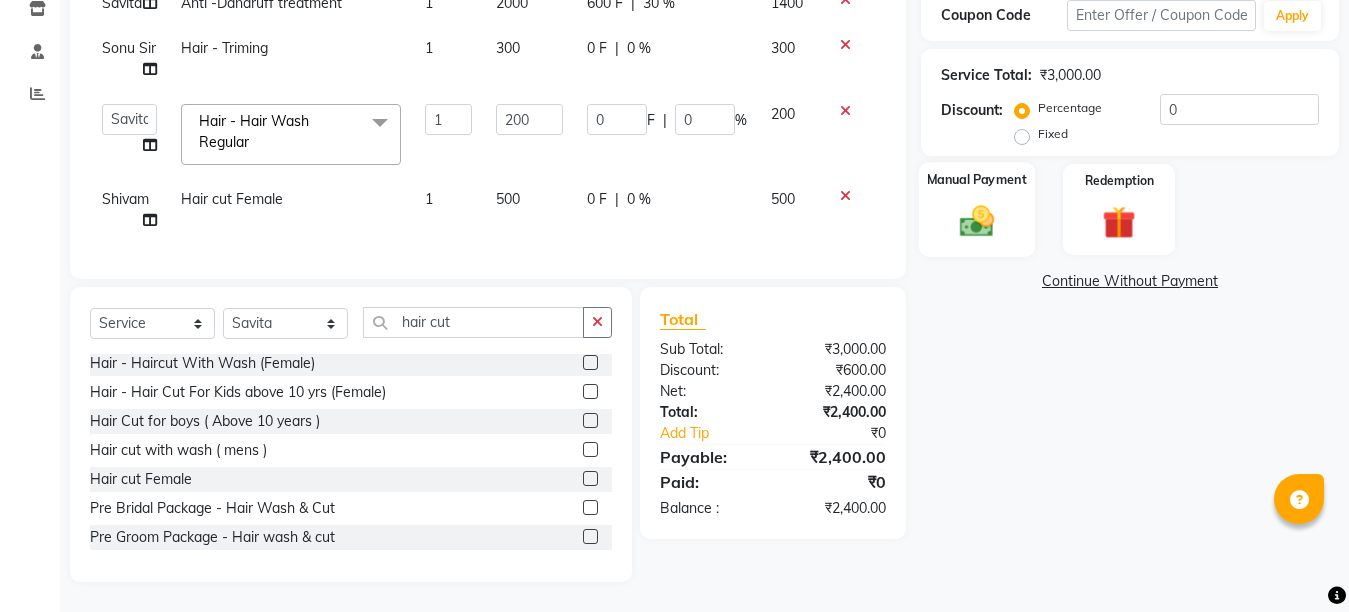 click 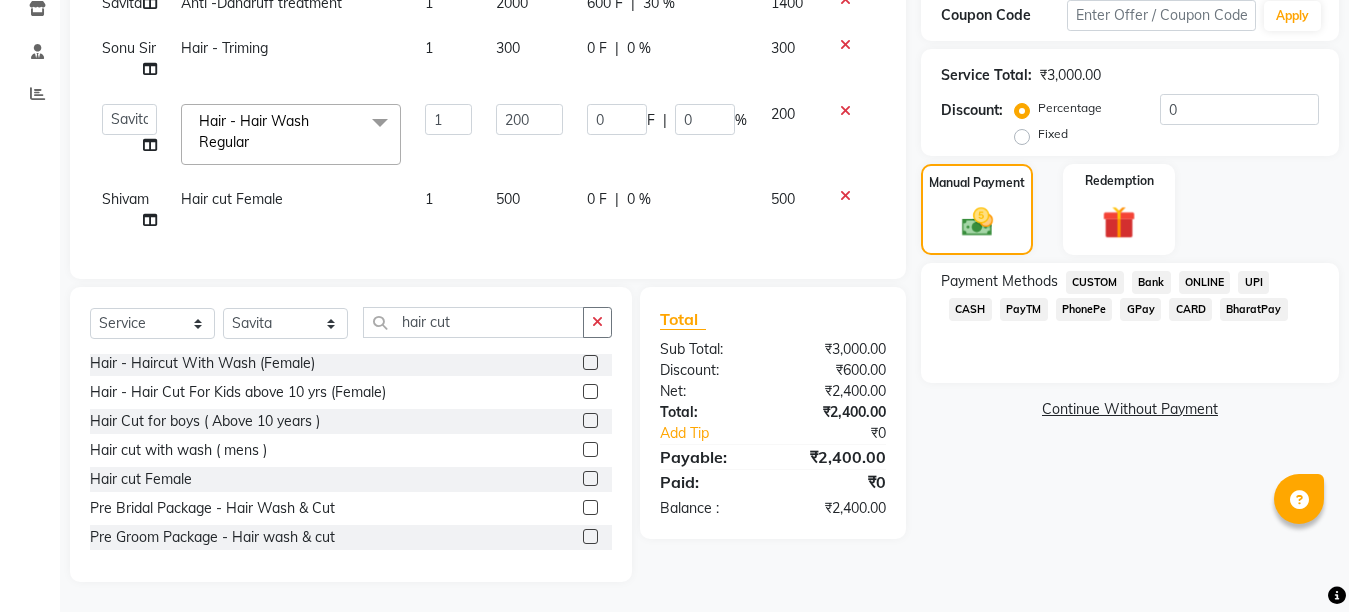 click on "CASH" 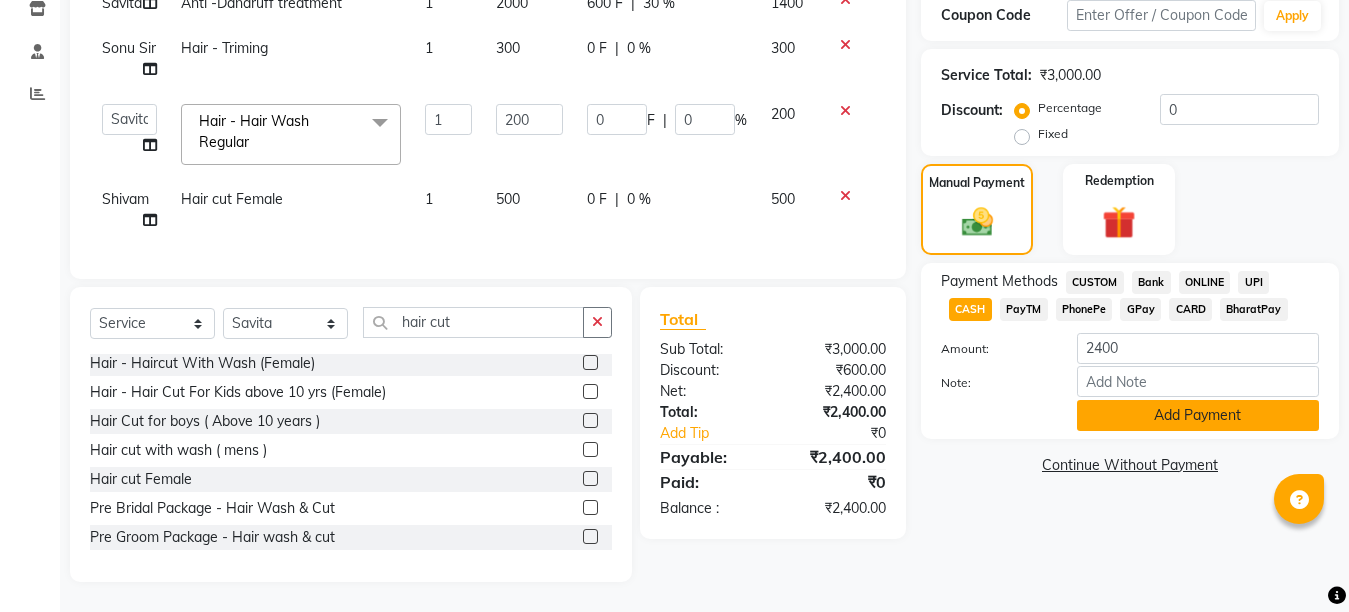 click on "Add Payment" 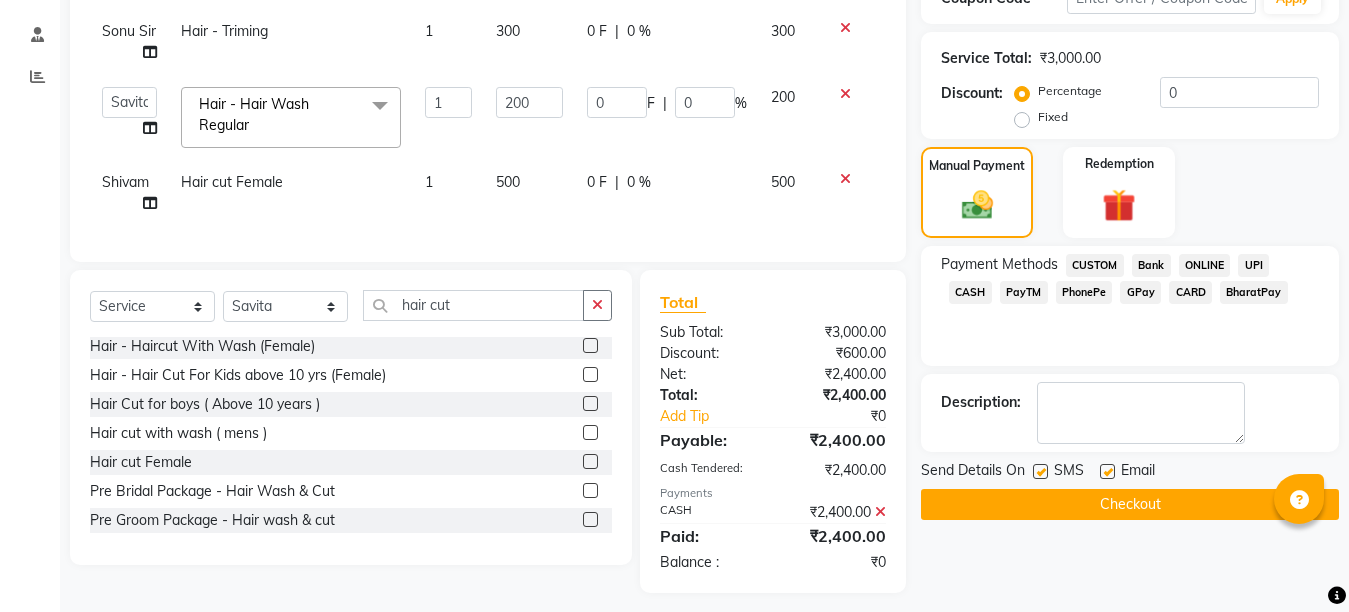click 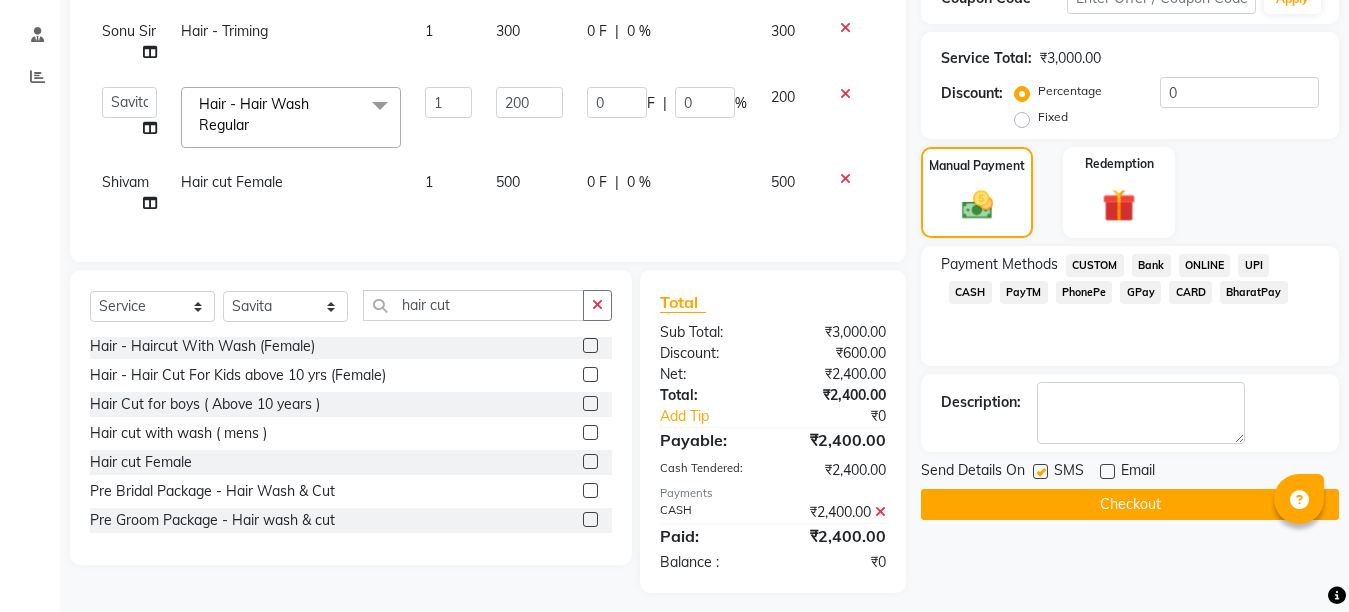 click on "Checkout" 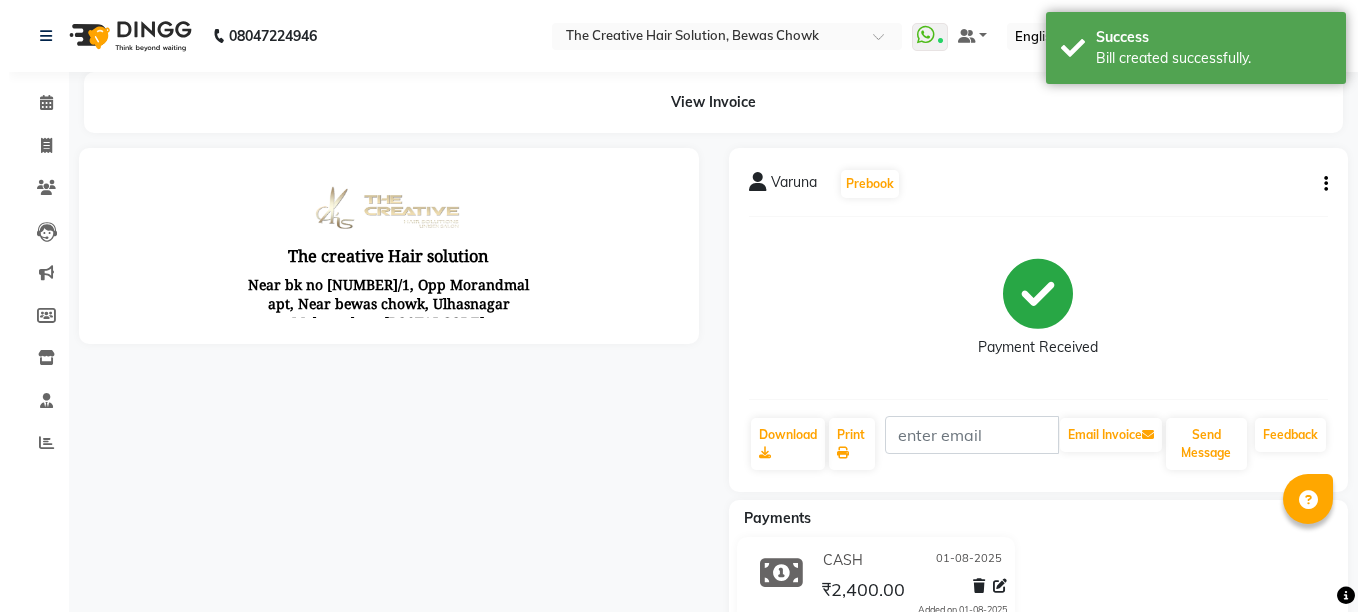 scroll, scrollTop: 0, scrollLeft: 0, axis: both 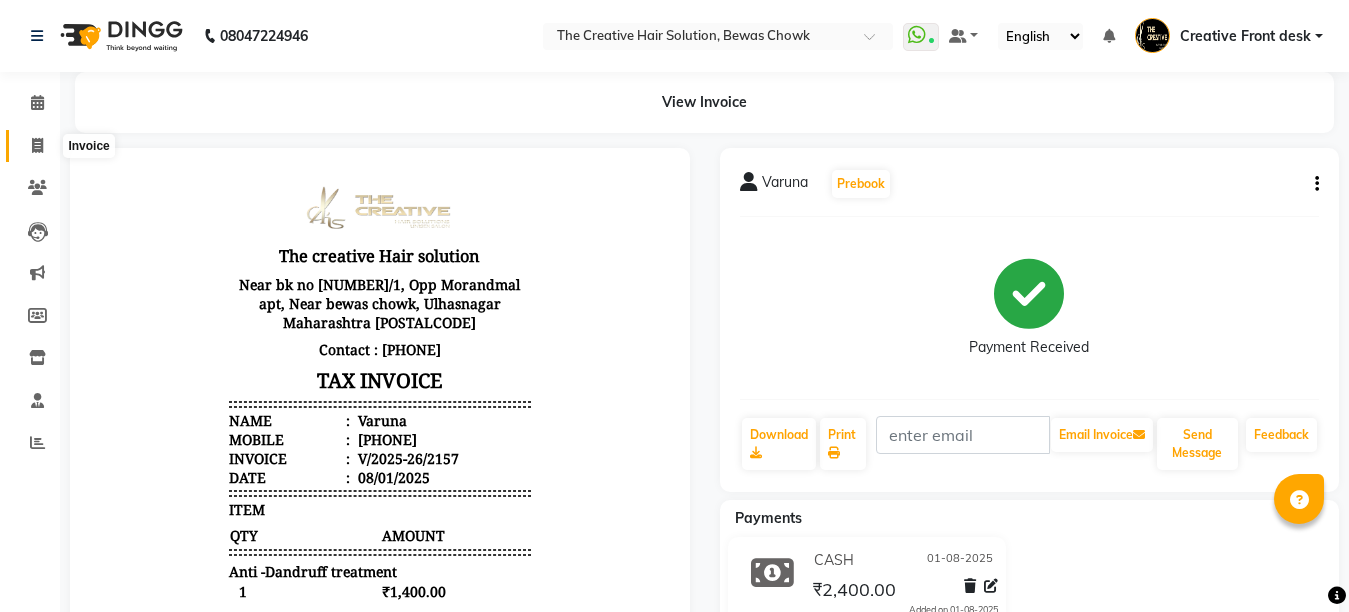 click 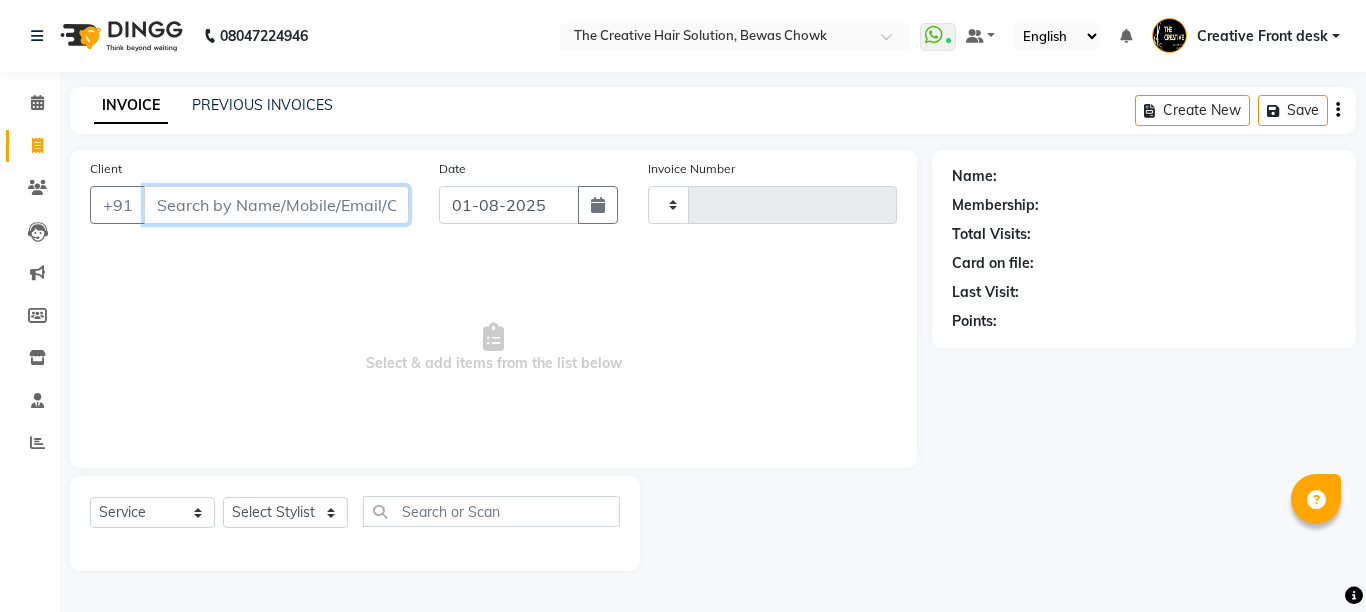 click on "Client" at bounding box center (276, 205) 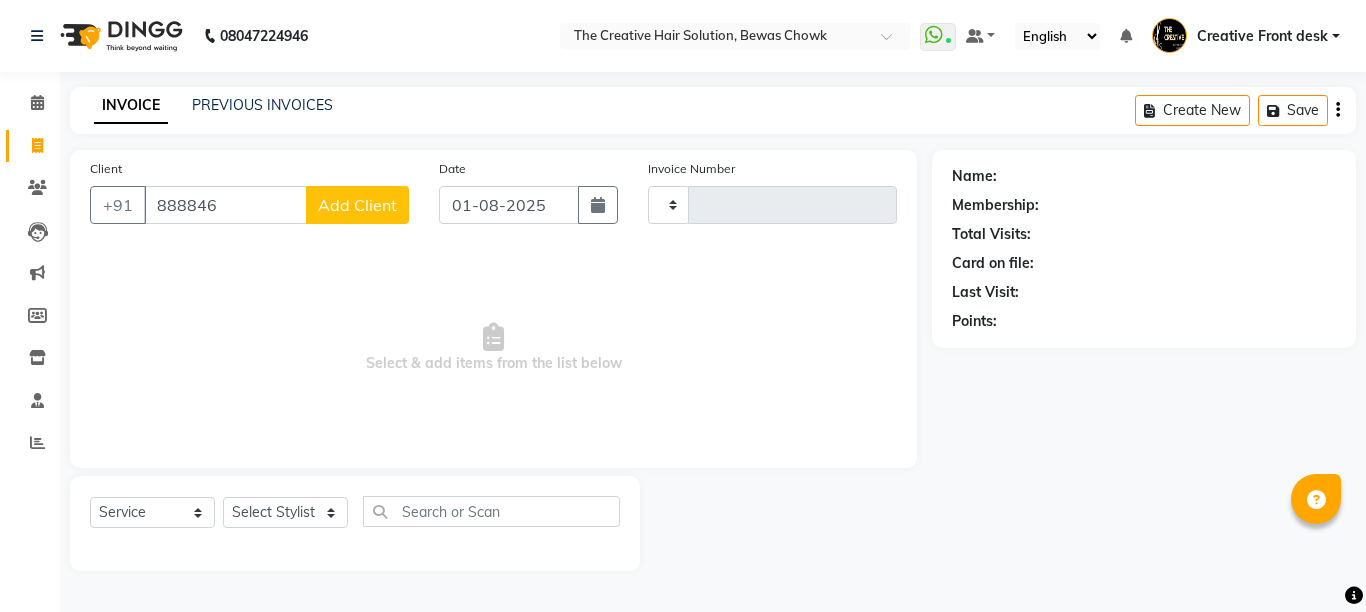 click on "Name: Membership: Total Visits: Card on file: Last Visit:  Points:" 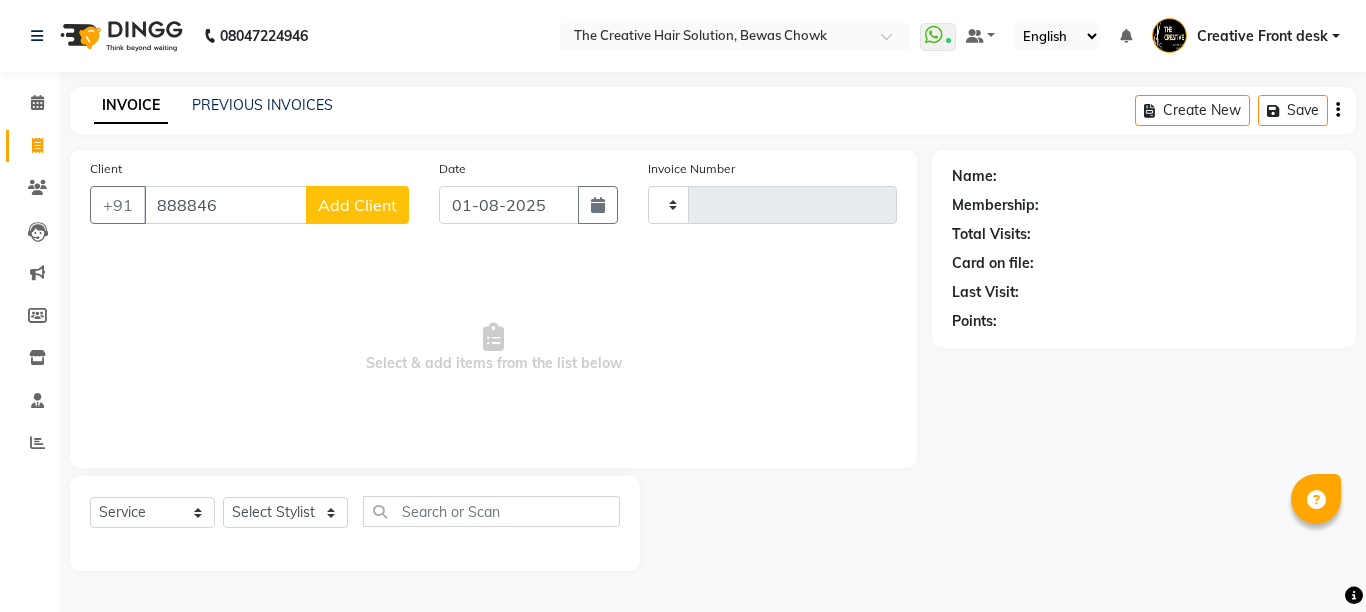 click on "INVOICE PREVIOUS INVOICES Create New Save Client +[COUNTRYCODE] [PHONE] Add Client Date [DATE] Invoice Number Select & add items from the list below Select Service Product Membership Package Voucher Prepaid Gift Card Select Stylist Name: Membership: Total Visits: Card on file: Last Visit: Points:" 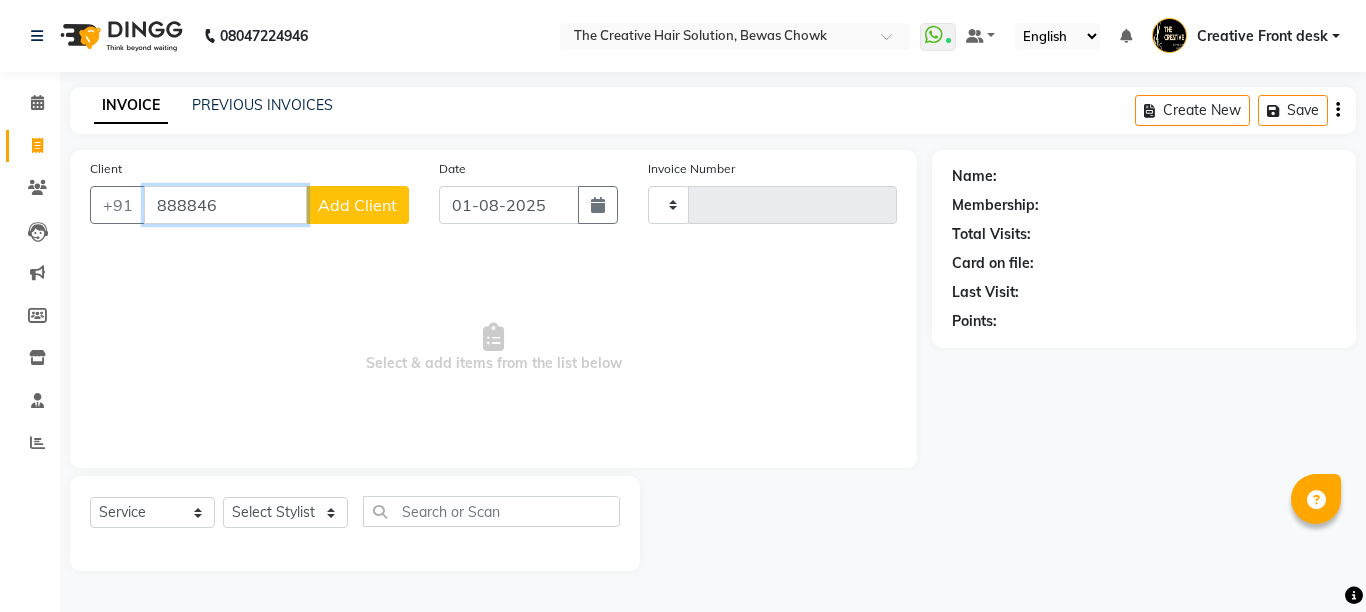 click on "888846" at bounding box center (225, 205) 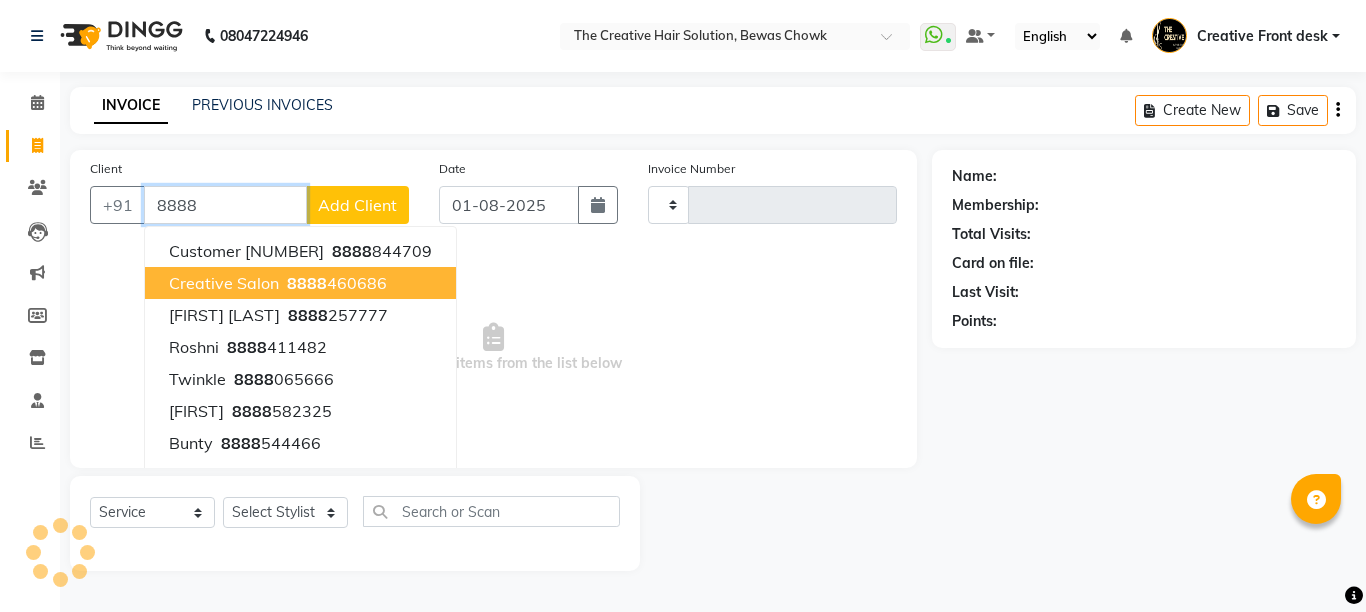 click on "[PHONE]" at bounding box center (335, 283) 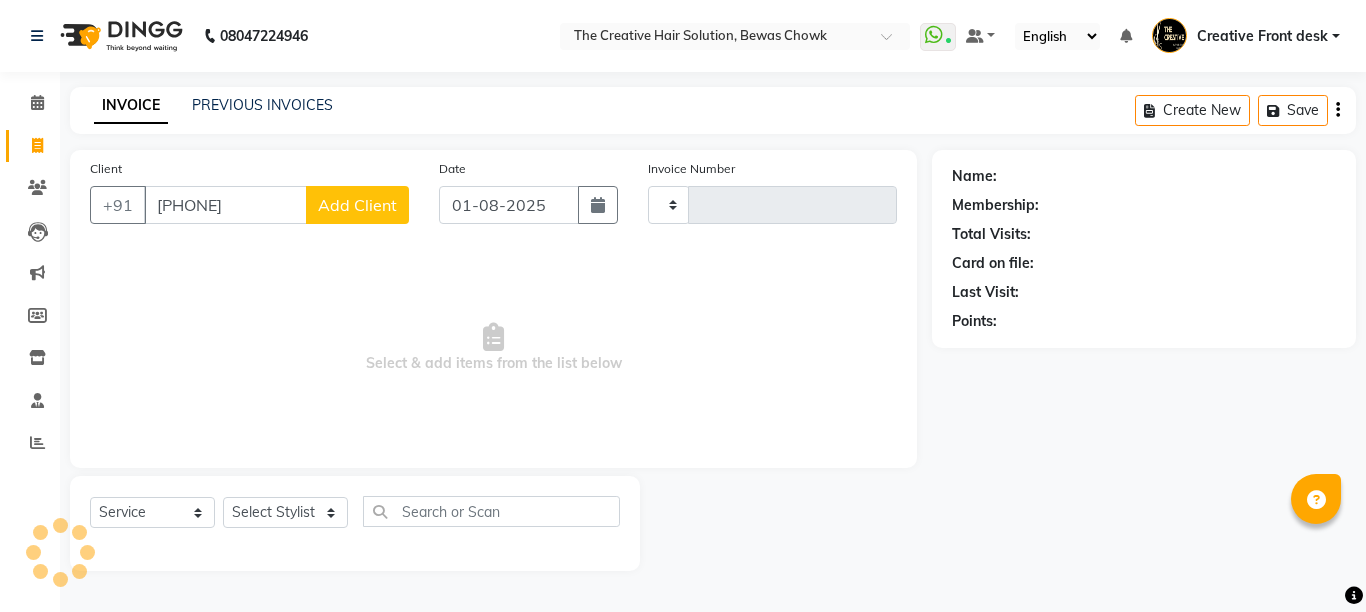 click on "Select & add items from the list below" at bounding box center (493, 348) 